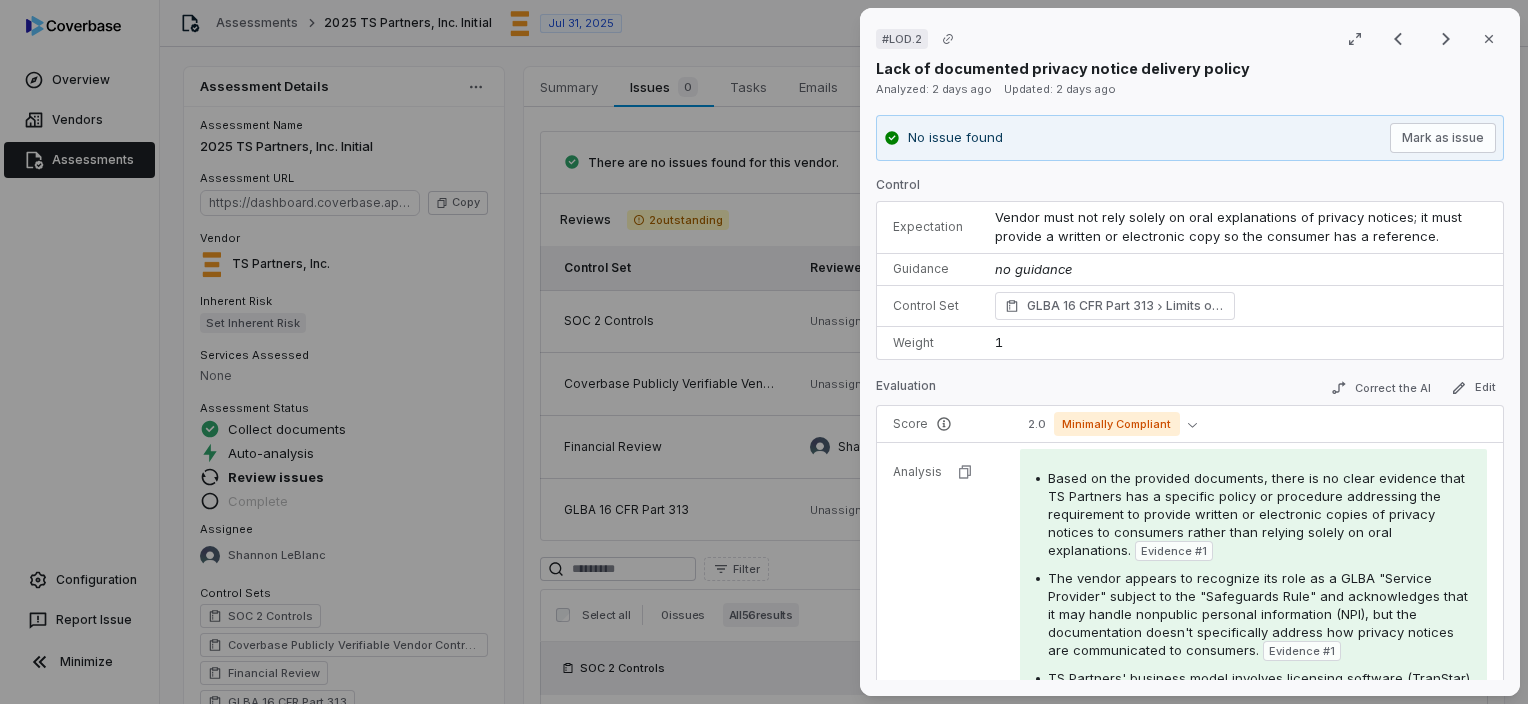 scroll, scrollTop: 0, scrollLeft: 0, axis: both 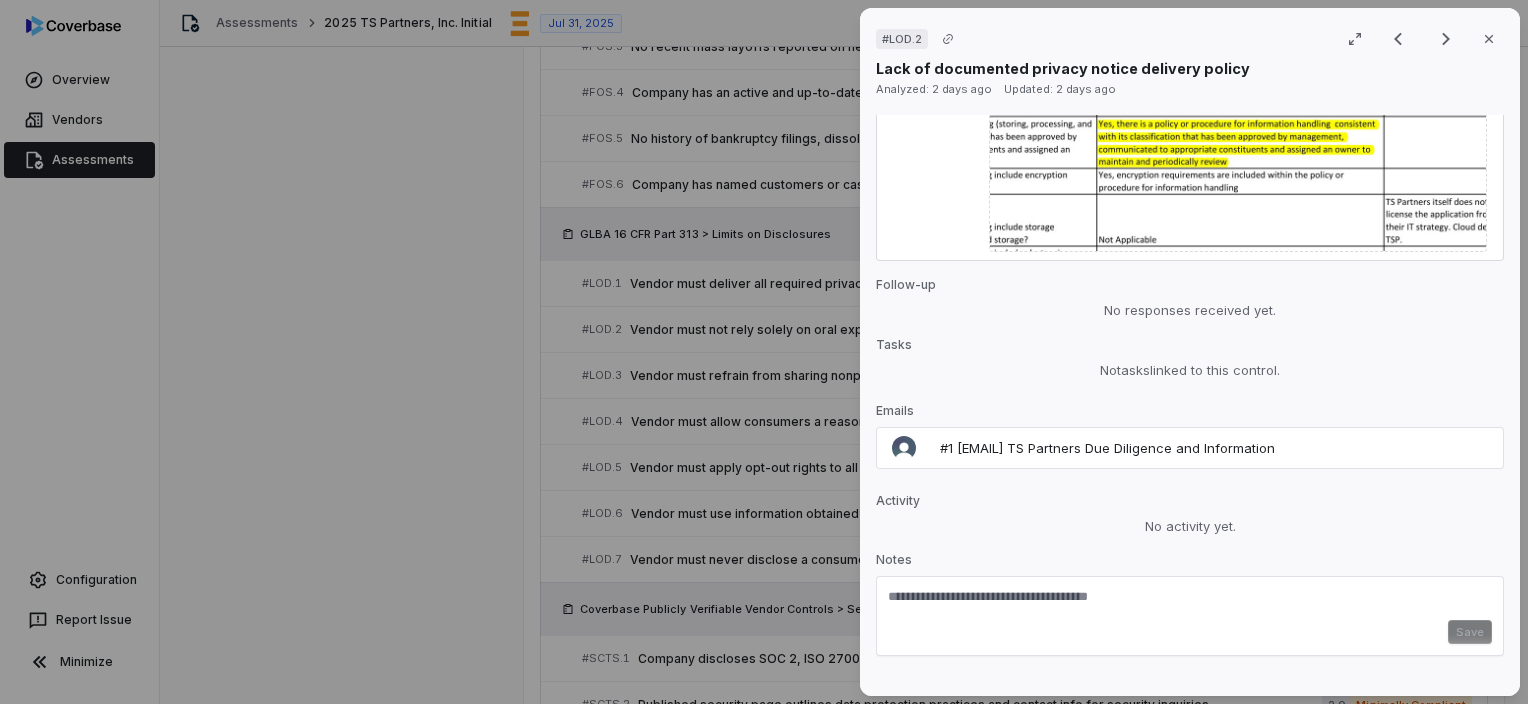 click at bounding box center (1190, 604) 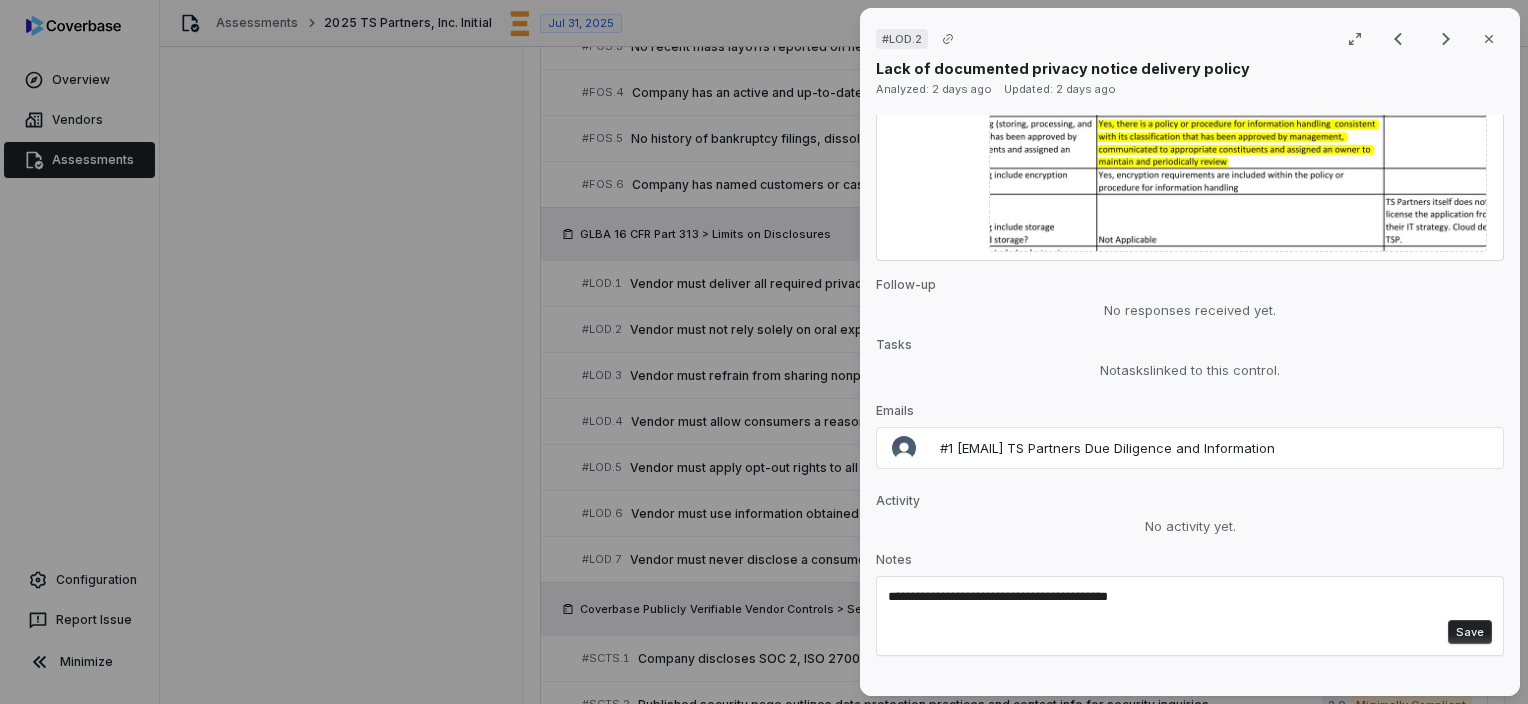 drag, startPoint x: 1172, startPoint y: 571, endPoint x: 847, endPoint y: 540, distance: 326.47513 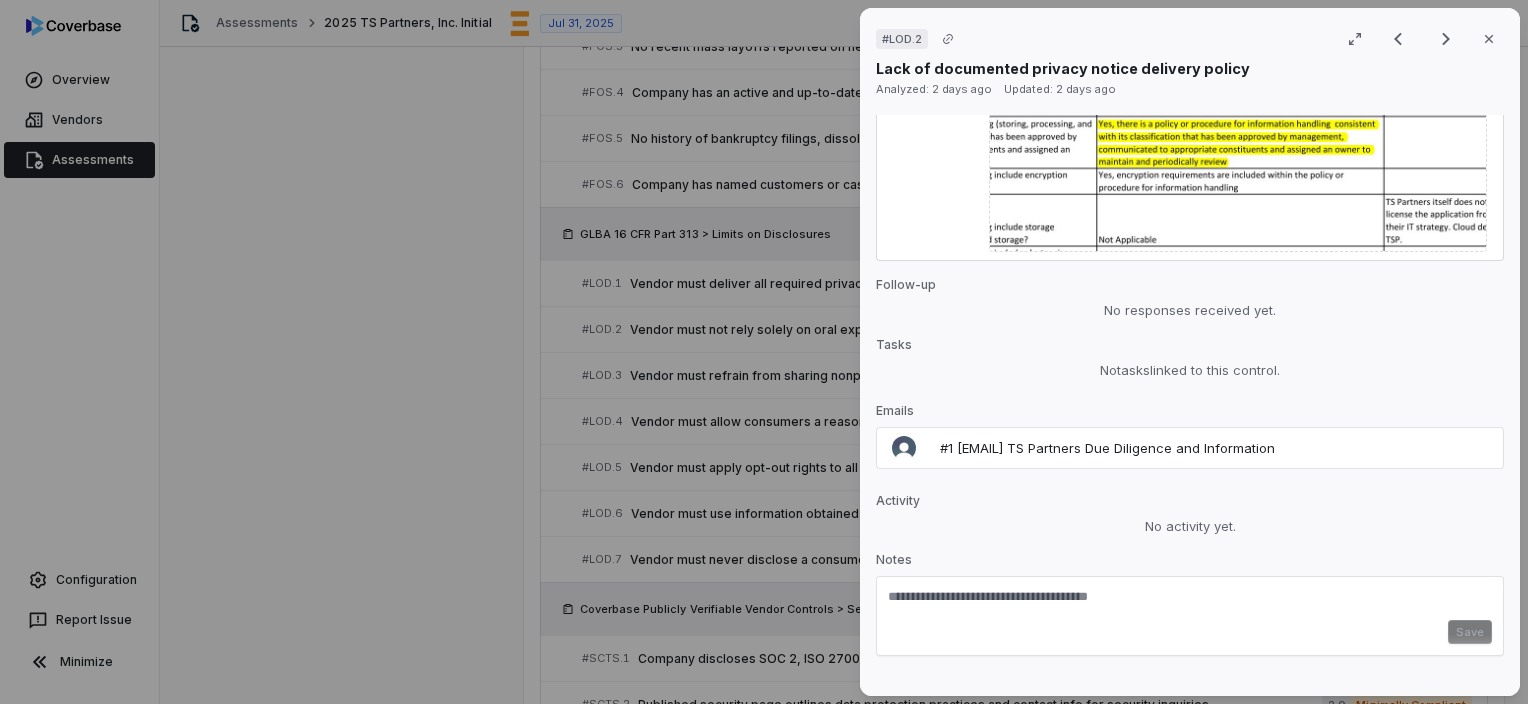 type 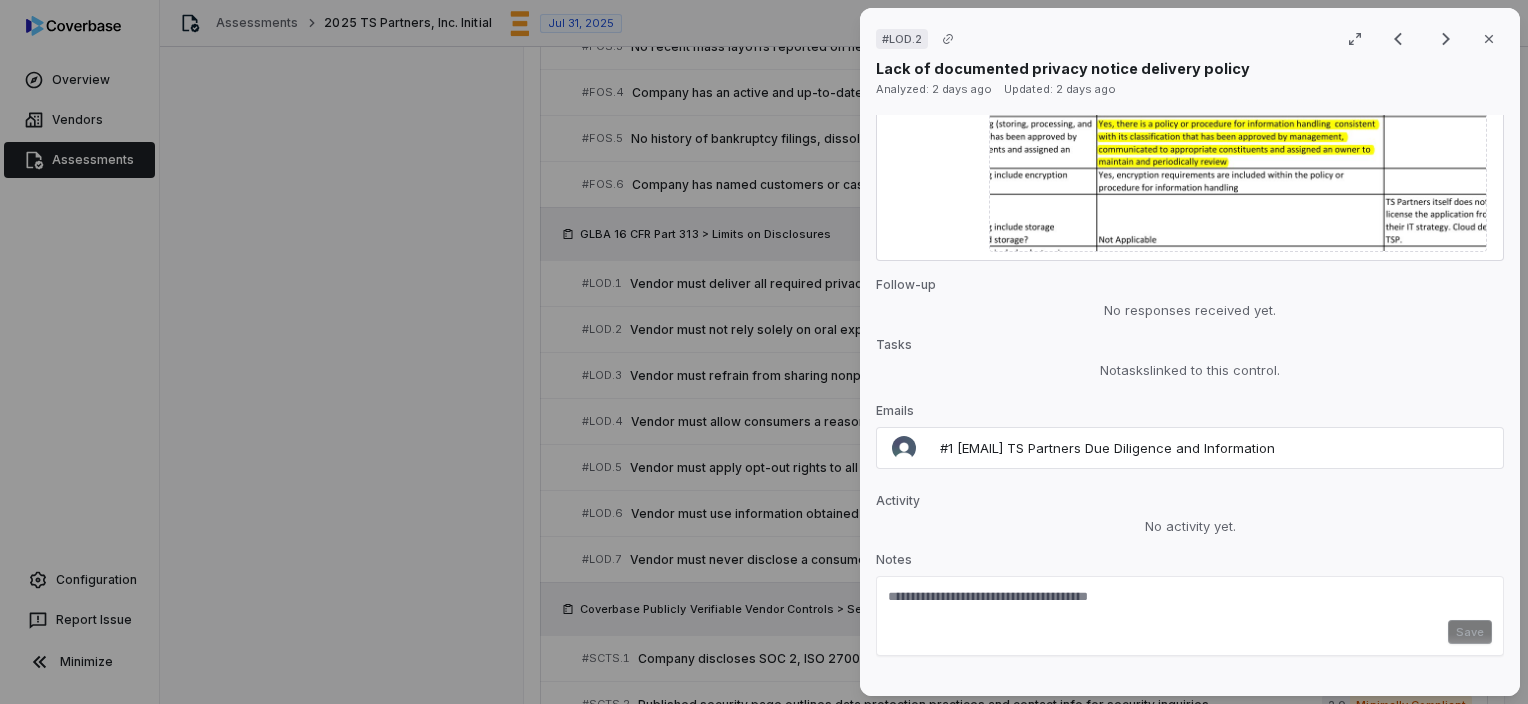 click on "# LOD.2 Result 26 of 56 Close Lack of documented privacy notice delivery policy Analyzed: 2 days ago Updated: 2 days ago No issue found Mark as issue Control Expectation Vendor must not rely solely on oral explanations of privacy notices; it must provide a written or electronic copy so the consumer has a reference. Guidance no guidance Control Set GLBA 16 CFR Part 313 Limits on Disclosures Weight 1 Evaluation Correct the AI Edit   Score 2.0 Minimally Compliant Analysis Based on the provided documents, there is no clear evidence that TS Partners has a specific policy or procedure addressing the requirement to provide written or electronic copies of privacy notices to consumers rather than relying solely on oral explanations. Evidence # 1 Evidence # 1 Evidence # 2 Evidence # 3 Category Incomplete response Evidence Evidence # 1 AICPA SSAE SOC_CSAE3416_GLB TSP - 2025.1.pdf page  2 Text Preview Evidence # 2 TS Partners SIG Lite Update 2025.1.pdf page  1 Text Preview Evidence # 3 page  2 Text Preview Follow-up No" at bounding box center (764, 352) 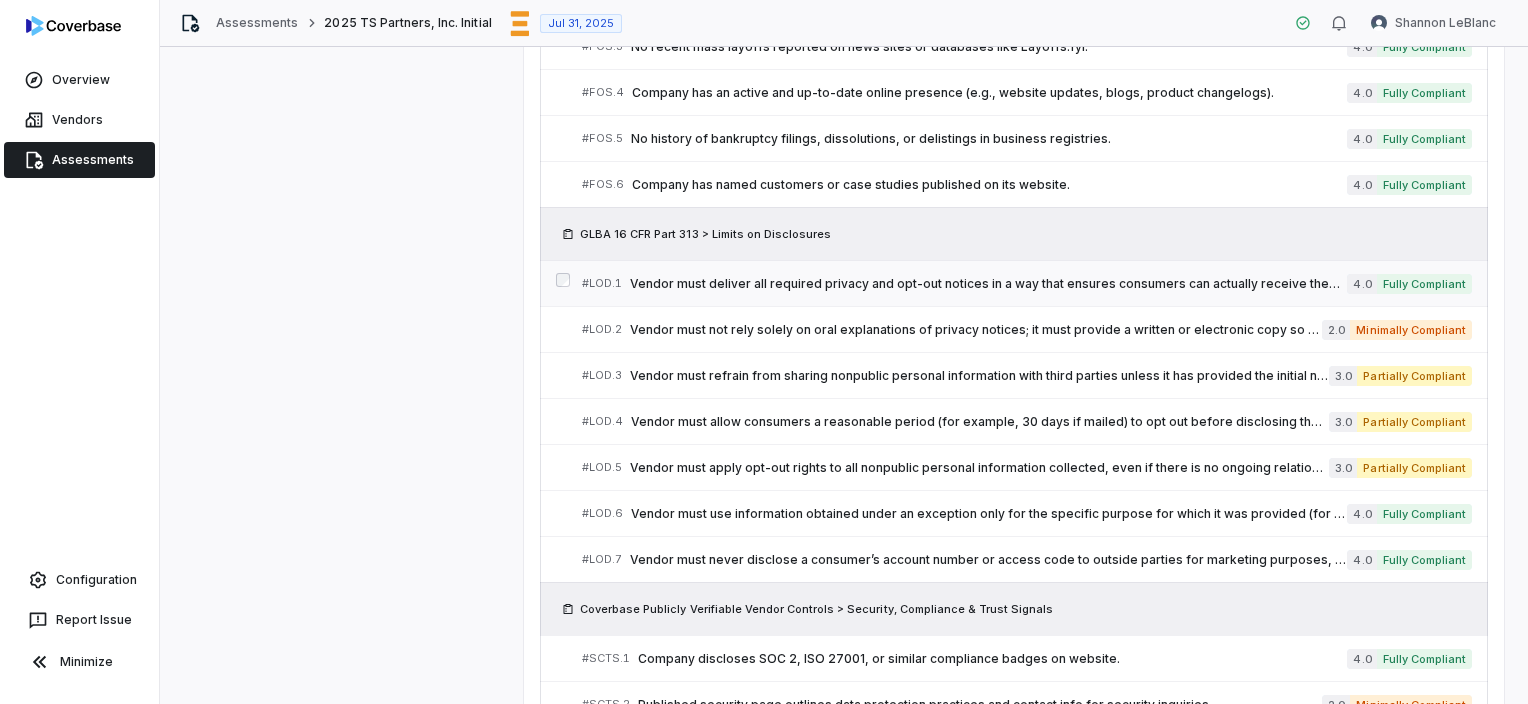 click on "Fully Compliant" at bounding box center [1424, 284] 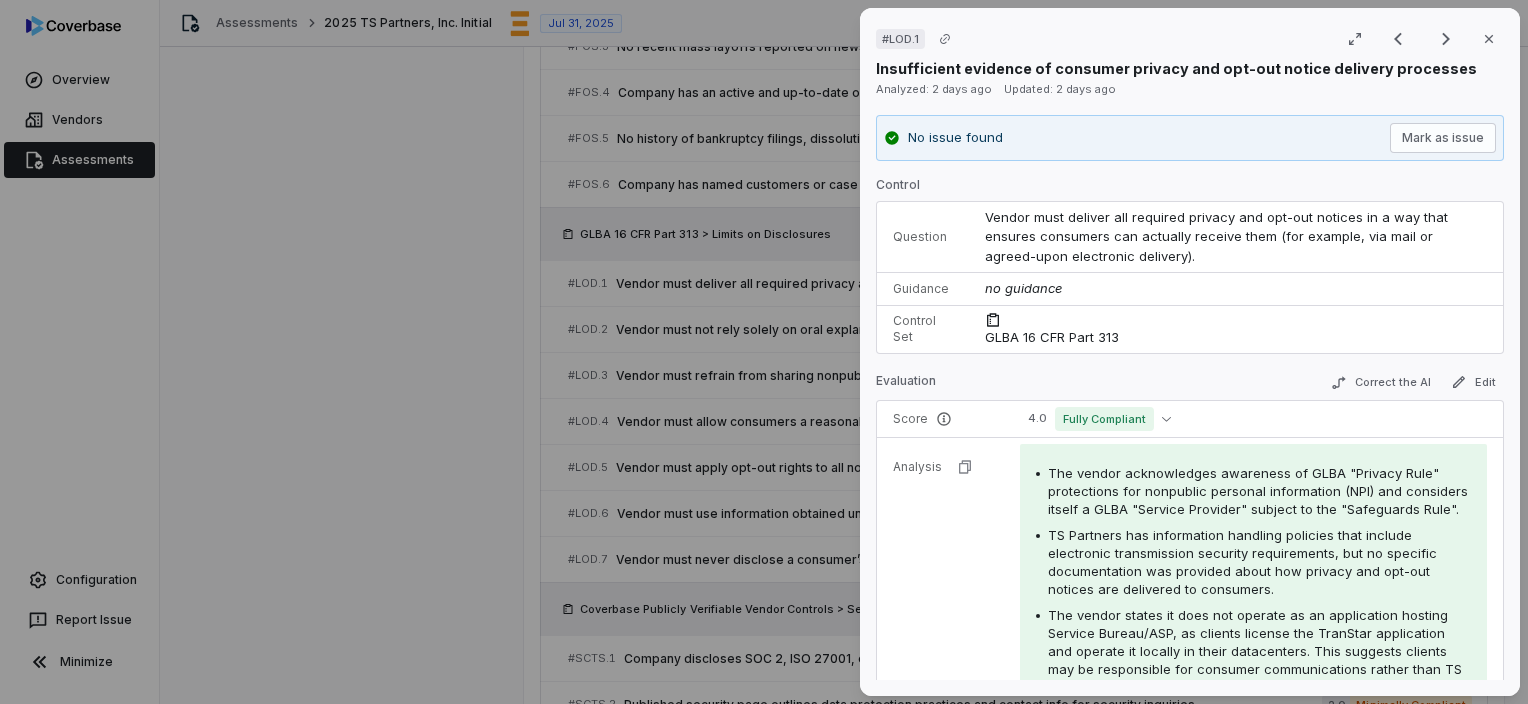 scroll, scrollTop: 1888, scrollLeft: 0, axis: vertical 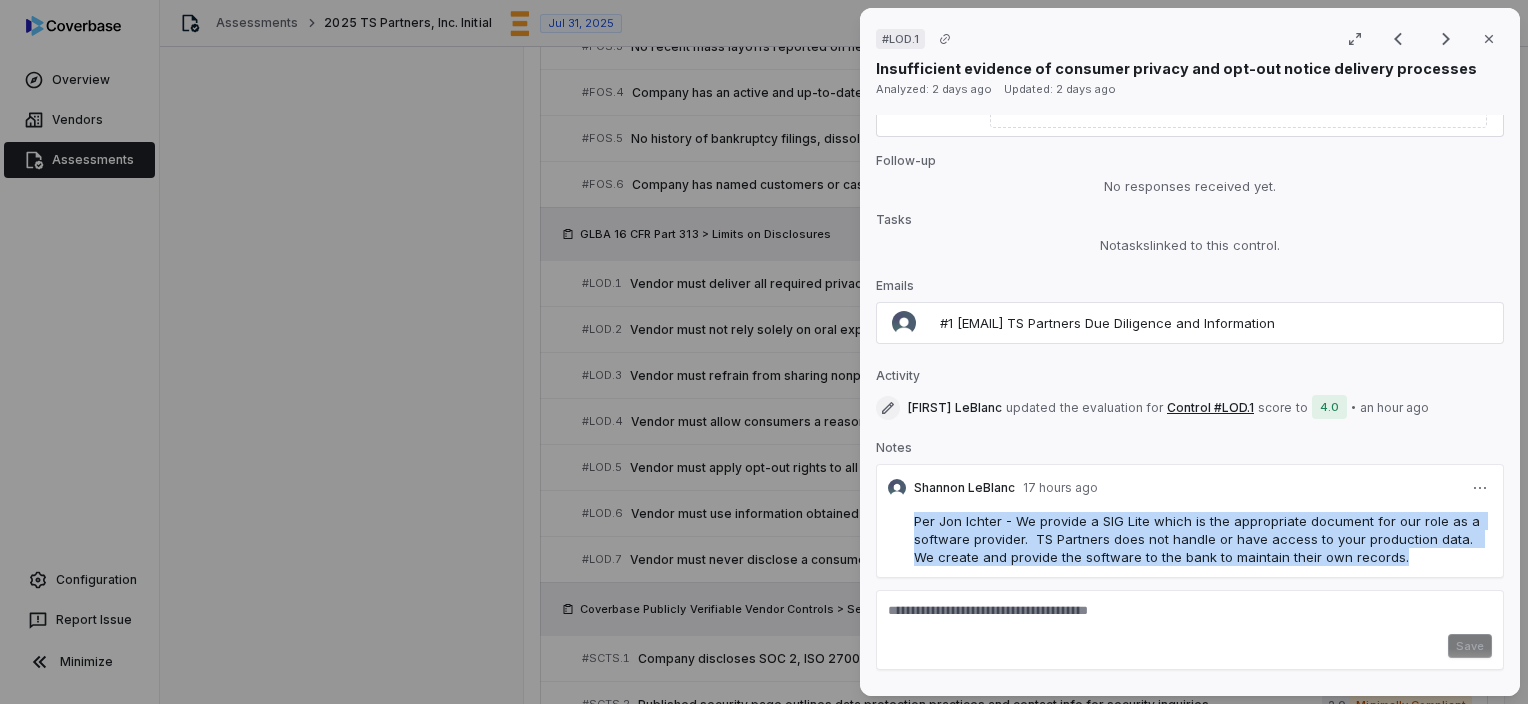 drag, startPoint x: 1398, startPoint y: 511, endPoint x: 908, endPoint y: 472, distance: 491.5496 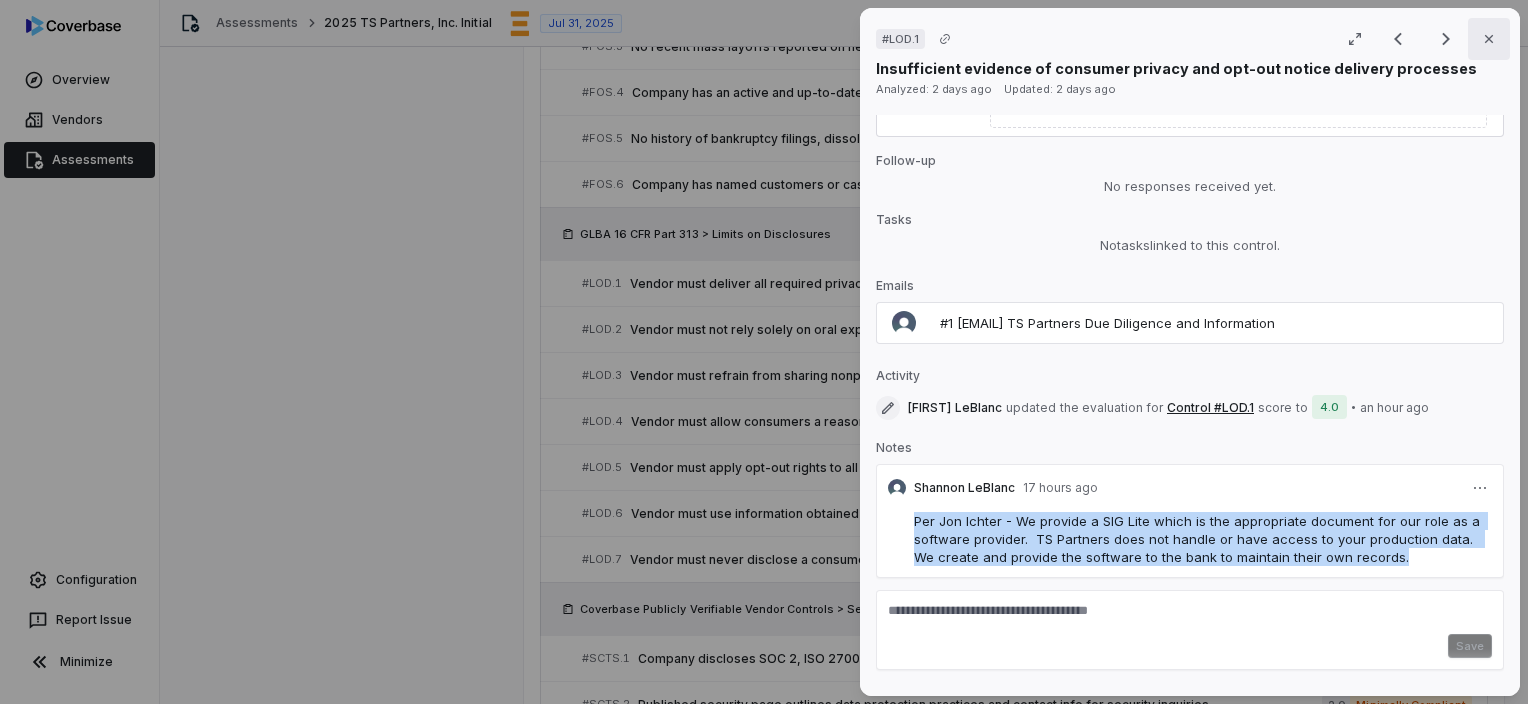 click on "Close" at bounding box center [1489, 39] 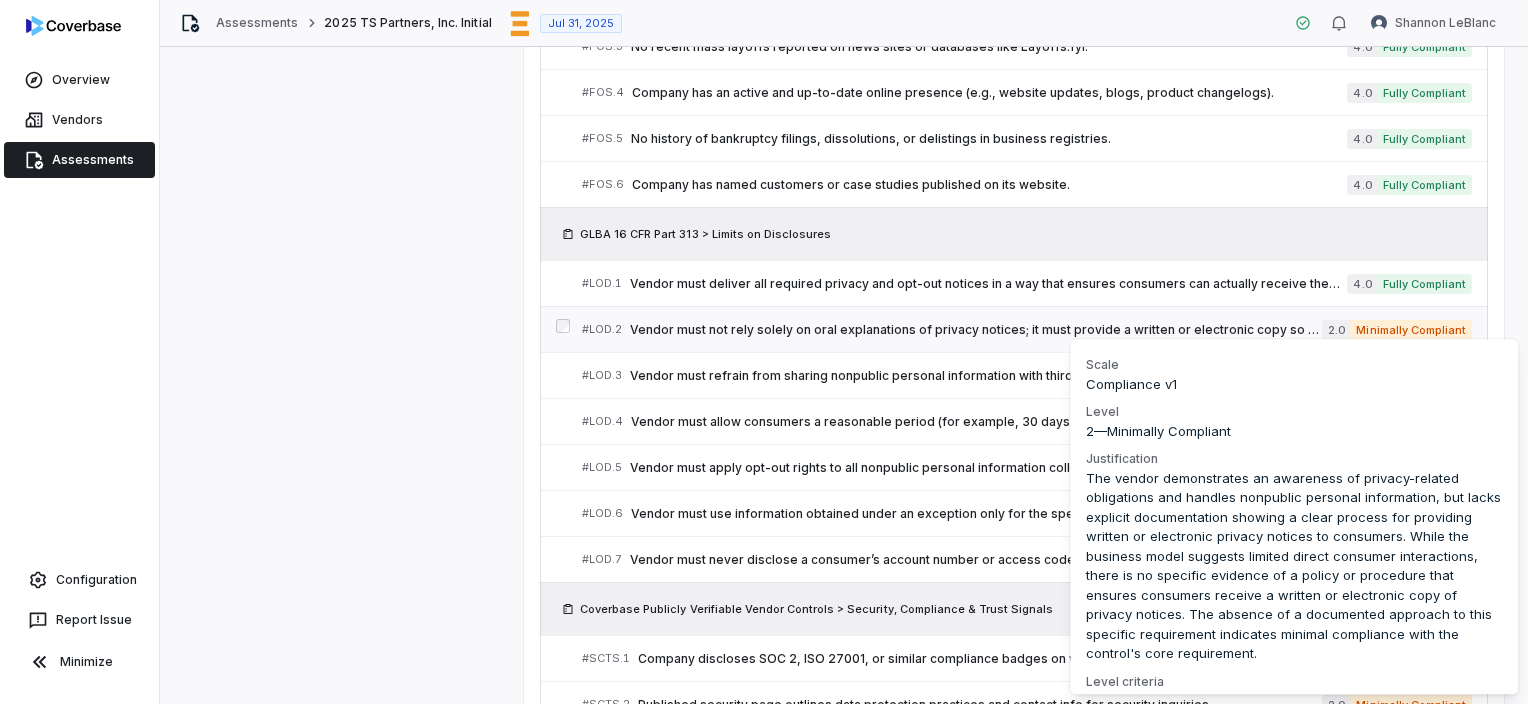 click on "Minimally Compliant" at bounding box center [1411, 330] 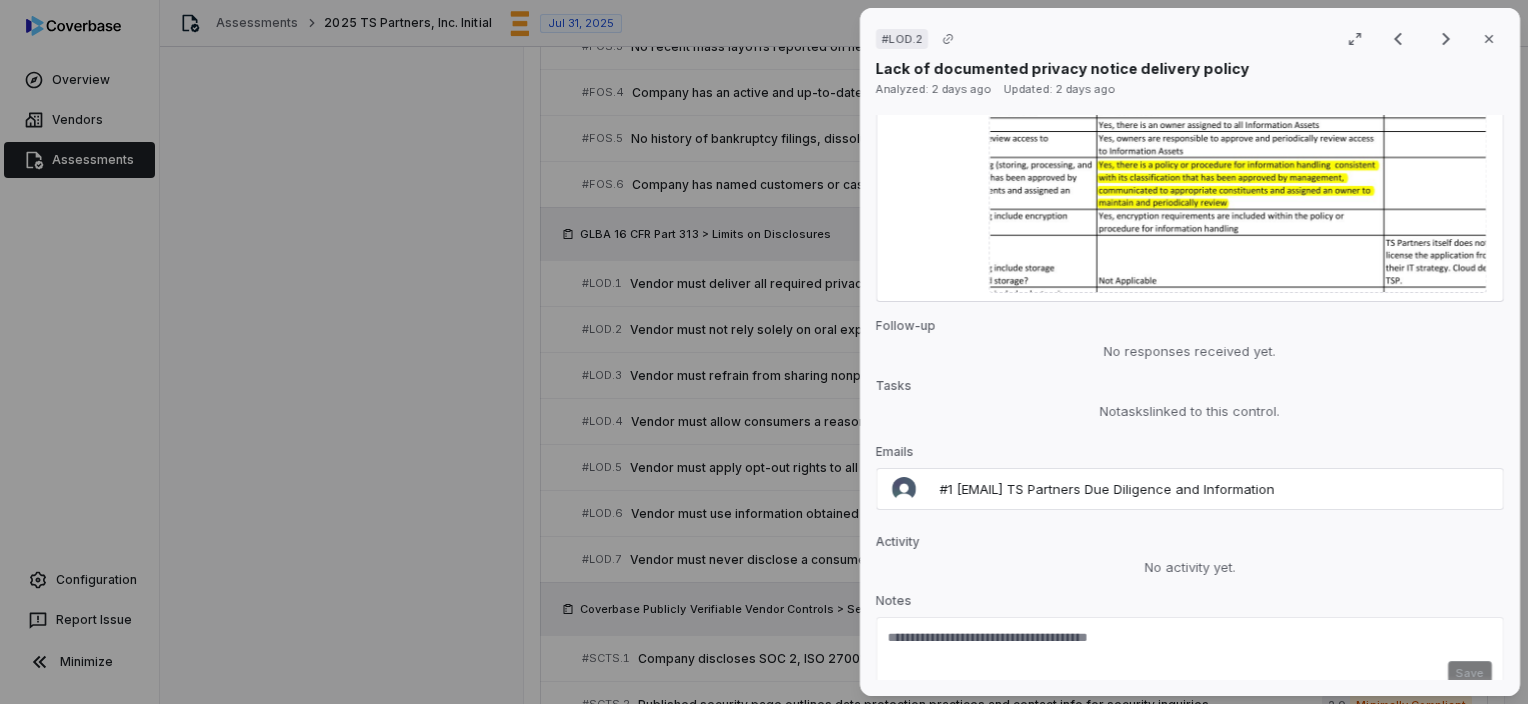 scroll, scrollTop: 1987, scrollLeft: 0, axis: vertical 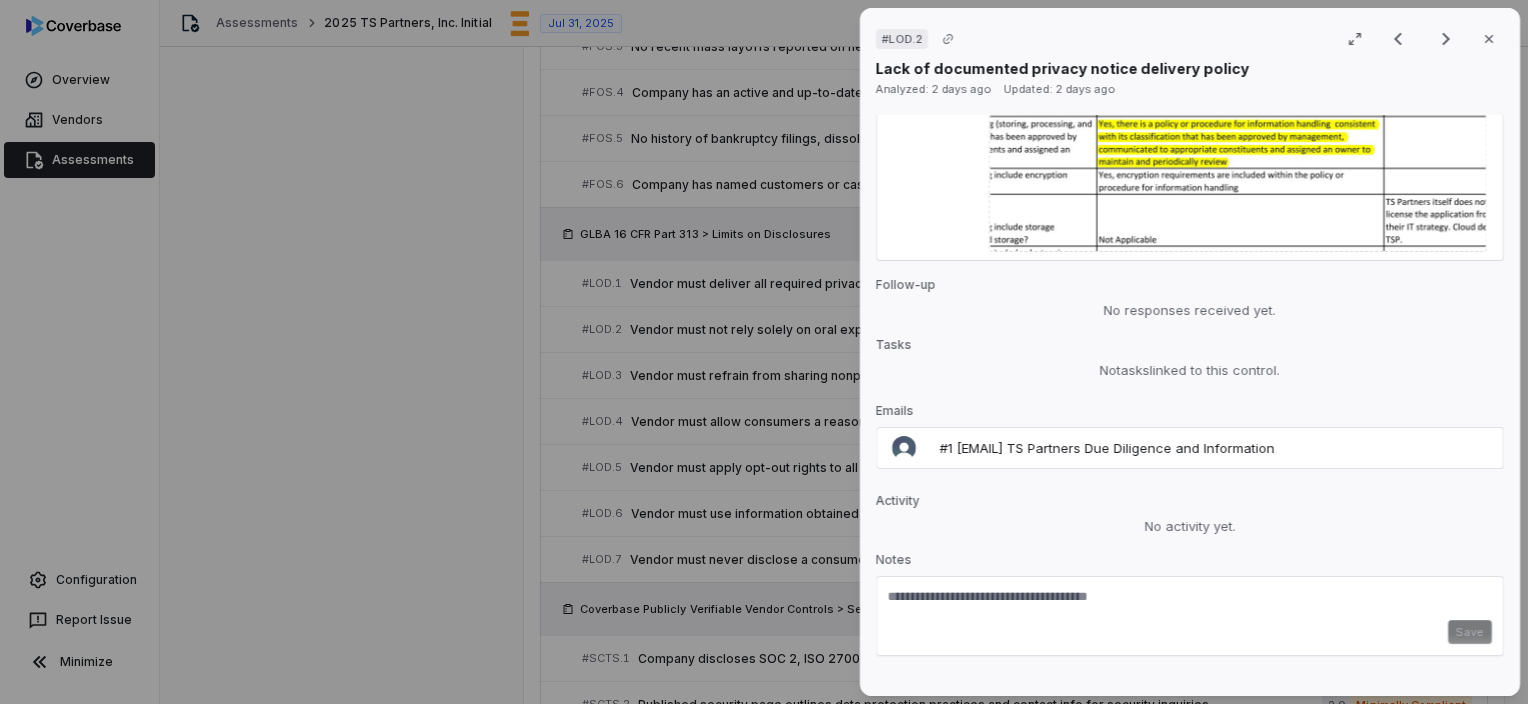 click at bounding box center [1190, 604] 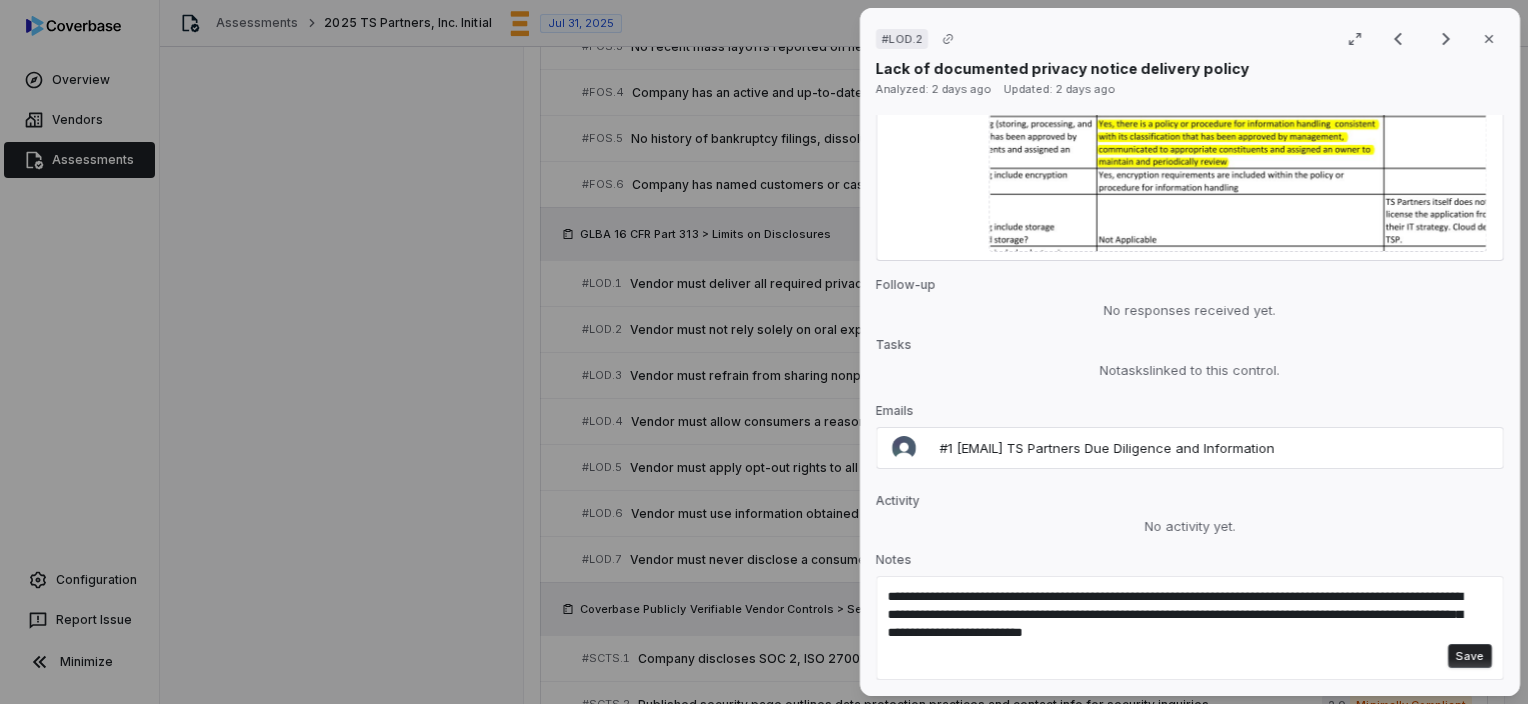 click on "Save" at bounding box center (1470, 656) 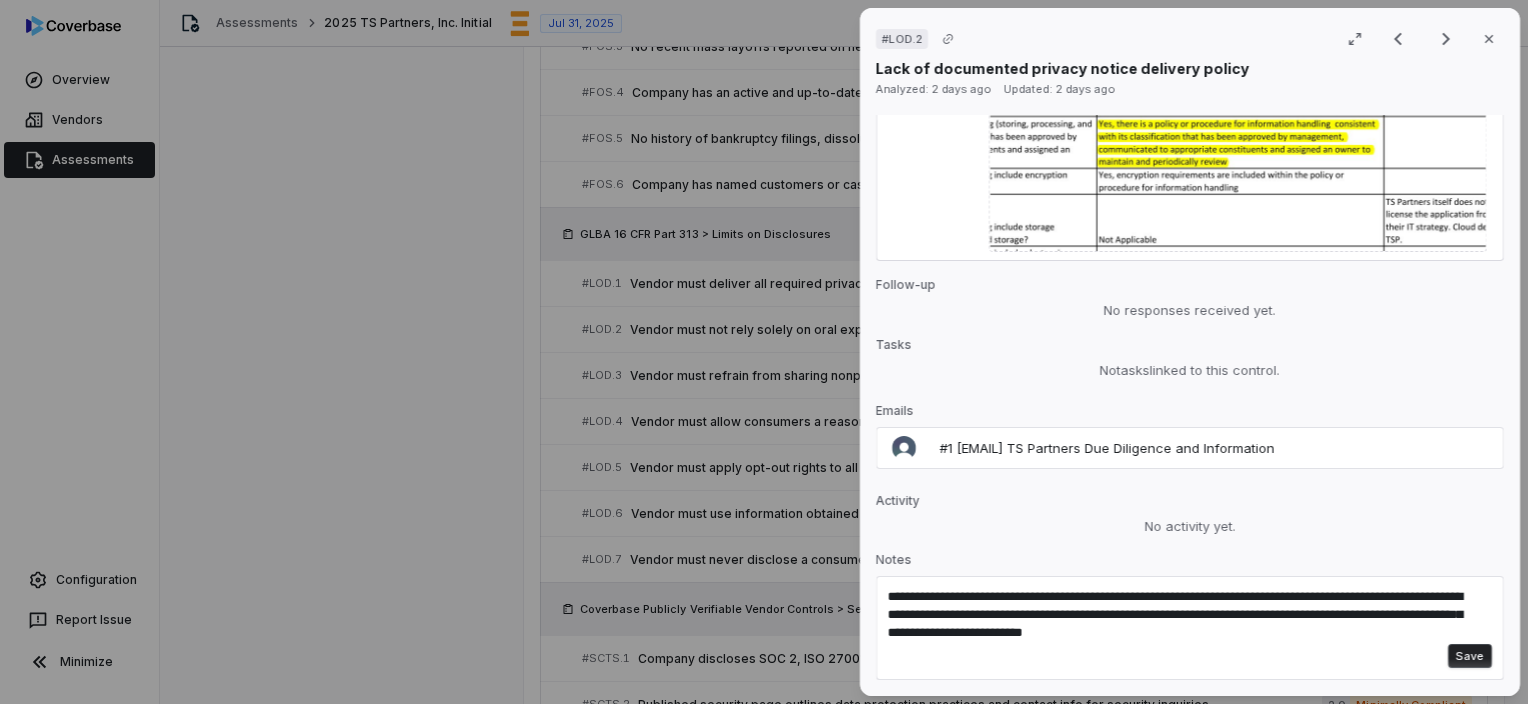 type 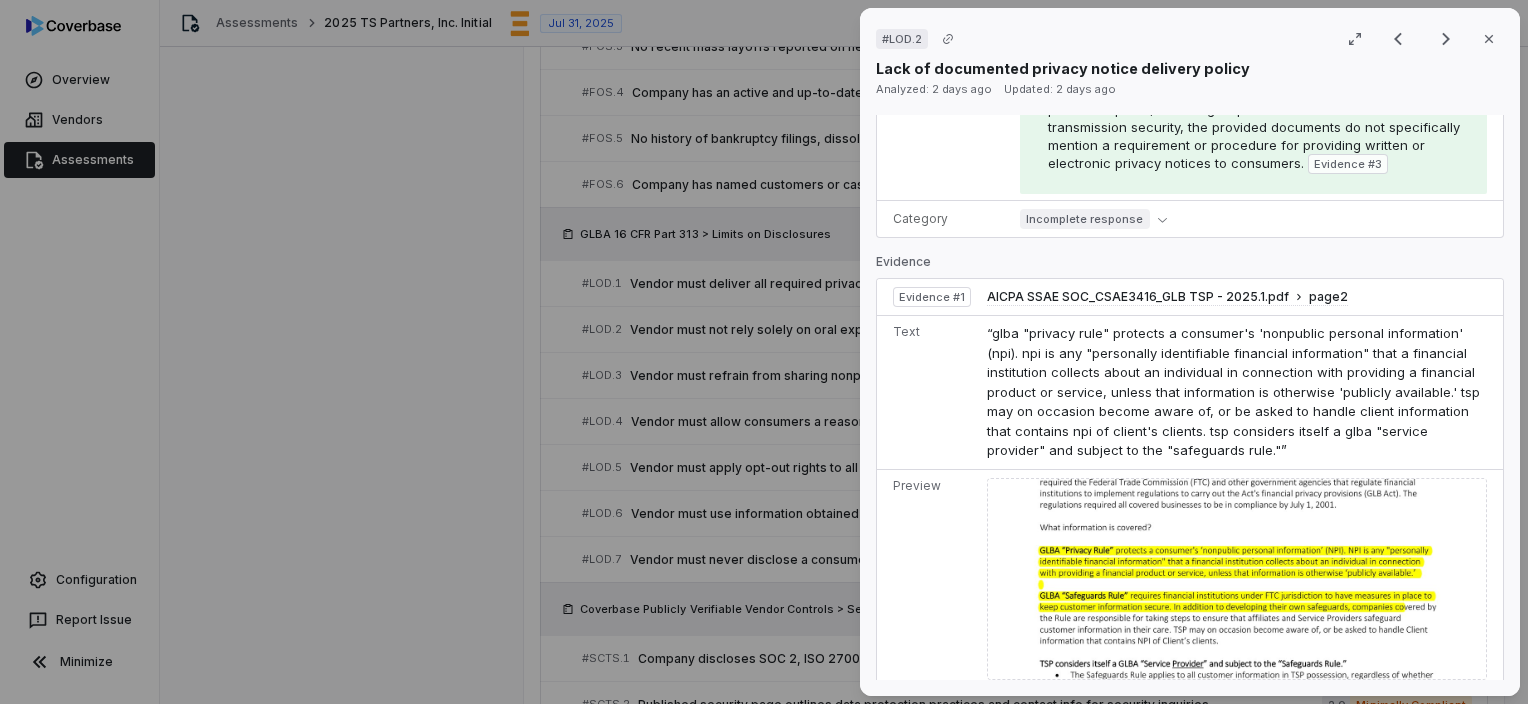 scroll, scrollTop: 0, scrollLeft: 0, axis: both 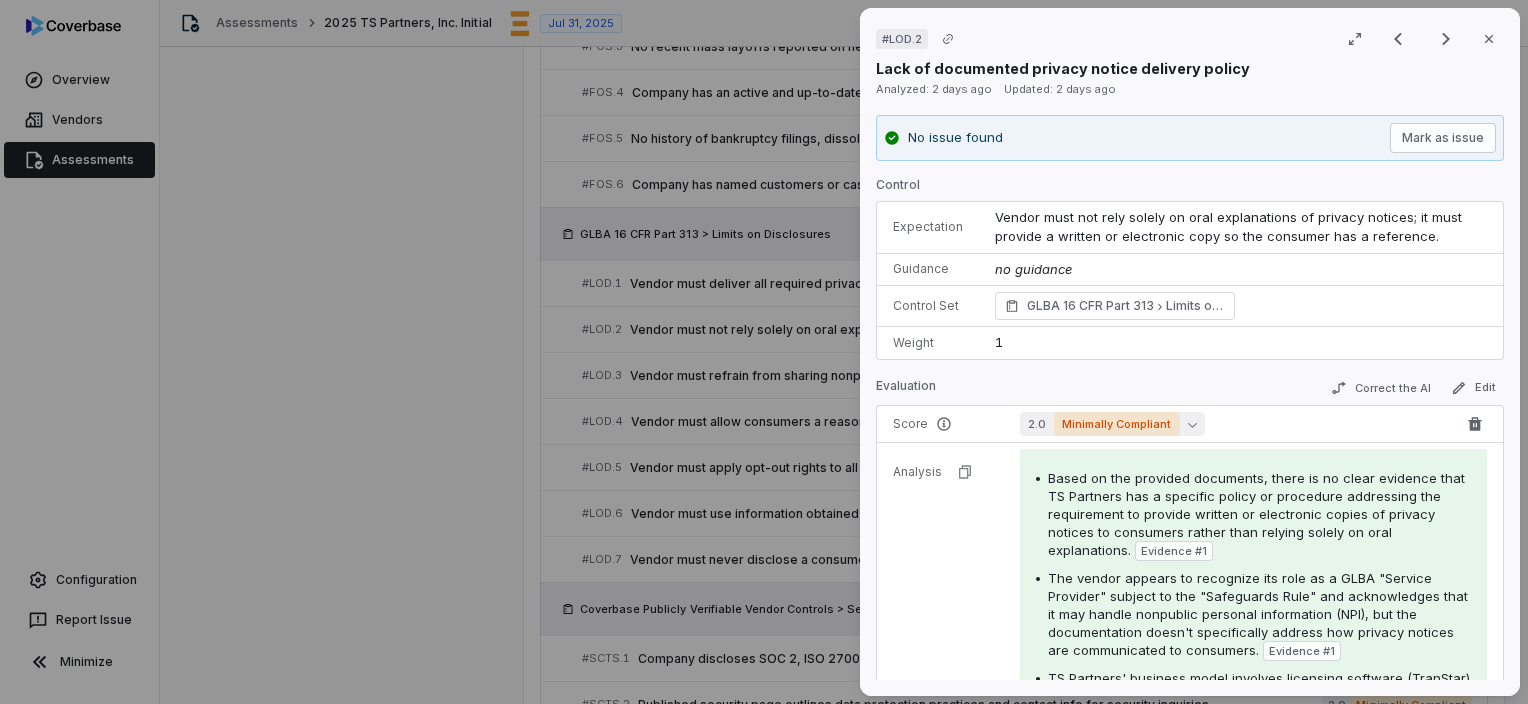 click 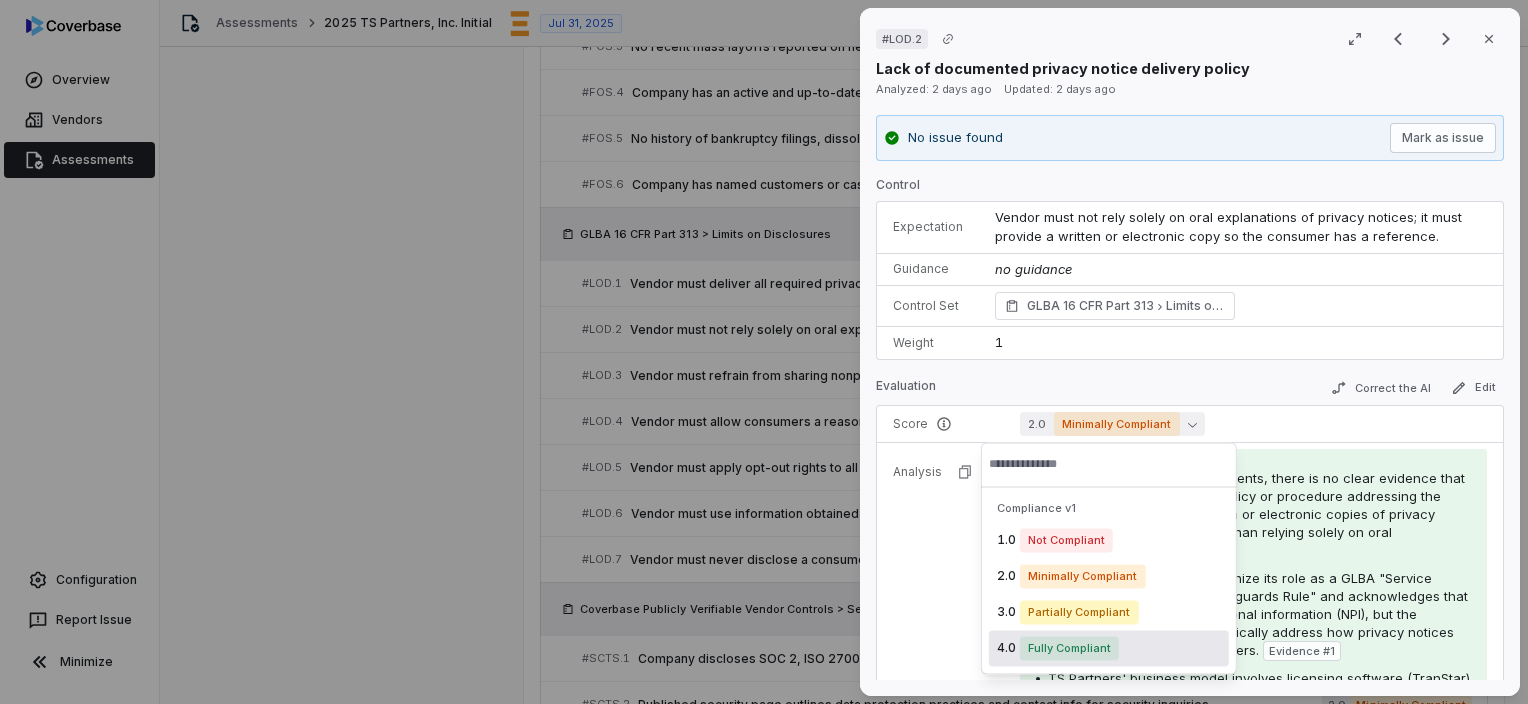 click on "Fully Compliant" at bounding box center (1069, 648) 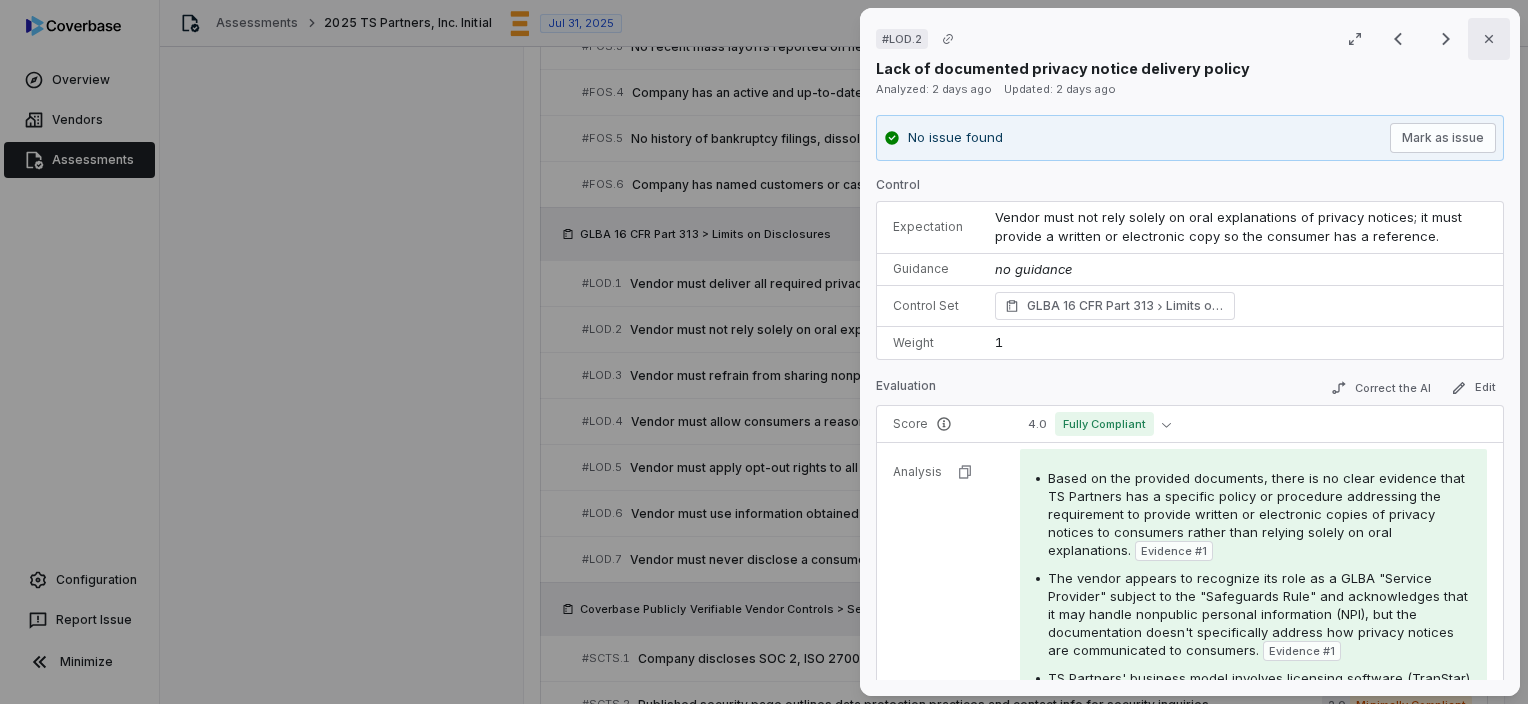 click 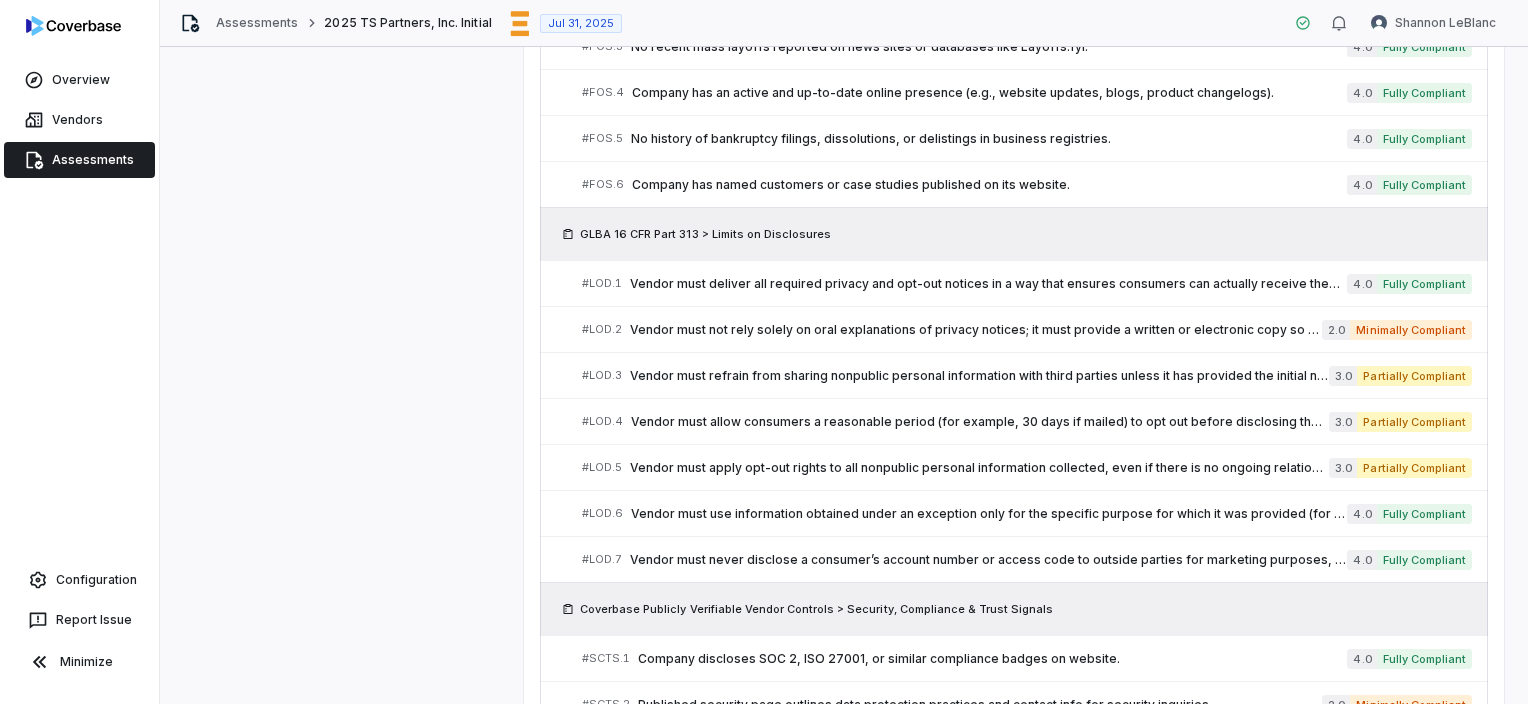 click on "There are no issues found for this vendor. Complete Assessment Reviews 2 outstanding Control Set Reviewer Status Review Text SOC 2 Controls Unassigned Approve Per Jon Ichter - We provide a SIG Lite which is the appropriate document for our role as a software provider. TS Partners does not handle or have access to your production data. We create and provide the software to the bank to maintain their own records. Coverbase Publicly Verifiable Vendor Controls Unassigned Not reviewed - Financial Review Shannon LeBlanc Approve - GLBA 16 CFR Part 313 Unassigned Not reviewed - Filter Assigned to me Select all 0 issues All 56 results Group by Control Section SOC 2 Controls # 1 The SOC 2 report should be conducted by a reputable and qualified auditor. 4.0 Fully Compliant # 2 The SOC 2 audit period end date is less than a year ago from today. 4.0 Fully Compliant # 3 The SOC 2 report should contain an unqualified opinion from the auditor. 4.0 Fully Compliant # 4 4.0 Fully Compliant # 5 4.0 Fully Compliant # 6" at bounding box center (1014, 24) 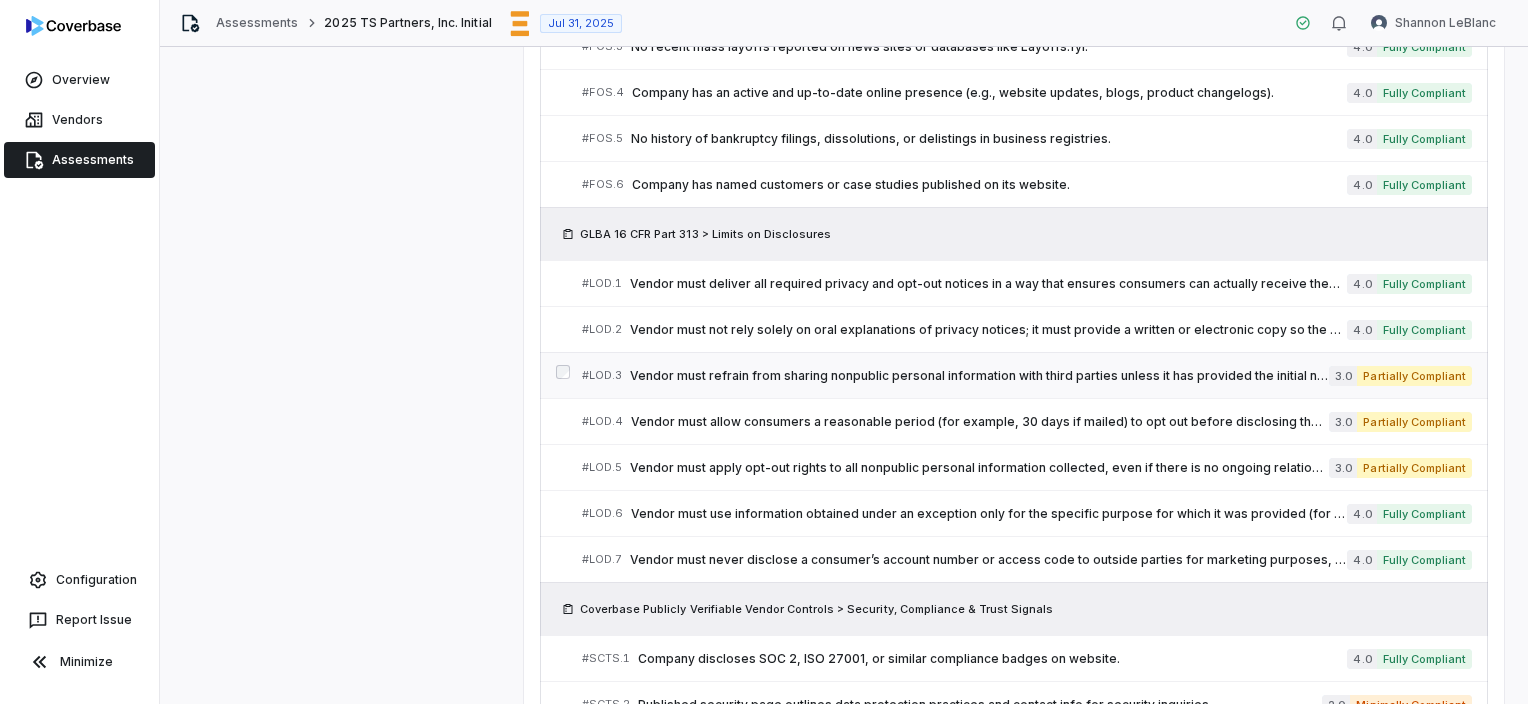 click on "Partially Compliant" at bounding box center [1414, 376] 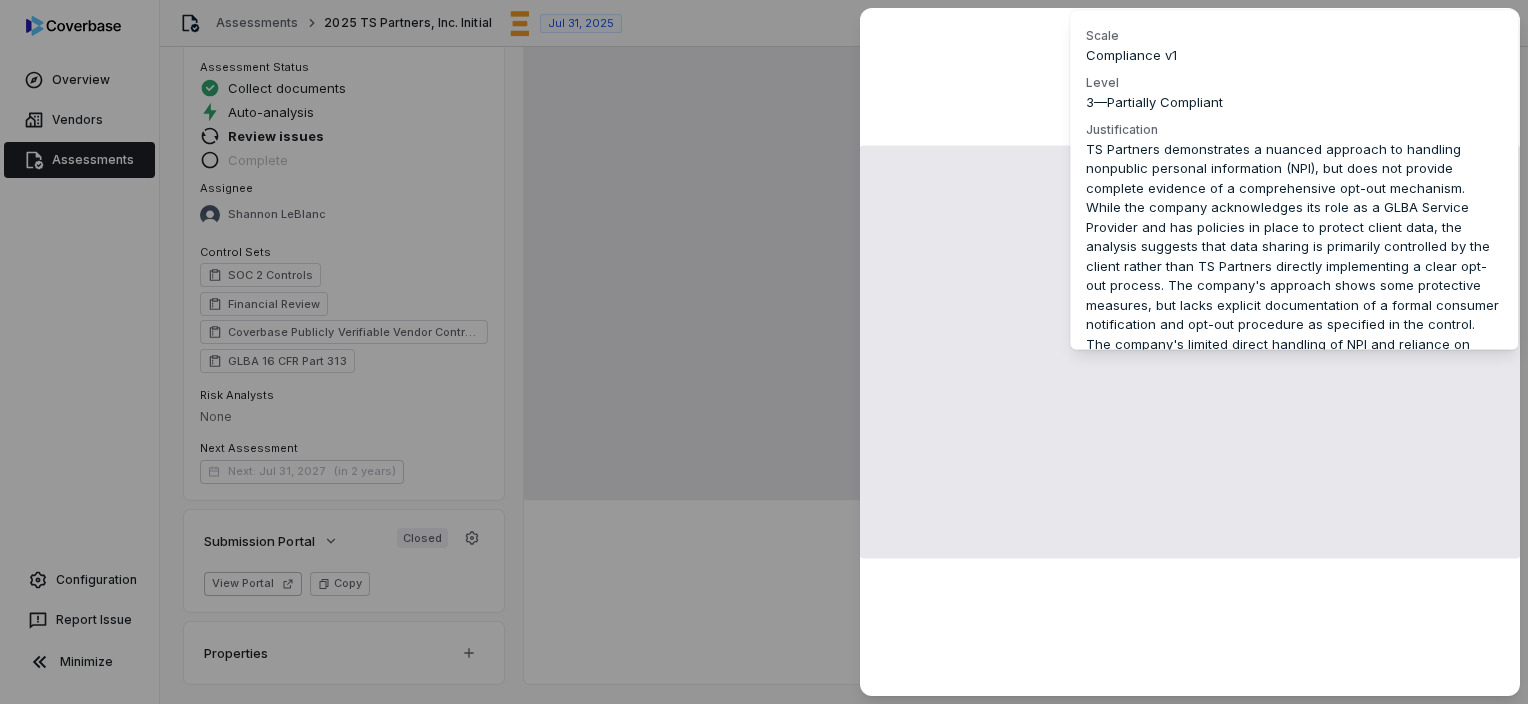 scroll, scrollTop: 1888, scrollLeft: 0, axis: vertical 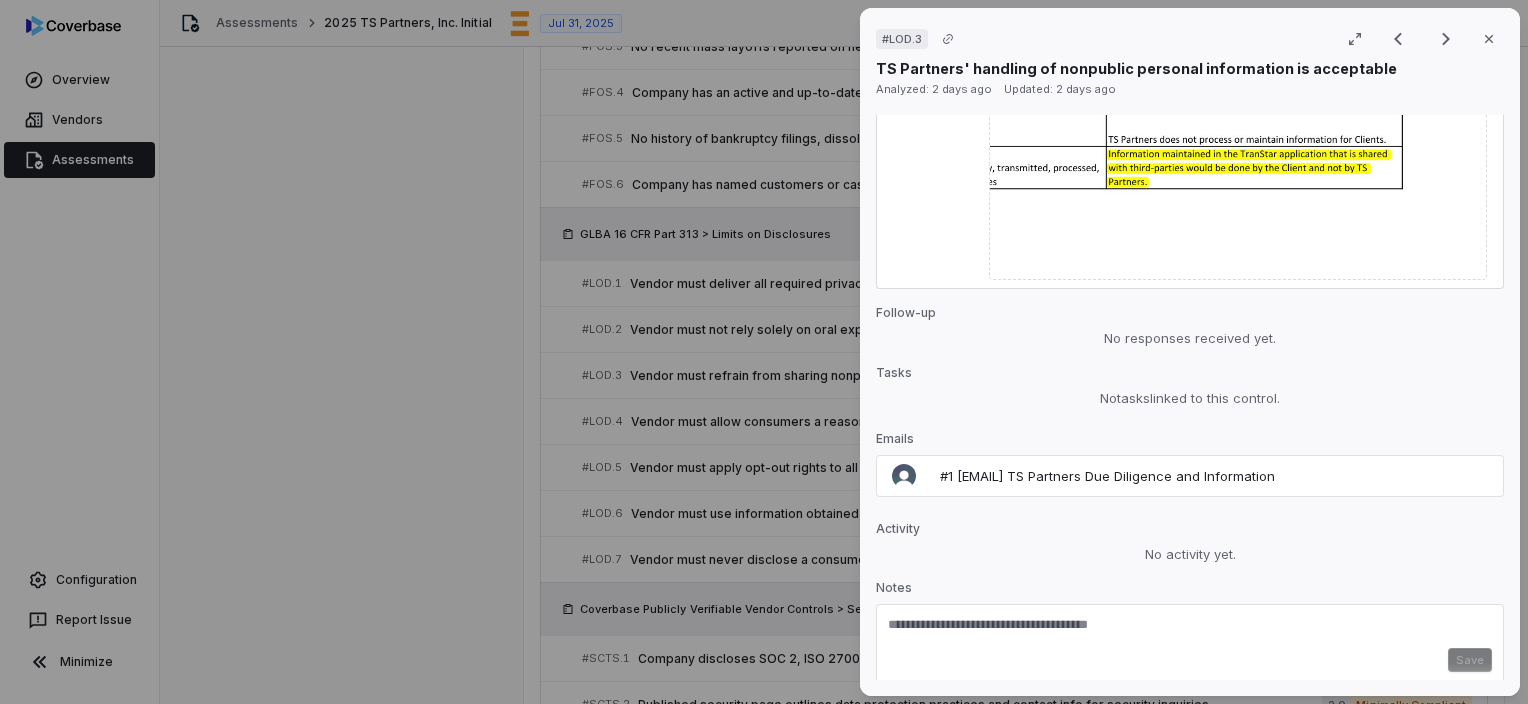 click at bounding box center (1190, 632) 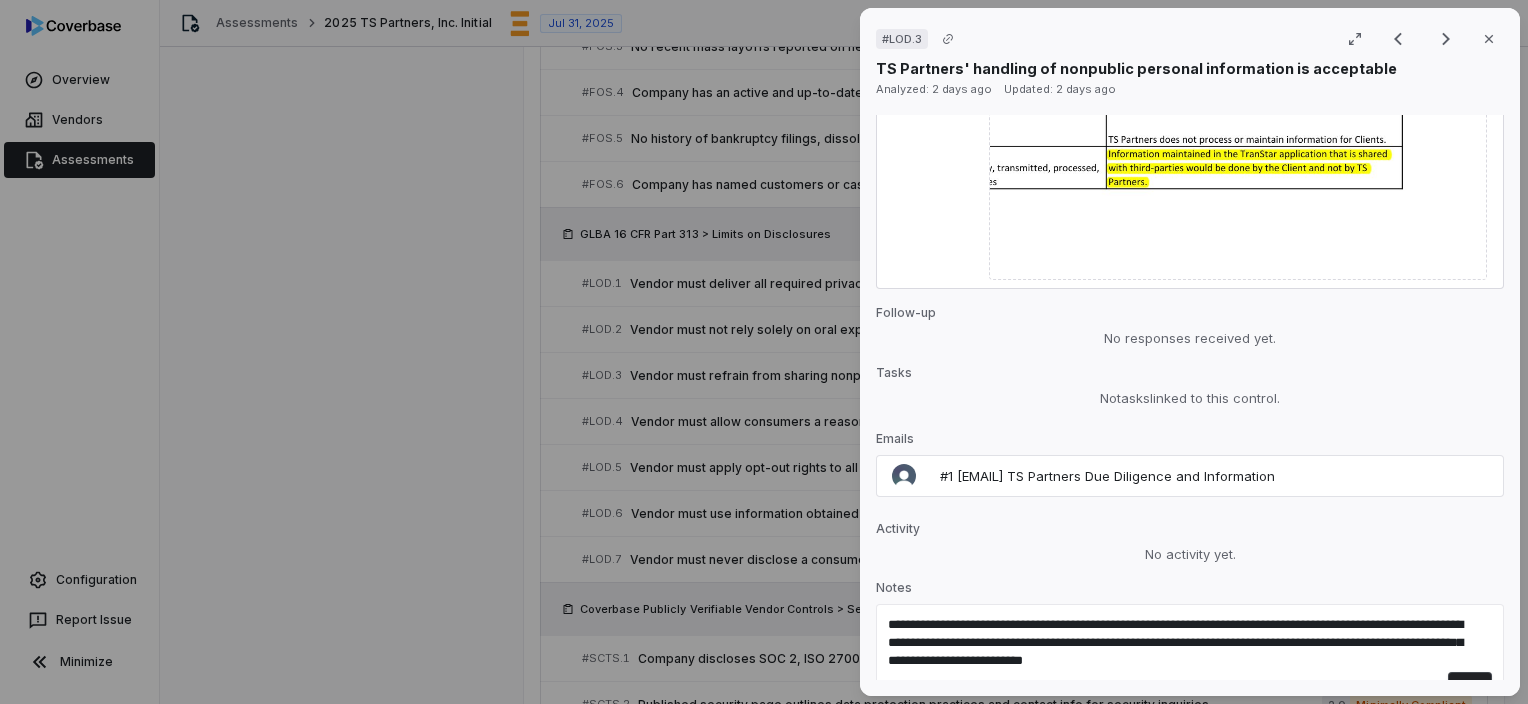 click on "Save" at bounding box center (1470, 684) 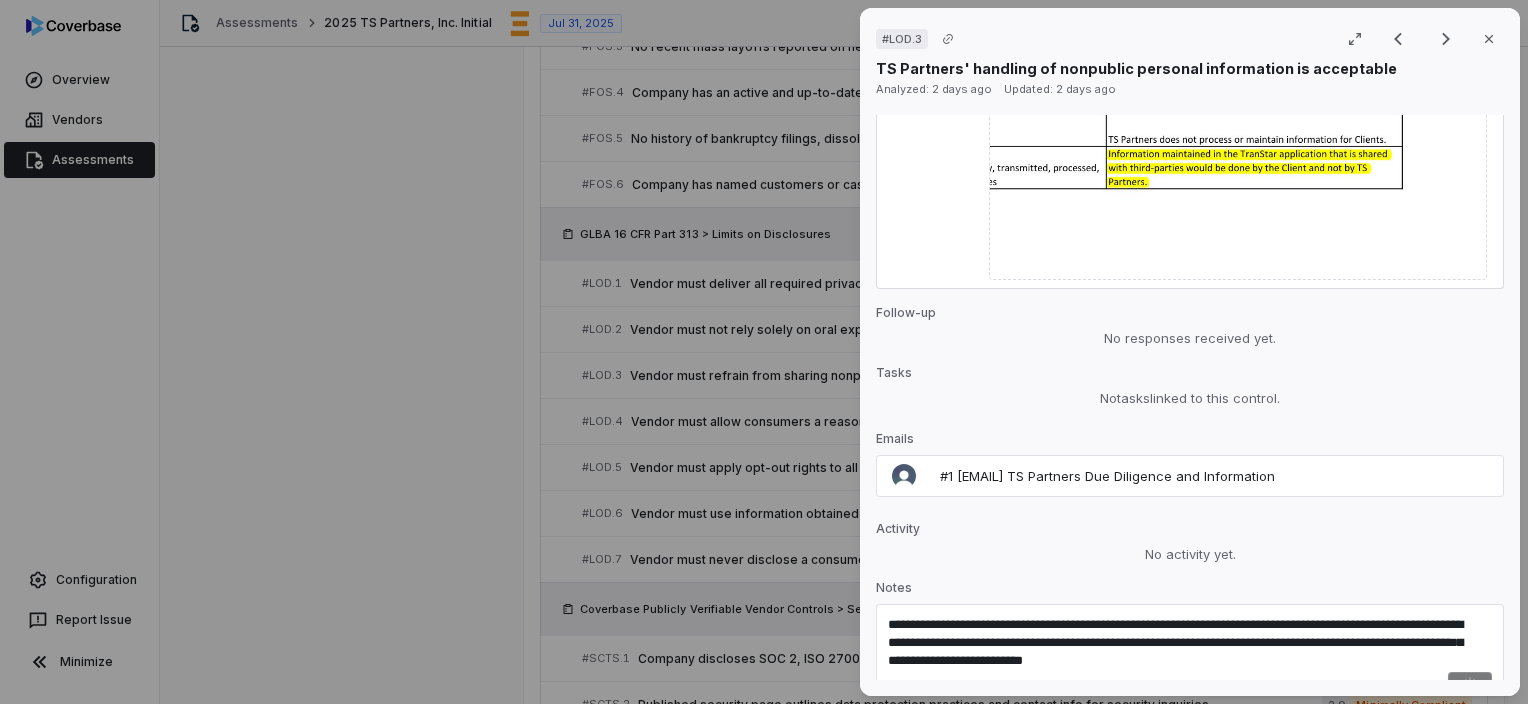 type 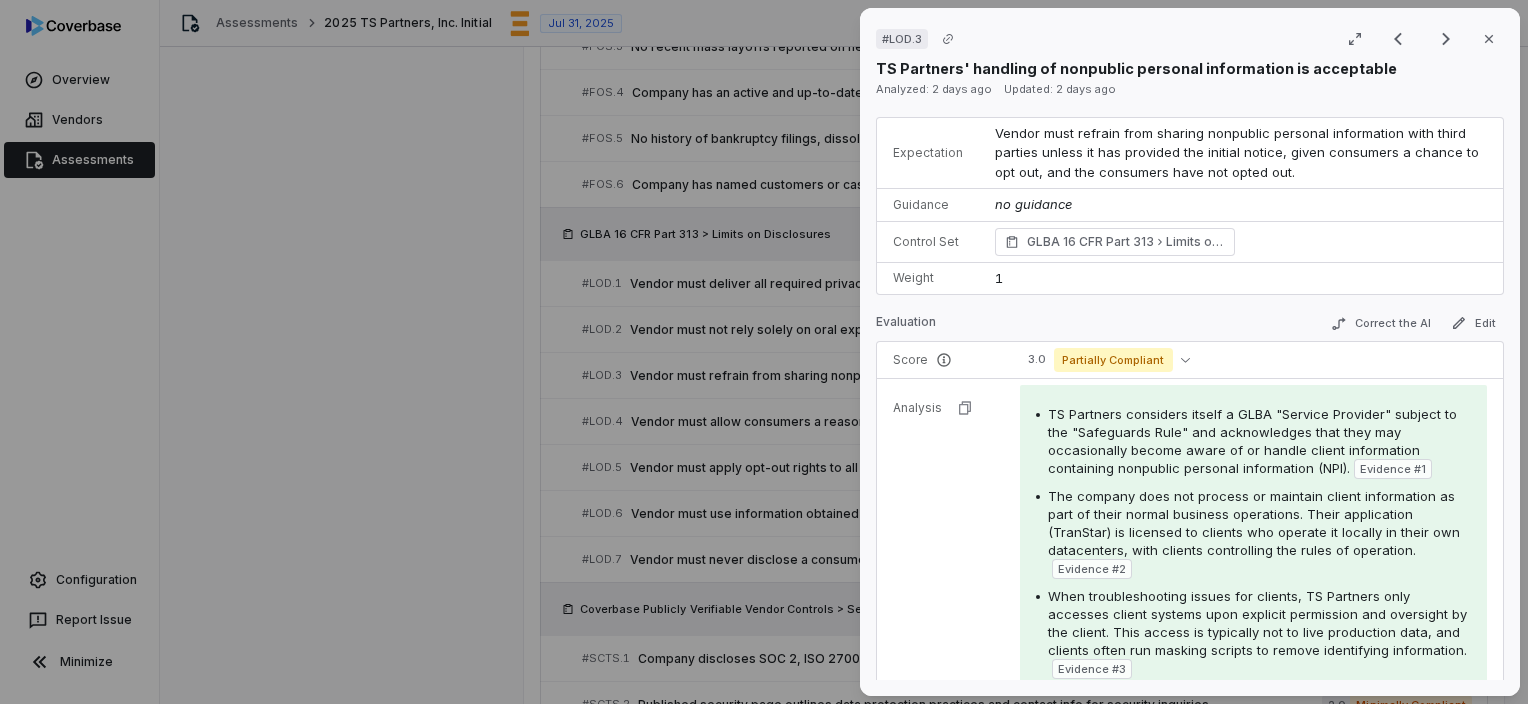scroll, scrollTop: 72, scrollLeft: 0, axis: vertical 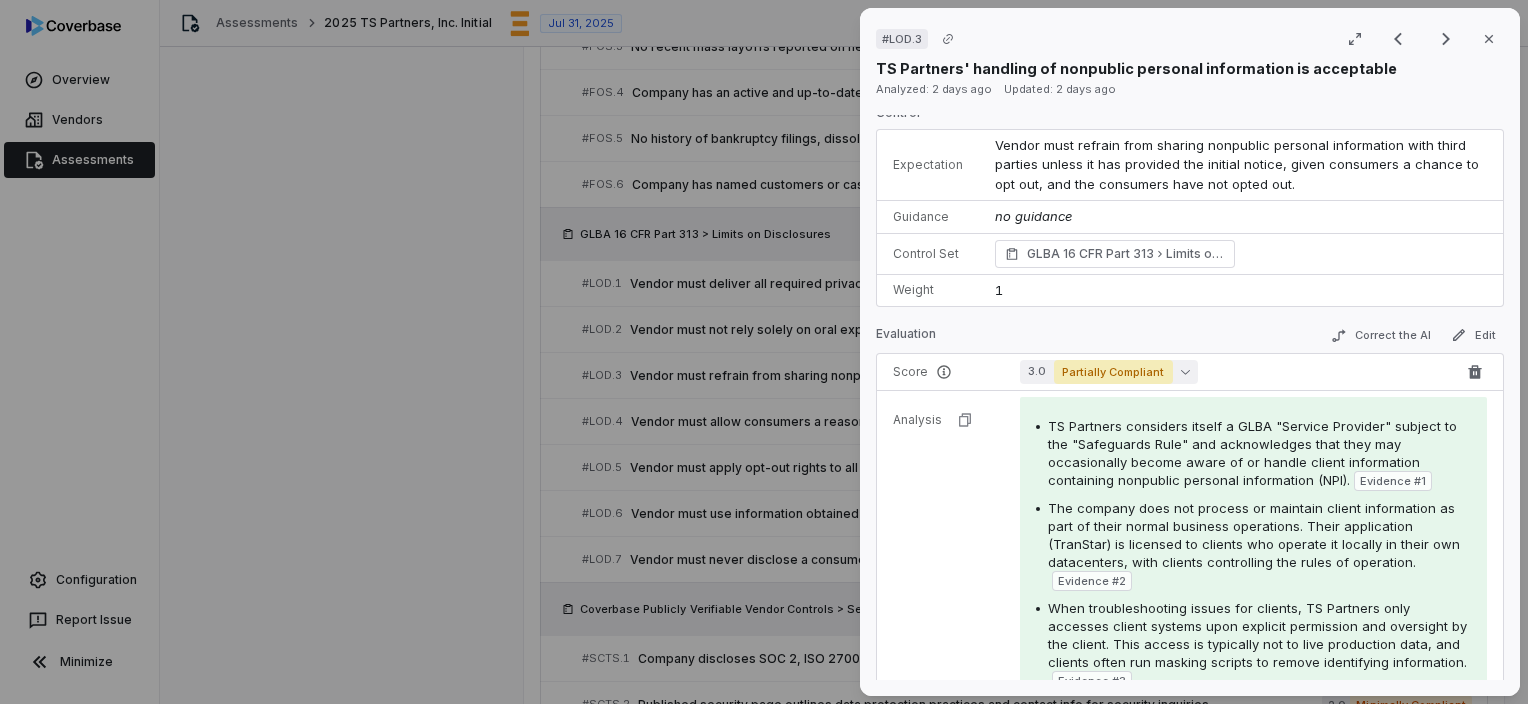 click 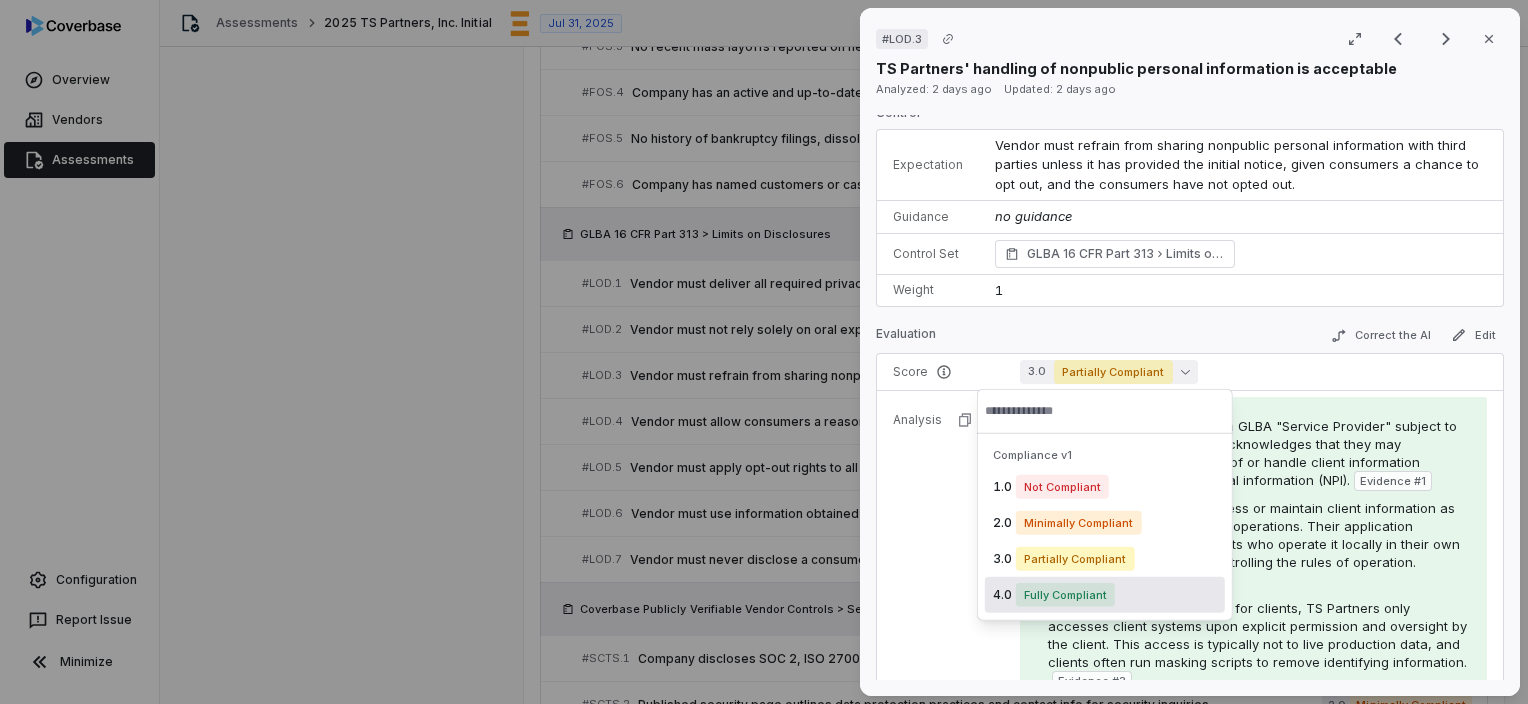 click on "Fully Compliant" at bounding box center [1065, 595] 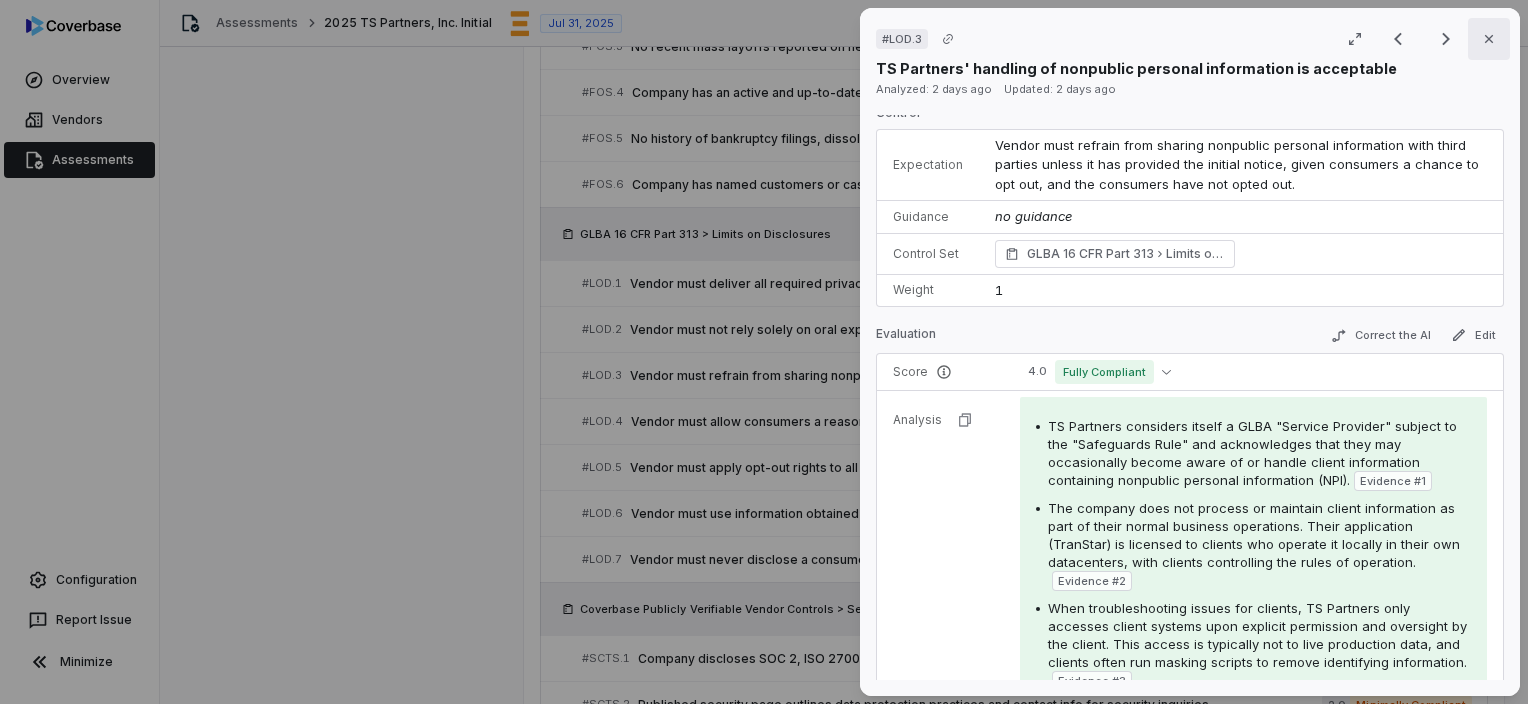 click 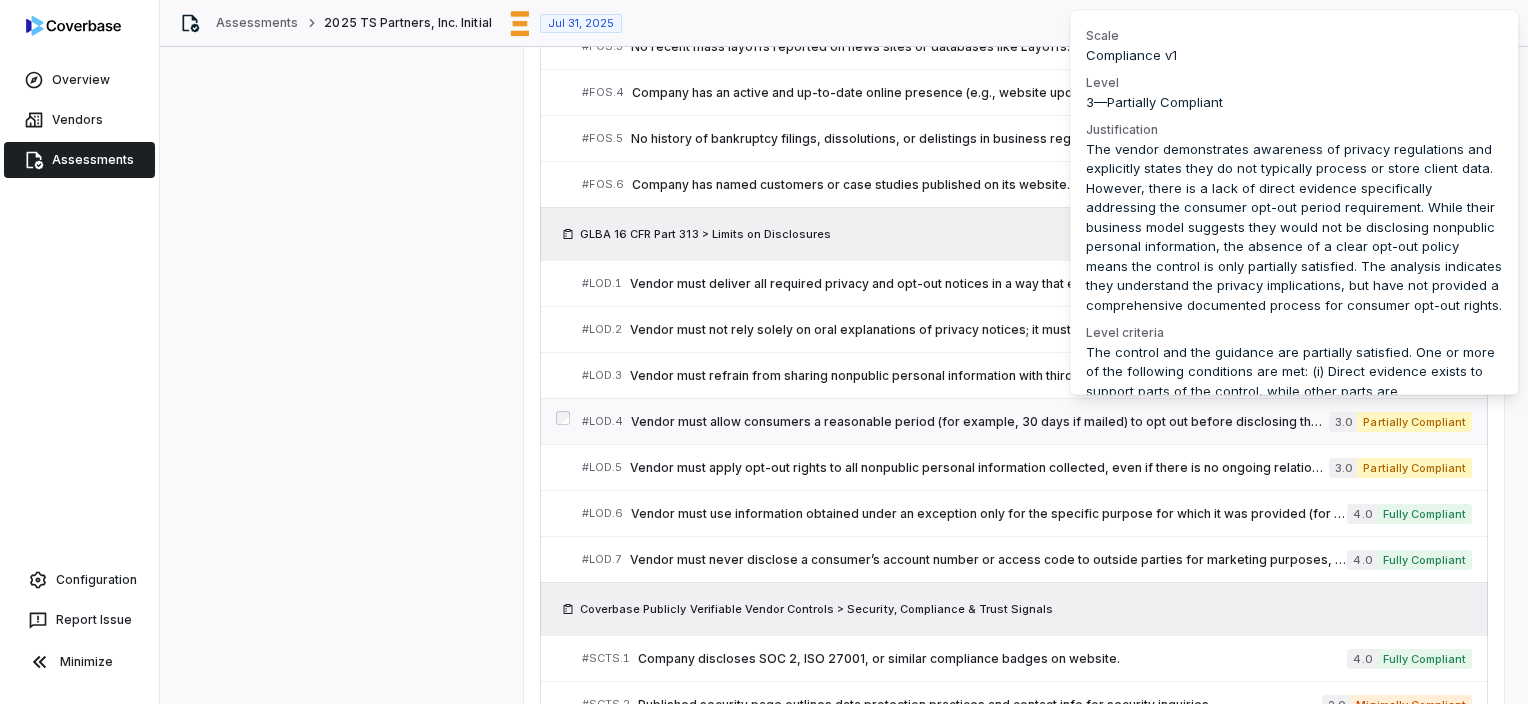 click on "Partially Compliant" at bounding box center (1414, 422) 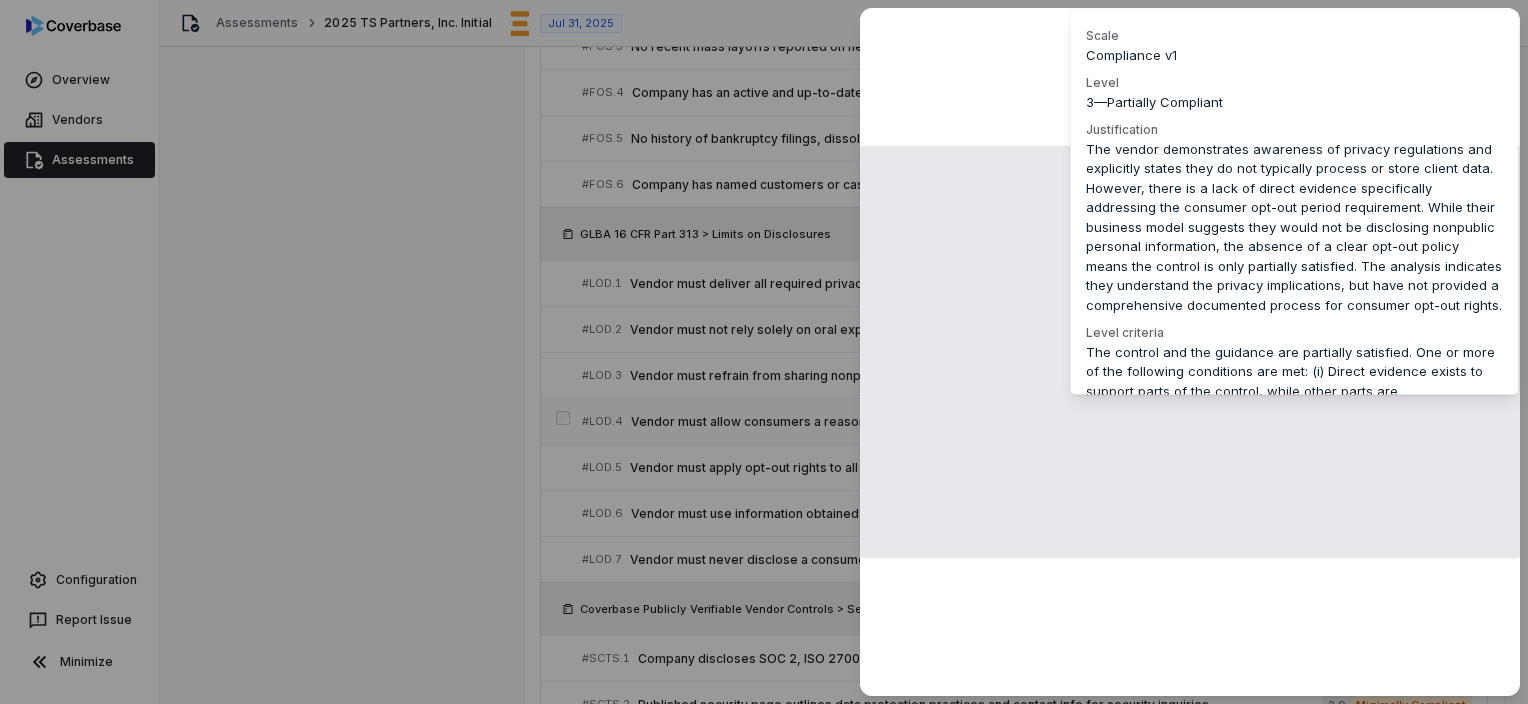 scroll, scrollTop: 1888, scrollLeft: 0, axis: vertical 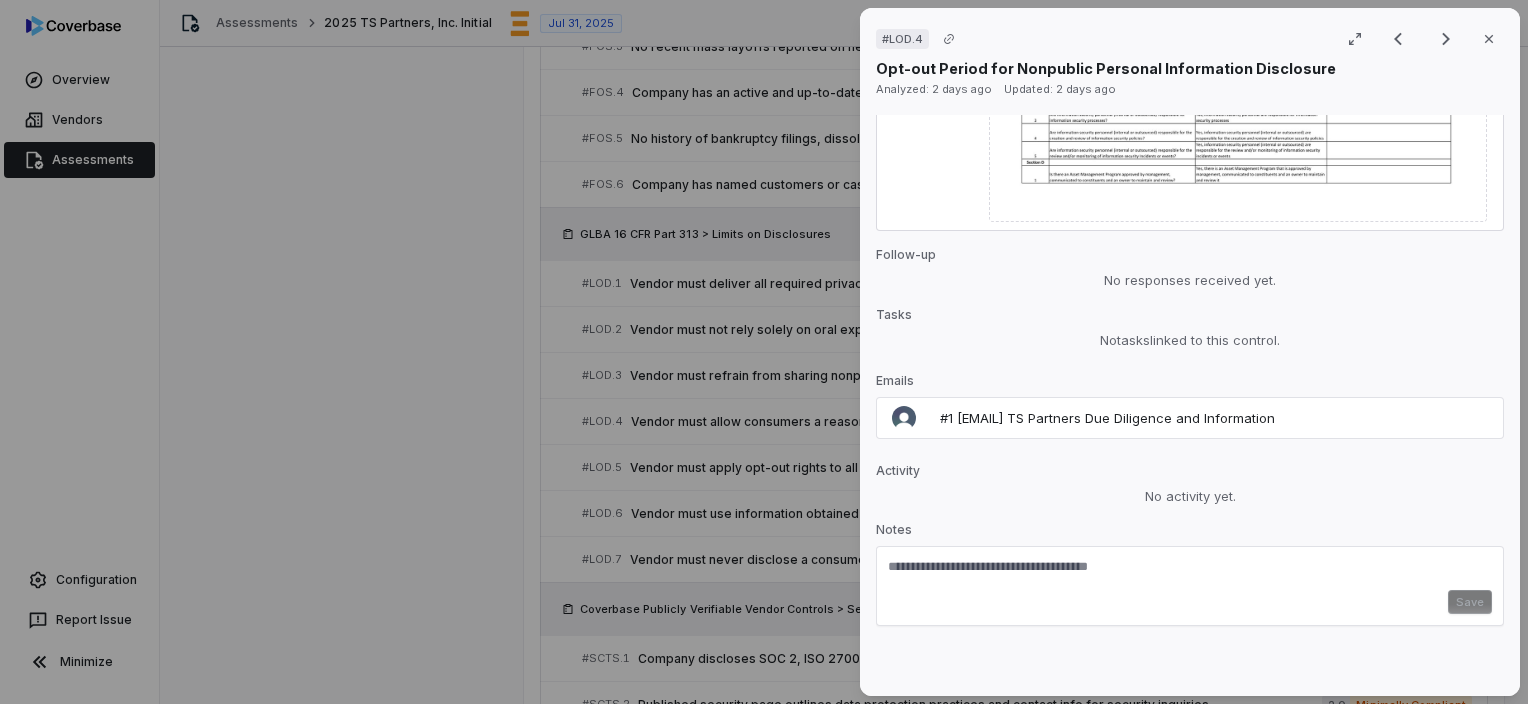 click at bounding box center [1190, 574] 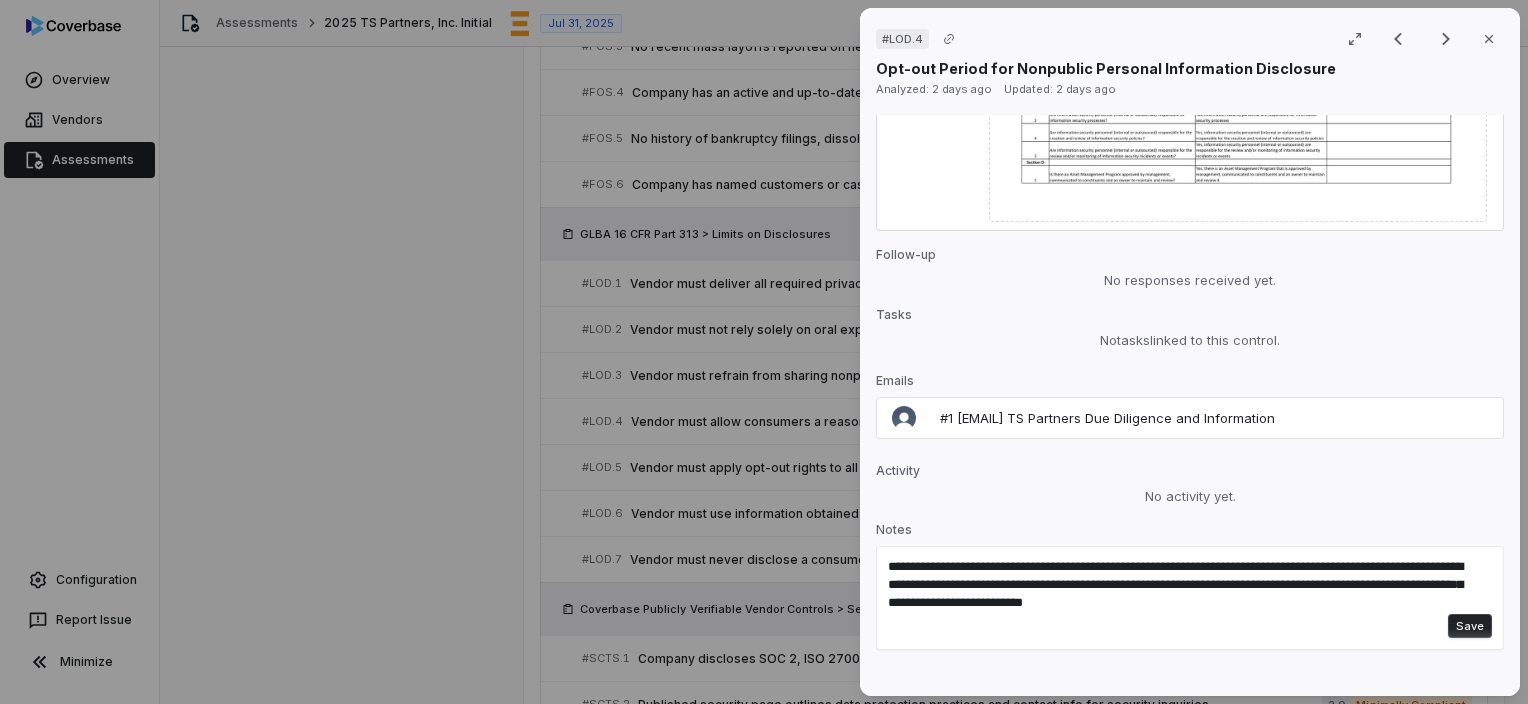 click on "Save" at bounding box center (1470, 626) 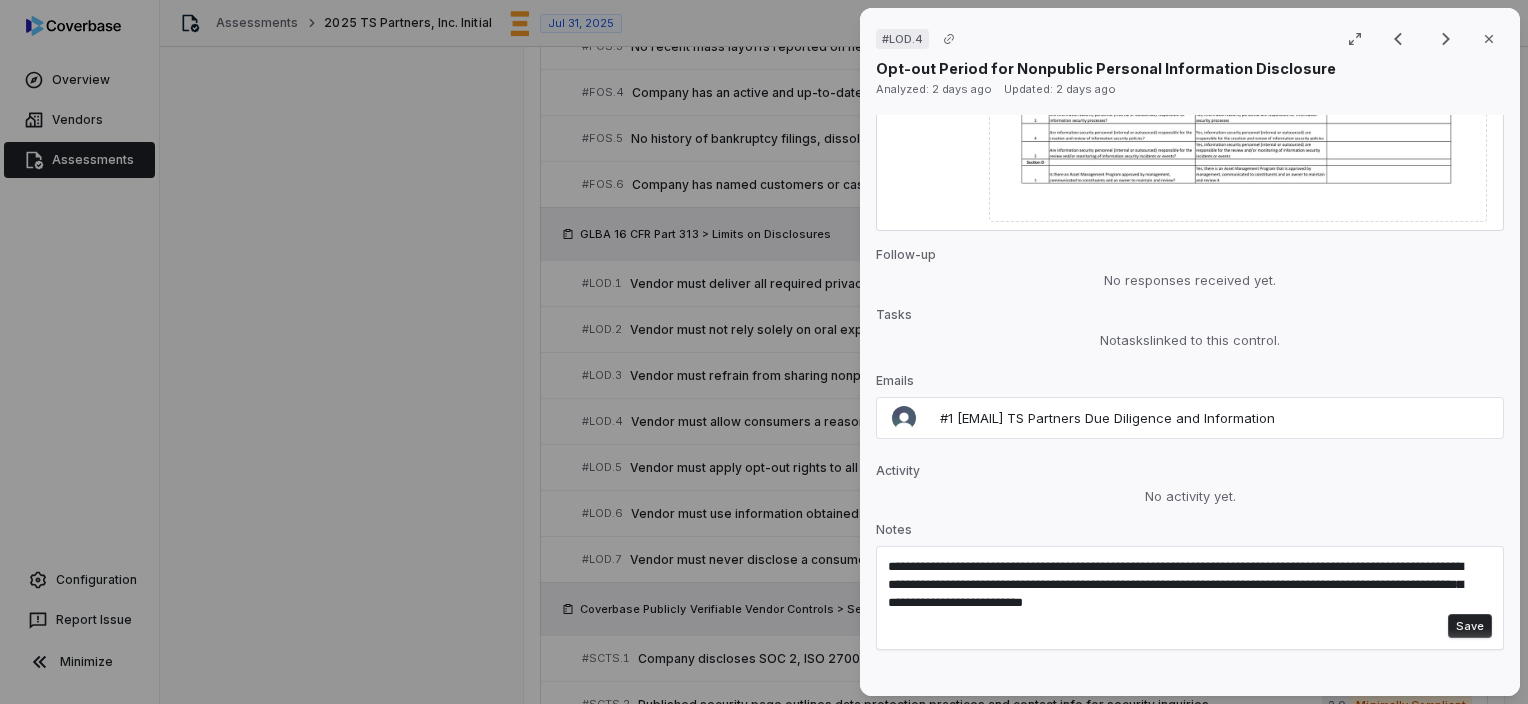 type 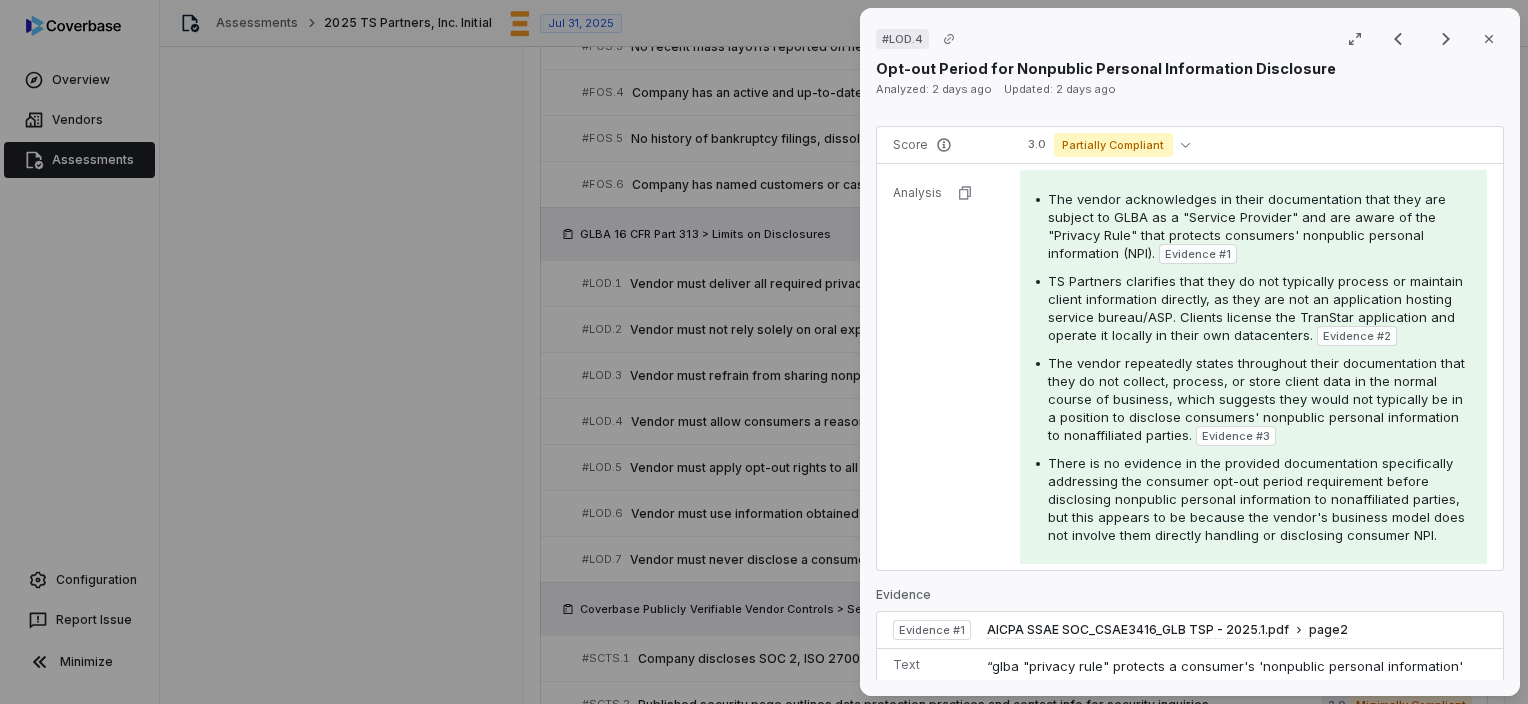 scroll, scrollTop: 0, scrollLeft: 0, axis: both 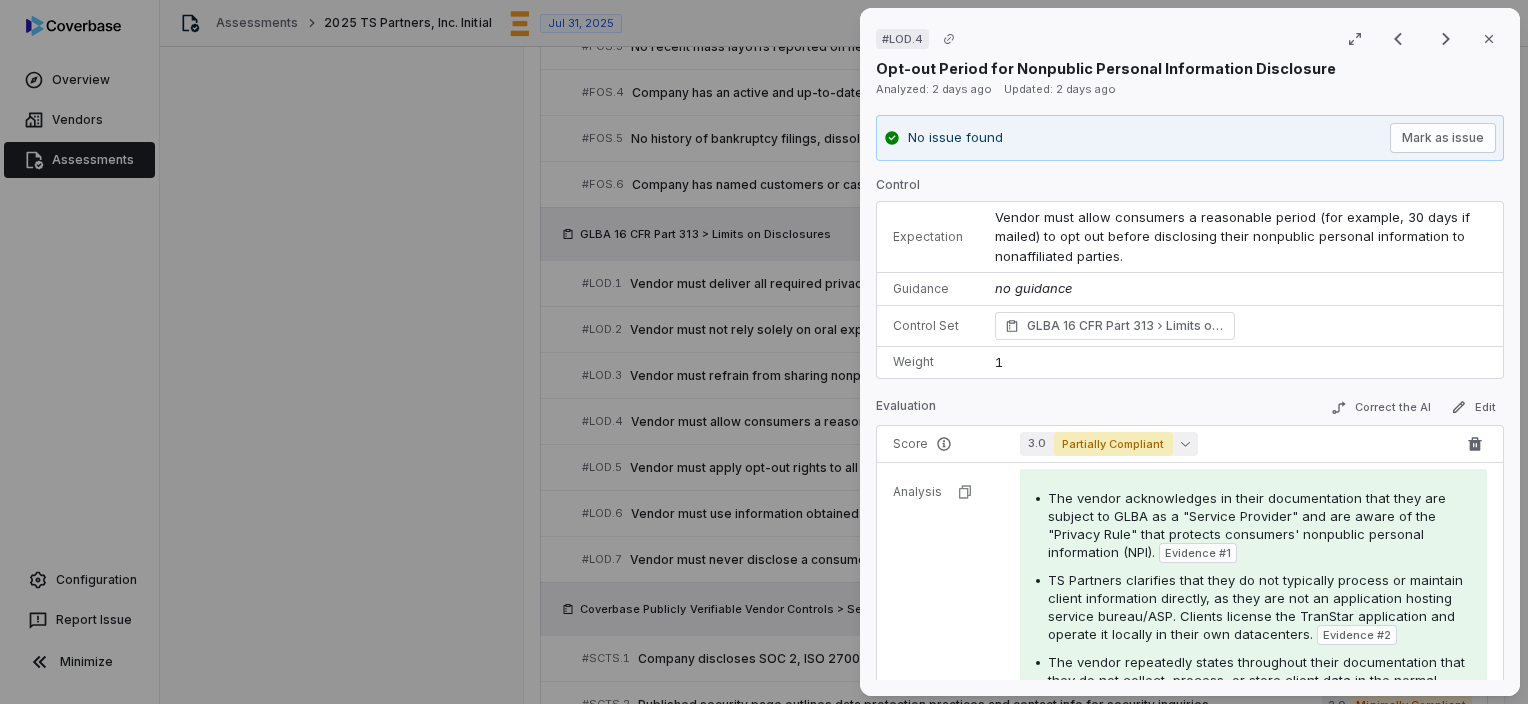 click on "Partially Compliant" at bounding box center [1113, 444] 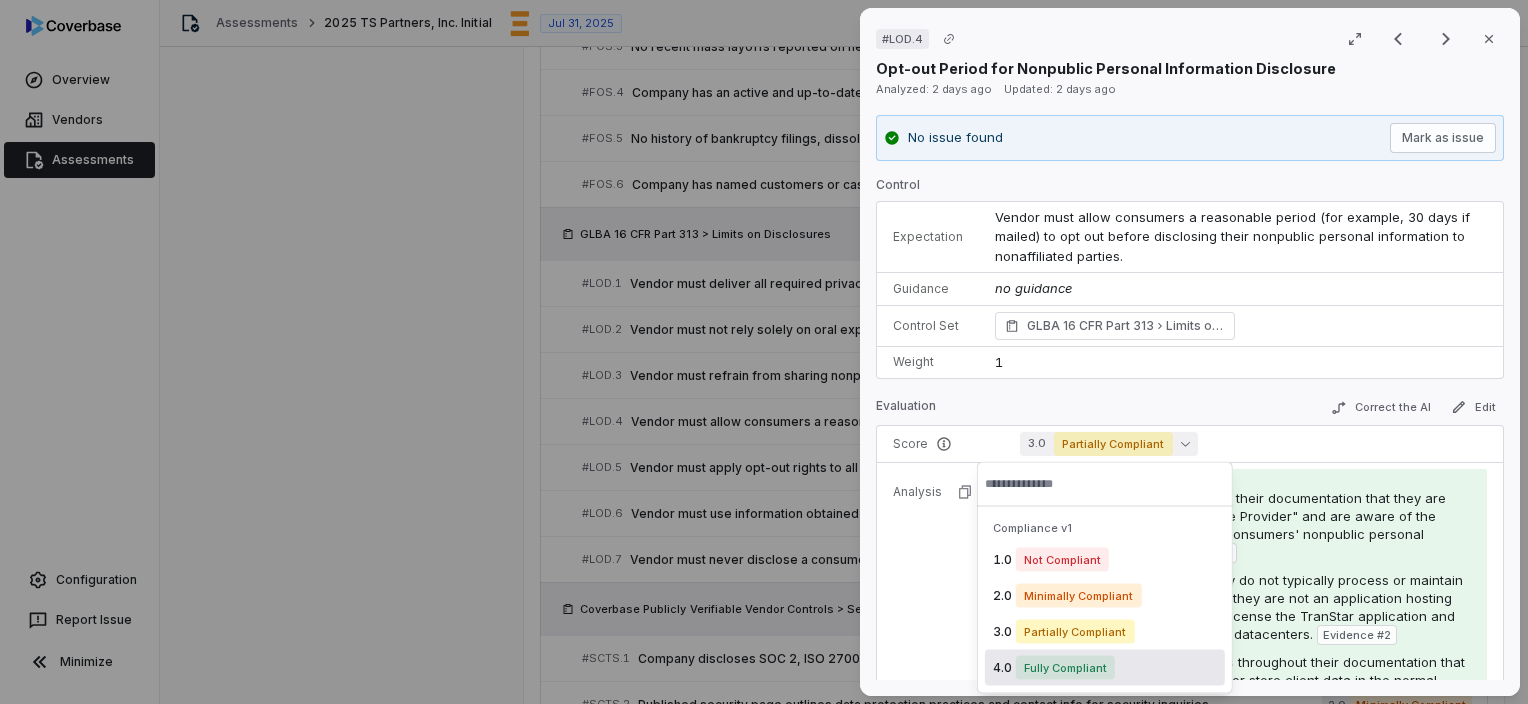 click on "Fully Compliant" at bounding box center (1065, 668) 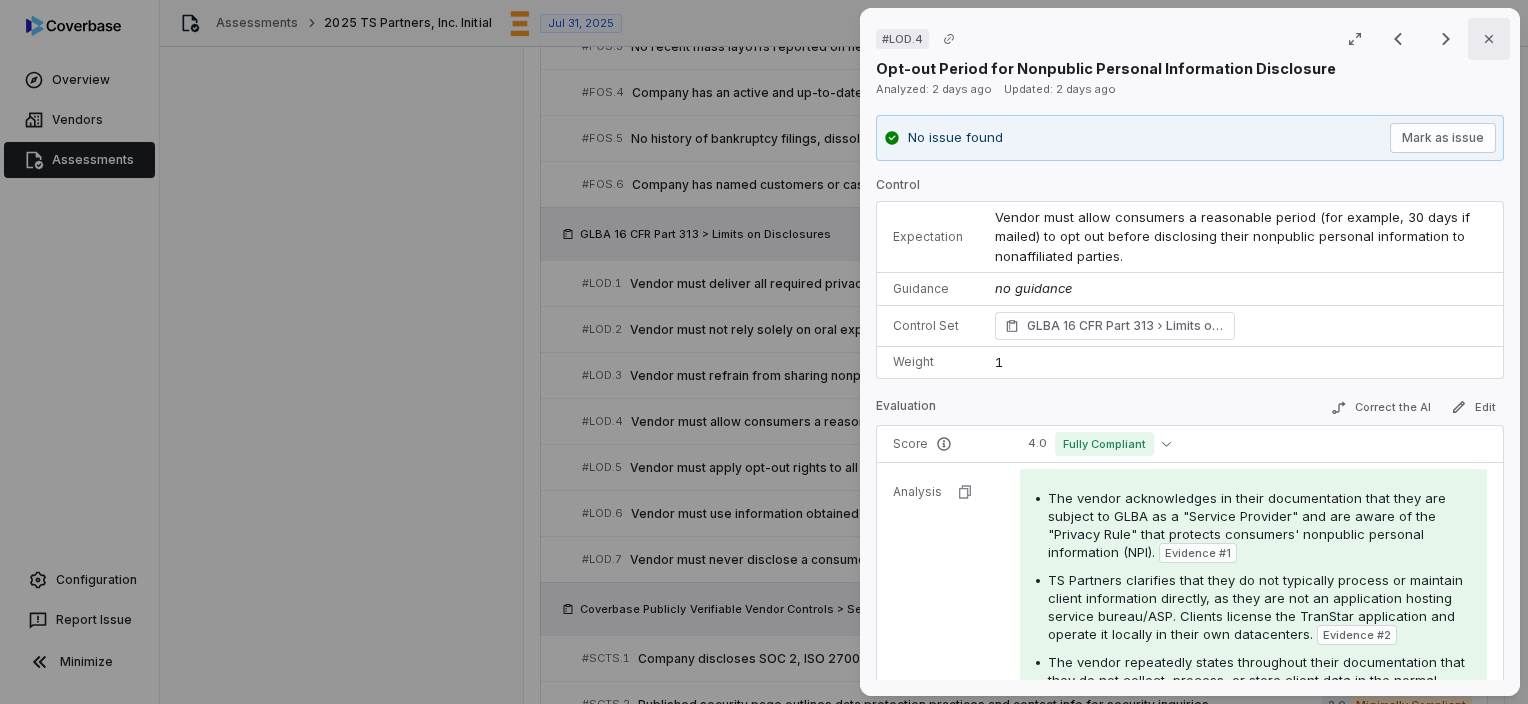 click 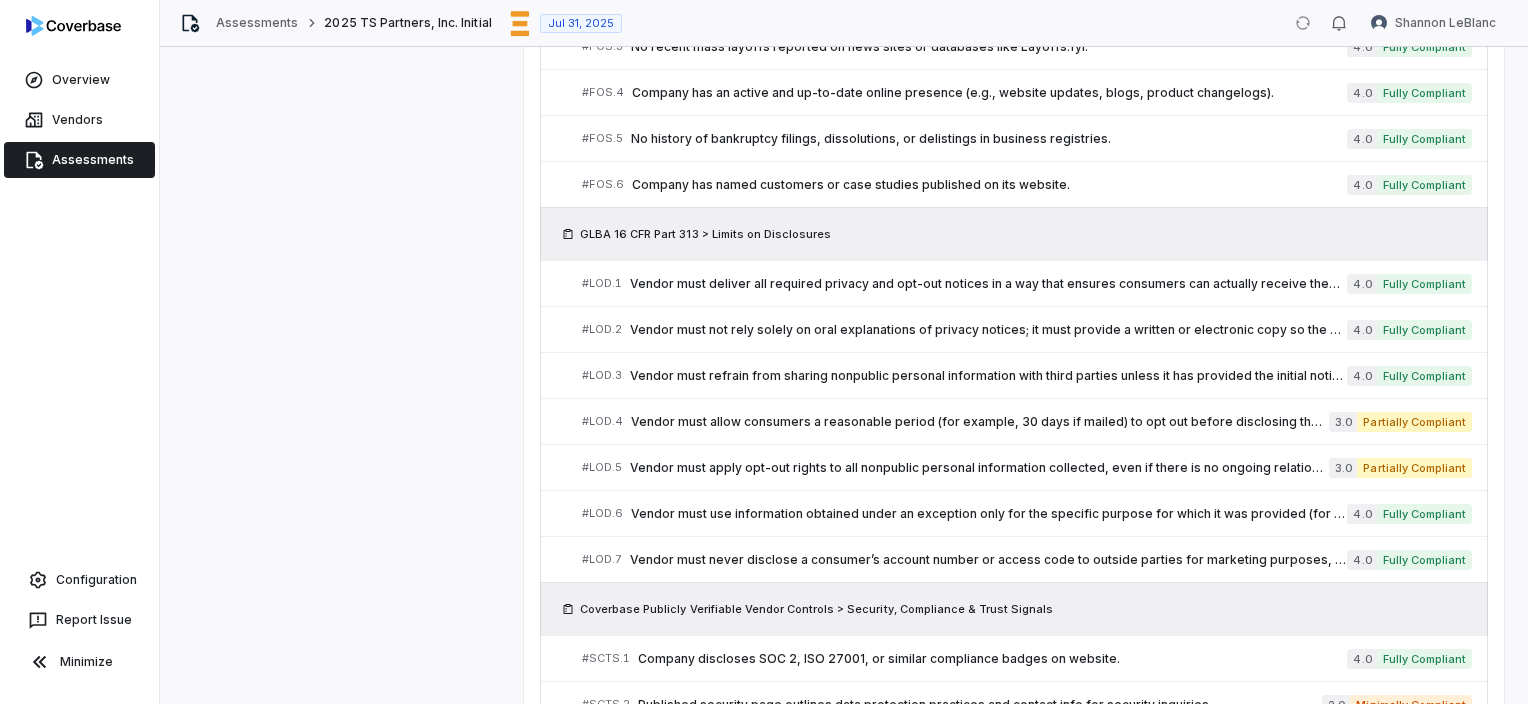 click on "There are no issues found for this vendor. Complete Assessment Reviews 2  outstanding Control Set Reviewer  Status Review Text SOC 2 Controls Unassigned Approve Per [FIRST] [LAST] - We provide a SIG Lite which is the appropriate document for our role as a software provider.  TS Partners does not handle or have access to your production data.  We create and provide the software to the bank to maintain their own records. Financial Review [FIRST] [LAST] Approve - Coverbase Publicly Verifiable Vendor Controls Unassigned Not reviewed - GLBA 16 CFR Part 313 Unassigned Not reviewed - Filter Assigned to me Select all 0  issues All  56  results Group by   Control Section SOC 2 Controls   # 1 The SOC 2 report should be conducted by a reputable and qualified auditor. 4.0 Fully Compliant # 2 The SOC 2 audit period end date is less than a year ago from today. 4.0 Fully Compliant # 3 The SOC 2 report should contain an unqualified opinion from the auditor. 4.0 Fully Compliant # 4 4.0 Fully Compliant # 5 4.0 Fully Compliant # 6" at bounding box center (1014, 24) 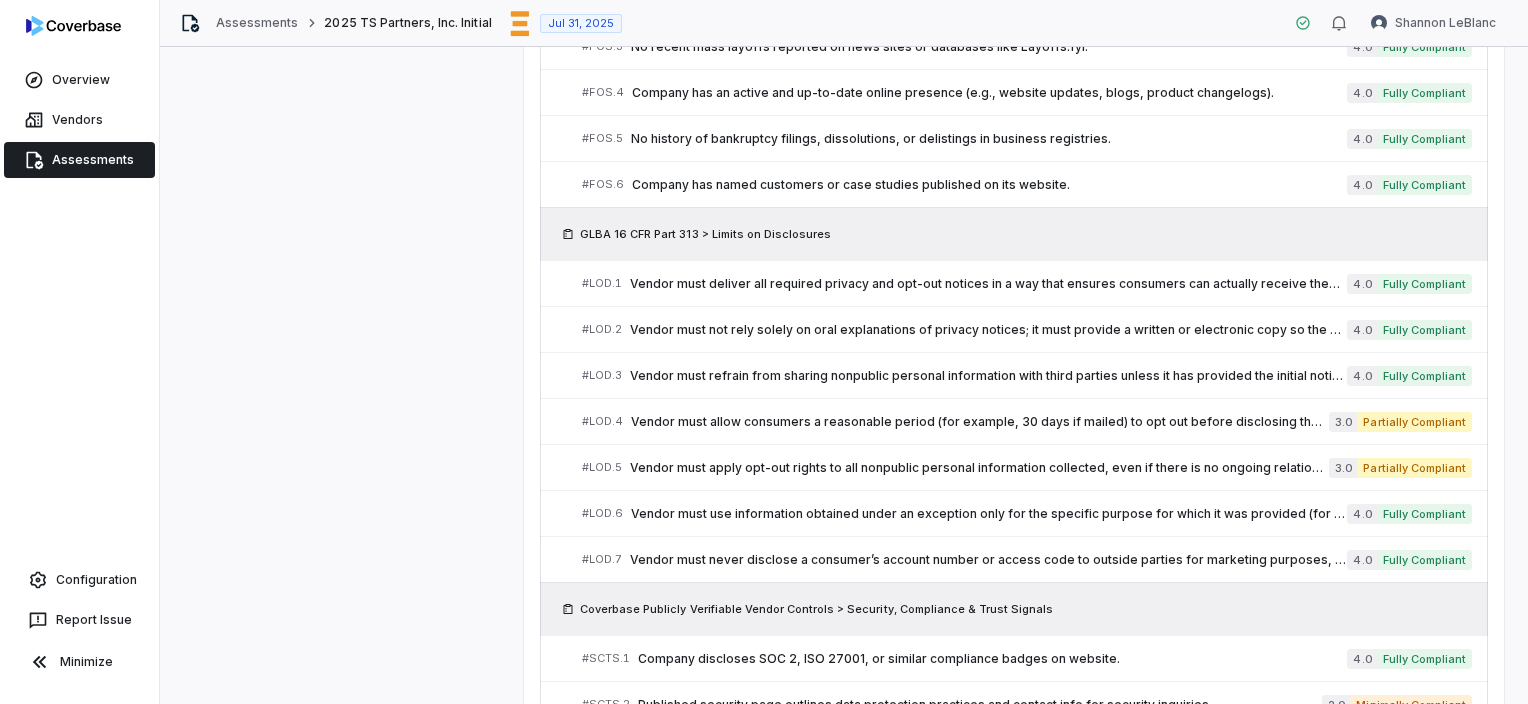 click on "There are no issues found for this vendor. Complete Assessment Reviews 2  outstanding Control Set Reviewer  Status Review Text SOC 2 Controls Unassigned Approve Per [FIRST] [LAST] - We provide a SIG Lite which is the appropriate document for our role as a software provider.  TS Partners does not handle or have access to your production data.  We create and provide the software to the bank to maintain their own records. Financial Review [FIRST] [LAST] Approve - Coverbase Publicly Verifiable Vendor Controls Unassigned Not reviewed - GLBA 16 CFR Part 313 Unassigned Not reviewed - Filter Assigned to me Select all 0  issues All  56  results Group by   Control Section SOC 2 Controls   # 1 The SOC 2 report should be conducted by a reputable and qualified auditor. 4.0 Fully Compliant # 2 The SOC 2 audit period end date is less than a year ago from today. 4.0 Fully Compliant # 3 The SOC 2 report should contain an unqualified opinion from the auditor. 4.0 Fully Compliant # 4 4.0 Fully Compliant # 5 4.0 Fully Compliant # 6" at bounding box center (1014, 24) 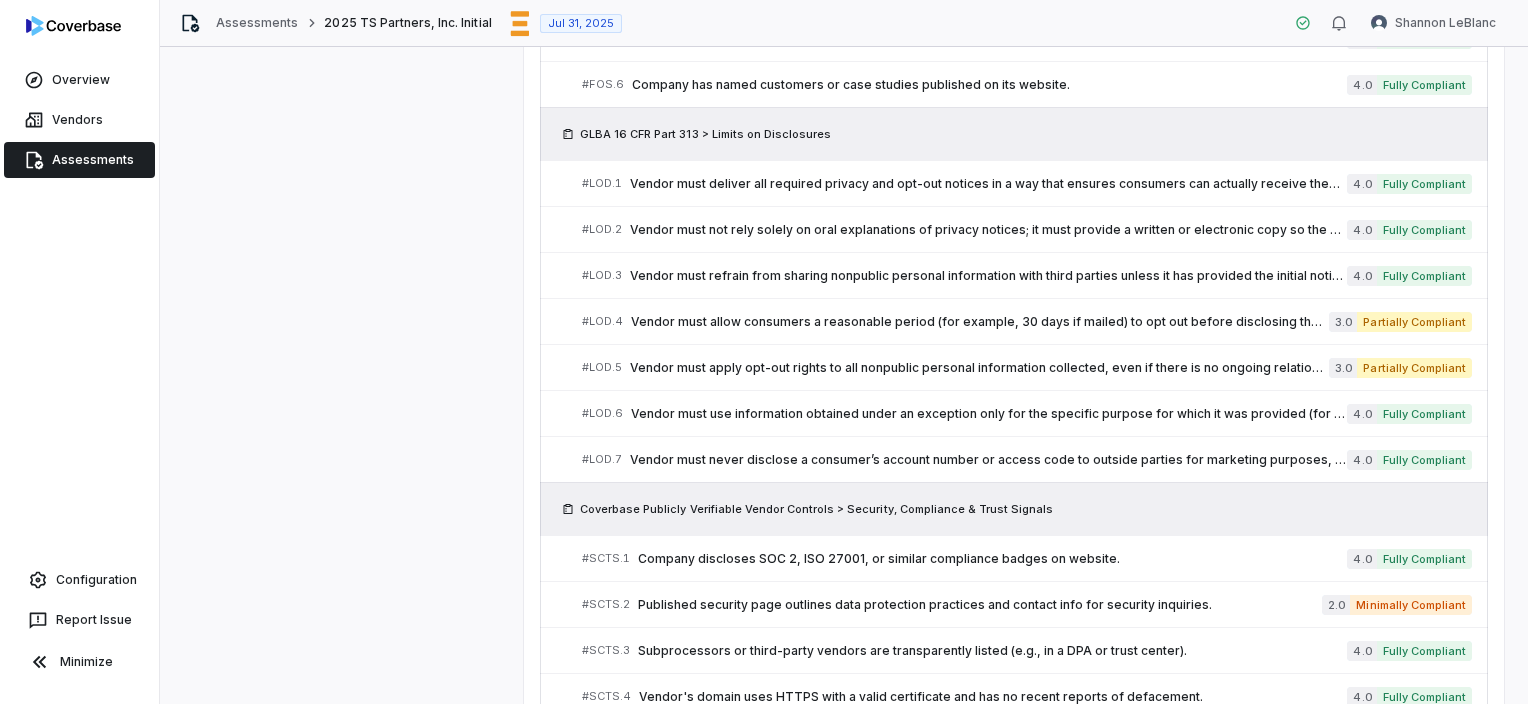click on "There are no issues found for this vendor. Complete Assessment Reviews 2  outstanding Control Set Reviewer  Status Review Text SOC 2 Controls Unassigned Approve Per [FIRST] [LAST] - We provide a SIG Lite which is the appropriate document for our role as a software provider.  TS Partners does not handle or have access to your production data.  We create and provide the software to the bank to maintain their own records. Financial Review [FIRST] [LAST] Approve - Coverbase Publicly Verifiable Vendor Controls Unassigned Not reviewed - GLBA 16 CFR Part 313 Unassigned Not reviewed - Filter Assigned to me Select all 0  issues All  56  results Group by   Control Section SOC 2 Controls   # 1 The SOC 2 report should be conducted by a reputable and qualified auditor. 4.0 Fully Compliant # 2 The SOC 2 audit period end date is less than a year ago from today. 4.0 Fully Compliant # 3 The SOC 2 report should contain an unqualified opinion from the auditor. 4.0 Fully Compliant # 4 4.0 Fully Compliant # 5 4.0 Fully Compliant # 6" at bounding box center (1014, -76) 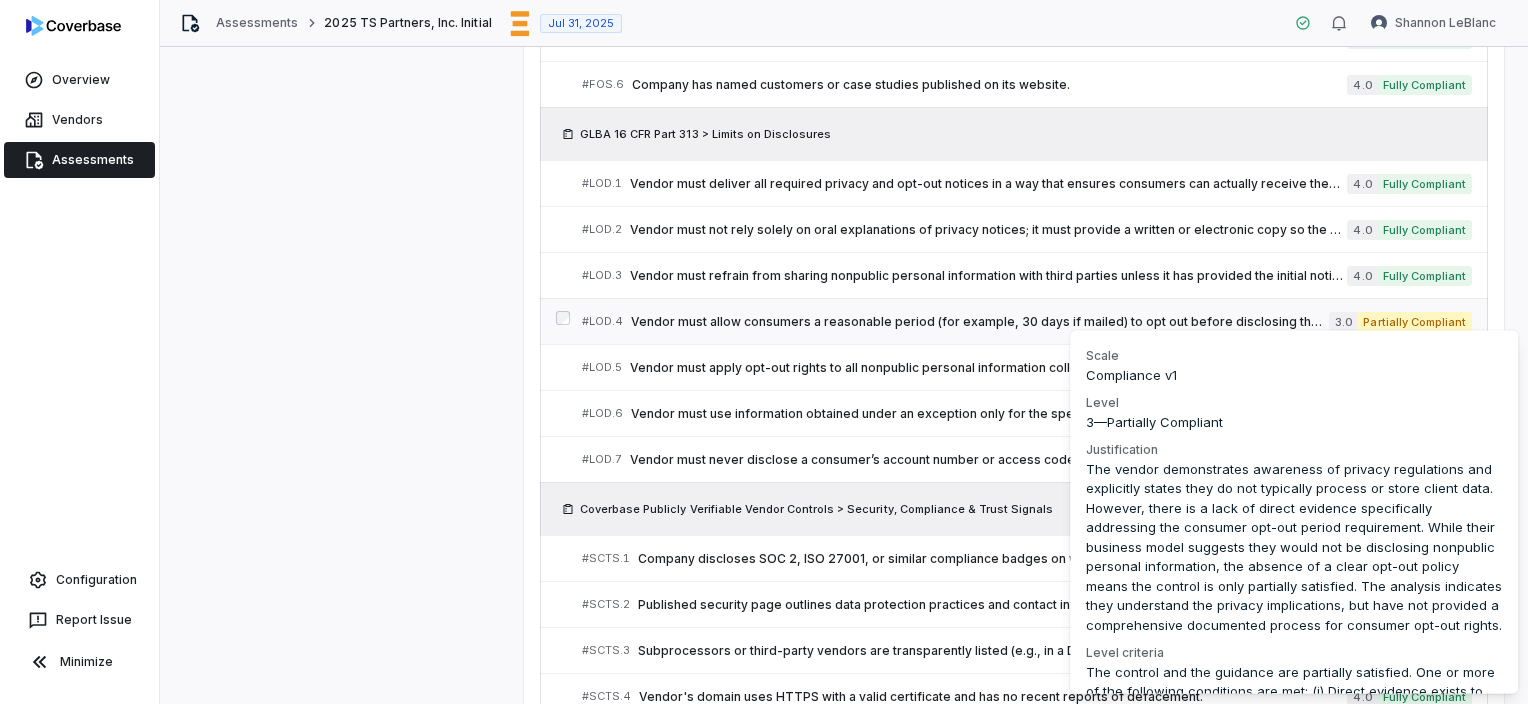 click on "Partially Compliant" at bounding box center [1414, 322] 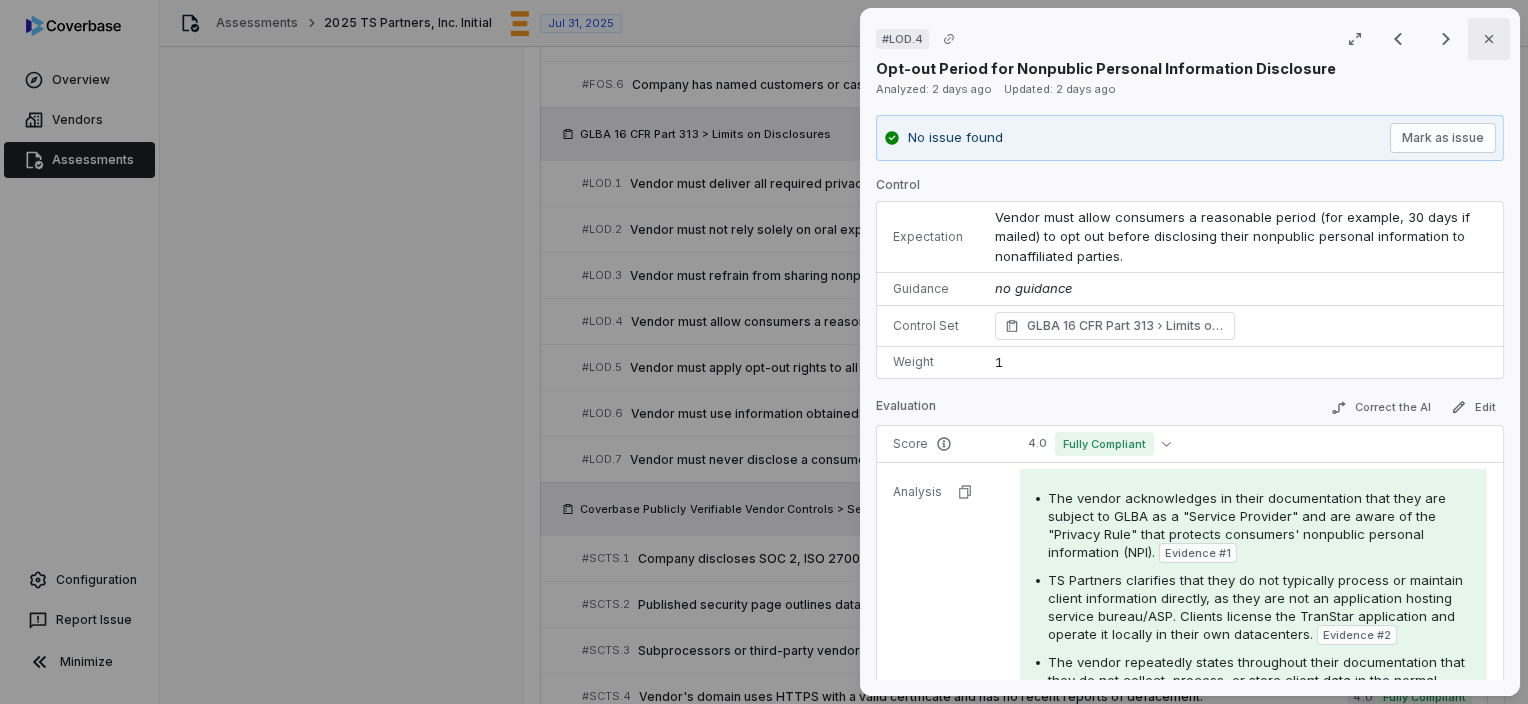 click 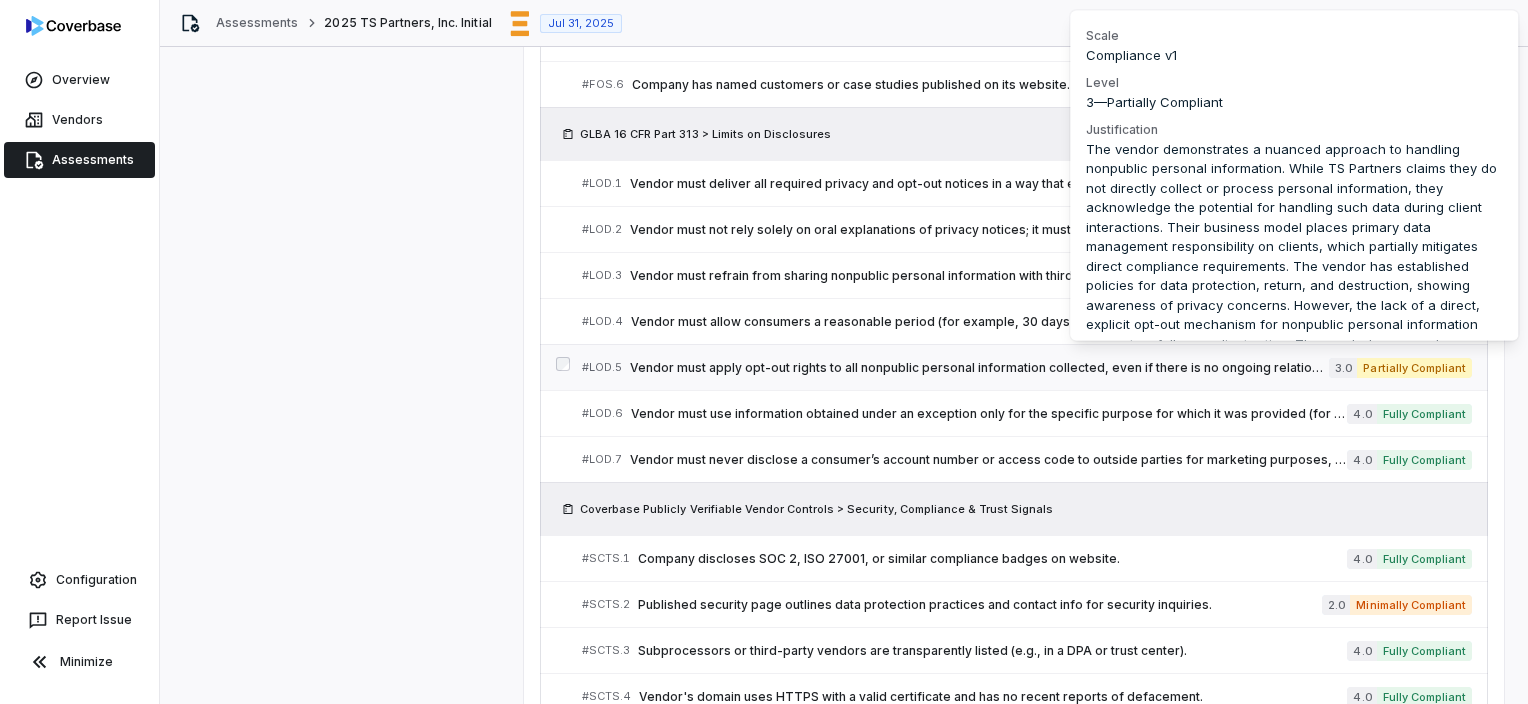 click on "Partially Compliant" at bounding box center [1414, 368] 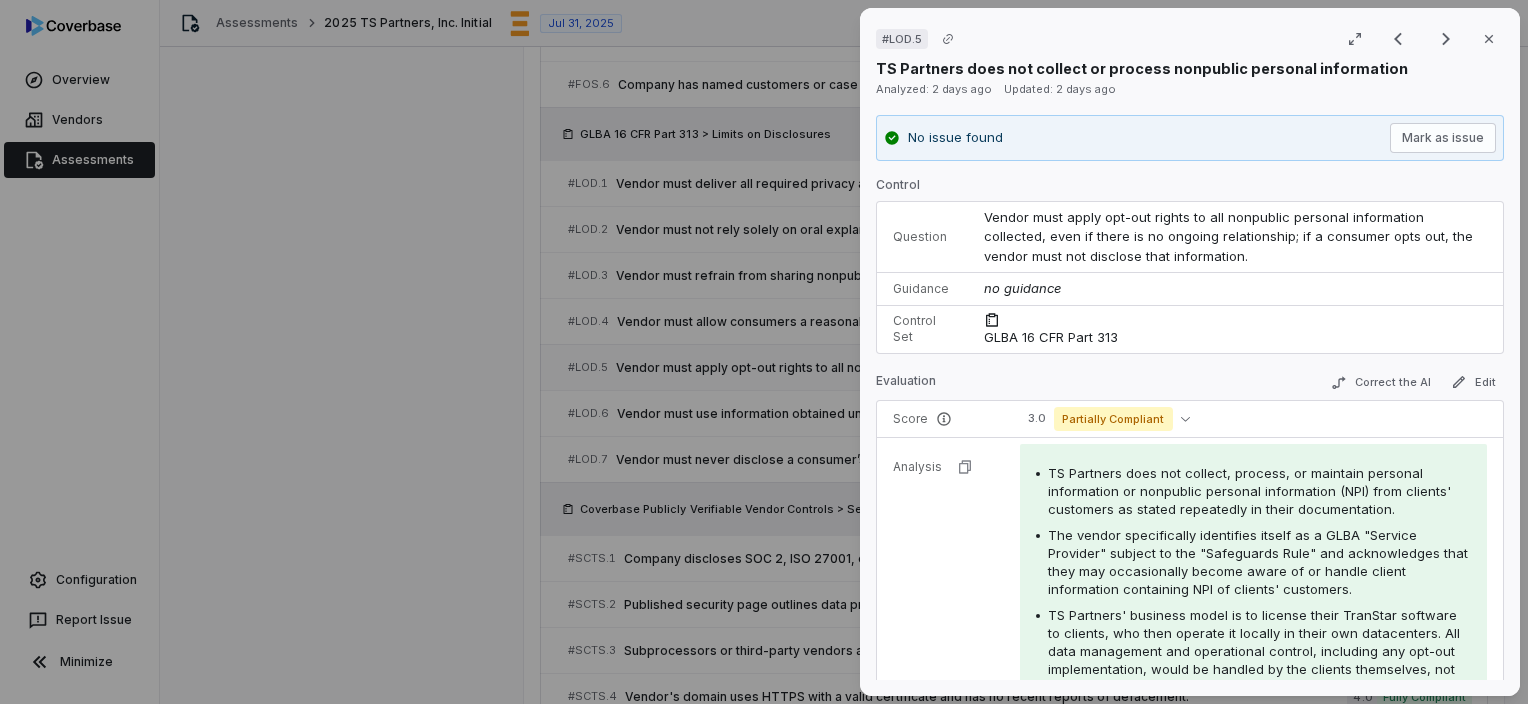 scroll, scrollTop: 1988, scrollLeft: 0, axis: vertical 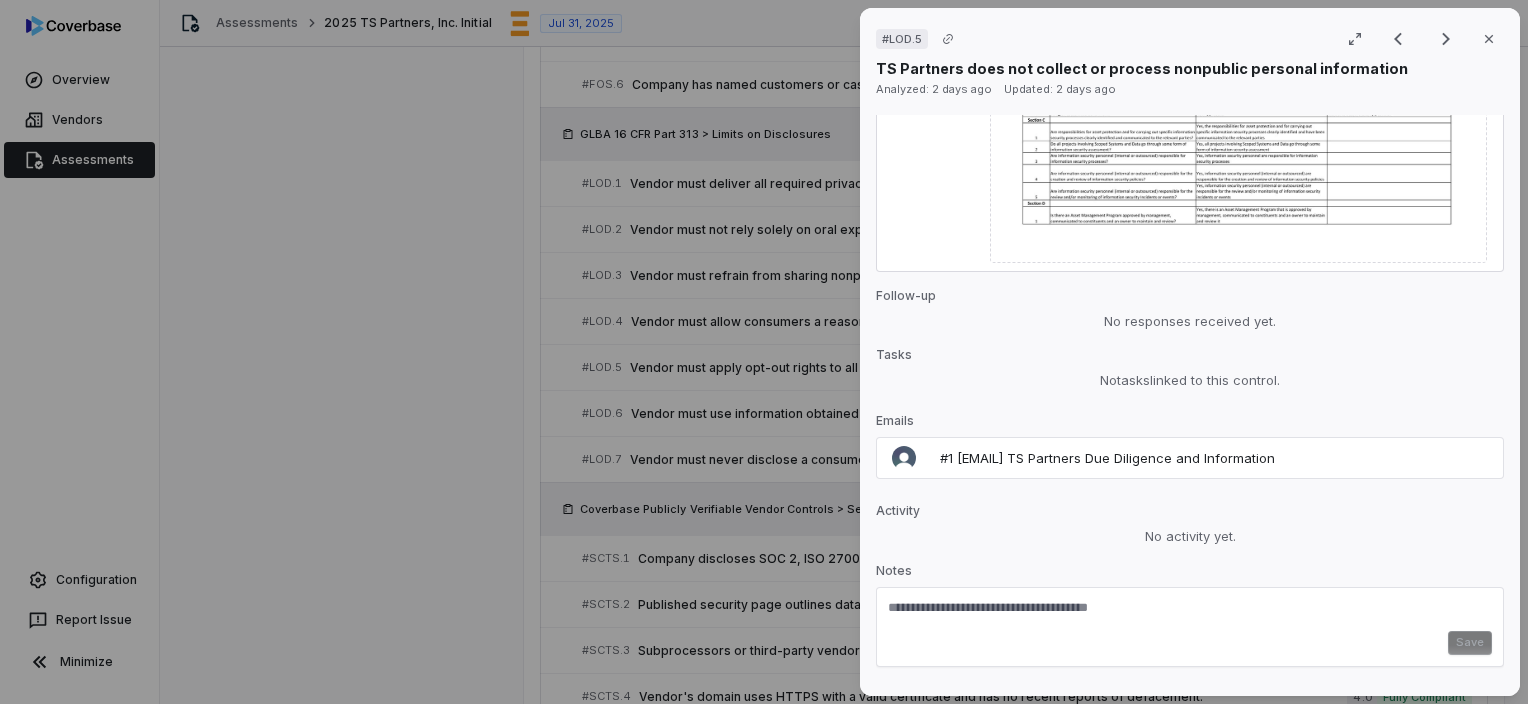 click at bounding box center [1190, 615] 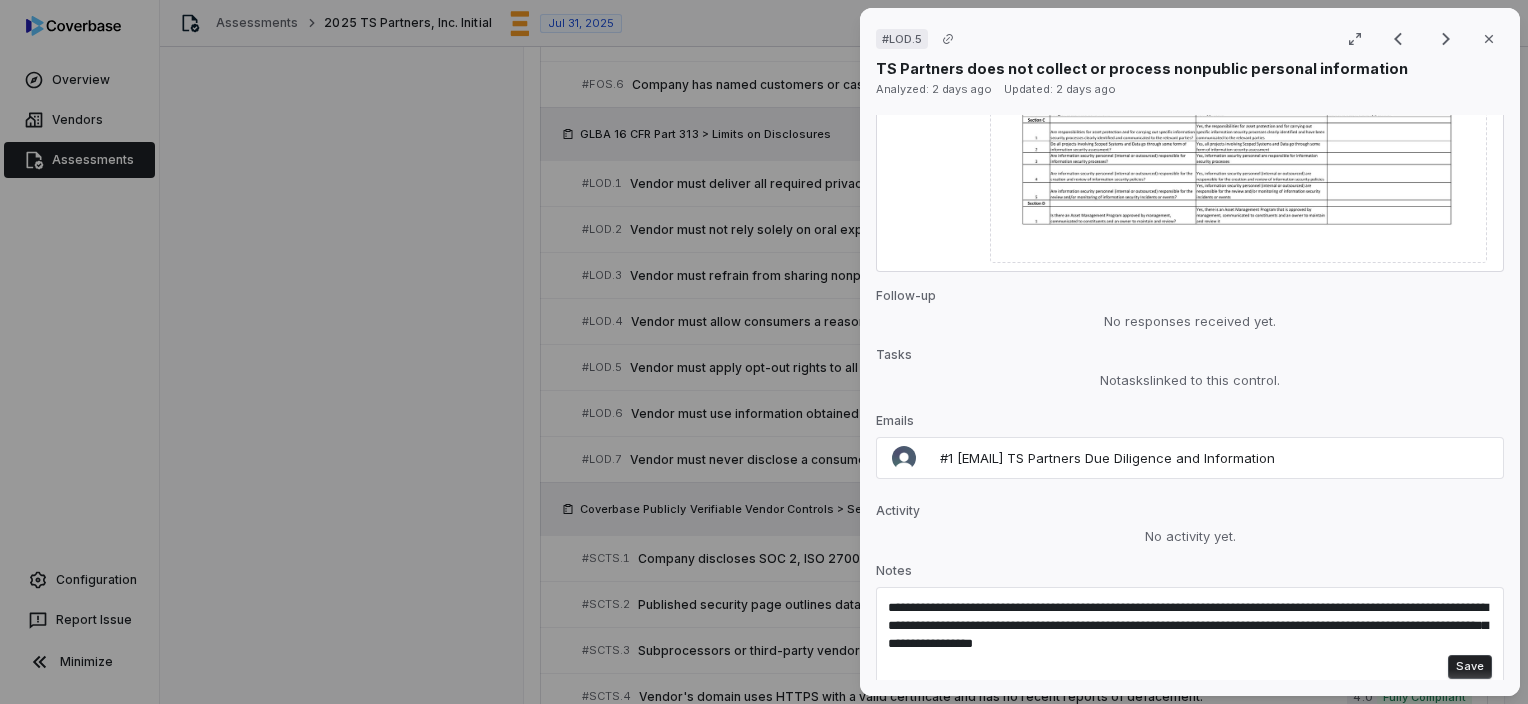 type on "**********" 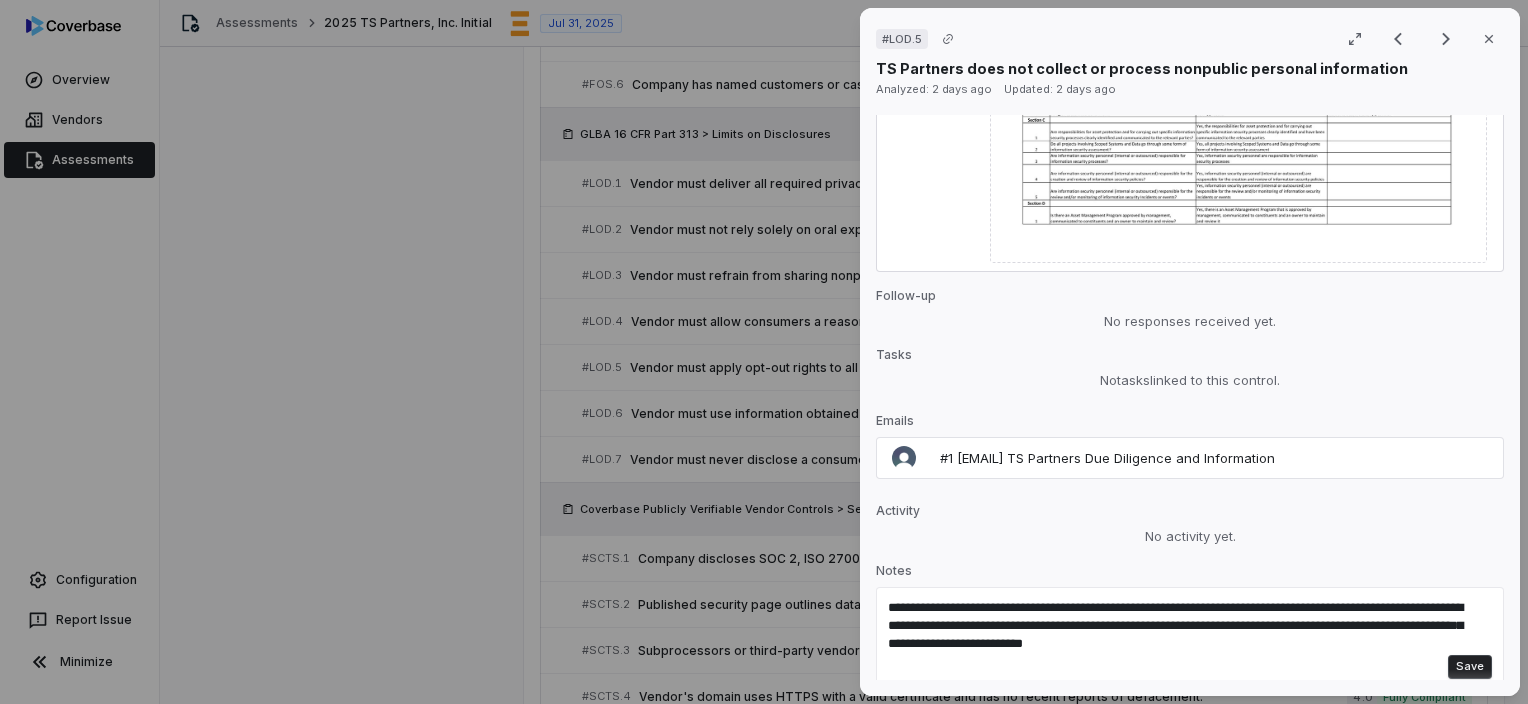 click on "Save" at bounding box center (1470, 667) 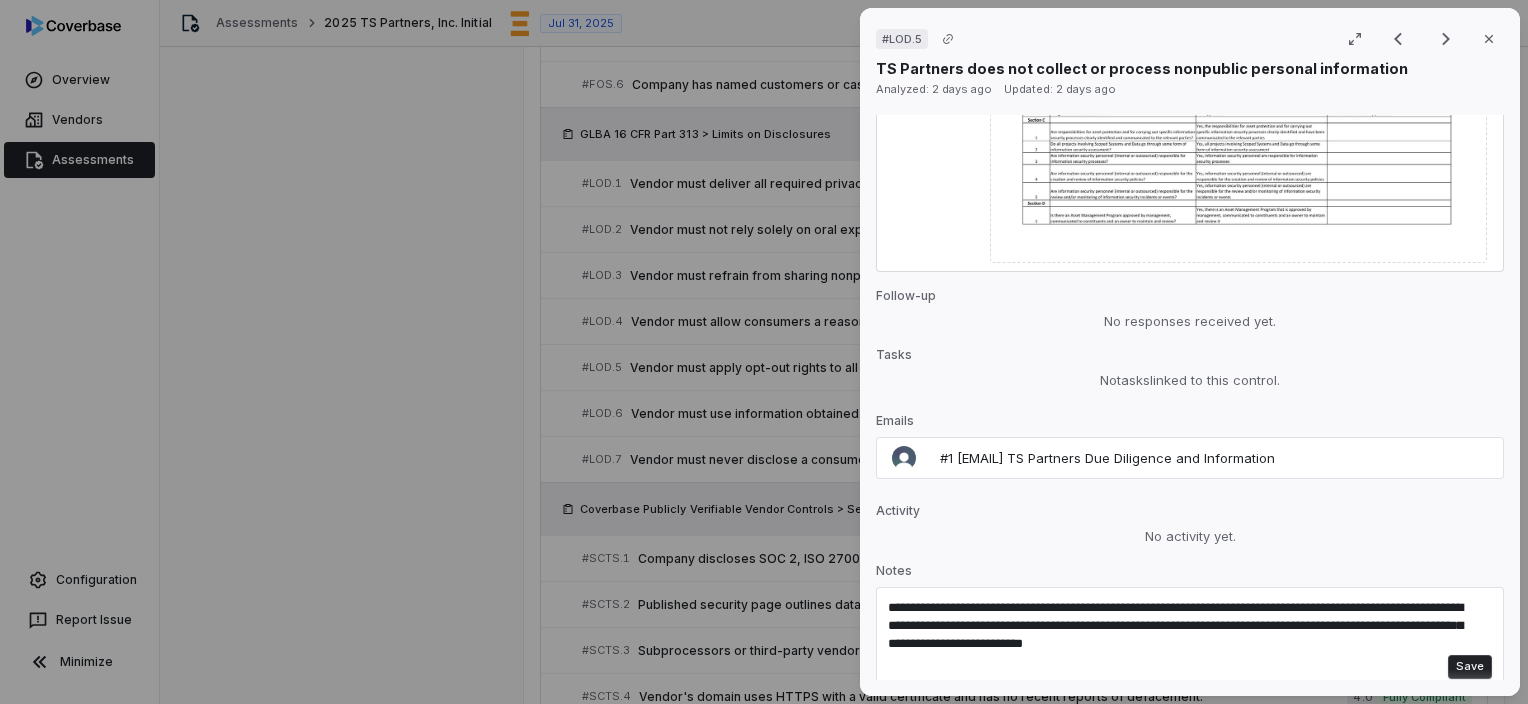 type 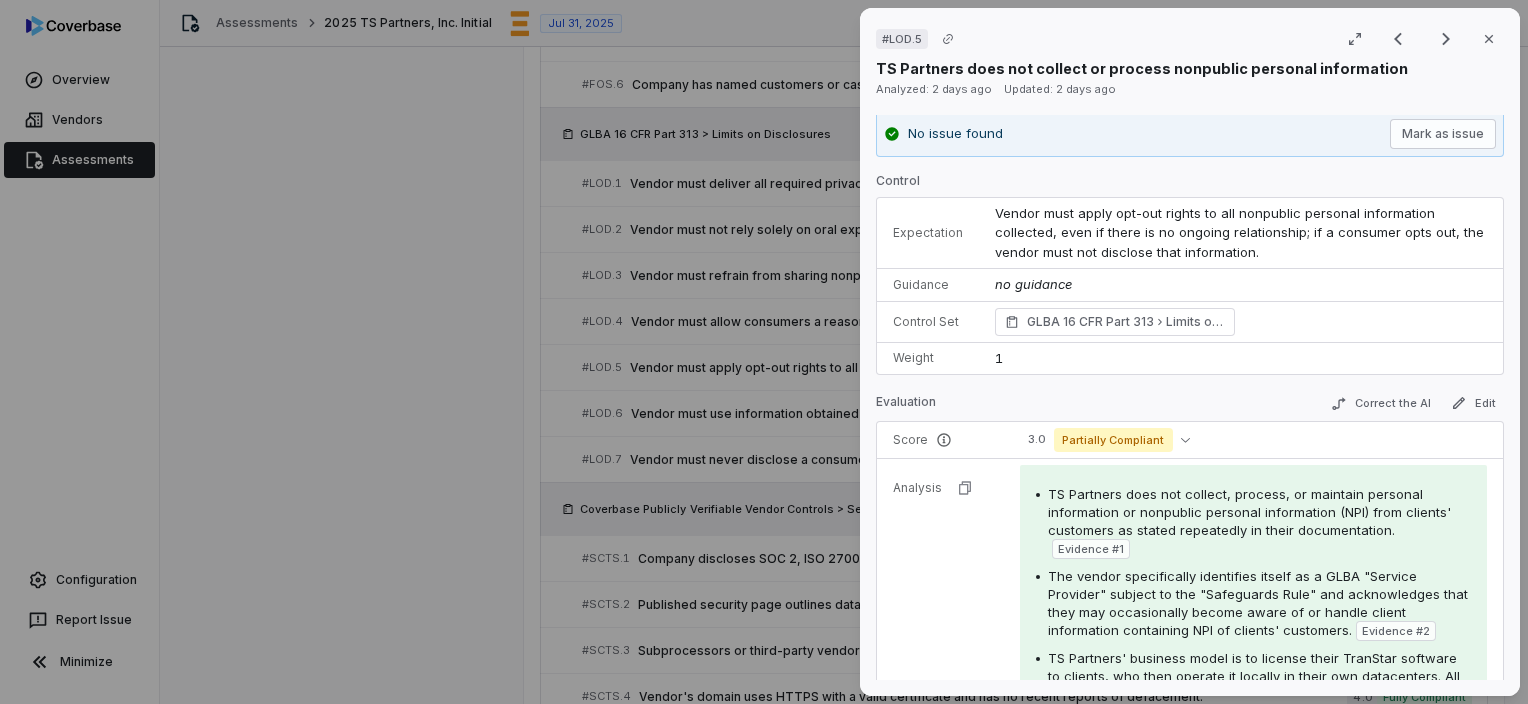 scroll, scrollTop: 0, scrollLeft: 0, axis: both 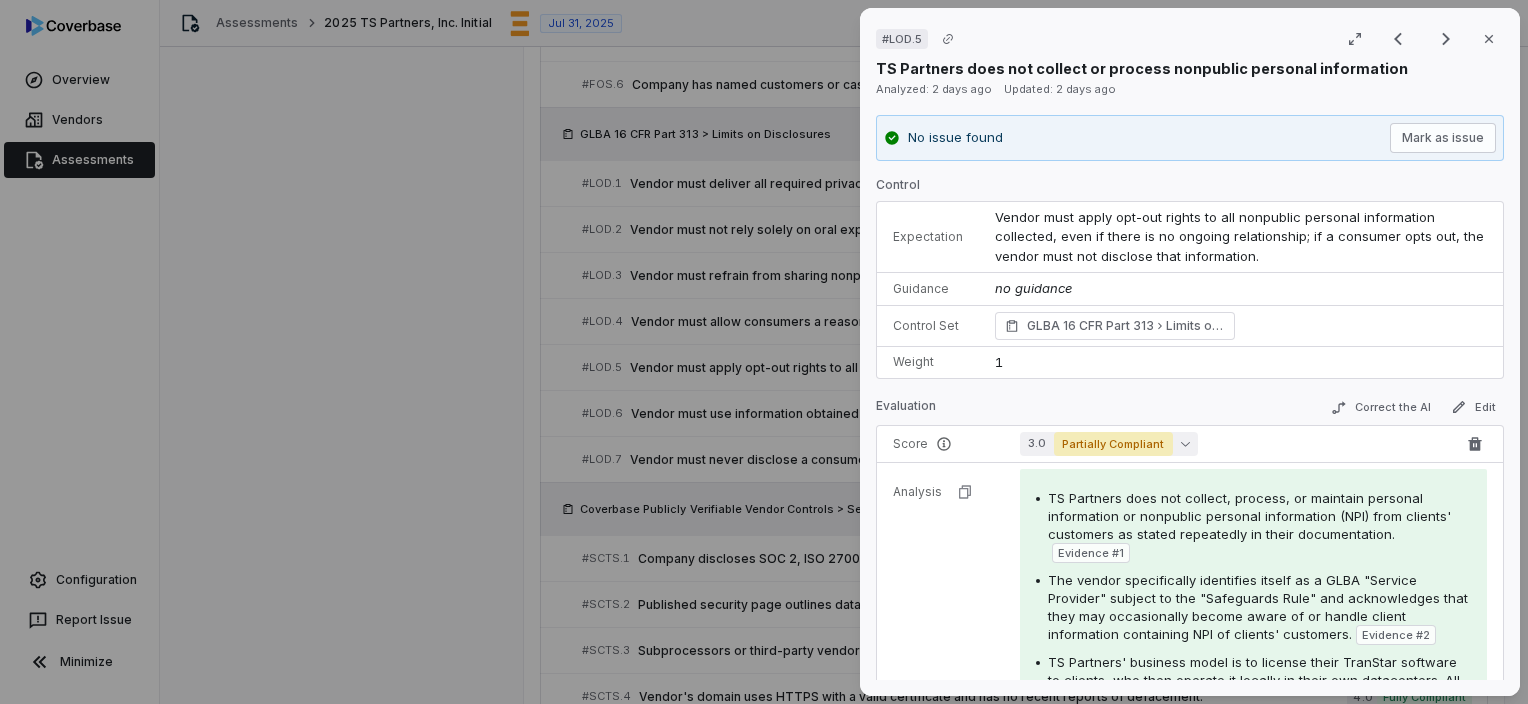 click on "3.0 Partially Compliant" at bounding box center (1109, 444) 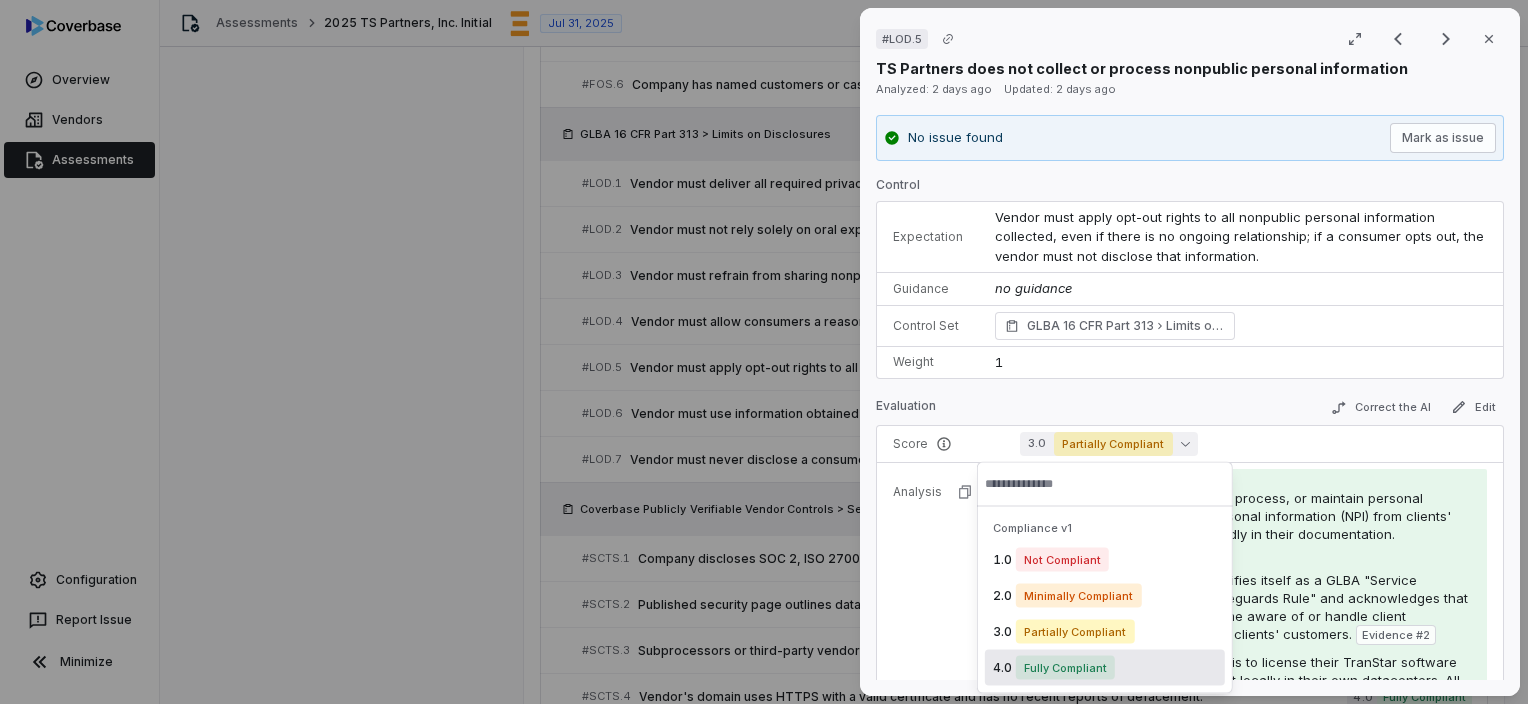 click on "Fully Compliant" at bounding box center (1065, 668) 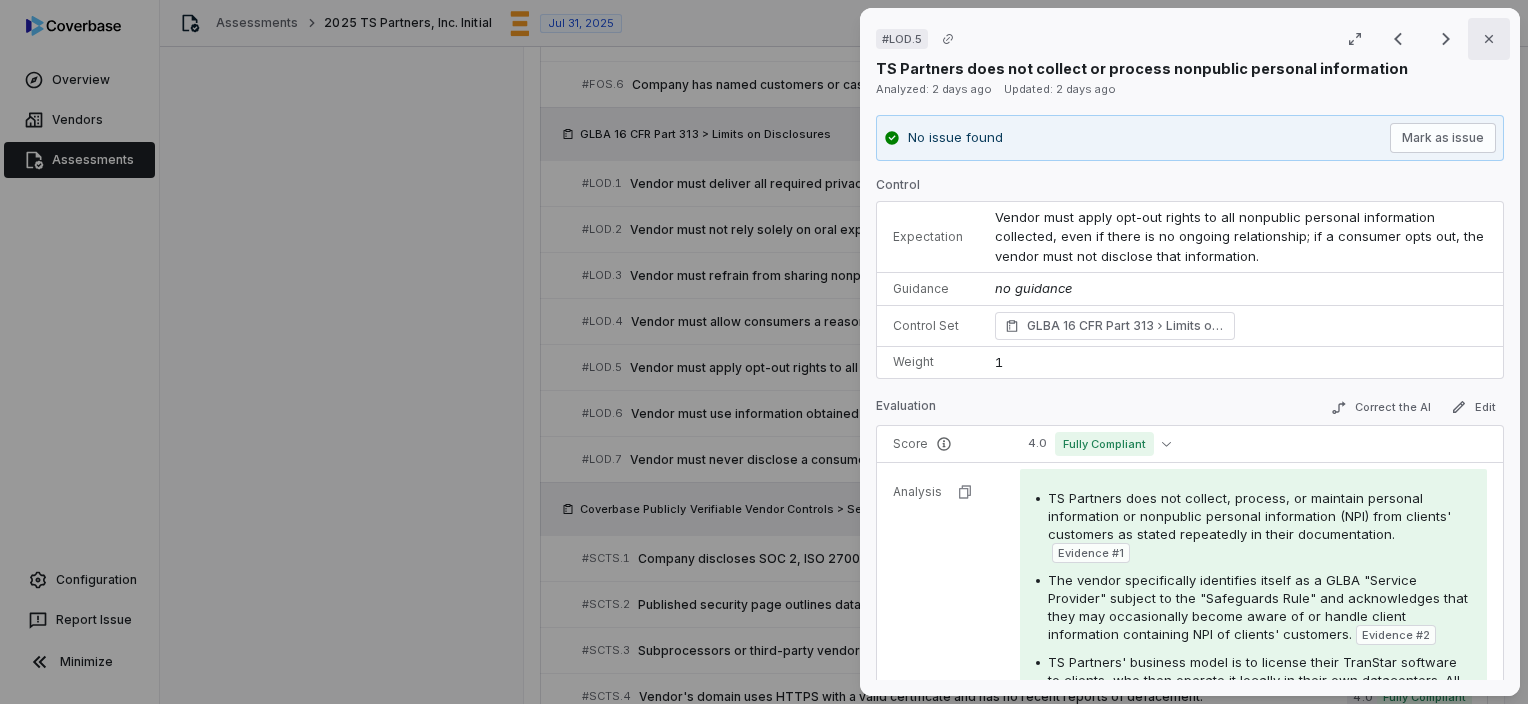 click 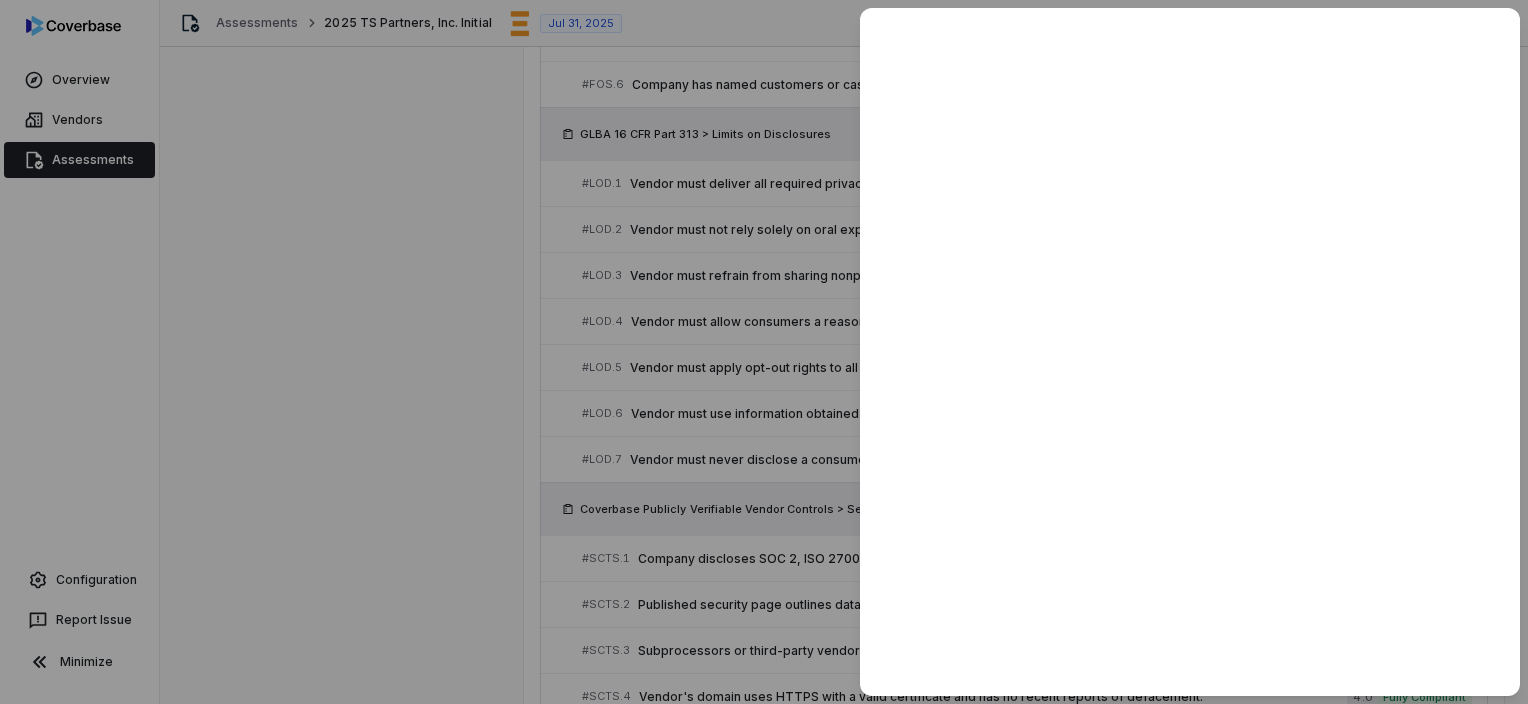click at bounding box center [1190, 352] 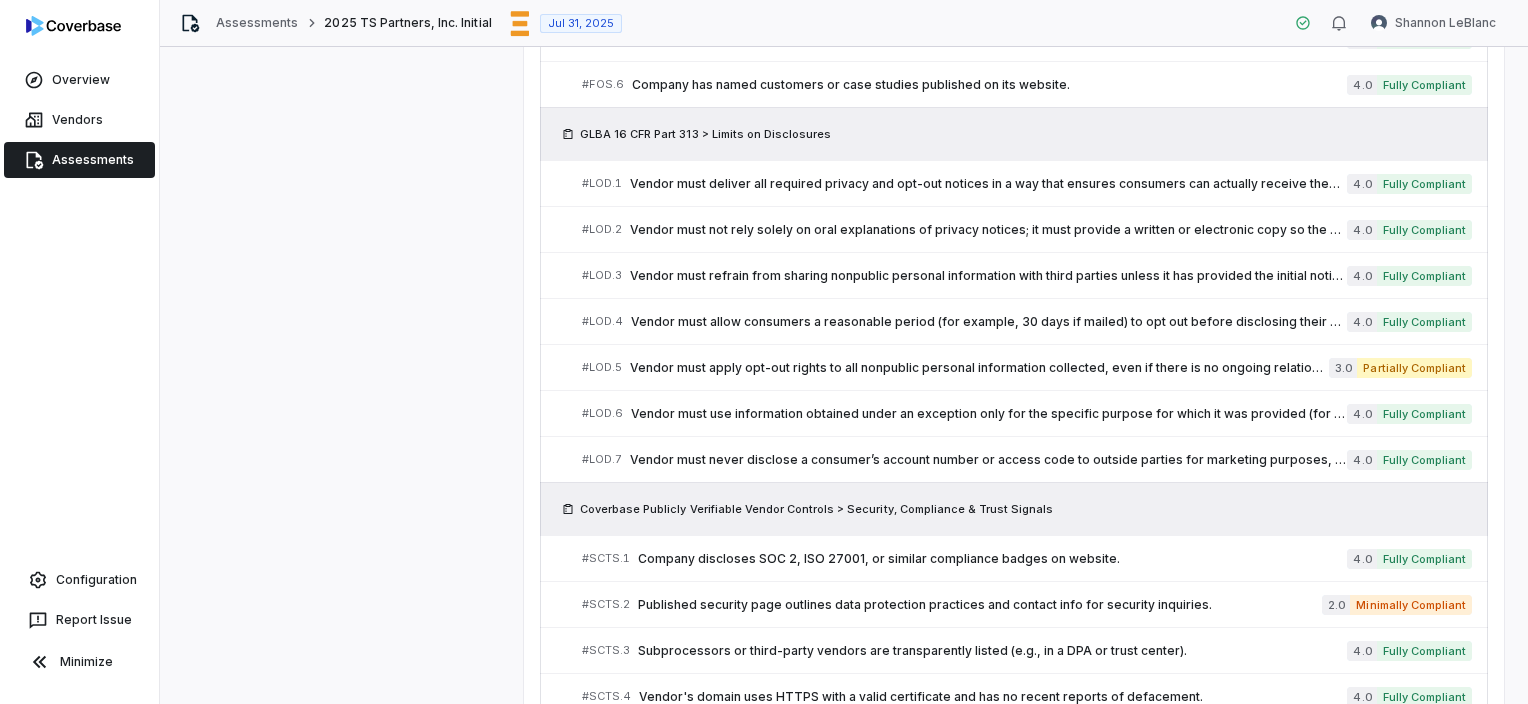 click on "There are no issues found for this vendor. Complete Assessment Reviews 2  outstanding Control Set Reviewer  Status Review Text SOC 2 Controls Unassigned Approve Per [FIRST] [LAST] - We provide a SIG Lite which is the appropriate document for our role as a software provider.  TS Partners does not handle or have access to your production data.  We create and provide the software to the bank to maintain their own records. Financial Review [FIRST] [LAST] Approve - Coverbase Publicly Verifiable Vendor Controls Unassigned Not reviewed - GLBA 16 CFR Part 313 Unassigned Not reviewed - Filter Assigned to me Select all 0  issues All  56  results Group by   Control Section SOC 2 Controls   # 1 The SOC 2 report should be conducted by a reputable and qualified auditor. 4.0 Fully Compliant # 2 The SOC 2 audit period end date is less than a year ago from today. 4.0 Fully Compliant # 3 The SOC 2 report should contain an unqualified opinion from the auditor. 4.0 Fully Compliant # 4 4.0 Fully Compliant # 5 4.0 Fully Compliant # 6" at bounding box center [1014, -76] 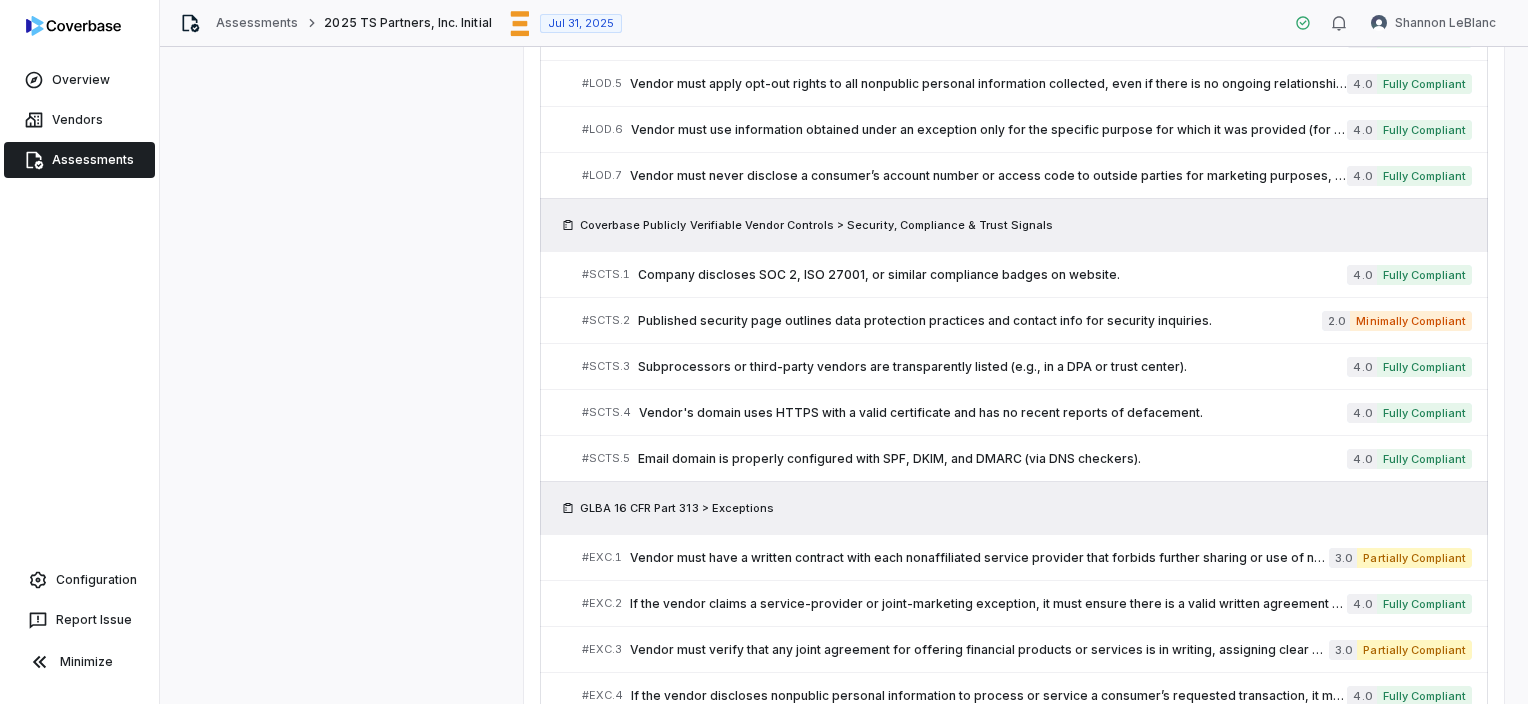scroll, scrollTop: 2288, scrollLeft: 0, axis: vertical 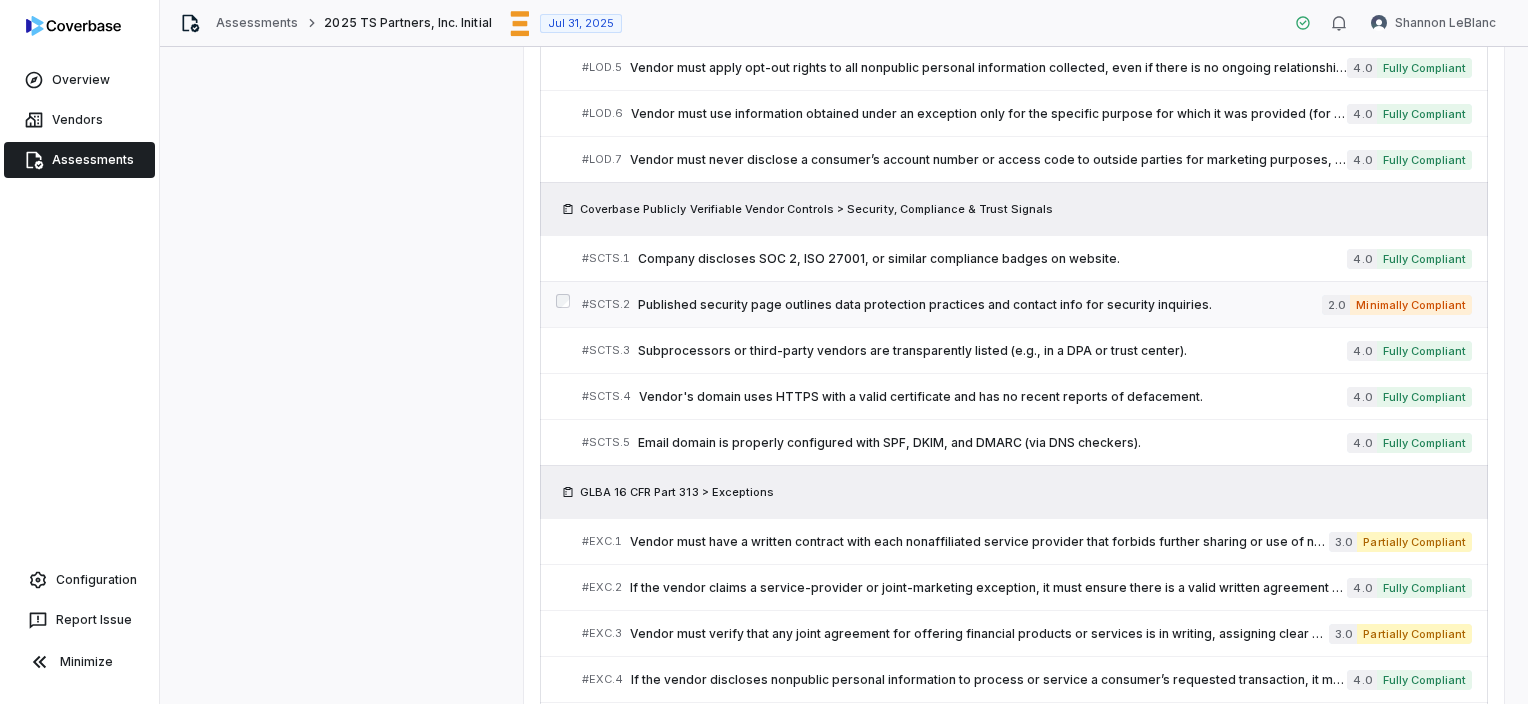 click on "Minimally Compliant" at bounding box center [1411, 305] 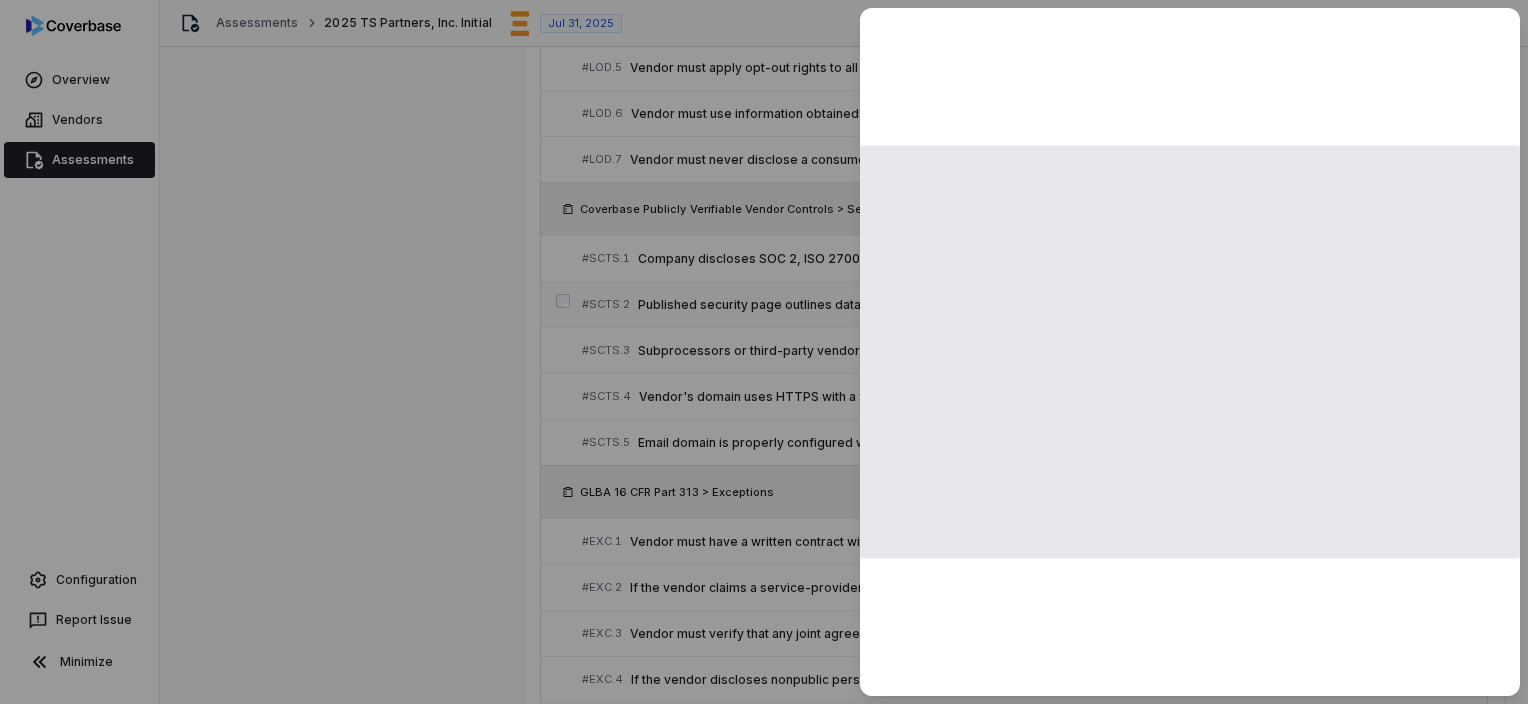 scroll, scrollTop: 2288, scrollLeft: 0, axis: vertical 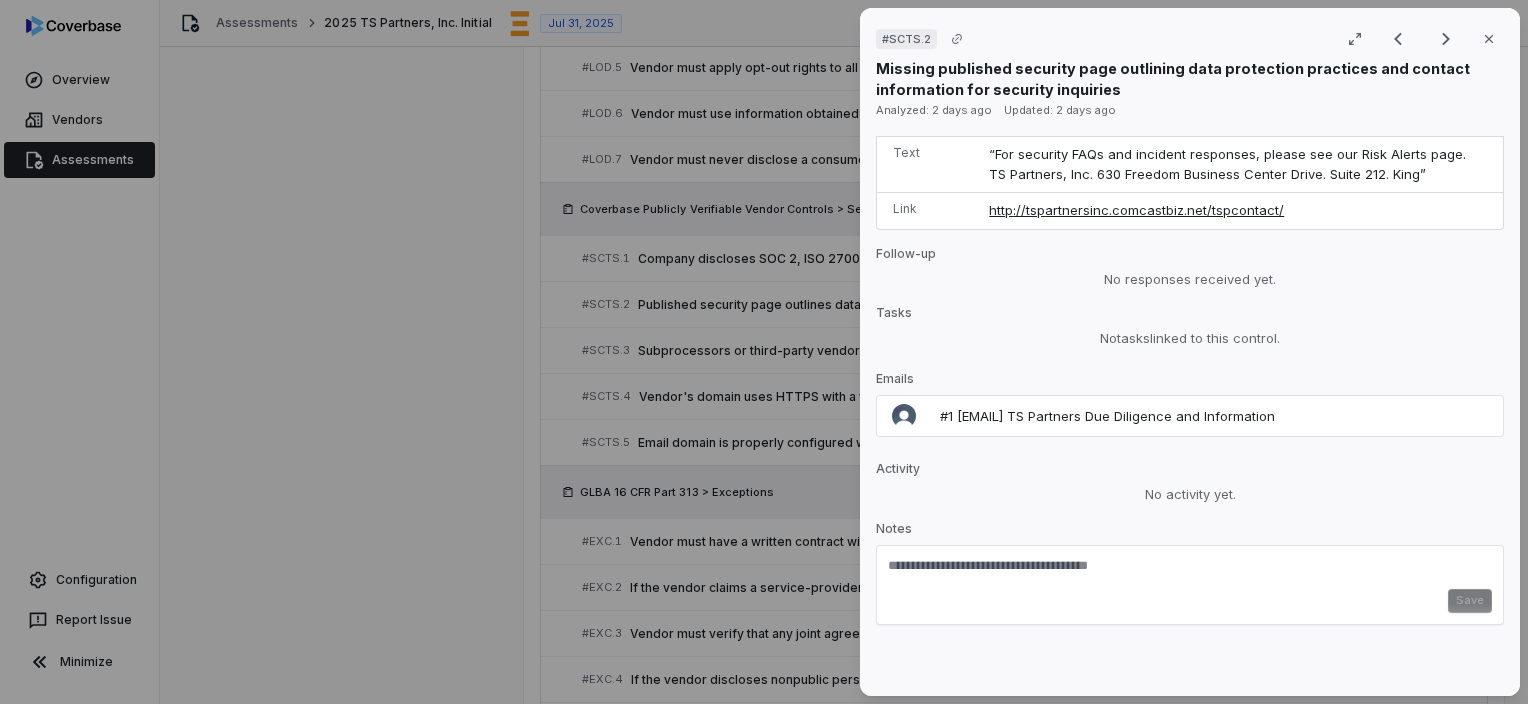 click at bounding box center (1190, 573) 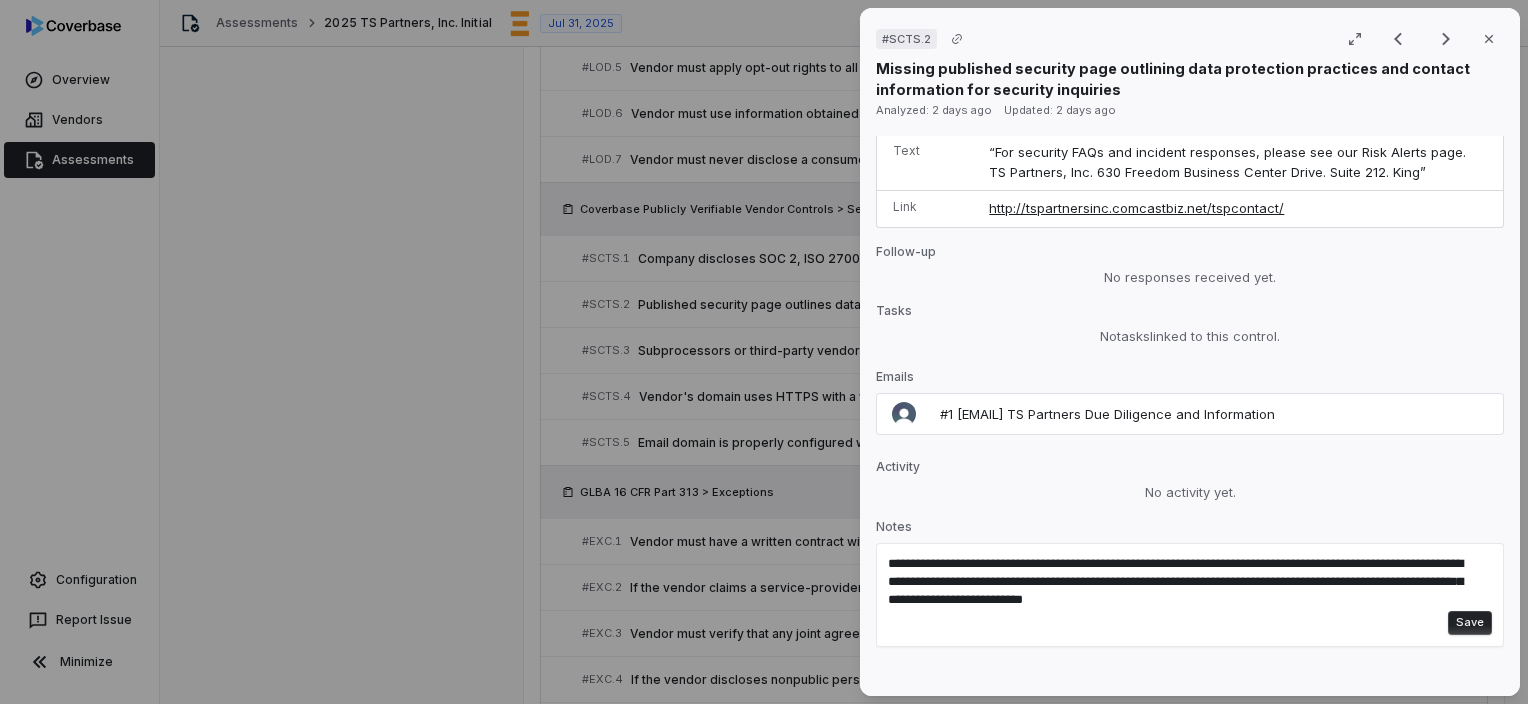 click on "Save" at bounding box center (1470, 623) 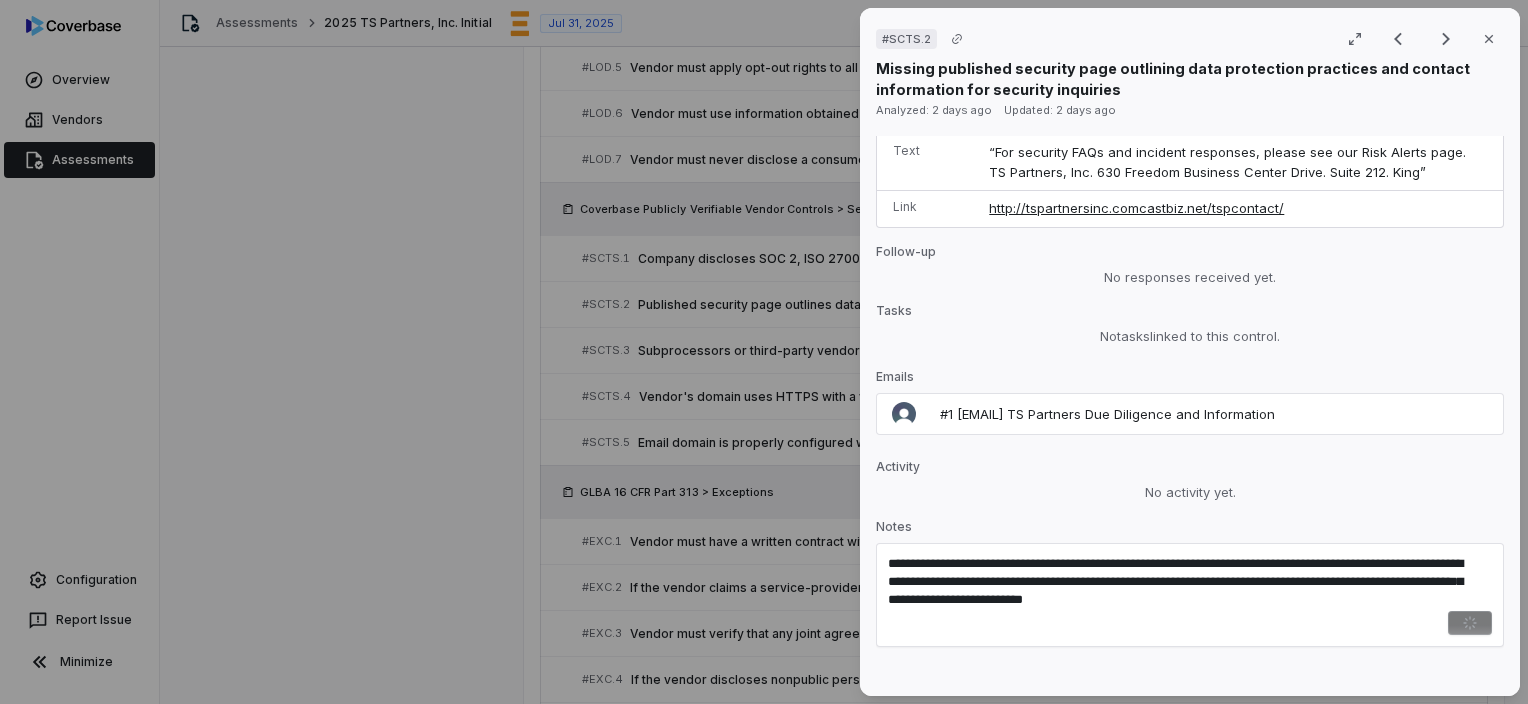 type 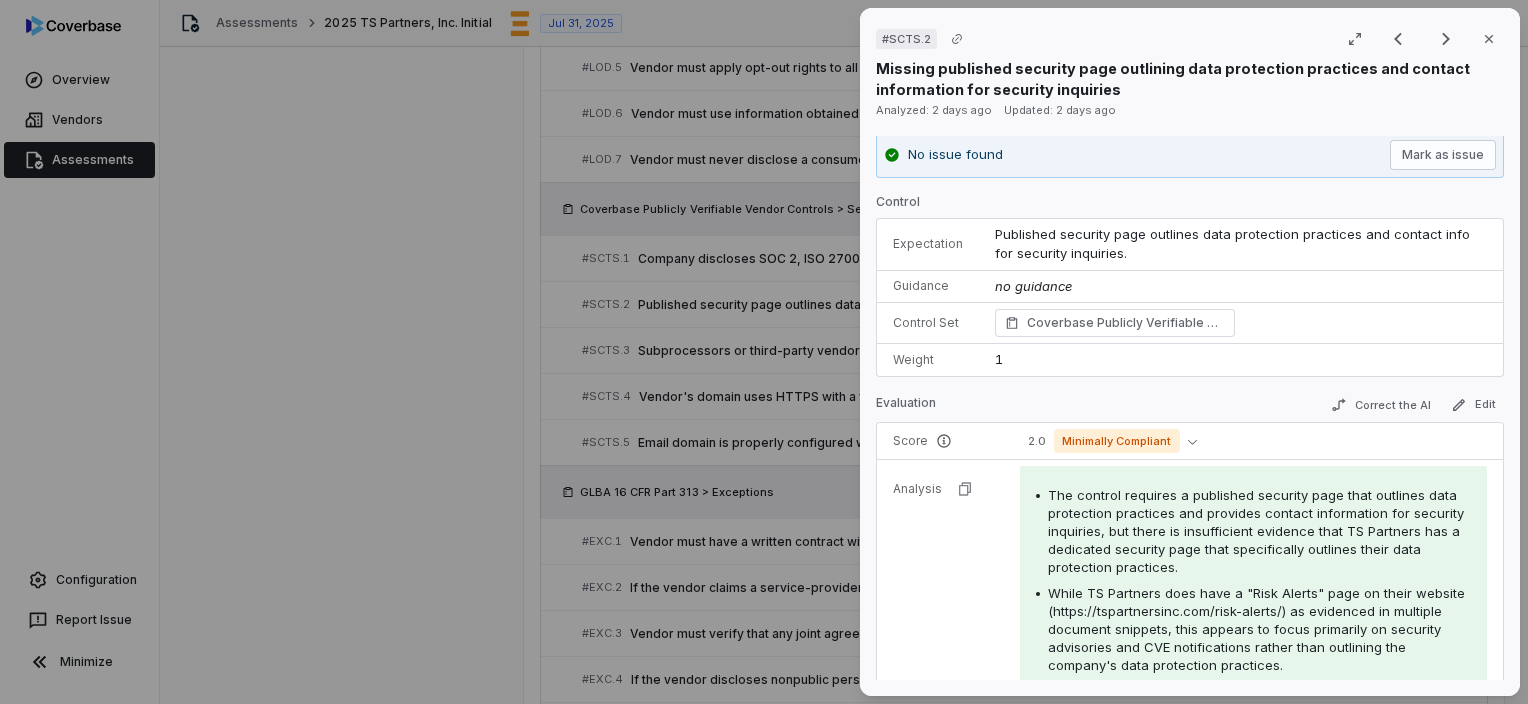 scroll, scrollTop: 0, scrollLeft: 0, axis: both 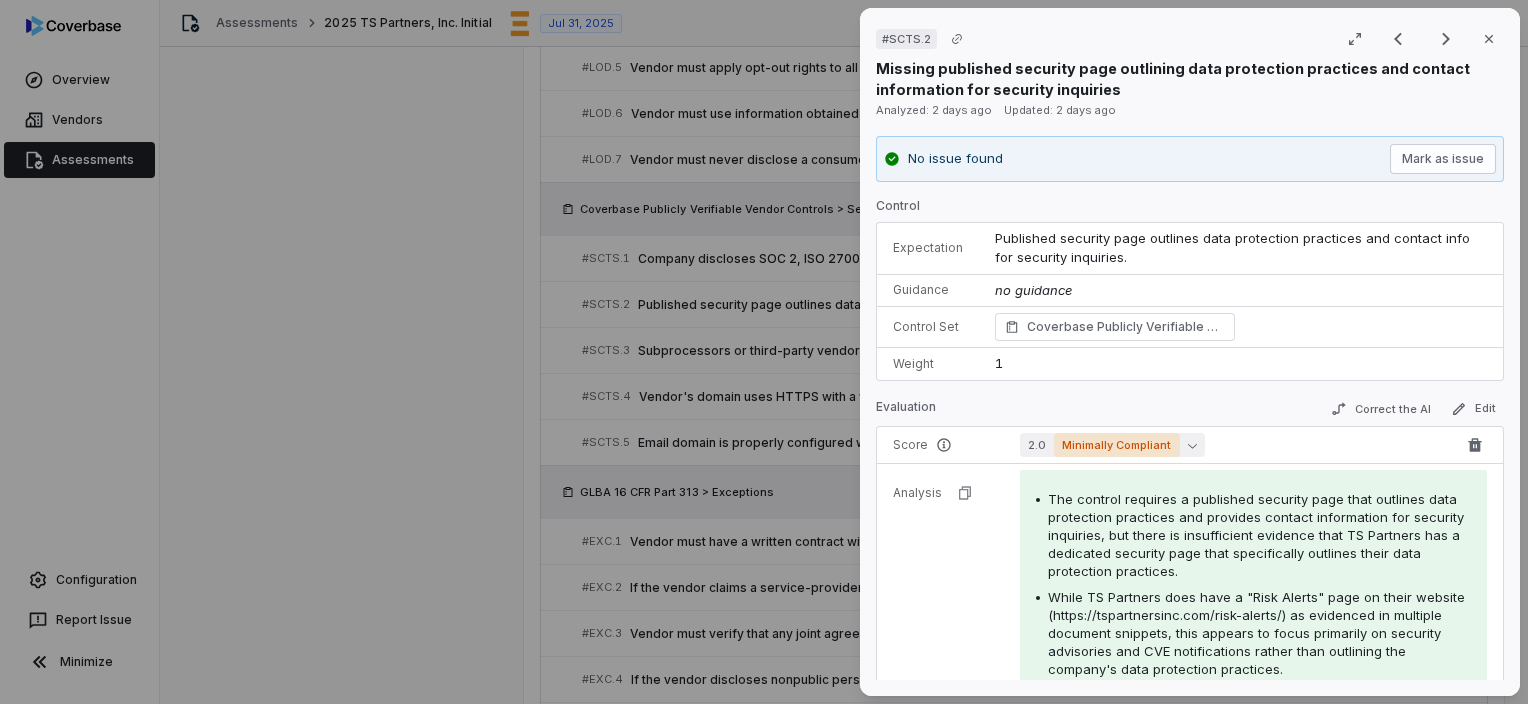 click on "Minimally Compliant" at bounding box center [1117, 445] 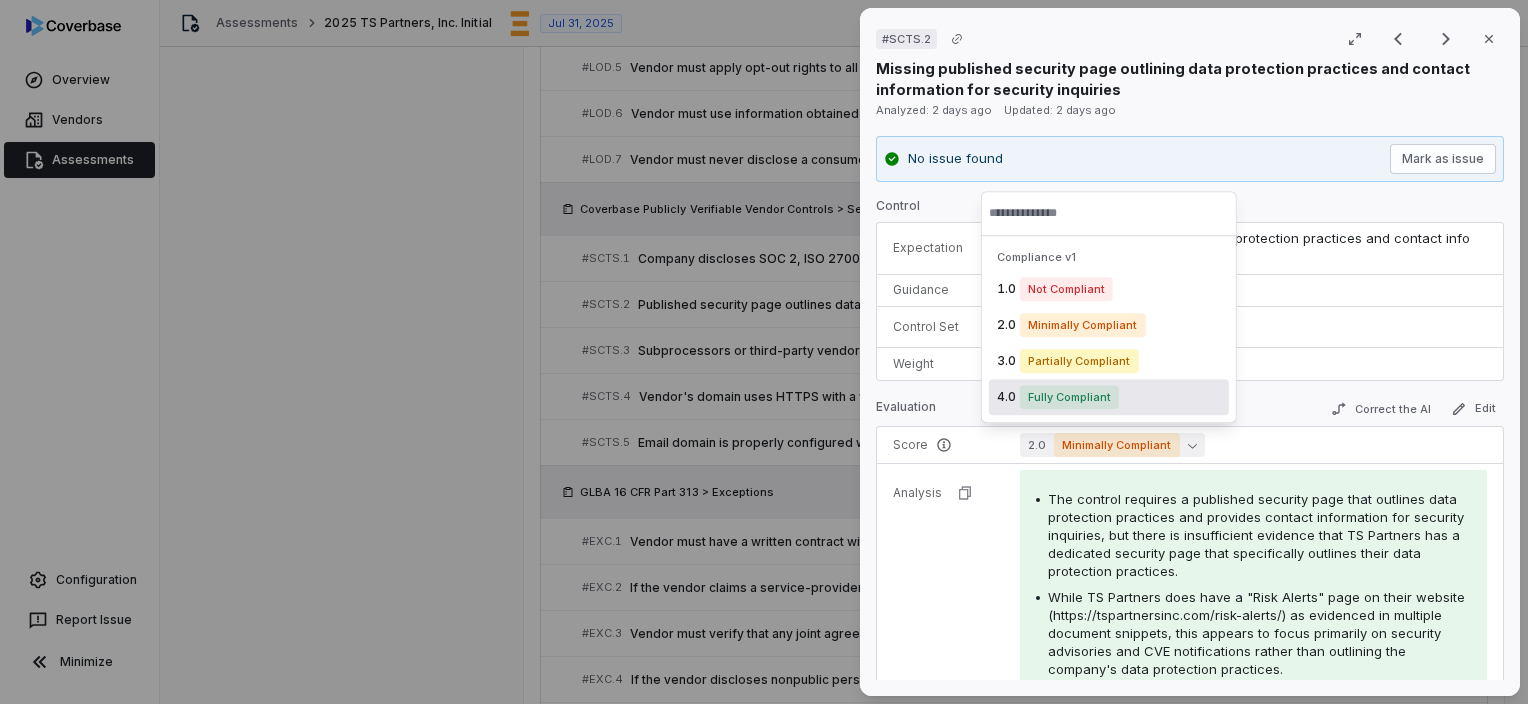 click on "Fully Compliant" at bounding box center [1069, 397] 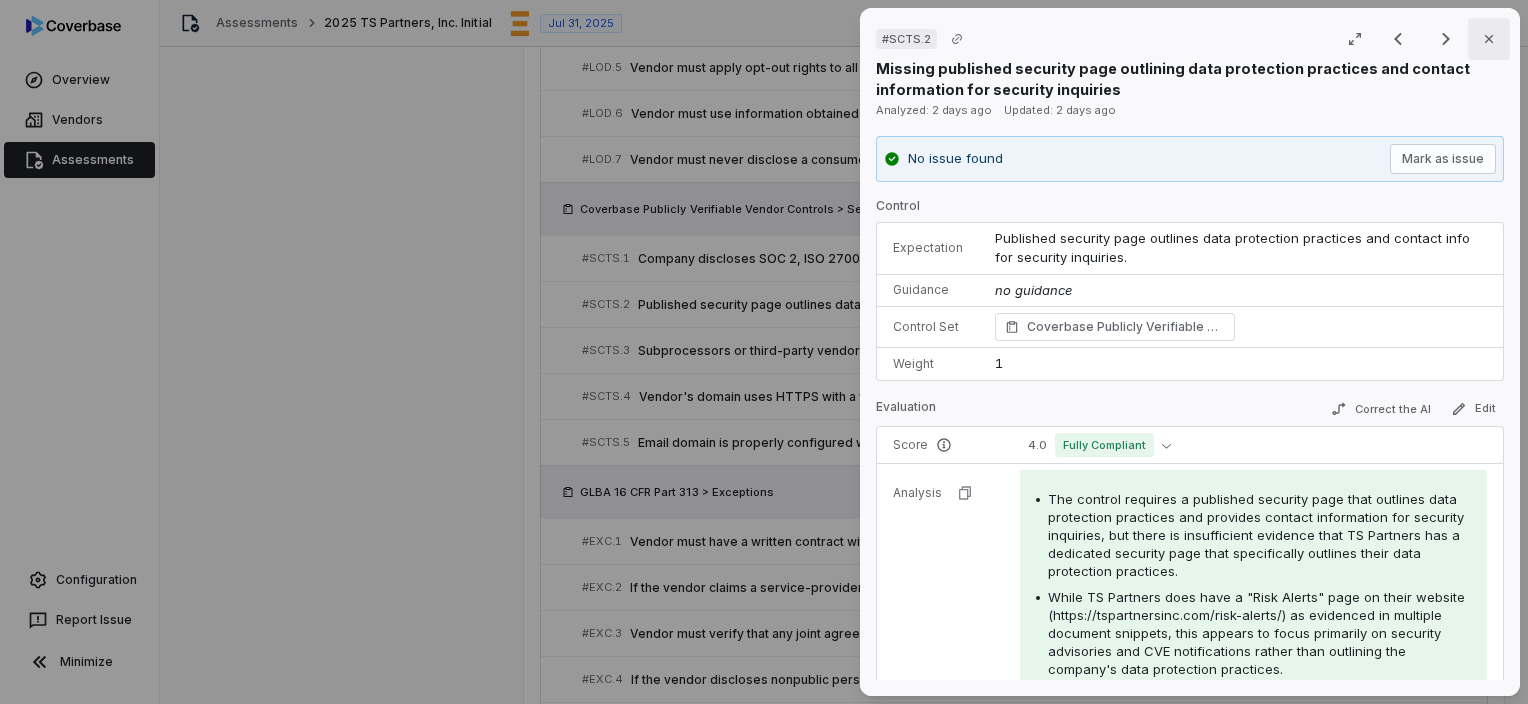 click 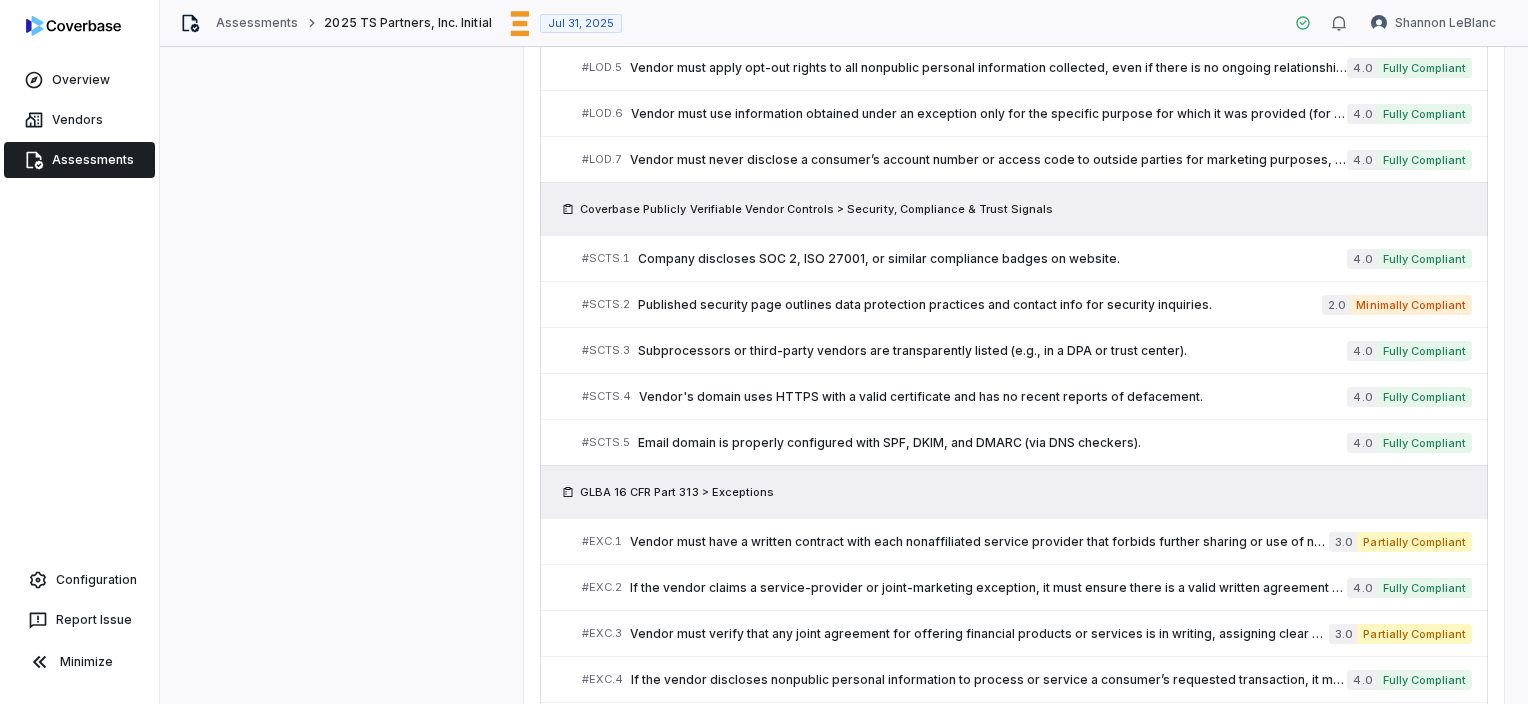 click on "Assessment Details Assessment Name 2025 TS Partners, Inc. Initial Assessment URL  https://dashboard.coverbase.app/assessments/cbqsrw_05a73d6f9f404dc2b4329e125d4ed9fa Copy Vendor TS Partners, Inc. Inherent Risk Set Inherent Risk Services Assessed None Assessment Status Collect documents Auto-analysis Review issues Complete Assignee [FIRST] [LAST] Control Sets SOC 2 Controls Financial Review Coverbase Publicly Verifiable Vendor Controls GLBA 16 CFR Part 313 Risk Analysts None Next Assessment Next: Jul 31, 2027 ( in 2 years ) Submission Portal Closed View Portal Copy Properties Summary Summary Issues 0 Issues 0 Tasks Tasks Emails Emails Documents Documents Activity Activity There are no issues found for this vendor. Complete Assessment Reviews 2  outstanding Control Set Reviewer  Status Review Text SOC 2 Controls Unassigned Approve Financial Review [FIRST] [LAST] Approve - Coverbase Publicly Verifiable Vendor Controls Unassigned Not reviewed - GLBA 16 CFR Part 313 Unassigned Not reviewed -" at bounding box center (844, 375) 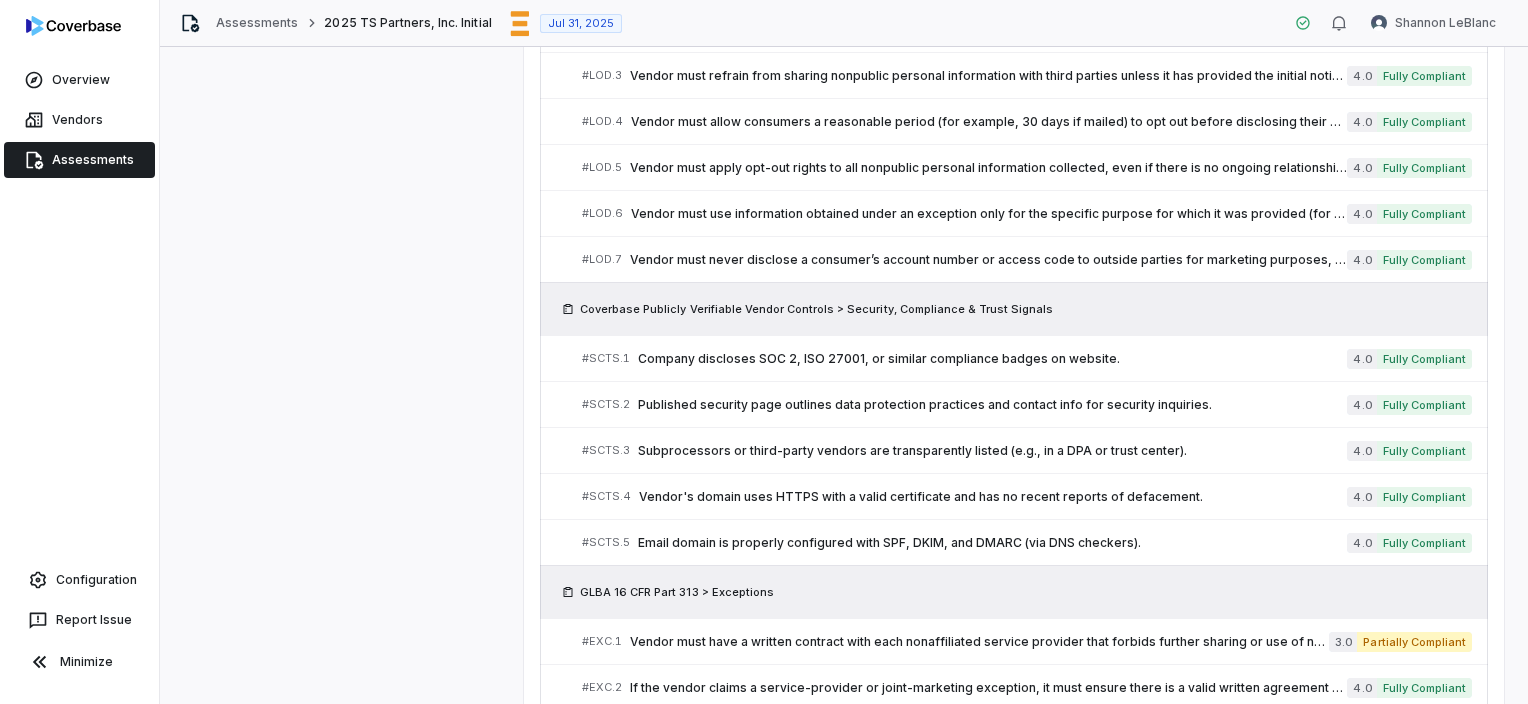 scroll, scrollTop: 2588, scrollLeft: 0, axis: vertical 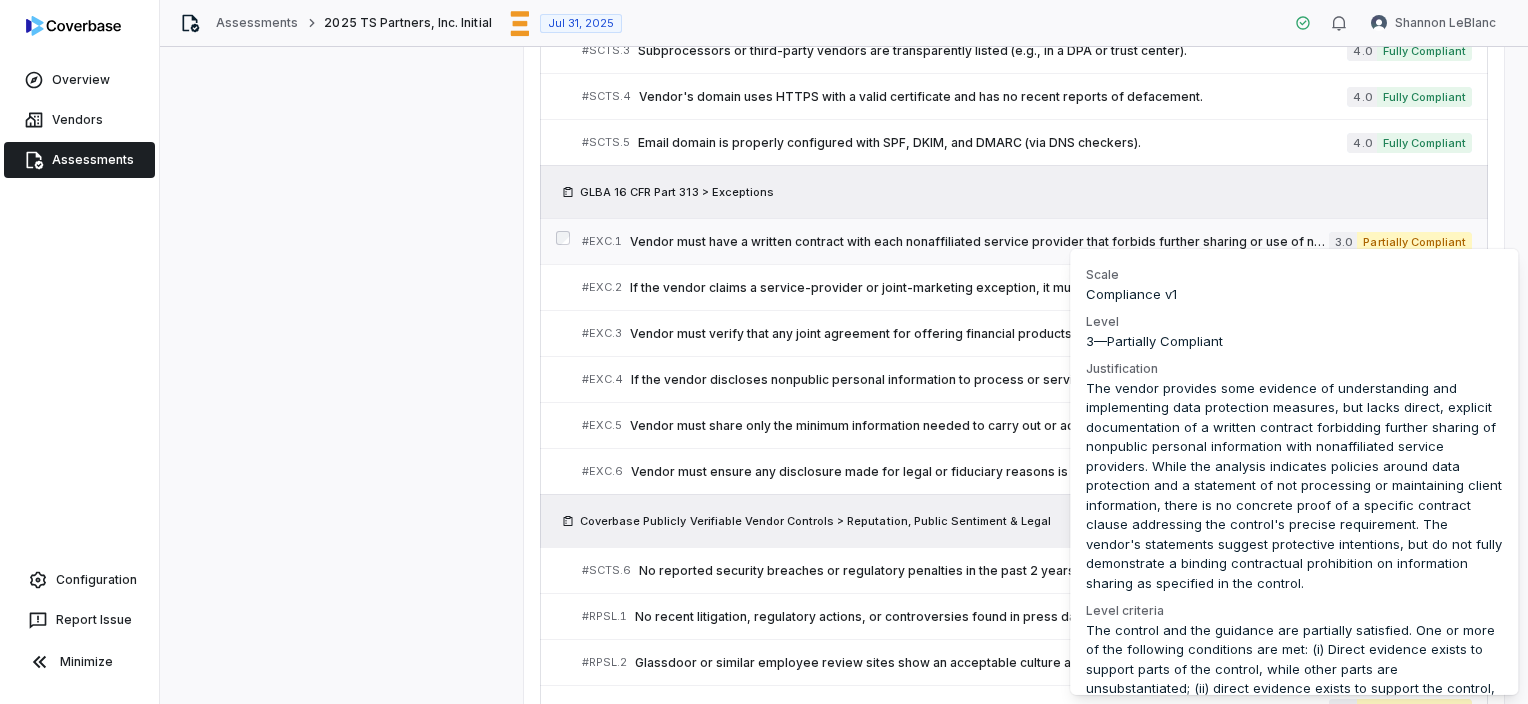 click on "Partially Compliant" at bounding box center [1414, 242] 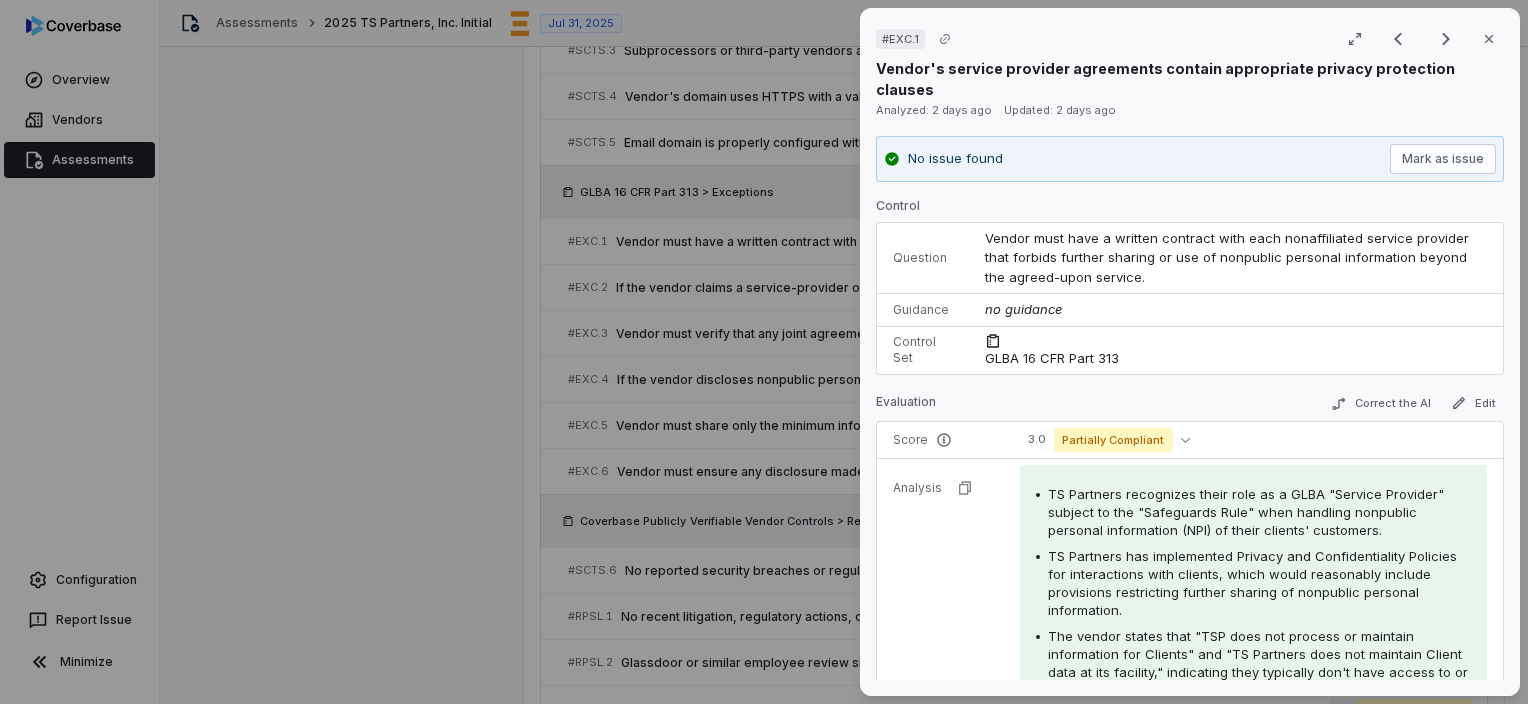 scroll, scrollTop: 2588, scrollLeft: 0, axis: vertical 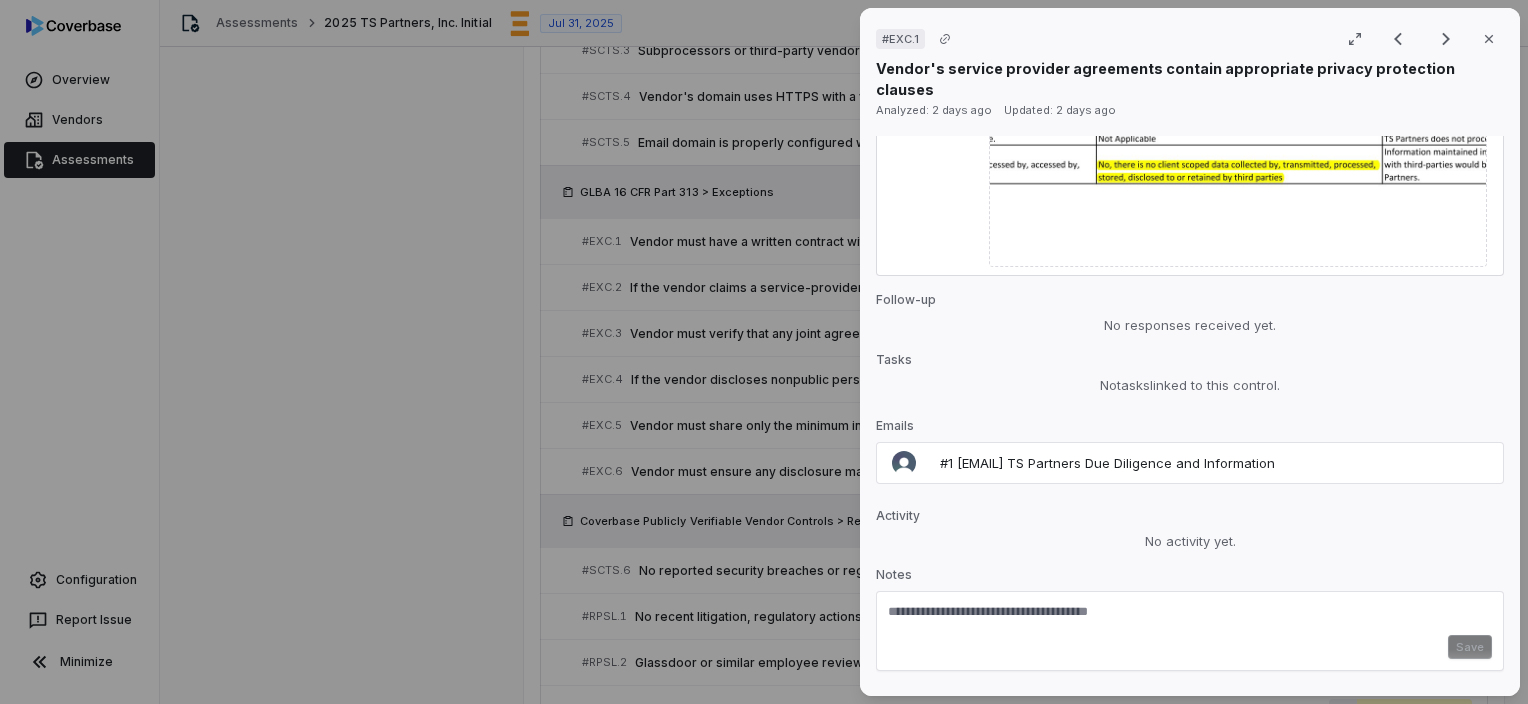 click at bounding box center (1190, 619) 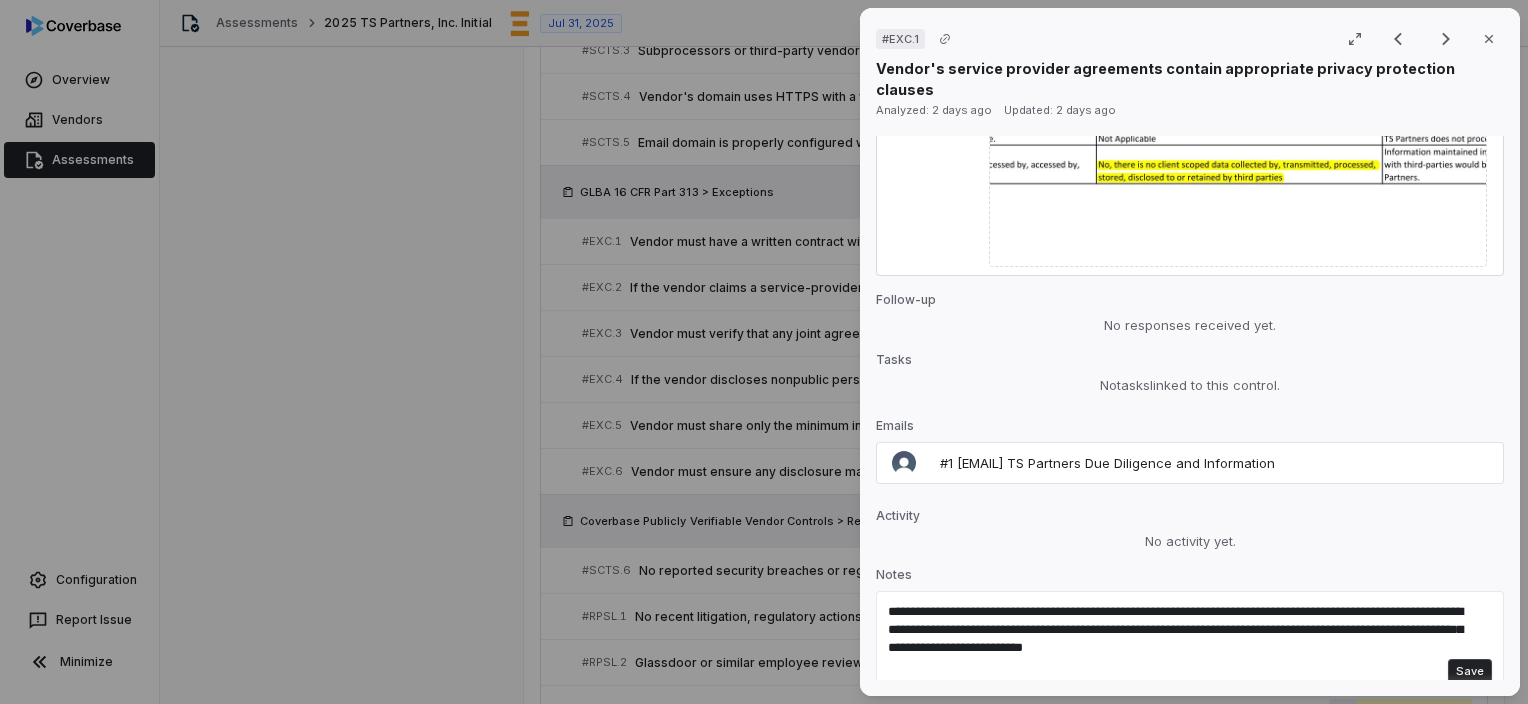 click on "Save" at bounding box center [1470, 671] 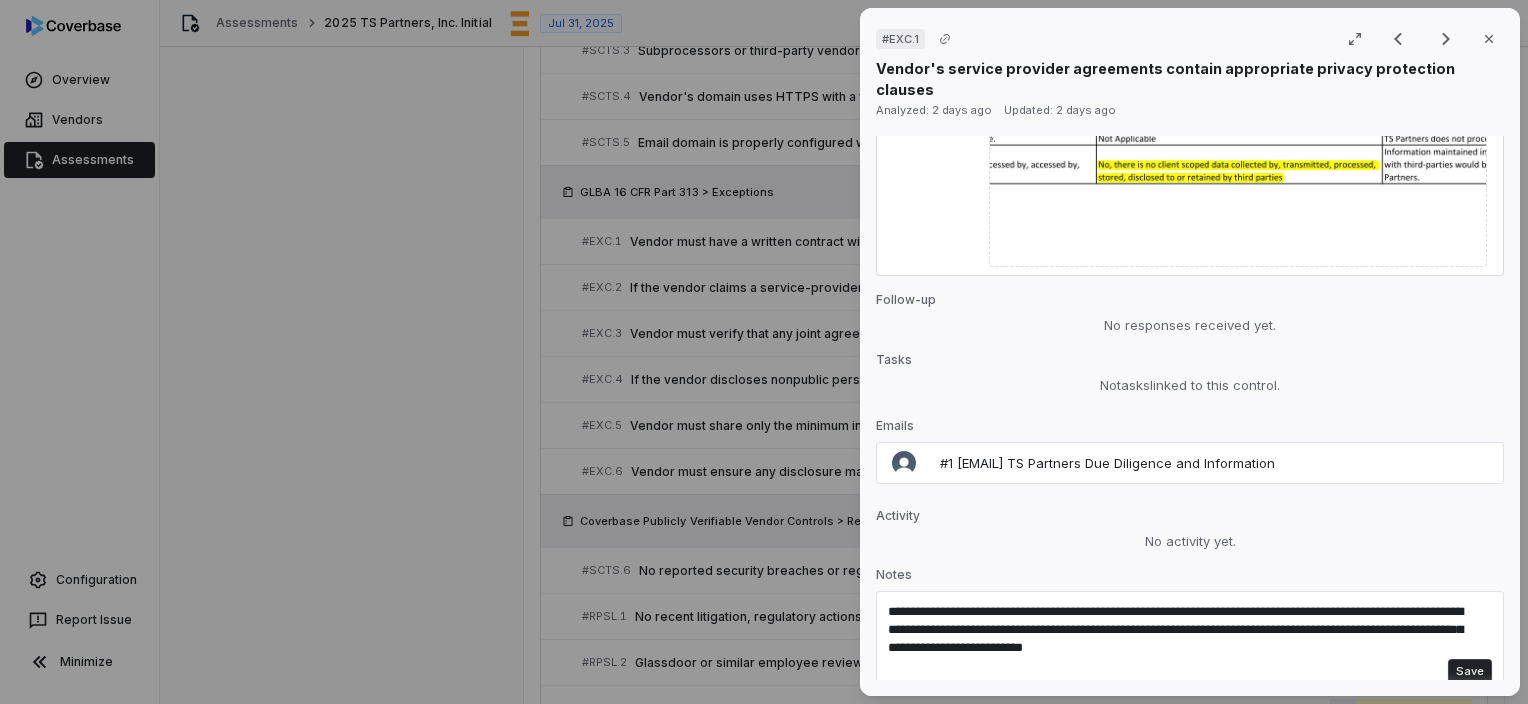 type 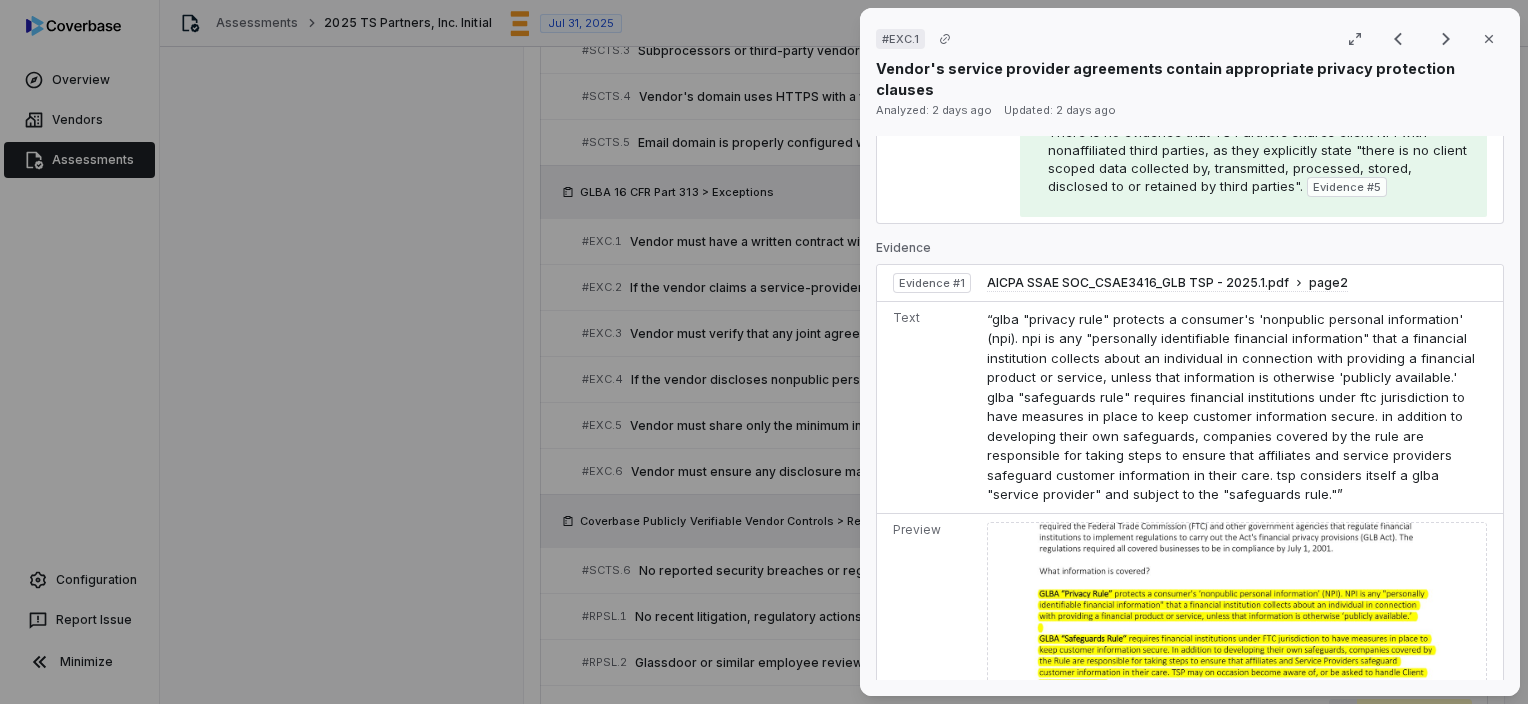 scroll, scrollTop: 0, scrollLeft: 0, axis: both 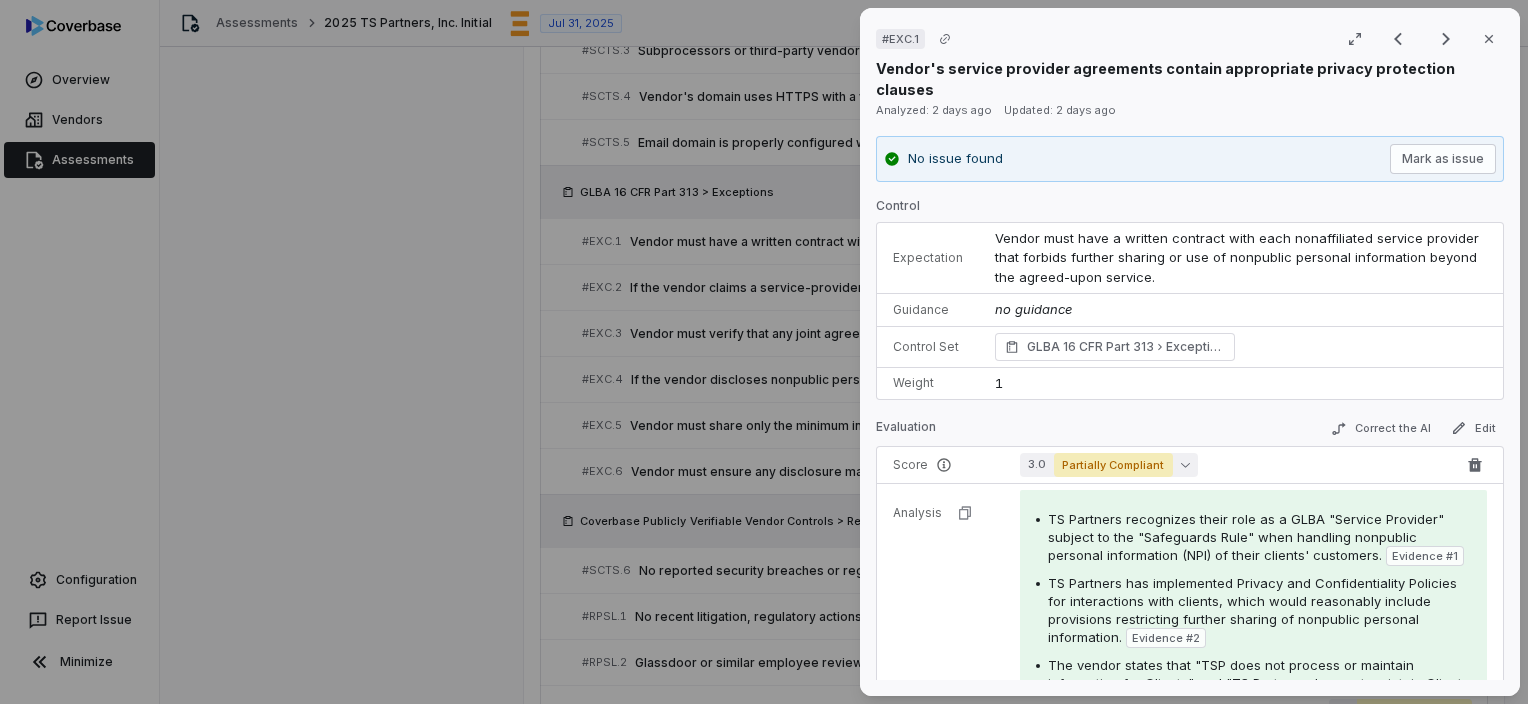 click on "Partially Compliant" at bounding box center [1113, 465] 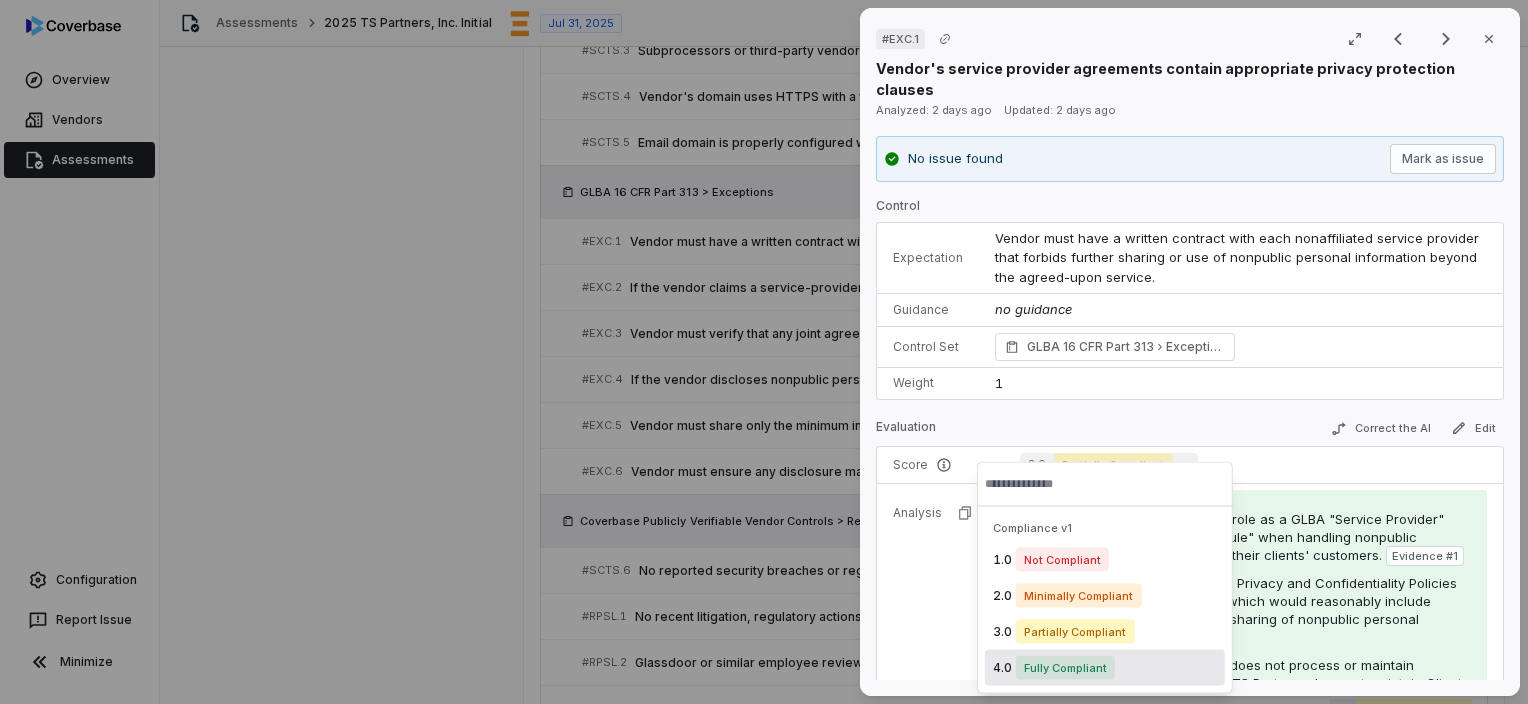 click on "Fully Compliant" at bounding box center (1065, 668) 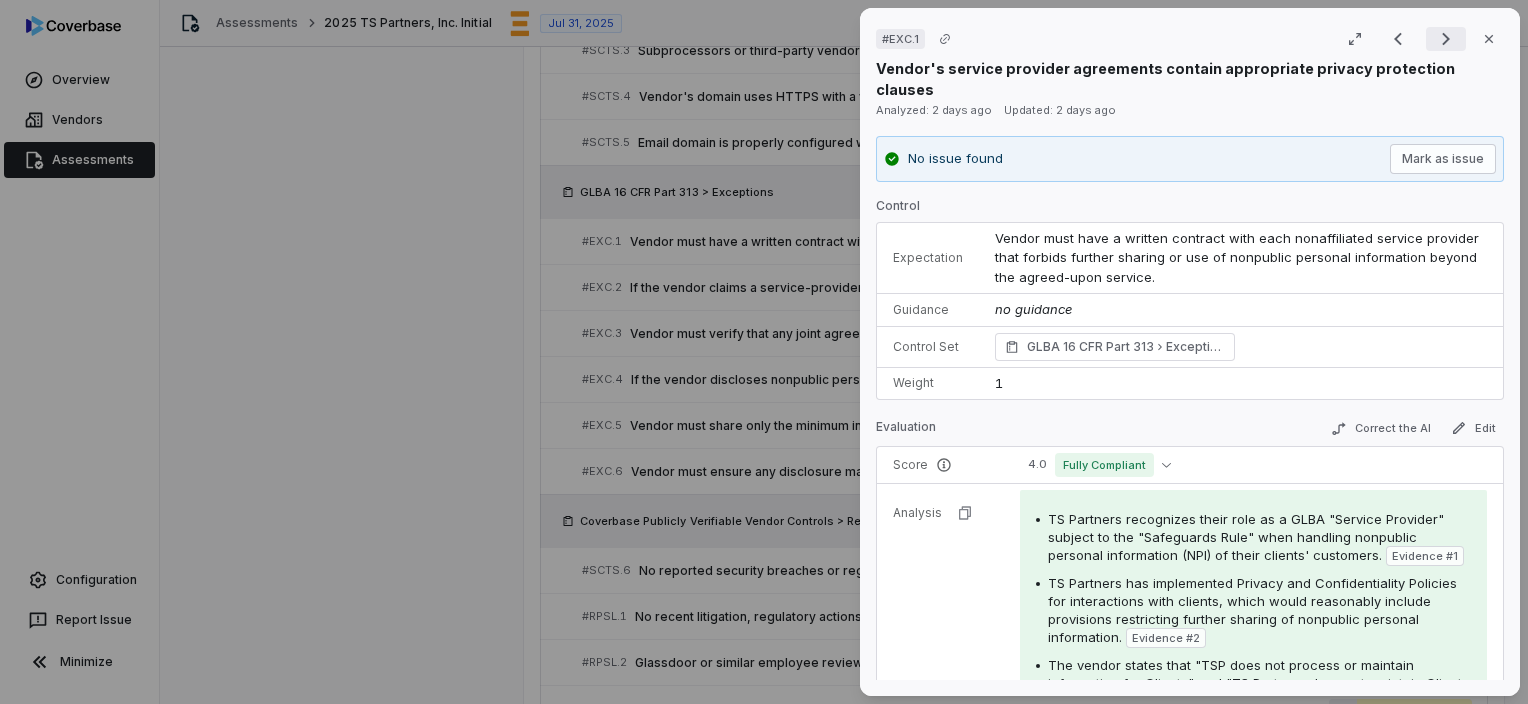 click 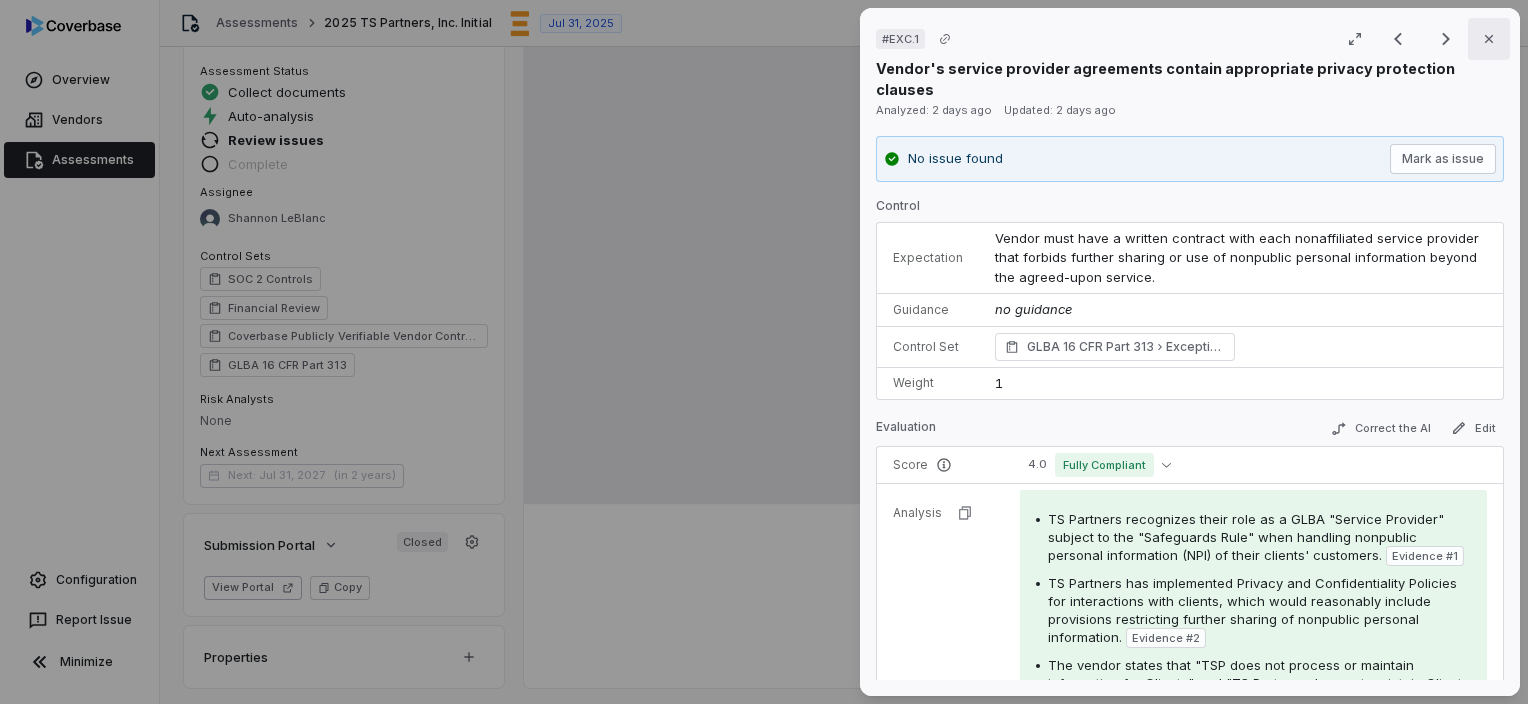 click 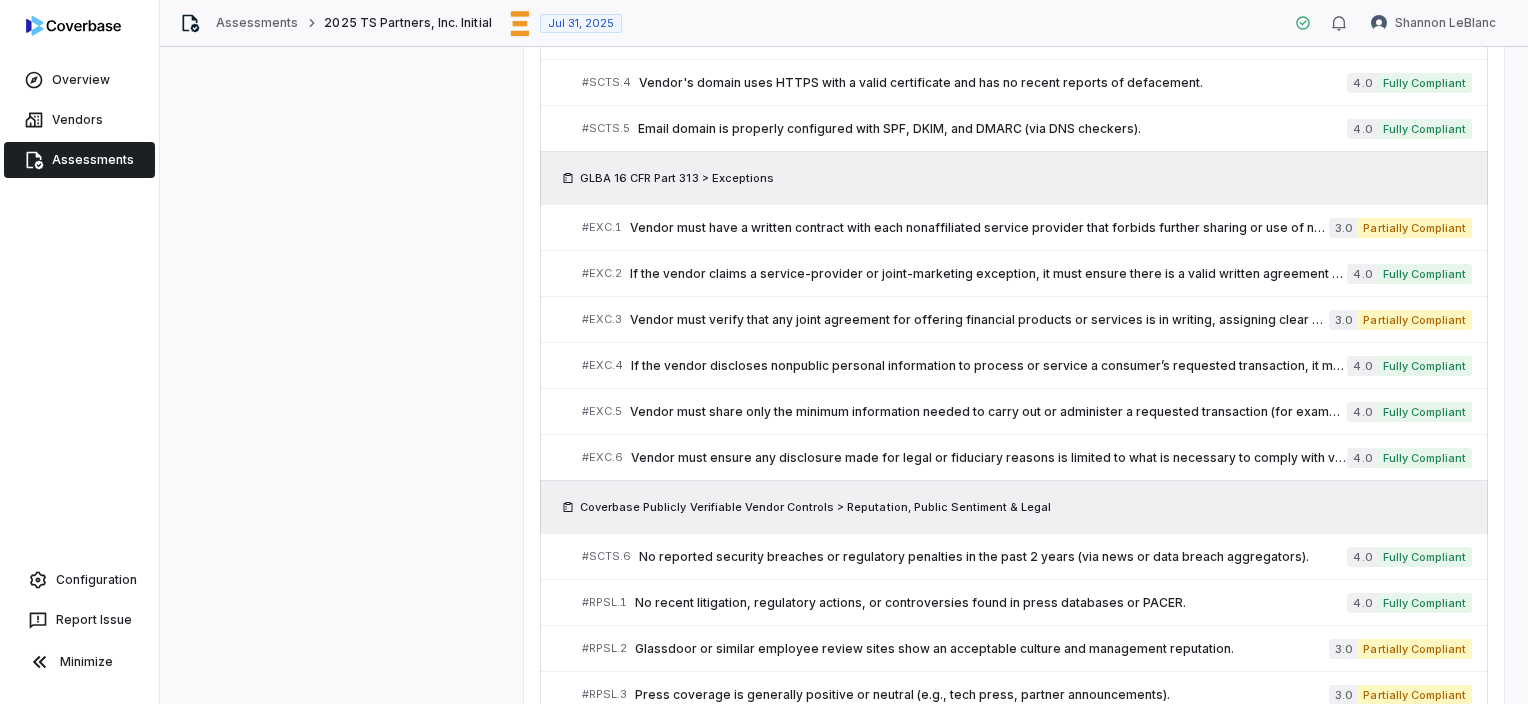 scroll, scrollTop: 2588, scrollLeft: 0, axis: vertical 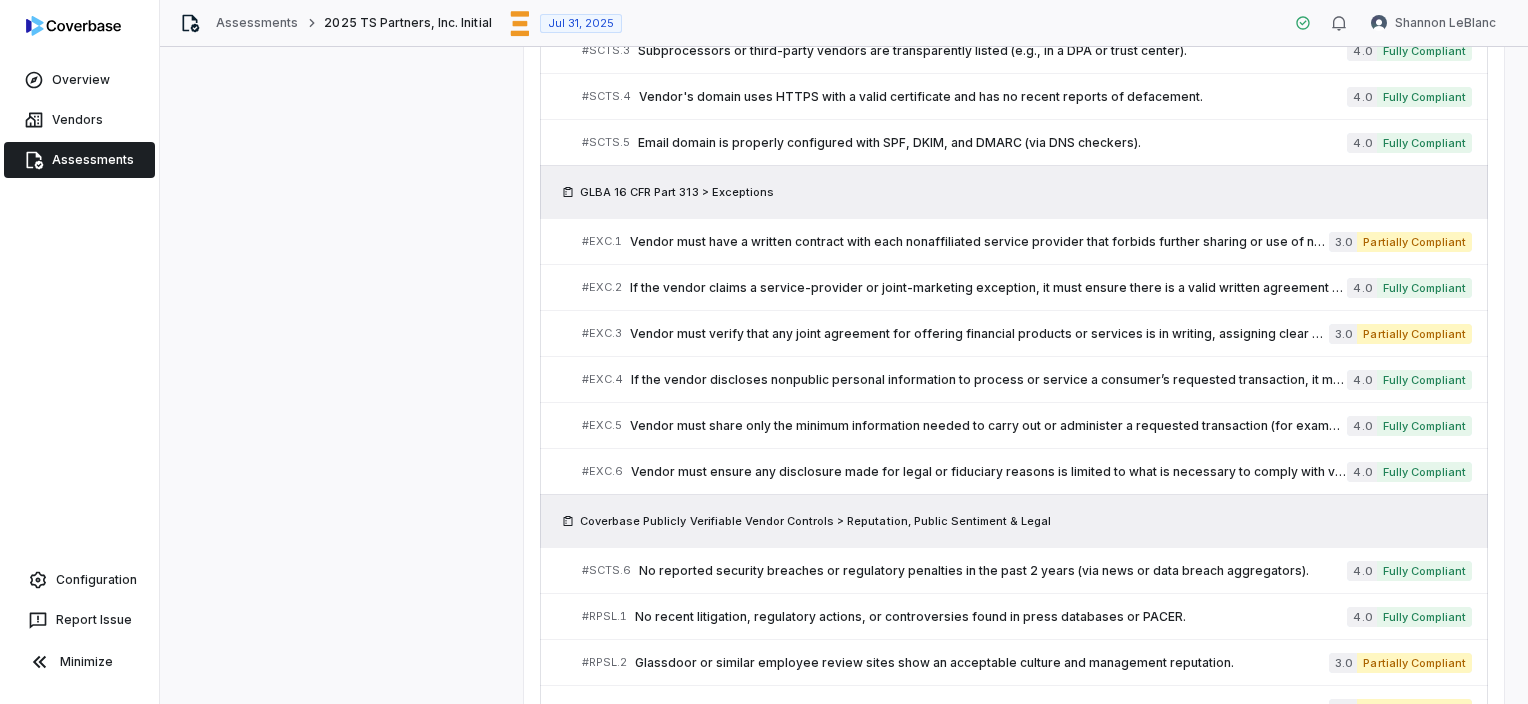 click on "There are no issues found for this vendor. Complete Assessment Reviews 2  outstanding Control Set Reviewer  Status Review Text SOC 2 Controls Unassigned Approve Per [FIRST] [LAST] - We provide a SIG Lite which is the appropriate document for our role as a software provider.  TS Partners does not handle or have access to your production data.  We create and provide the software to the bank to maintain their own records. Financial Review [FIRST] [LAST] Approve - Coverbase Publicly Verifiable Vendor Controls Unassigned Not reviewed - GLBA 16 CFR Part 313 Unassigned Not reviewed - Filter Assigned to me Select all 0  issues All  56  results Group by   Control Section SOC 2 Controls   # 1 The SOC 2 report should be conducted by a reputable and qualified auditor. 4.0 Fully Compliant # 2 The SOC 2 audit period end date is less than a year ago from today. 4.0 Fully Compliant # 3 The SOC 2 report should contain an unqualified opinion from the auditor. 4.0 Fully Compliant # 4 4.0 Fully Compliant # 5 4.0 Fully Compliant # 6" at bounding box center (1014, -676) 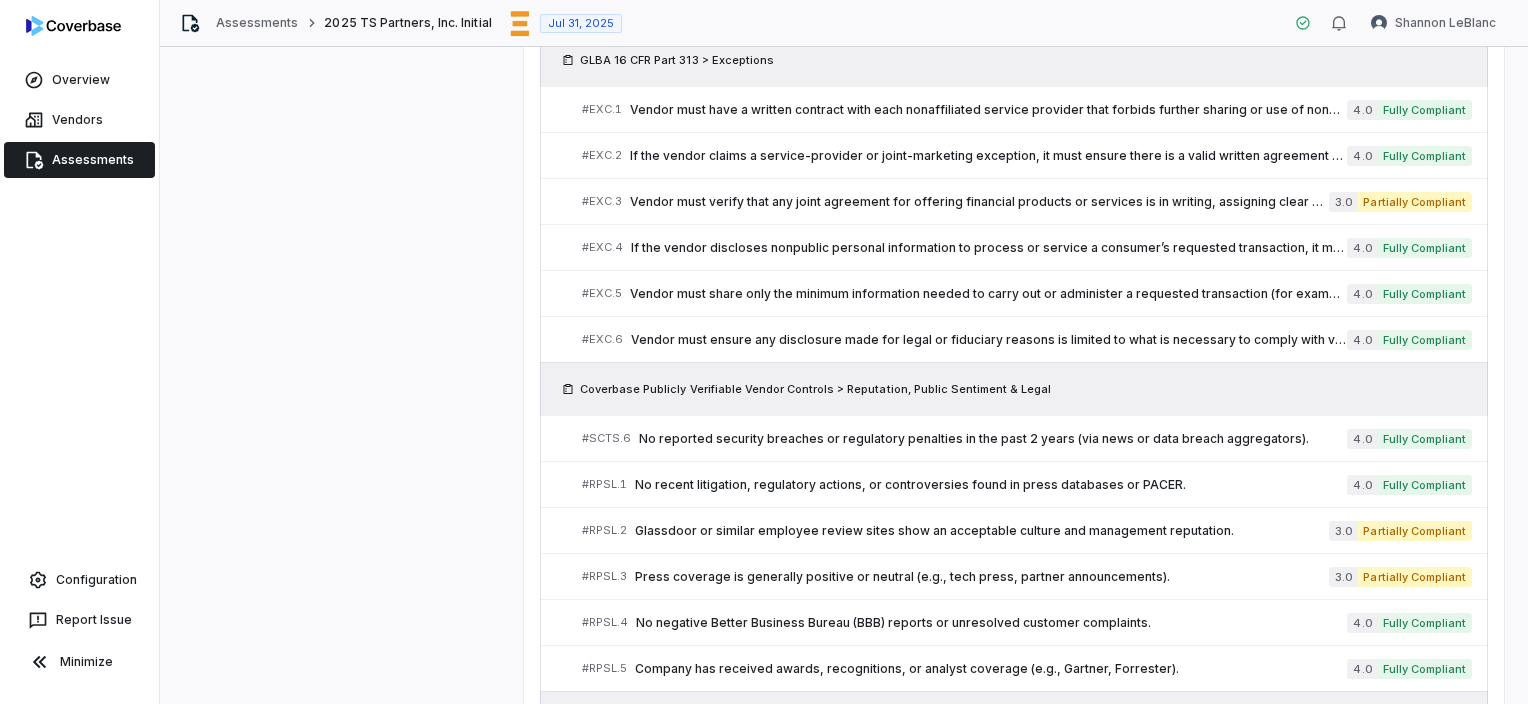 scroll, scrollTop: 2688, scrollLeft: 0, axis: vertical 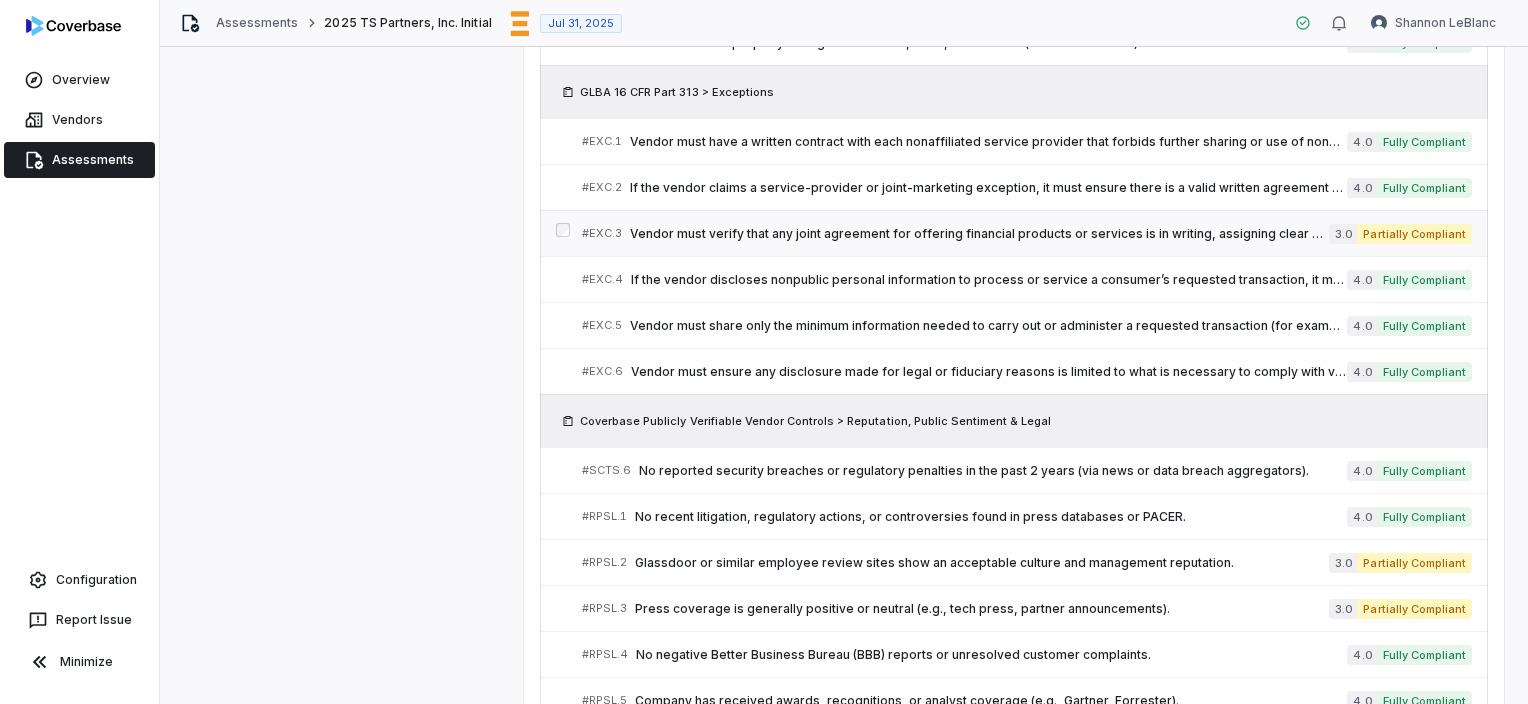 click on "Partially Compliant" at bounding box center [1414, 234] 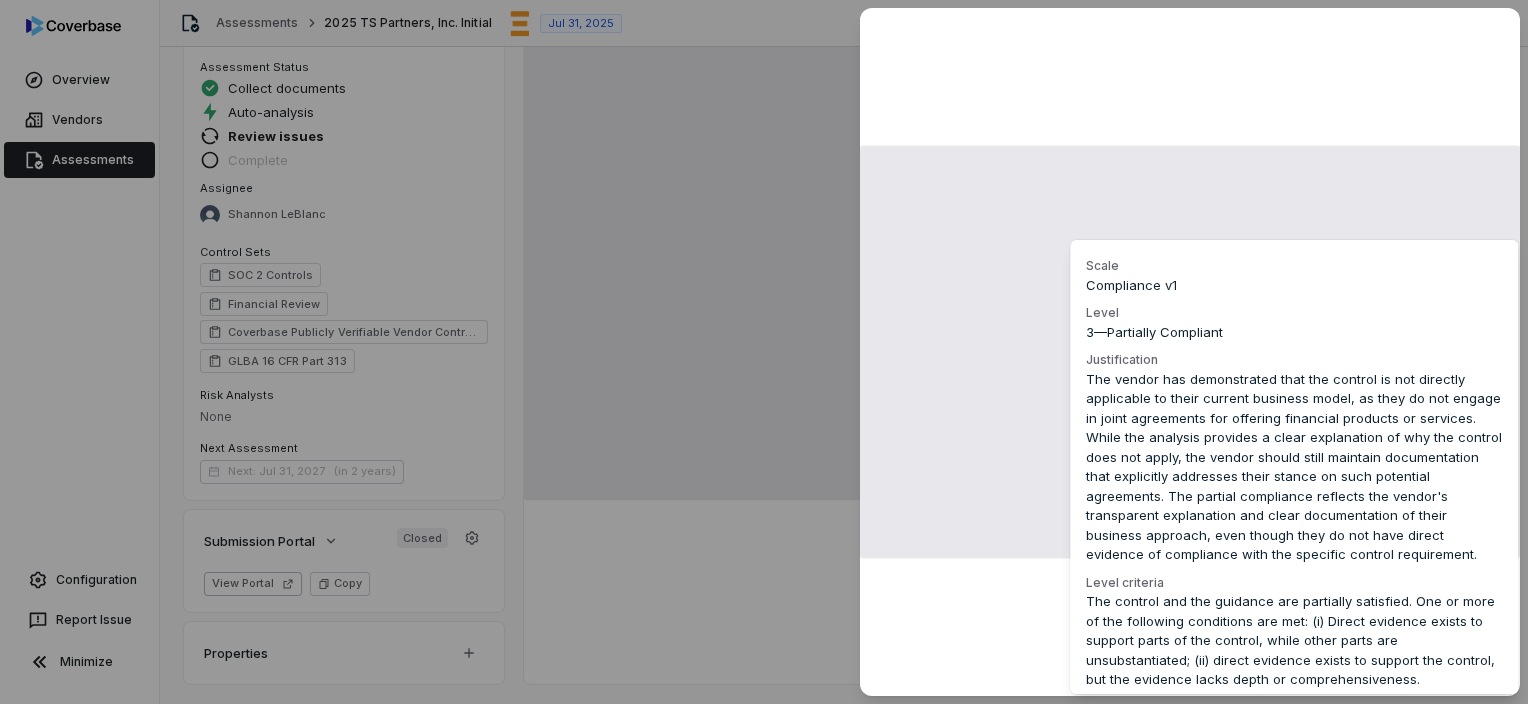 scroll, scrollTop: 2688, scrollLeft: 0, axis: vertical 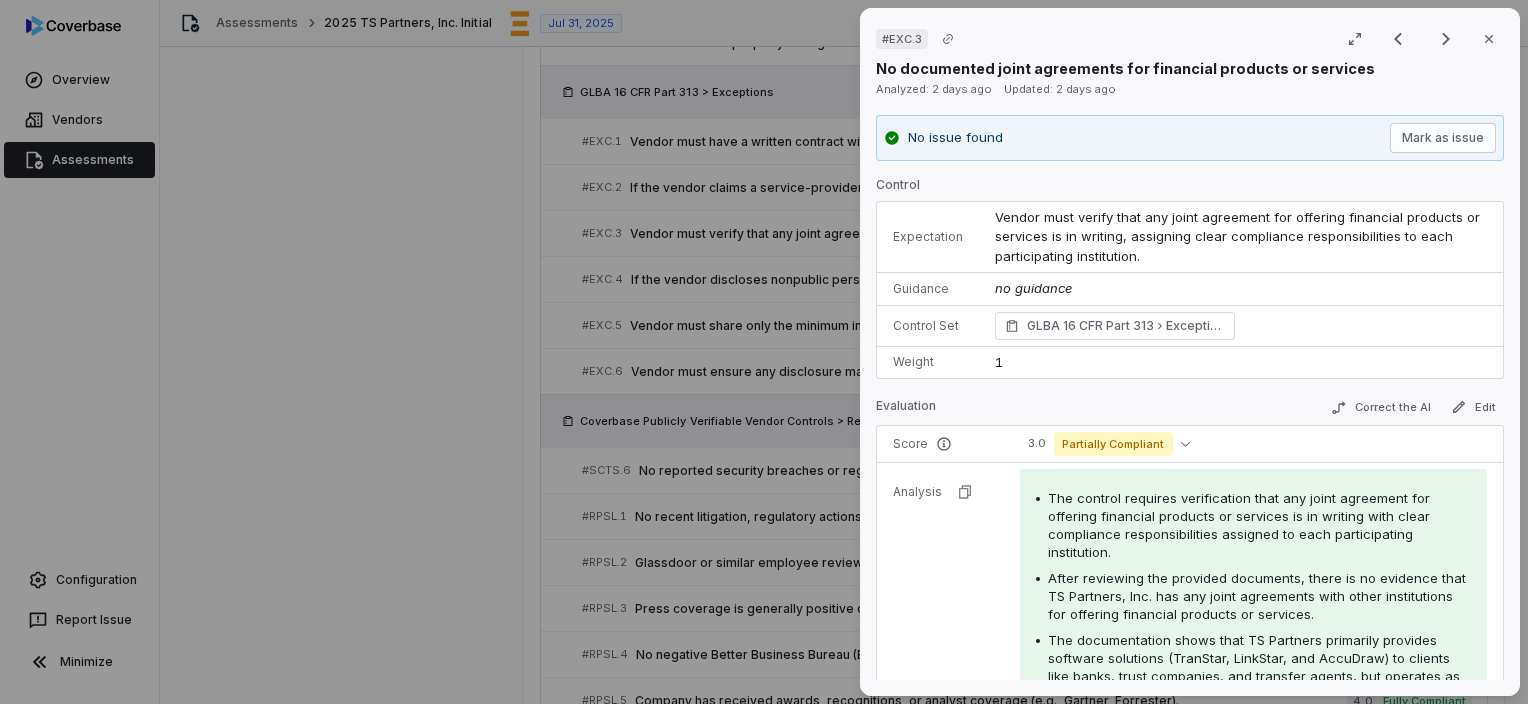 click on "Control" at bounding box center (1190, 189) 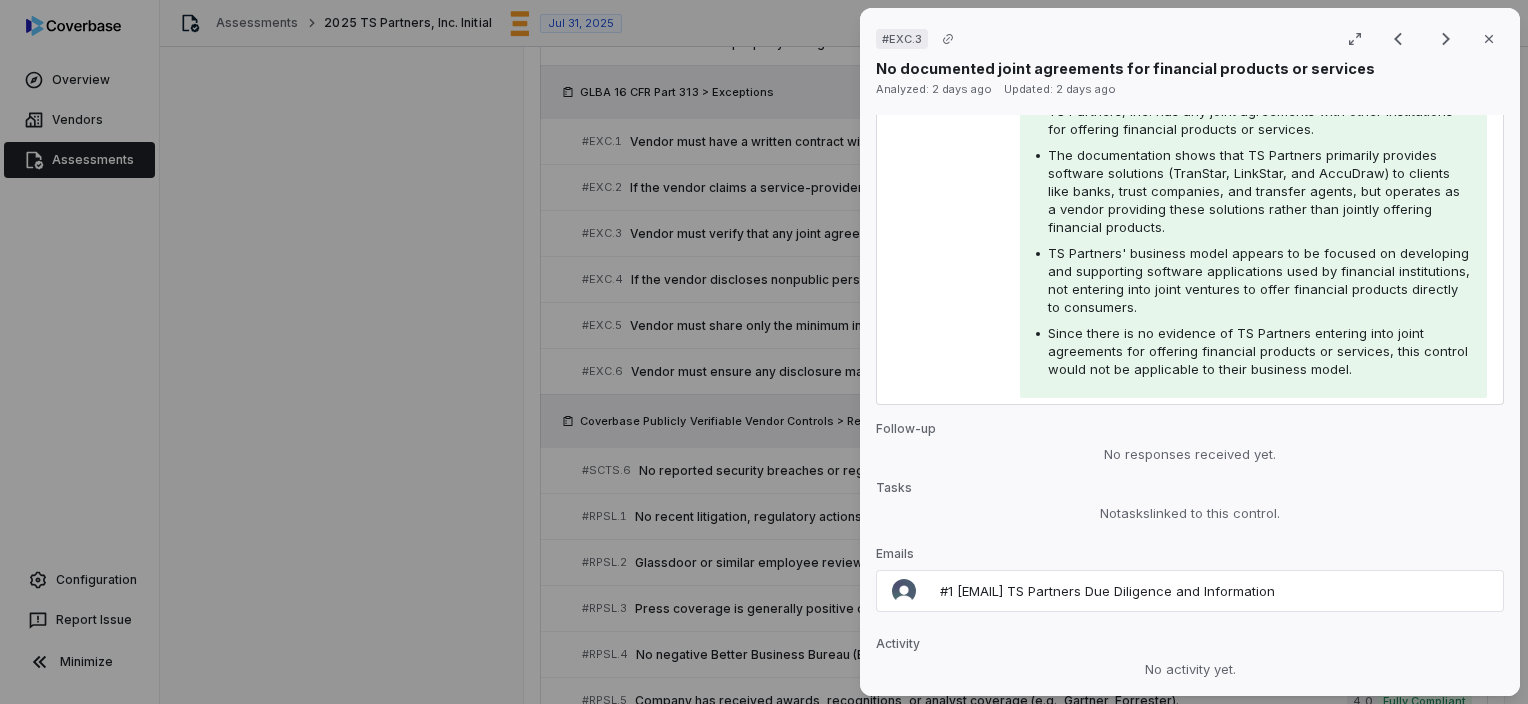 scroll, scrollTop: 658, scrollLeft: 0, axis: vertical 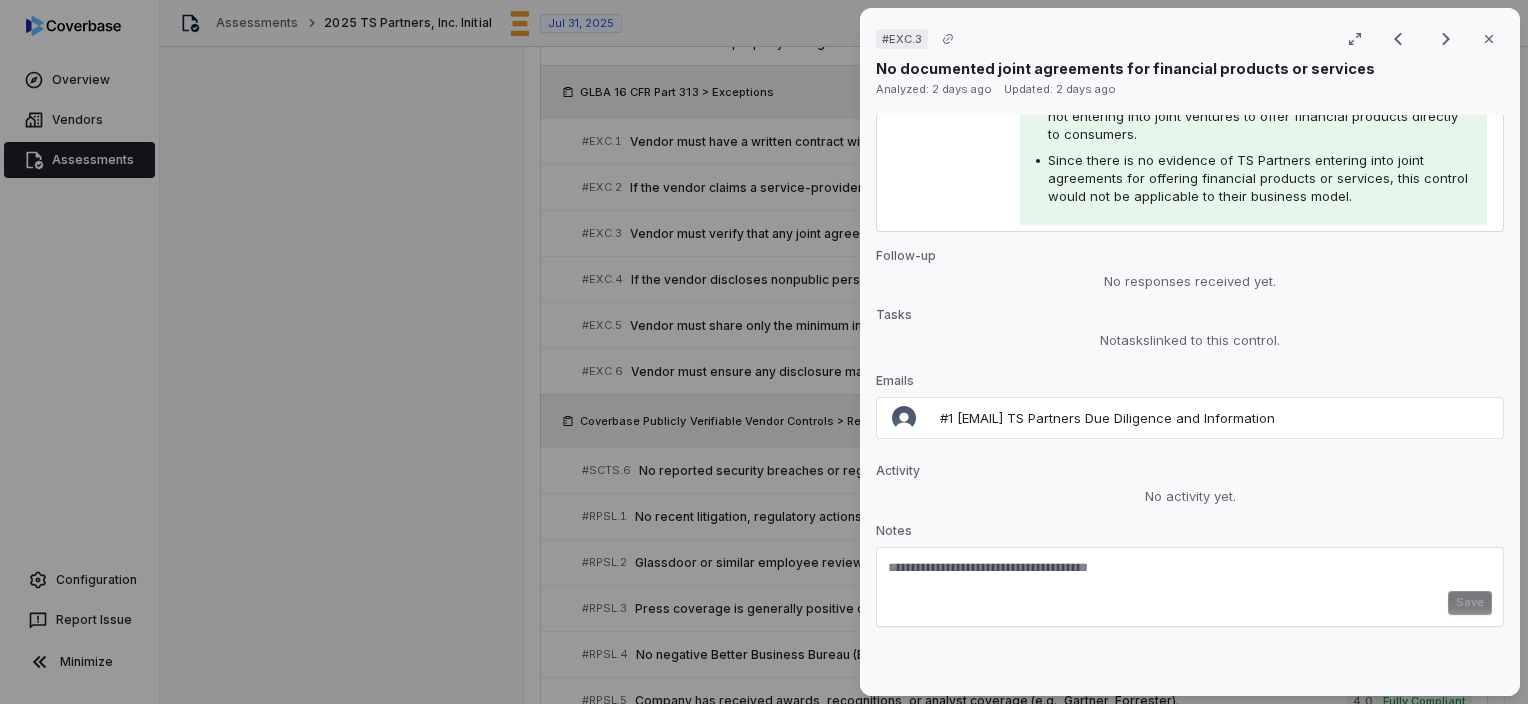 click at bounding box center [1190, 575] 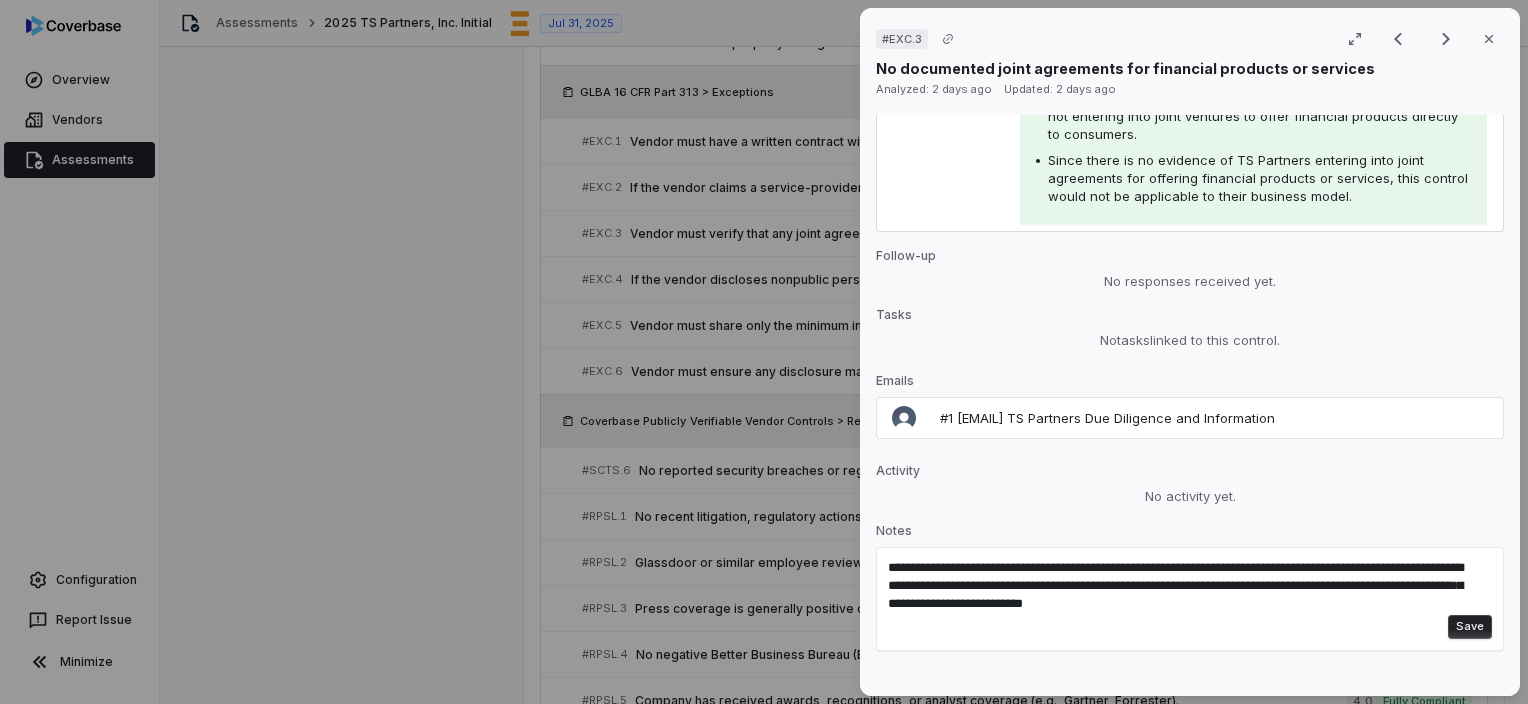 click on "Save" at bounding box center [1470, 627] 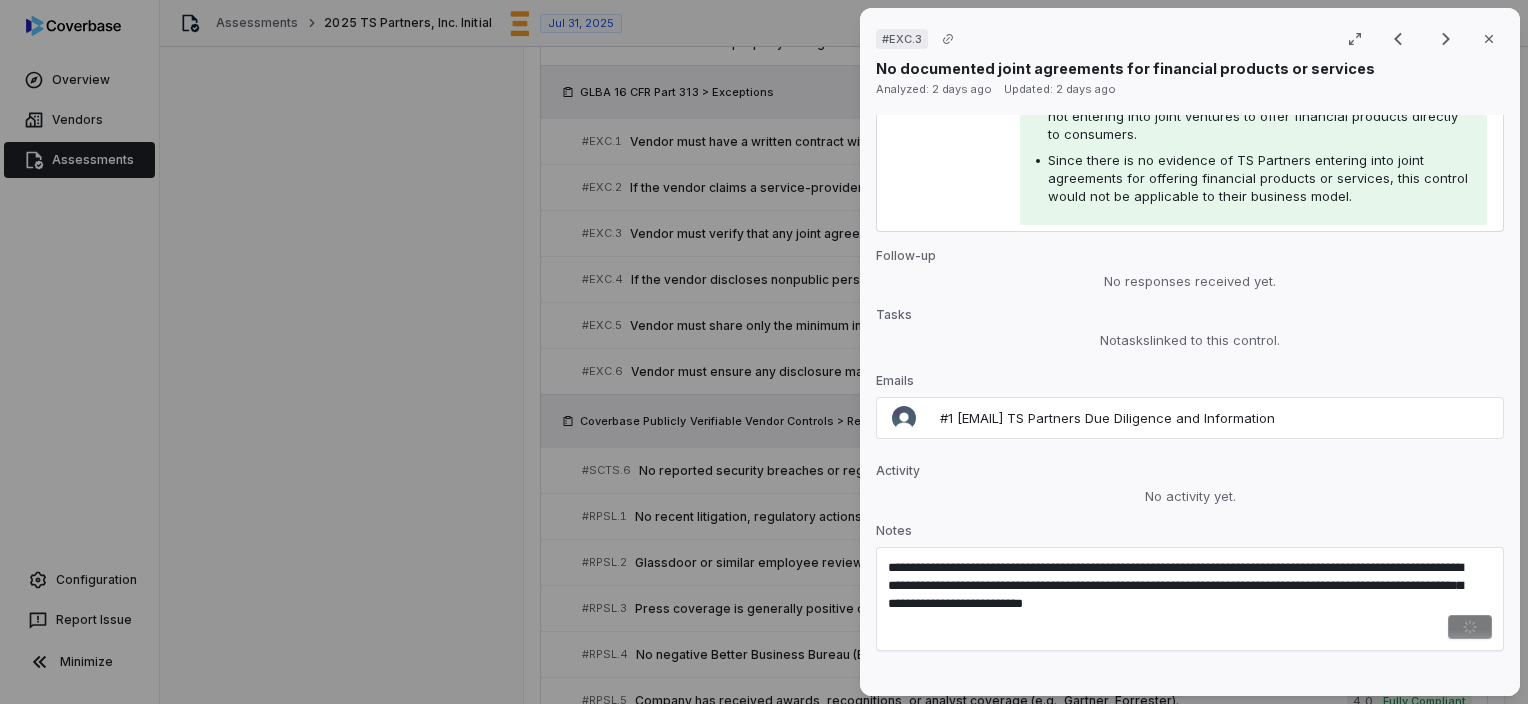 type 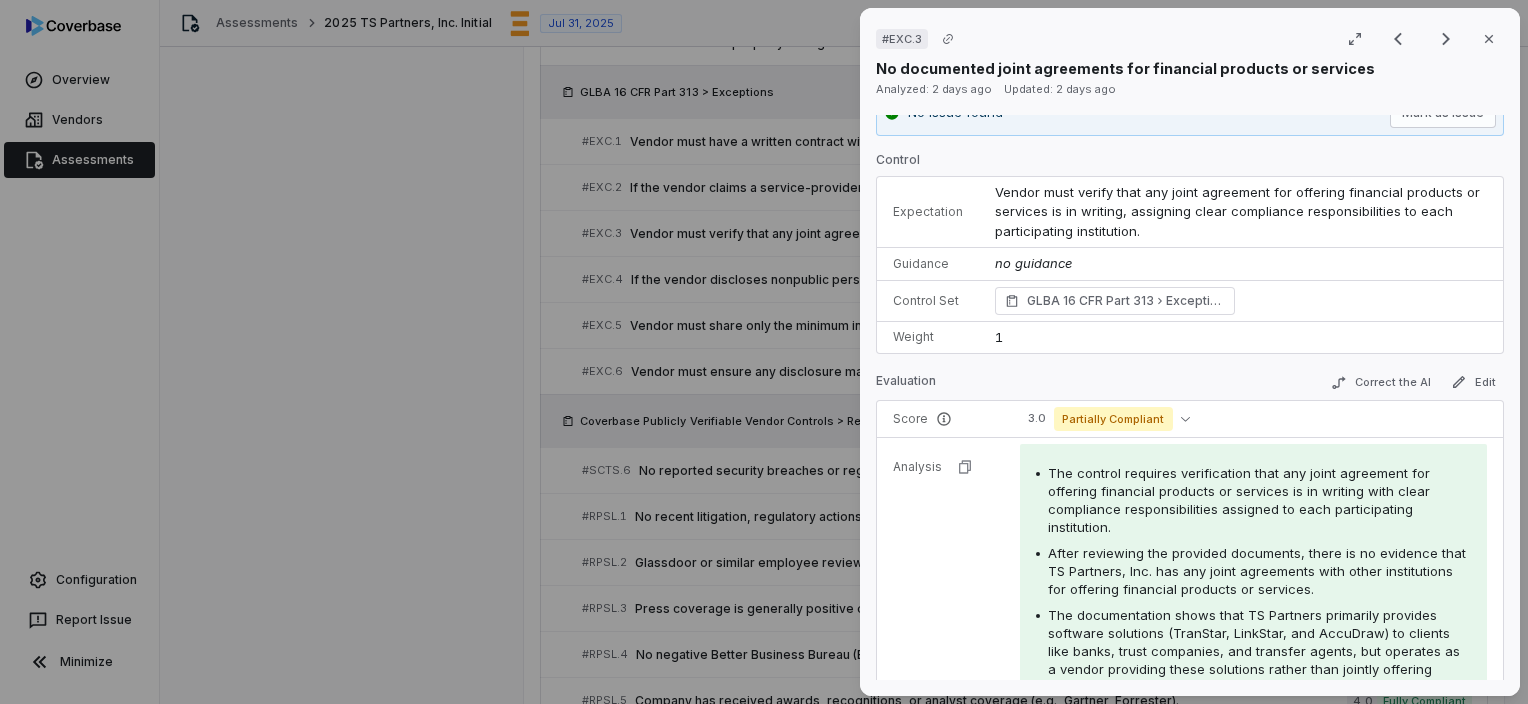 scroll, scrollTop: 0, scrollLeft: 0, axis: both 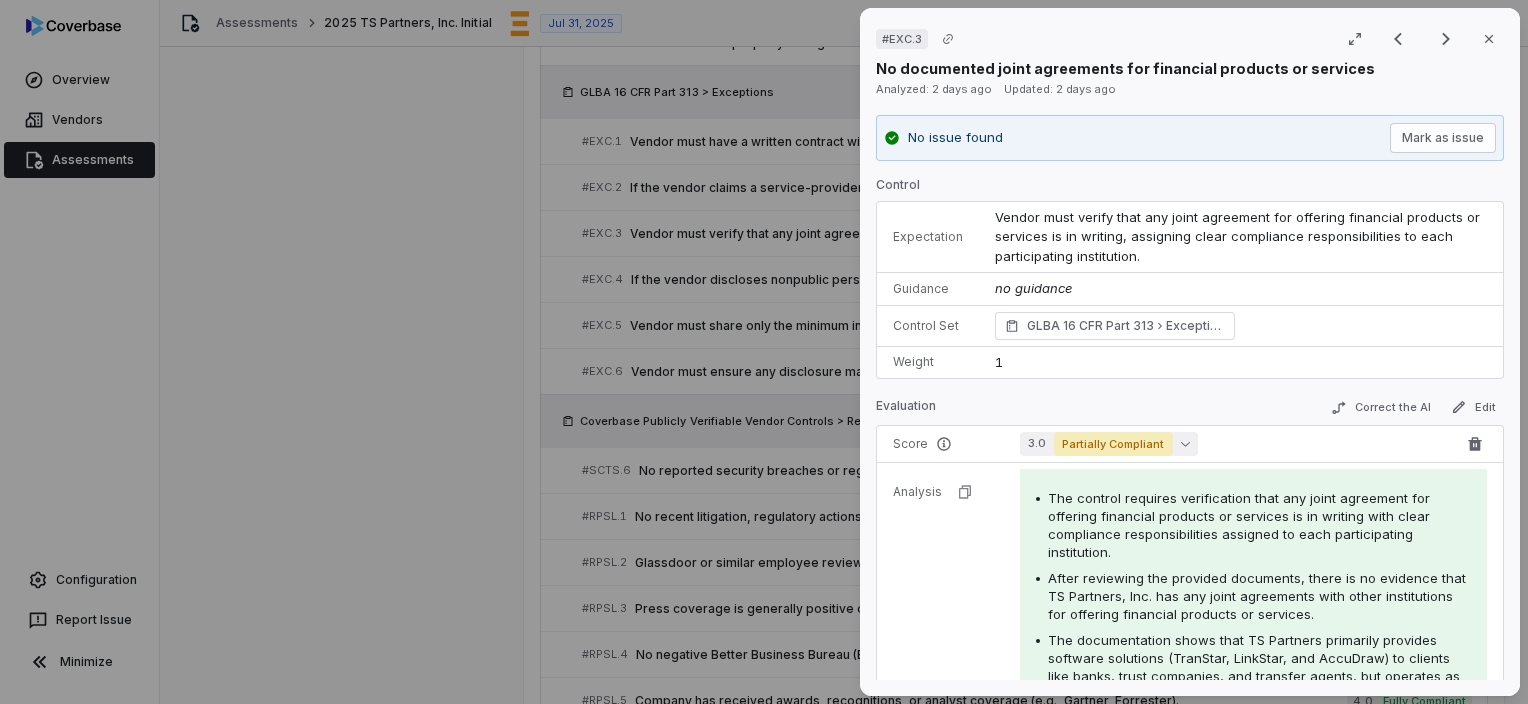 click on "Partially Compliant" at bounding box center (1113, 444) 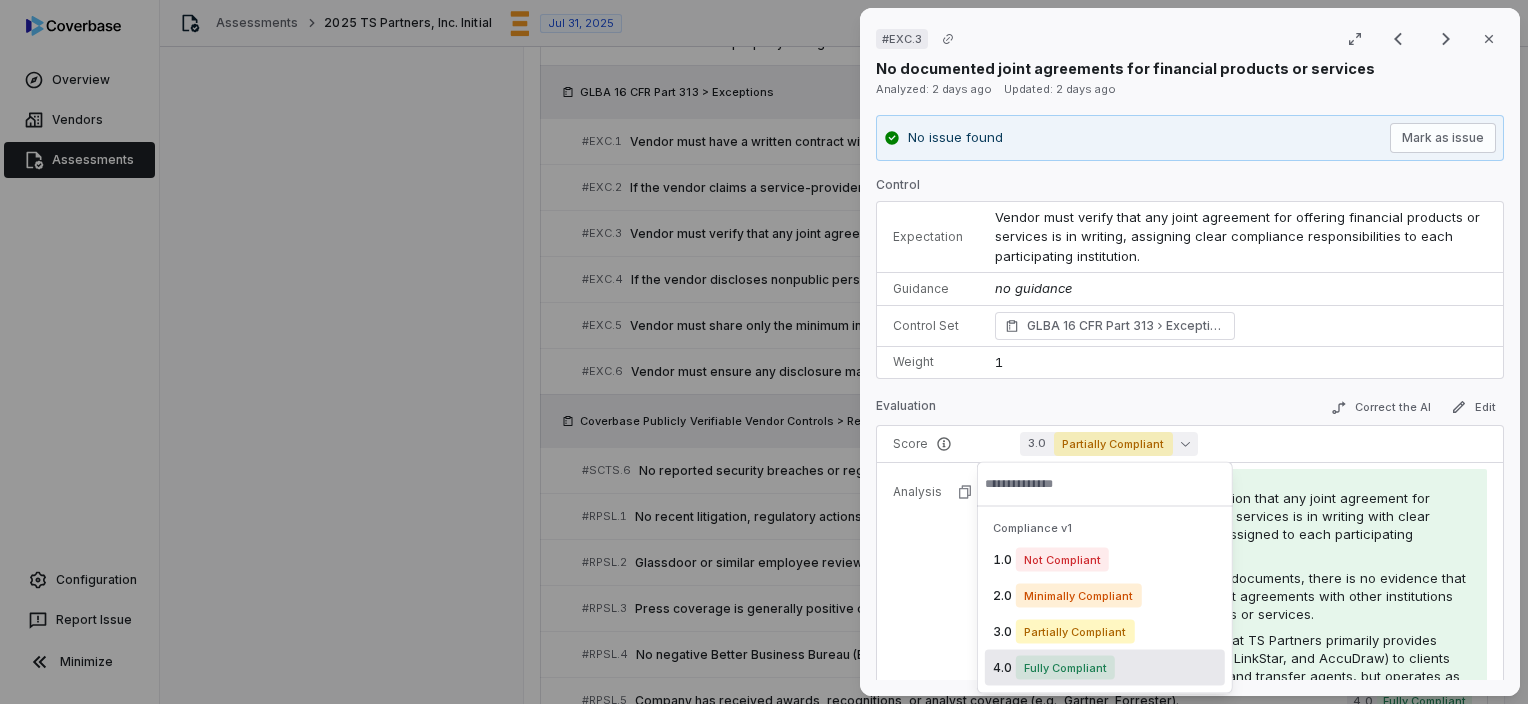 click on "Fully Compliant" at bounding box center (1065, 668) 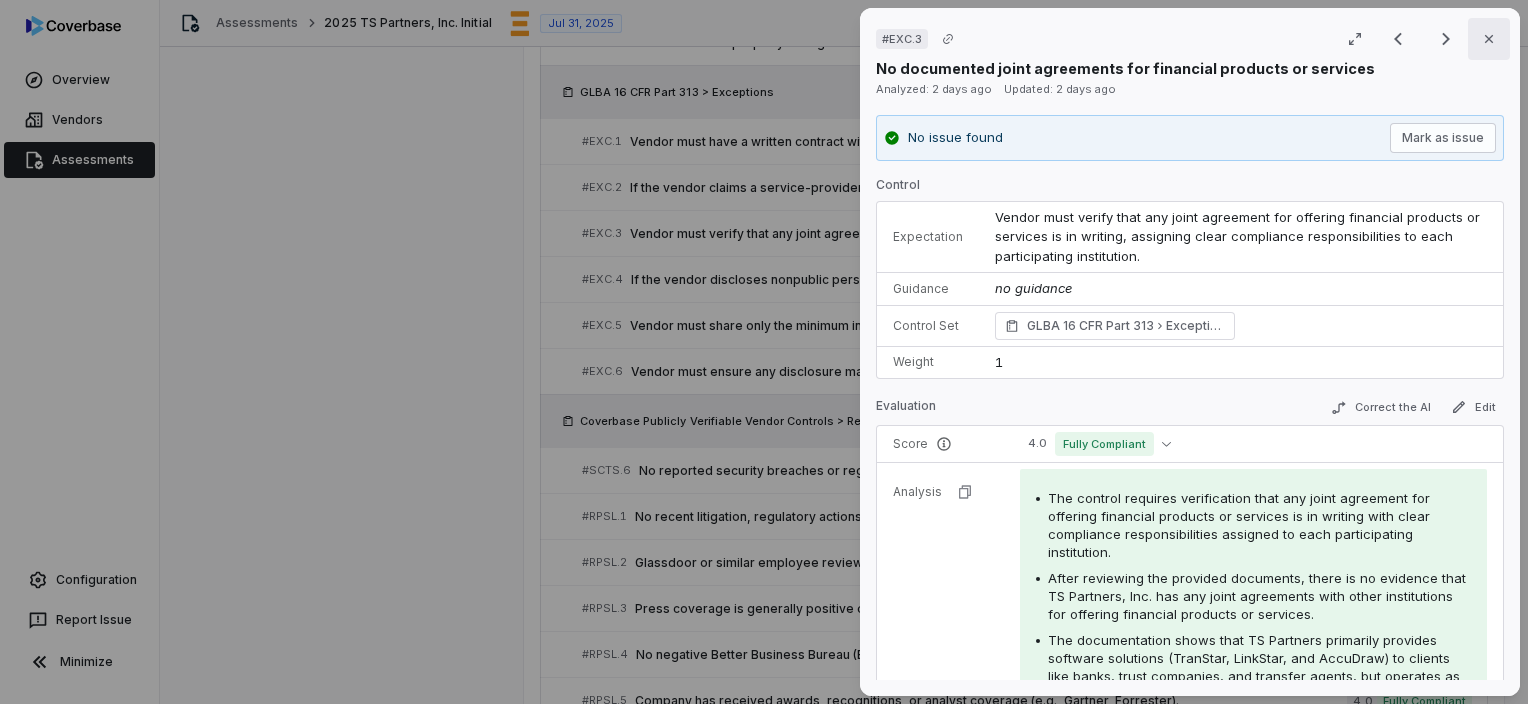 click 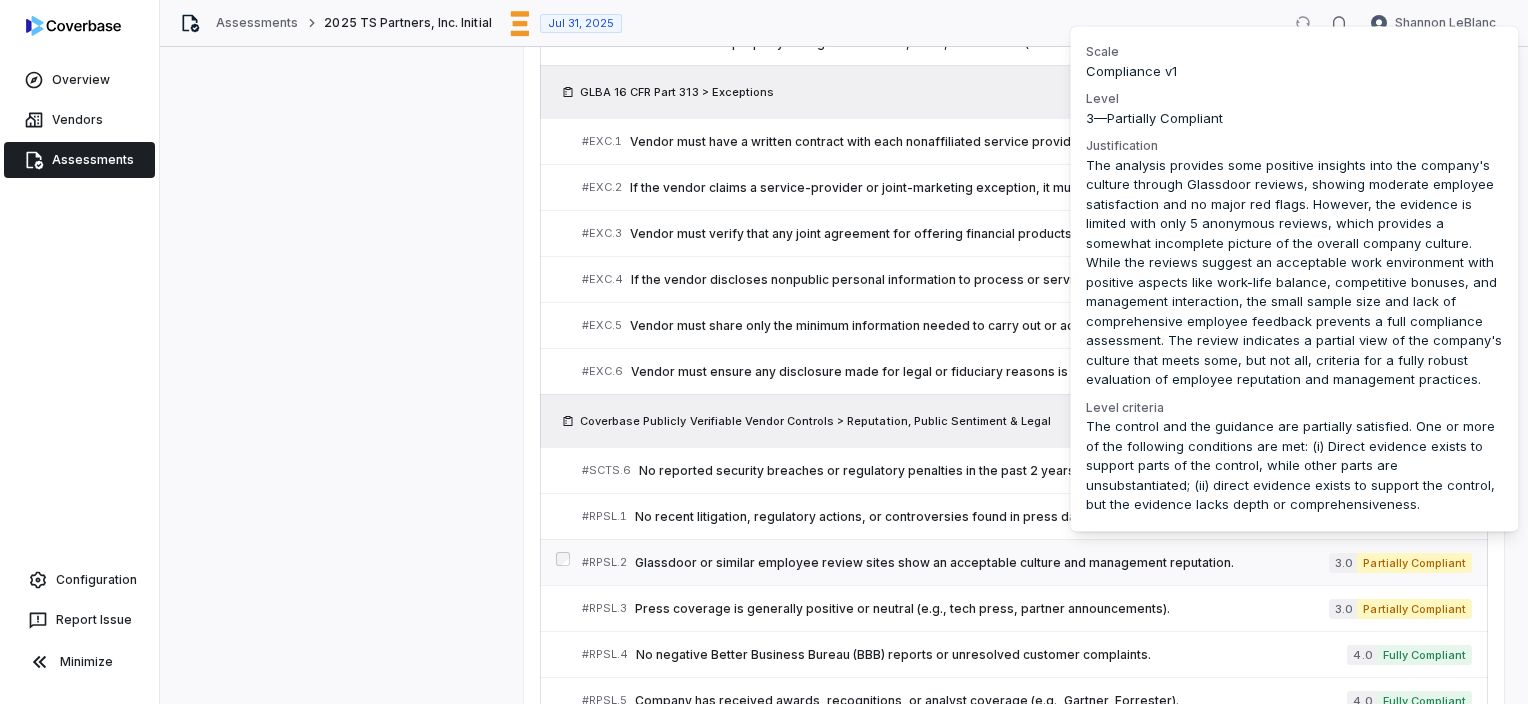 click on "Partially Compliant" at bounding box center [1414, 563] 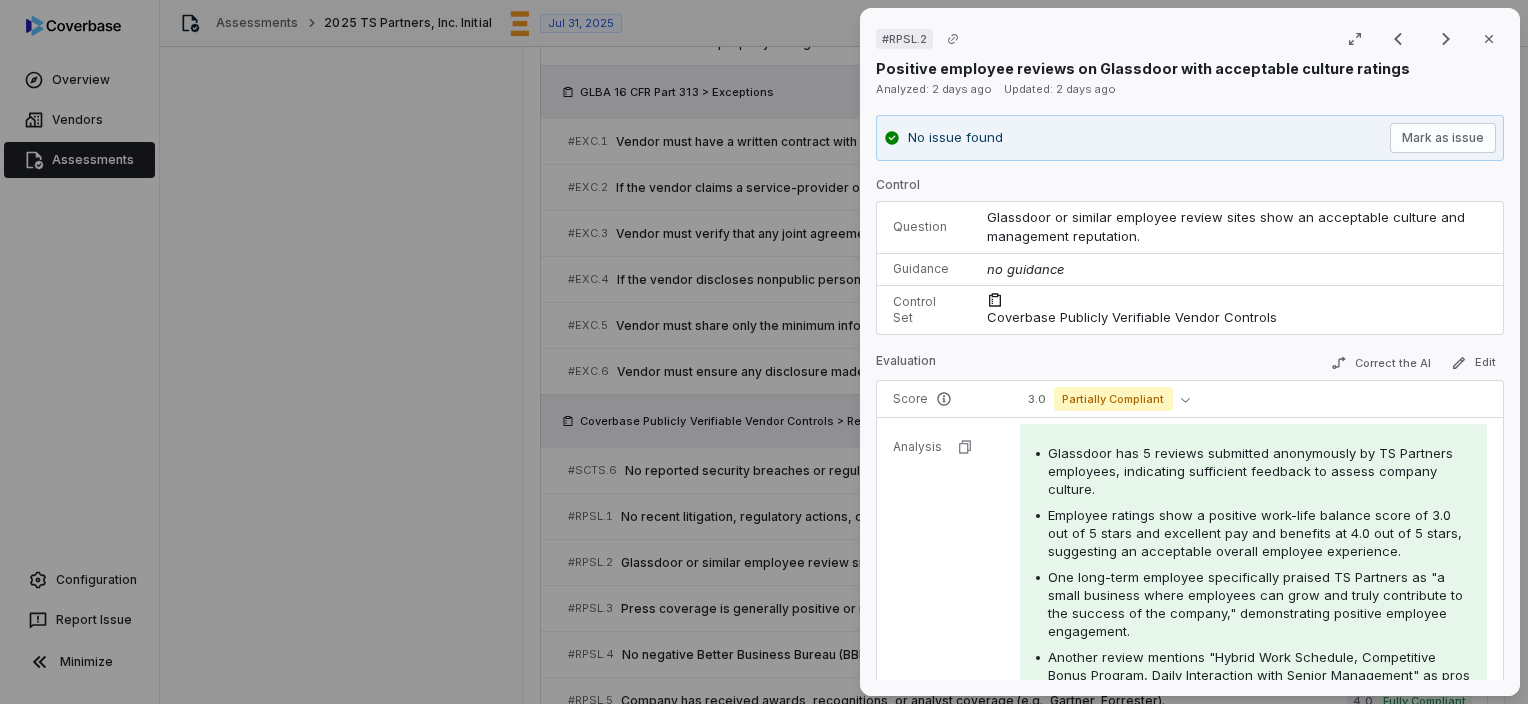 scroll, scrollTop: 2688, scrollLeft: 0, axis: vertical 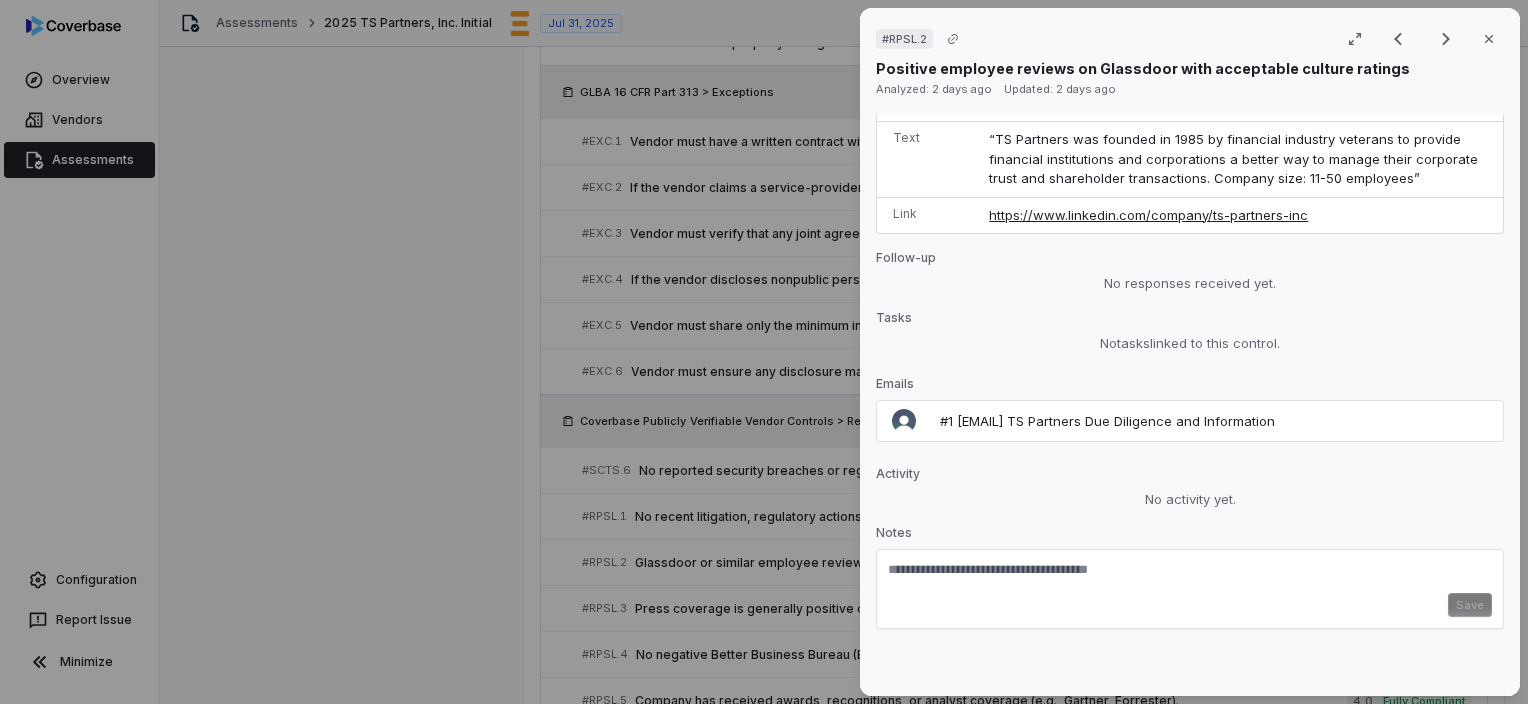 click at bounding box center (1190, 577) 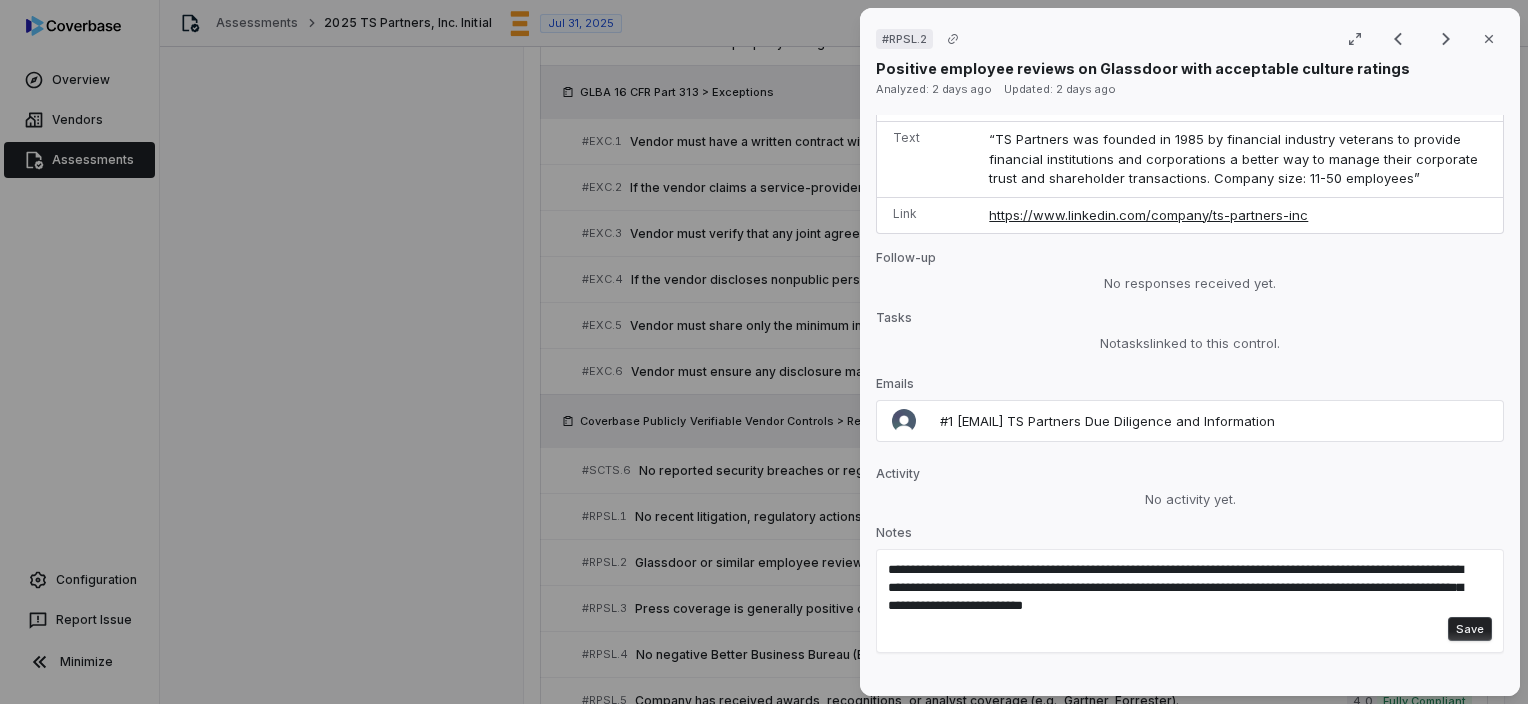 click on "Save" at bounding box center (1470, 629) 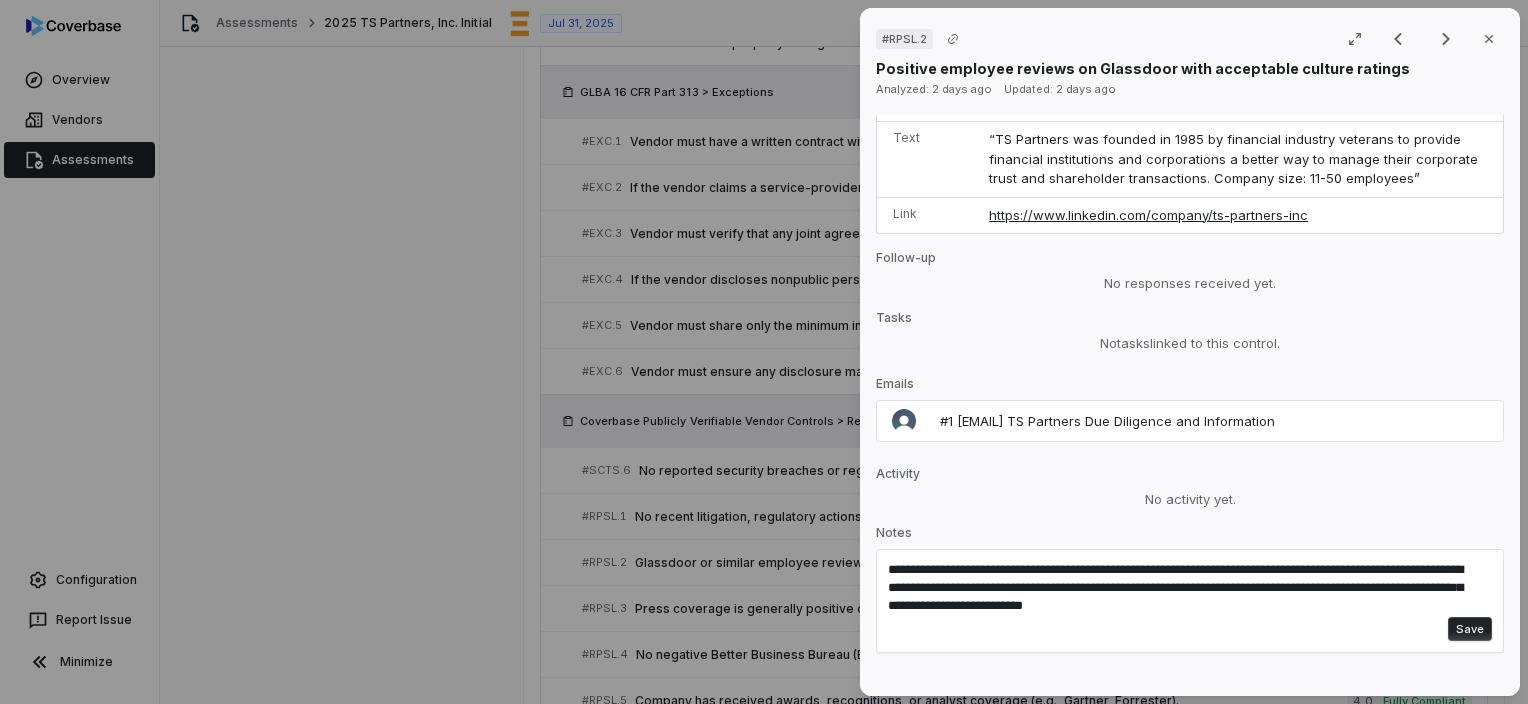 type 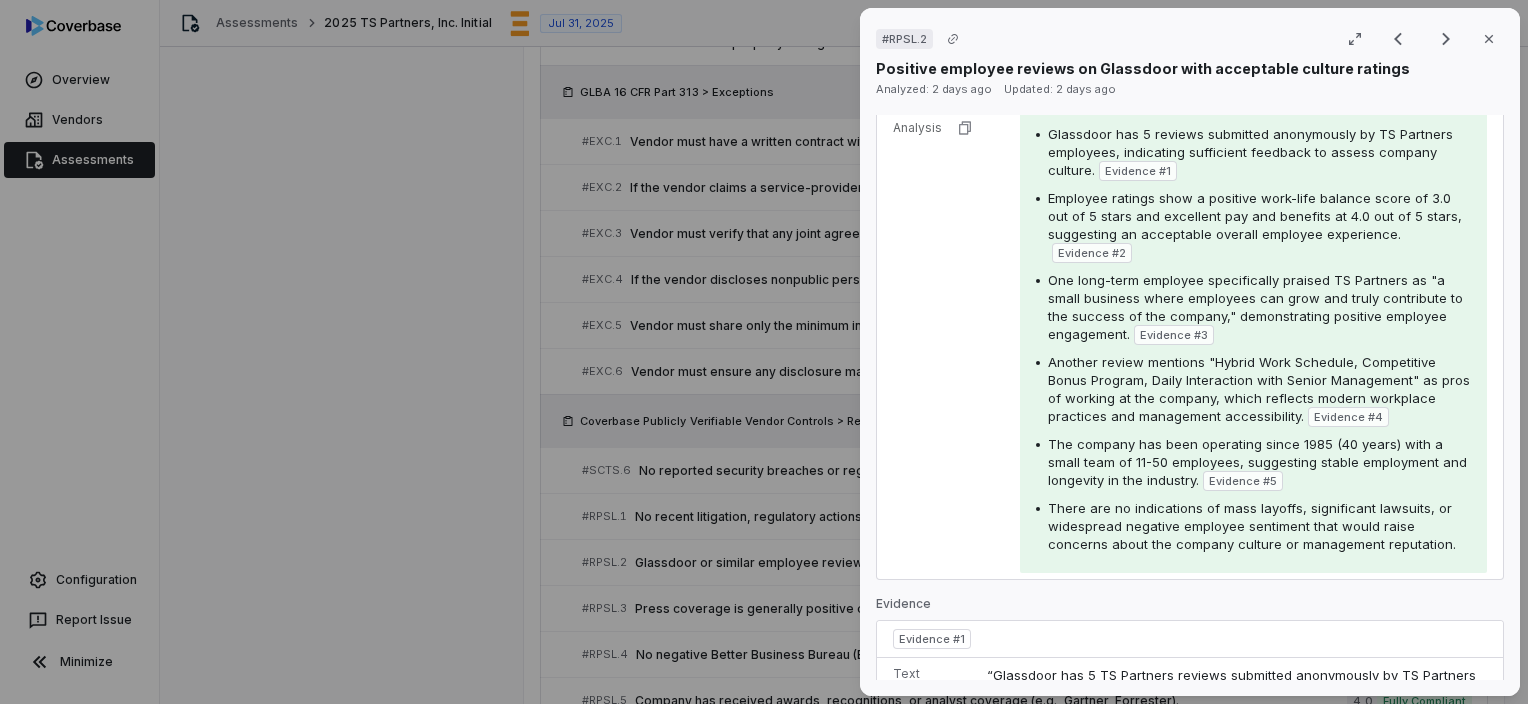 scroll, scrollTop: 0, scrollLeft: 0, axis: both 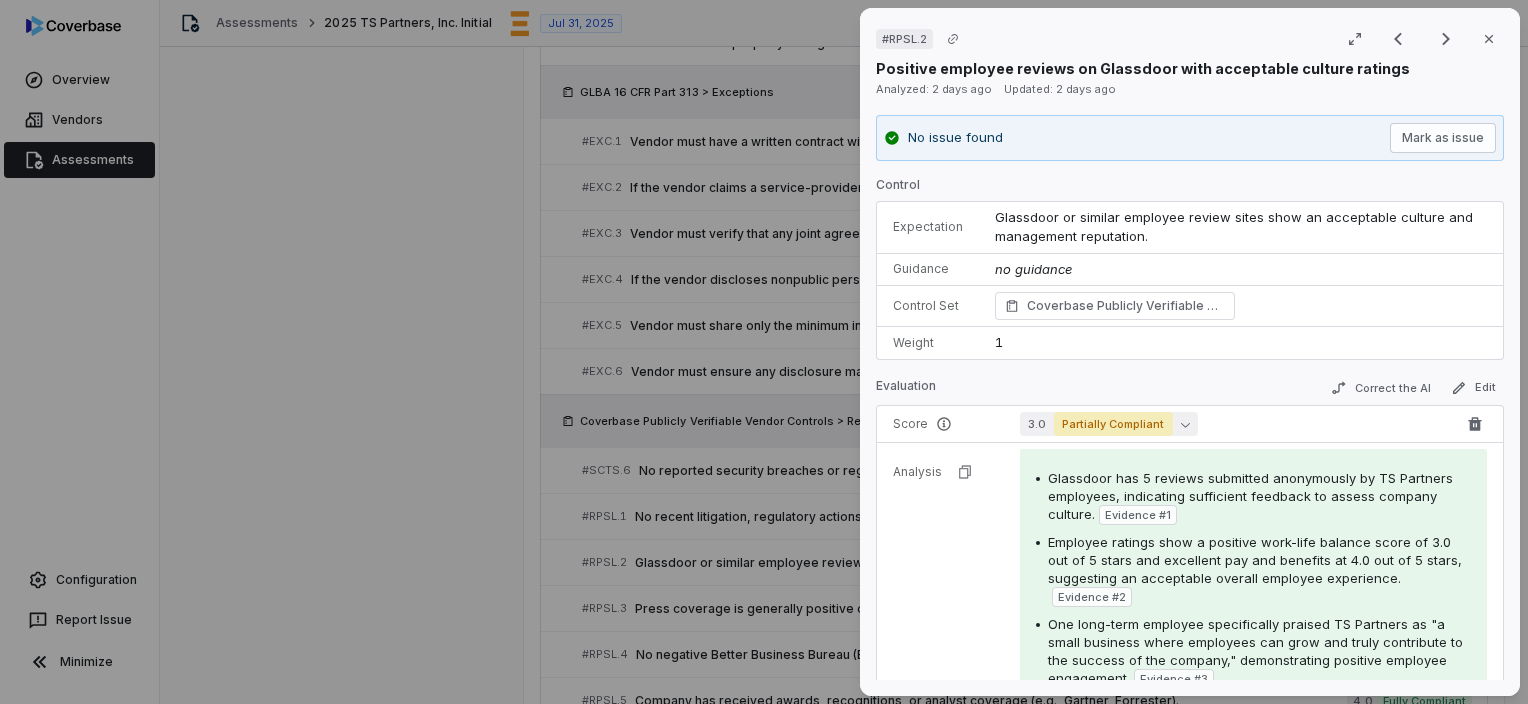 click on "Partially Compliant" at bounding box center [1113, 424] 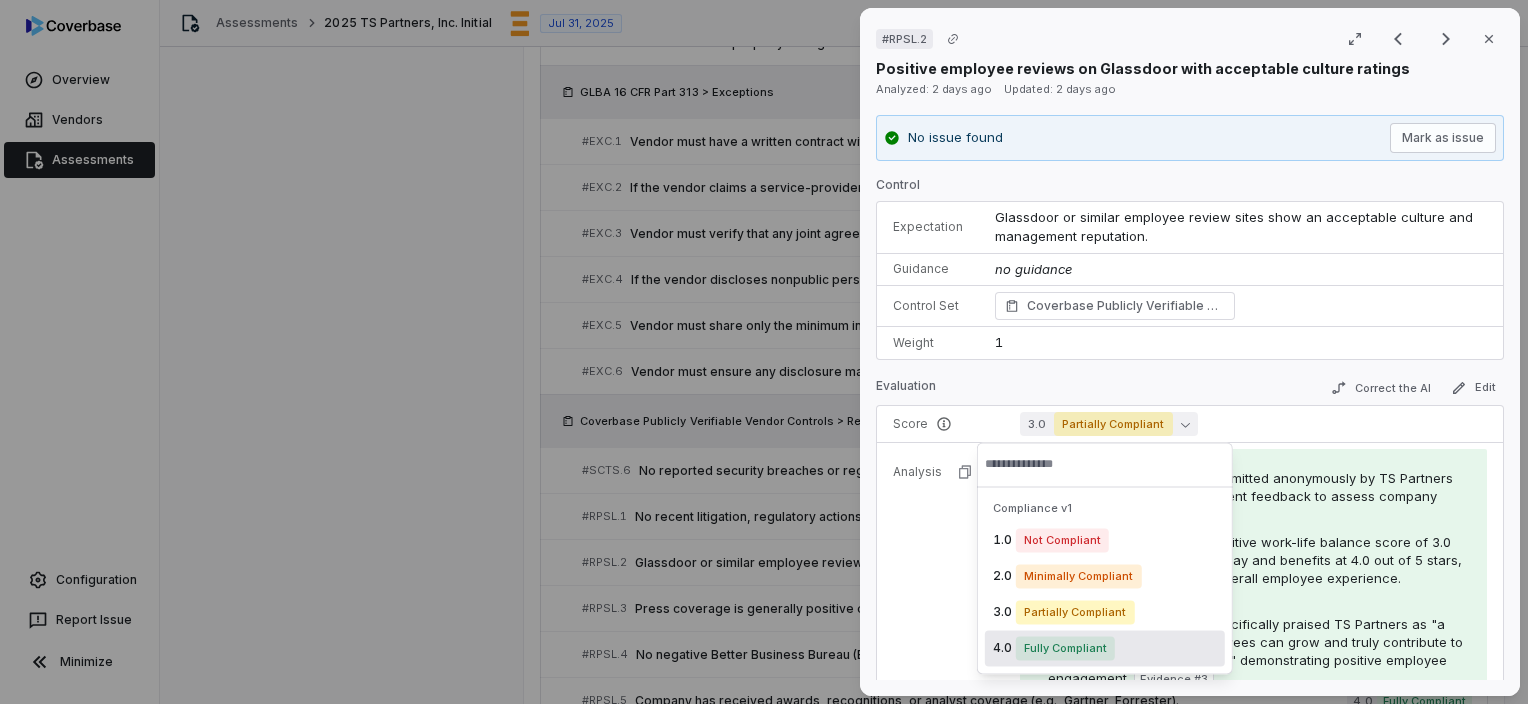 click on "Fully Compliant" at bounding box center (1065, 648) 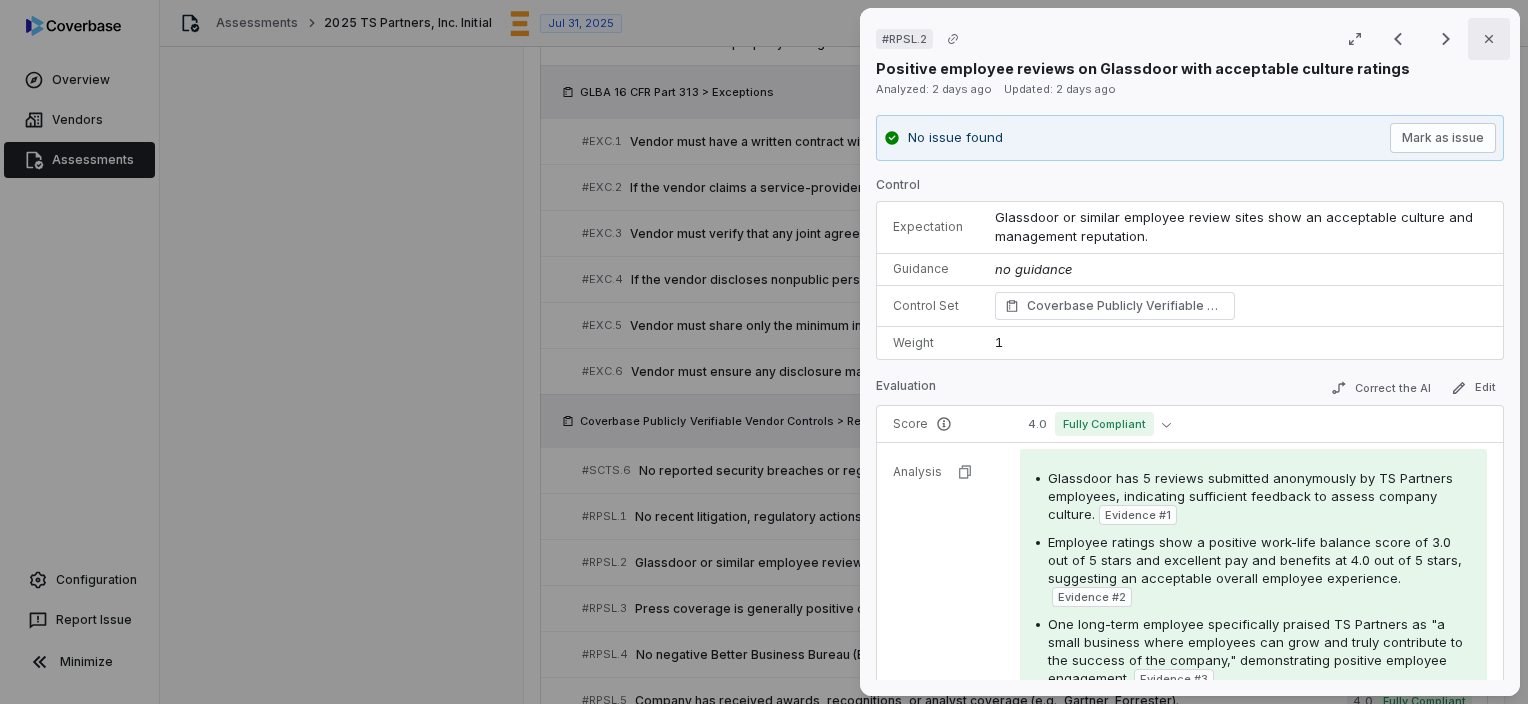 click 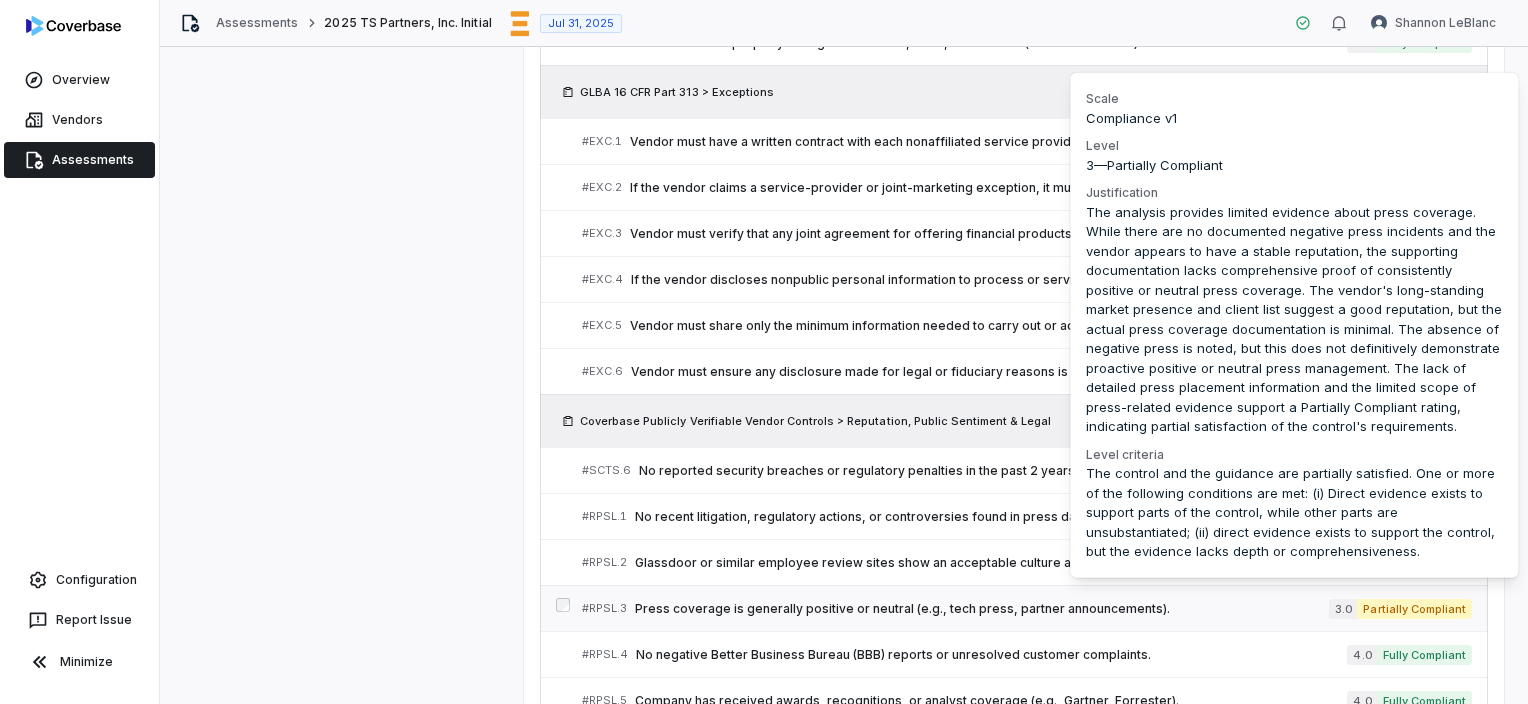click on "Partially Compliant" at bounding box center (1414, 609) 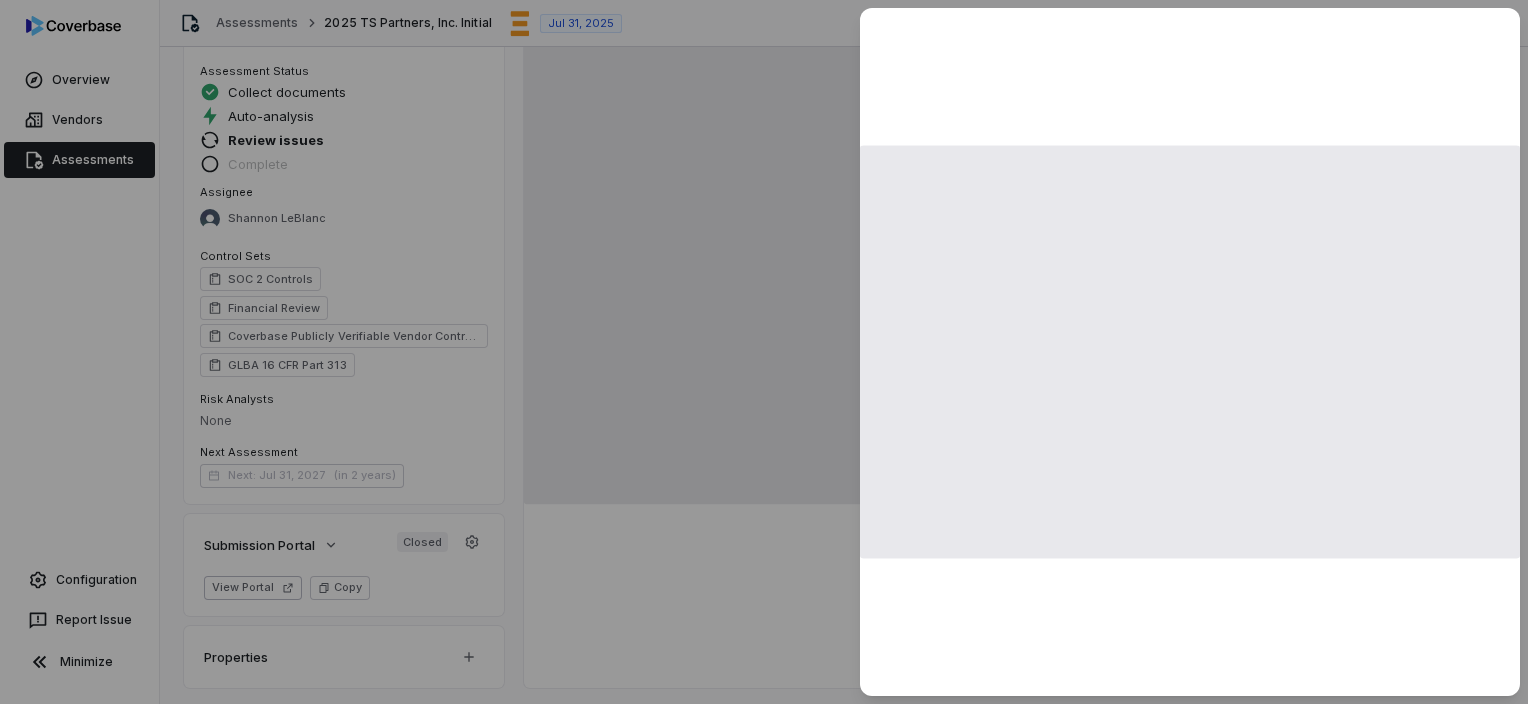 scroll, scrollTop: 2688, scrollLeft: 0, axis: vertical 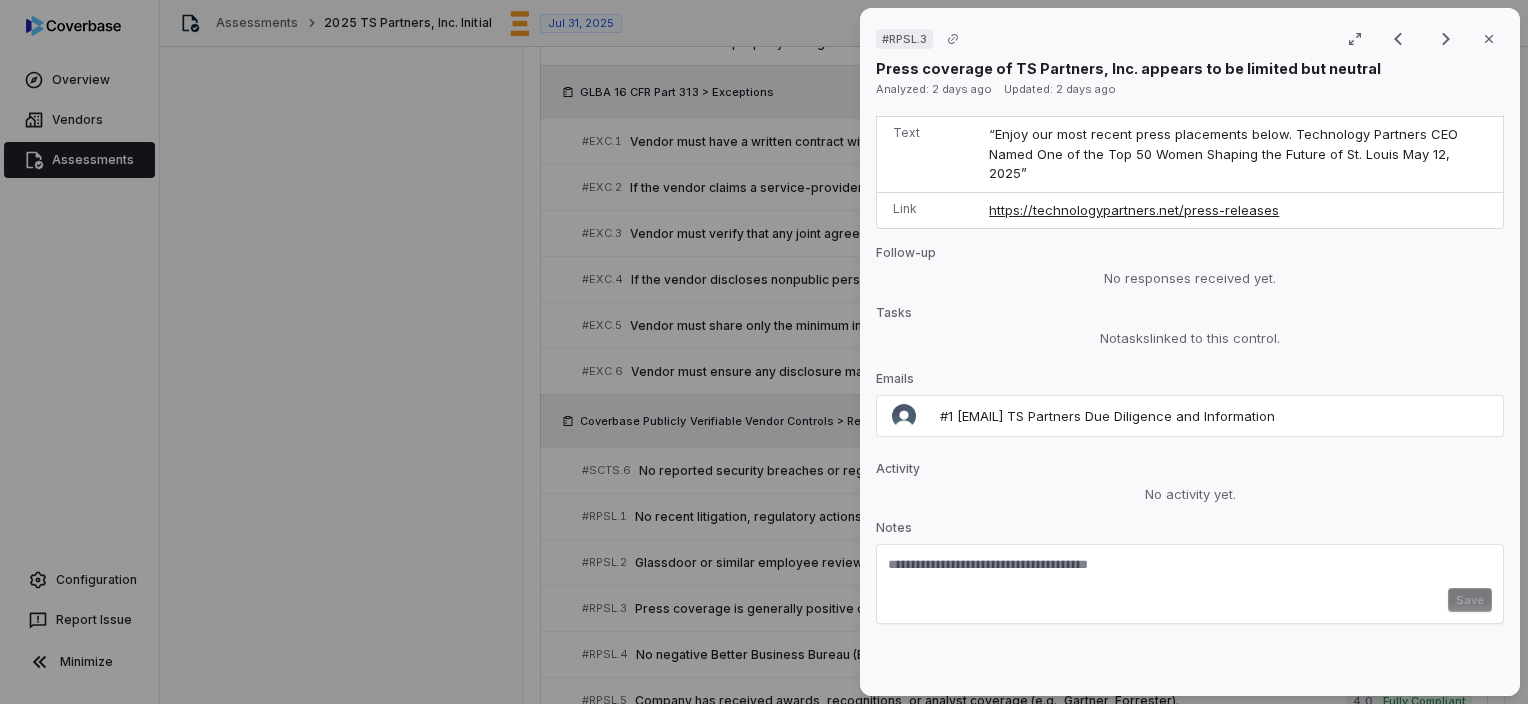 click at bounding box center (1190, 572) 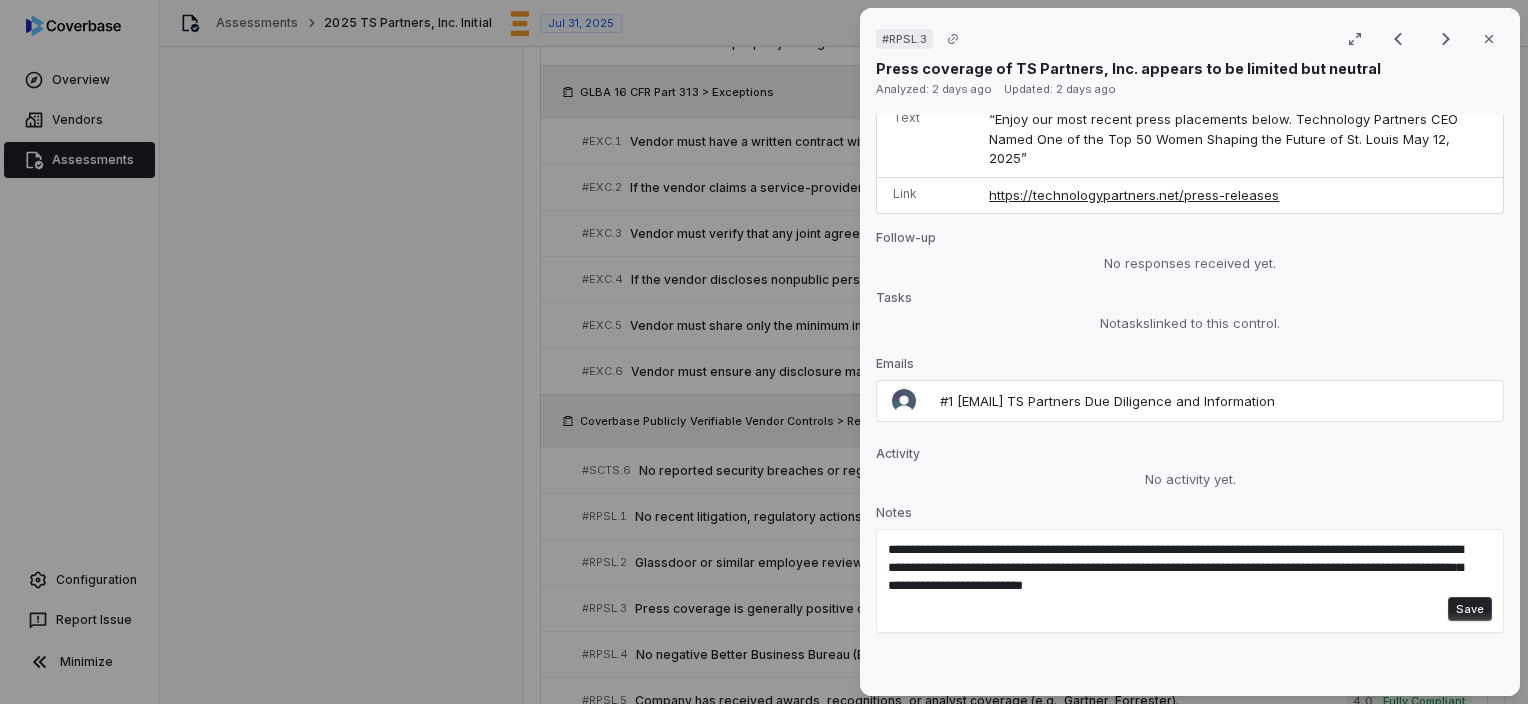 click on "Save" at bounding box center [1470, 609] 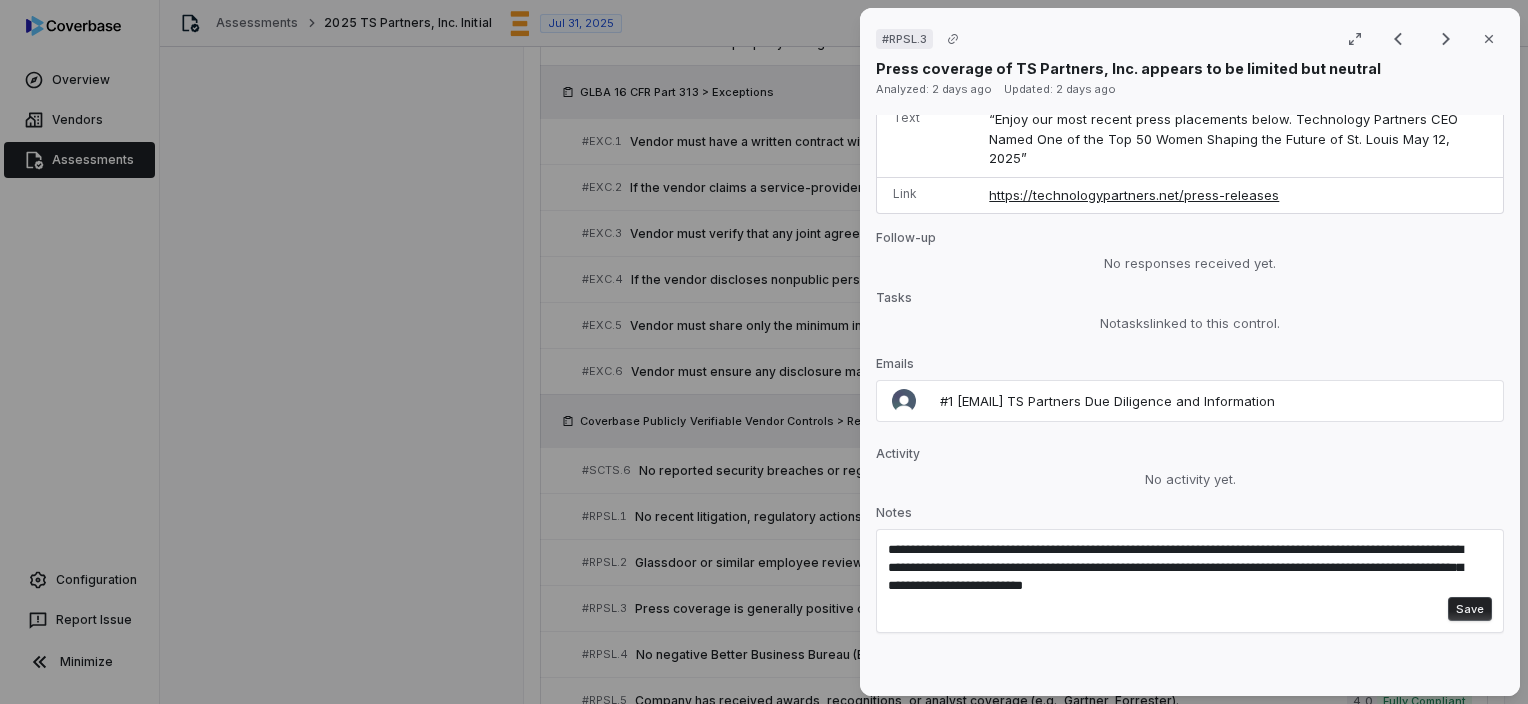 type 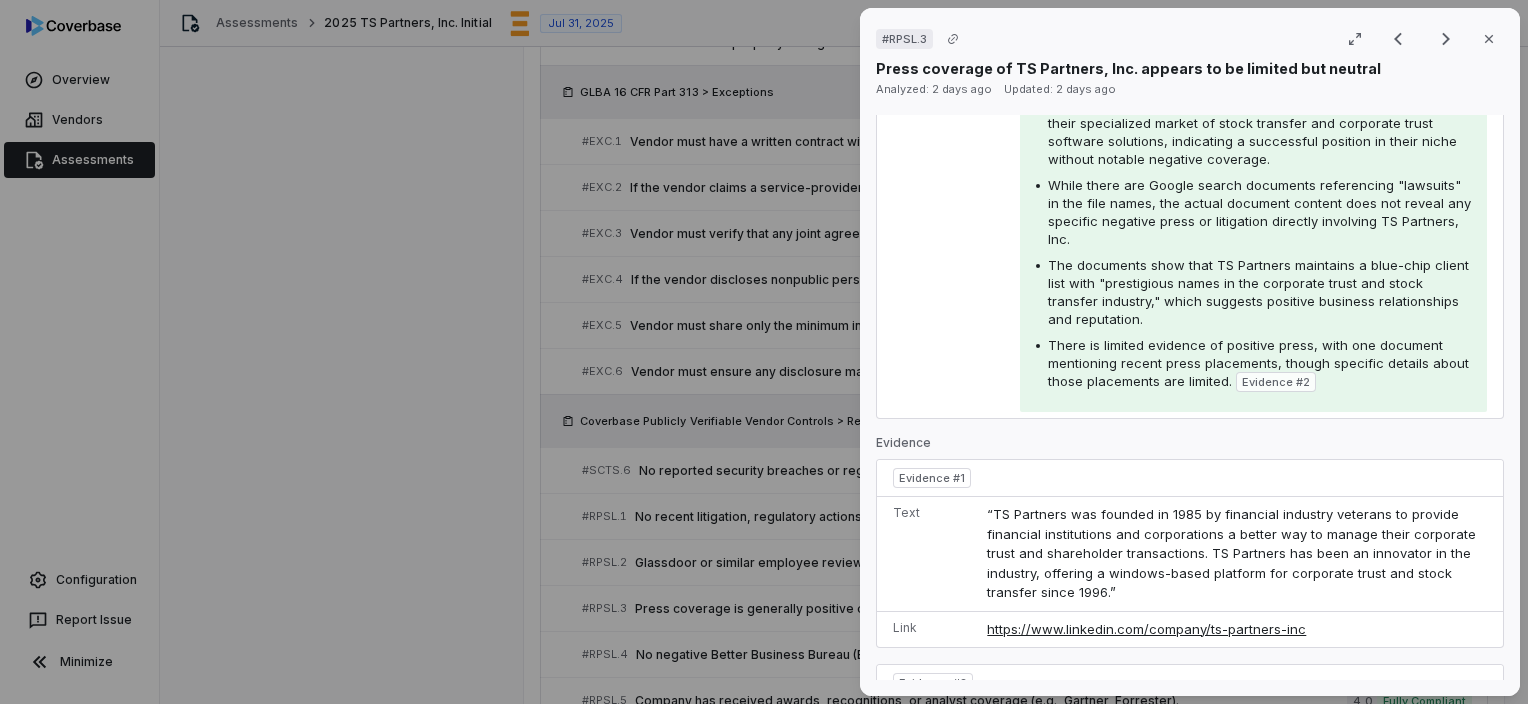 scroll, scrollTop: 0, scrollLeft: 0, axis: both 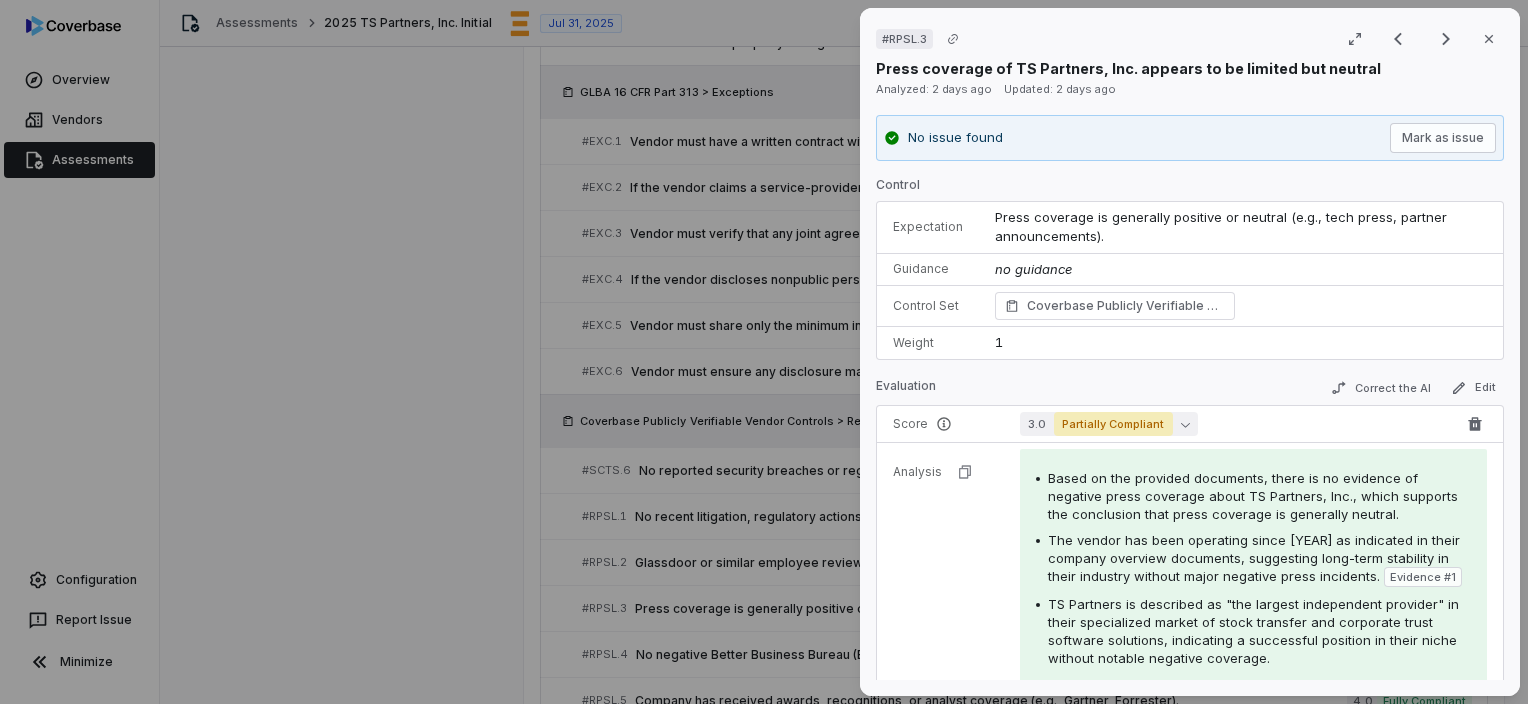 click on "Partially Compliant" at bounding box center [1113, 424] 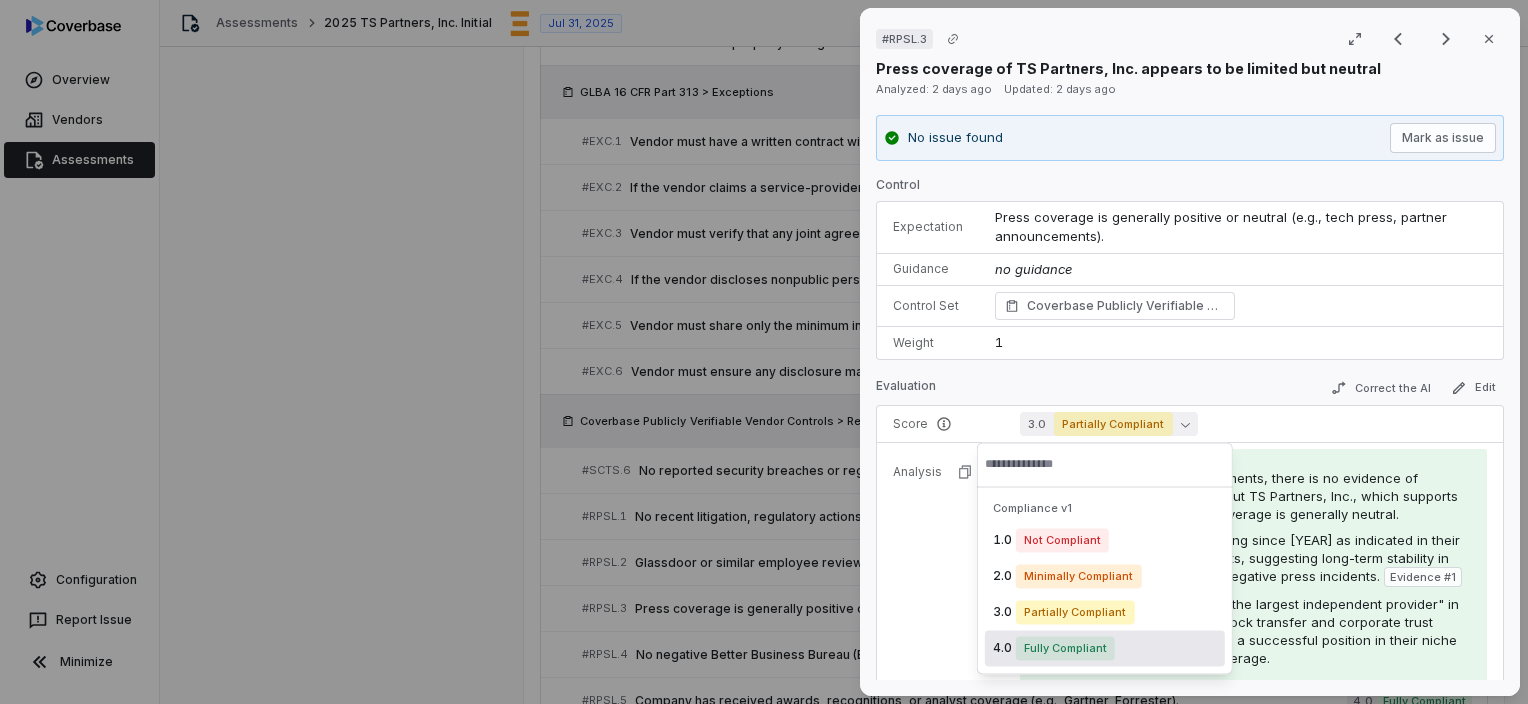 click on "4.0 Fully Compliant" at bounding box center [1105, 648] 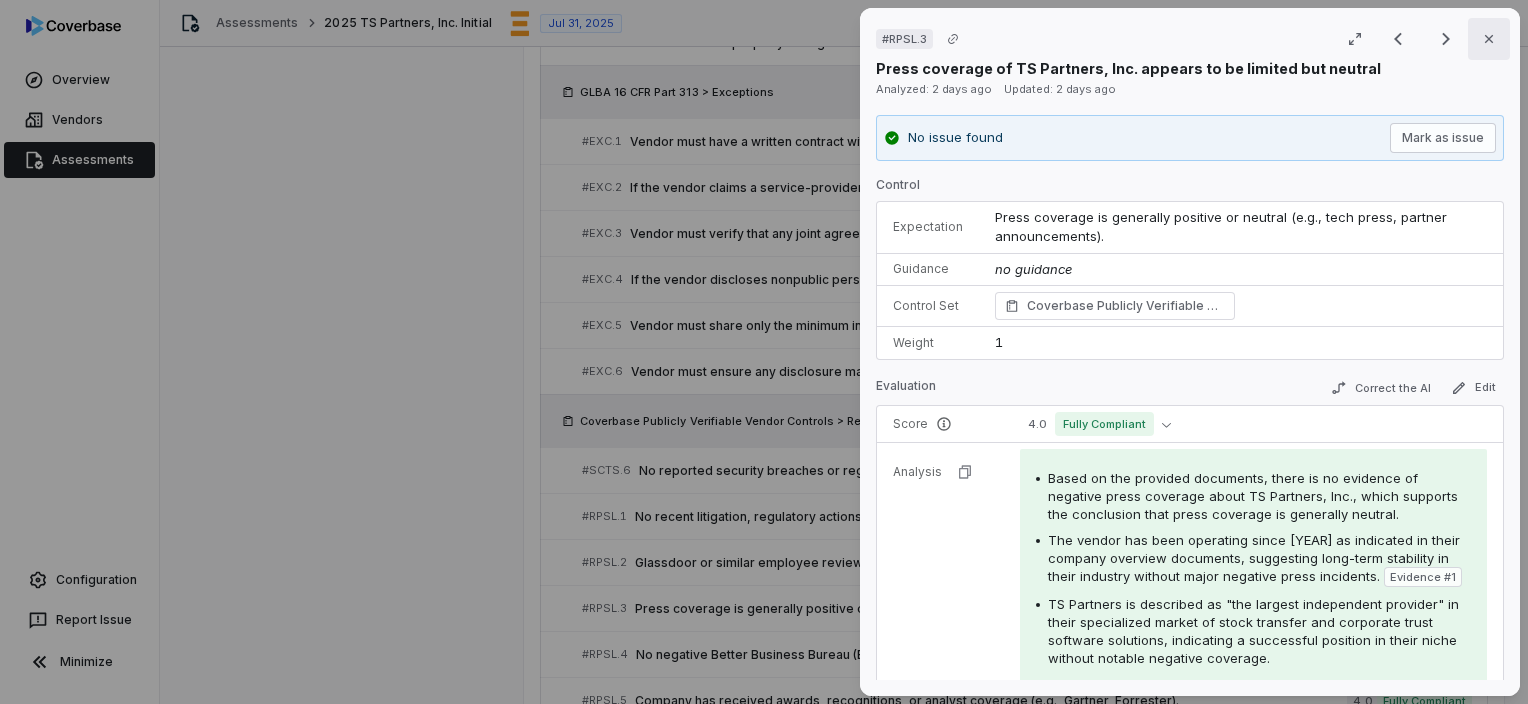 click 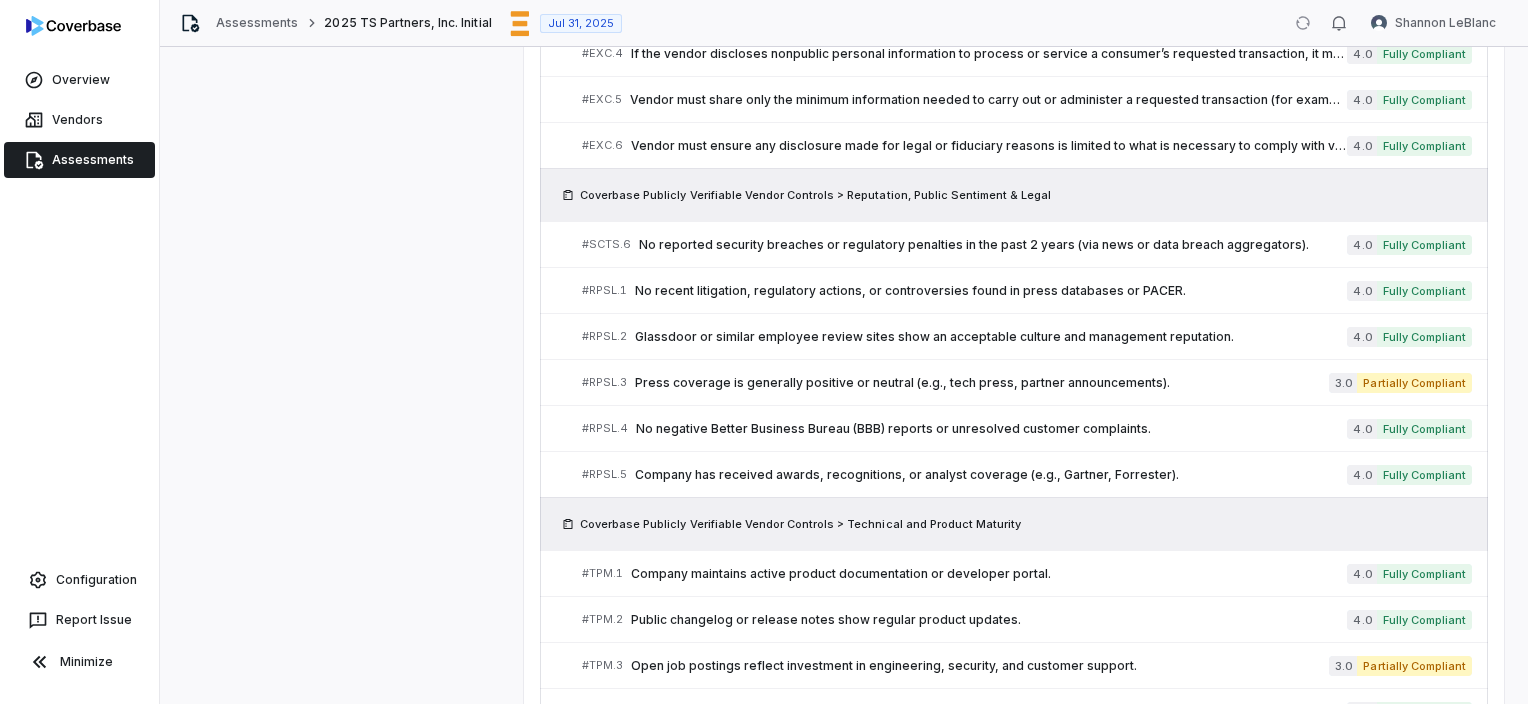 scroll, scrollTop: 2988, scrollLeft: 0, axis: vertical 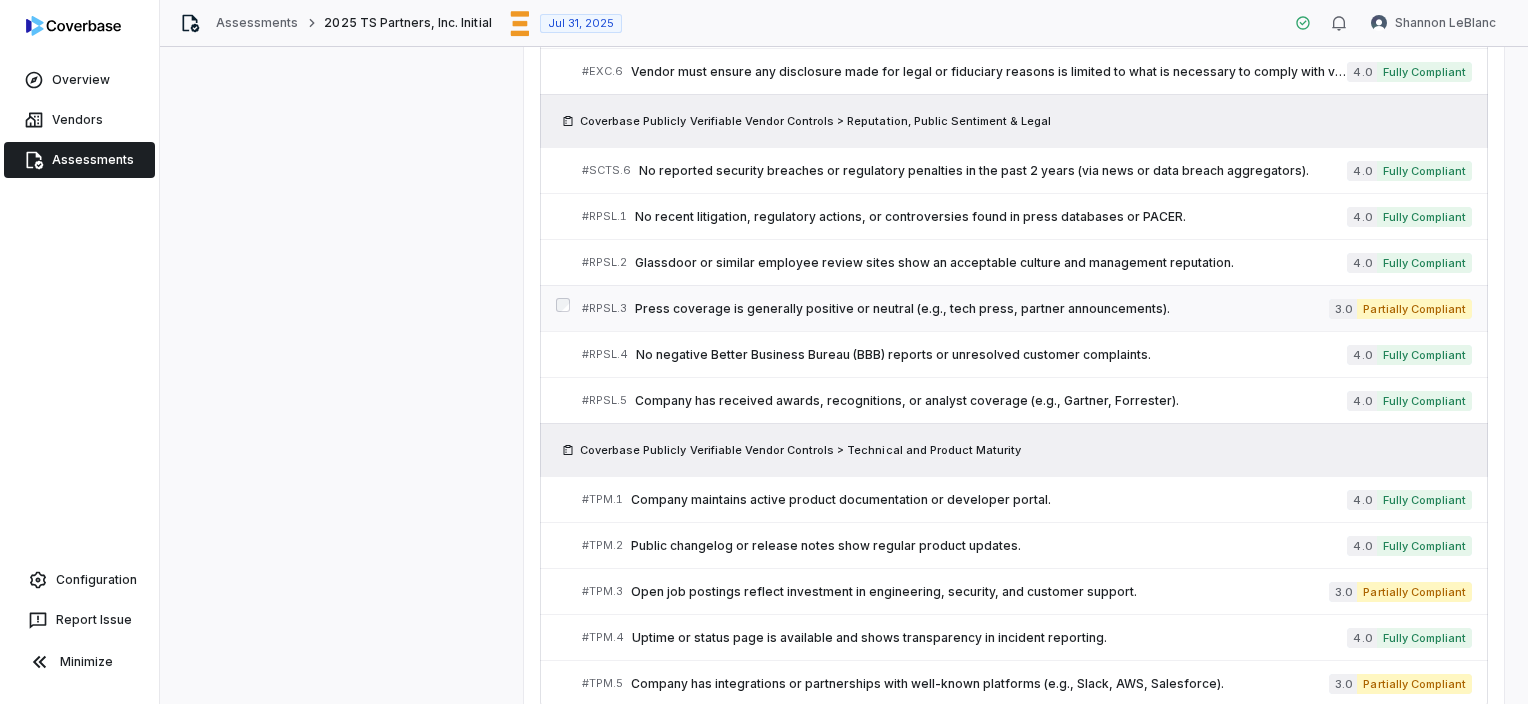 click on "Partially Compliant" at bounding box center (1414, 309) 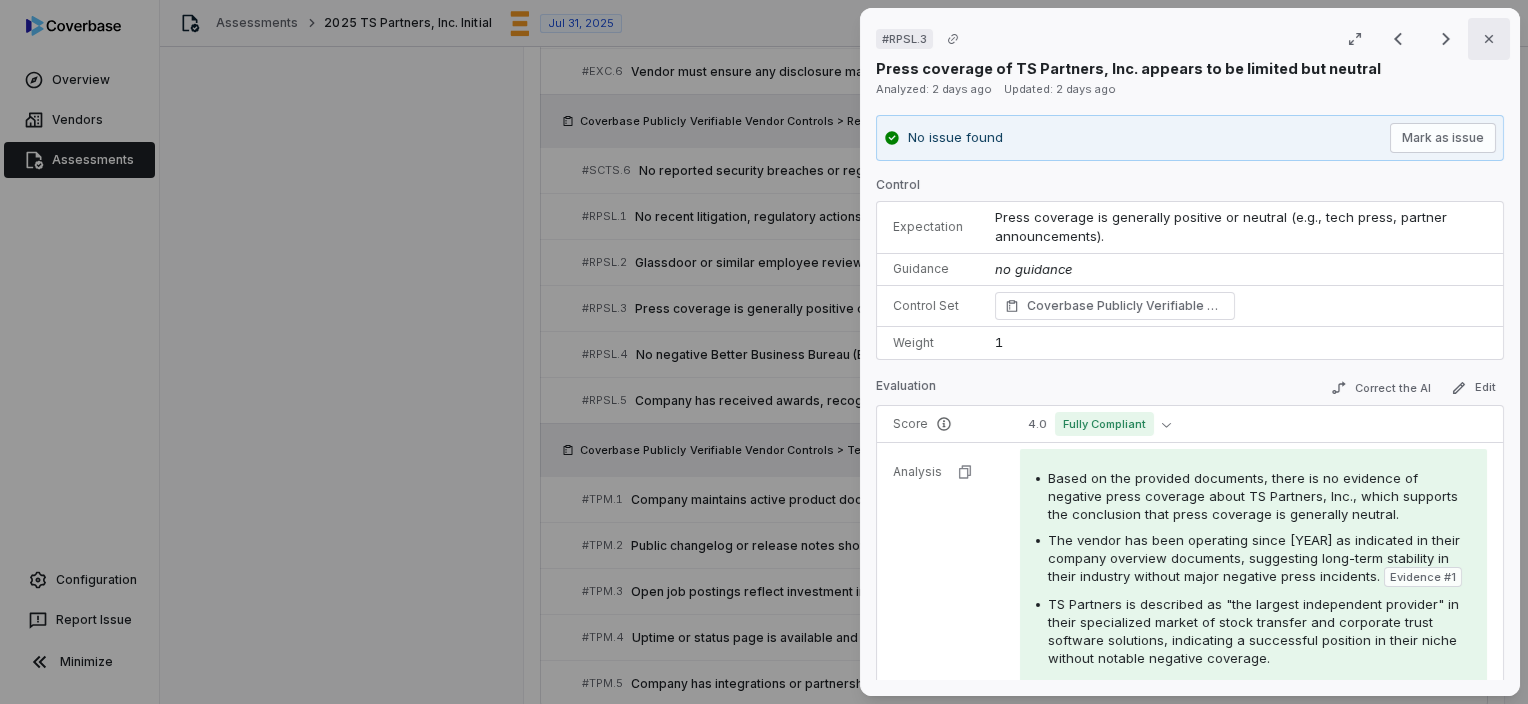 click 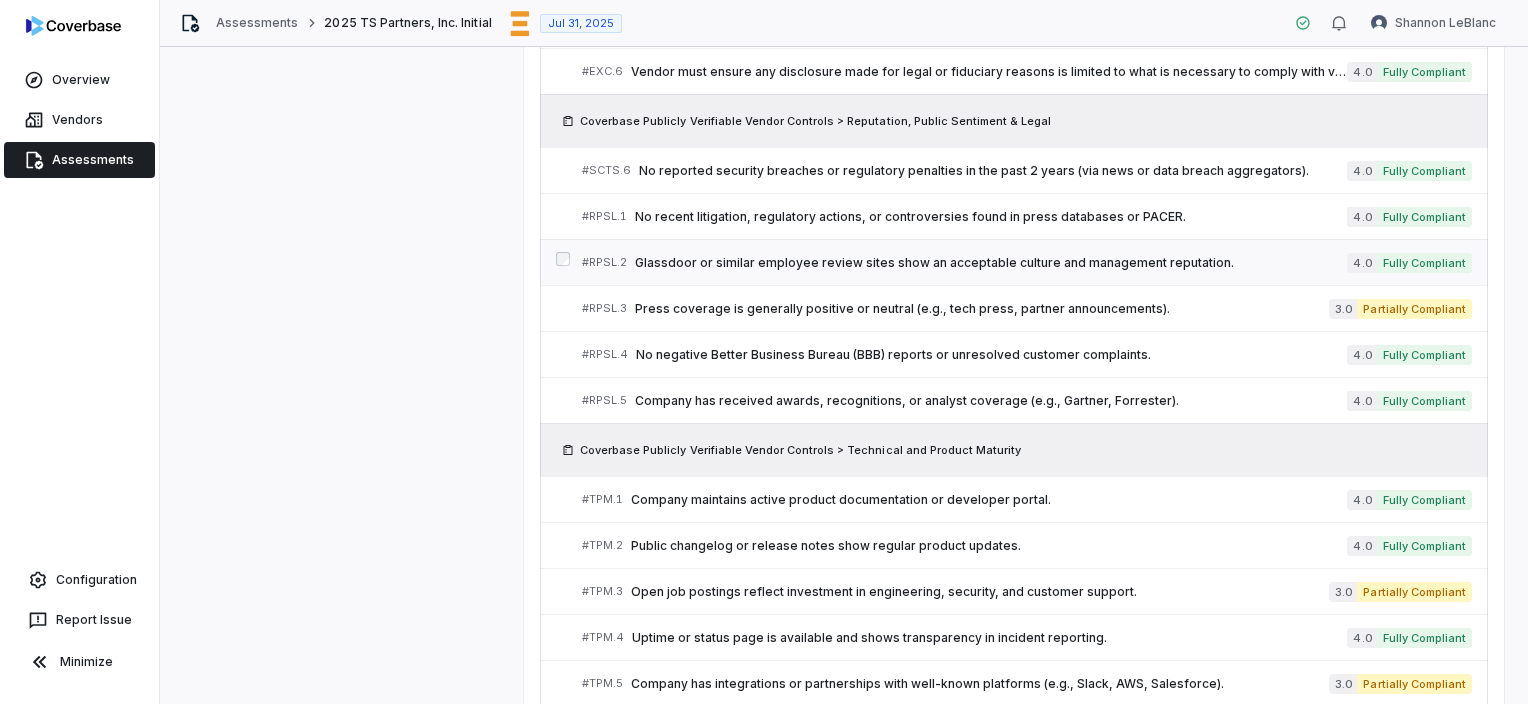 scroll, scrollTop: 3020, scrollLeft: 0, axis: vertical 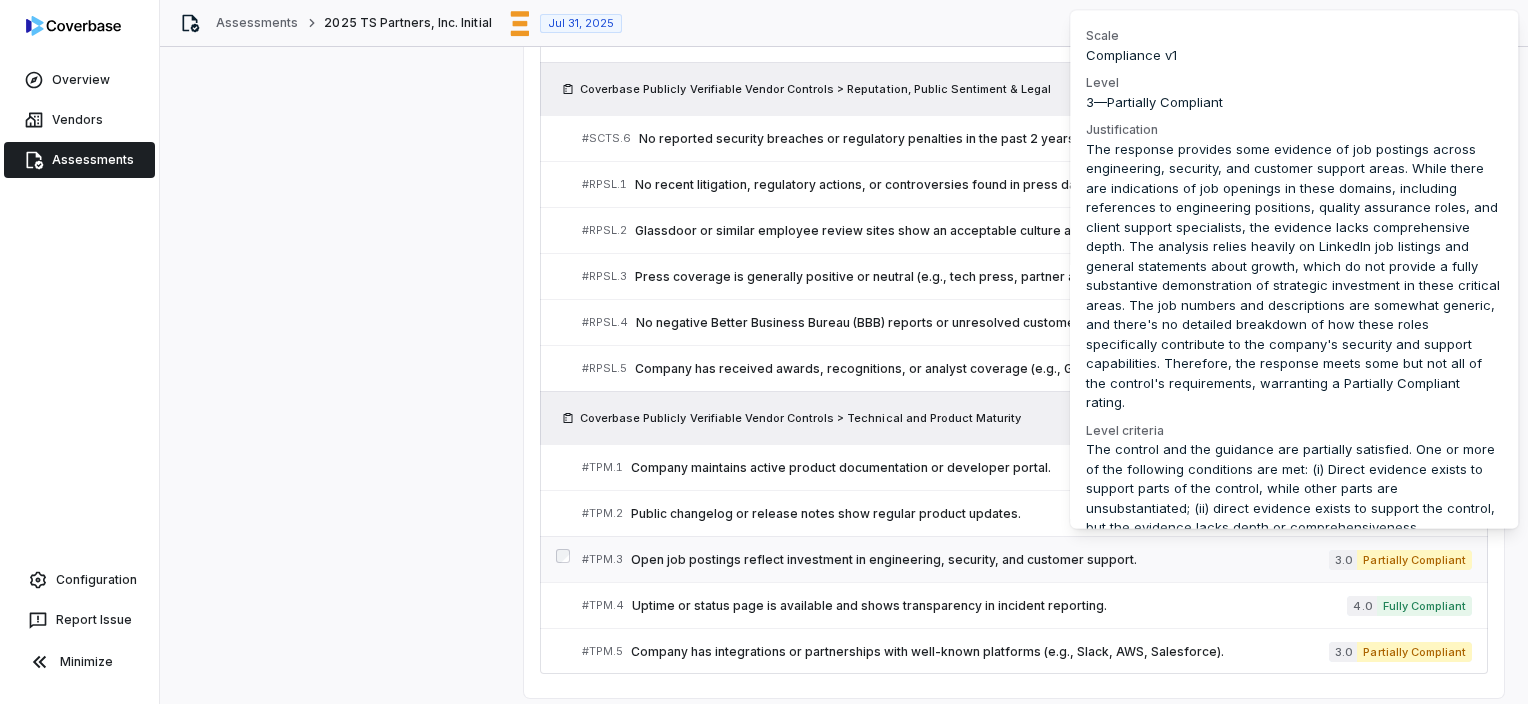 click on "Partially Compliant" at bounding box center [1414, 560] 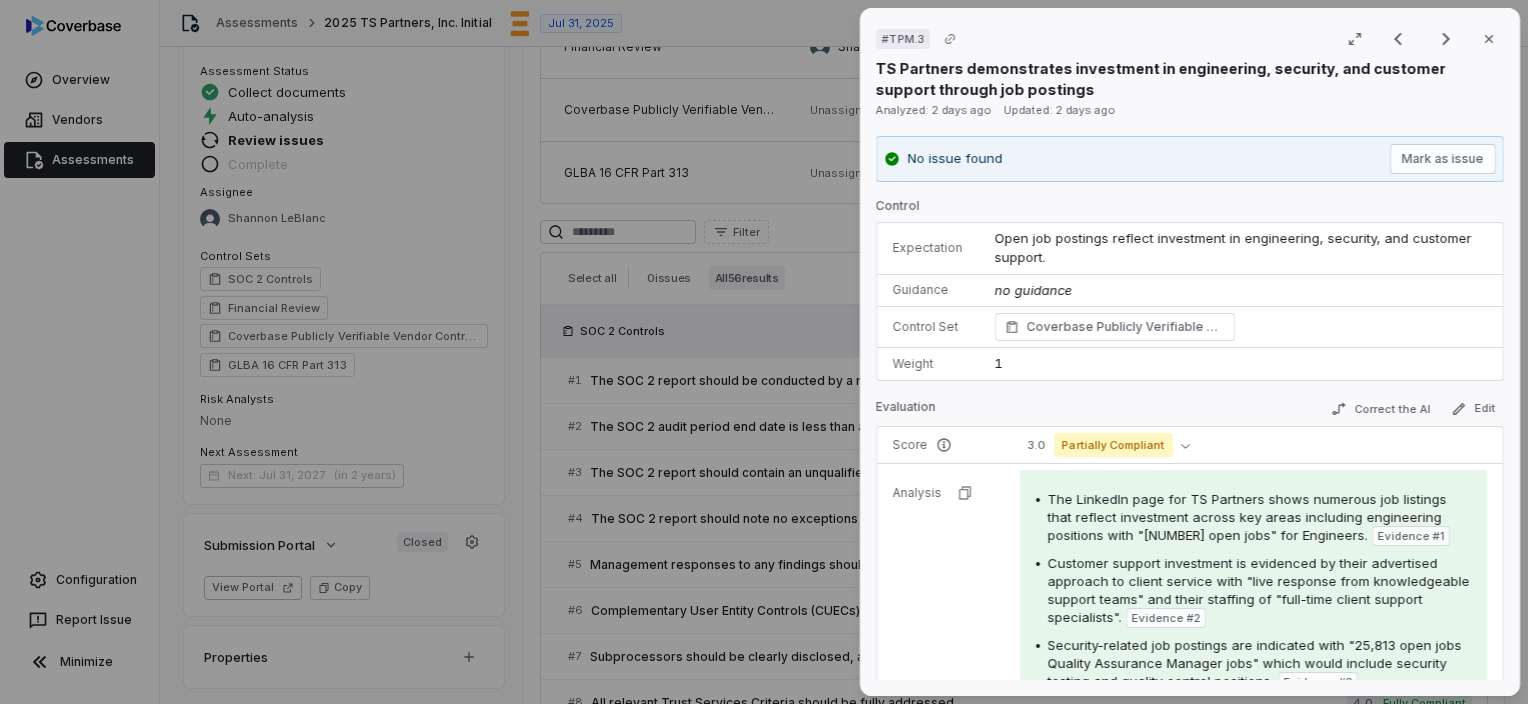 scroll, scrollTop: 3020, scrollLeft: 0, axis: vertical 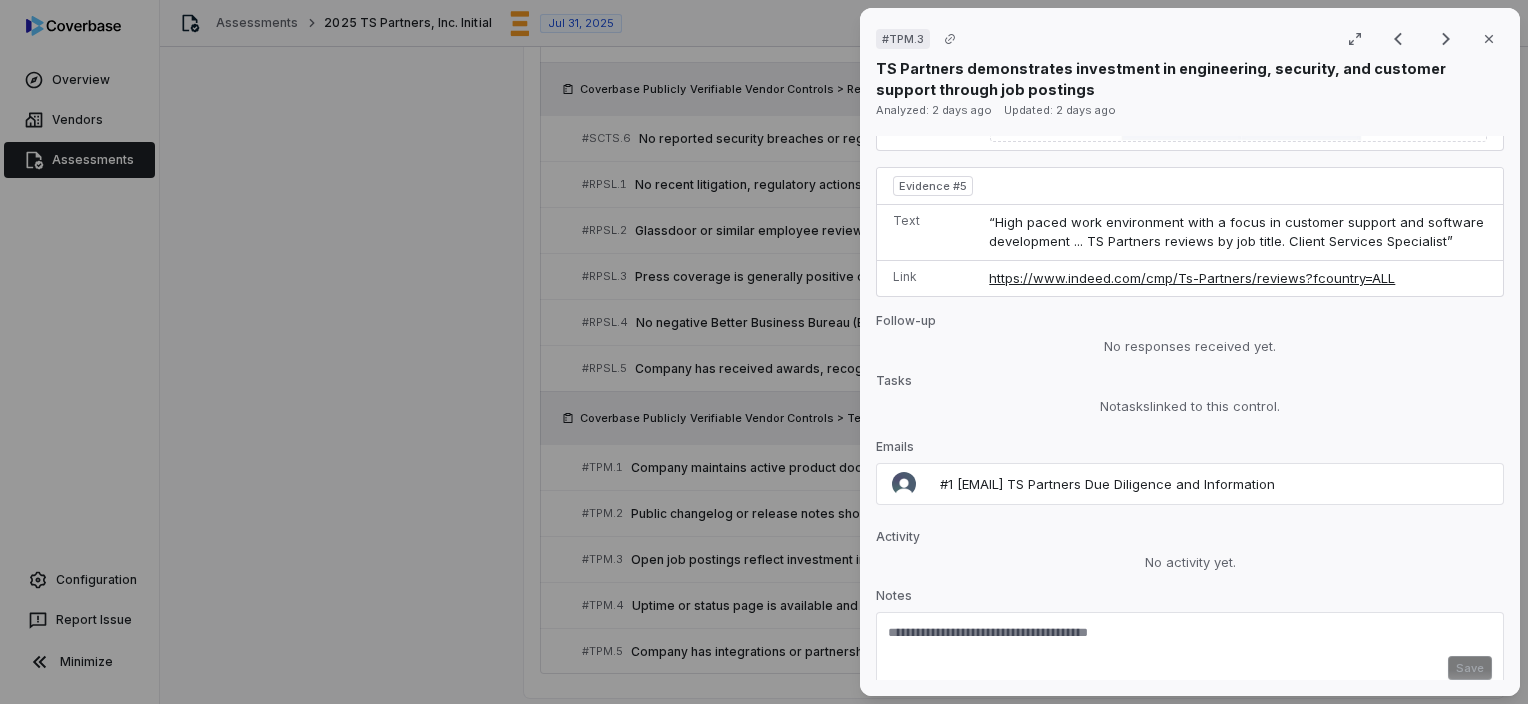 click at bounding box center (1190, 640) 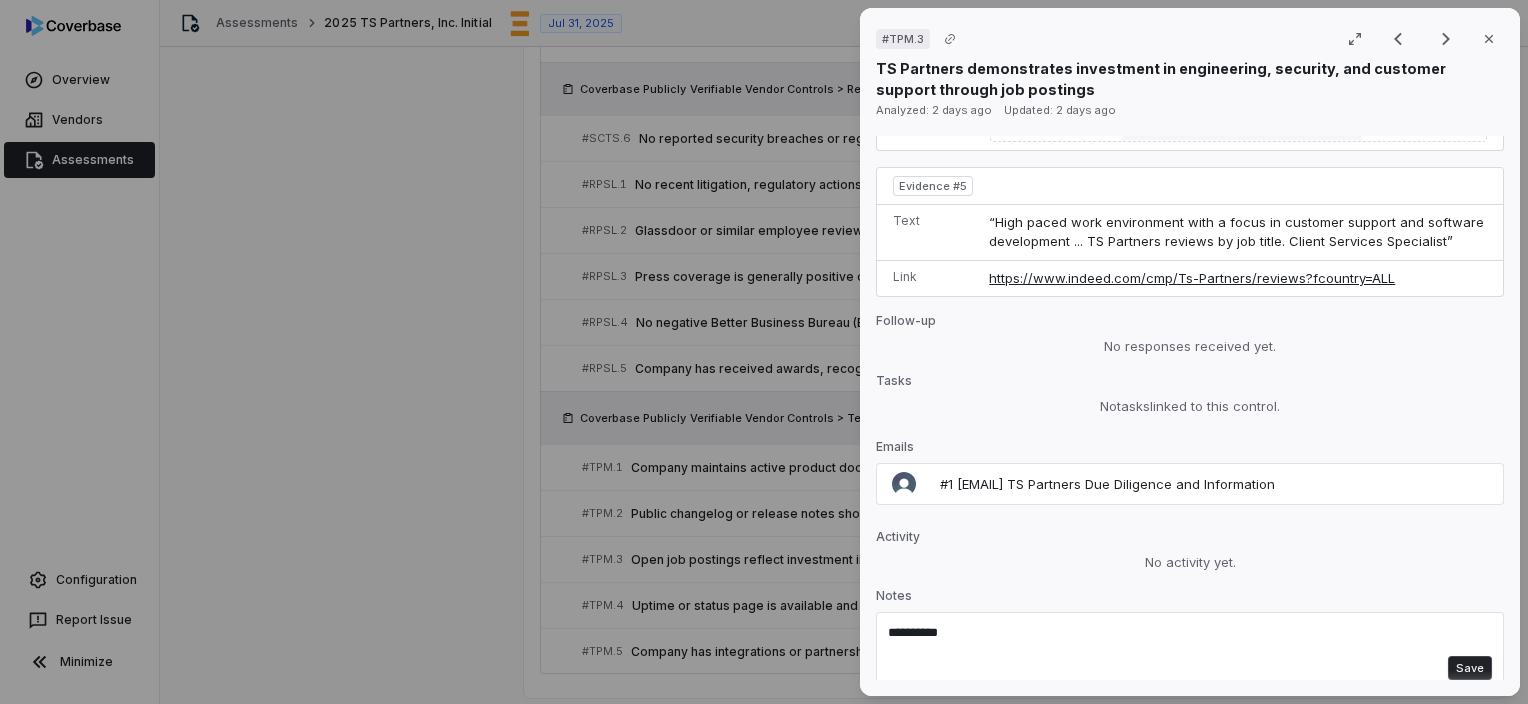 type on "*********" 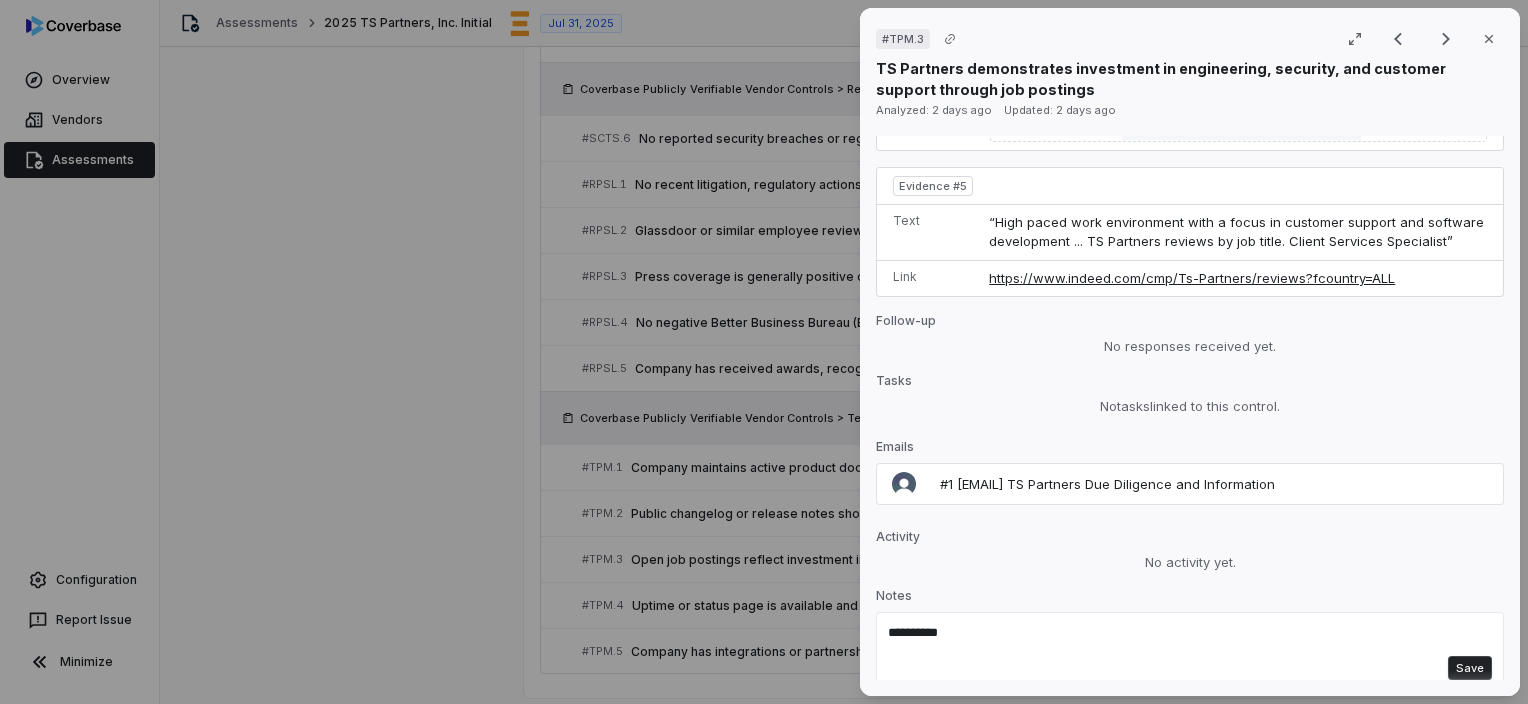 click on "Save" at bounding box center [1470, 668] 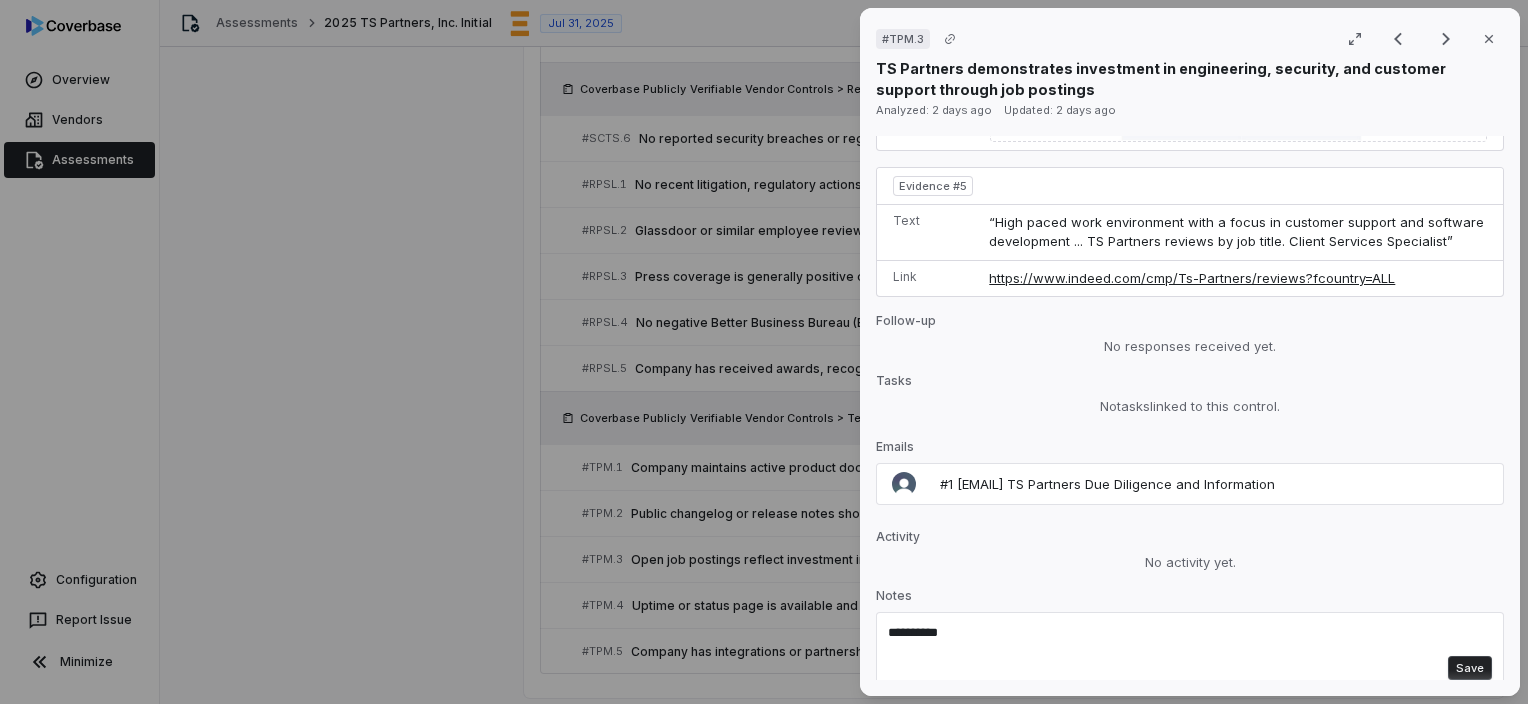 type 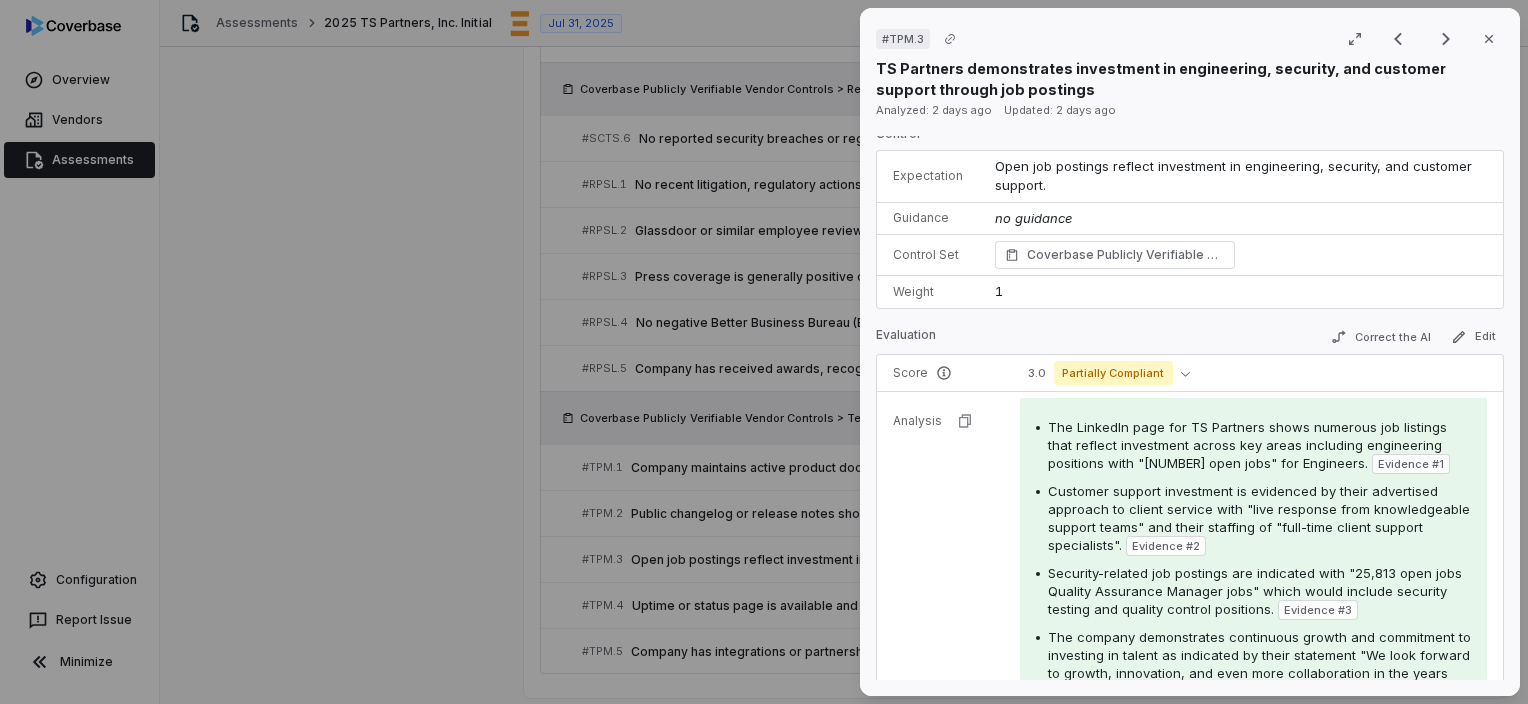 scroll, scrollTop: 0, scrollLeft: 0, axis: both 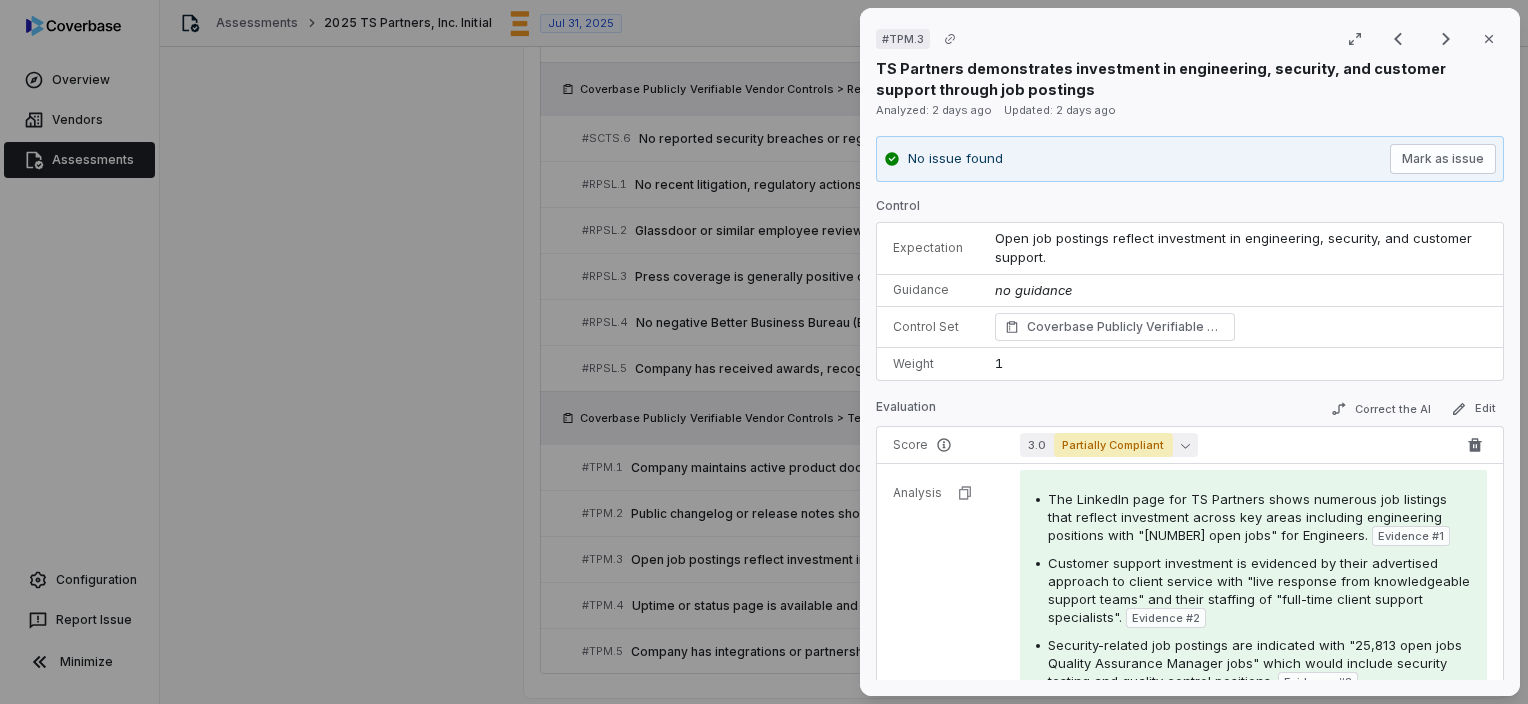 click on "Partially Compliant" at bounding box center (1113, 445) 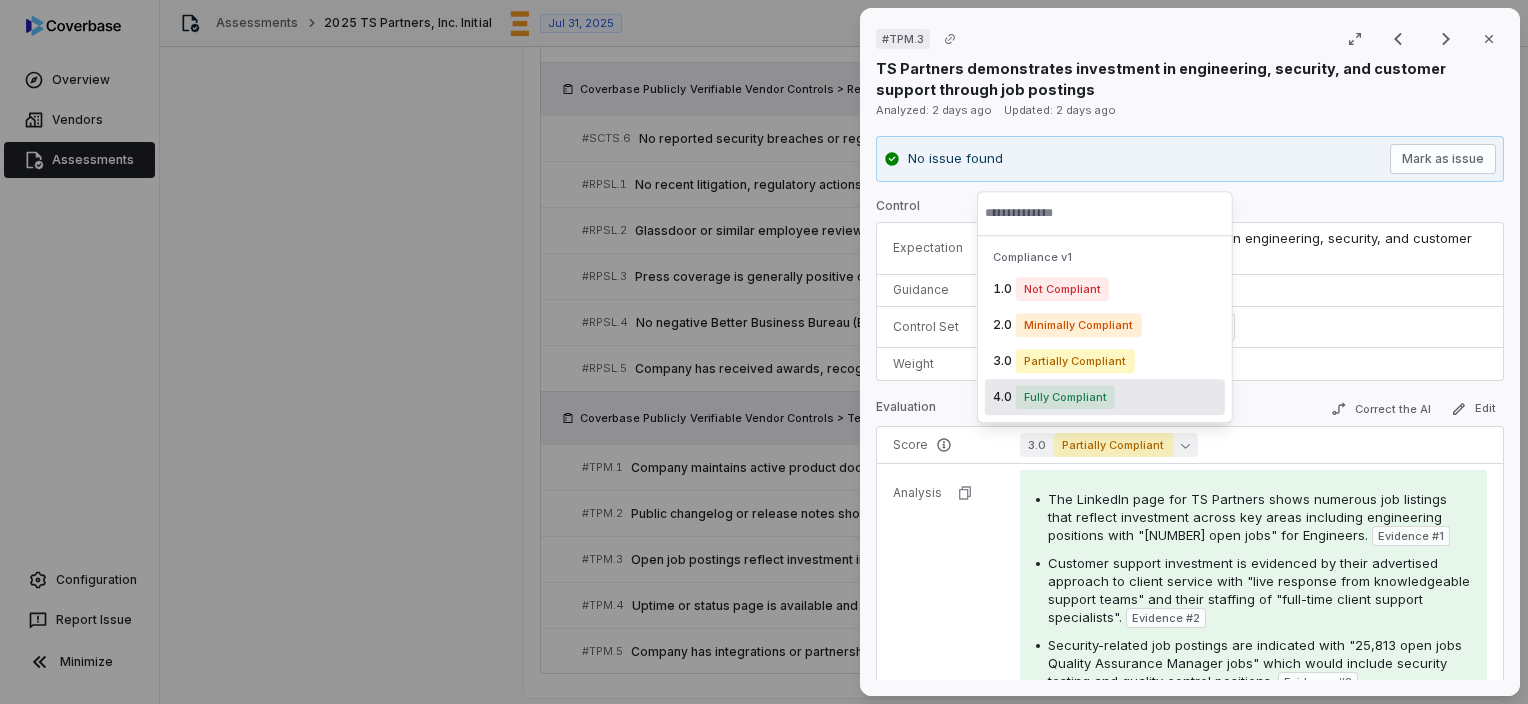 click on "Fully Compliant" at bounding box center [1065, 397] 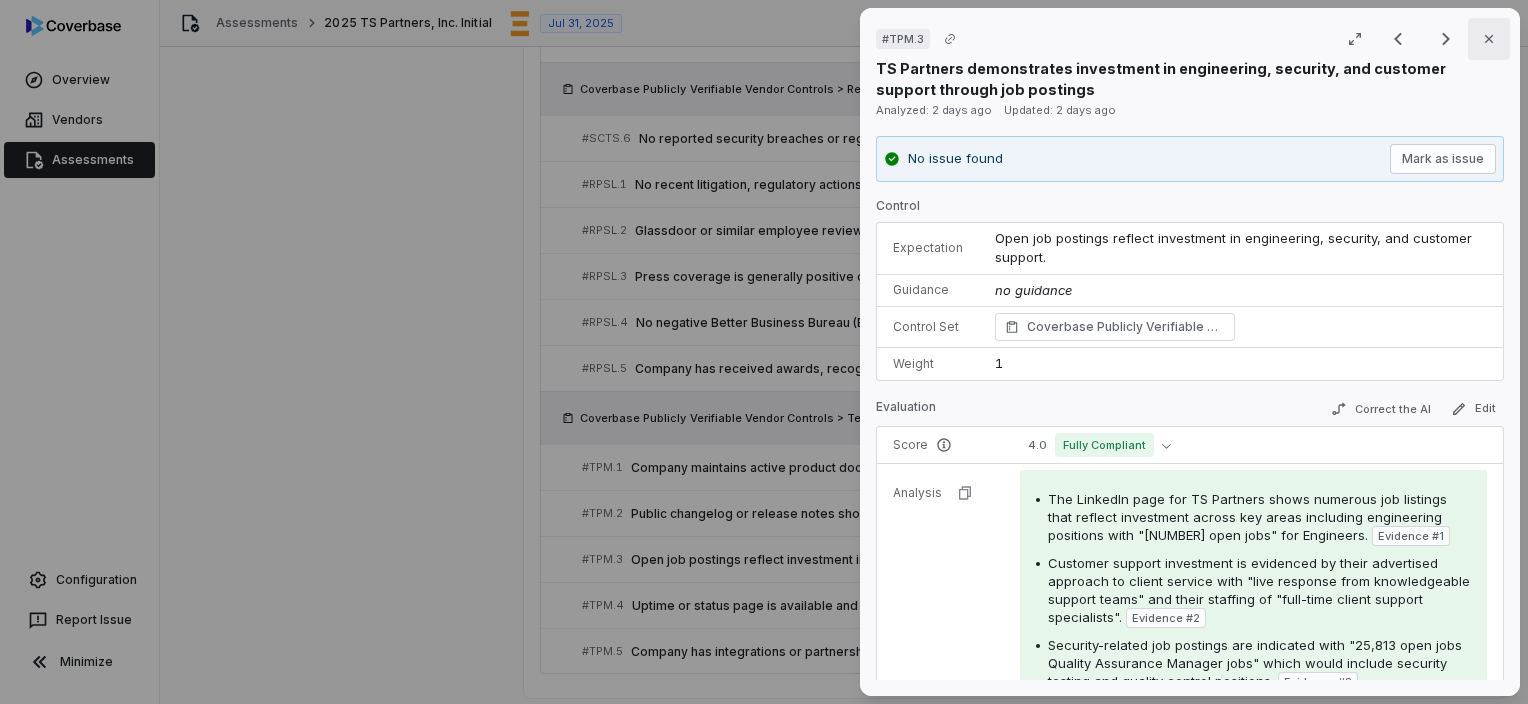 click 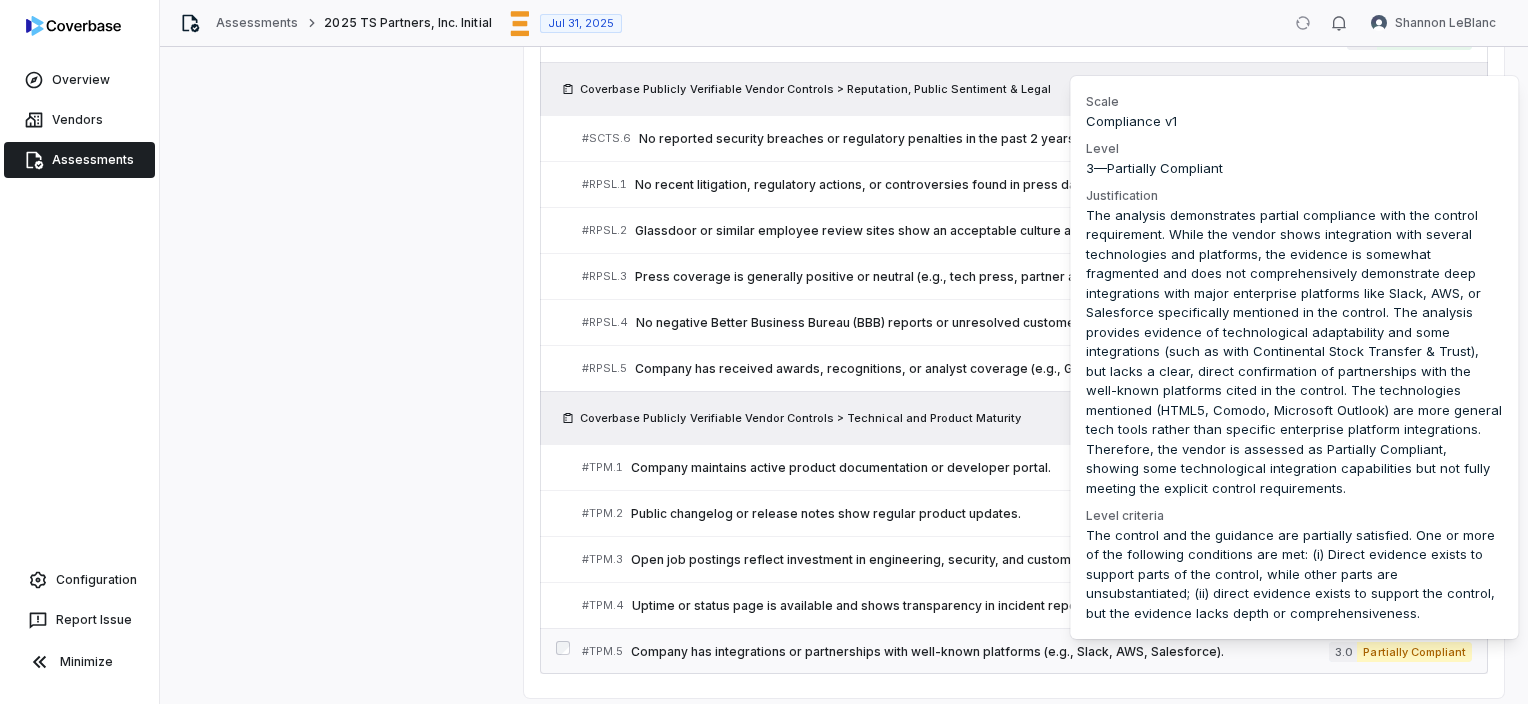 click on "Partially Compliant" at bounding box center (1414, 652) 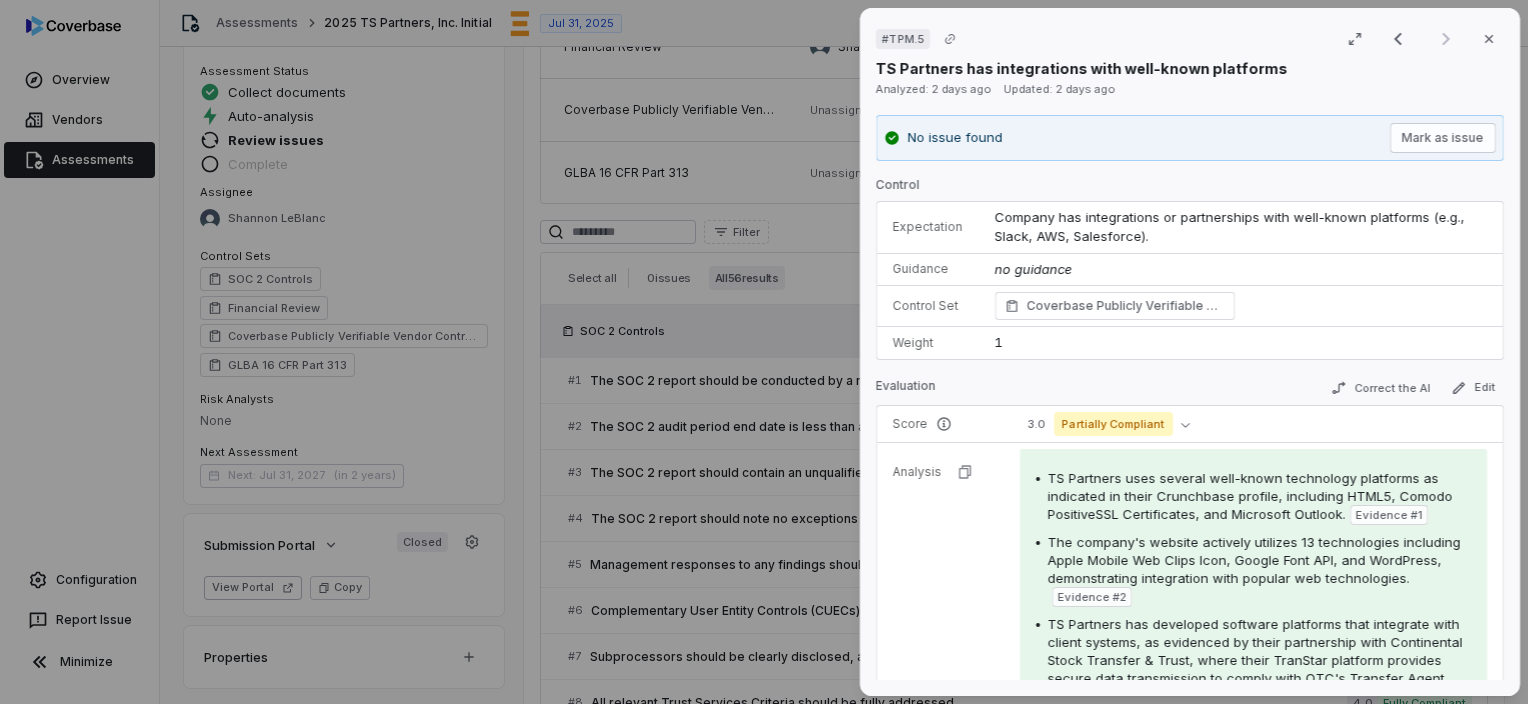scroll, scrollTop: 3020, scrollLeft: 0, axis: vertical 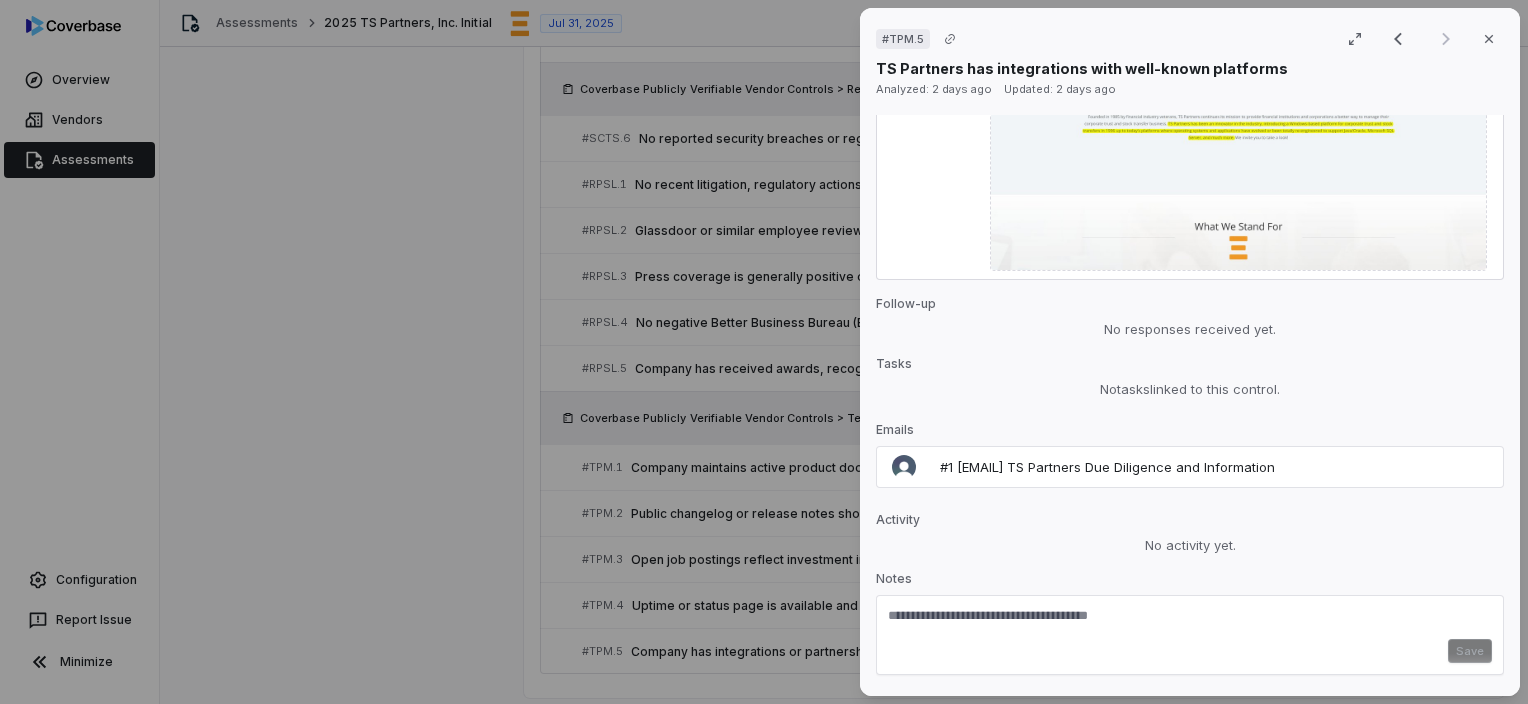 click at bounding box center [1190, 623] 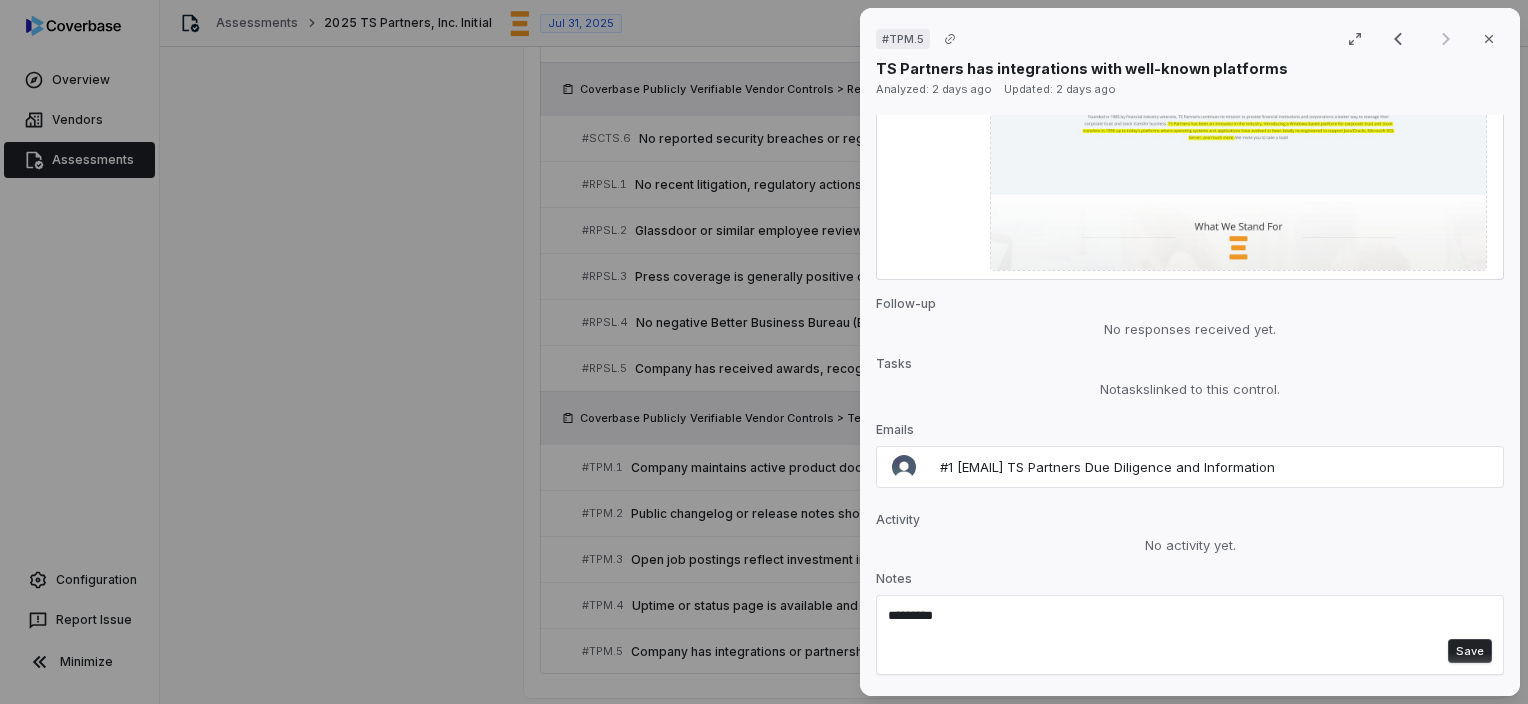 type on "*********" 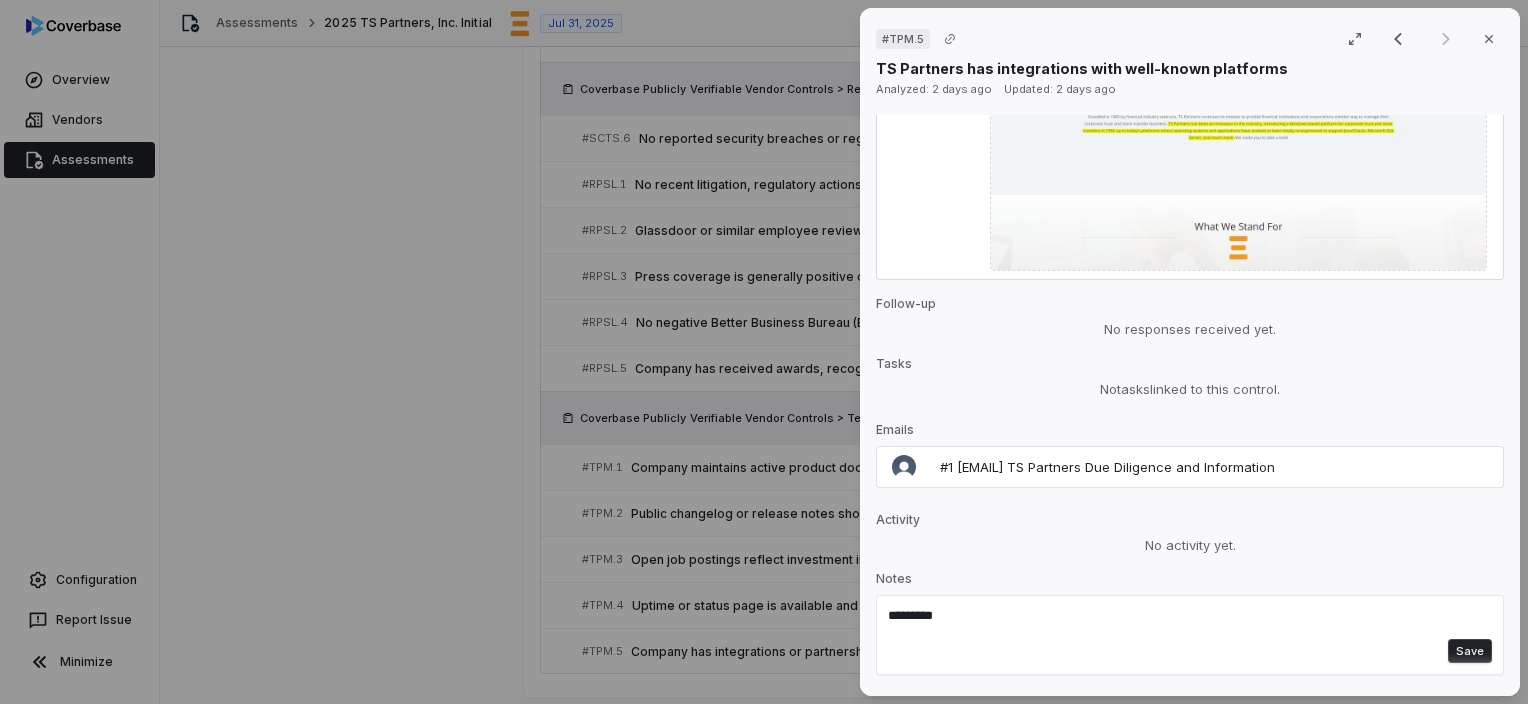 click on "Save" at bounding box center [1470, 651] 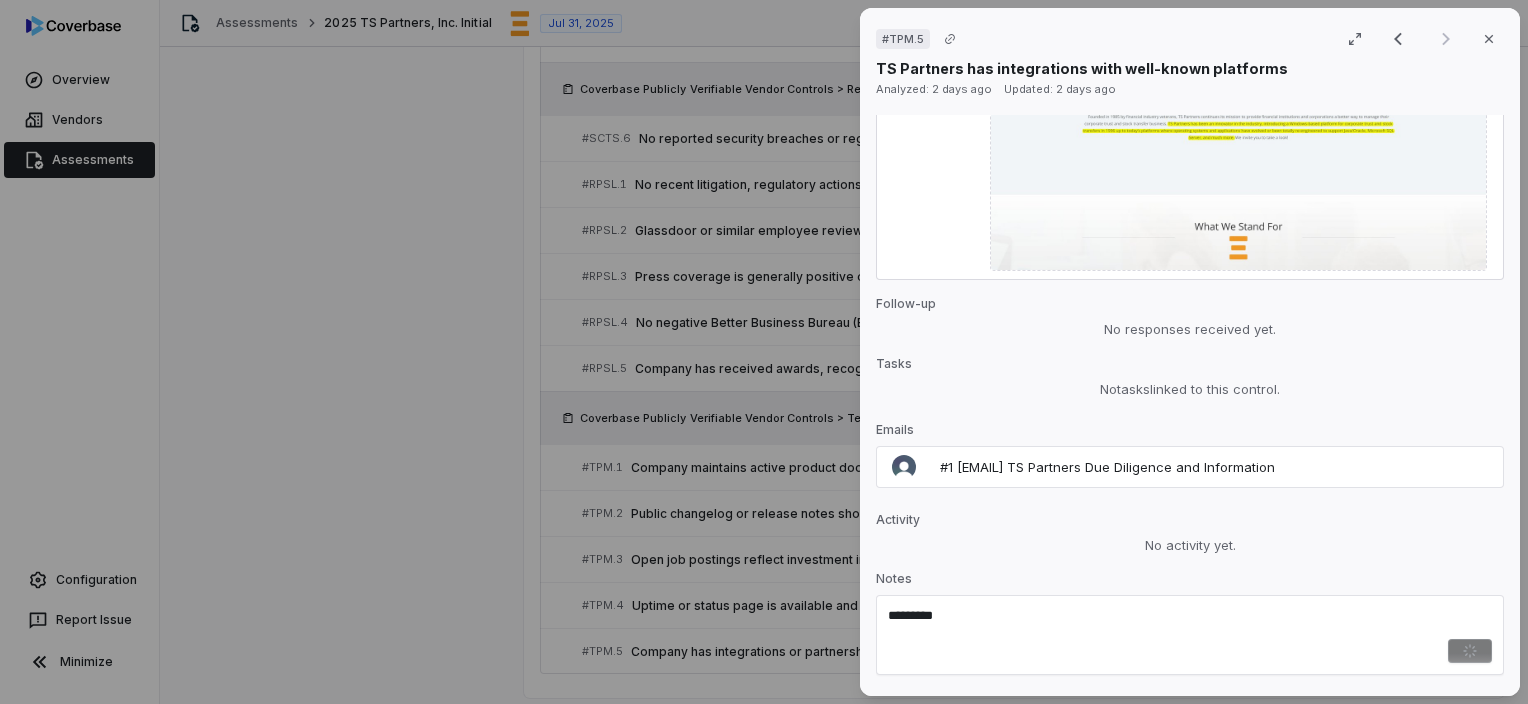 type 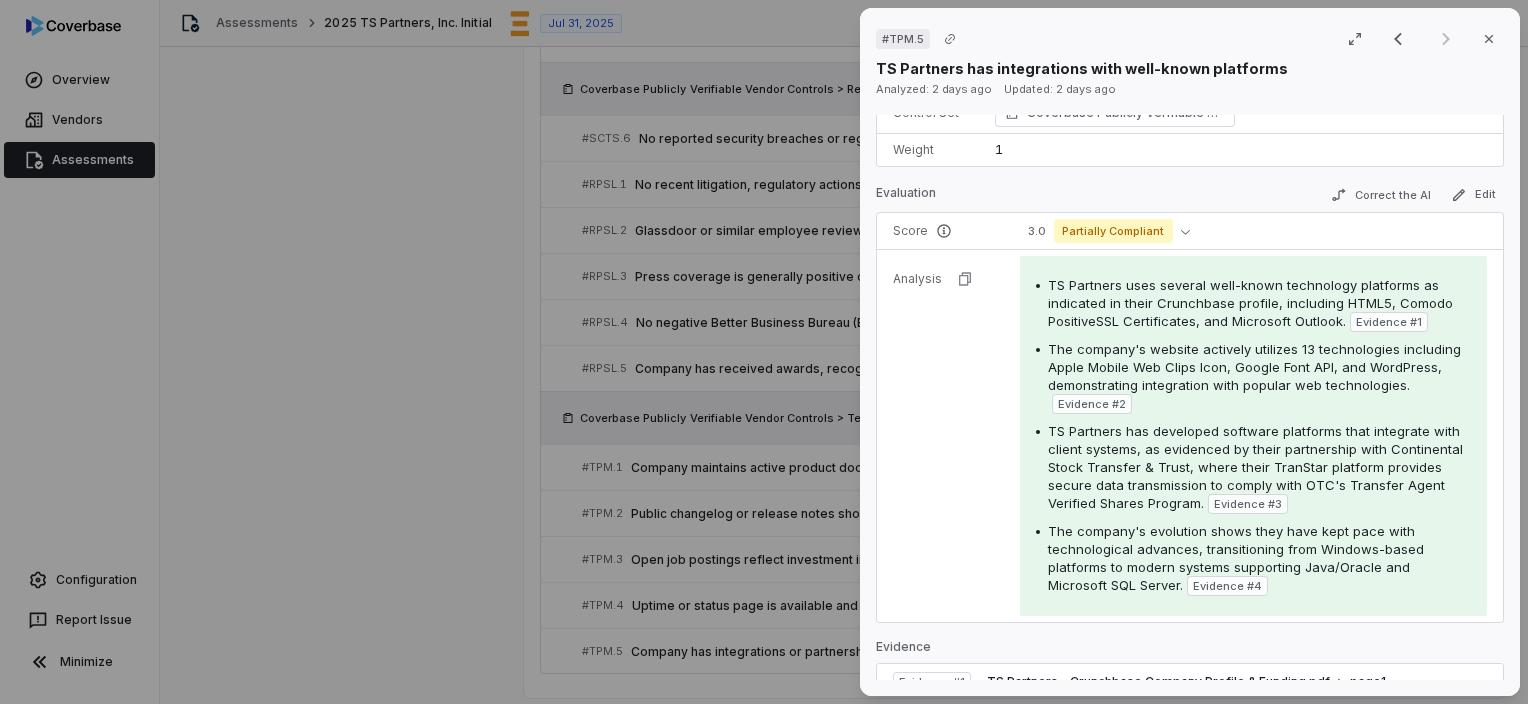 scroll, scrollTop: 0, scrollLeft: 0, axis: both 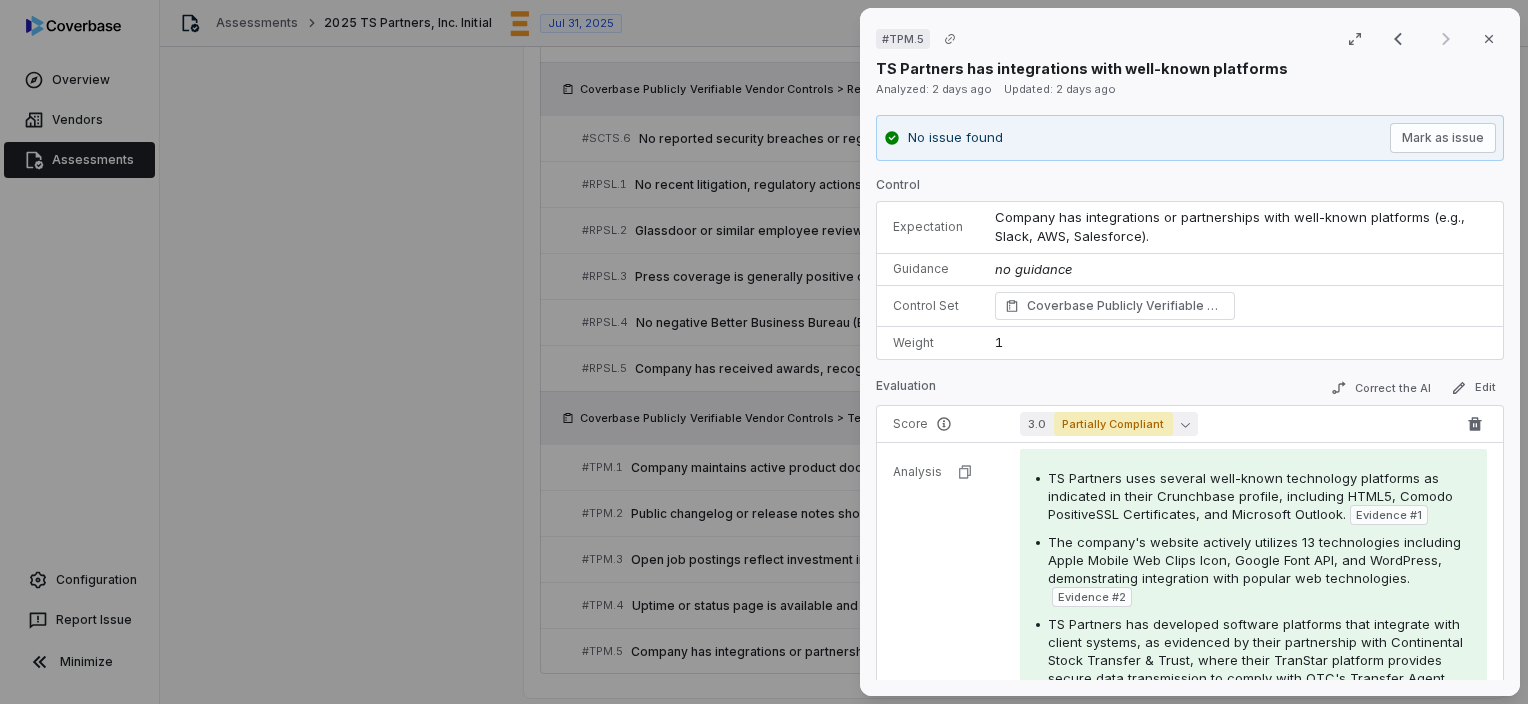 click on "Partially Compliant" at bounding box center [1113, 424] 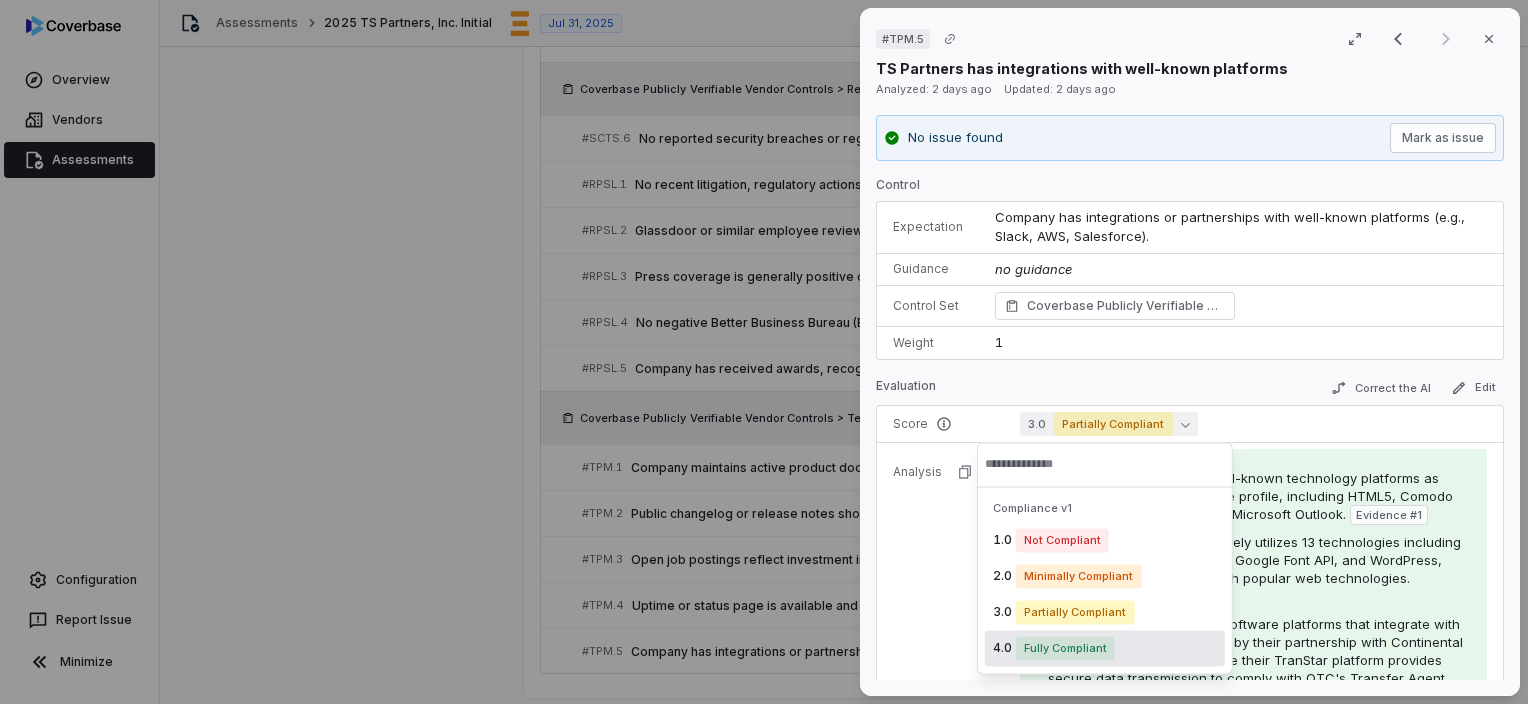 click on "Fully Compliant" at bounding box center (1065, 648) 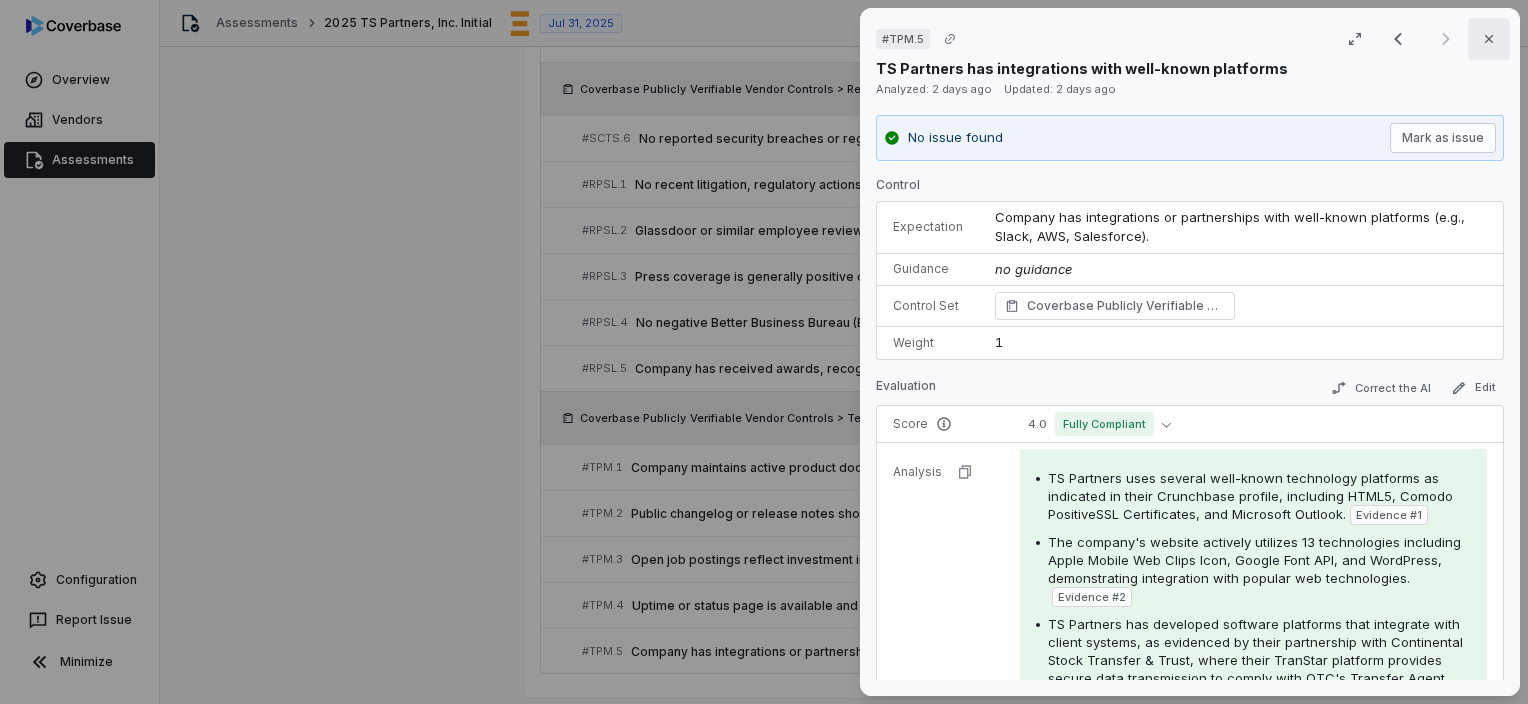 click 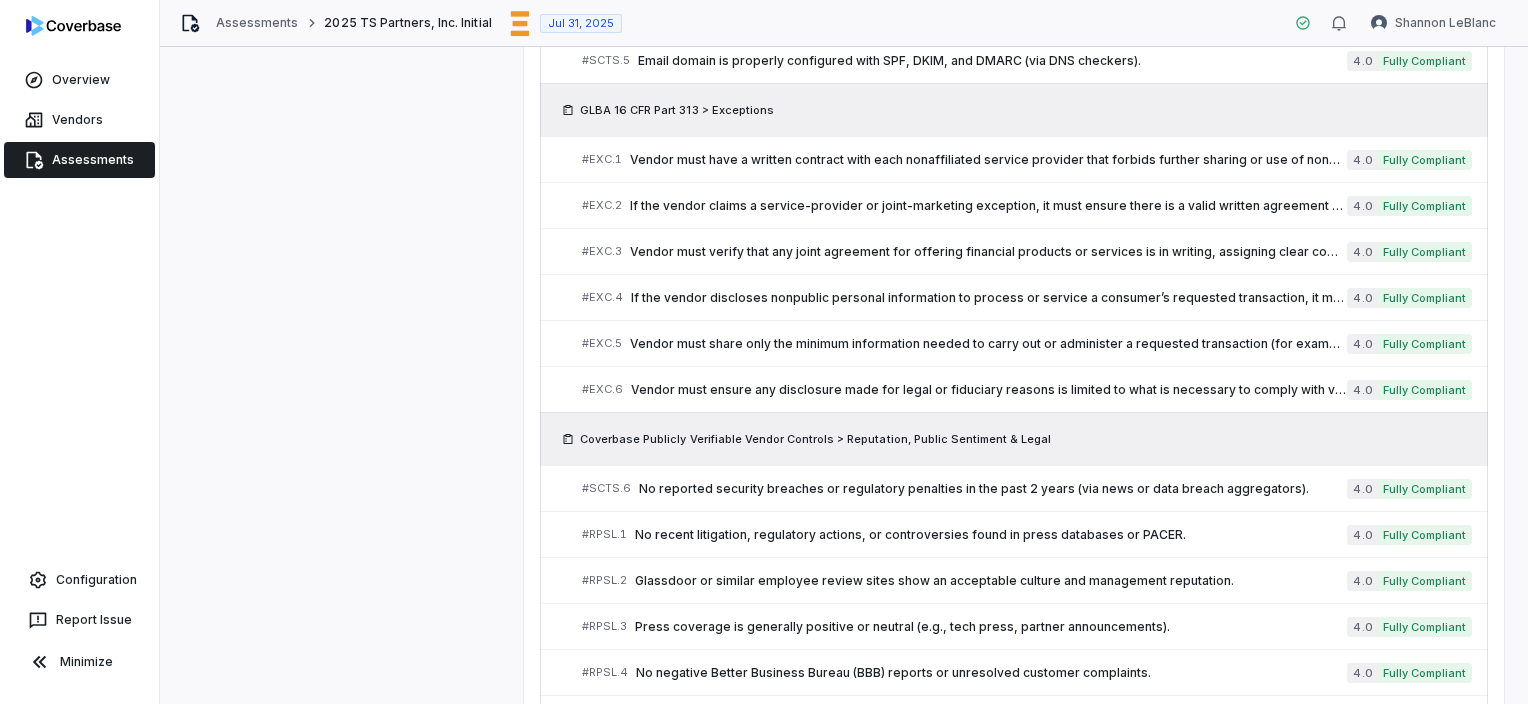 scroll, scrollTop: 3020, scrollLeft: 0, axis: vertical 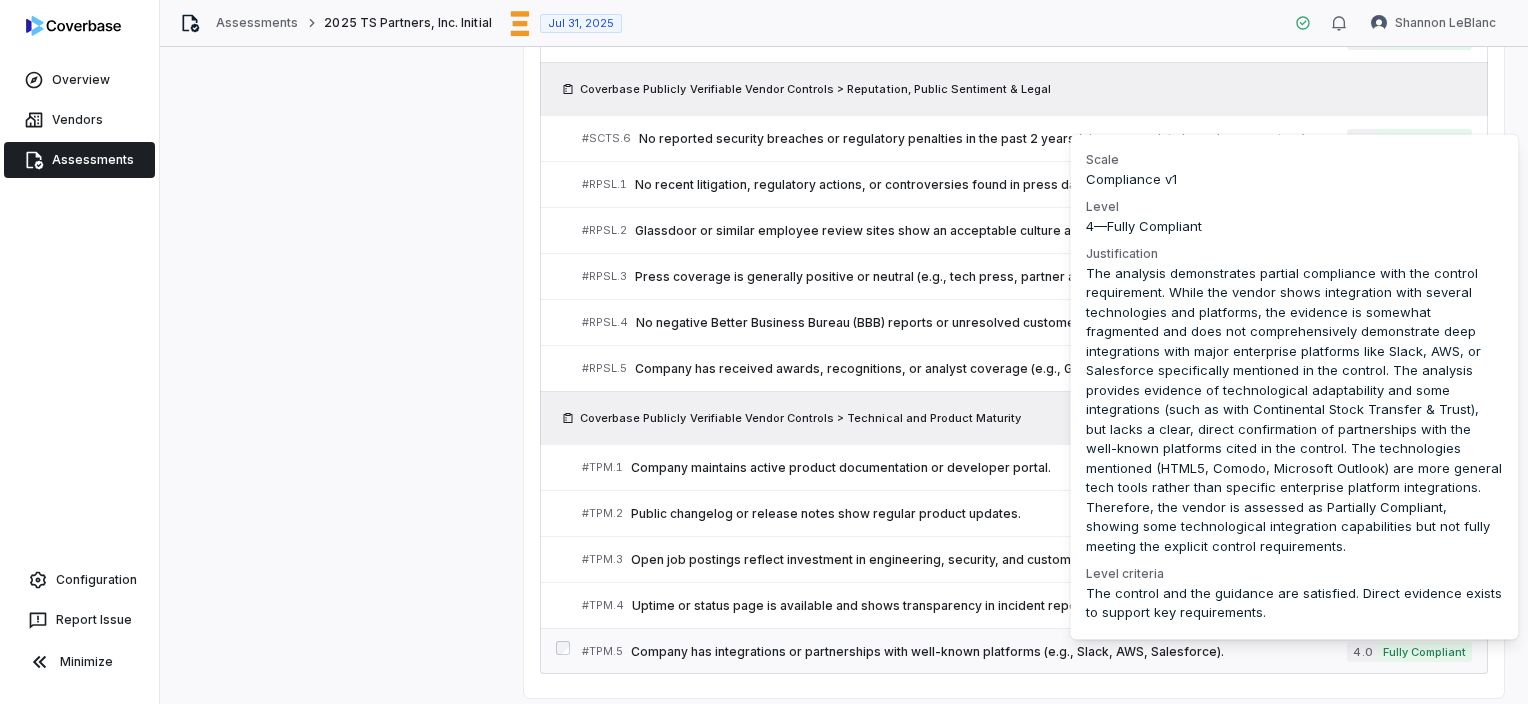 click on "Fully Compliant" at bounding box center (1424, 652) 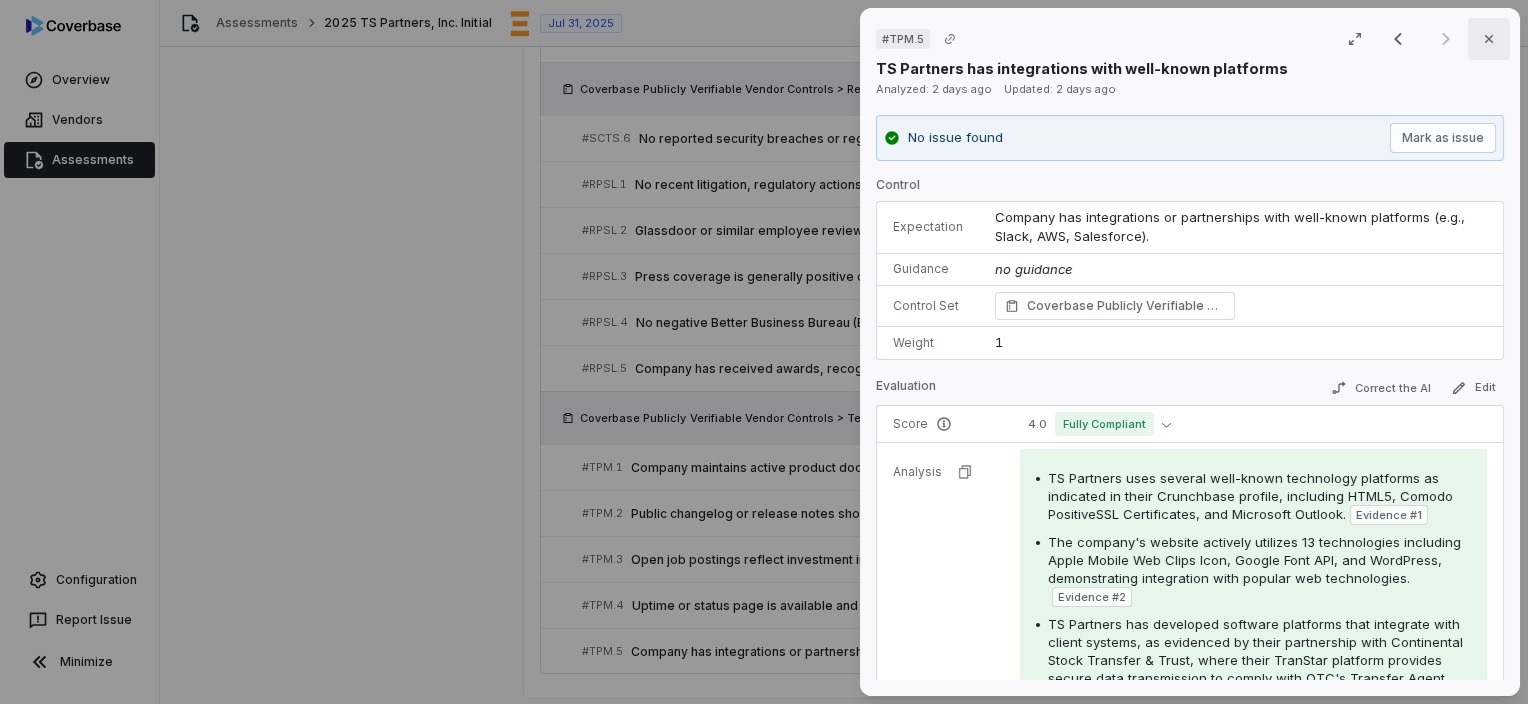 click 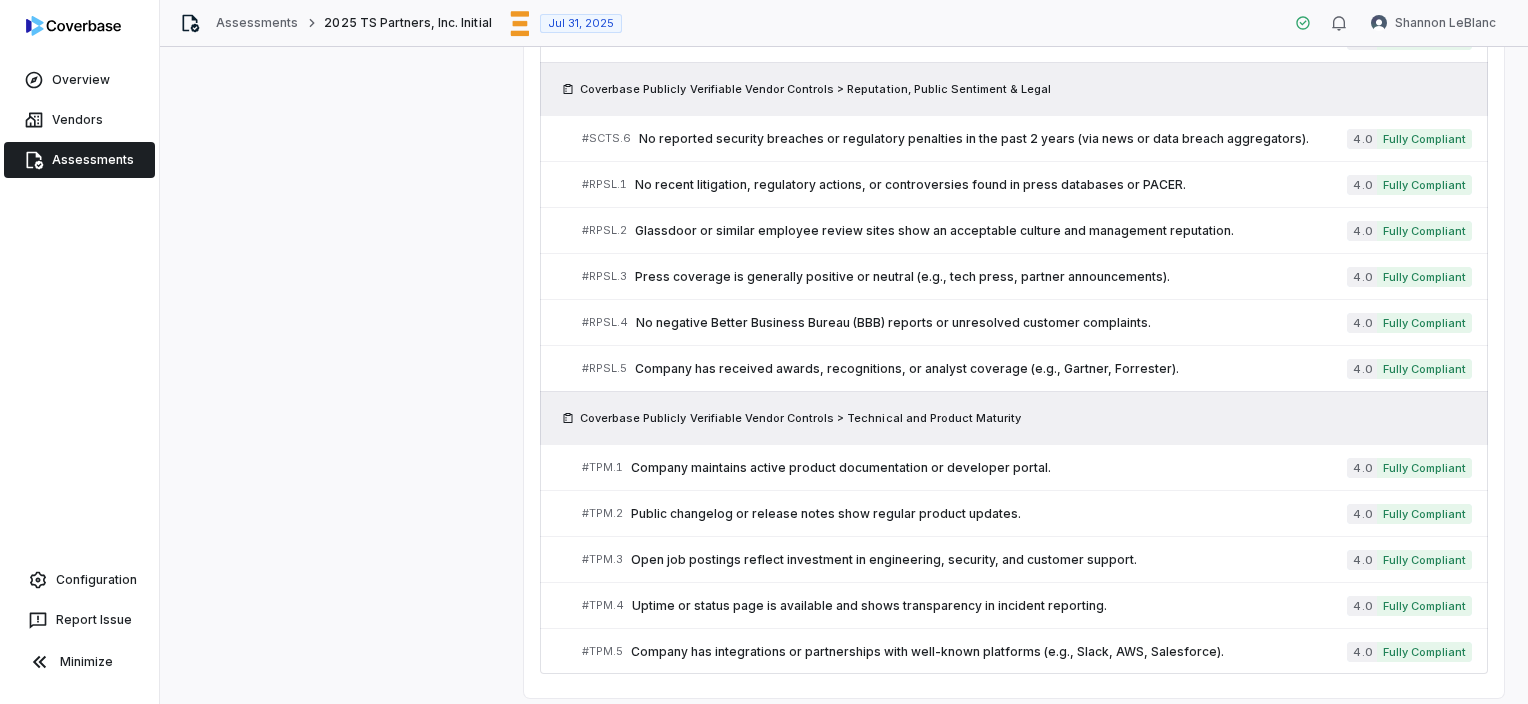 click on "Assessment Details Assessment Name 2025 TS Partners, Inc. Initial Assessment URL  https://dashboard.coverbase.app/assessments/cbqsrw_05a73d6f9f404dc2b4329e125d4ed9fa Copy Vendor TS Partners, Inc. Inherent Risk Set Inherent Risk Services Assessed None Assessment Status Collect documents Auto-analysis Review issues Complete Assignee [FIRST] [LAST] Control Sets SOC 2 Controls Financial Review Coverbase Publicly Verifiable Vendor Controls GLBA 16 CFR Part 313 Risk Analysts None Next Assessment Next: Jul 31, 2027 ( in 2 years ) Submission Portal Closed View Portal Copy Properties Summary Summary Issues 0 Issues 0 Tasks Tasks Emails Emails Documents Documents Activity Activity There are no issues found for this vendor. Complete Assessment Reviews 2  outstanding Control Set Reviewer  Status Review Text SOC 2 Controls Unassigned Approve Financial Review [FIRST] [LAST] Approve - Coverbase Publicly Verifiable Vendor Controls Unassigned Not reviewed - GLBA 16 CFR Part 313 Unassigned Not reviewed -" at bounding box center [844, -1128] 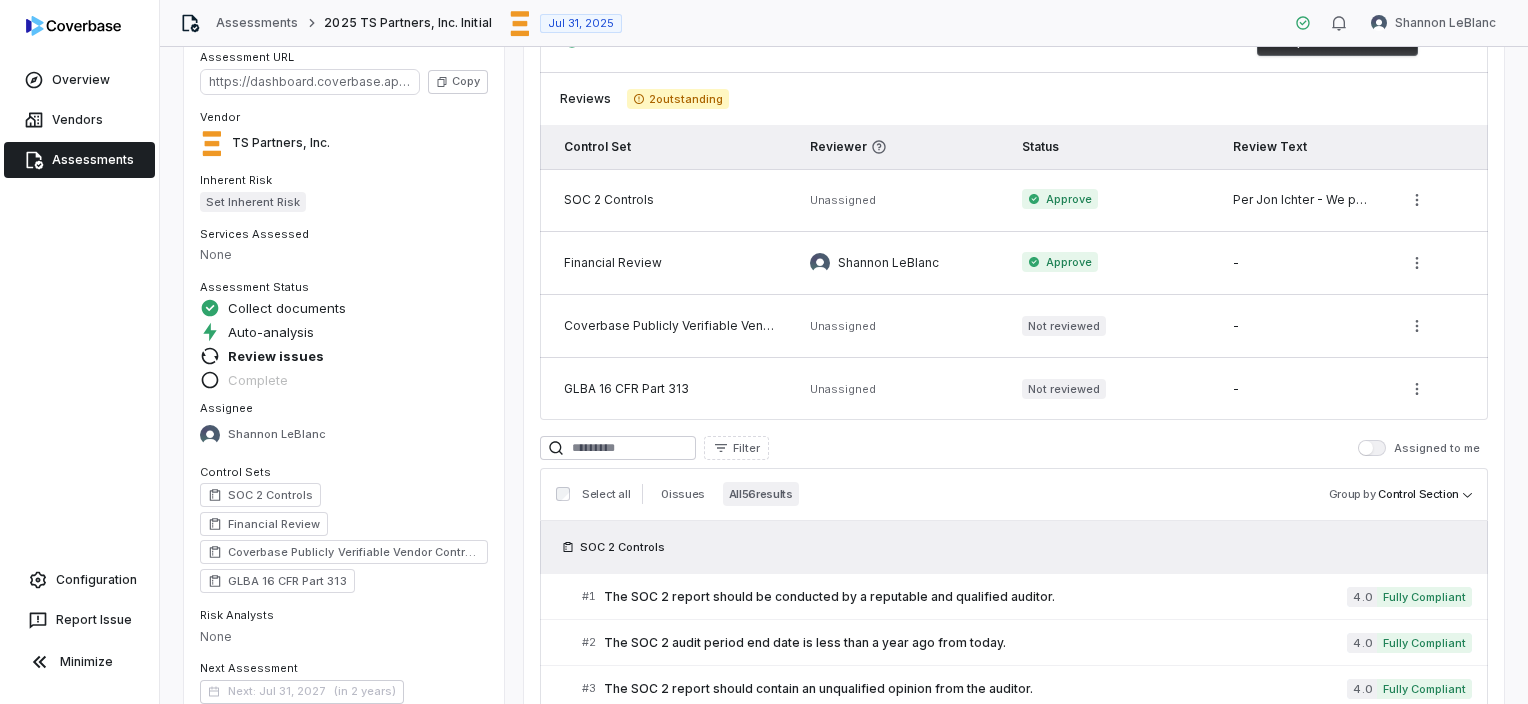 scroll, scrollTop: 120, scrollLeft: 0, axis: vertical 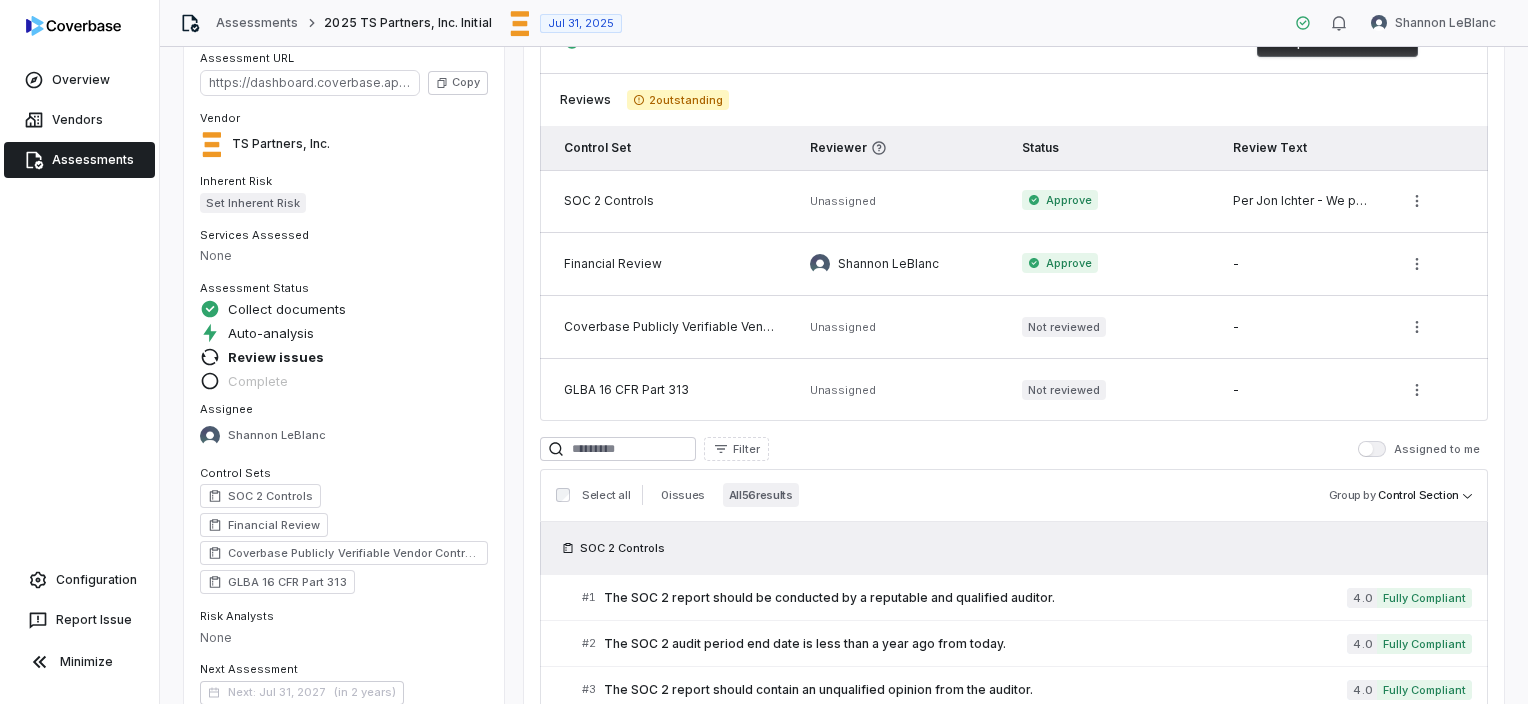 click on "2  outstanding" at bounding box center [678, 100] 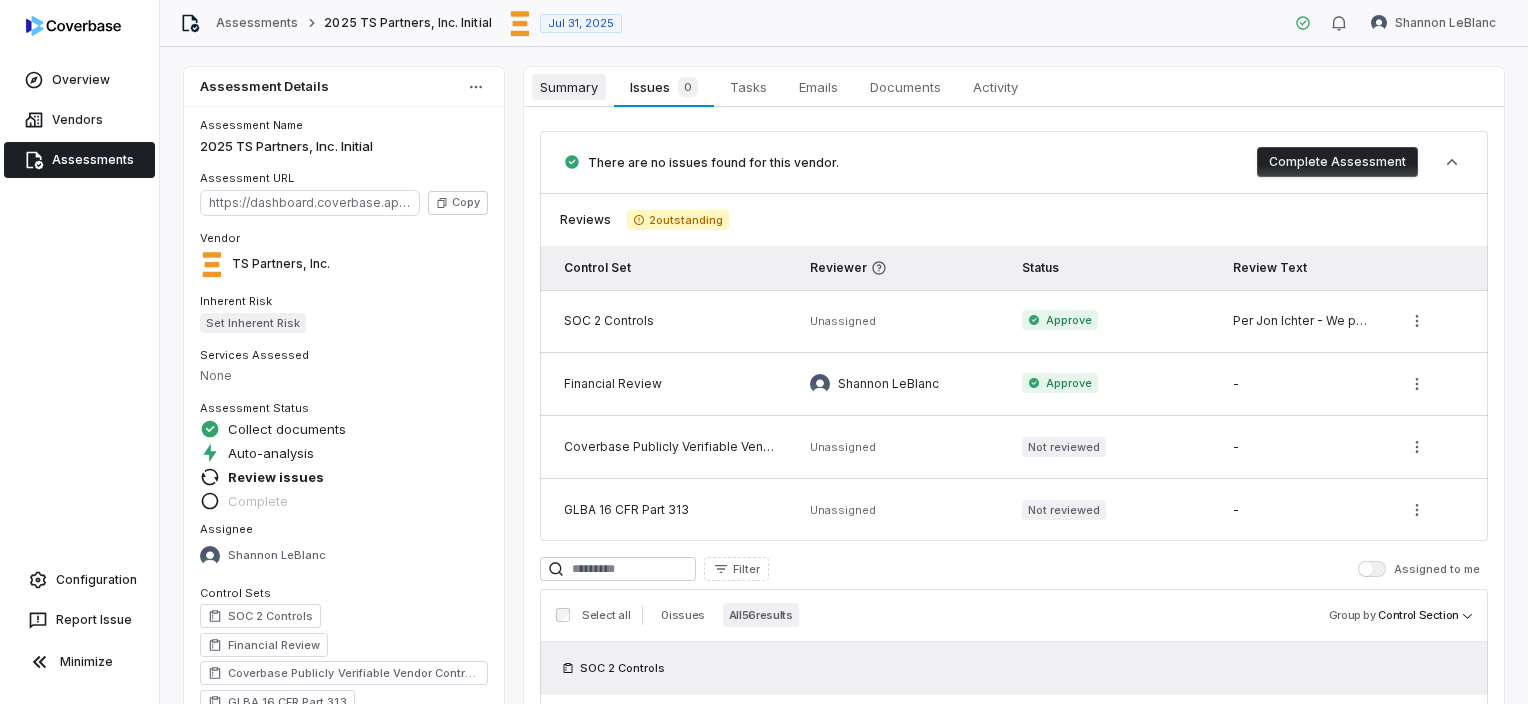 click on "Summary" at bounding box center (569, 87) 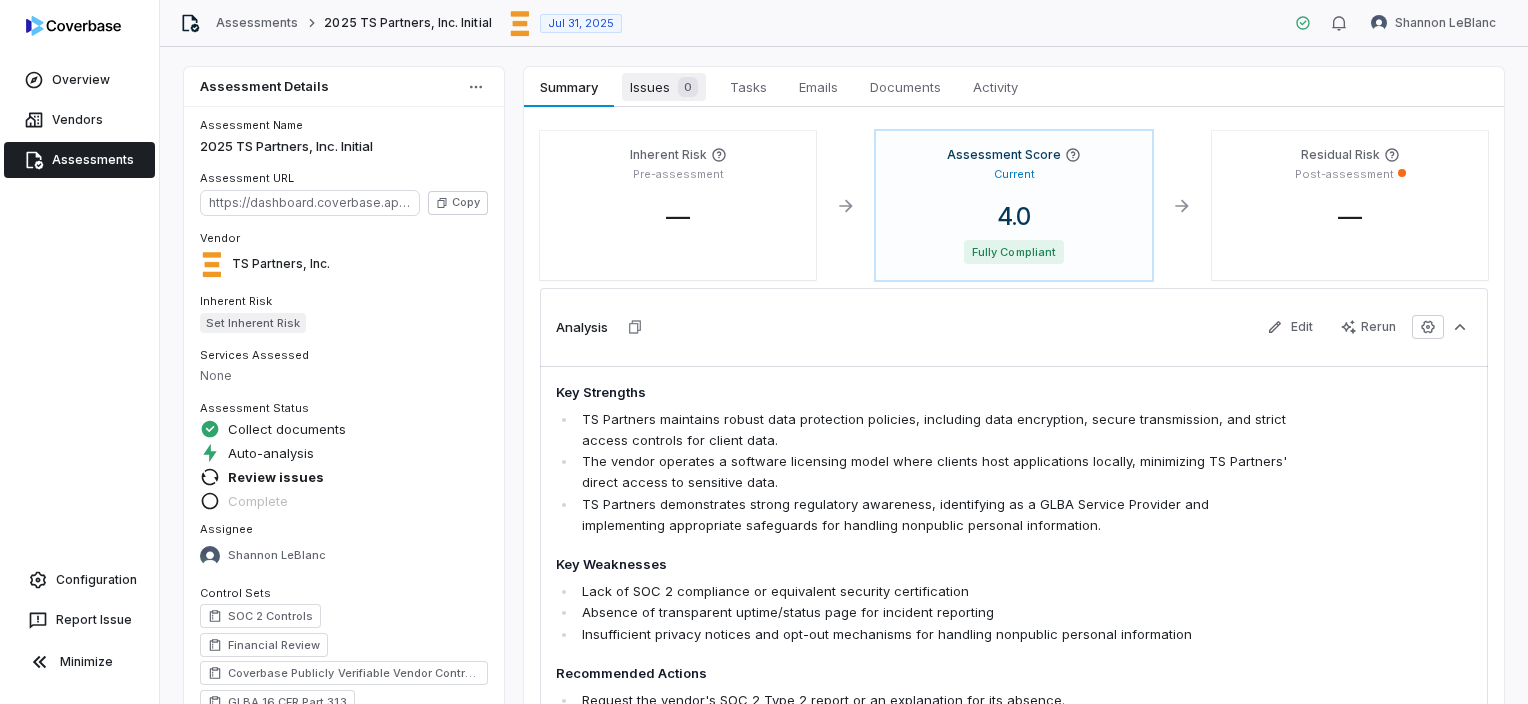 click on "Issues 0" at bounding box center (664, 87) 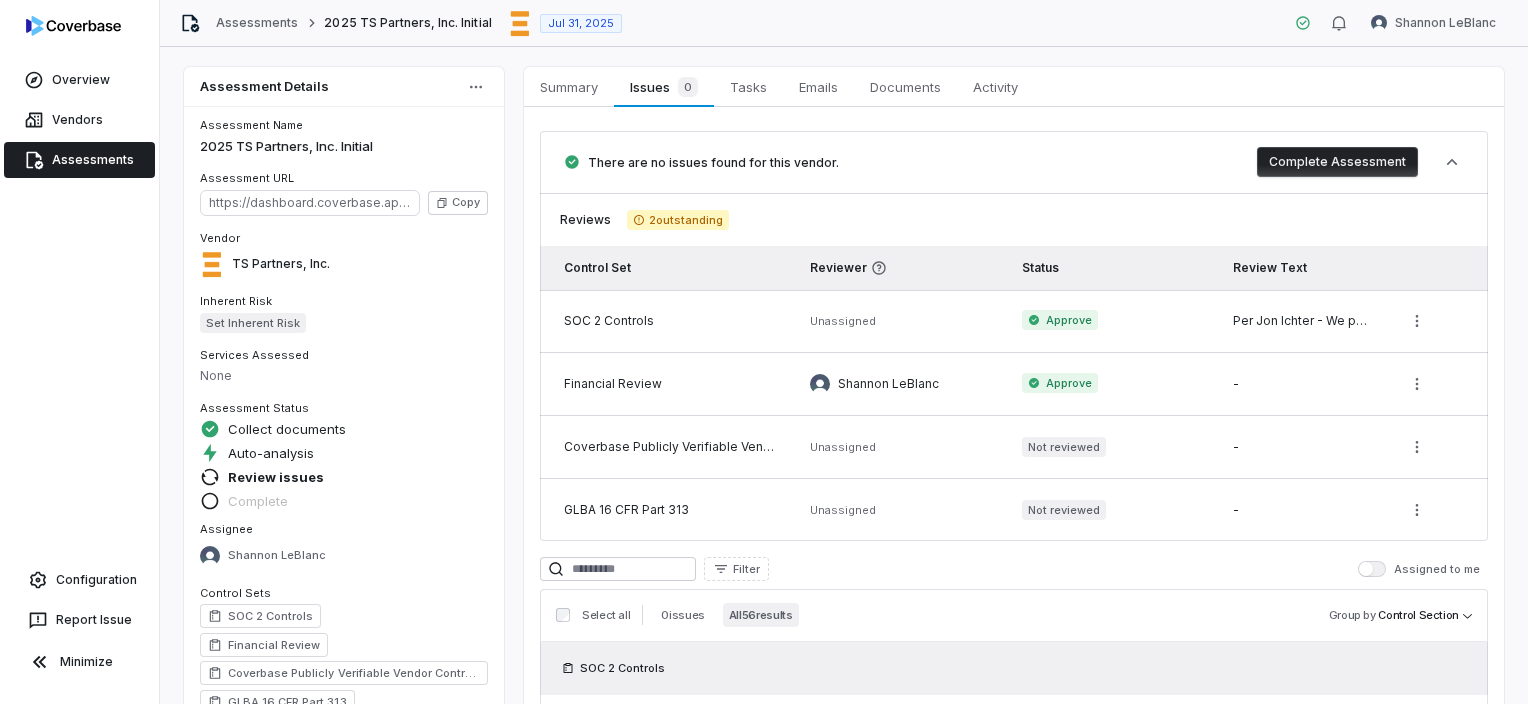 scroll, scrollTop: 0, scrollLeft: 0, axis: both 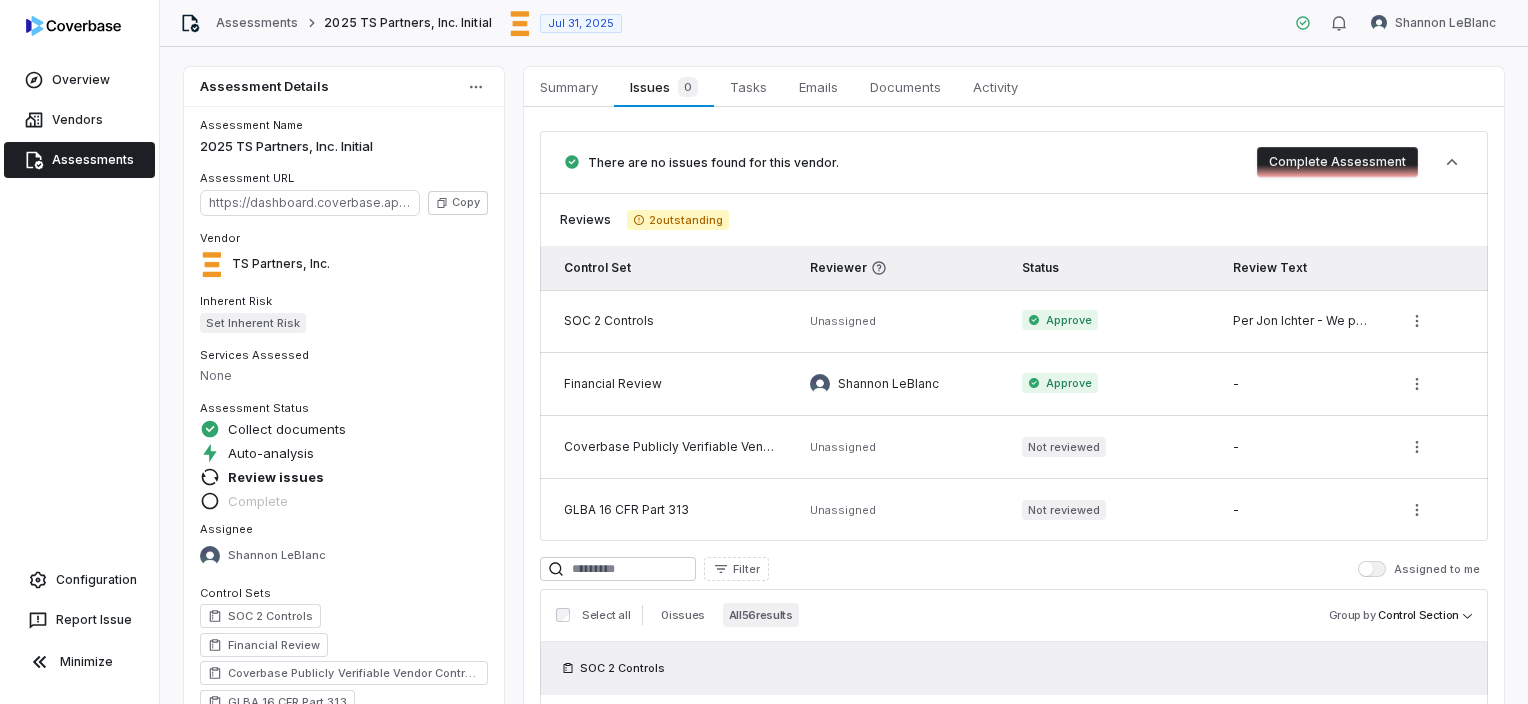 click on "Complete Assessment" at bounding box center (1337, 162) 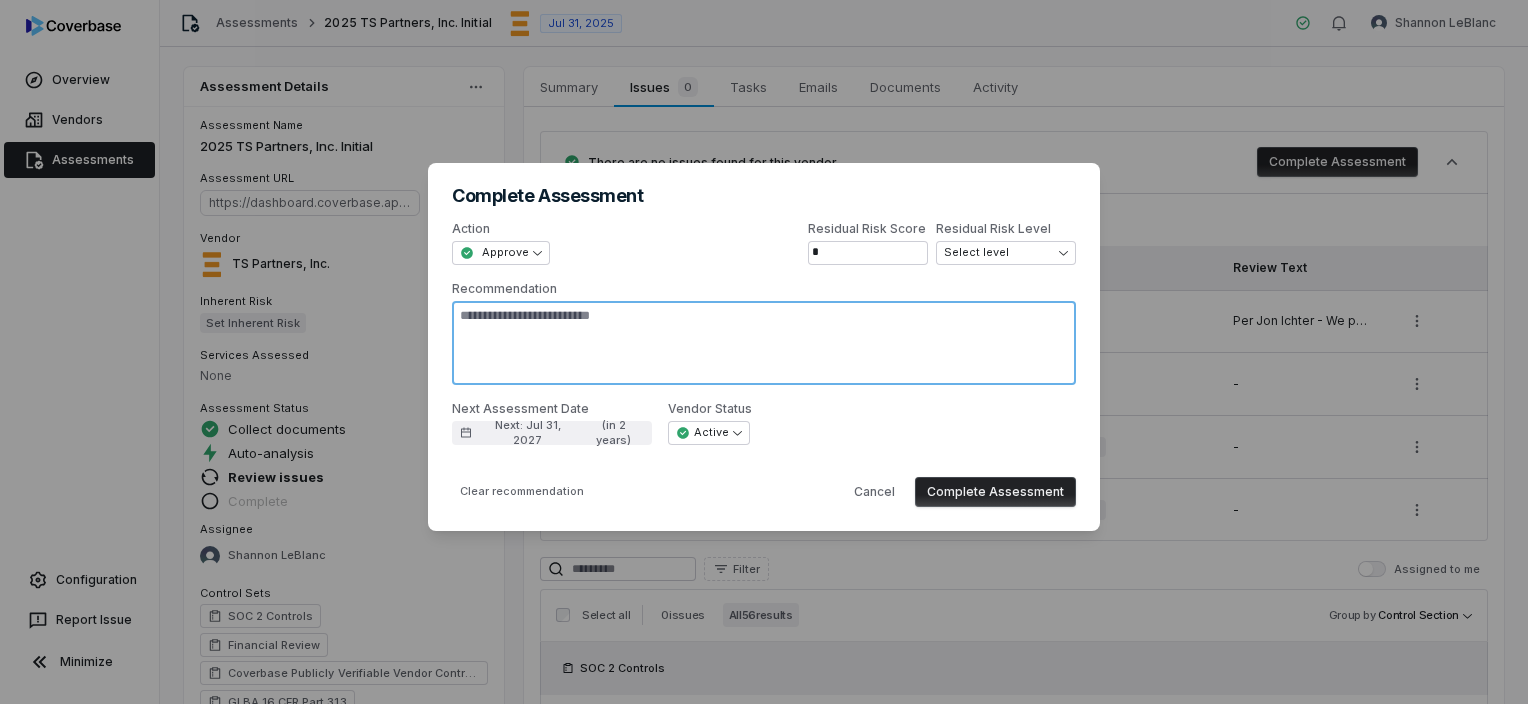 click on "Recommendation" at bounding box center [764, 343] 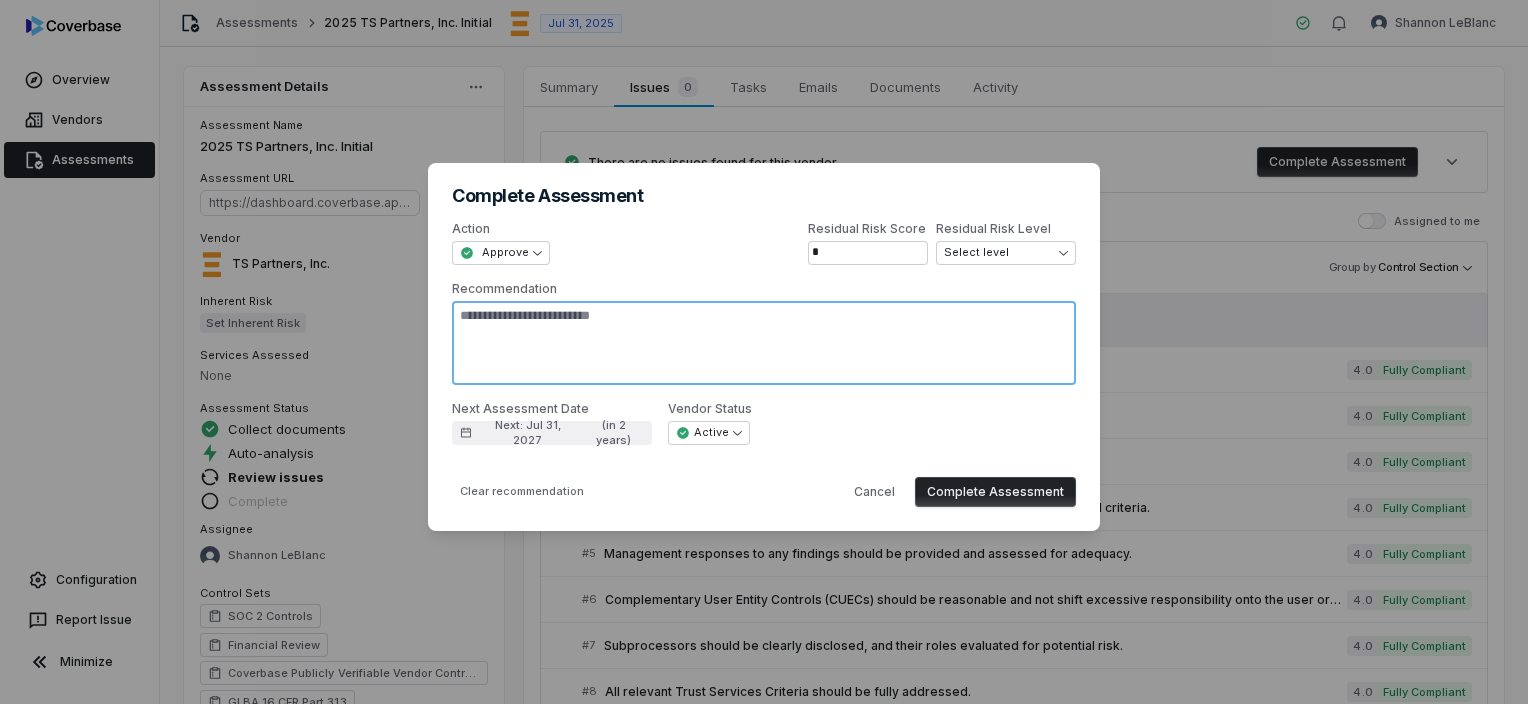 paste on "**********" 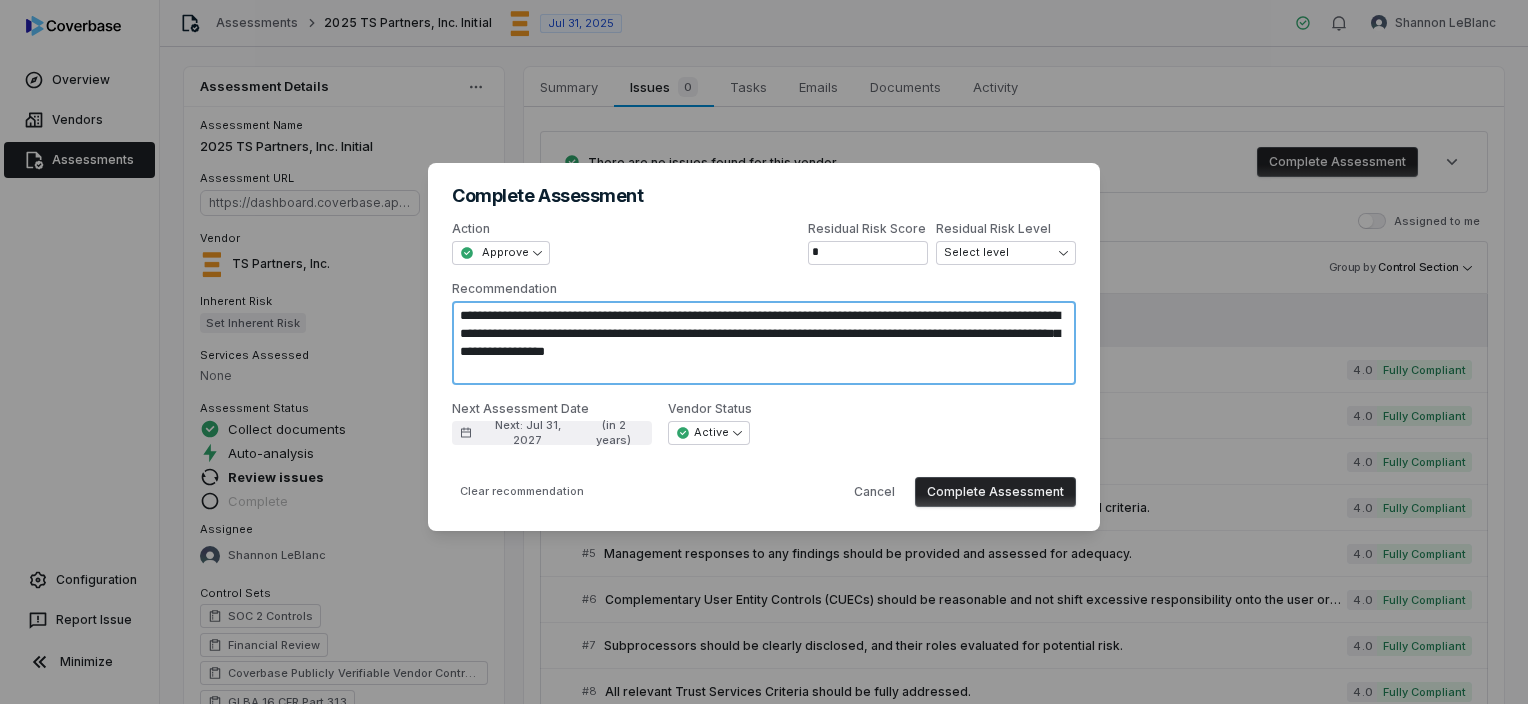 type on "*" 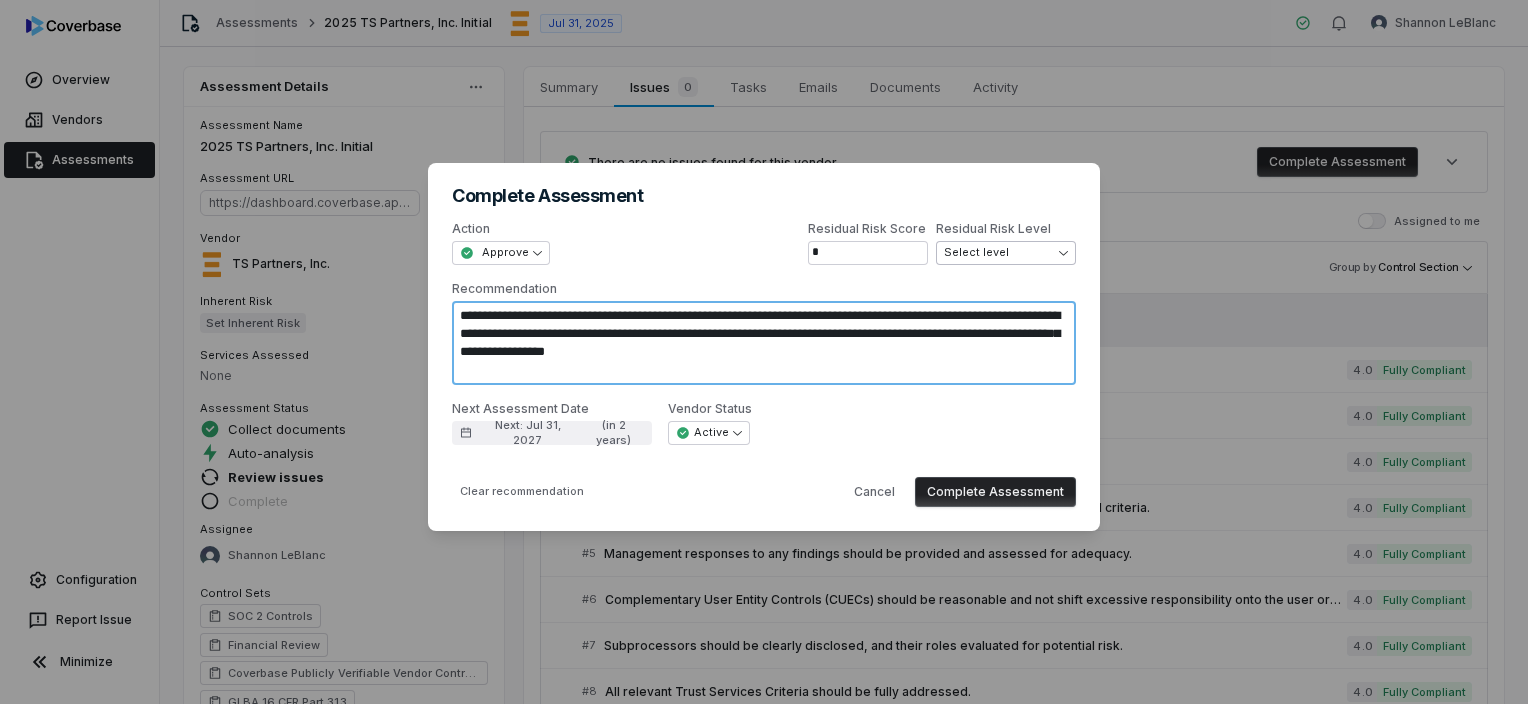 type on "**********" 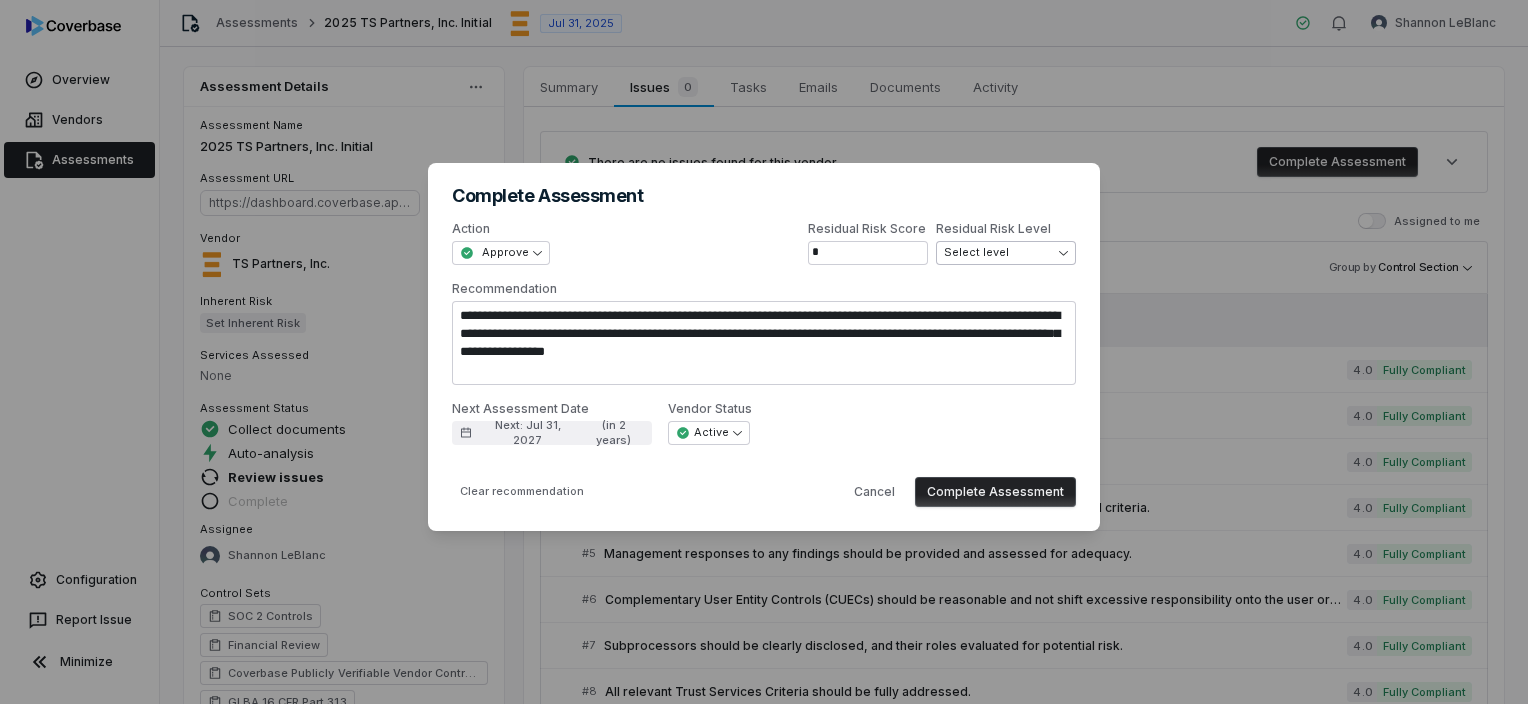 click on "Select level" at bounding box center (999, 252) 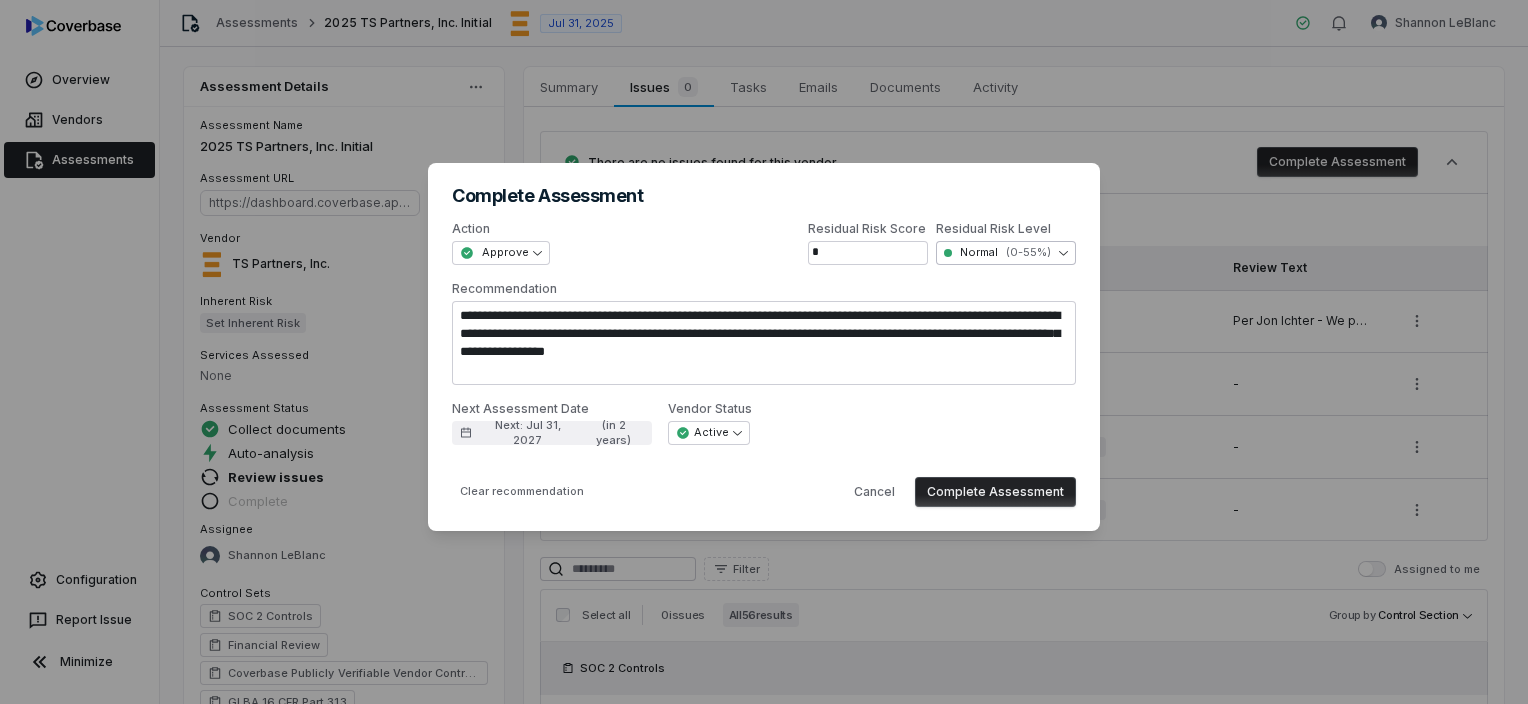click on "Normal ( 0-55 %)" at bounding box center [999, 252] 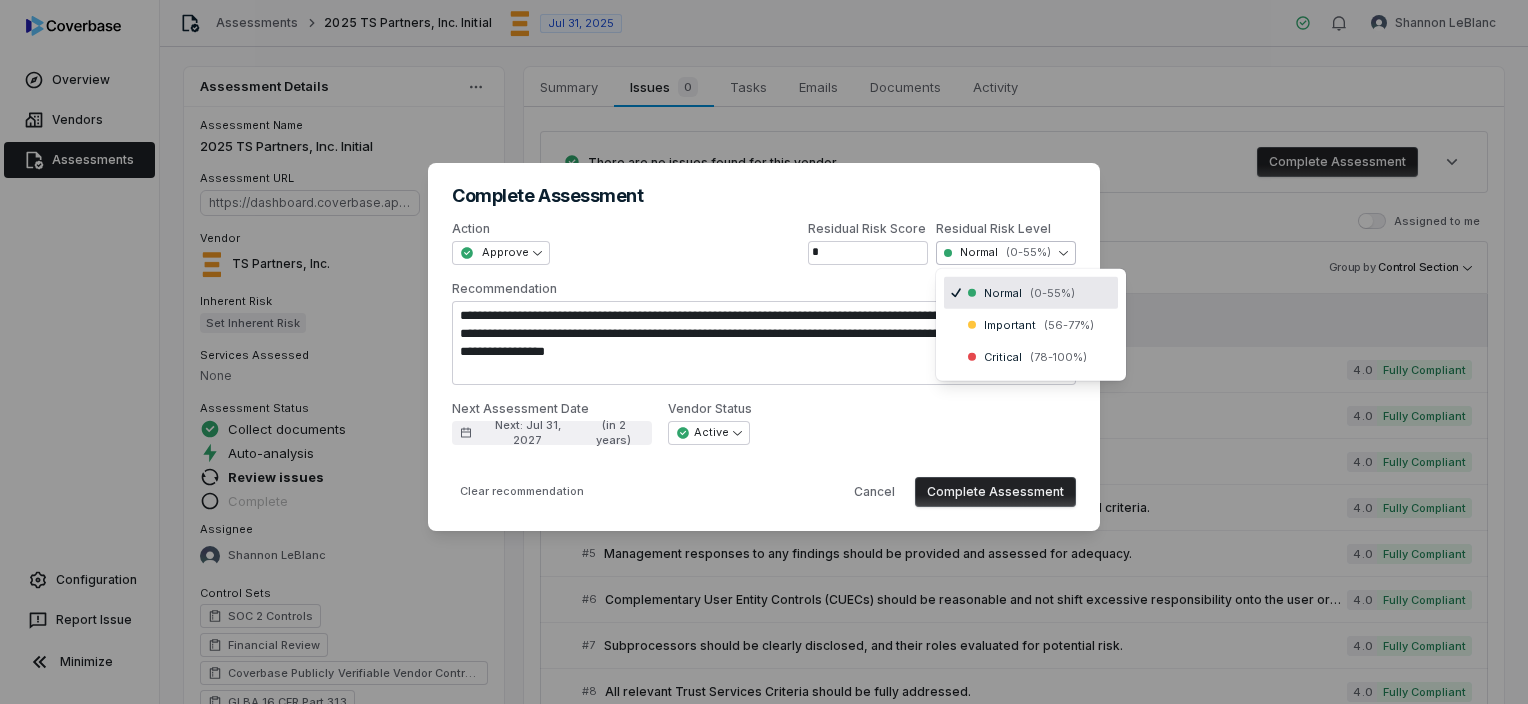 type on "*" 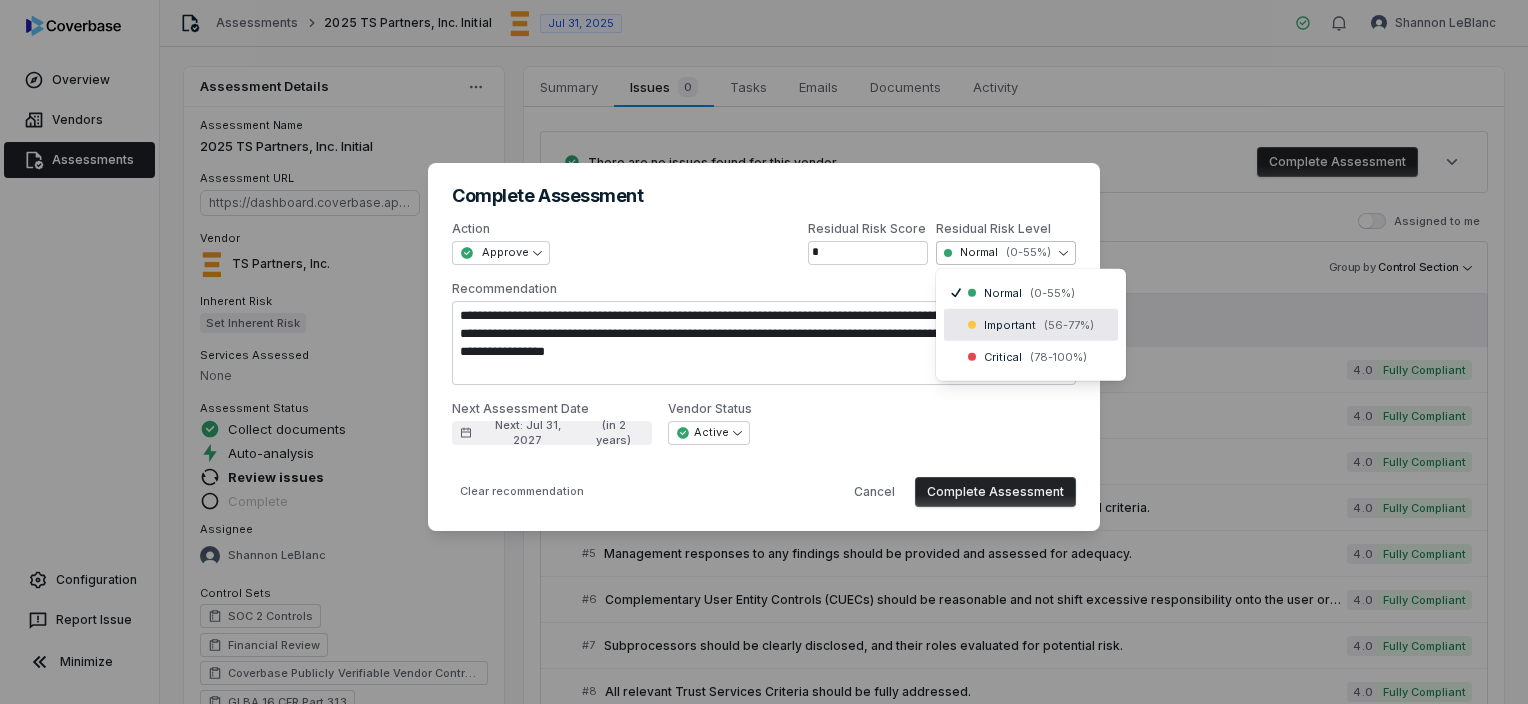 select on "**********" 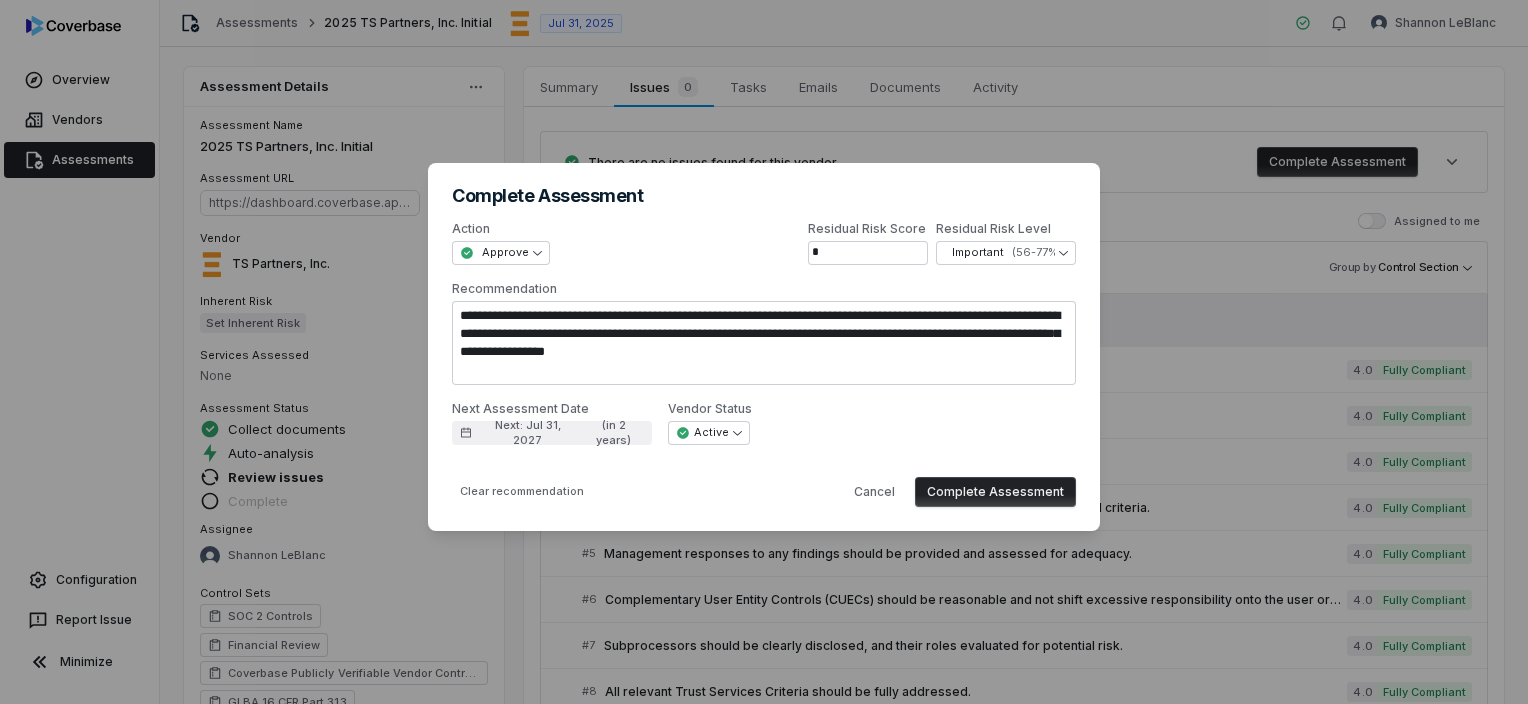 click on "Clear recommendation Cancel Complete Assessment" at bounding box center (764, 484) 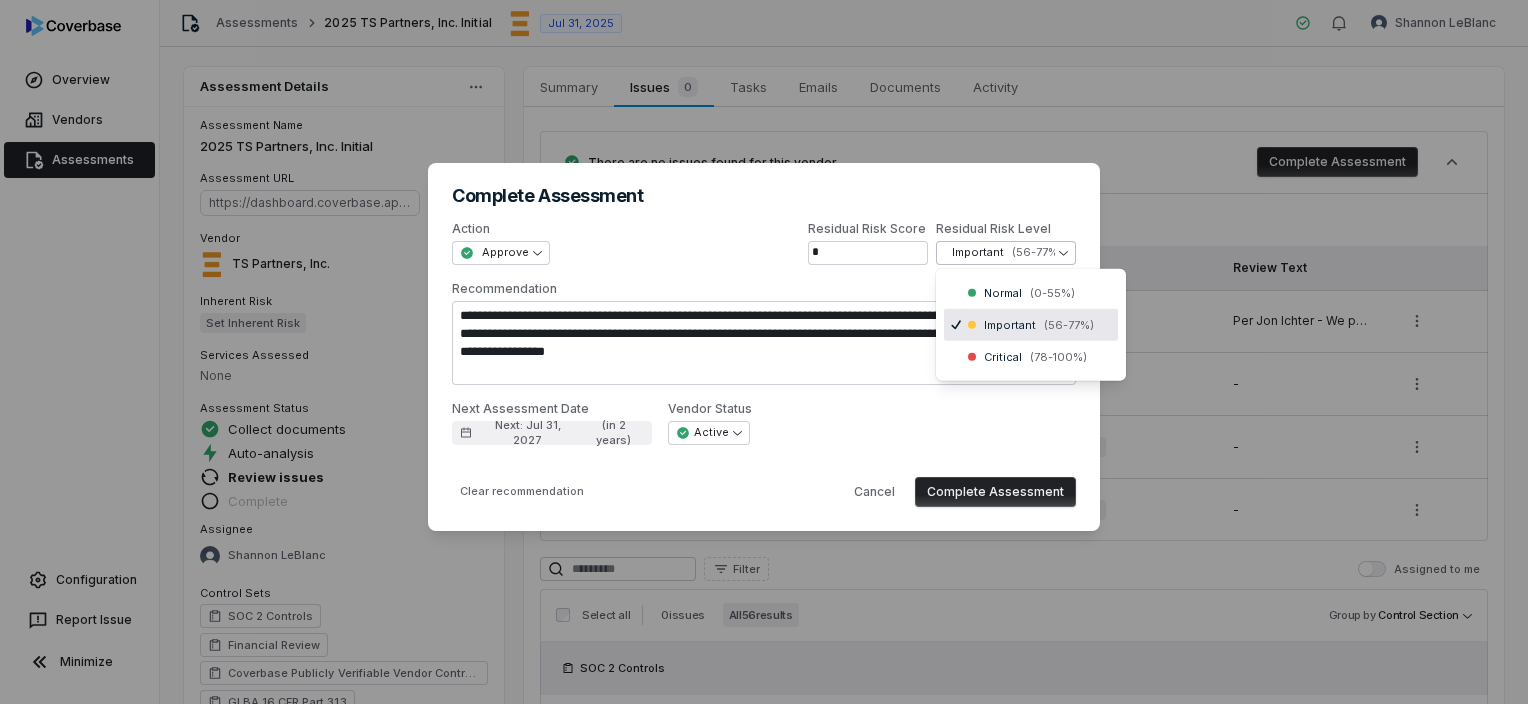 click on "**********" at bounding box center (764, 352) 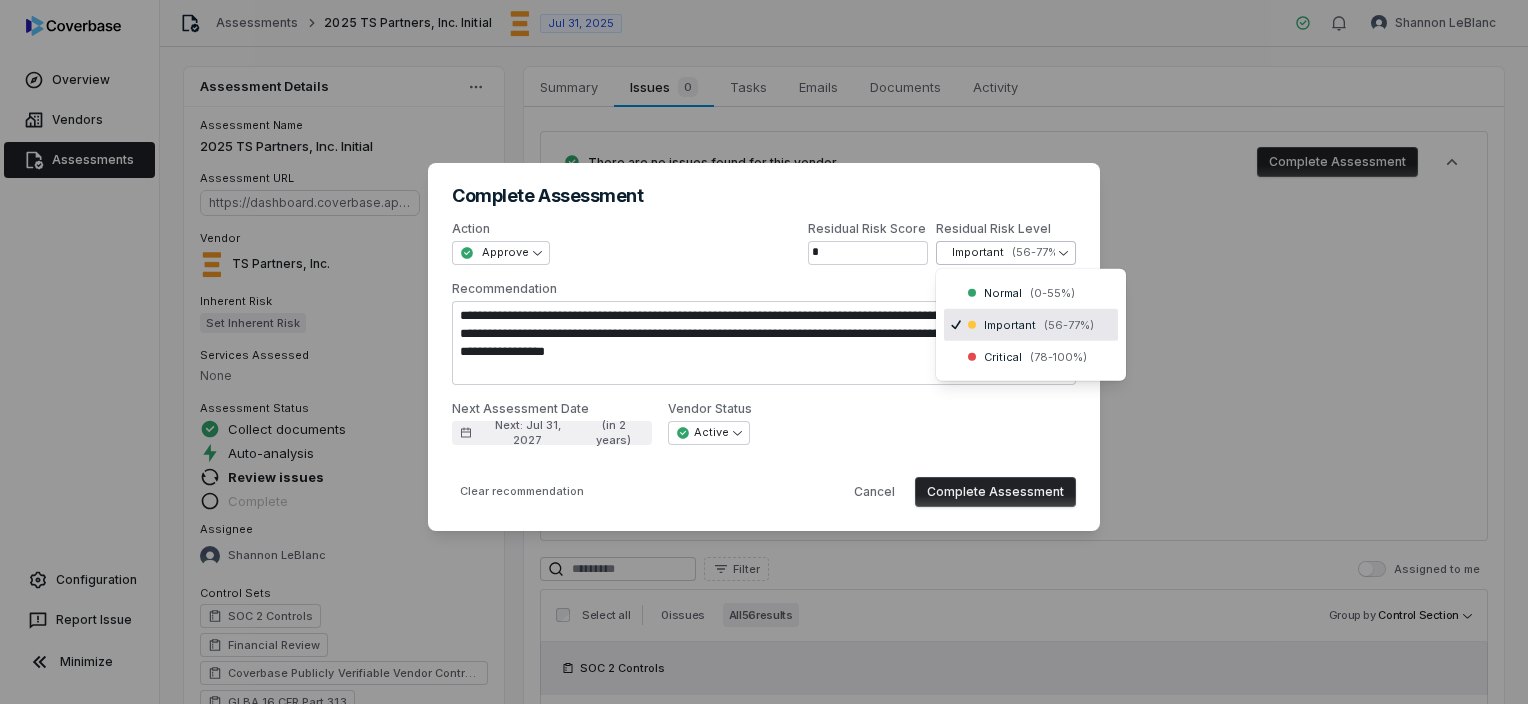 type on "*" 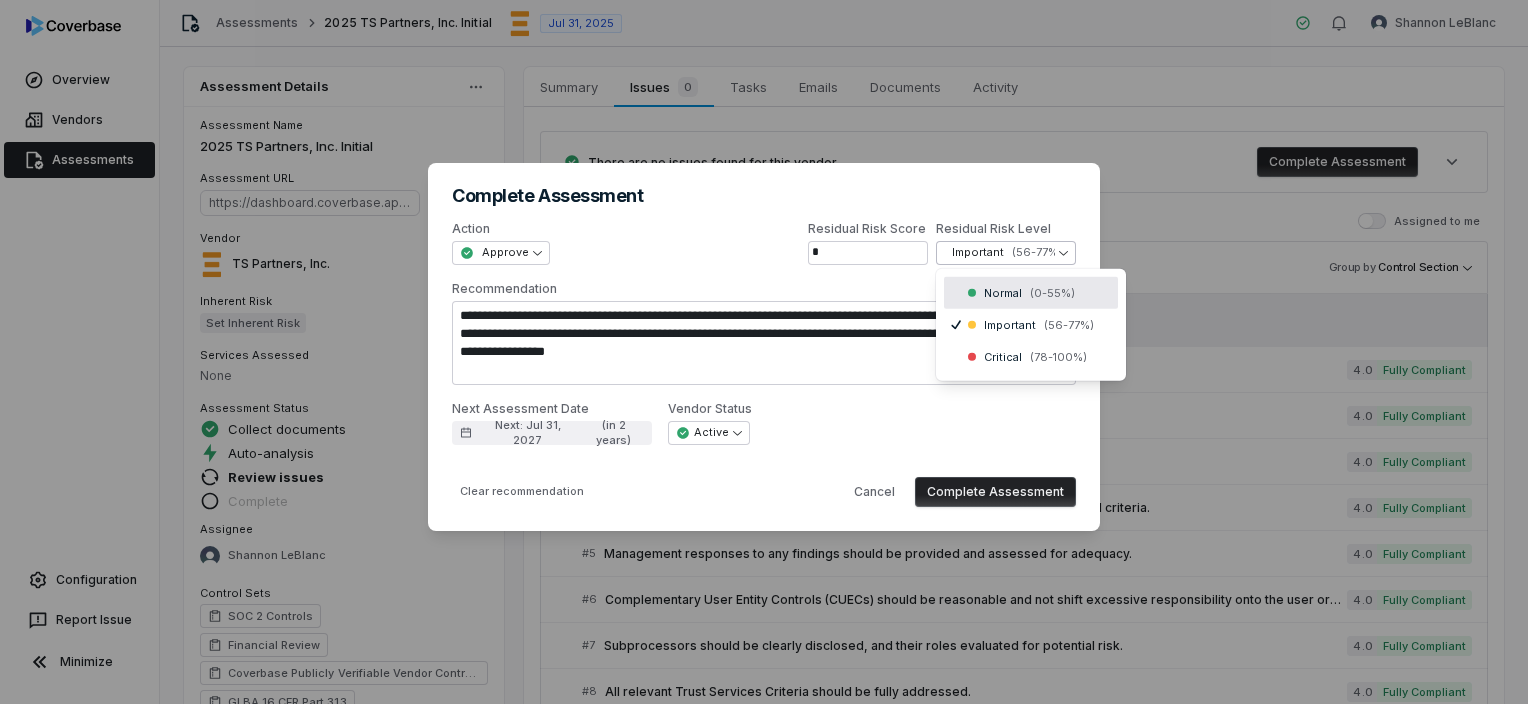 select on "**********" 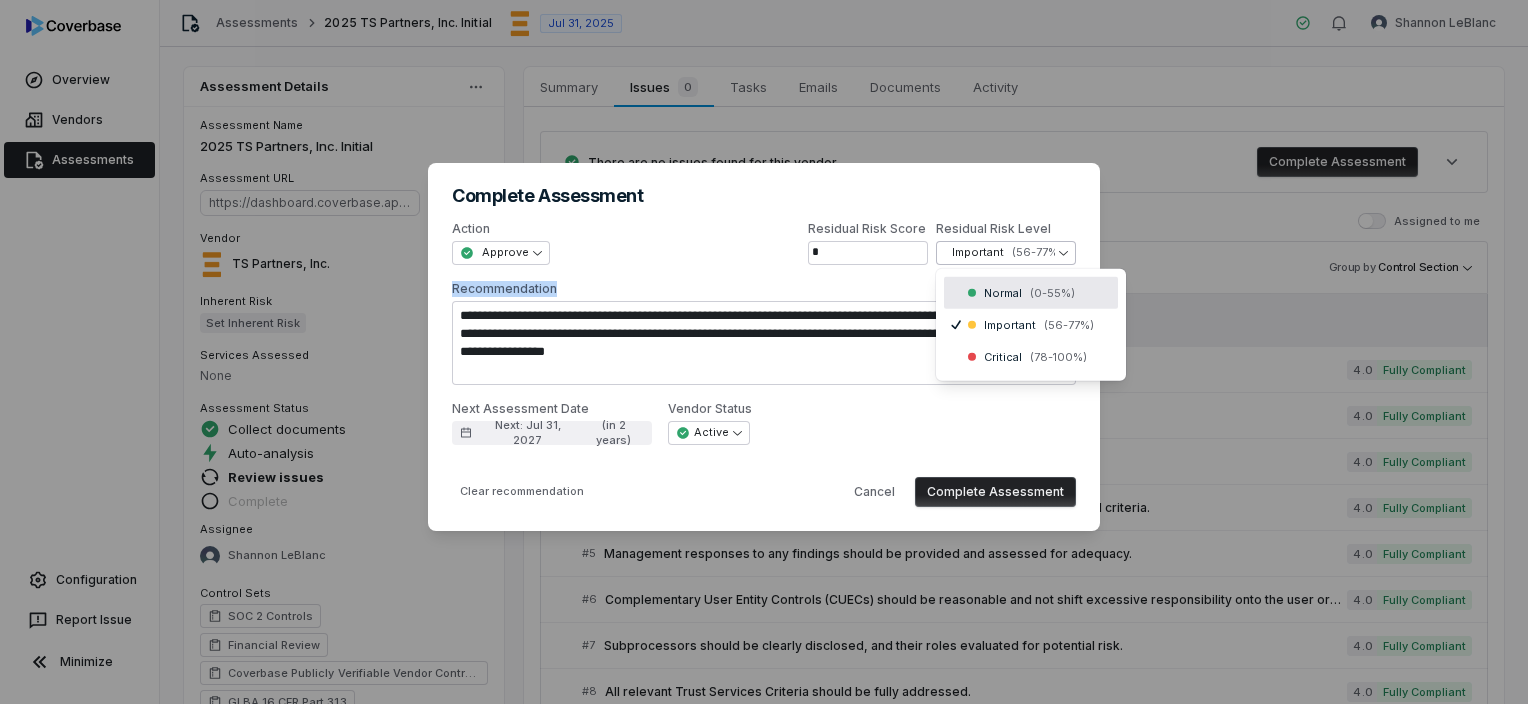 click on "**********" at bounding box center [764, 352] 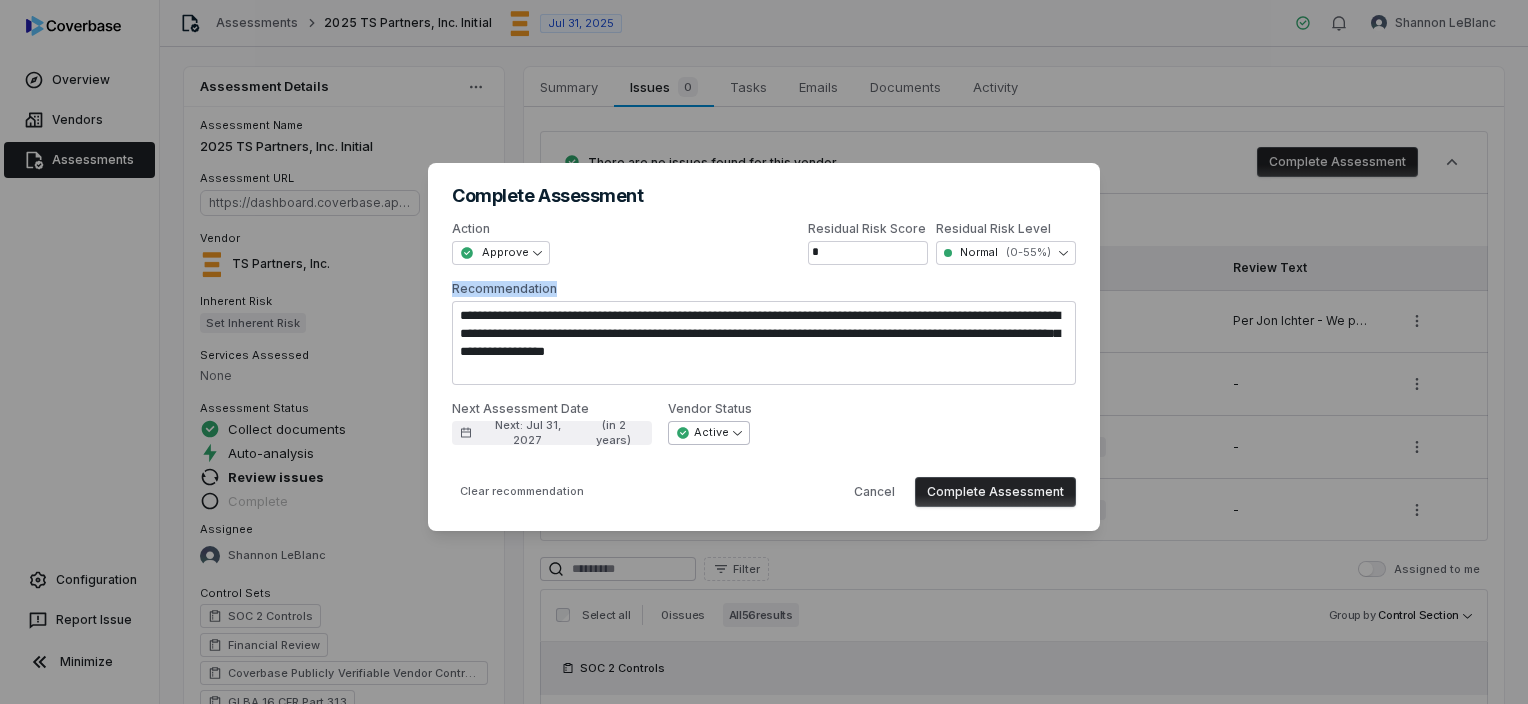 click on "Active" at bounding box center [709, 433] 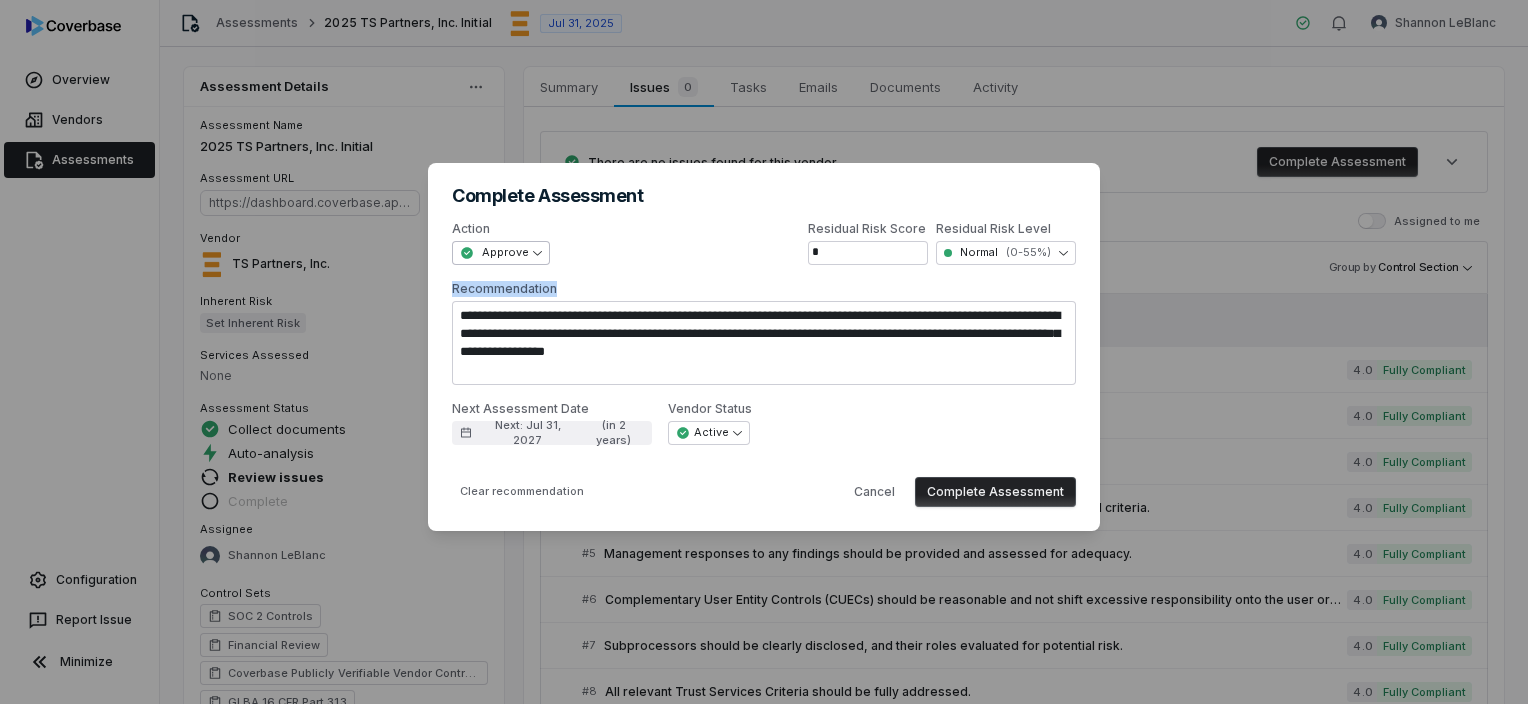 click on "**********" at bounding box center [764, 352] 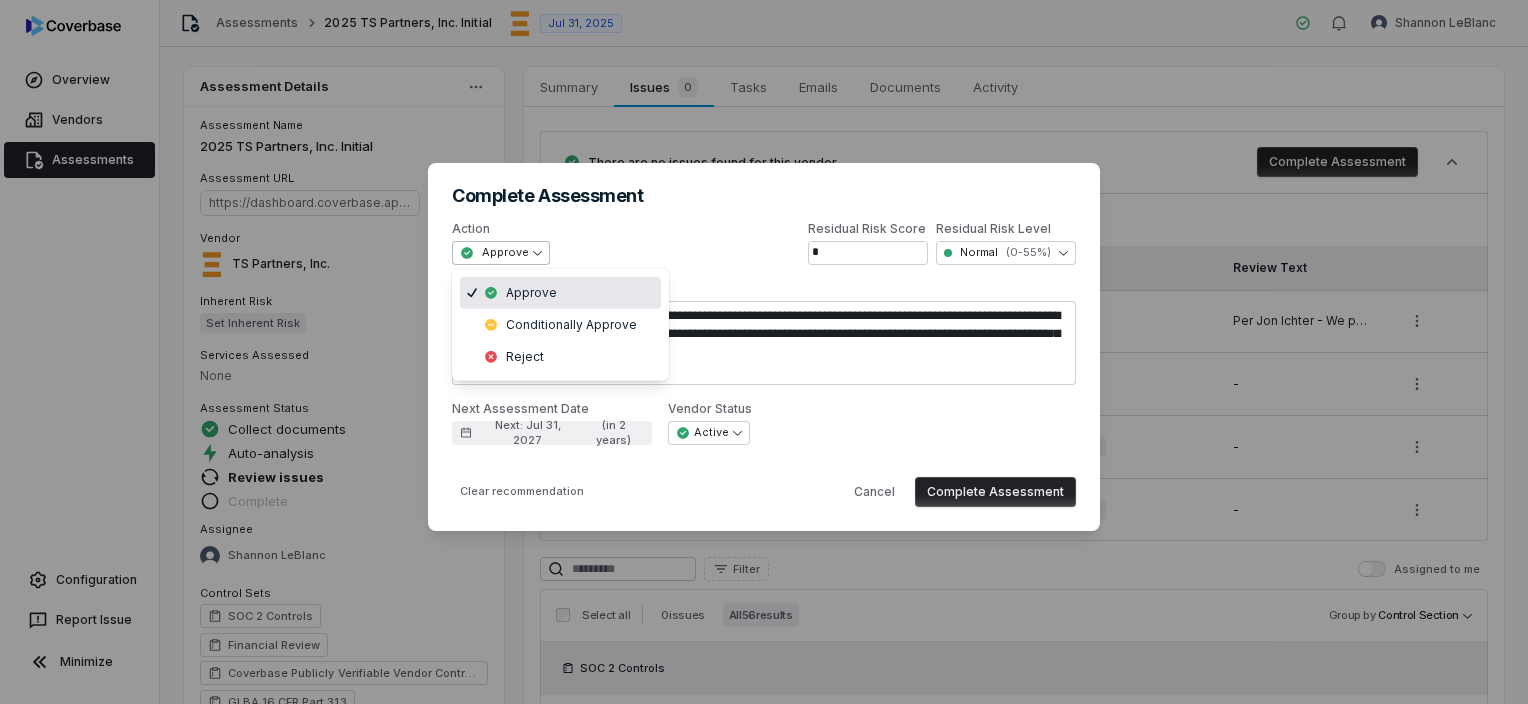click on "**********" at bounding box center [764, 352] 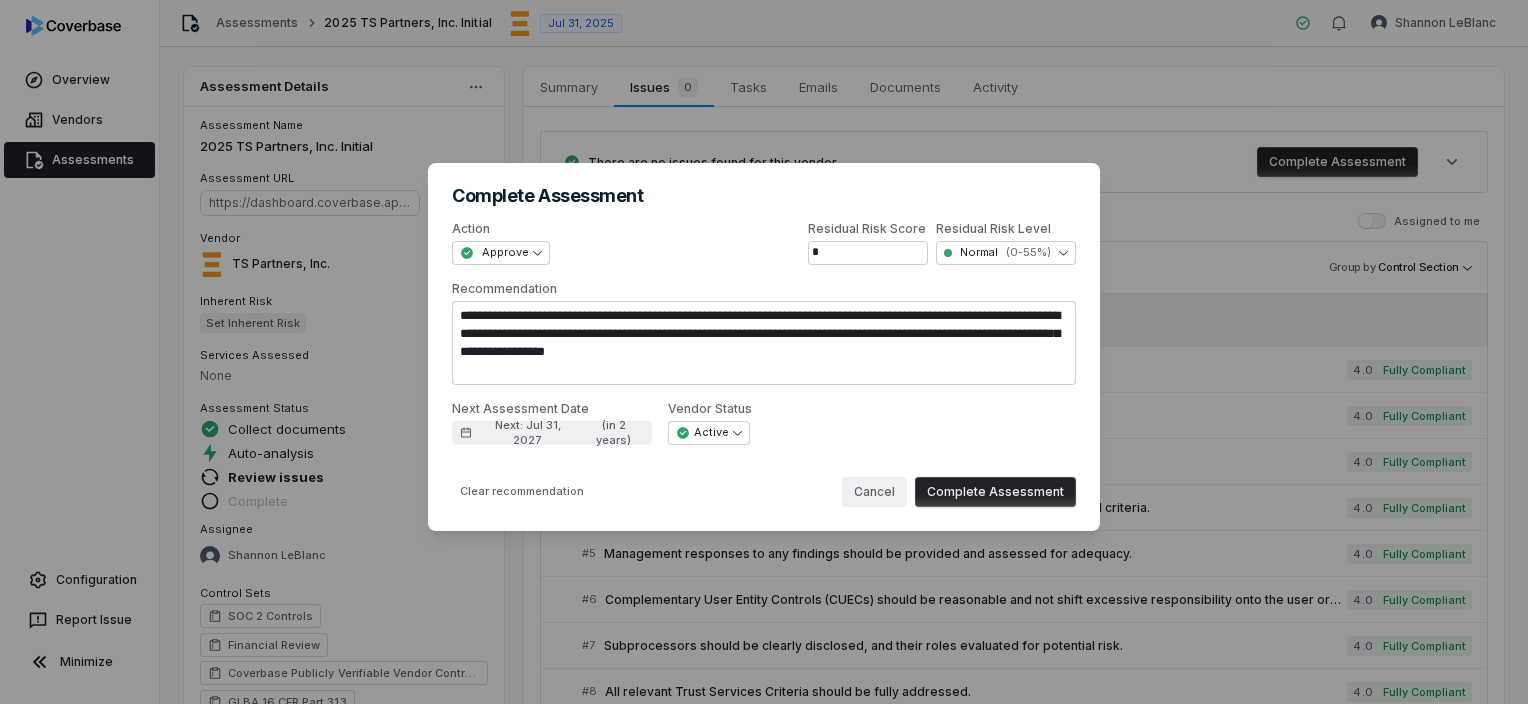 click on "Cancel" at bounding box center [874, 492] 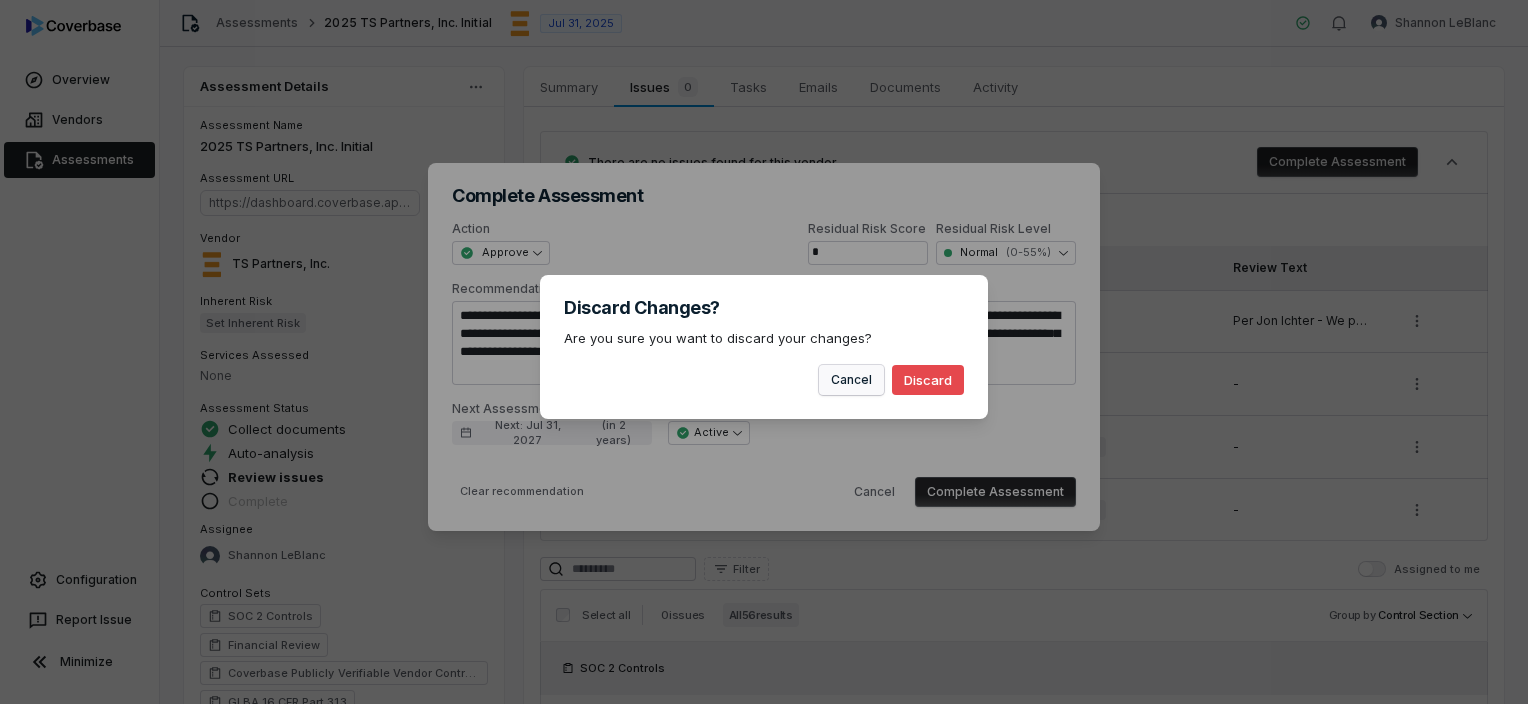 click on "Cancel" at bounding box center [851, 380] 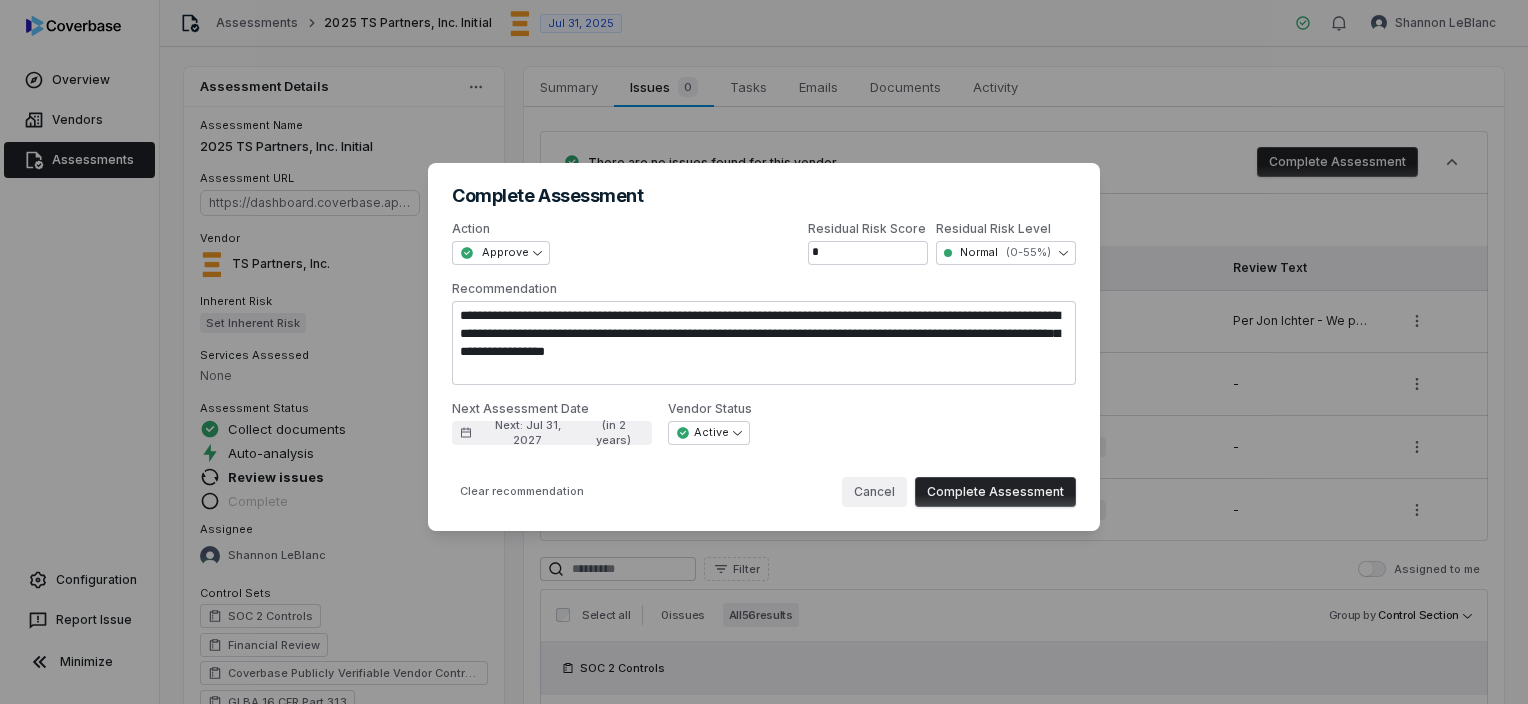 click on "Cancel" at bounding box center (874, 492) 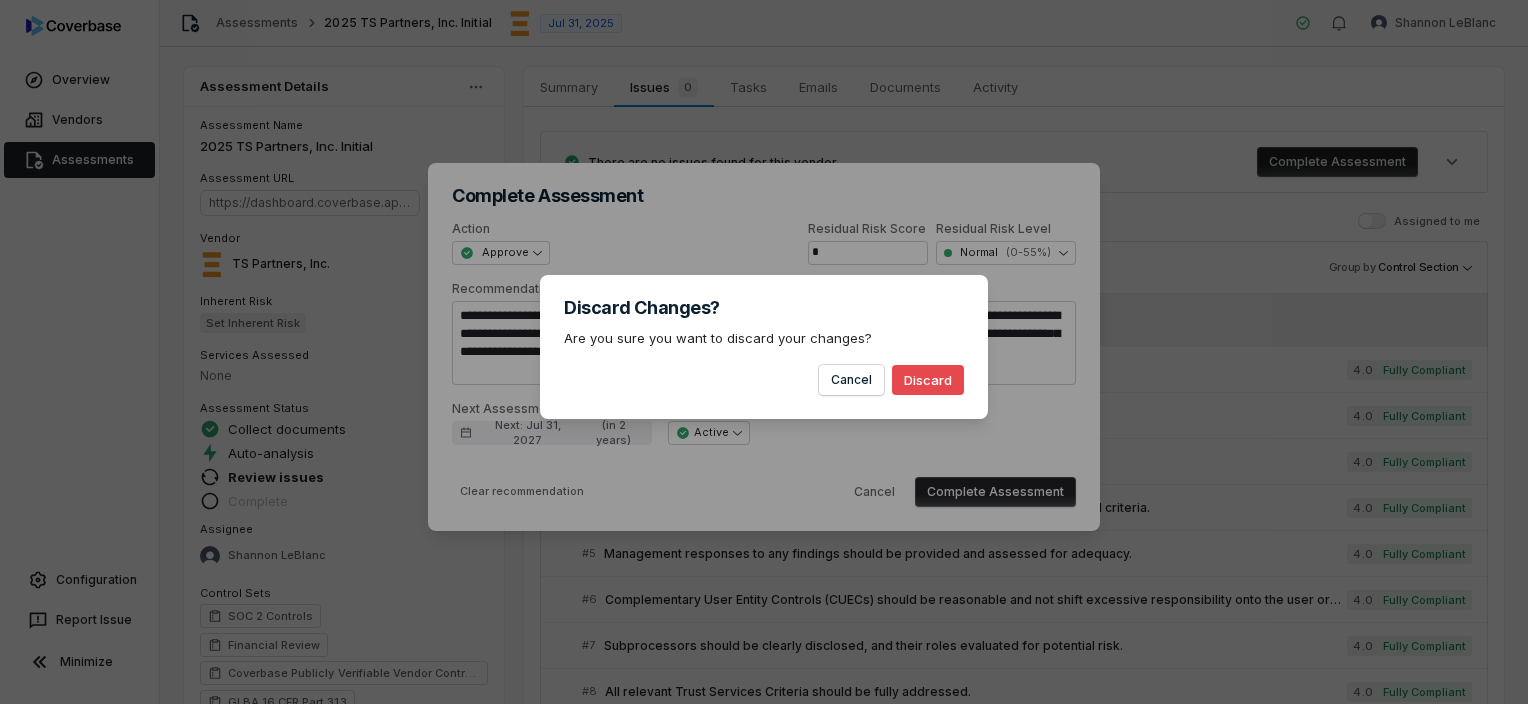 click on "Discard" at bounding box center (928, 380) 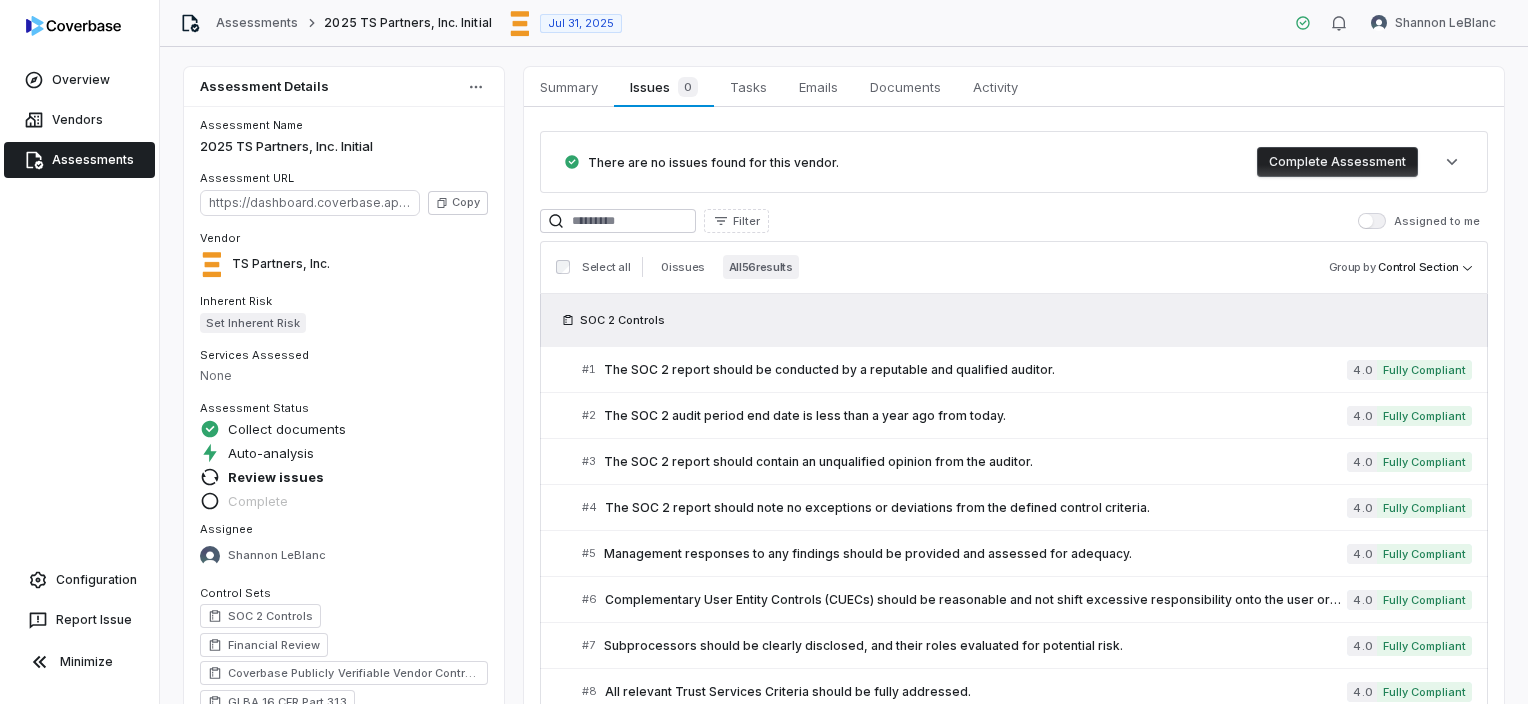 click on "Set Inherent Risk" at bounding box center (253, 323) 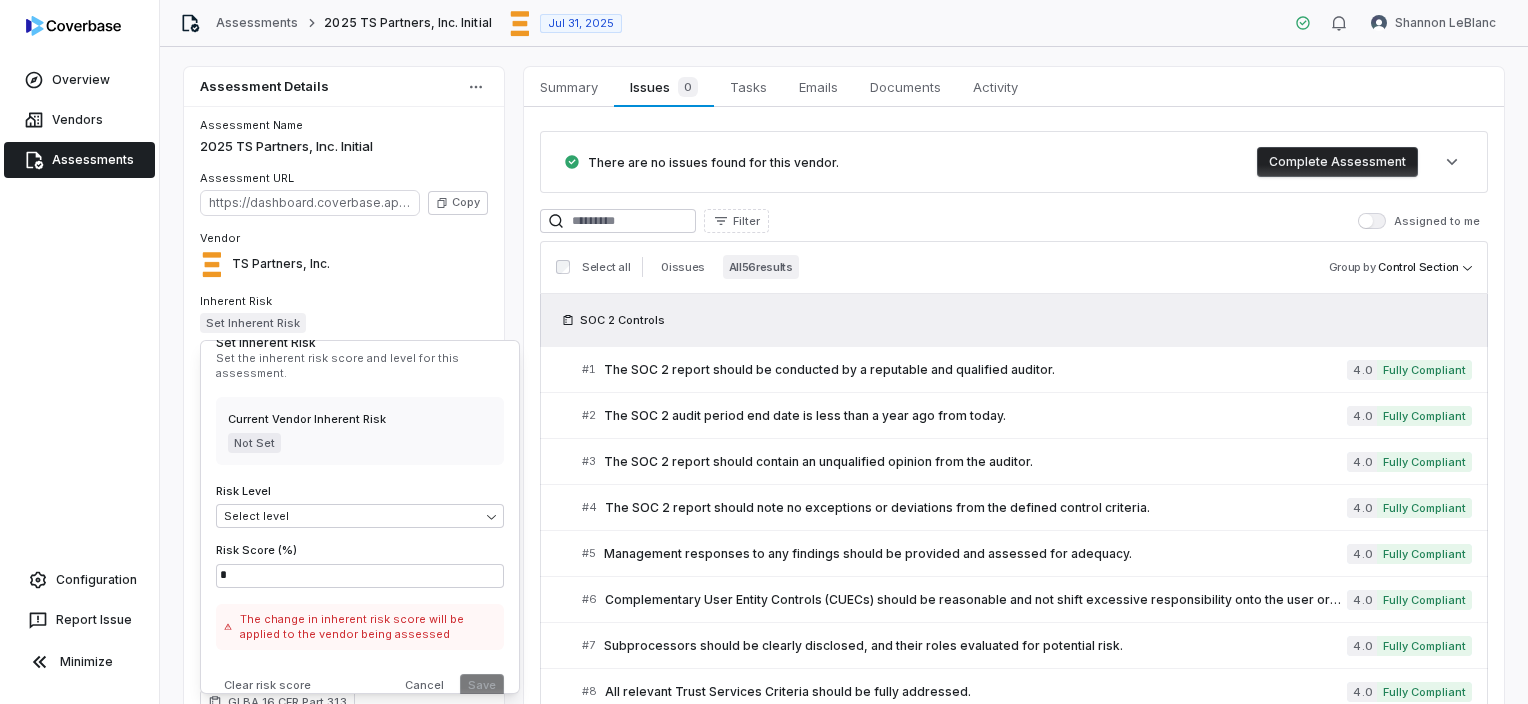 scroll, scrollTop: 40, scrollLeft: 0, axis: vertical 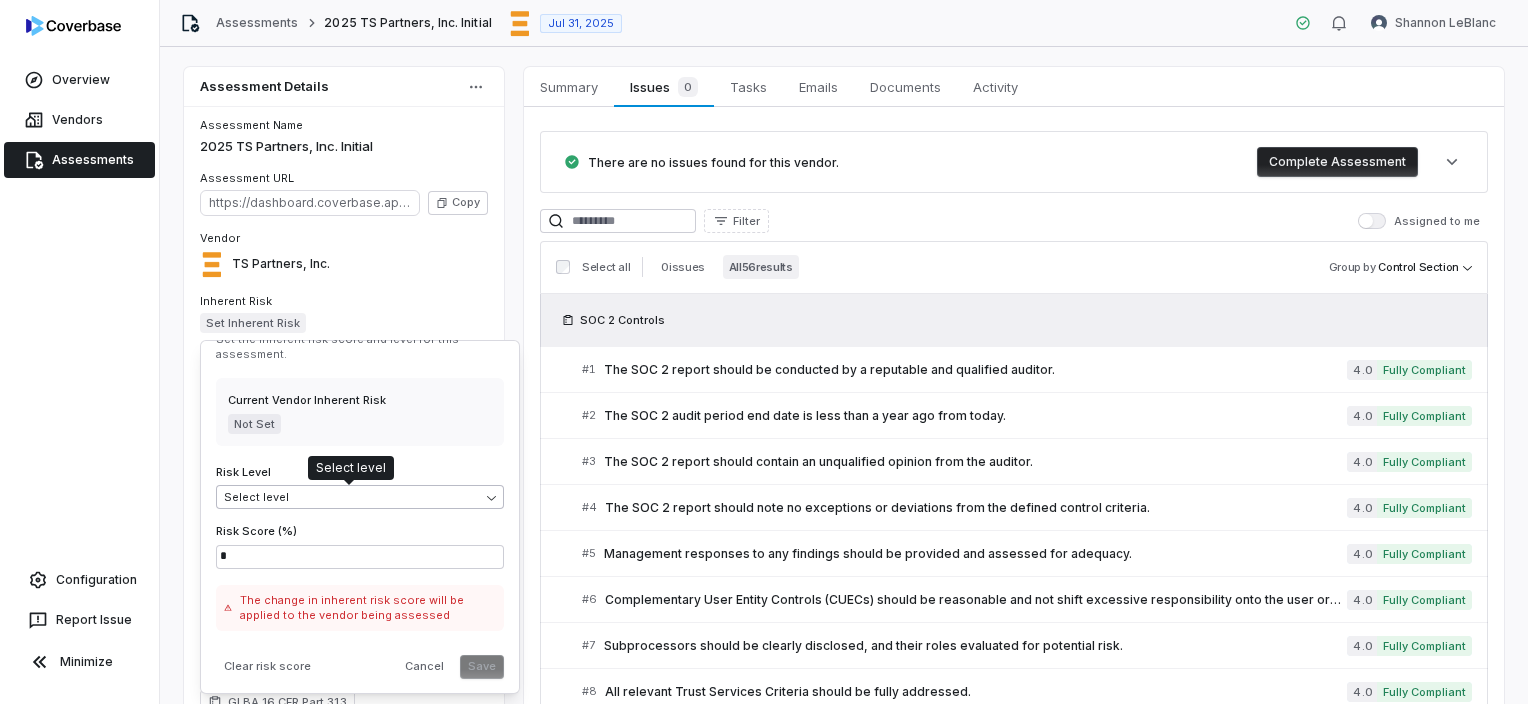 click on "Overview Vendors Assessments Configuration Report Issue Minimize Assessments 2025 TS Partners, Inc. Initial Jul 31, 2025 [NAME] Assessment Details Assessment Name 2025 TS Partners, Inc. Initial Assessment URL  https://dashboard.coverbase.app/assessments/cbqsrw_05a73d6f9f404dc2b4329e125d4ed9fa Copy Vendor TS Partners, Inc. Inherent Risk Set Inherent Risk Services Assessed None Assessment Status Collect documents Auto-analysis Review issues Complete Assignee [NAME] Control Sets SOC 2 Controls Financial Review Coverbase Publicly Verifiable Vendor Controls GLBA 16 CFR Part 313 Risk Analysts None Next Assessment Next: Jul 31, 2027 ( in 2 years ) Submission Portal Closed View Portal Copy Properties Summary Summary Issues 0 Issues 0 Tasks Tasks Emails Emails Documents Documents Activity Activity There are no issues found for this vendor. Complete Assessment Filter Assigned to me Select all 0  issues All  56  results Group by   Control Section SOC 2 Controls   # 1 4.0 Fully Compliant # 2" at bounding box center (764, 352) 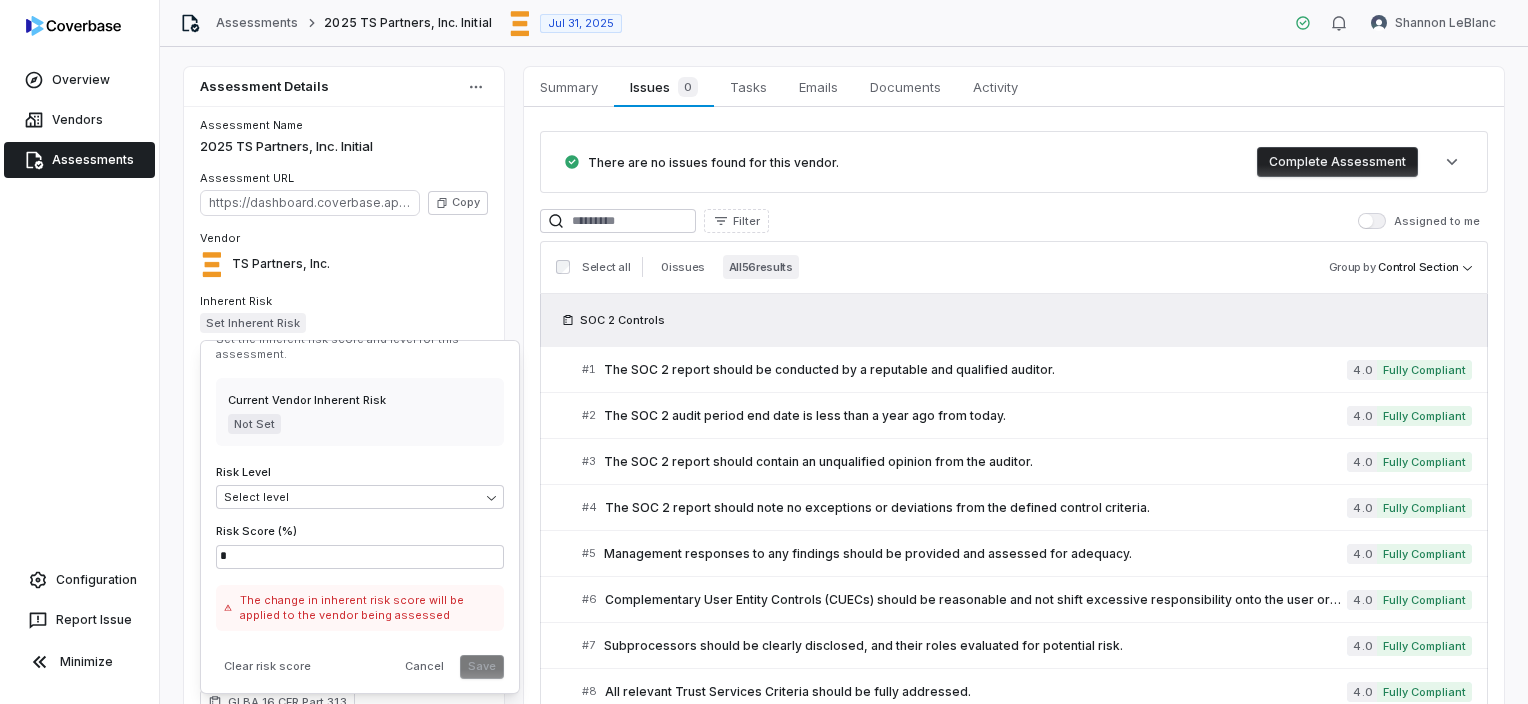 click on "Overview Vendors Assessments Configuration Report Issue Minimize Assessments 2025 TS Partners, Inc. Initial Jul 31, 2025 [NAME] Assessment Details Assessment Name 2025 TS Partners, Inc. Initial Assessment URL  https://dashboard.coverbase.app/assessments/cbqsrw_05a73d6f9f404dc2b4329e125d4ed9fa Copy Vendor TS Partners, Inc. Inherent Risk Set Inherent Risk Services Assessed None Assessment Status Collect documents Auto-analysis Review issues Complete Assignee [NAME] Control Sets SOC 2 Controls Financial Review Coverbase Publicly Verifiable Vendor Controls GLBA 16 CFR Part 313 Risk Analysts None Next Assessment Next: Jul 31, 2027 ( in 2 years ) Submission Portal Closed View Portal Copy Properties Summary Summary Issues 0 Issues 0 Tasks Tasks Emails Emails Documents Documents Activity Activity There are no issues found for this vendor. Complete Assessment Filter Assigned to me Select all 0  issues All  56  results Group by   Control Section SOC 2 Controls   # 1 4.0 Fully Compliant" at bounding box center [764, 352] 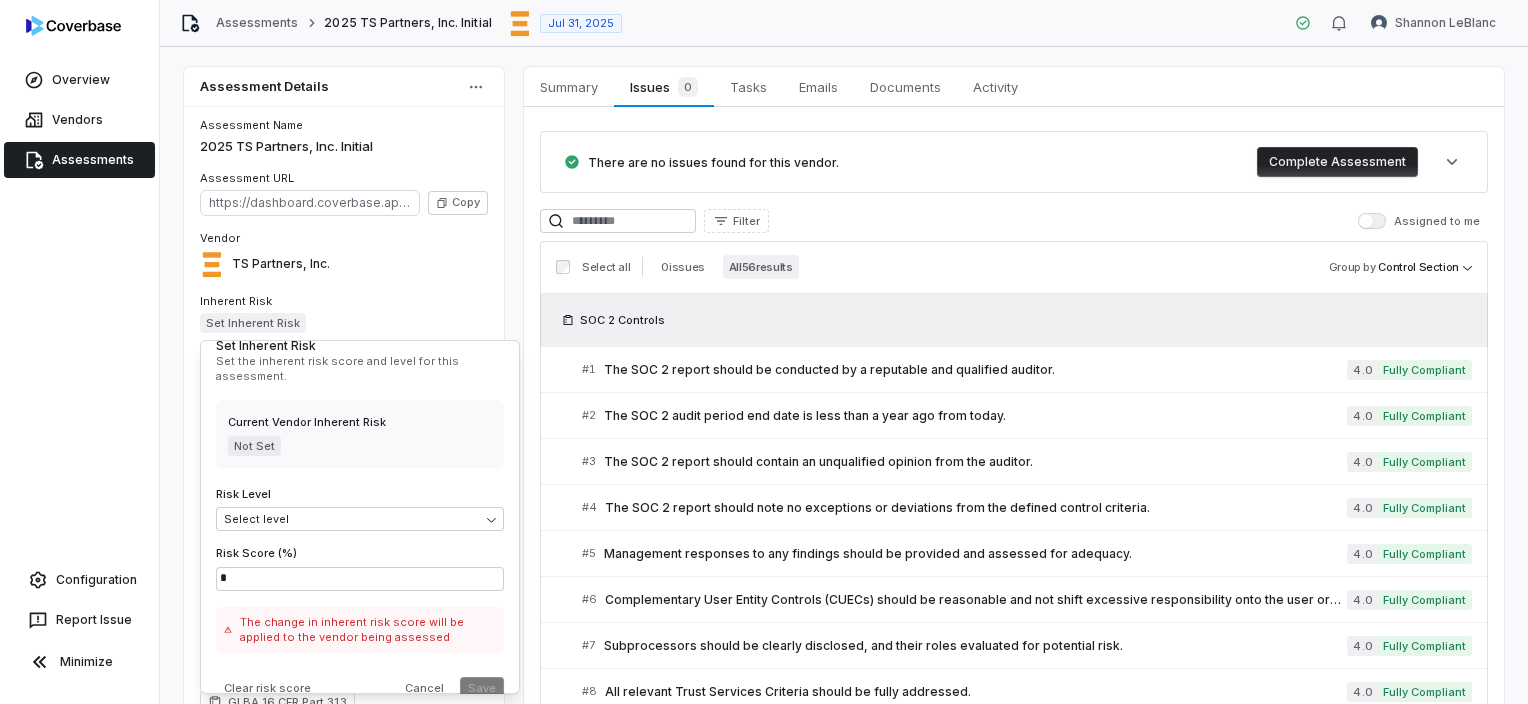 scroll, scrollTop: 0, scrollLeft: 0, axis: both 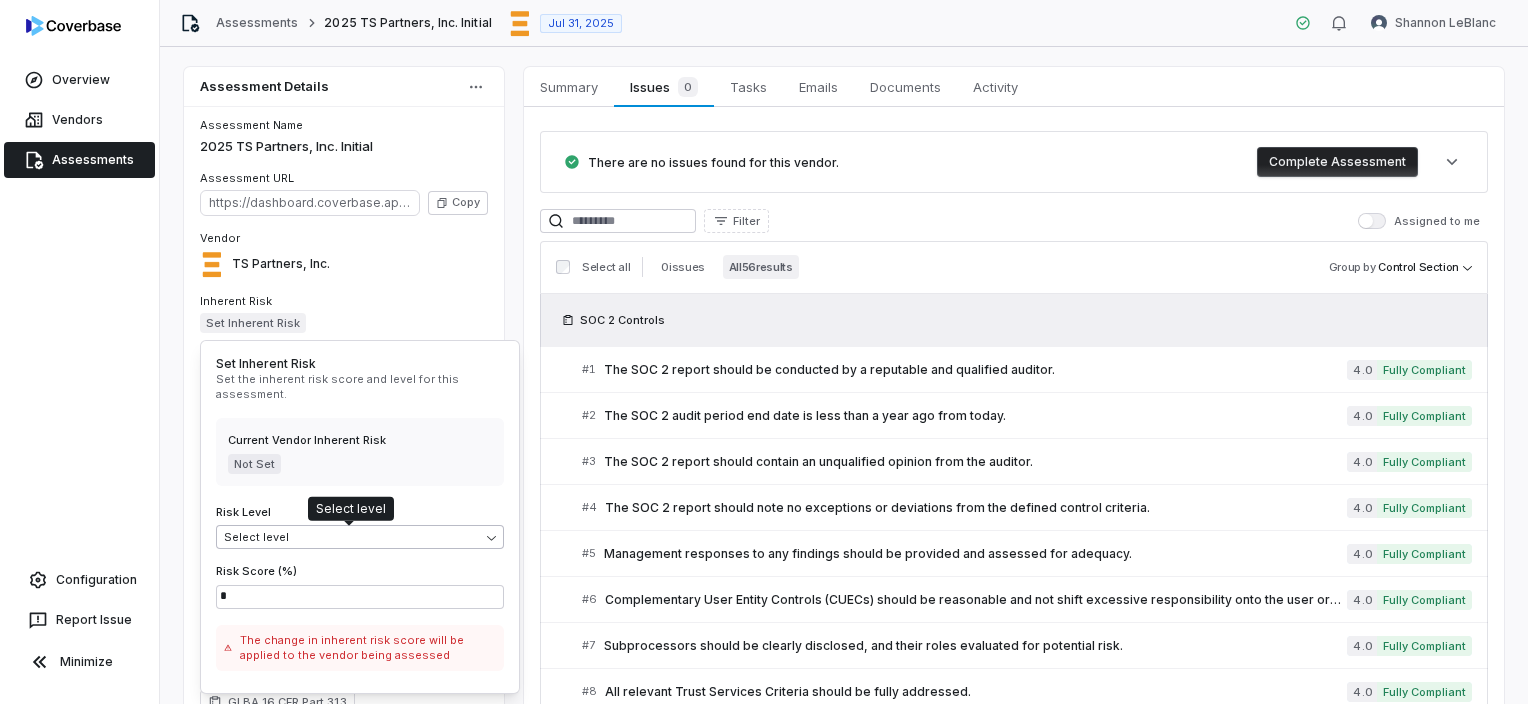 click on "Overview Vendors Assessments Configuration Report Issue Minimize Assessments 2025 TS Partners, Inc. Initial Jul 31, 2025 [NAME] Assessment Details Assessment Name 2025 TS Partners, Inc. Initial Assessment URL  https://dashboard.coverbase.app/assessments/cbqsrw_05a73d6f9f404dc2b4329e125d4ed9fa Copy Vendor TS Partners, Inc. Inherent Risk Set Inherent Risk Services Assessed None Assessment Status Collect documents Auto-analysis Review issues Complete Assignee [NAME] Control Sets SOC 2 Controls Financial Review Coverbase Publicly Verifiable Vendor Controls GLBA 16 CFR Part 313 Risk Analysts None Next Assessment Next: Jul 31, 2027 ( in 2 years ) Submission Portal Closed View Portal Copy Properties Summary Summary Issues 0 Issues 0 Tasks Tasks Emails Emails Documents Documents Activity Activity There are no issues found for this vendor. Complete Assessment Filter Assigned to me Select all 0  issues All  56  results Group by   Control Section SOC 2 Controls   # 1 4.0 Fully Compliant # 2" at bounding box center [764, 352] 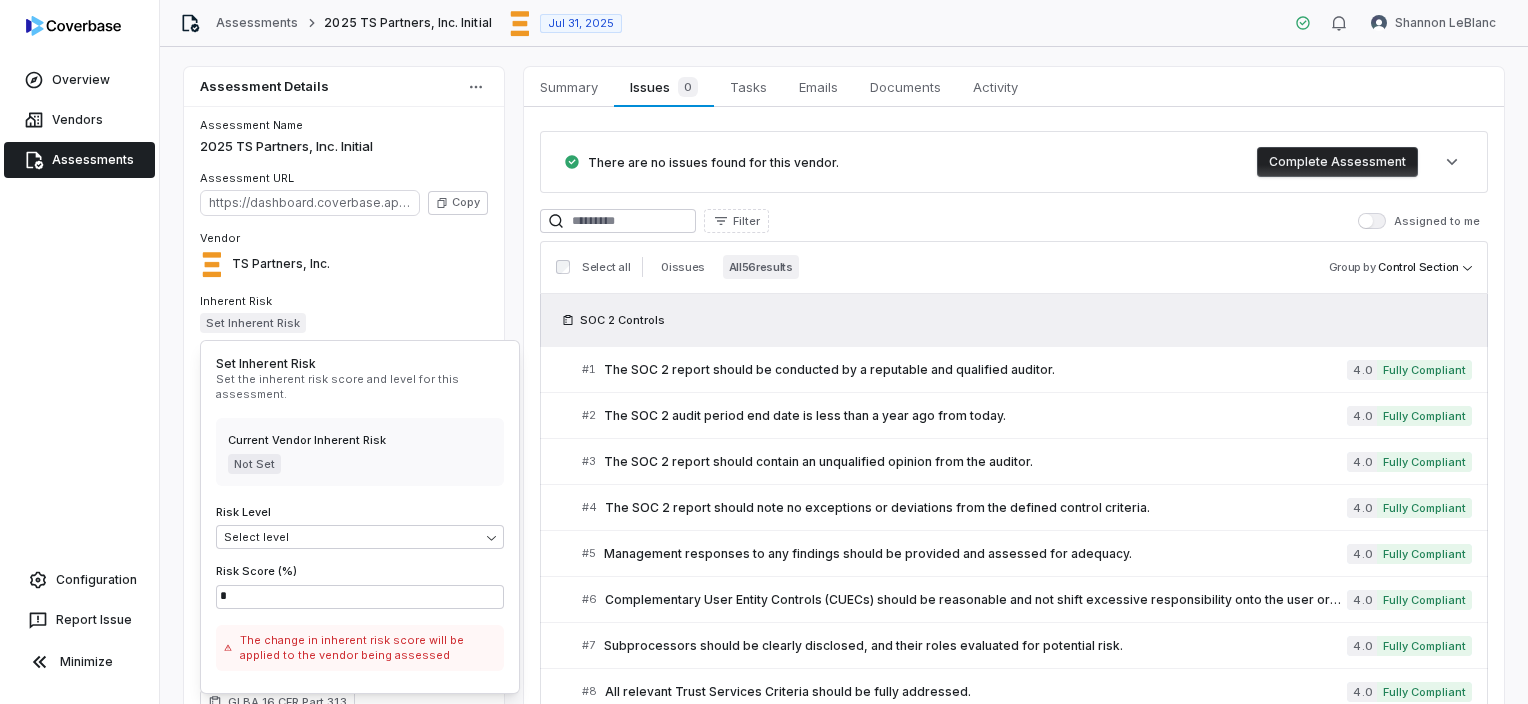 click on "Overview Vendors Assessments Configuration Report Issue Minimize Assessments 2025 TS Partners, Inc. Initial Jul 31, 2025 [NAME] Assessment Details Assessment Name 2025 TS Partners, Inc. Initial Assessment URL  https://dashboard.coverbase.app/assessments/cbqsrw_05a73d6f9f404dc2b4329e125d4ed9fa Copy Vendor TS Partners, Inc. Inherent Risk Set Inherent Risk Services Assessed None Assessment Status Collect documents Auto-analysis Review issues Complete Assignee [NAME] Control Sets SOC 2 Controls Financial Review Coverbase Publicly Verifiable Vendor Controls GLBA 16 CFR Part 313 Risk Analysts None Next Assessment Next: Jul 31, 2027 ( in 2 years ) Submission Portal Closed View Portal Copy Properties Summary Summary Issues 0 Issues 0 Tasks Tasks Emails Emails Documents Documents Activity Activity There are no issues found for this vendor. Complete Assessment Filter Assigned to me Select all 0  issues All  56  results Group by   Control Section SOC 2 Controls   # 1 4.0 Fully Compliant" at bounding box center [764, 352] 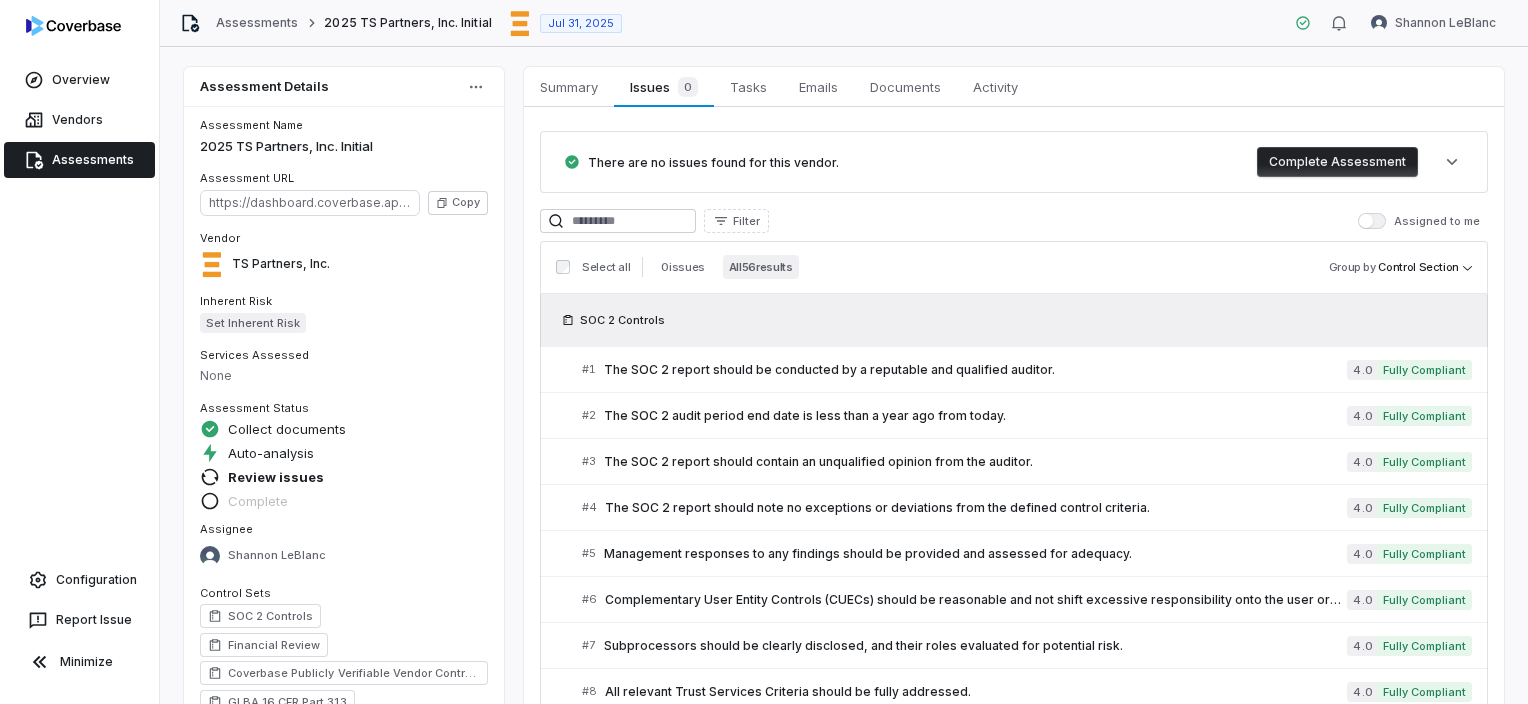 click on "Set Inherent Risk" at bounding box center (253, 323) 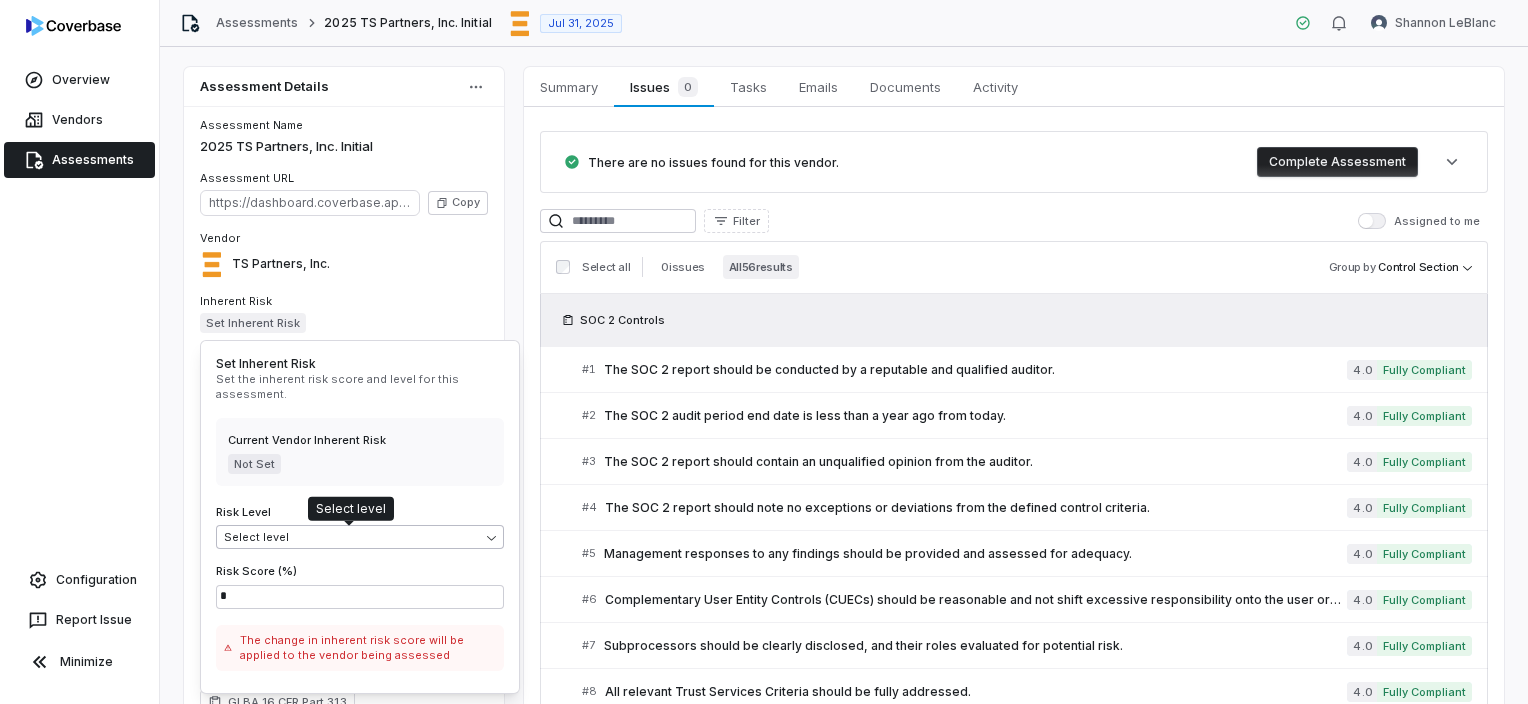 click on "Overview Vendors Assessments Configuration Report Issue Minimize Assessments 2025 TS Partners, Inc. Initial Jul 31, 2025 [NAME] Assessment Details Assessment Name 2025 TS Partners, Inc. Initial Assessment URL  https://dashboard.coverbase.app/assessments/cbqsrw_05a73d6f9f404dc2b4329e125d4ed9fa Copy Vendor TS Partners, Inc. Inherent Risk Set Inherent Risk Services Assessed None Assessment Status Collect documents Auto-analysis Review issues Complete Assignee [NAME] Control Sets SOC 2 Controls Financial Review Coverbase Publicly Verifiable Vendor Controls GLBA 16 CFR Part 313 Risk Analysts None Next Assessment Next: Jul 31, 2027 ( in 2 years ) Submission Portal Closed View Portal Copy Properties Summary Summary Issues 0 Issues 0 Tasks Tasks Emails Emails Documents Documents Activity Activity There are no issues found for this vendor. Complete Assessment Filter Assigned to me Select all 0  issues All  56  results Group by   Control Section SOC 2 Controls   # 1 4.0 Fully Compliant # 2" at bounding box center (764, 352) 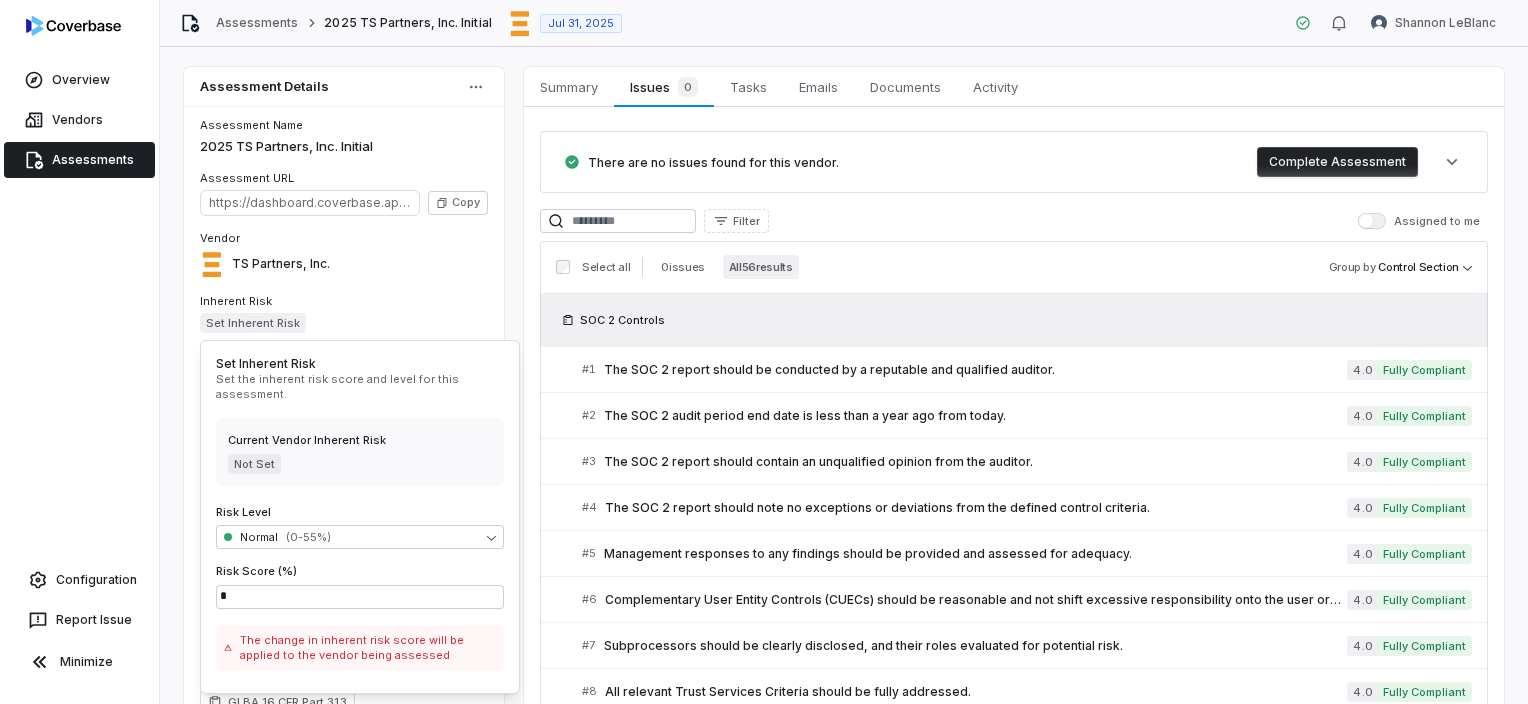 scroll, scrollTop: 40, scrollLeft: 0, axis: vertical 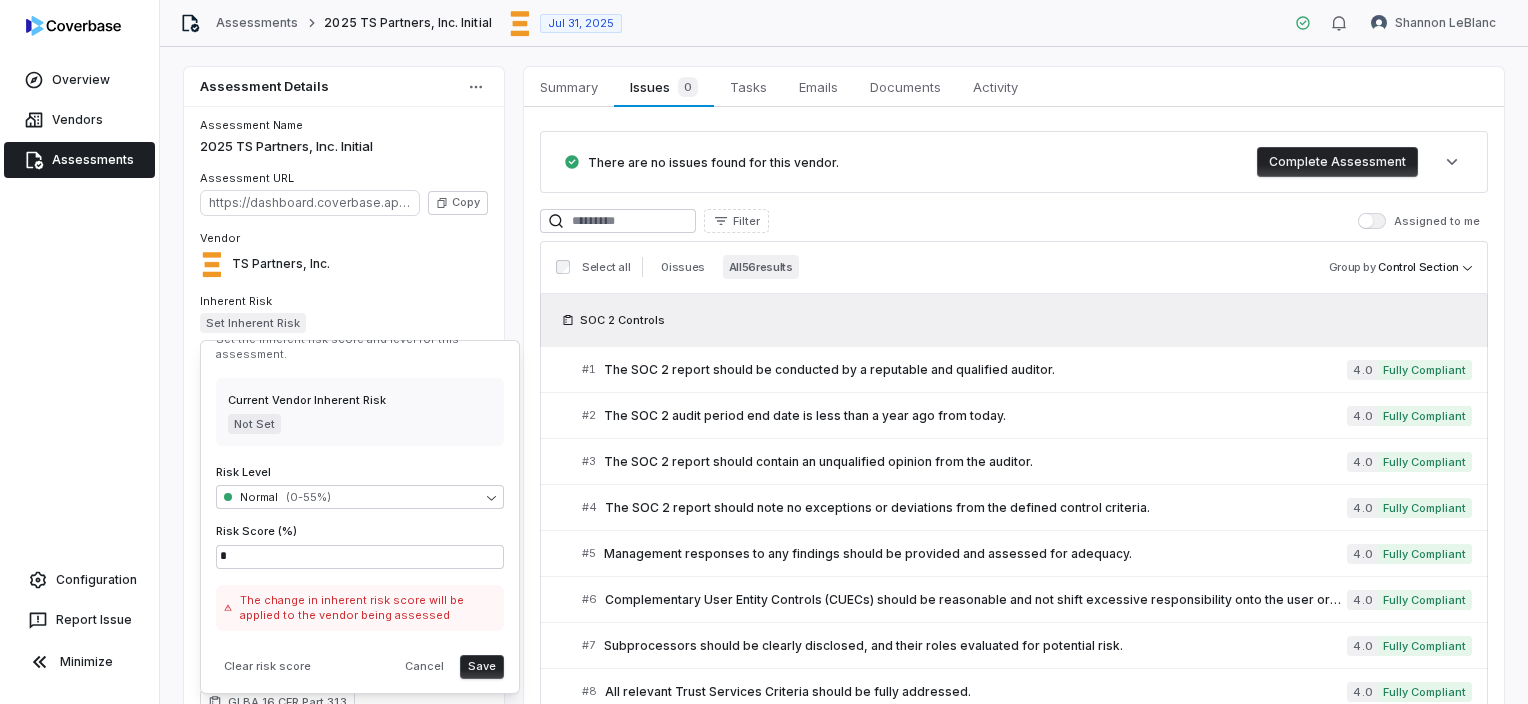 click on "Save" at bounding box center [482, 667] 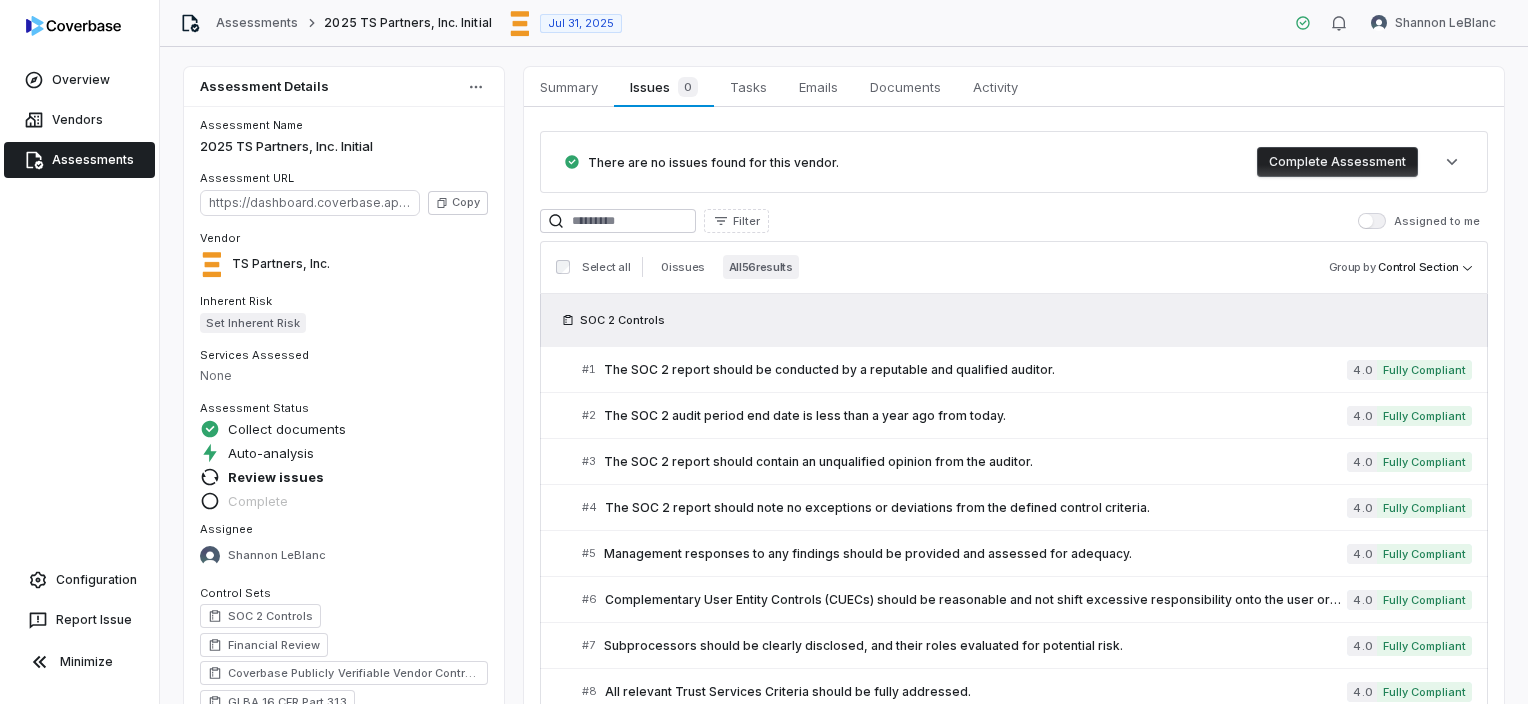 click on "Set Inherent Risk" at bounding box center [253, 323] 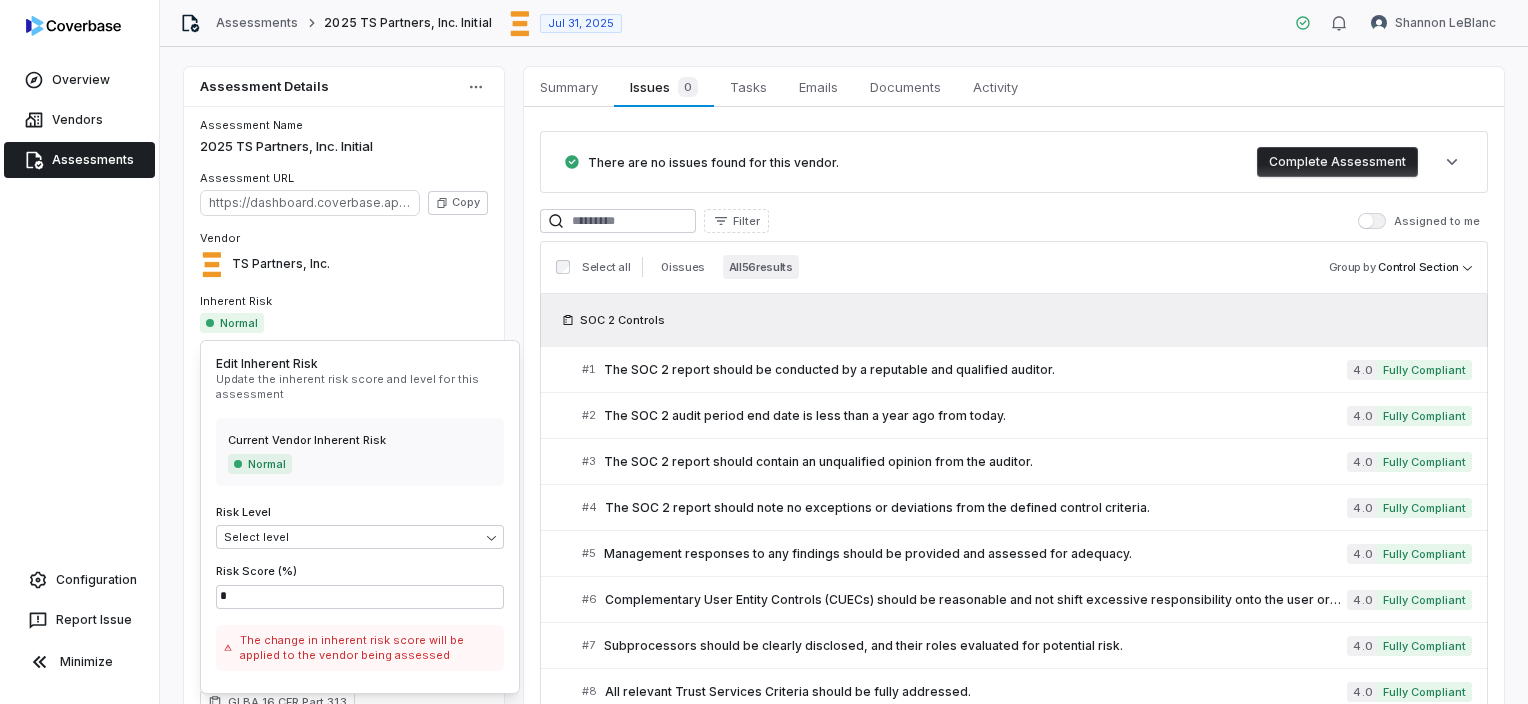 click on "Update the inherent risk score and level for this assessment" at bounding box center [360, 387] 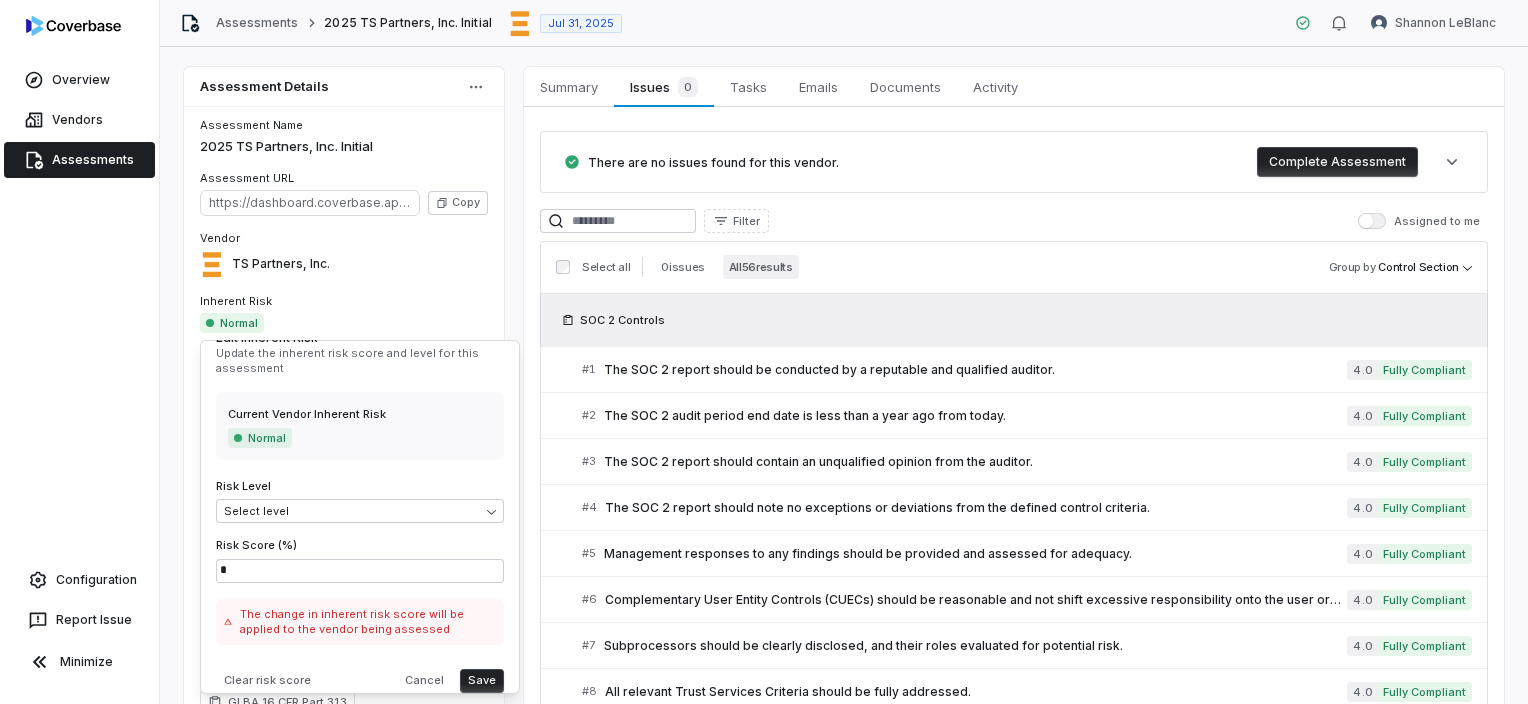 scroll, scrollTop: 40, scrollLeft: 0, axis: vertical 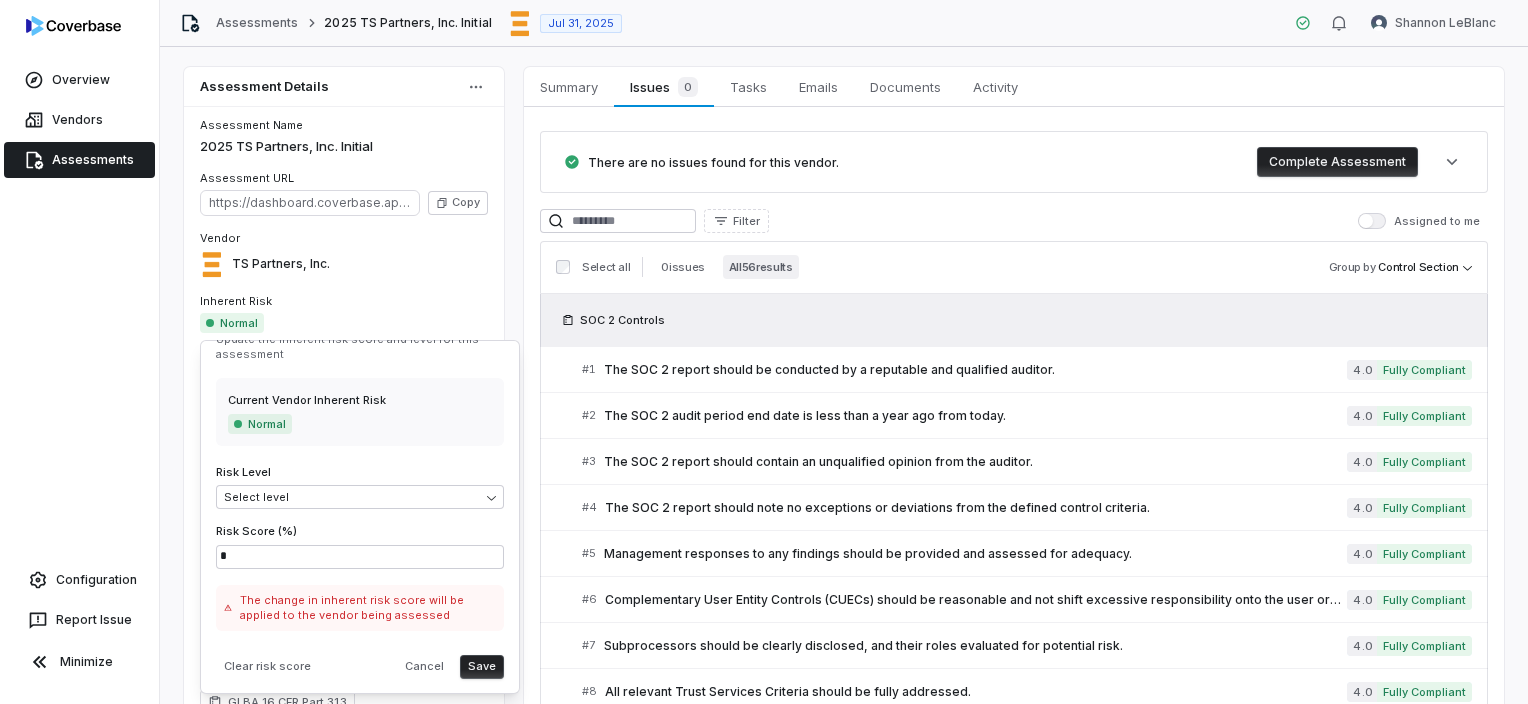 click on "TS Partners, Inc." at bounding box center (344, 264) 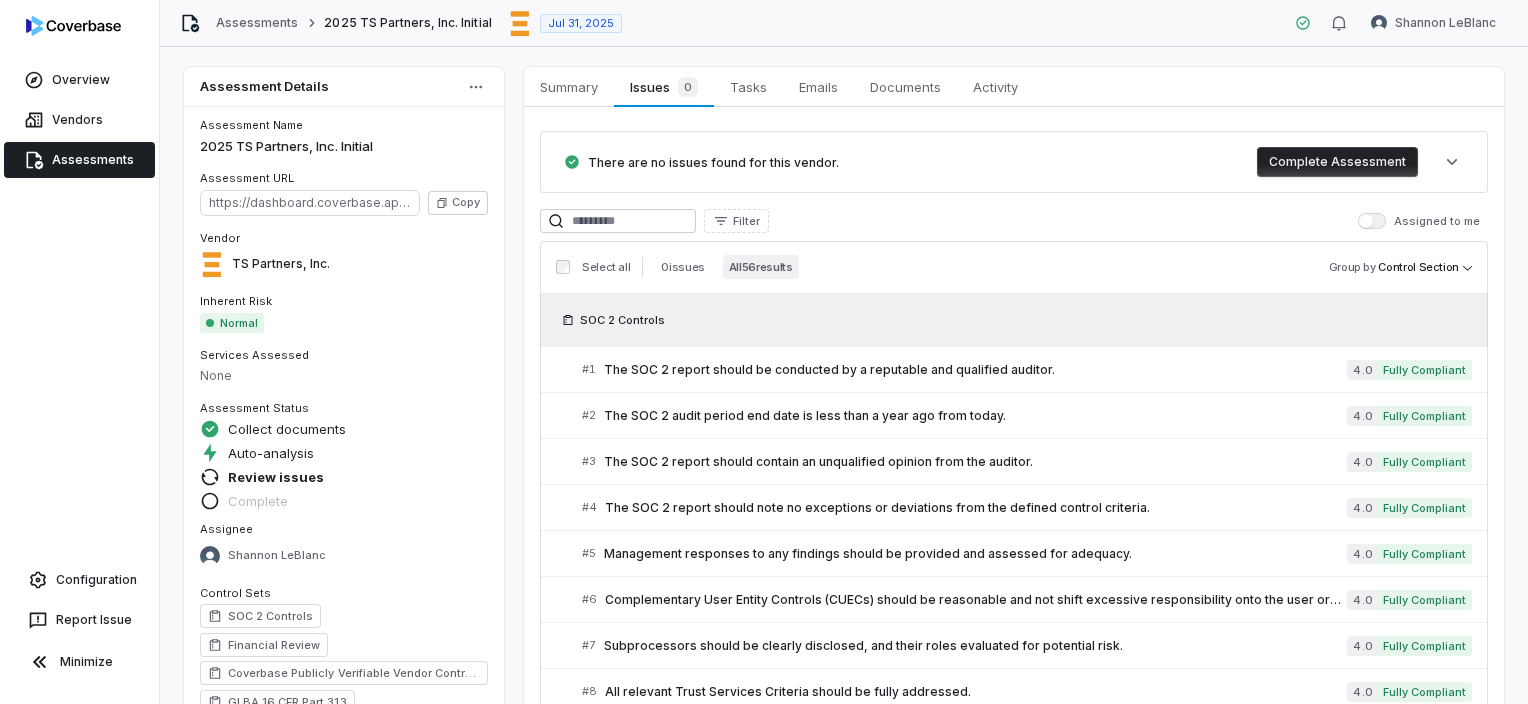 click on "Normal" at bounding box center (232, 323) 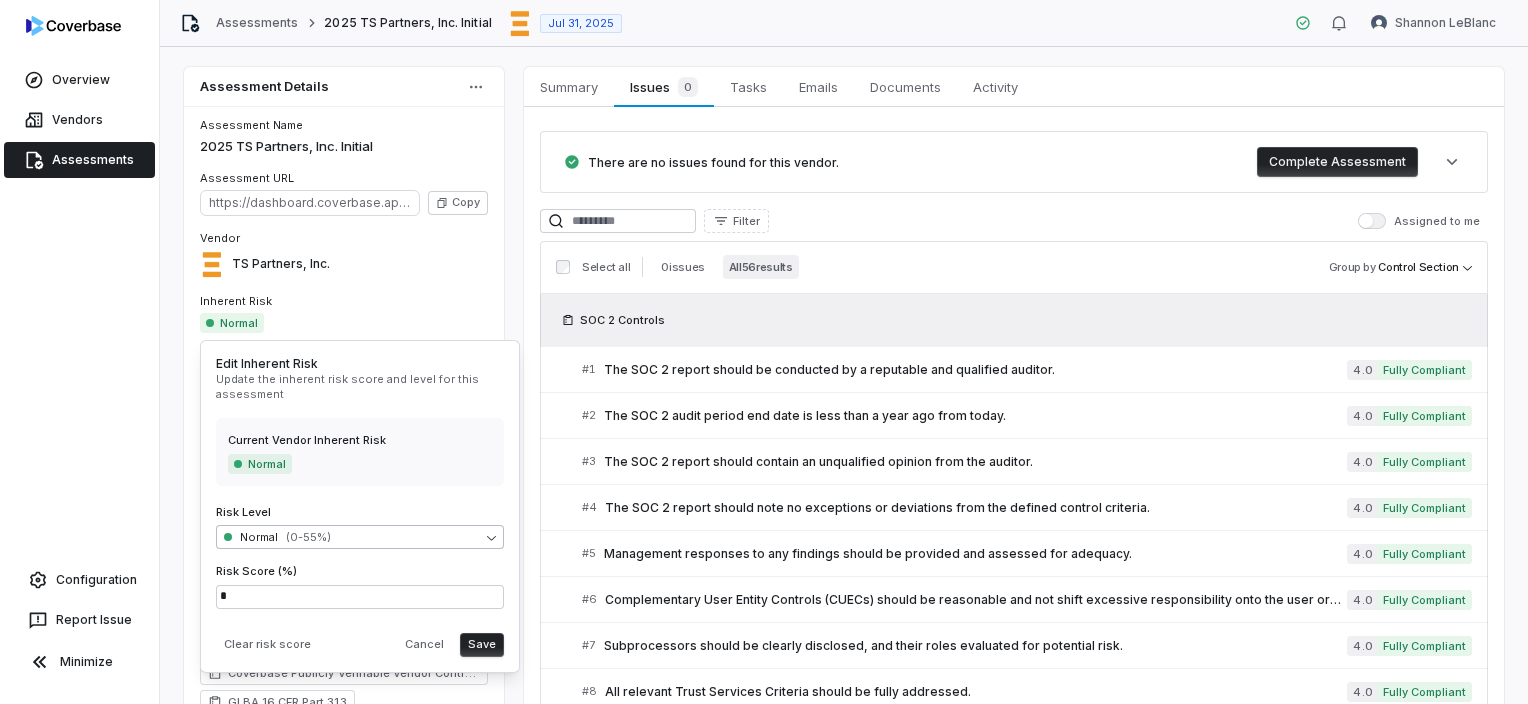 click on "Overview Vendors Assessments Configuration Report Issue Minimize Assessments 2025 TS Partners, Inc. Initial Jul 31, 2025 [FIRST] [LAST] Assessment Details Assessment Name 2025 TS Partners, Inc. Initial Assessment URL  https://dashboard.coverbase.app/assessments/cbqsrw_05a73d6f9f404dc2b4329e125d4ed9fa Copy Vendor TS Partners, Inc. Inherent Risk Normal Services Assessed None Assessment Status Collect documents Auto-analysis Review issues Complete Assignee [FIRST] [LAST] Control Sets SOC 2 Controls Financial Review Coverbase Publicly Verifiable Vendor Controls GLBA 16 CFR Part 313 Risk Analysts None Next Assessment Next: Jul 31, 2027 ( in 2 years ) Submission Portal Closed View Portal Copy Properties Summary Summary Issues 0 Issues 0 Tasks Tasks Emails Emails Documents Documents Activity Activity There are no issues found for this vendor. Complete Assessment Filter Assigned to me Select all 0  issues All  56  results Group by   Control Section SOC 2 Controls   # 1 4.0 Fully Compliant # 2 4.0 #" at bounding box center [764, 352] 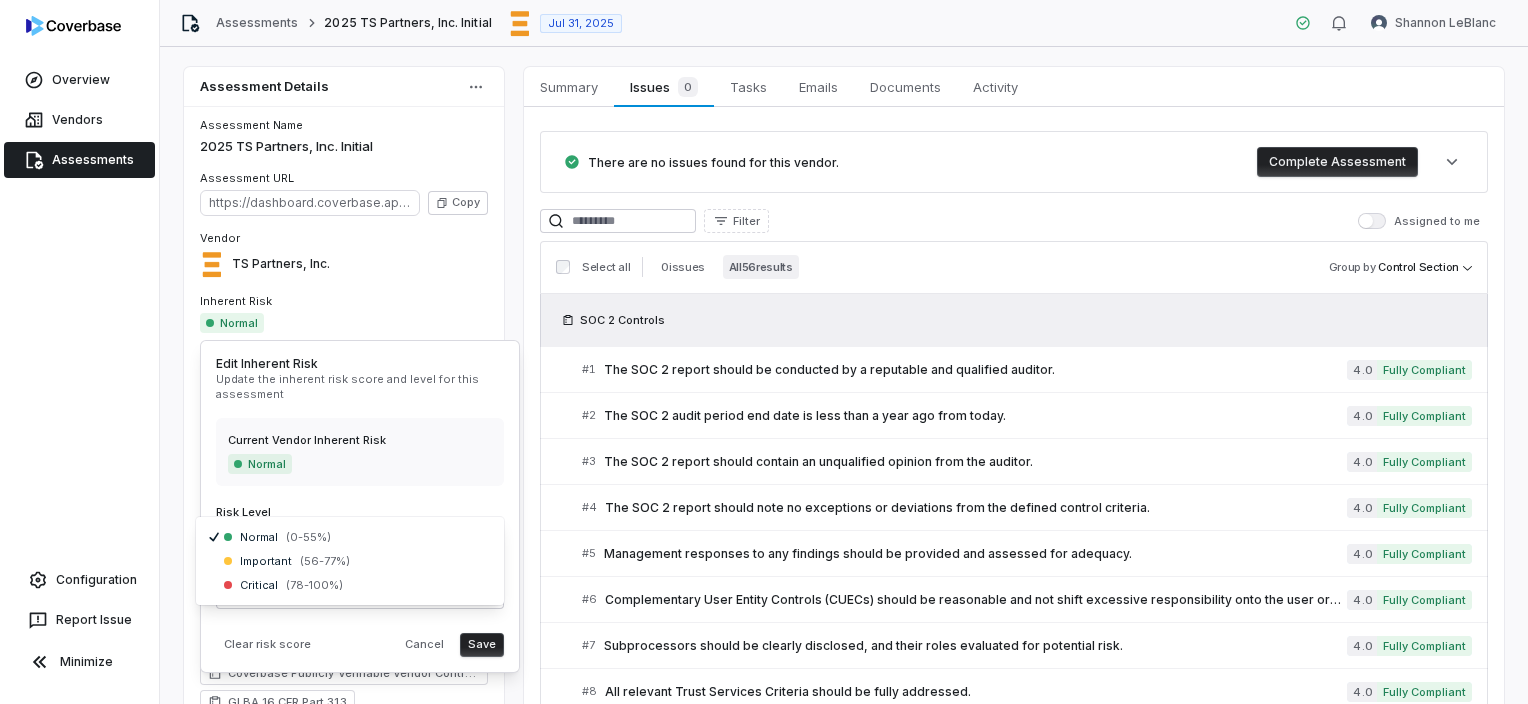 click on "Overview Vendors Assessments Configuration Report Issue Minimize Assessments [YEAR] TS Partners, Inc. Initial Jul 31, [YEAR] Shannon LeBlanc Assessment Details Assessment Name [YEAR] TS Partners, Inc. Initial Assessment URL https://dashboard.coverbase.app/assessments/cbqsrw_05a73d6f9f404dc2b4329e125d4ed9fa Copy Vendor TS Partners, Inc. Inherent Risk Normal Services Assessed None Assessment Status Collect documents Auto-analysis Review issues Complete Assignee Shannon LeBlanc Control Sets SOC 2 Controls Financial Review Coverbase Publicly Verifiable Vendor Controls GLBA 16 CFR Part 313 Risk Analysts None Next Assessment Next: Jul 31, [YEAR] ( in 2 years ) Submission Portal Closed View Portal Copy Properties Summary Summary Issues 0 Issues 0 Tasks Tasks Emails Emails Documents Documents Activity Activity There are no issues found for this vendor. Complete Assessment Filter Assigned to me Select all 0 issues All 56 results Group by Control Section SOC 2 Controls # 1 4.0 Fully Compliant # 2 4.0 #" at bounding box center (764, 352) 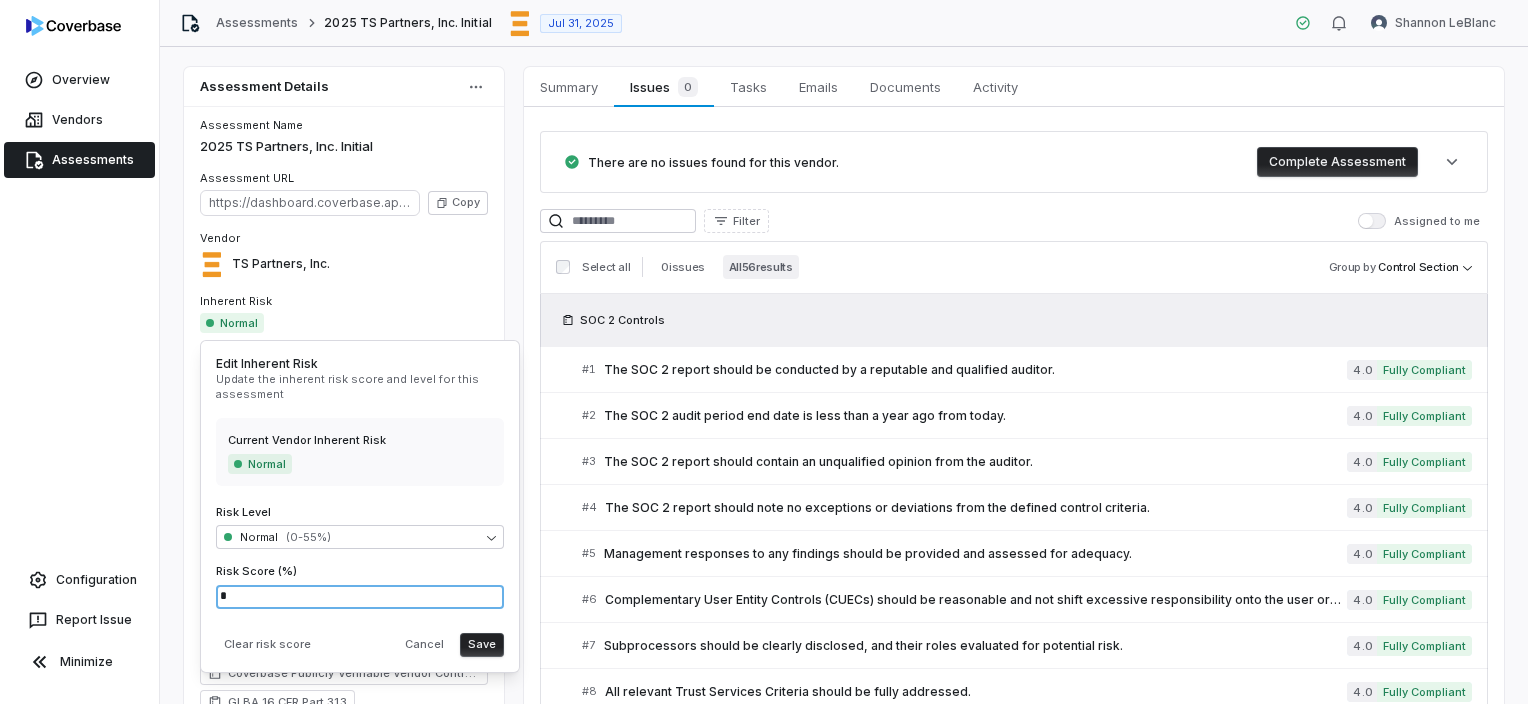 click on "*" at bounding box center [360, 597] 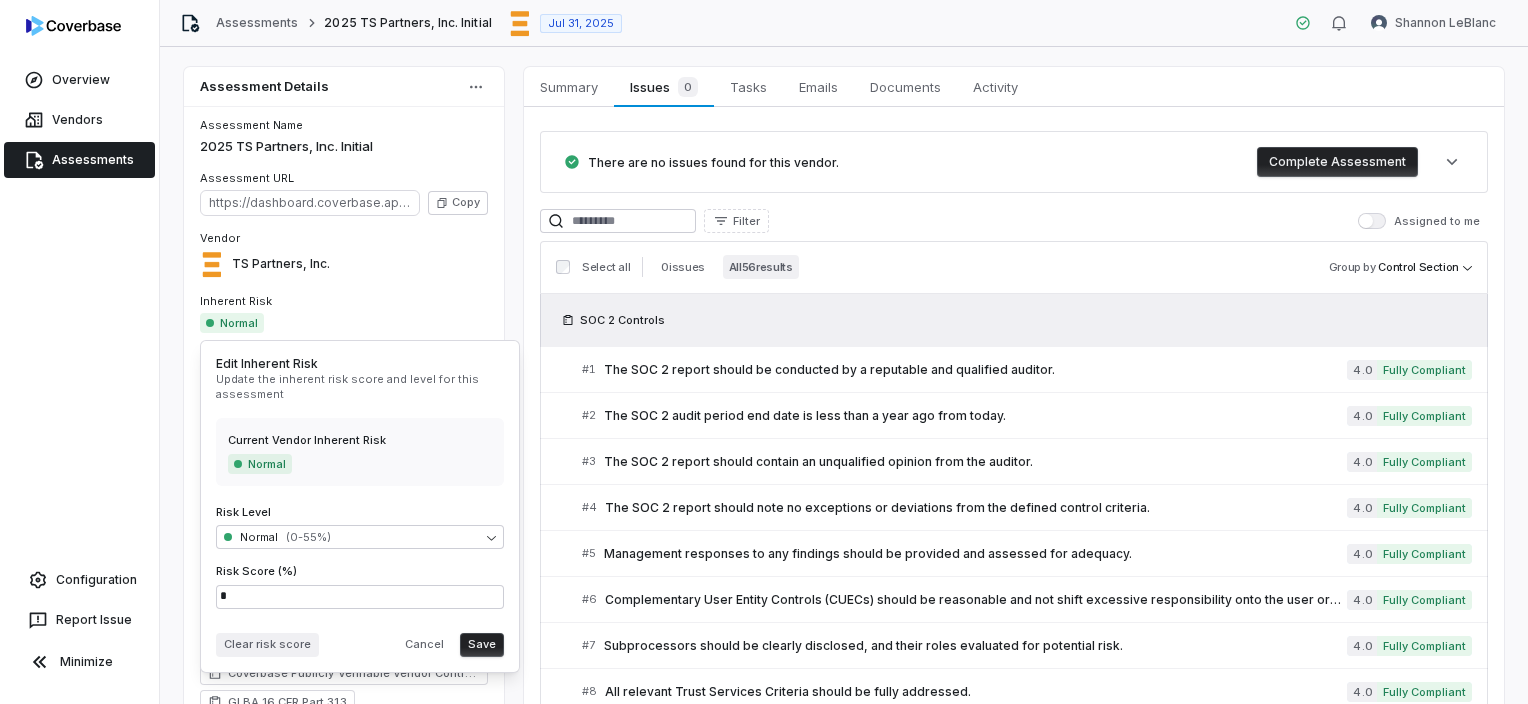 click on "Clear risk score" at bounding box center [267, 645] 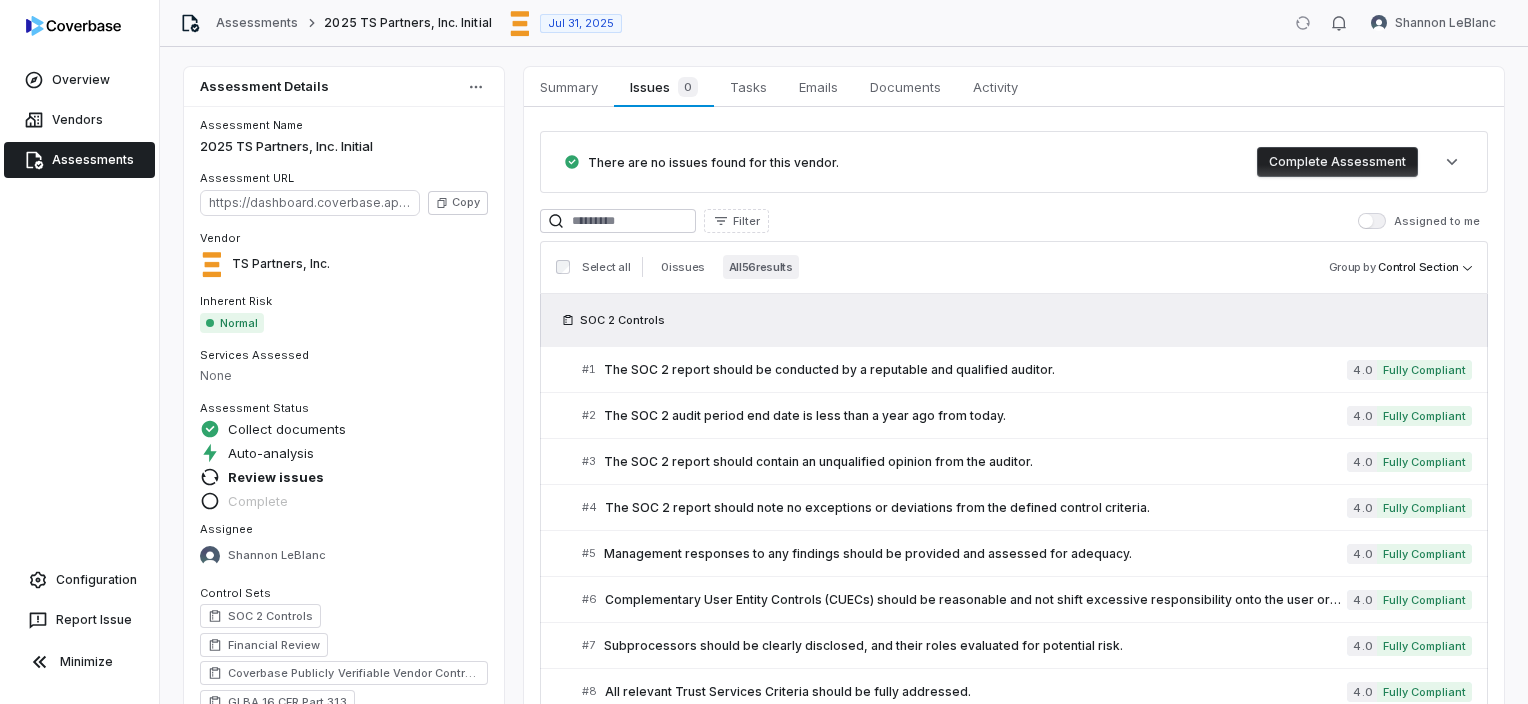 click on "Normal" at bounding box center (344, 323) 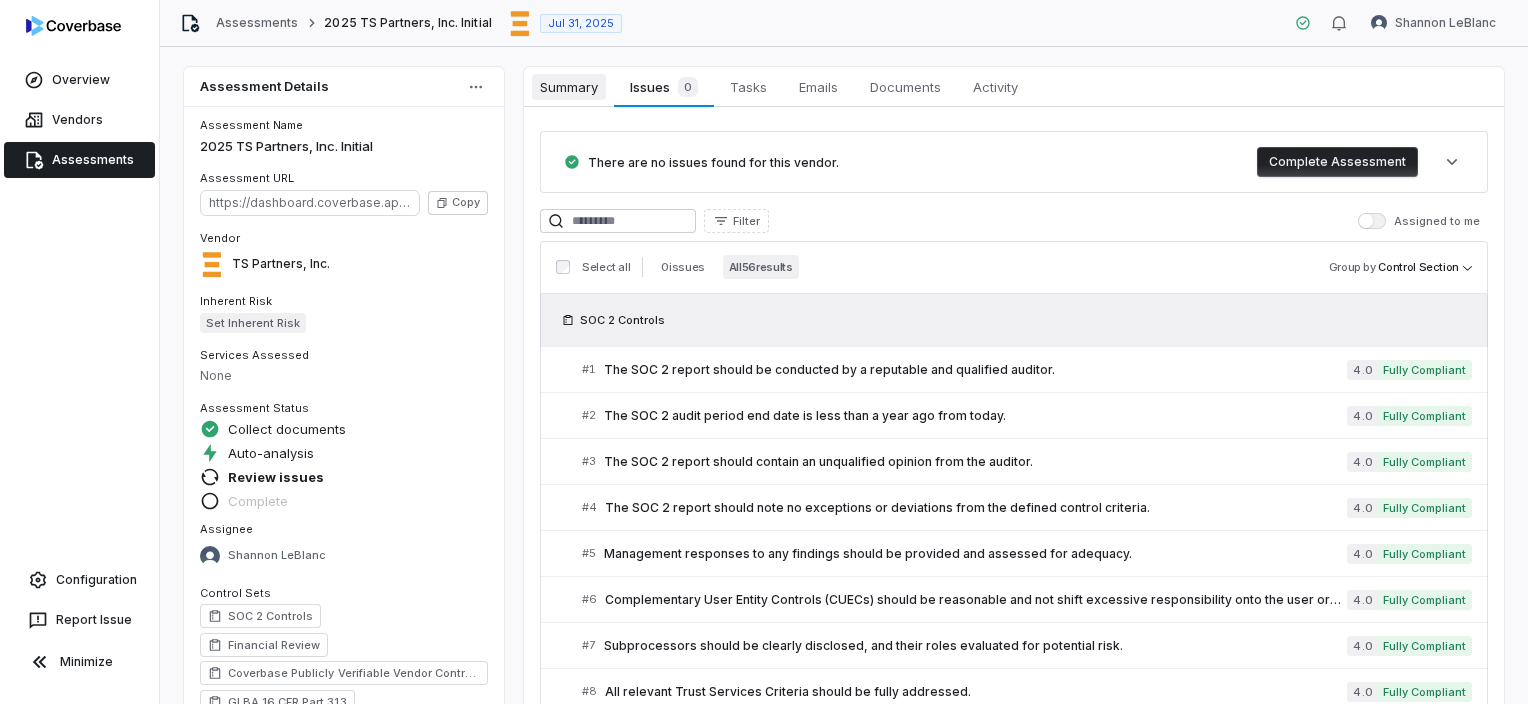 click on "Summary" at bounding box center (569, 87) 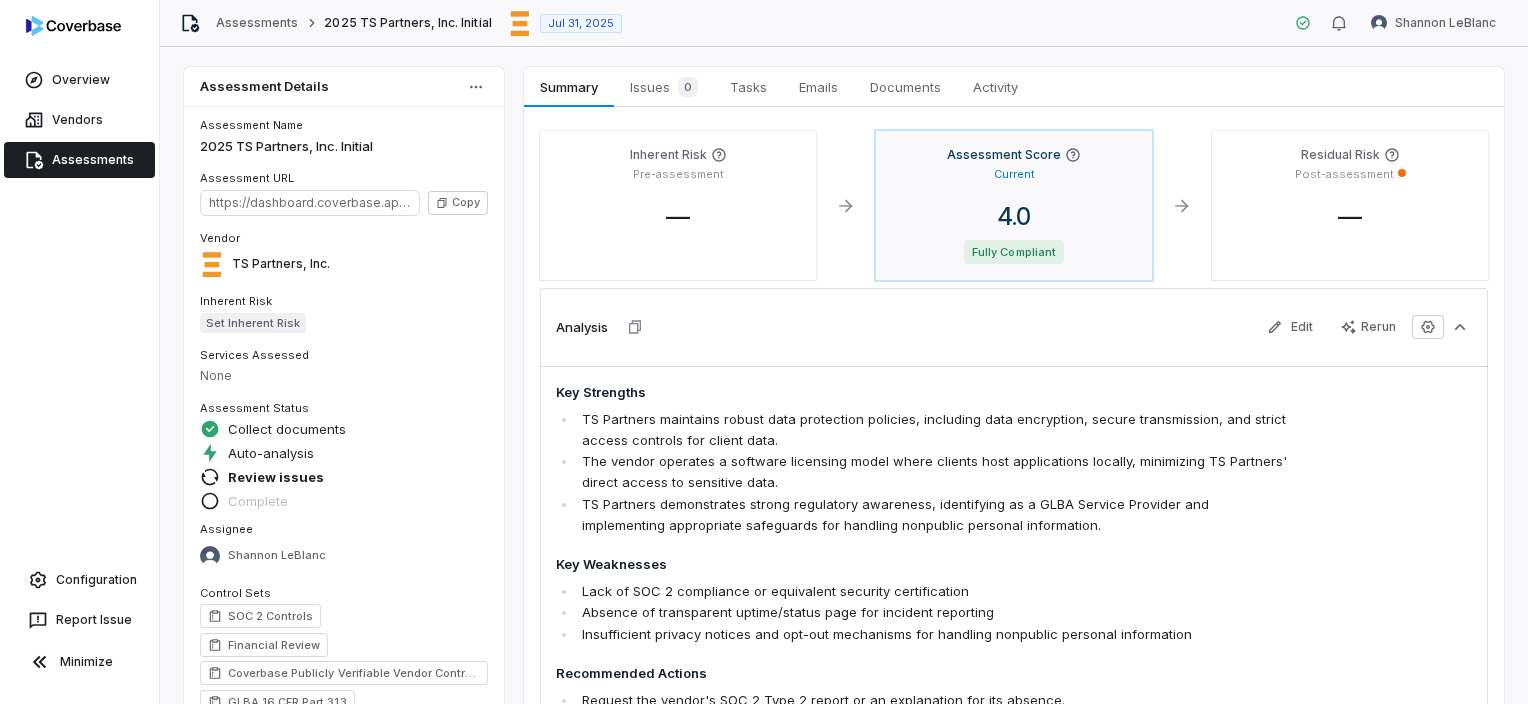 click 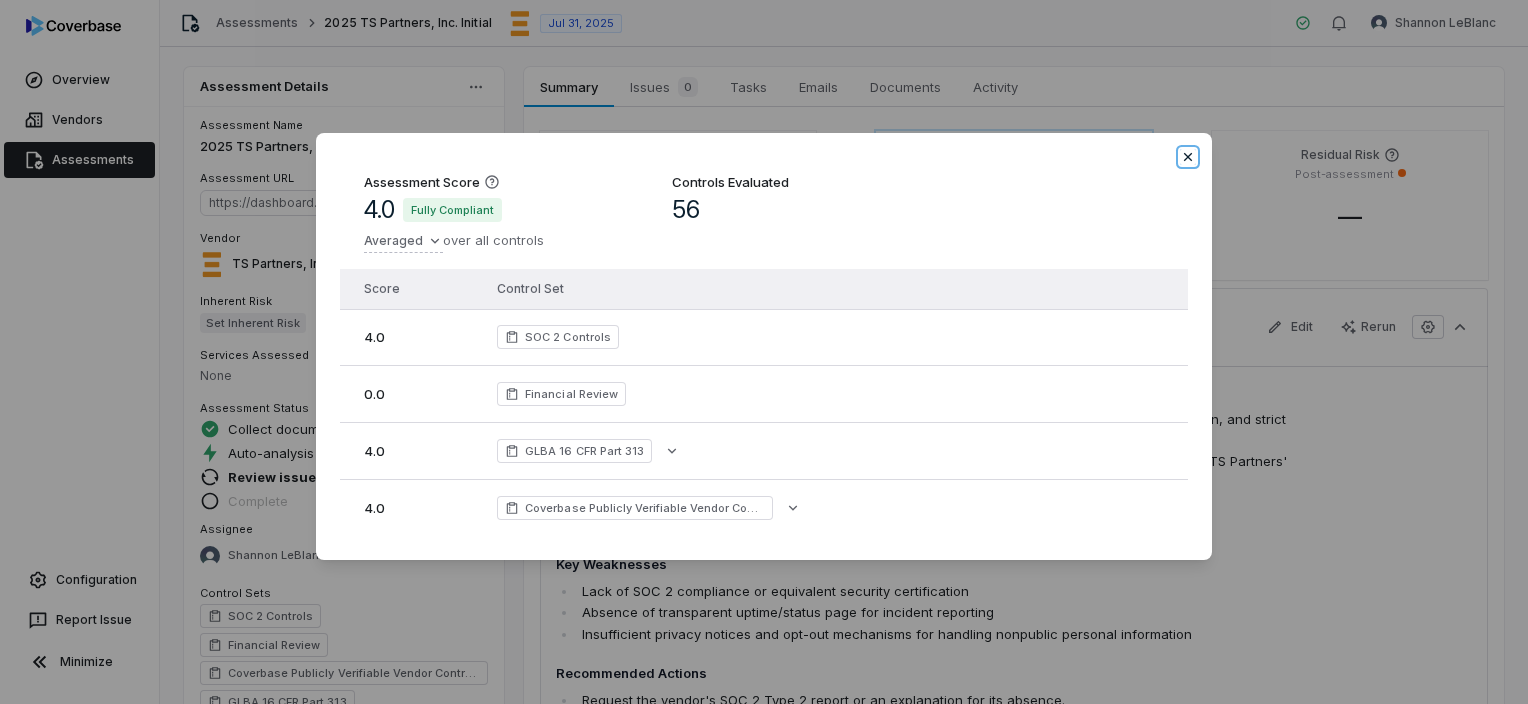 click 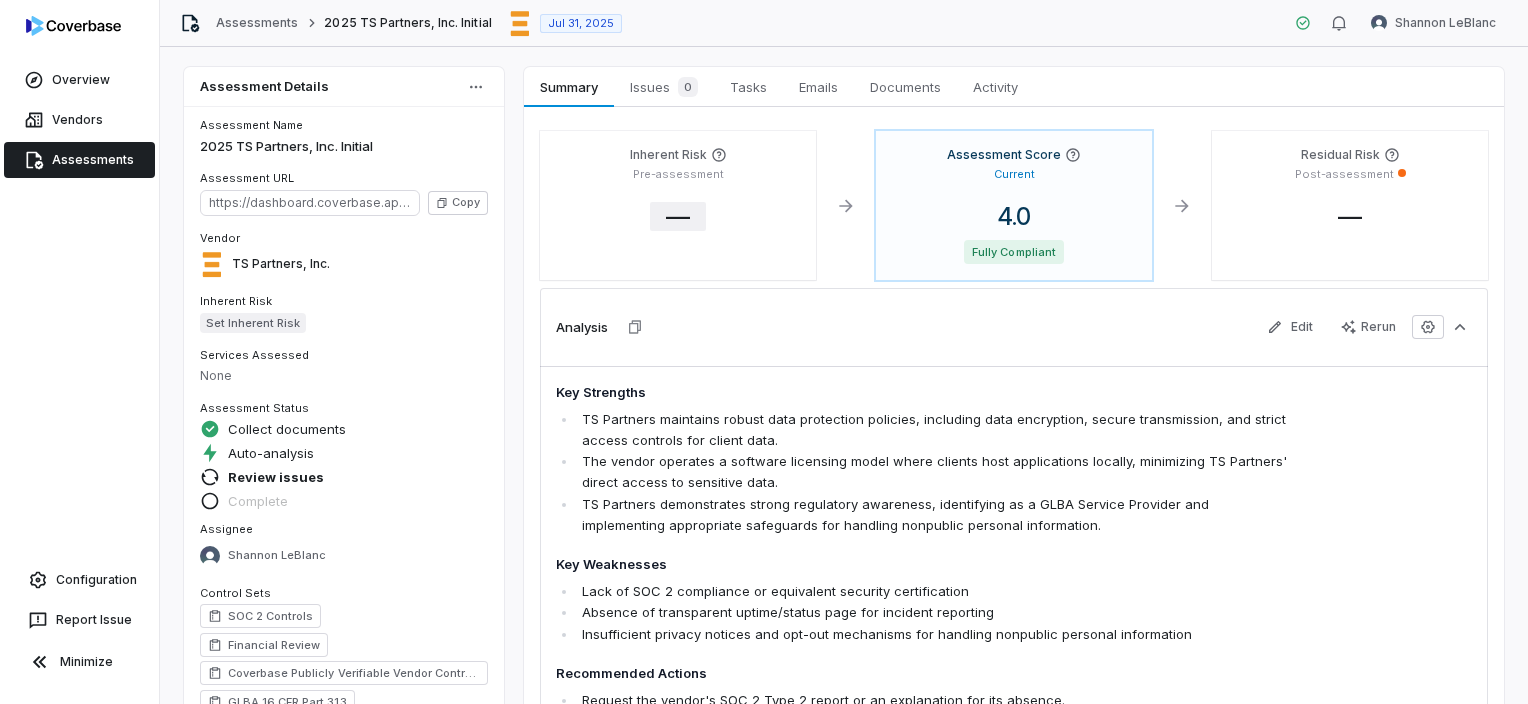click on "—" at bounding box center (678, 216) 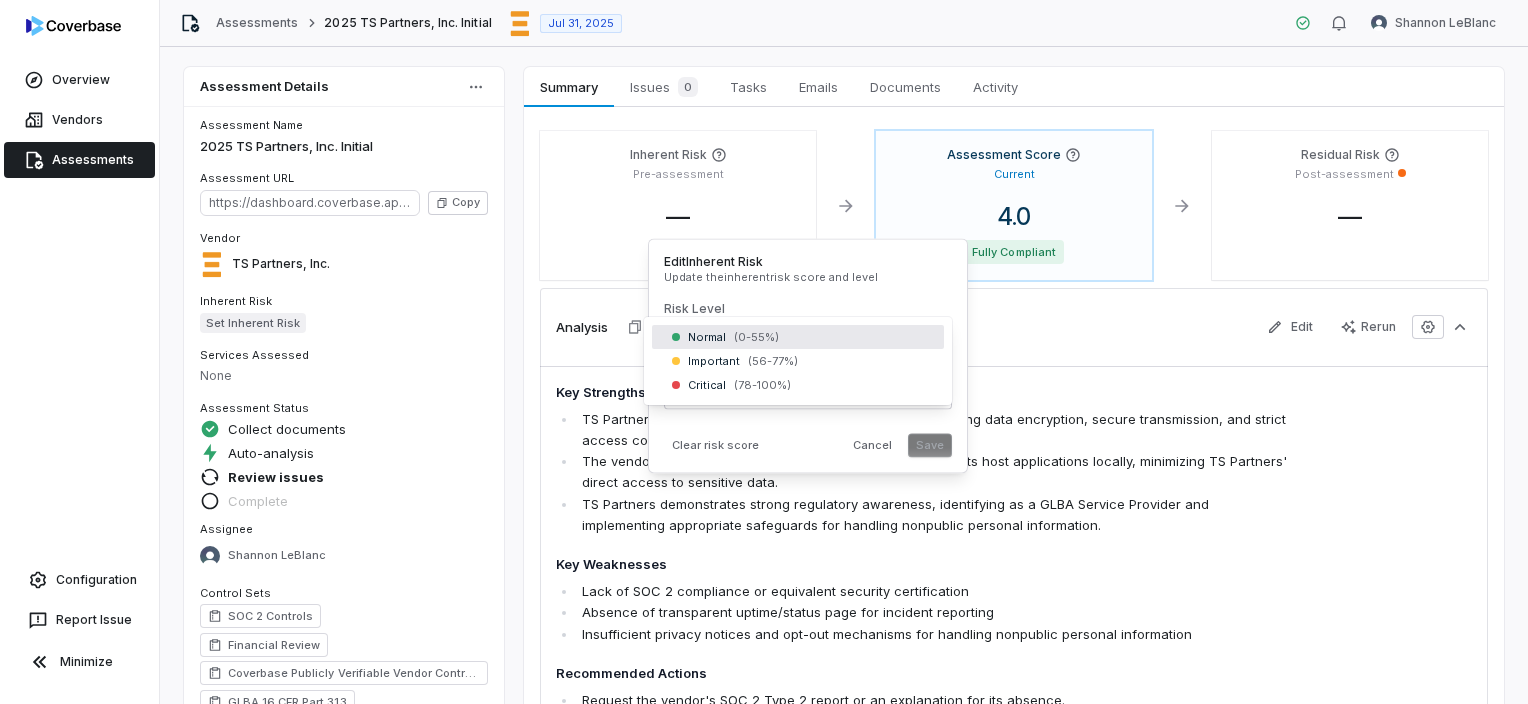 click on "Overview Vendors Assessments Configuration Report Issue Minimize Assessments 2025 TS Partners, Inc. Initial Jul 31, 2025 [FIRST] [LAST] Assessment Details Assessment Name 2025 TS Partners, Inc. Initial Assessment URL  https://dashboard.coverbase.app/assessments/cbqsrw_05a73d6f9f404dc2b4329e125d4ed9fa Copy Vendor TS Partners, Inc. Inherent Risk Set Inherent Risk Services Assessed None Assessment Status Collect documents Auto-analysis Review issues Complete Assignee [FIRST] [LAST] Control Sets SOC 2 Controls Financial Review Coverbase Publicly Verifiable Vendor Controls GLBA 16 CFR Part 313 Risk Analysts None Next Assessment Next: Jul 31, 2027 ( in 2 years ) Submission Portal Closed View Portal Copy Properties Summary Summary Issues 0 Issues 0 Tasks Tasks Emails Emails Documents Documents Activity Activity Inherent Risk Pre-assessment — Assessment Score Current 4.0 Fully Compliant Residual Risk Post-assessment — Analysis Edit Rerun Key Strengths
Key Weaknesses" at bounding box center [764, 352] 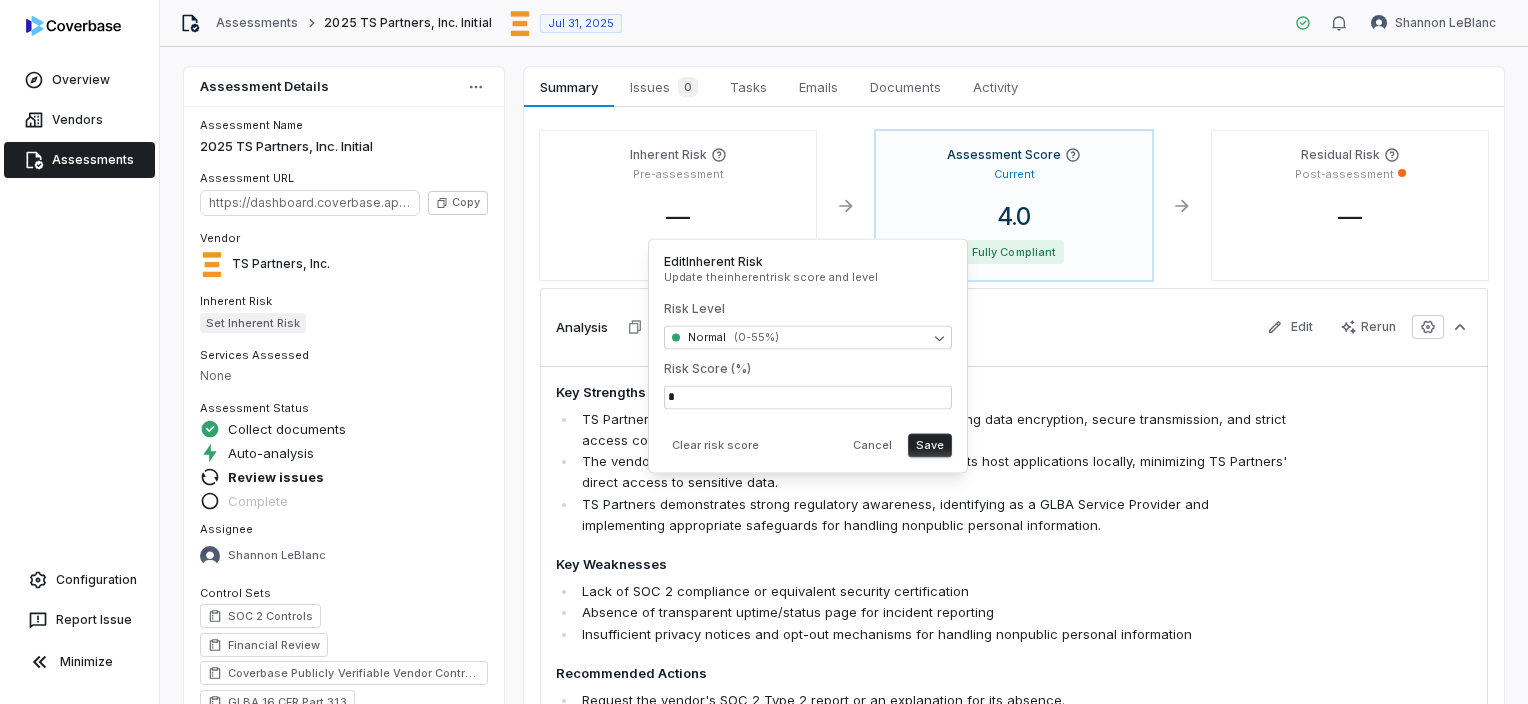 click on "Save" at bounding box center (930, 445) 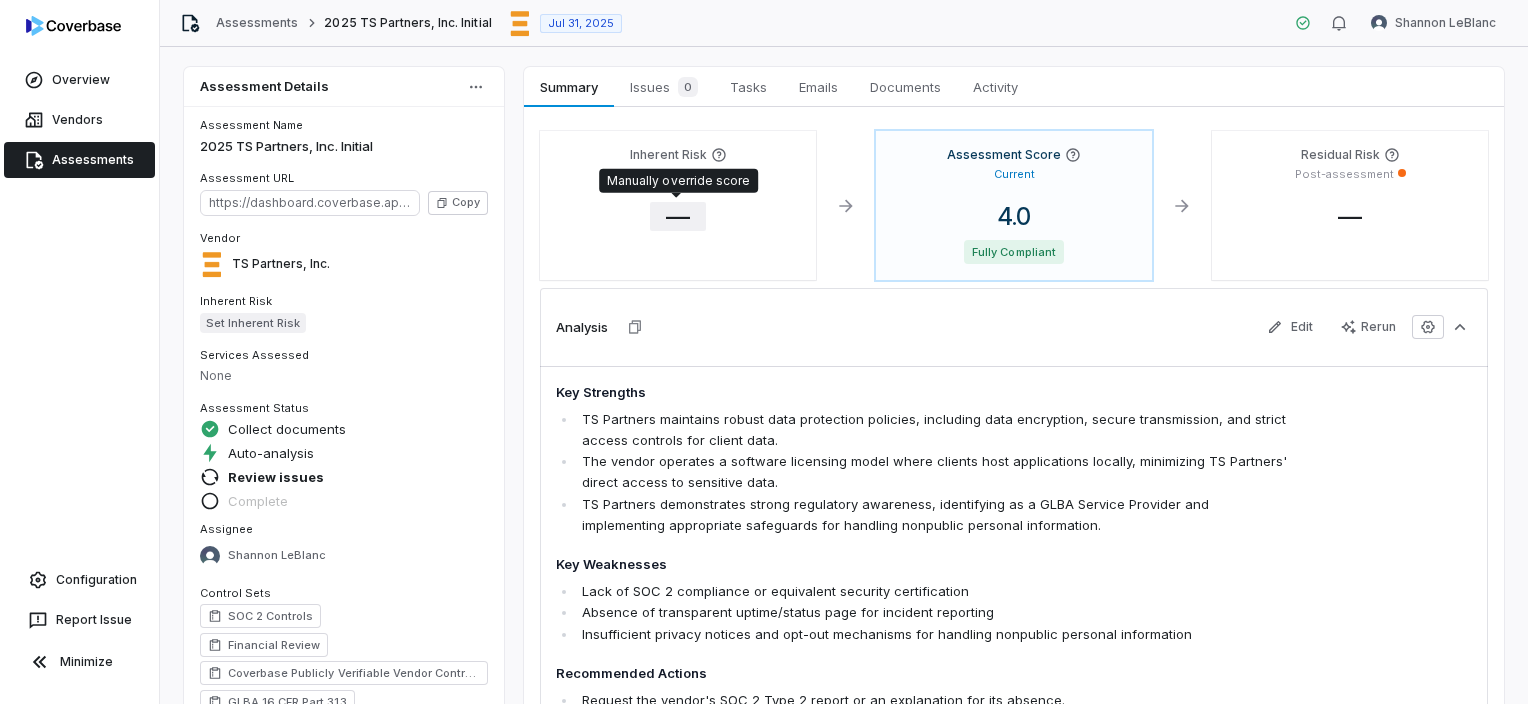 click on "—" at bounding box center [678, 216] 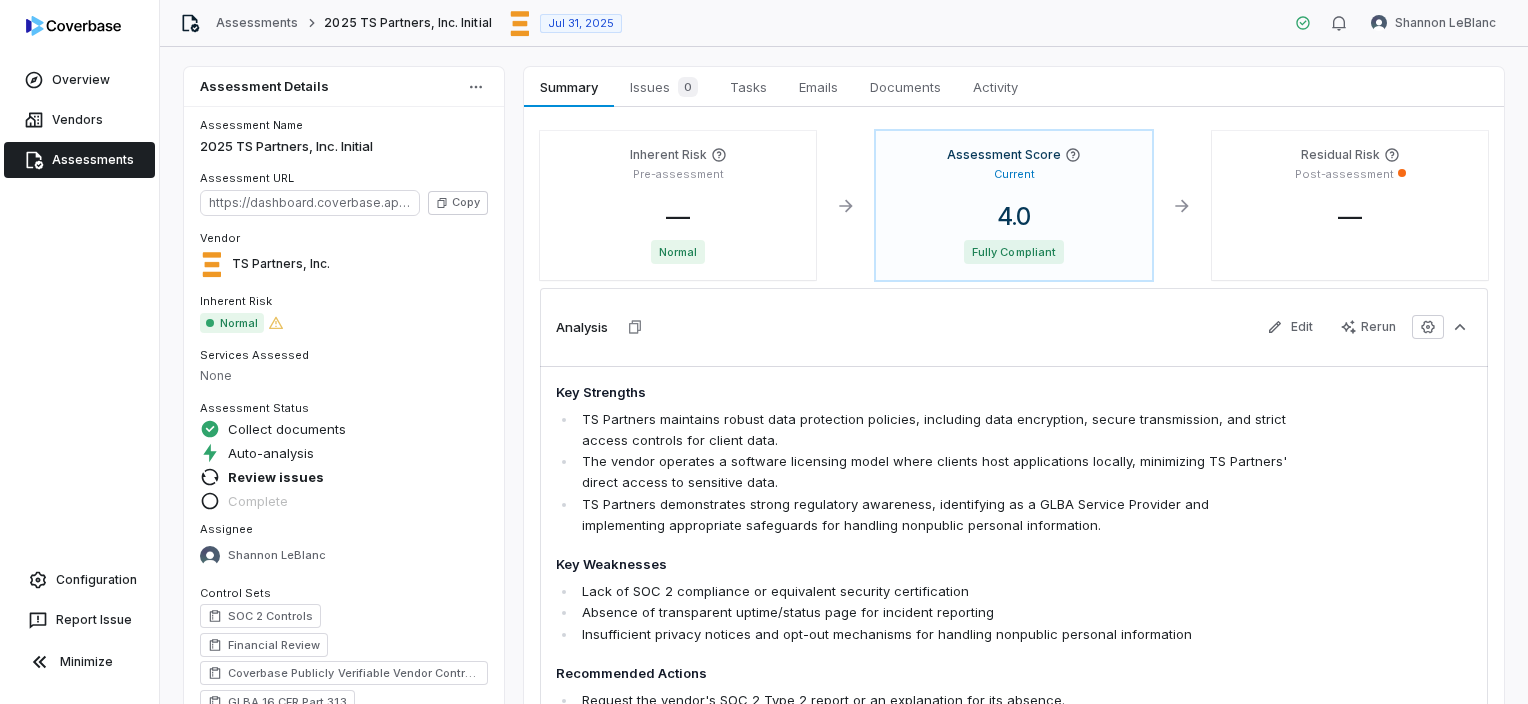 click on "Normal" at bounding box center (678, 252) 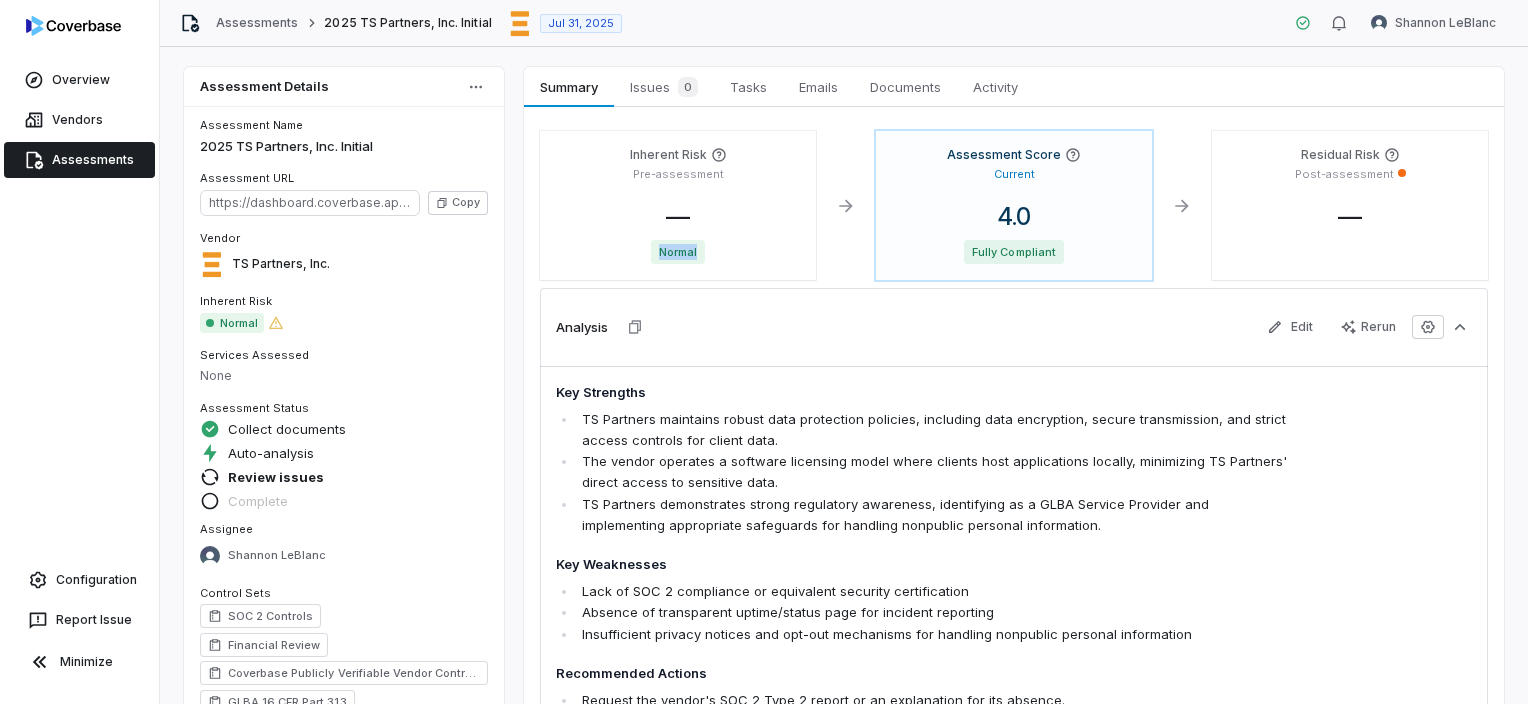 click on "Normal" at bounding box center [678, 252] 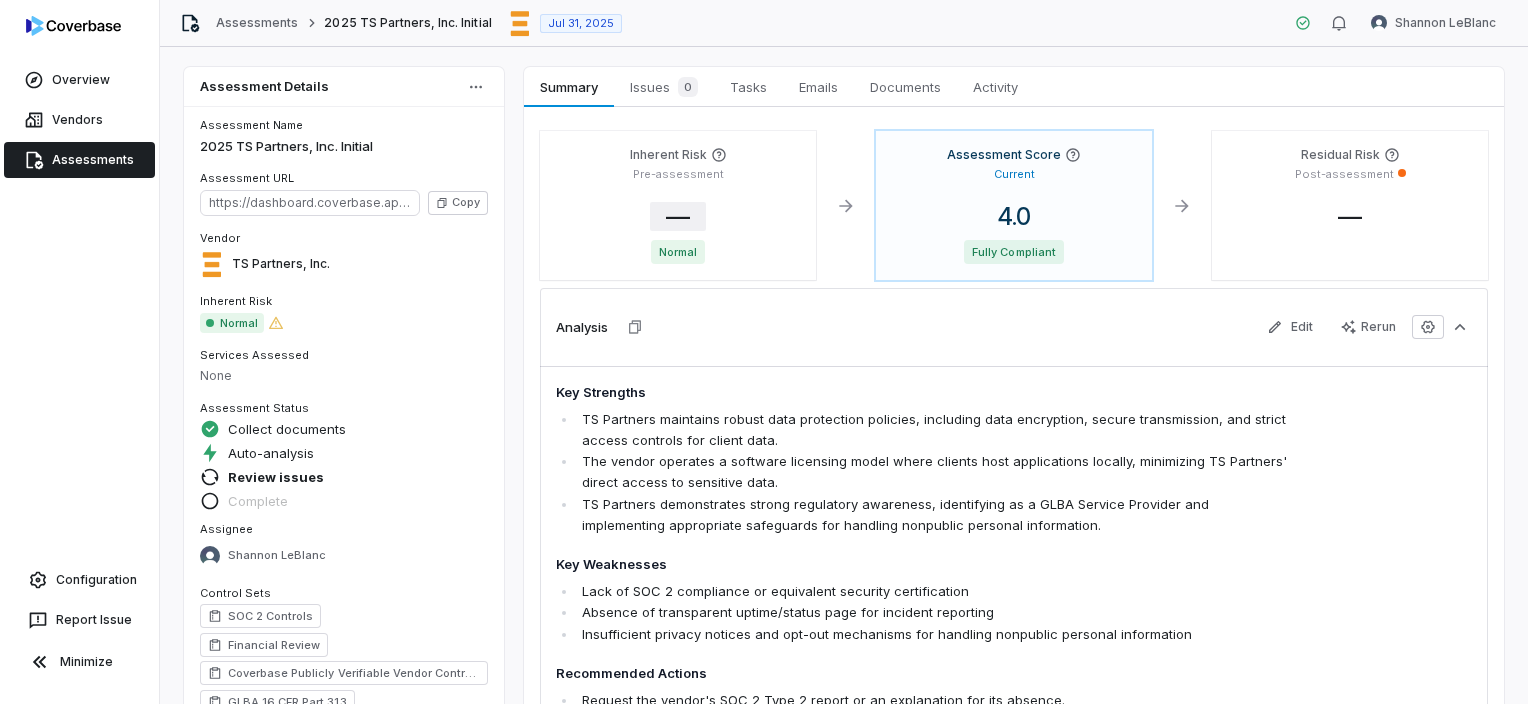 click on "—" at bounding box center [678, 216] 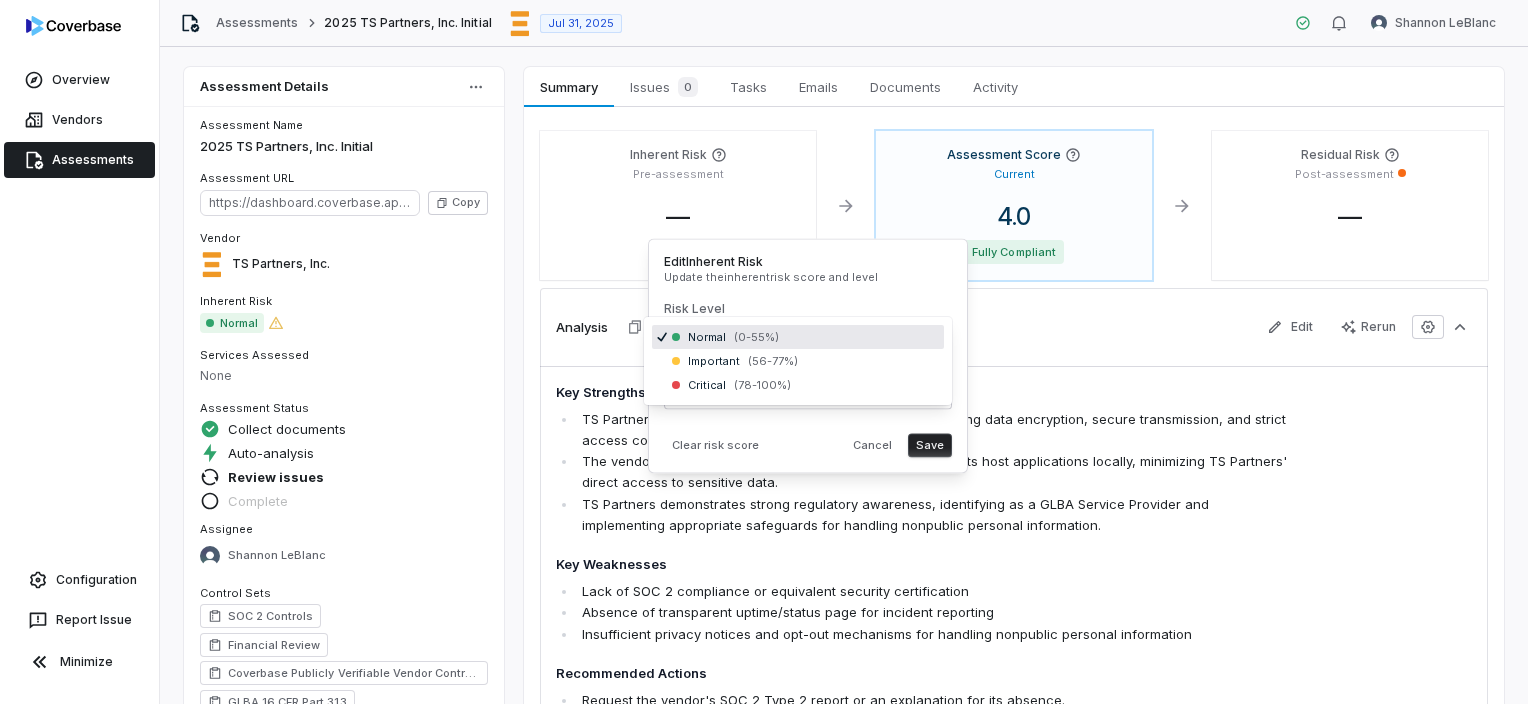 click on "Overview Vendors Assessments Configuration Report Issue Minimize Assessments 2025 TS Partners, Inc. Initial Jul 31, 2025 [FIRST] [LAST] Assessment Details Assessment Name 2025 TS Partners, Inc. Initial Assessment URL  https://dashboard.coverbase.app/assessments/cbqsrw_05a73d6f9f404dc2b4329e125d4ed9fa Copy Vendor TS Partners, Inc. Inherent Risk Normal Services Assessed None Assessment Status Collect documents Auto-analysis Review issues Complete Assignee [FIRST] [LAST] Control Sets SOC 2 Controls Financial Review Coverbase Publicly Verifiable Vendor Controls GLBA 16 CFR Part 313 Risk Analysts None Next Assessment Next: Jul 31, 2027 ( in 2 years ) Submission Portal Closed View Portal Copy Properties Summary Summary Issues 0 Issues 0 Tasks Tasks Emails Emails Documents Documents Activity Activity Inherent Risk Pre-assessment — Normal Assessment Score Current 4.0 Fully Compliant Residual Risk Post-assessment — Analysis Edit Rerun Key Strengths
Key Weaknesses
1" at bounding box center [764, 352] 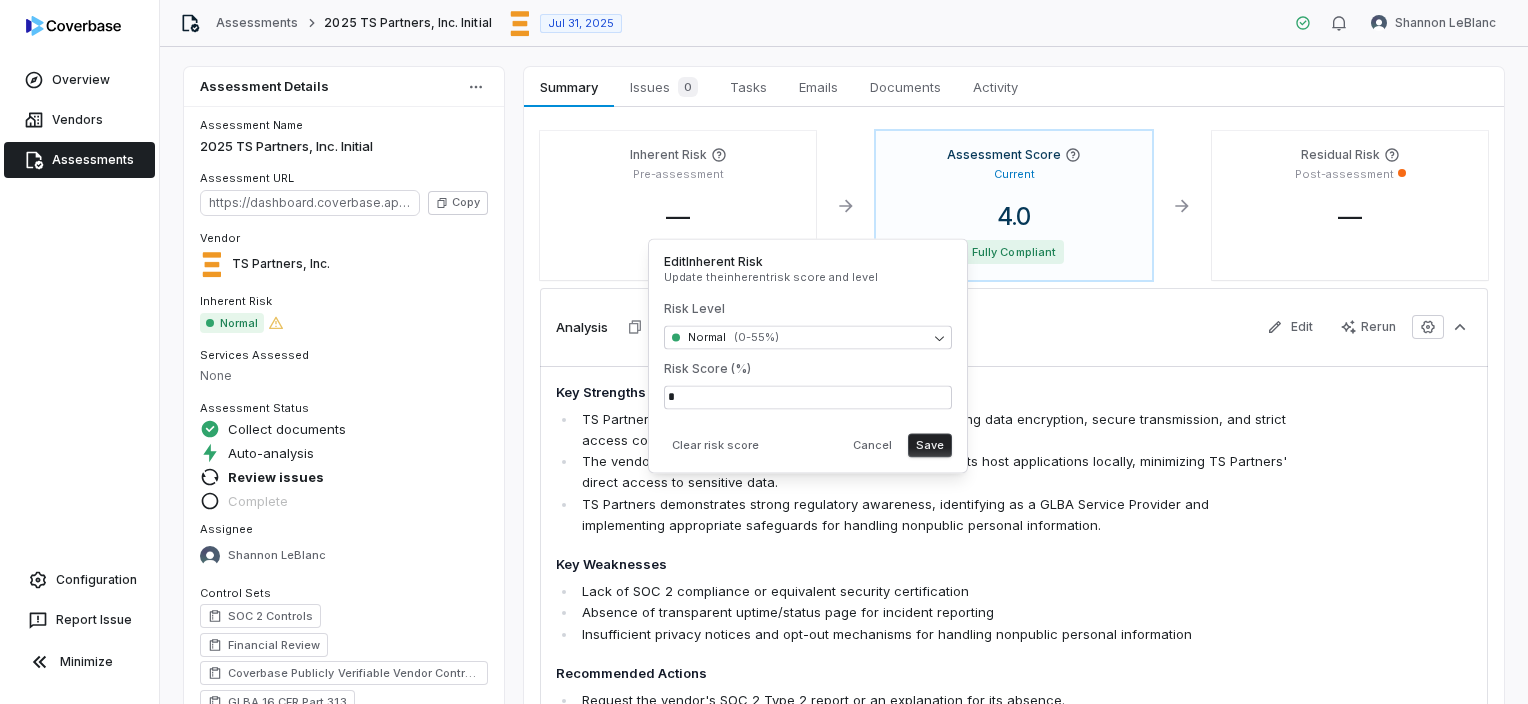 click on "Overview Vendors Assessments Configuration Report Issue Minimize Assessments 2025 TS Partners, Inc. Initial Jul 31, 2025 [FIRST] [LAST] Assessment Details Assessment Name 2025 TS Partners, Inc. Initial Assessment URL https://dashboard.coverbase.app/assessments/cbqsrw_05a73d6f9f404dc2b4329e125d4ed9fa Copy Vendor TS Partners, Inc. Inherent Risk Normal Services Assessed None Assessment Status Collect documents Auto-analysis Review issues Complete Assignee [FIRST] [LAST] Control Sets SOC 2 Controls Financial Review Coverbase Publicly Verifiable Vendor Controls GLBA 16 CFR Part 313 Risk Analysts None Next Assessment Next: Jul 31, 2027 ( in 2 years ) Submission Portal Closed View Portal Copy Properties Summary Summary Issues 0 Issues 0 Tasks Tasks Emails Emails Documents Documents Activity Activity Inherent Risk Pre-assessment — Normal Assessment Score Current 4.0 Fully Compliant Residual Risk Post-assessment — Analysis Edit Rerun Key Strengths Key Weaknesses" at bounding box center (764, 352) 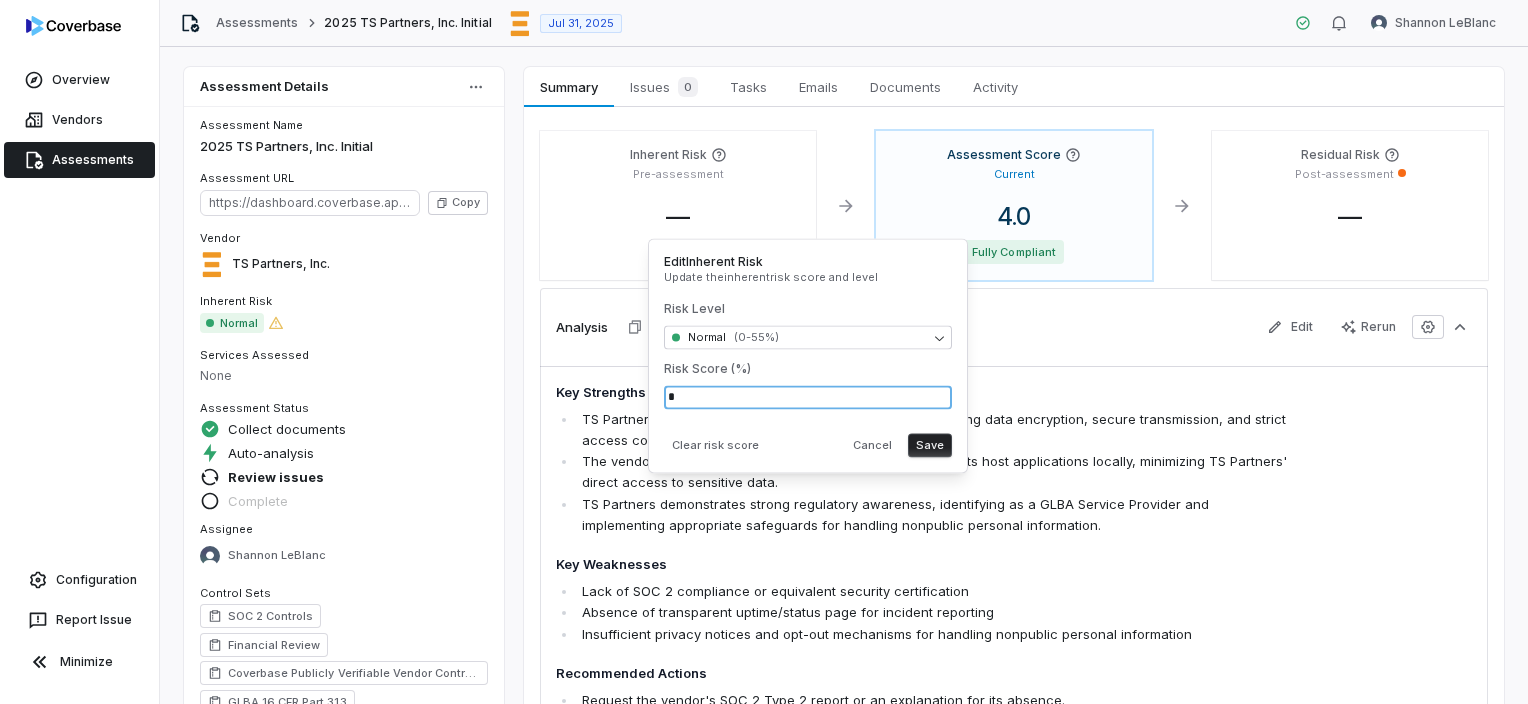 click on "*" at bounding box center (808, 397) 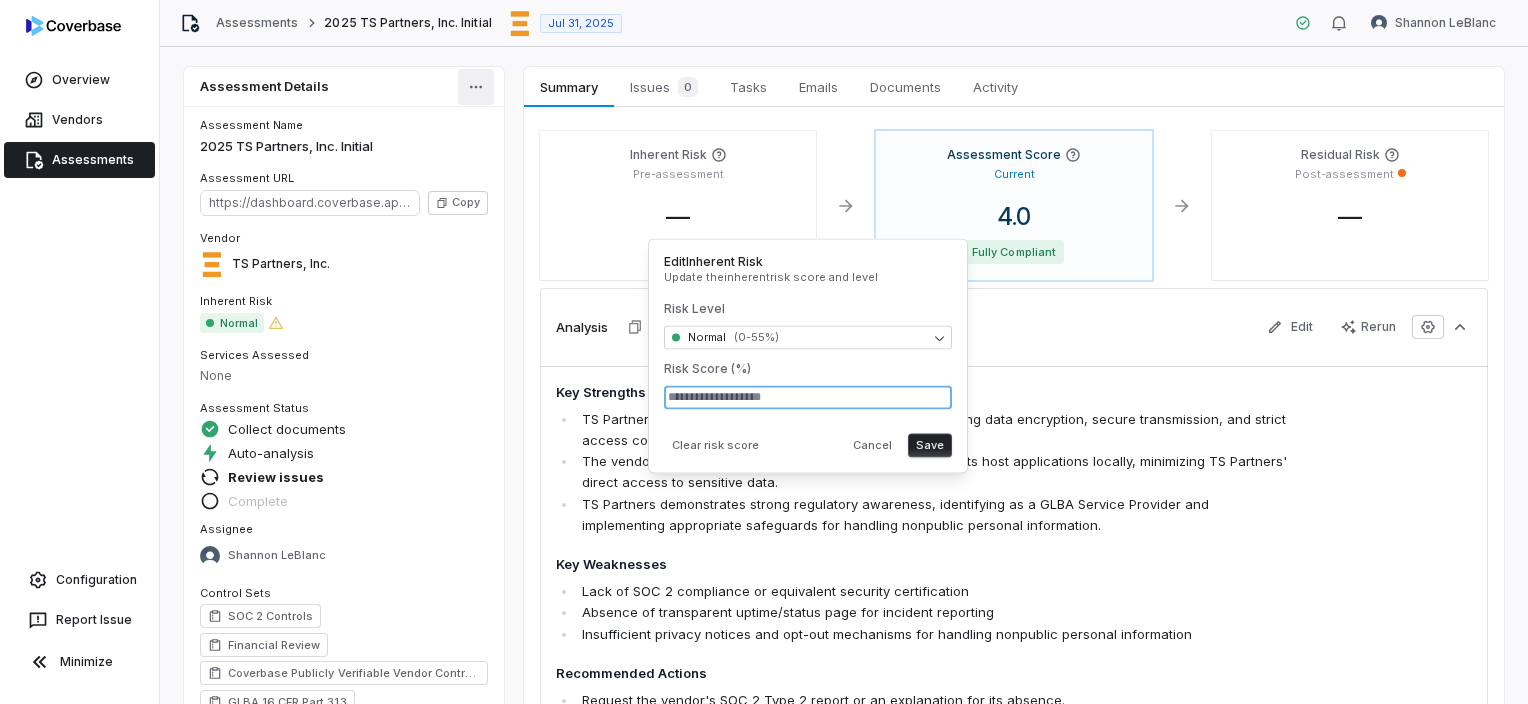 type 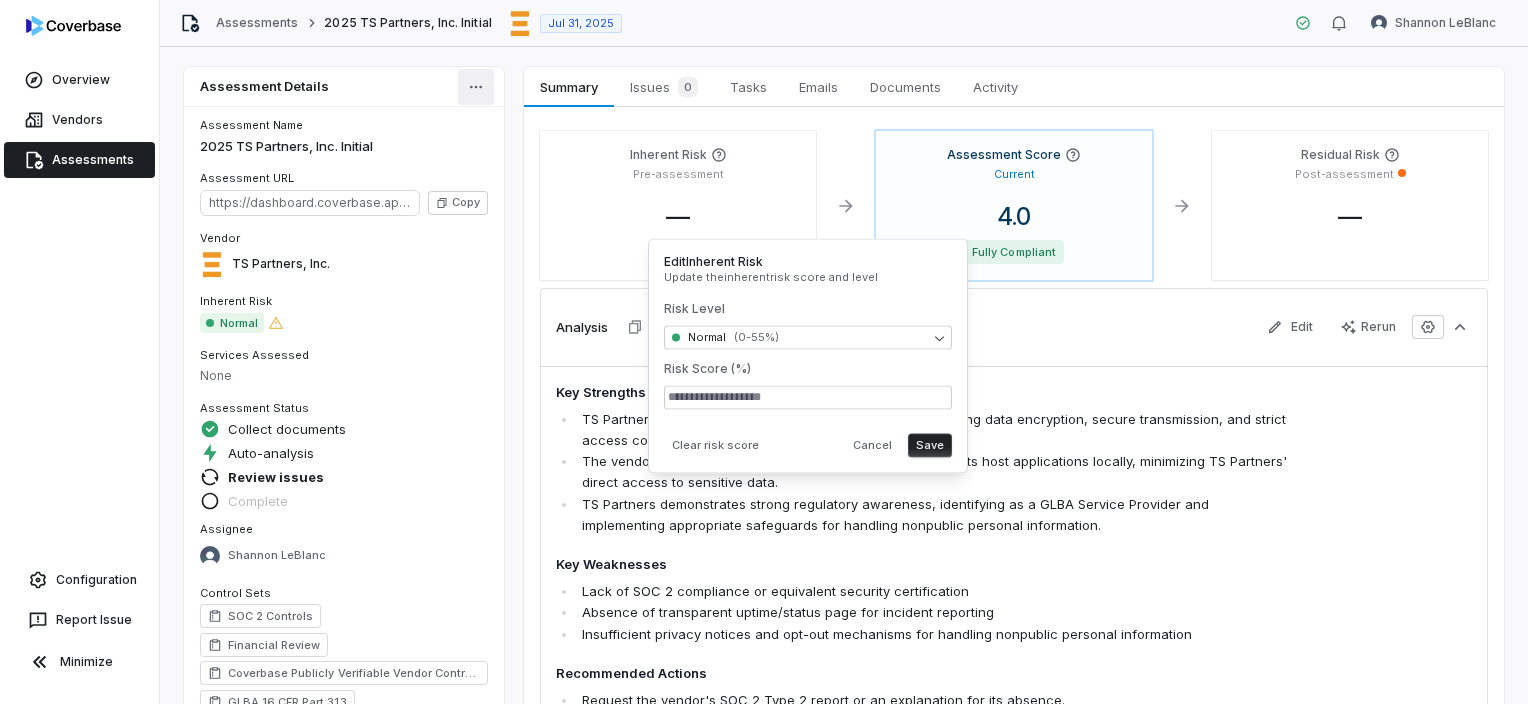 click on "Overview Vendors Assessments Configuration Report Issue Minimize Assessments 2025 TS Partners, Inc. Initial Jul 31, 2025 [FIRST] [LAST] Assessment Details Assessment Name 2025 TS Partners, Inc. Initial Assessment URL https://dashboard.coverbase.app/assessments/cbqsrw_05a73d6f9f404dc2b4329e125d4ed9fa Copy Vendor TS Partners, Inc. Inherent Risk Normal Services Assessed None Assessment Status Collect documents Auto-analysis Review issues Complete Assignee [FIRST] [LAST] Control Sets SOC 2 Controls Financial Review Coverbase Publicly Verifiable Vendor Controls GLBA 16 CFR Part 313 Risk Analysts None Next Assessment Next: Jul 31, 2027 ( in 2 years ) Submission Portal Closed View Portal Copy Properties Summary Summary Issues 0 Issues 0 Tasks Tasks Emails Emails Documents Documents Activity Activity Inherent Risk Pre-assessment — Normal Assessment Score Current 4.0 Fully Compliant Residual Risk Post-assessment — Analysis Edit Rerun Key Strengths Key Weaknesses" at bounding box center [764, 352] 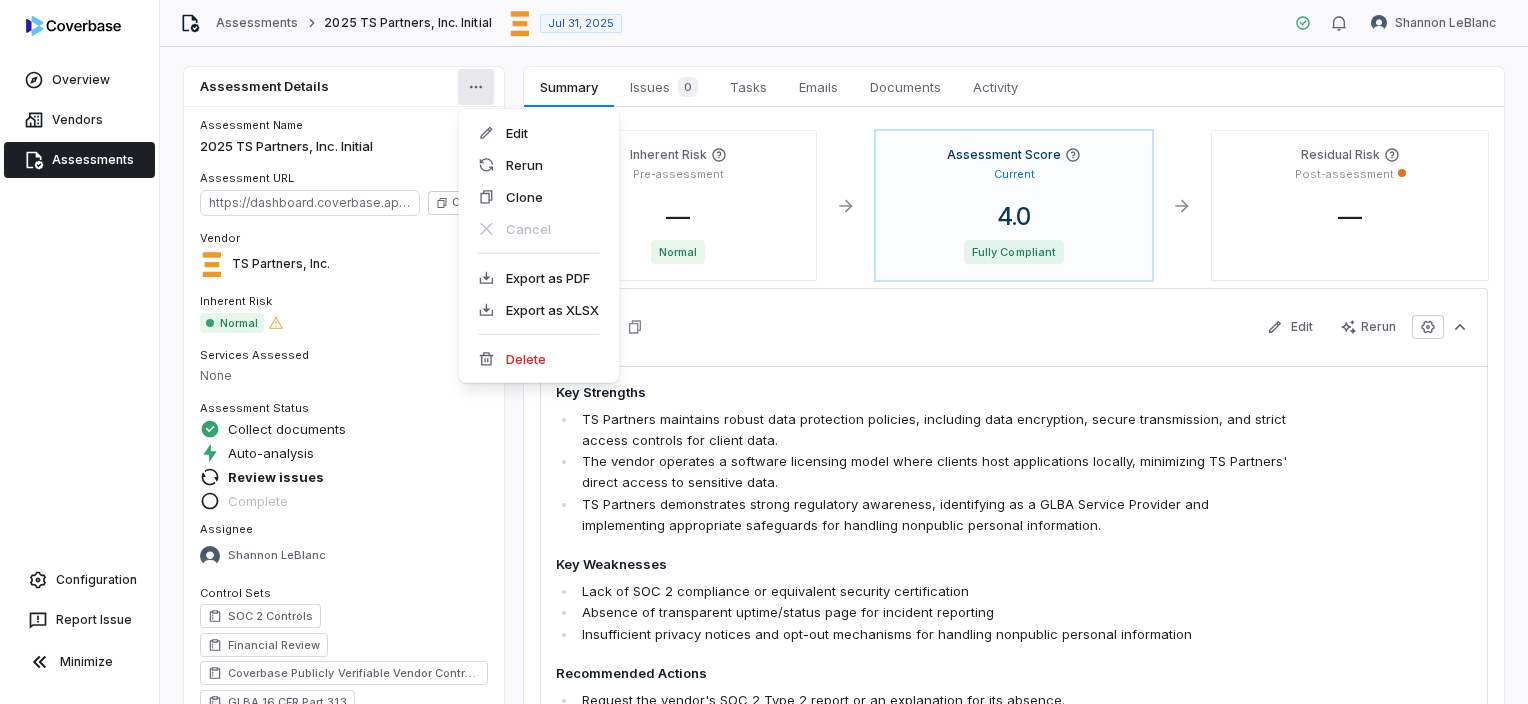click on "Overview Vendors Assessments Configuration Report Issue Minimize Assessments 2025 TS Partners, Inc. Initial Jul 31, 2025 [FIRST] [LAST] Assessment Details Assessment Name 2025 TS Partners, Inc. Initial Assessment URL https://dashboard.coverbase.app/assessments/cbqsrw_05a73d6f9f404dc2b4329e125d4ed9fa Copy Vendor TS Partners, Inc. Inherent Risk Normal Services Assessed None Assessment Status Collect documents Auto-analysis Review issues Complete Assignee [FIRST] [LAST] Control Sets SOC 2 Controls Financial Review Coverbase Publicly Verifiable Vendor Controls GLBA 16 CFR Part 313 Risk Analysts None Next Assessment Next: Jul 31, 2027 ( in 2 years ) Submission Portal Closed View Portal Copy Properties Summary Summary Issues 0 Issues 0 Tasks Tasks Emails Emails Documents Documents Activity Activity Inherent Risk Pre-assessment — Normal Assessment Score Current 4.0 Fully Compliant Residual Risk Post-assessment — Analysis Edit Rerun Key Strengths Key Weaknesses" at bounding box center (764, 352) 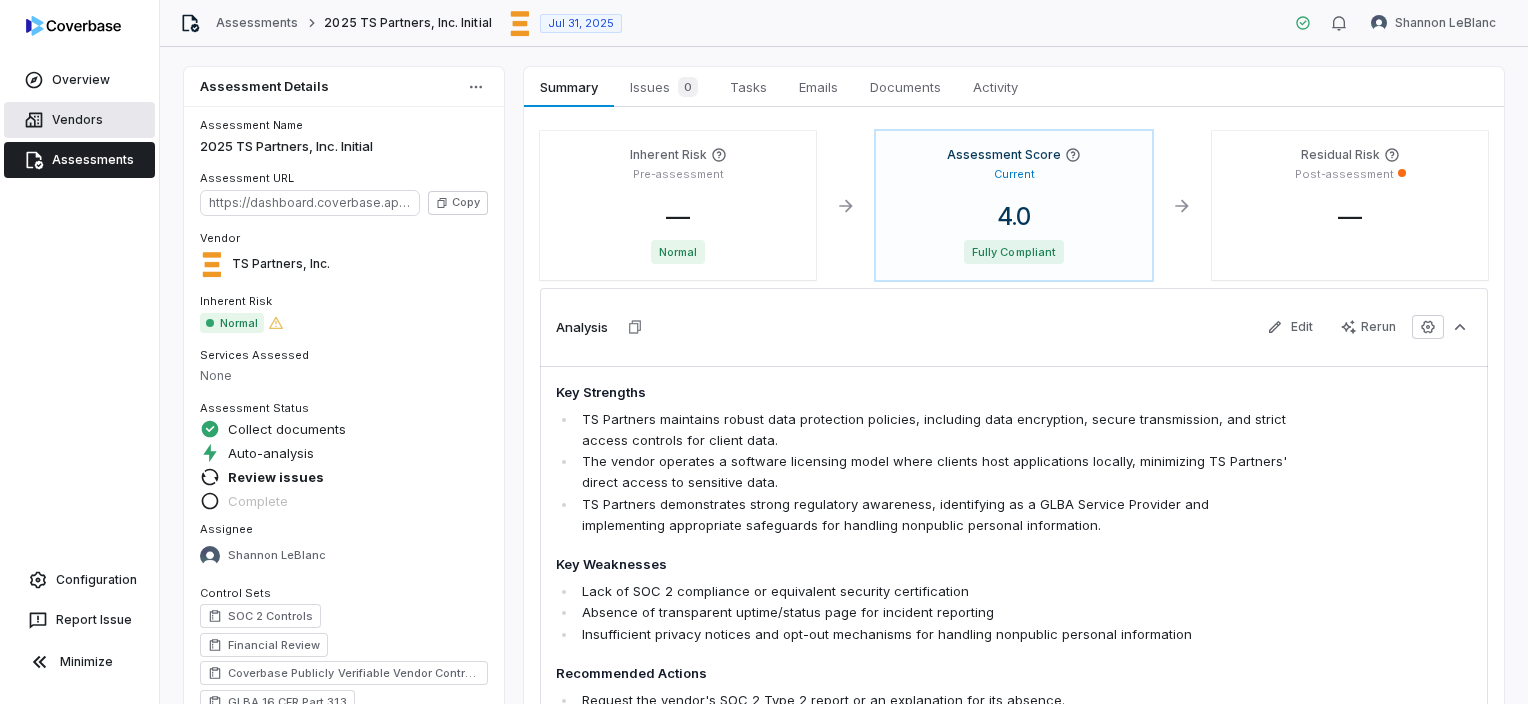 click on "Vendors" at bounding box center (79, 120) 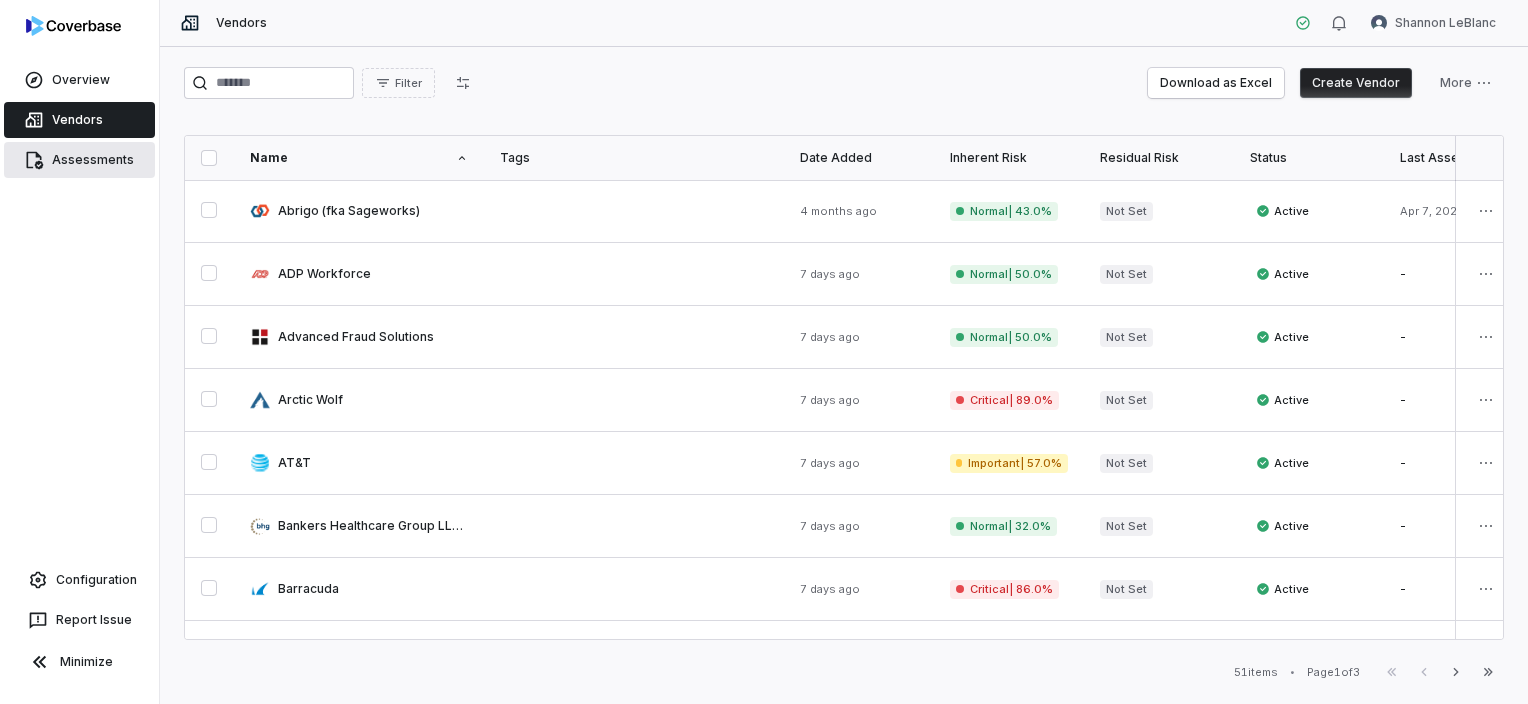 click on "Assessments" at bounding box center (79, 160) 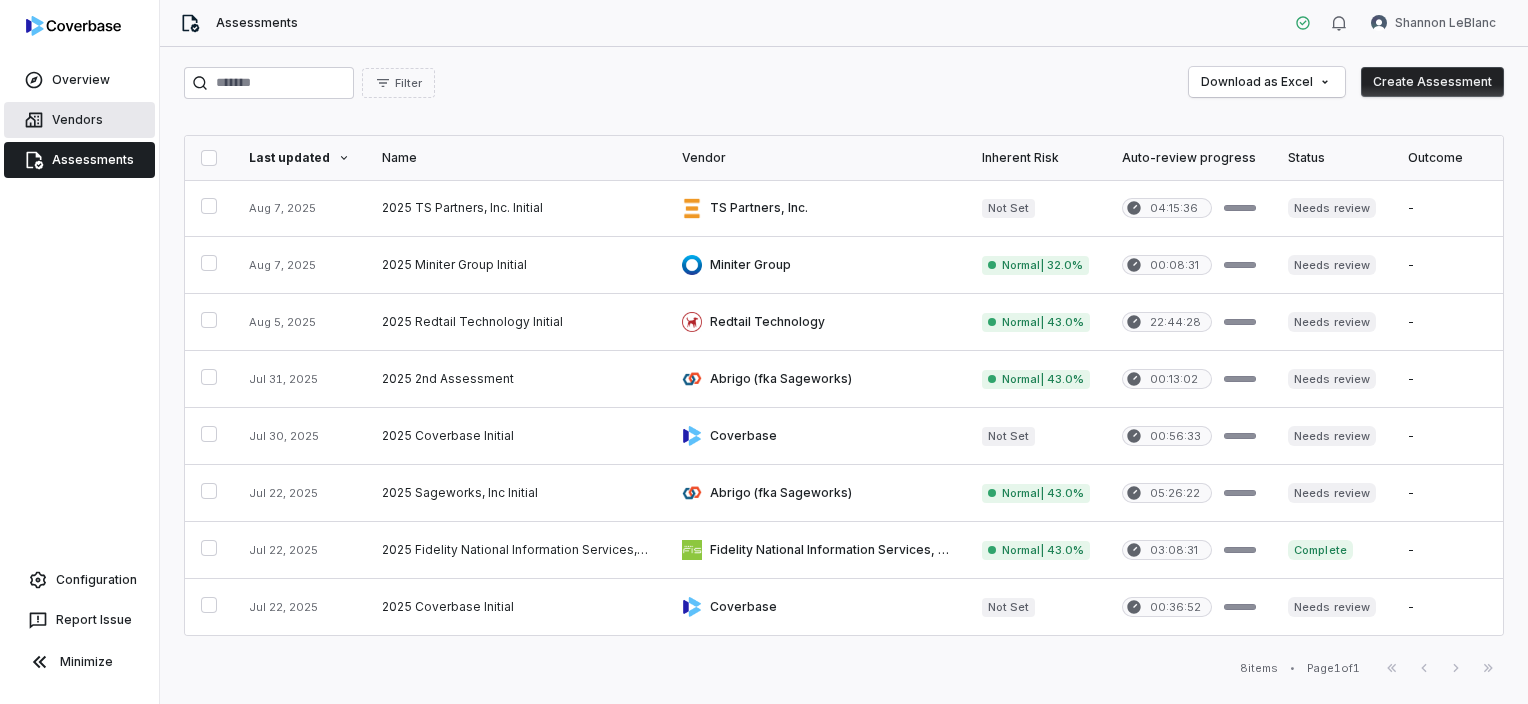 click on "Vendors" at bounding box center (79, 120) 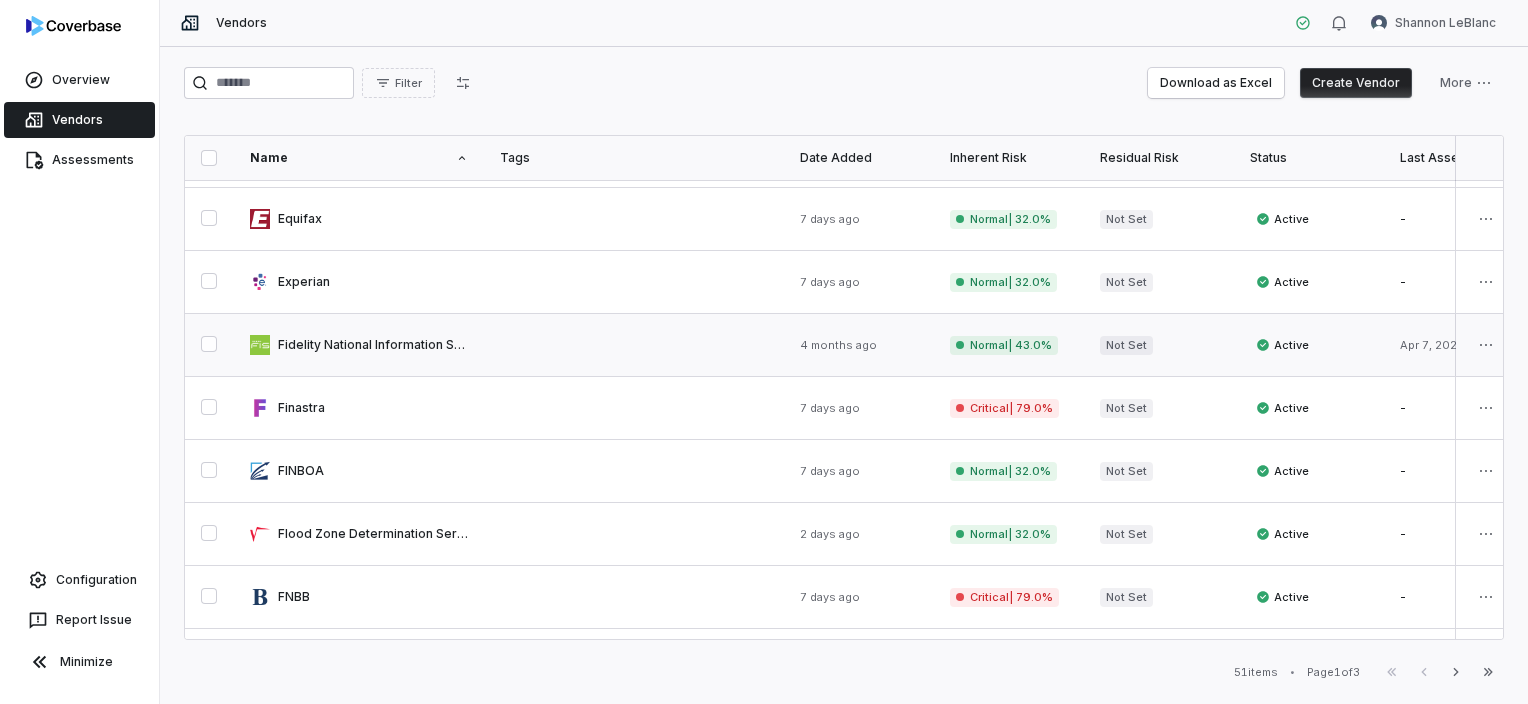 scroll, scrollTop: 1120, scrollLeft: 0, axis: vertical 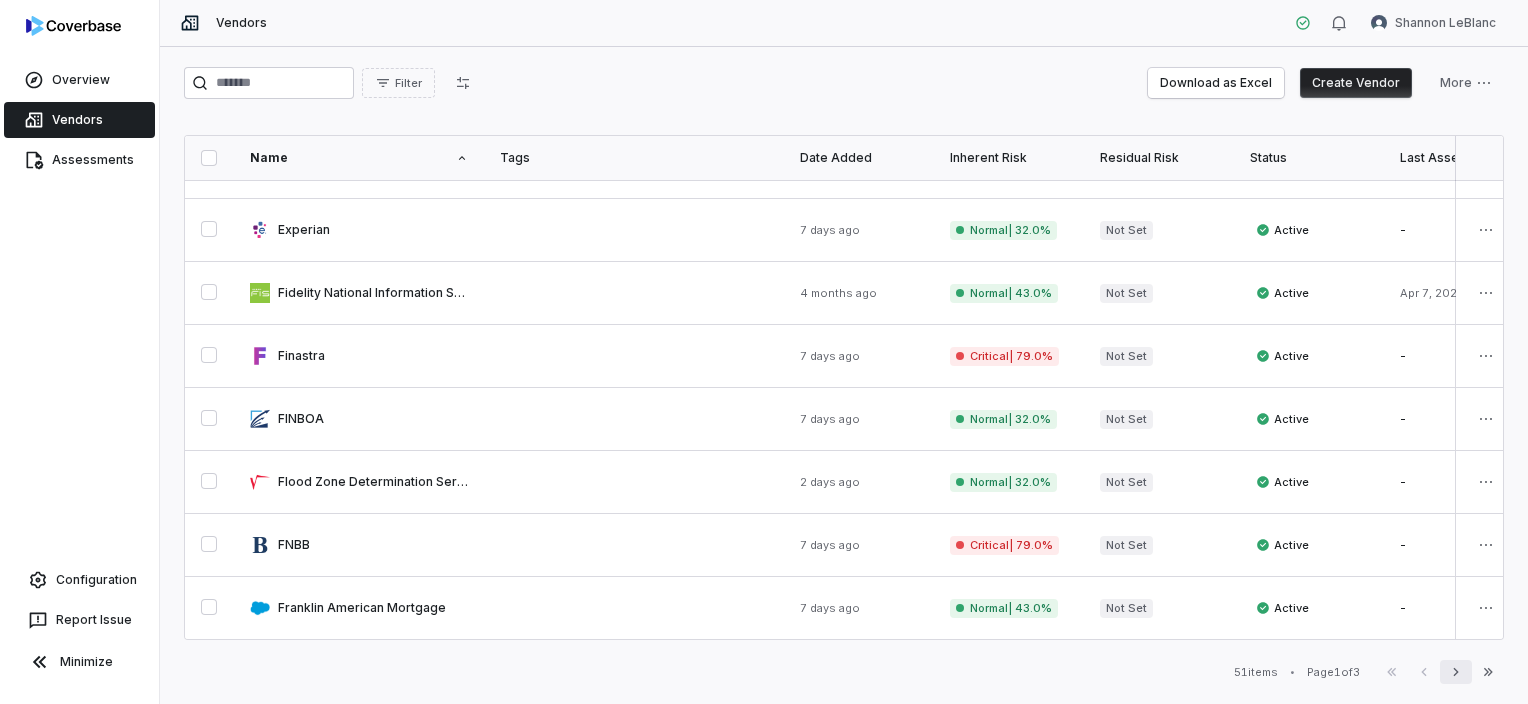 click 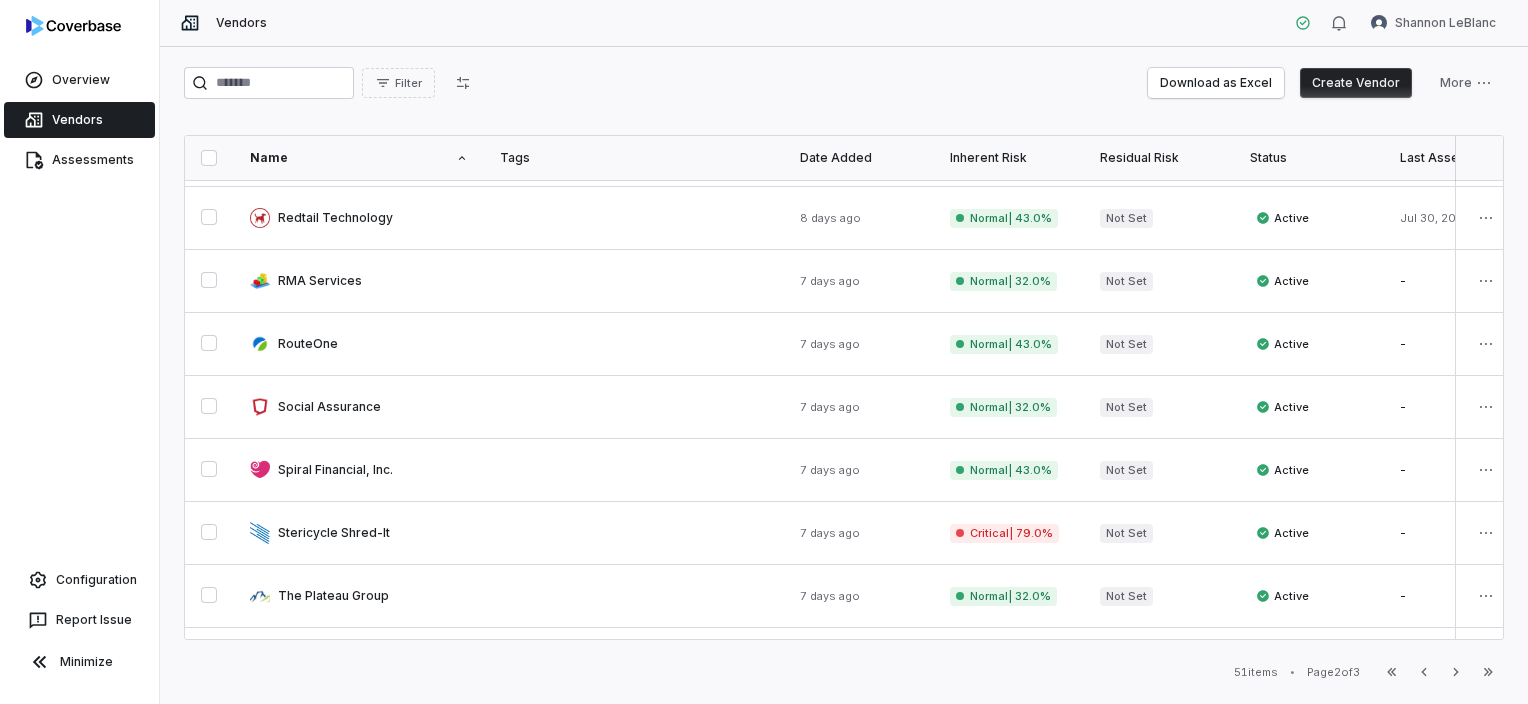 scroll, scrollTop: 1120, scrollLeft: 0, axis: vertical 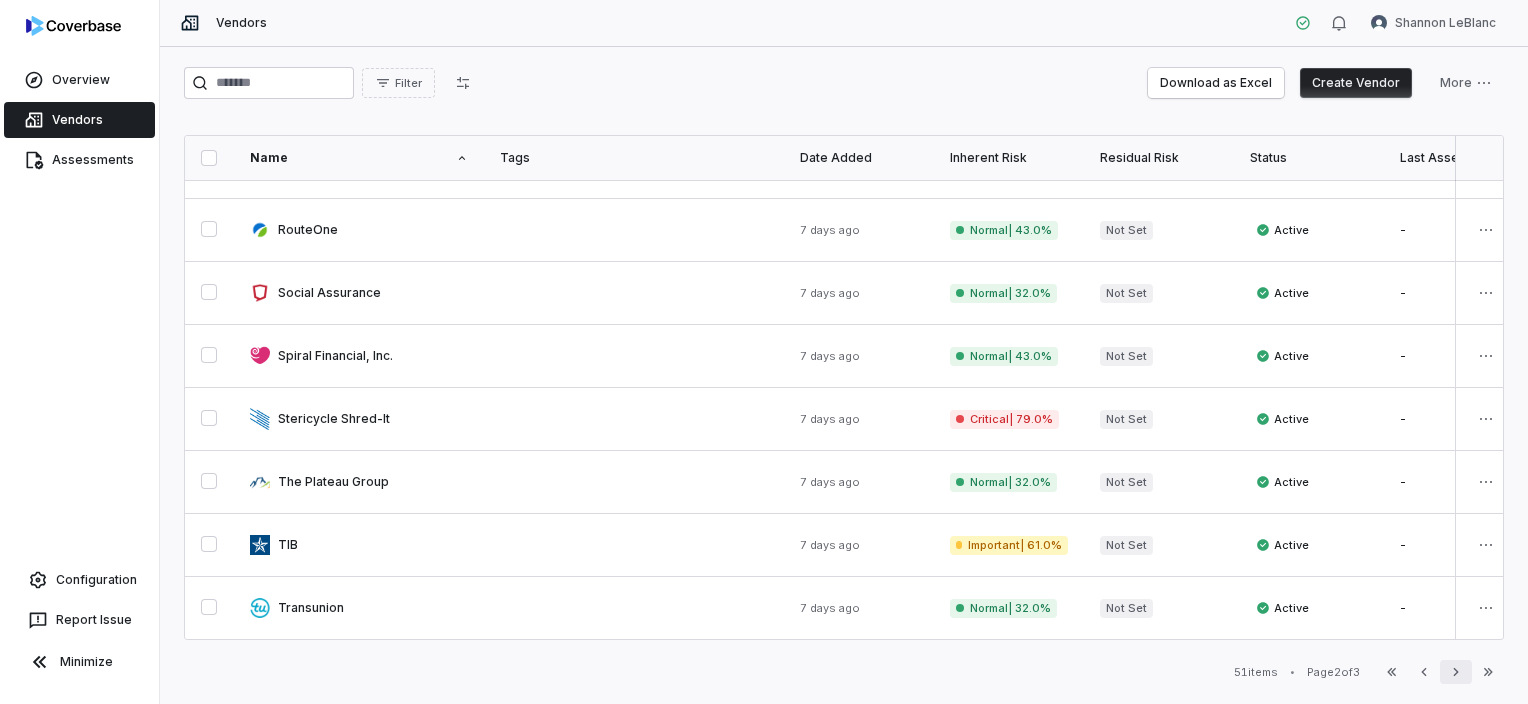 click 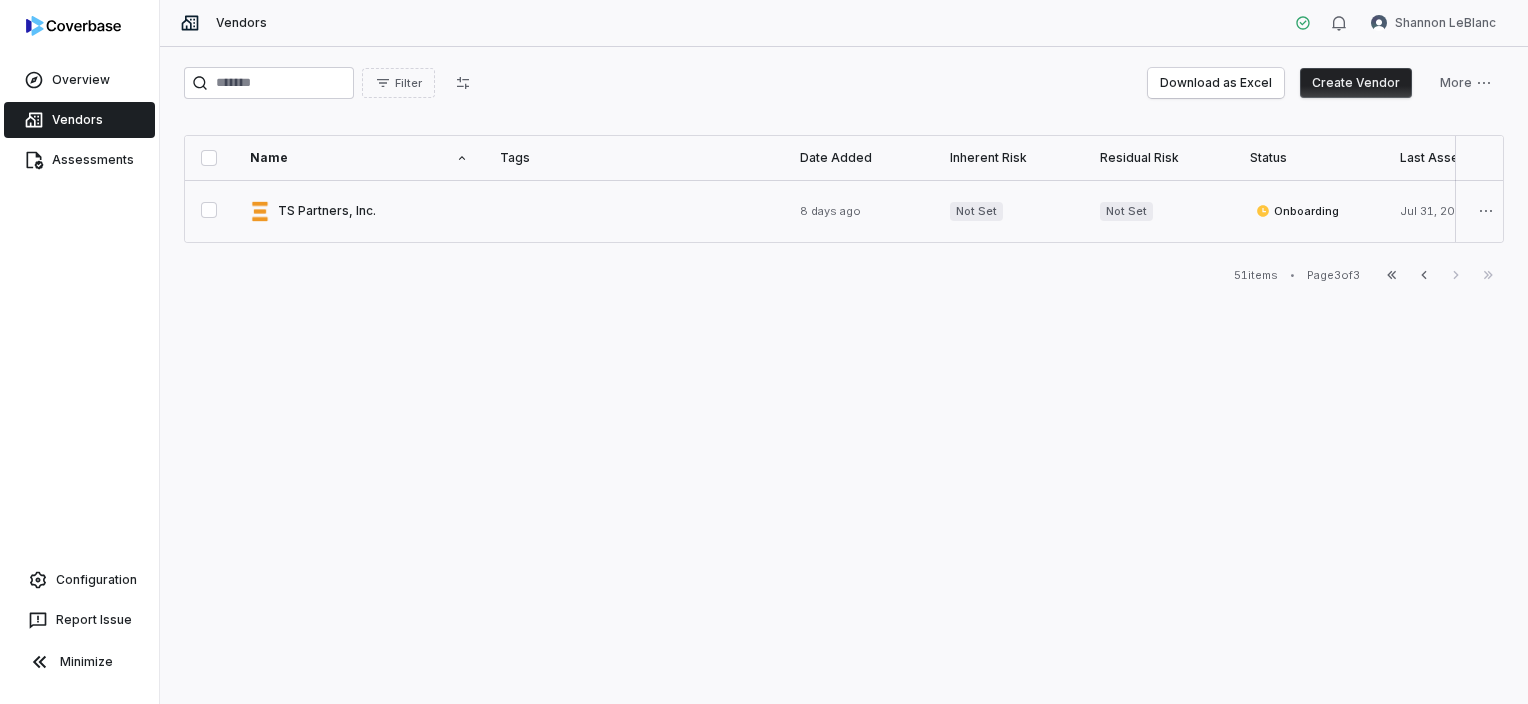 click at bounding box center [359, 211] 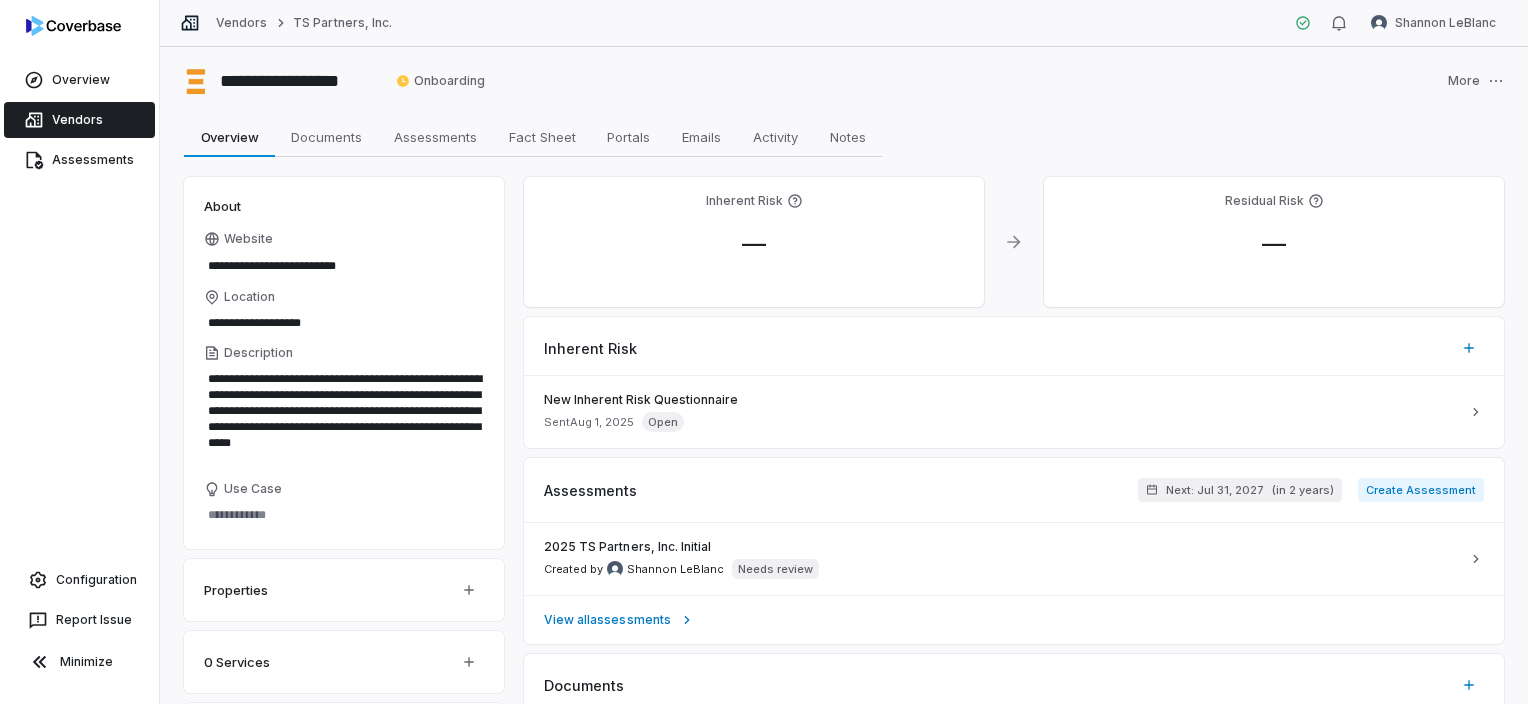 scroll, scrollTop: 0, scrollLeft: 0, axis: both 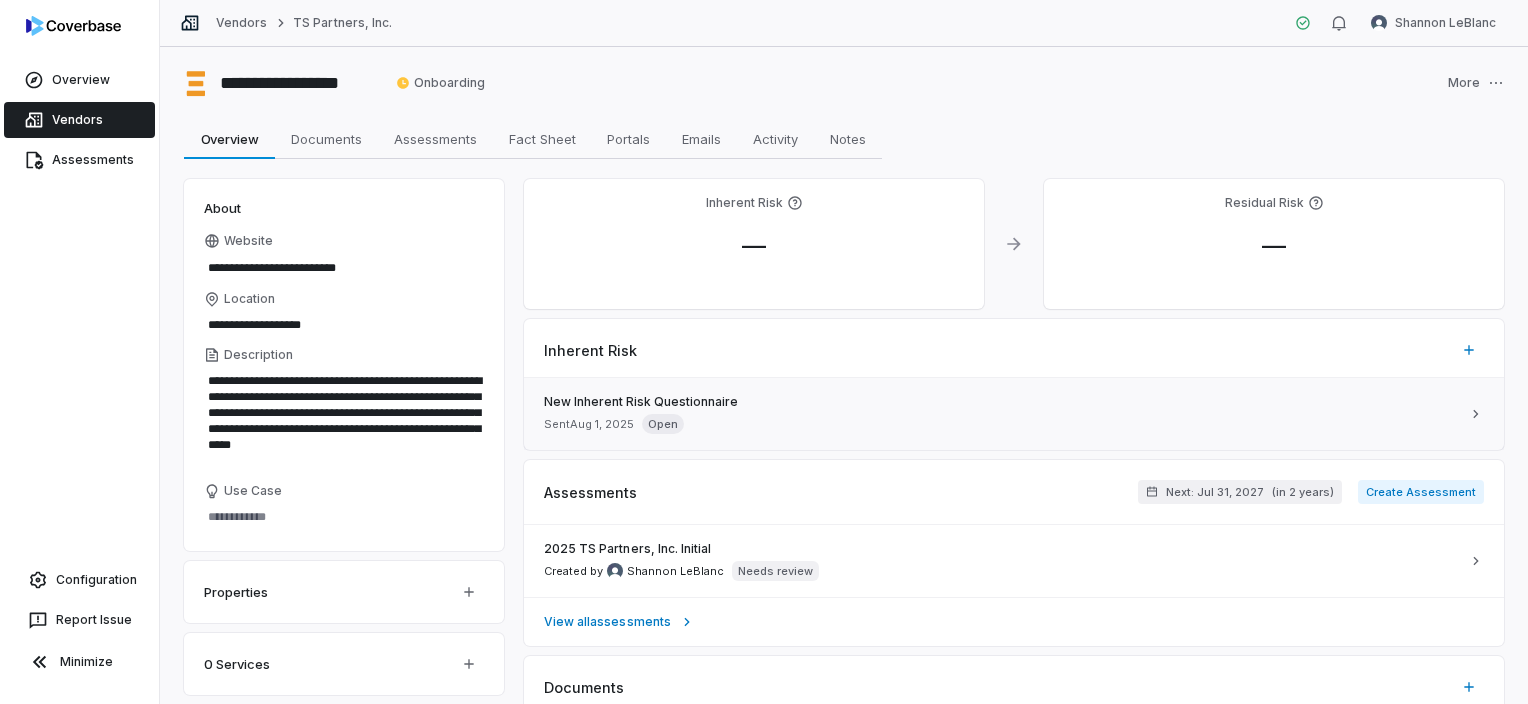 click on "New Inherent Risk Questionnaire" at bounding box center (1002, 402) 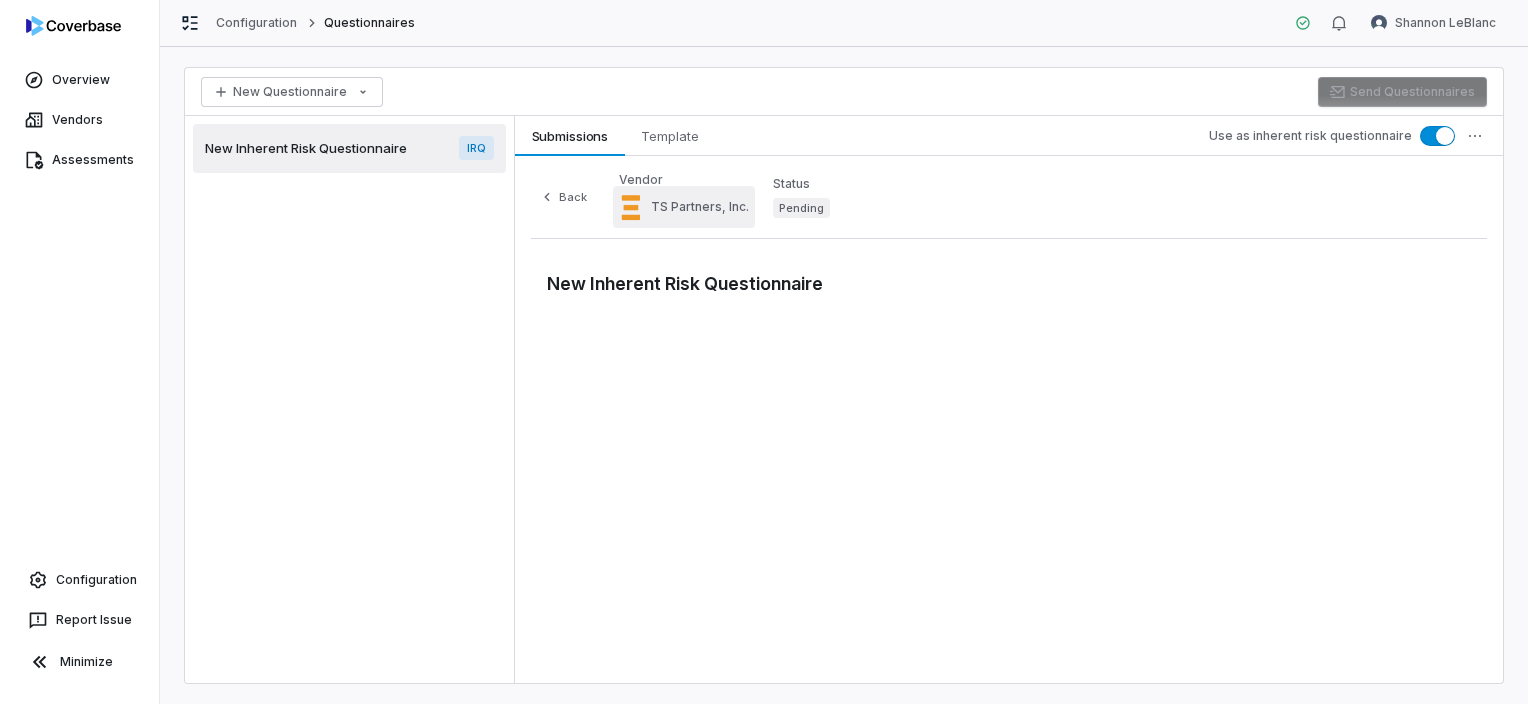 click on "TS Partners, Inc." at bounding box center [700, 207] 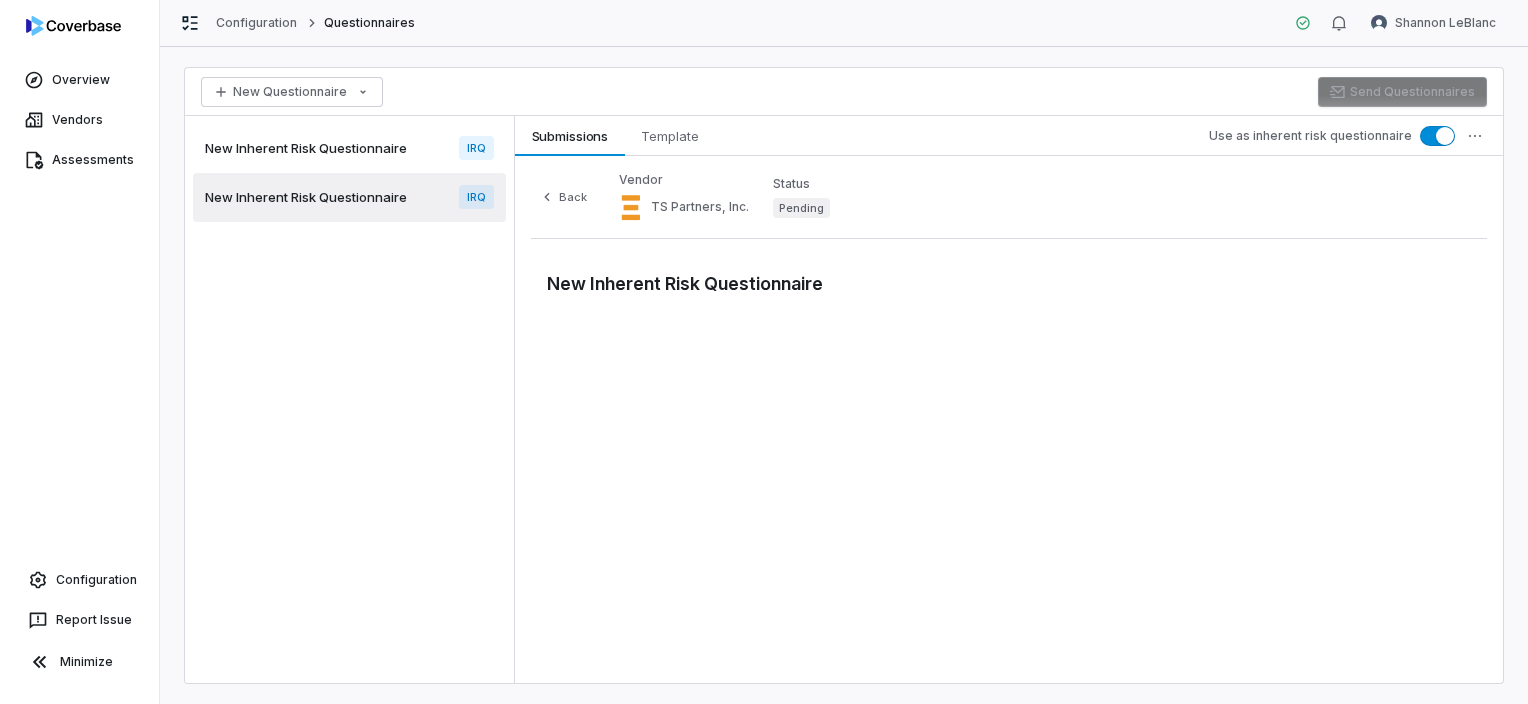 click on "Back Vendor TS Partners, Inc. Status Pending New Inherent Risk Questionnaire" at bounding box center [1009, 419] 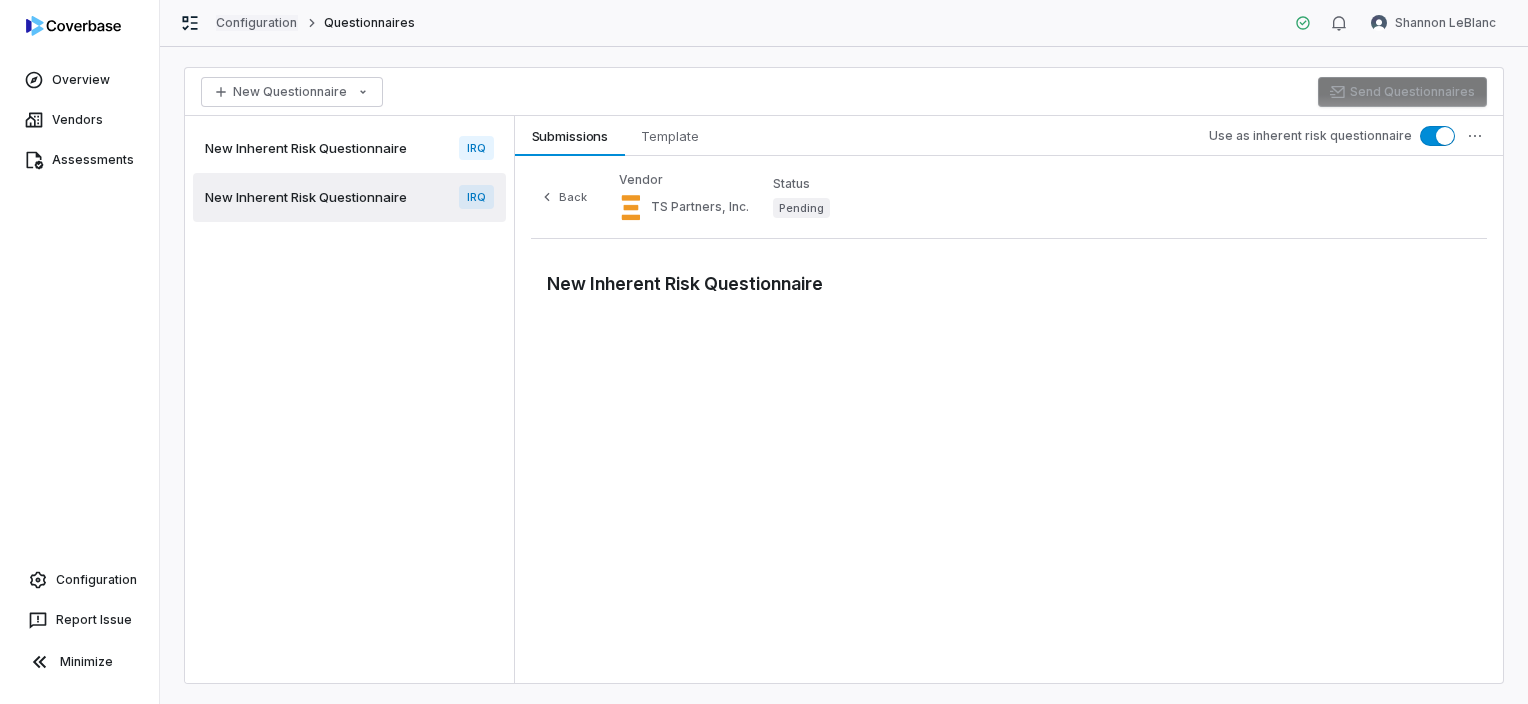 click on "Configuration" at bounding box center (257, 23) 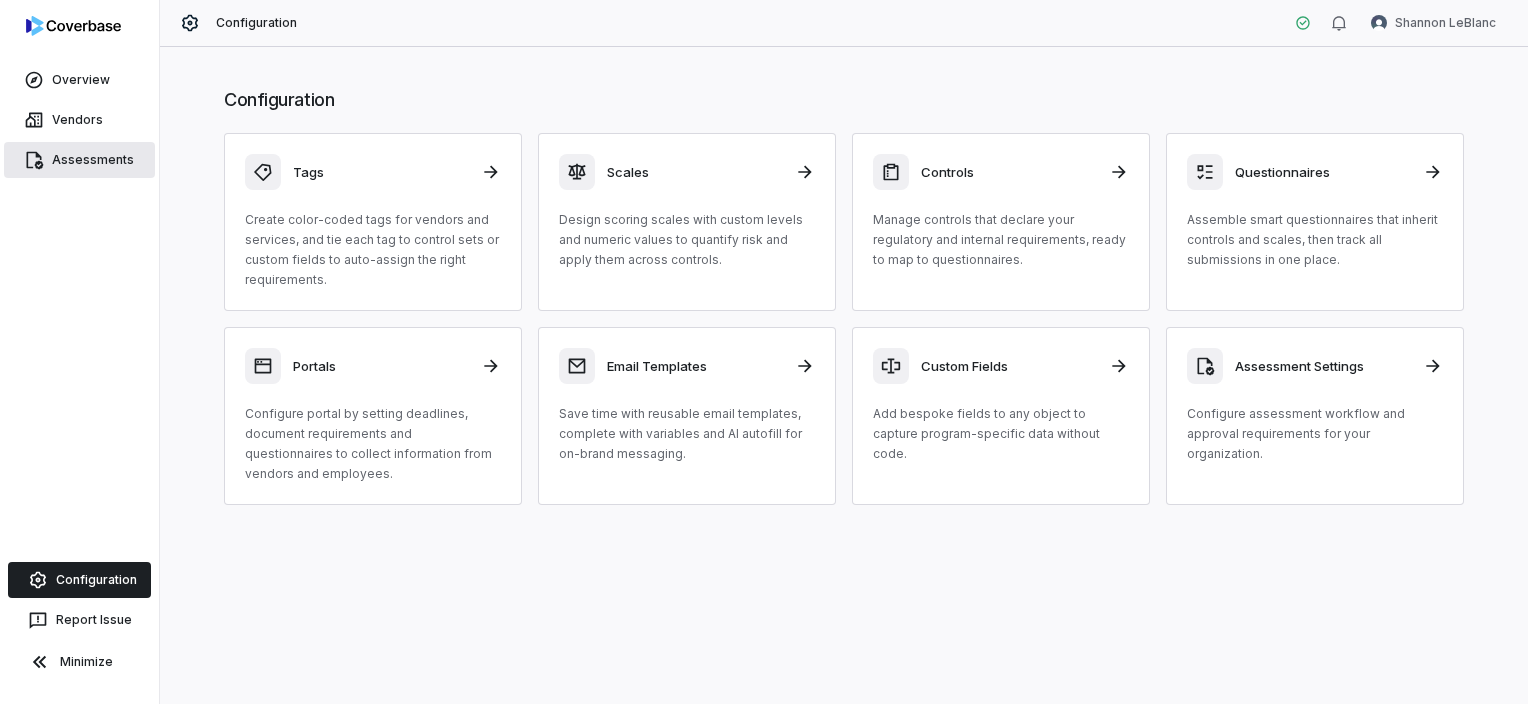 click on "Assessments" at bounding box center [79, 160] 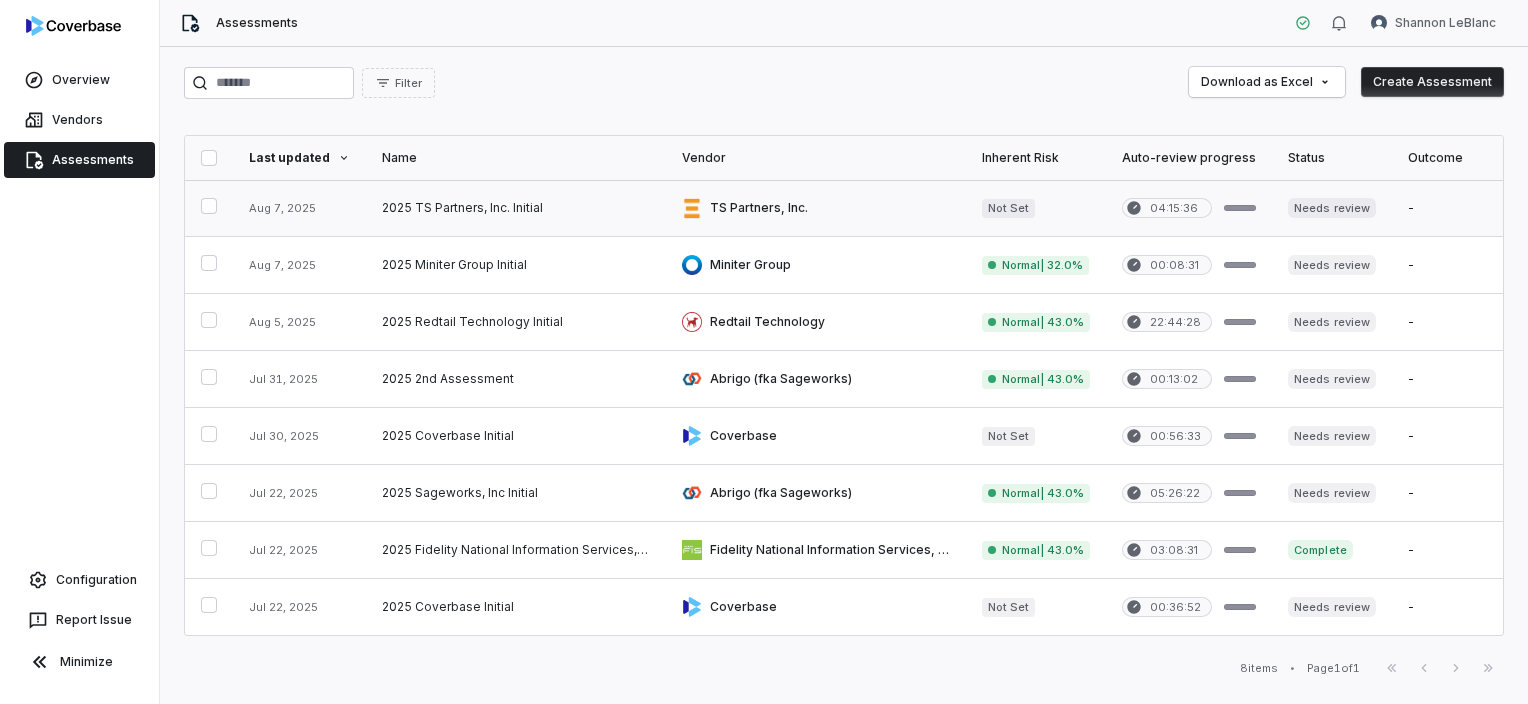 click at bounding box center [516, 208] 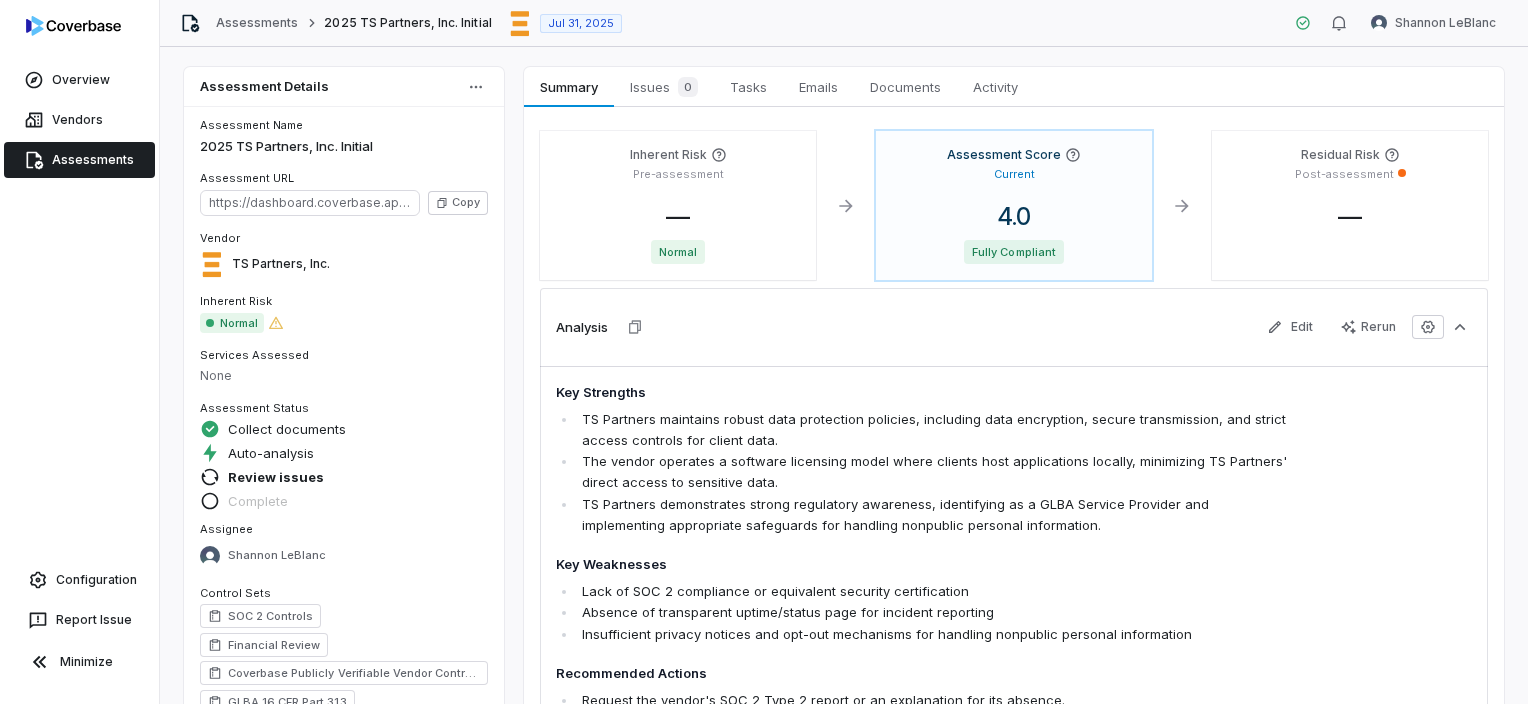 click on "The vendor operates a software licensing model where clients host applications locally, minimizing TS Partners' direct access to sensitive data." at bounding box center [933, 472] 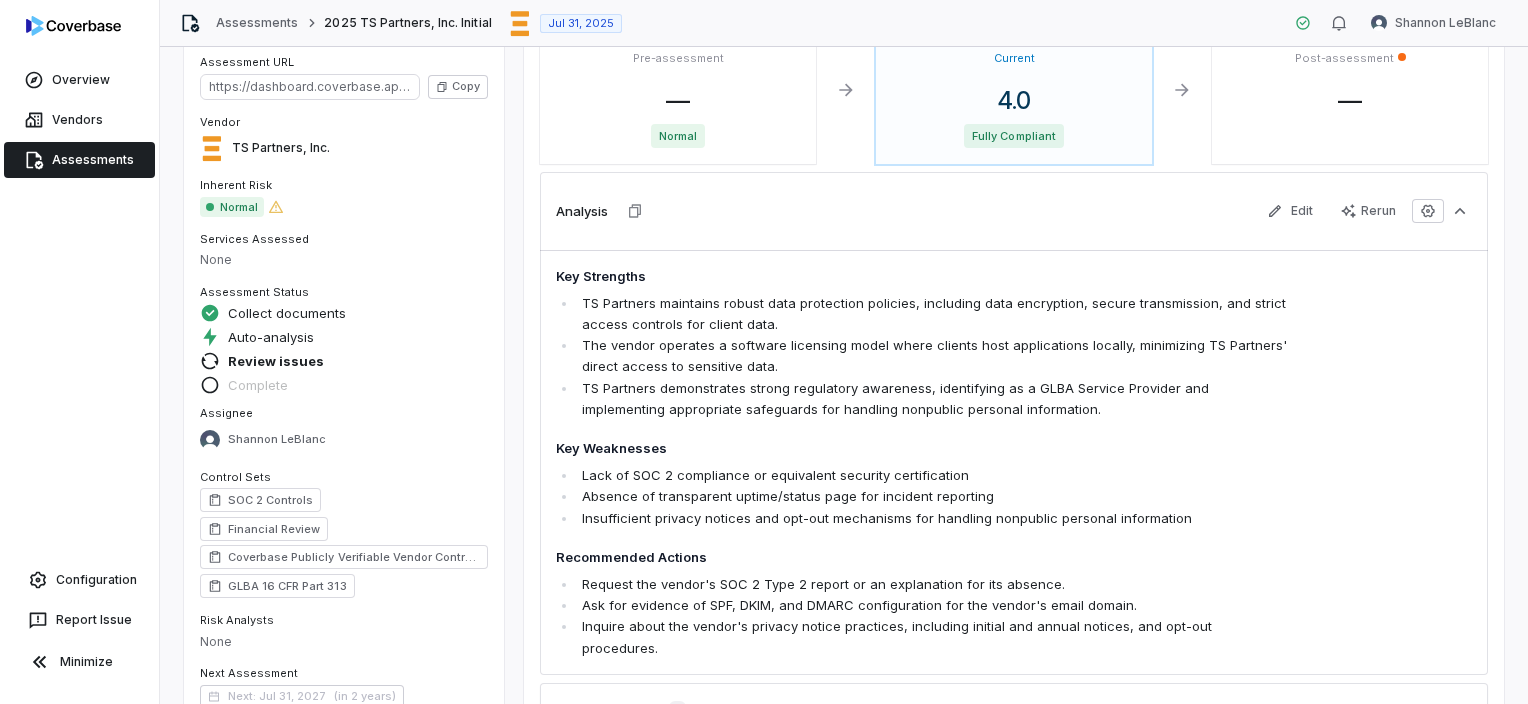 scroll, scrollTop: 0, scrollLeft: 0, axis: both 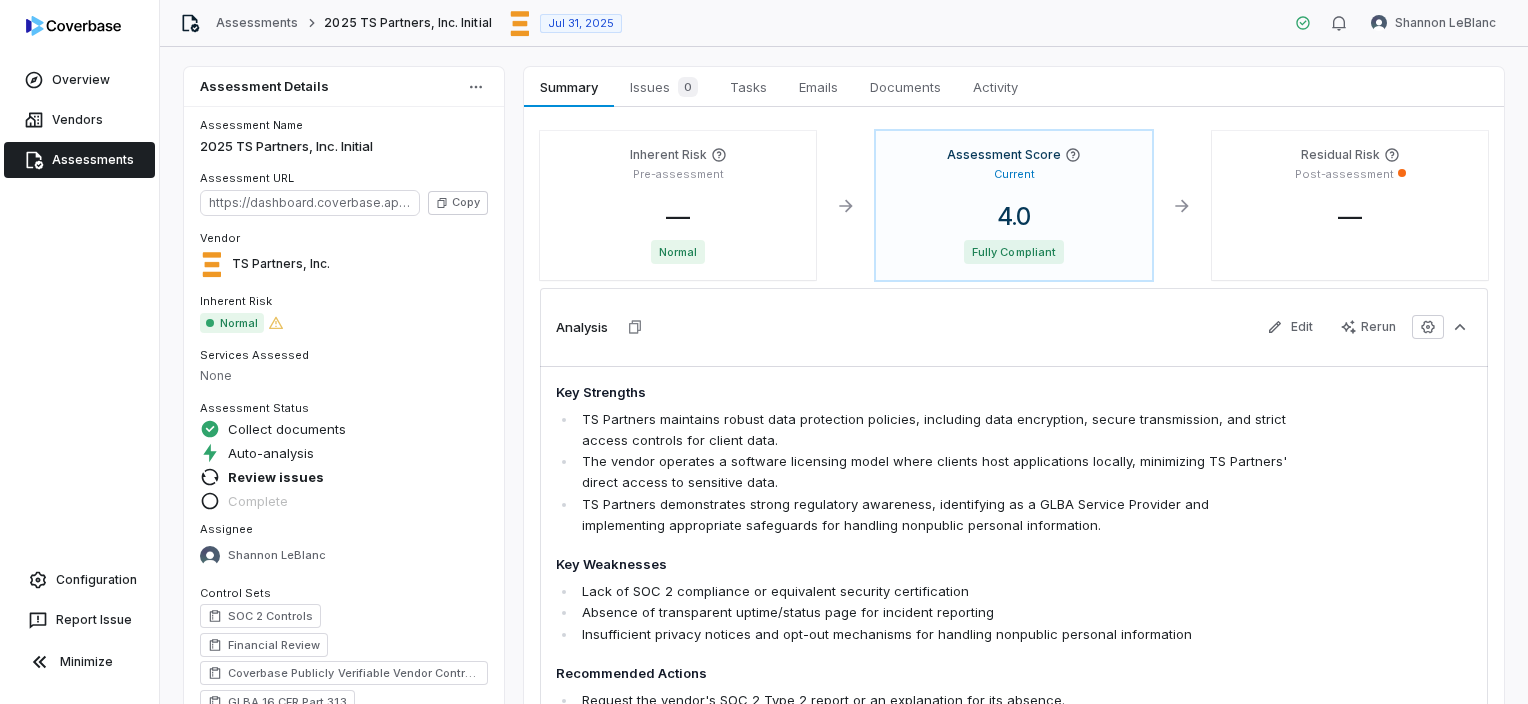 click on "Normal" at bounding box center [232, 323] 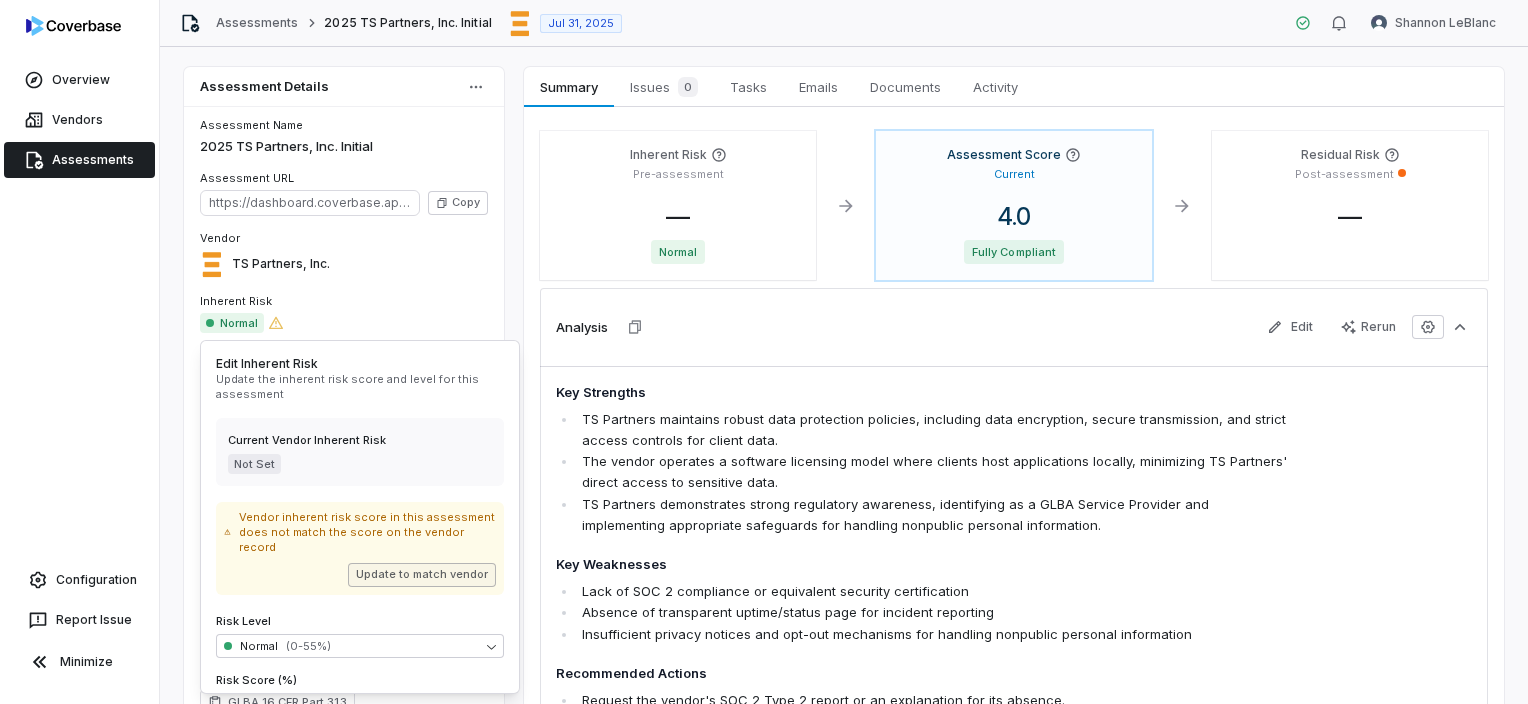 click on "Update to match vendor" at bounding box center [422, 575] 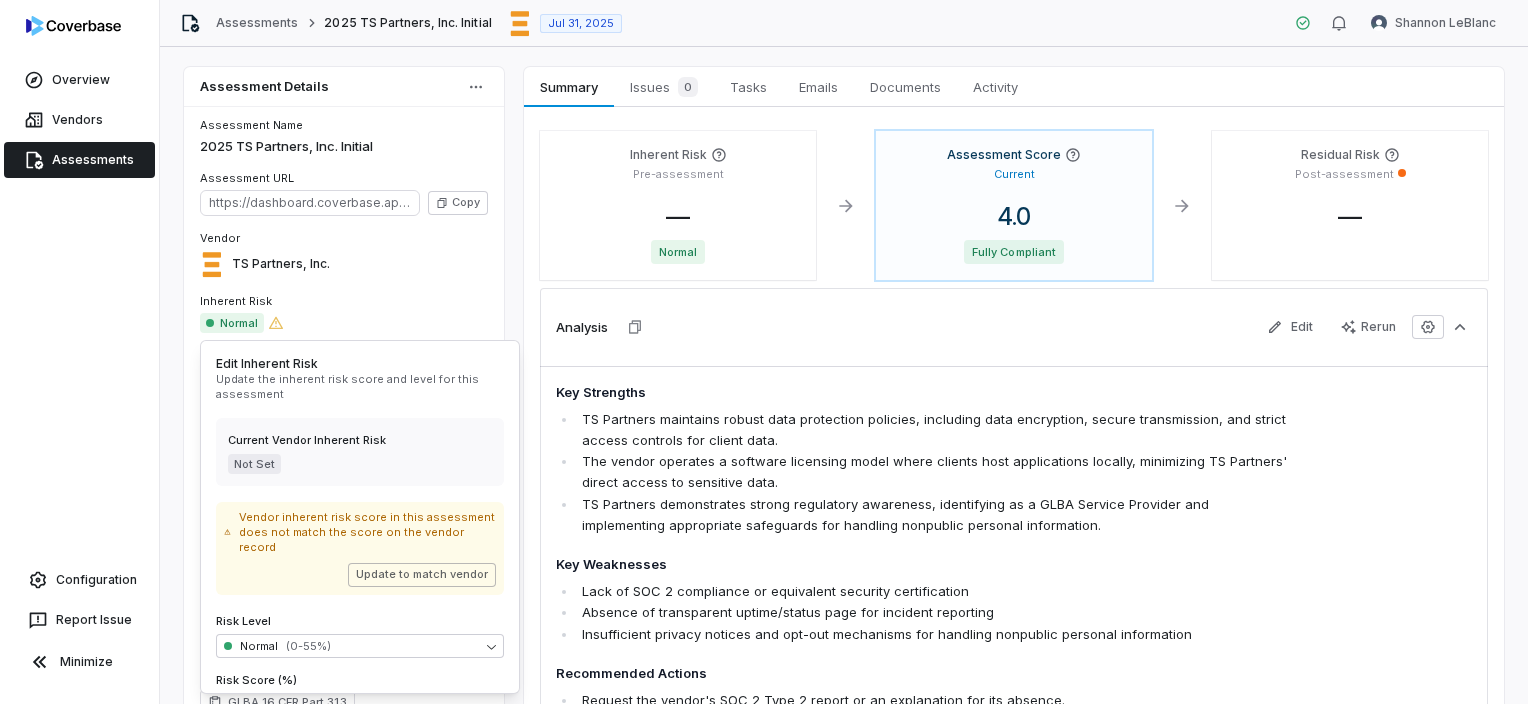 click 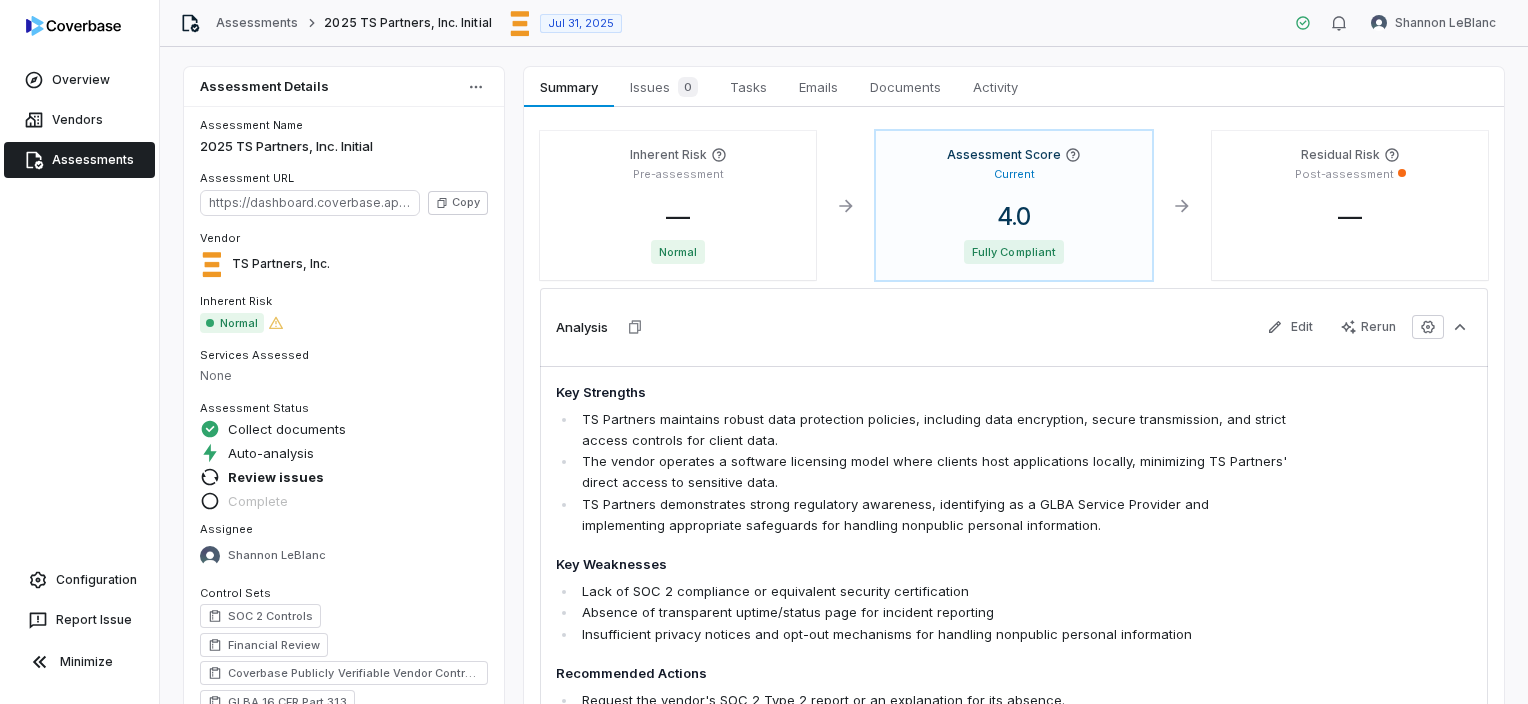 click on "Normal" at bounding box center (678, 252) 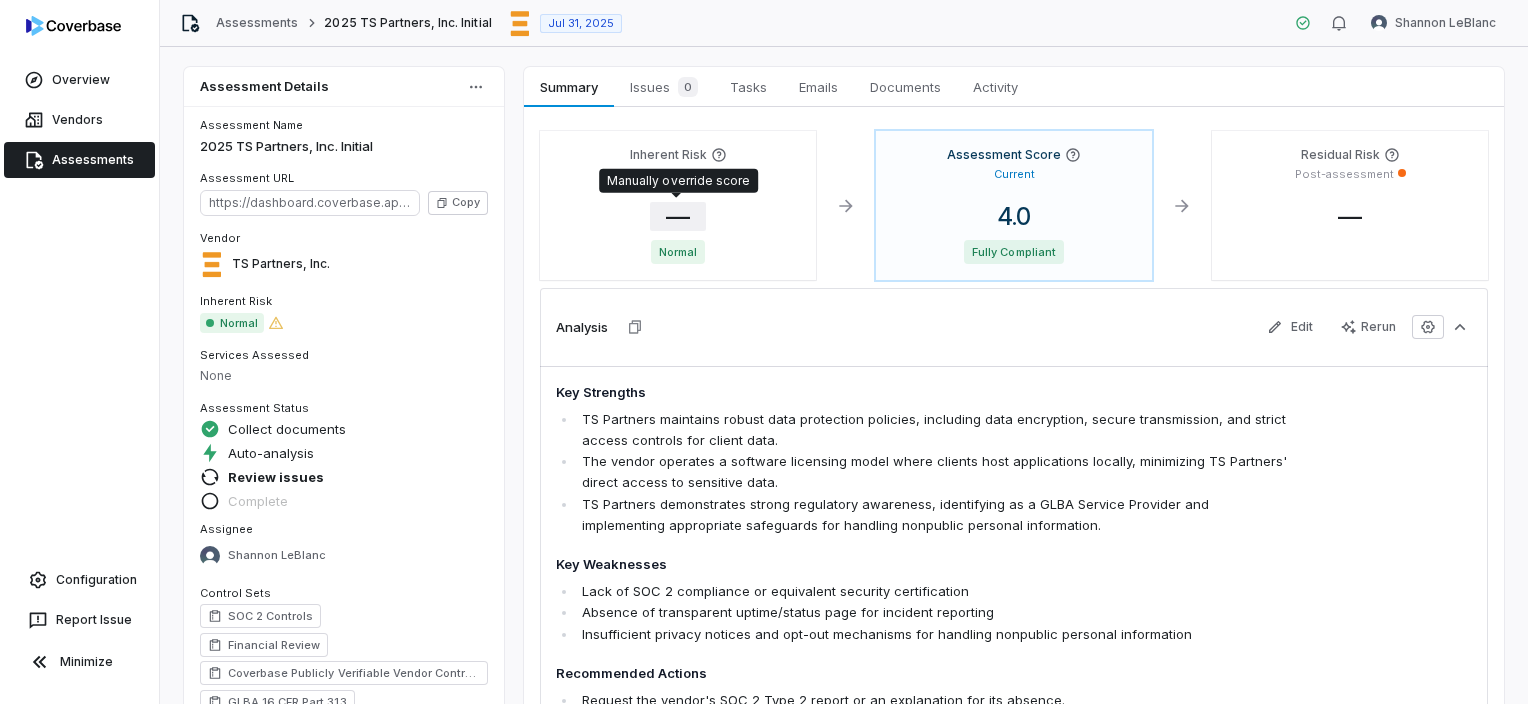click on "—" at bounding box center [678, 216] 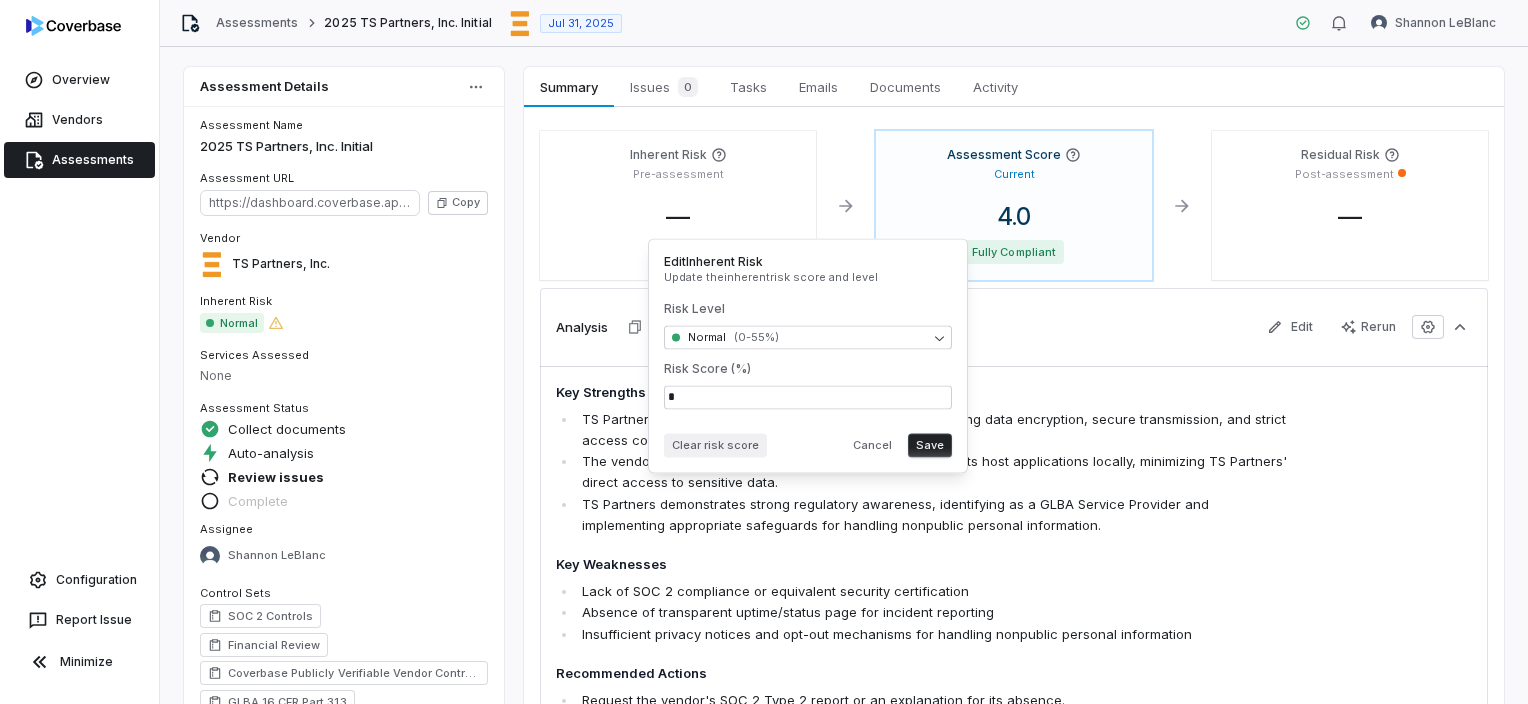 click on "Clear risk score" at bounding box center (715, 445) 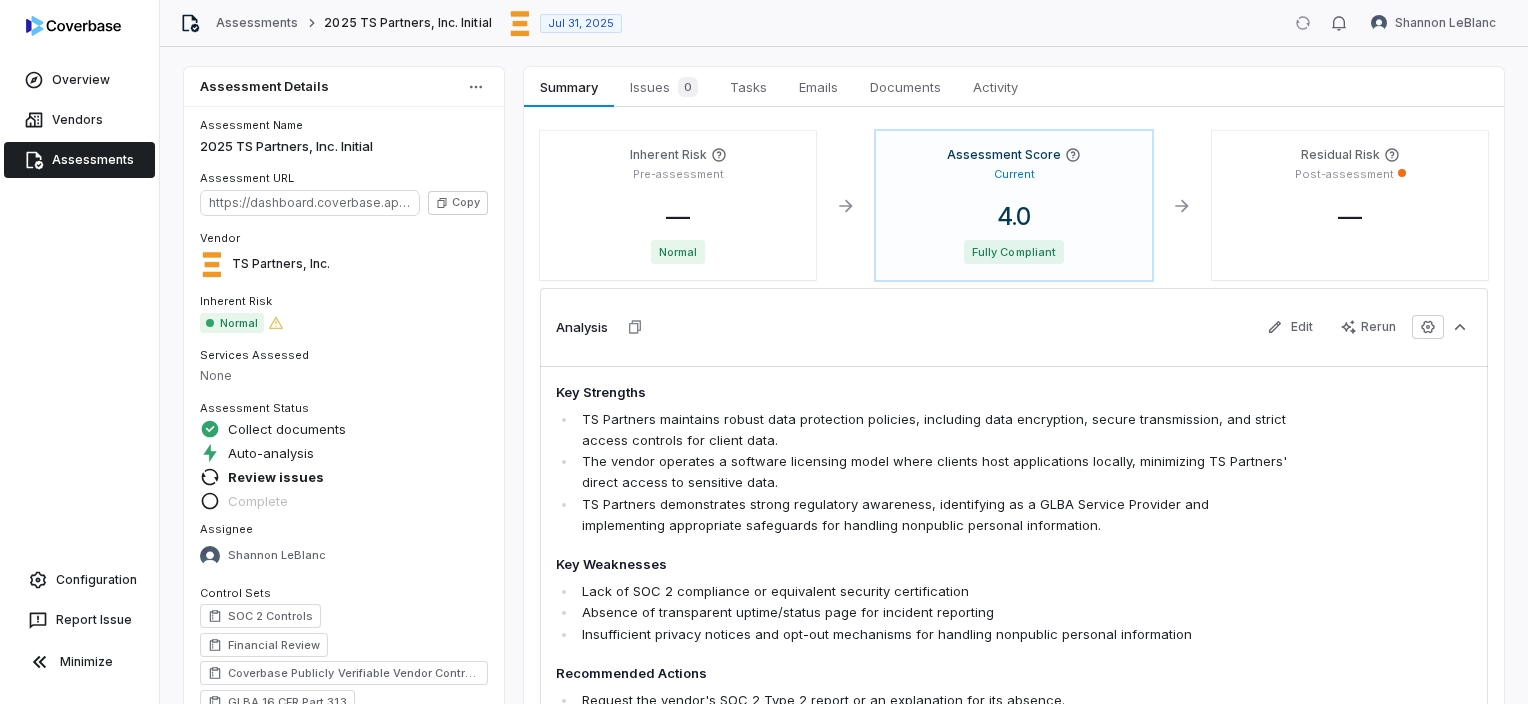 click on "Normal" at bounding box center (678, 252) 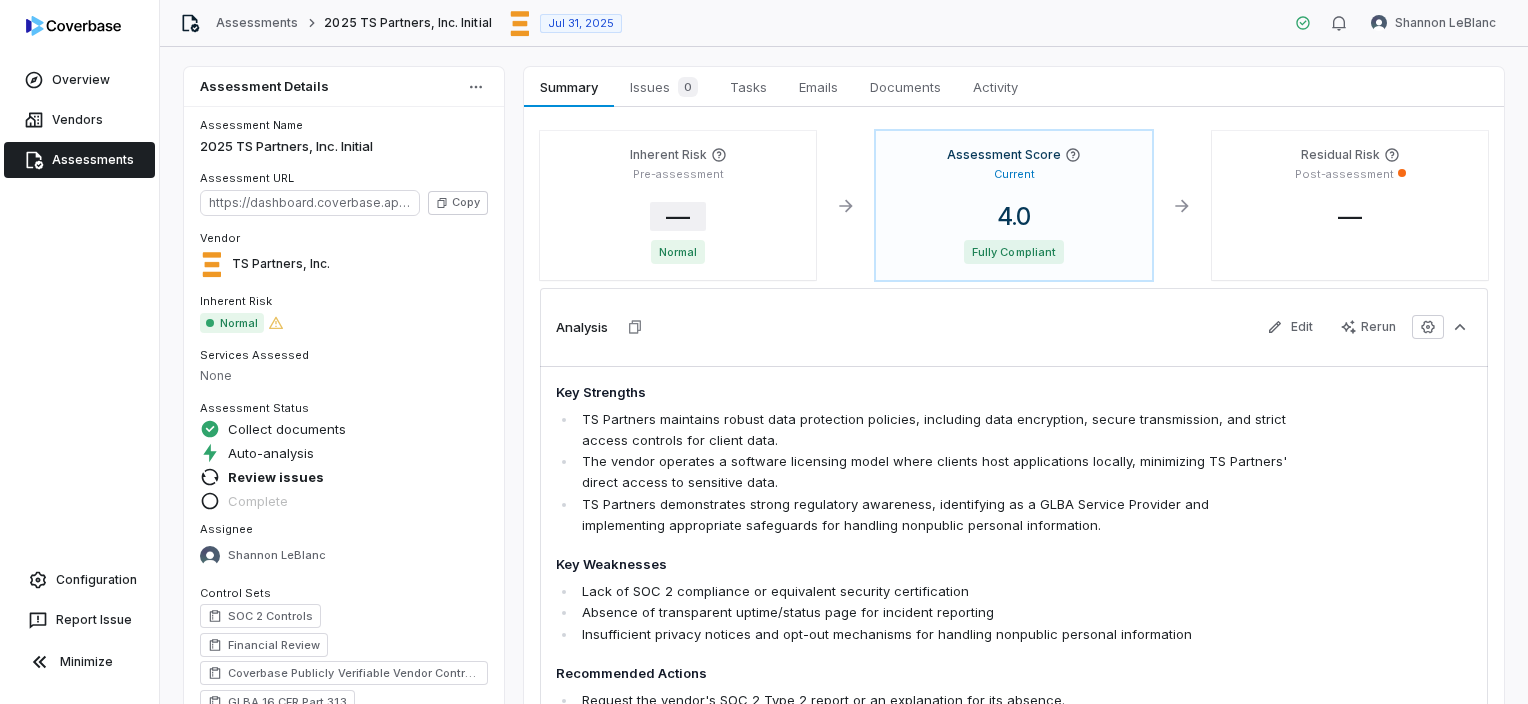 click on "—" at bounding box center (678, 216) 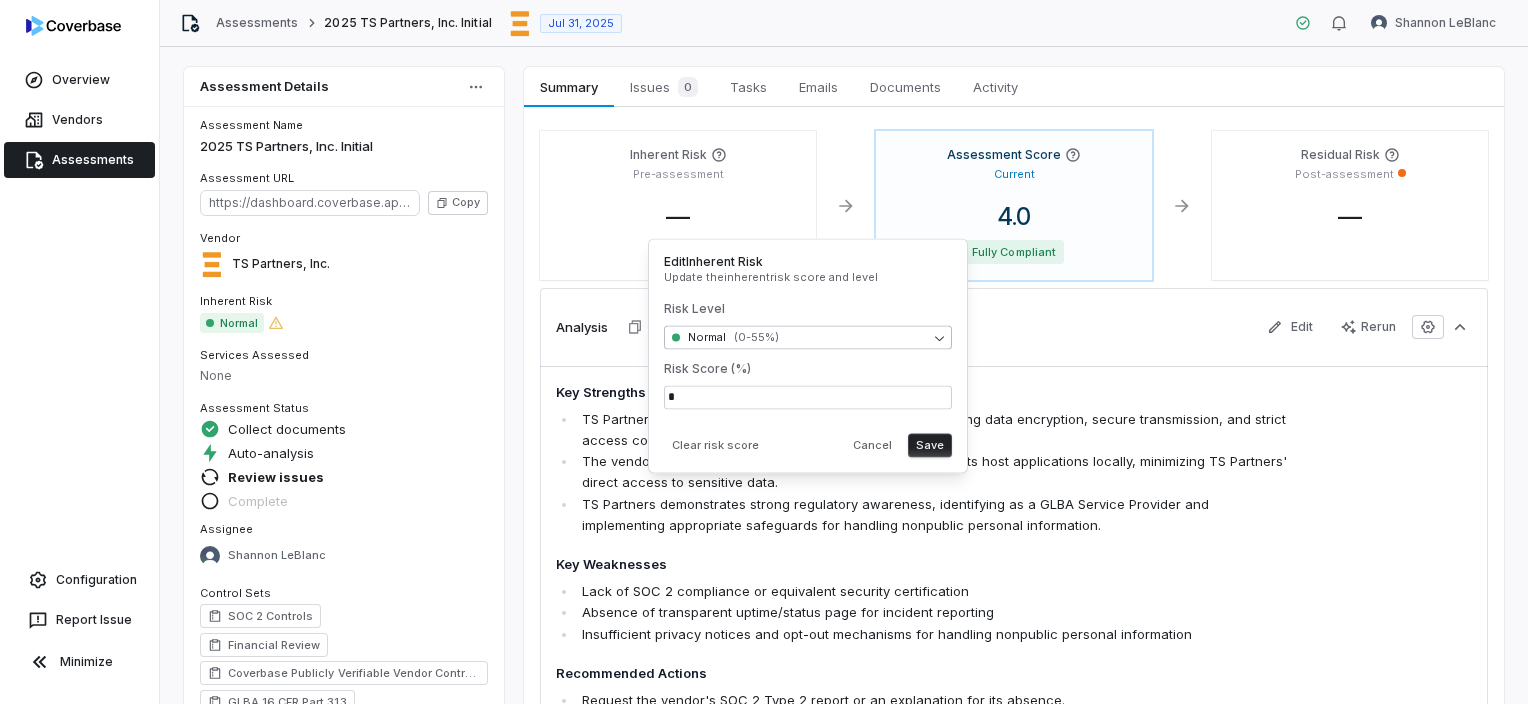 click on "Overview Vendors Assessments Configuration Report Issue Minimize Assessments 2025 TS Partners, Inc. Initial Jul 31, 2025 [FIRST] [LAST] Assessment Details Assessment Name 2025 TS Partners, Inc. Initial Assessment URL  https://dashboard.coverbase.app/assessments/cbqsrw_05a73d6f9f404dc2b4329e125d4ed9fa Copy Vendor TS Partners, Inc. Inherent Risk Normal Services Assessed None Assessment Status Collect documents Auto-analysis Review issues Complete Assignee [FIRST] [LAST] Control Sets SOC 2 Controls Financial Review Coverbase Publicly Verifiable Vendor Controls GLBA 16 CFR Part 313 Risk Analysts None Next Assessment Next: Jul 31, 2027 ( in 2 years ) Submission Portal Closed View Portal Copy Properties Summary Summary Issues 0 Issues 0 Tasks Tasks Emails Emails Documents Documents Activity Activity Inherent Risk Pre-assessment — Normal Assessment Score Current 4.0 Fully Compliant Residual Risk Post-assessment — Analysis Edit Rerun Key Strengths
Key Weaknesses
1" at bounding box center (764, 352) 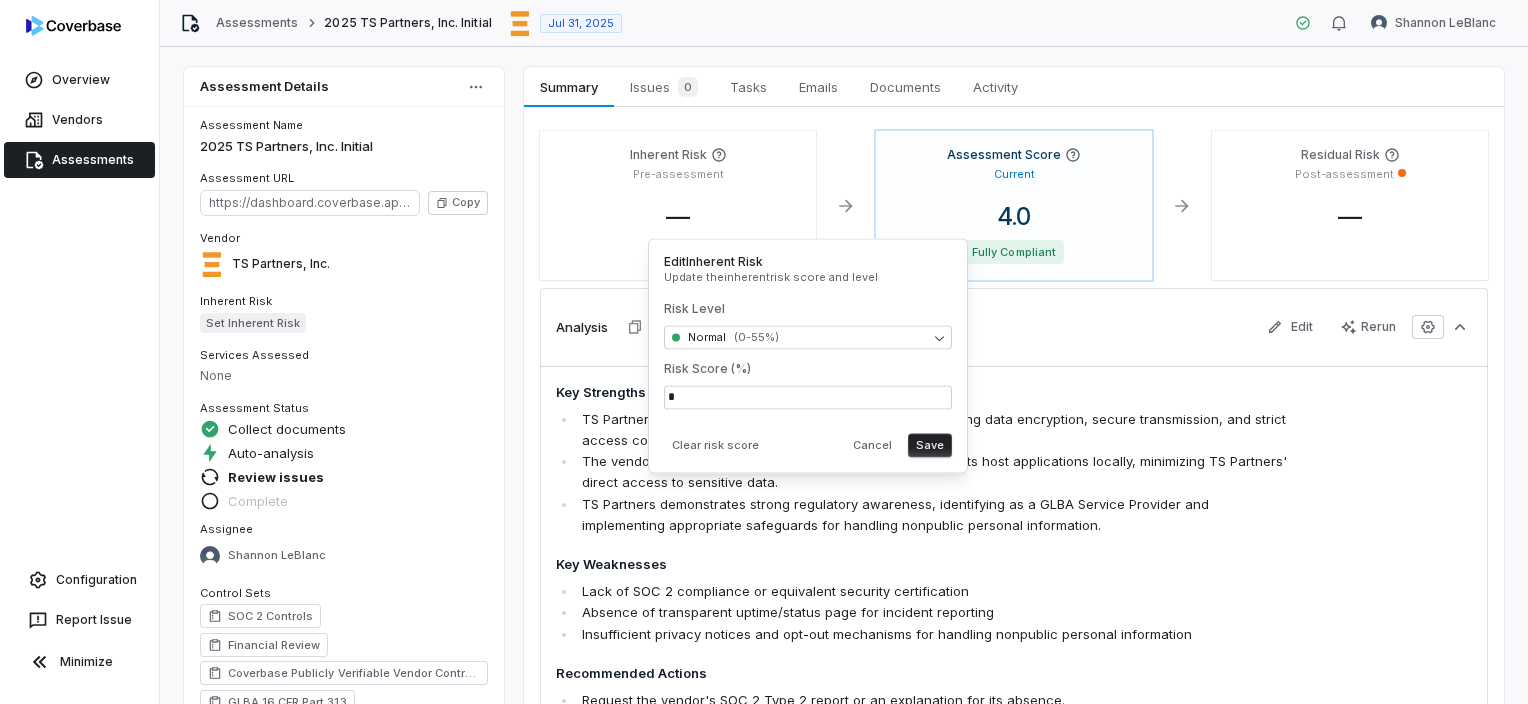 click on "Risk Level Normal ( 0-55 %)" at bounding box center [808, 325] 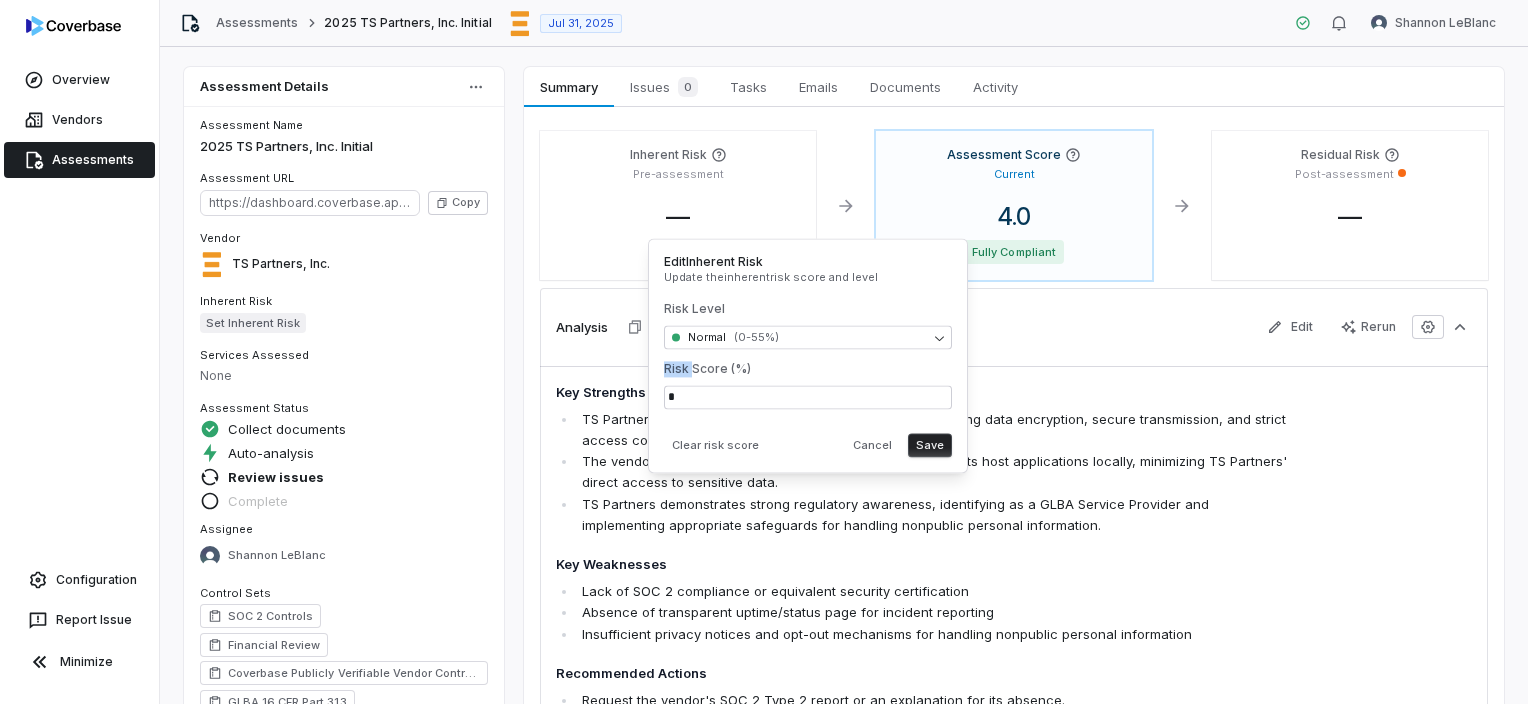 click on "Risk Level Normal ( 0-55 %)" at bounding box center (808, 325) 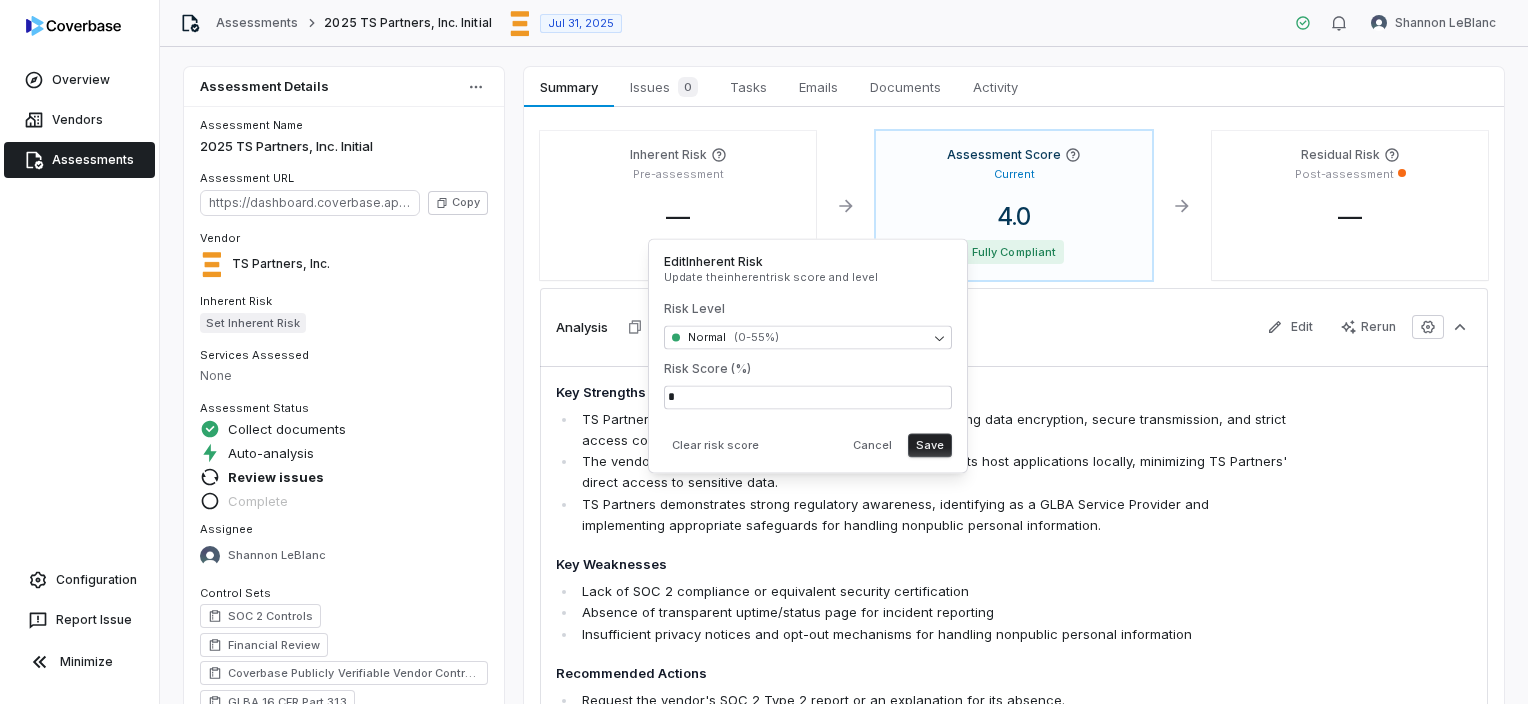 drag, startPoint x: 769, startPoint y: 324, endPoint x: 760, endPoint y: 350, distance: 27.513634 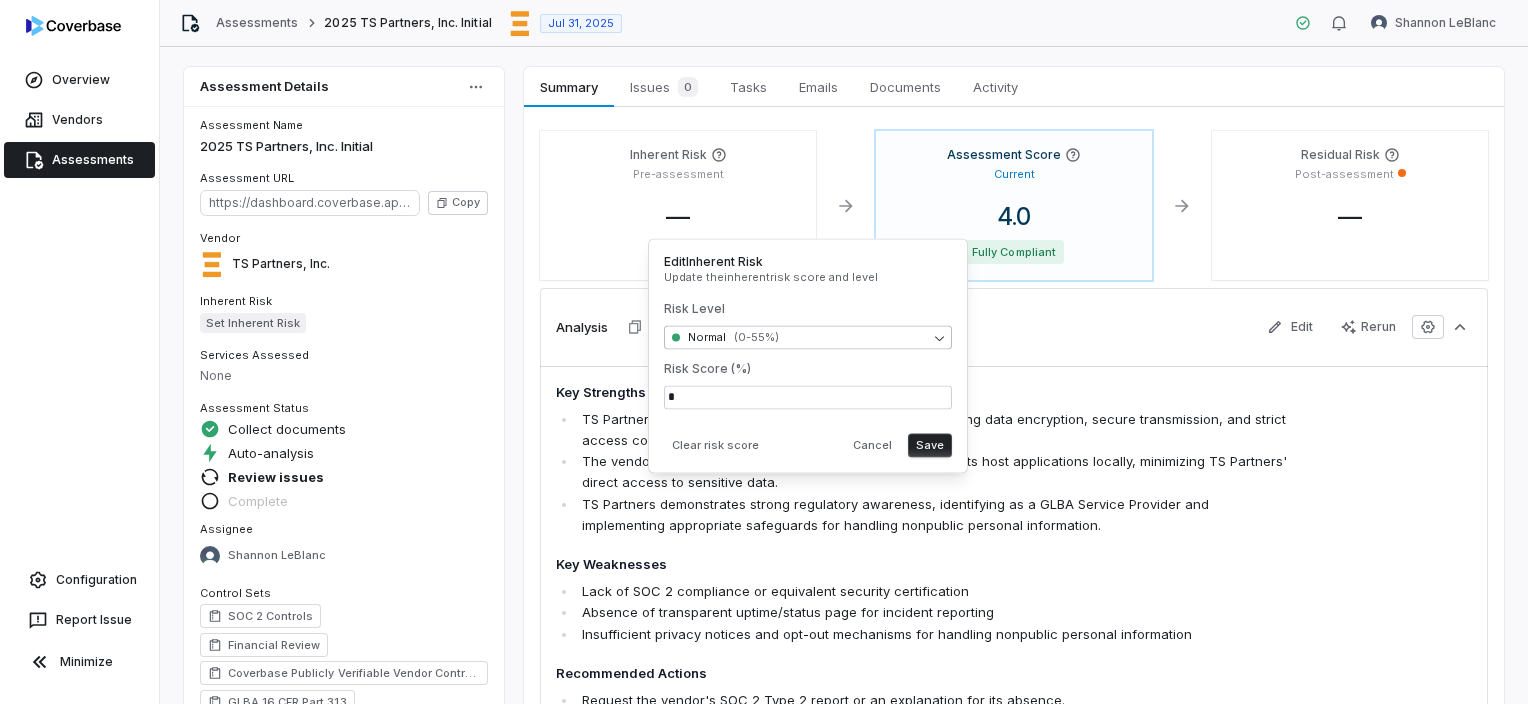 click on "Overview Vendors Assessments Configuration Report Issue Minimize Assessments 2025 TS Partners, Inc. Initial Jul 31, 2025 [FIRST] [LAST] Assessment Details Assessment Name 2025 TS Partners, Inc. Initial Assessment URL  https://dashboard.coverbase.app/assessments/cbqsrw_05a73d6f9f404dc2b4329e125d4ed9fa Copy Vendor TS Partners, Inc. Inherent Risk Set Inherent Risk Services Assessed None Assessment Status Collect documents Auto-analysis Review issues Complete Assignee [FIRST] [LAST] Control Sets SOC 2 Controls Financial Review Coverbase Publicly Verifiable Vendor Controls GLBA 16 CFR Part 313 Risk Analysts None Next Assessment Next: Jul 31, 2027 ( in 2 years ) Submission Portal Closed View Portal Copy Properties Summary Summary Issues 0 Issues 0 Tasks Tasks Emails Emails Documents Documents Activity Activity Inherent Risk Pre-assessment — Assessment Score Current 4.0 Fully Compliant Residual Risk Post-assessment — Analysis Edit Rerun Key Strengths
Key Weaknesses" at bounding box center (764, 352) 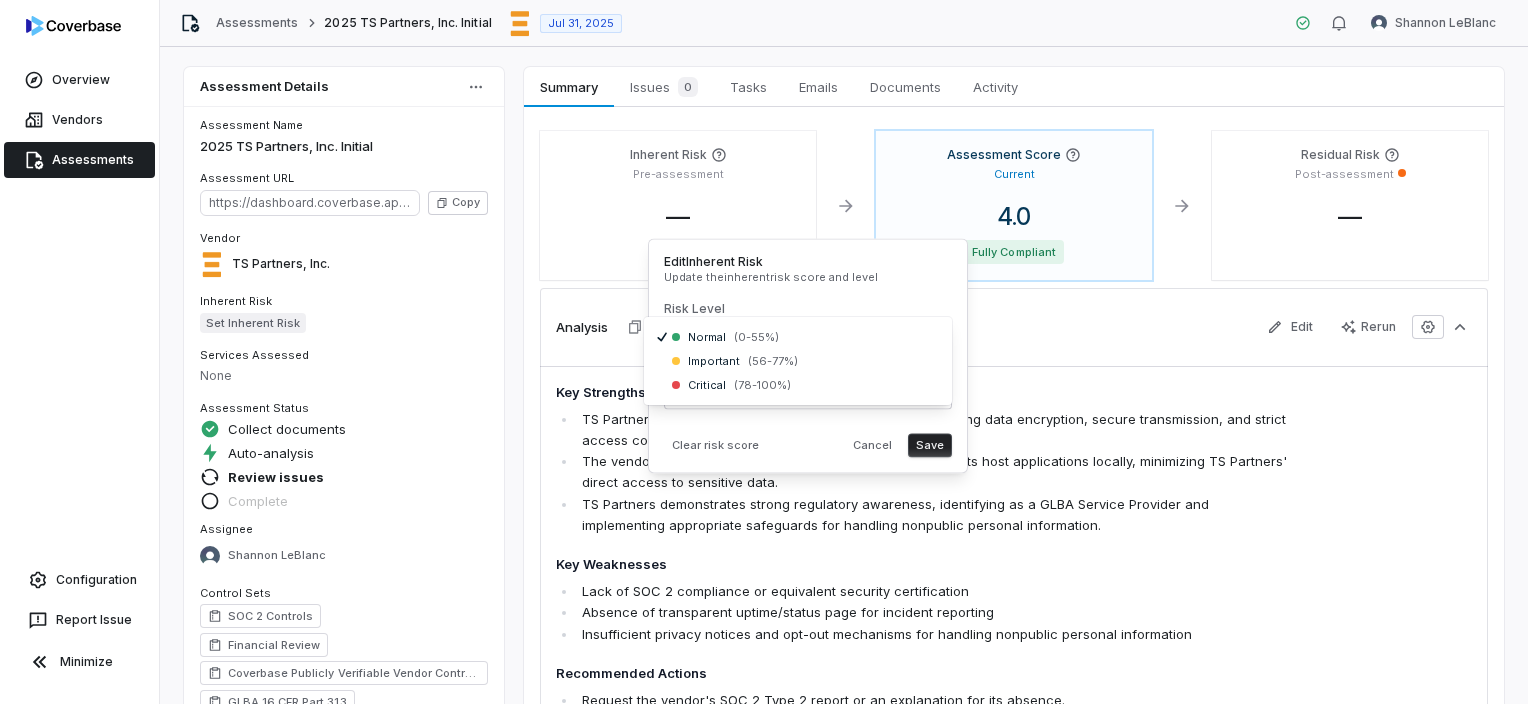 click on "Overview Vendors Assessments Configuration Report Issue Minimize Assessments 2025 TS Partners, Inc. Initial Jul 31, 2025 [FIRST] [LAST] Assessment Details Assessment Name 2025 TS Partners, Inc. Initial Assessment URL  https://dashboard.coverbase.app/assessments/cbqsrw_05a73d6f9f404dc2b4329e125d4ed9fa Copy Vendor TS Partners, Inc. Inherent Risk Set Inherent Risk Services Assessed None Assessment Status Collect documents Auto-analysis Review issues Complete Assignee [FIRST] [LAST] Control Sets SOC 2 Controls Financial Review Coverbase Publicly Verifiable Vendor Controls GLBA 16 CFR Part 313 Risk Analysts None Next Assessment Next: Jul 31, 2027 ( in 2 years ) Submission Portal Closed View Portal Copy Properties Summary Summary Issues 0 Issues 0 Tasks Tasks Emails Emails Documents Documents Activity Activity Inherent Risk Pre-assessment — Assessment Score Current 4.0 Fully Compliant Residual Risk Post-assessment — Analysis Edit Rerun Key Strengths
Key Weaknesses" at bounding box center (764, 352) 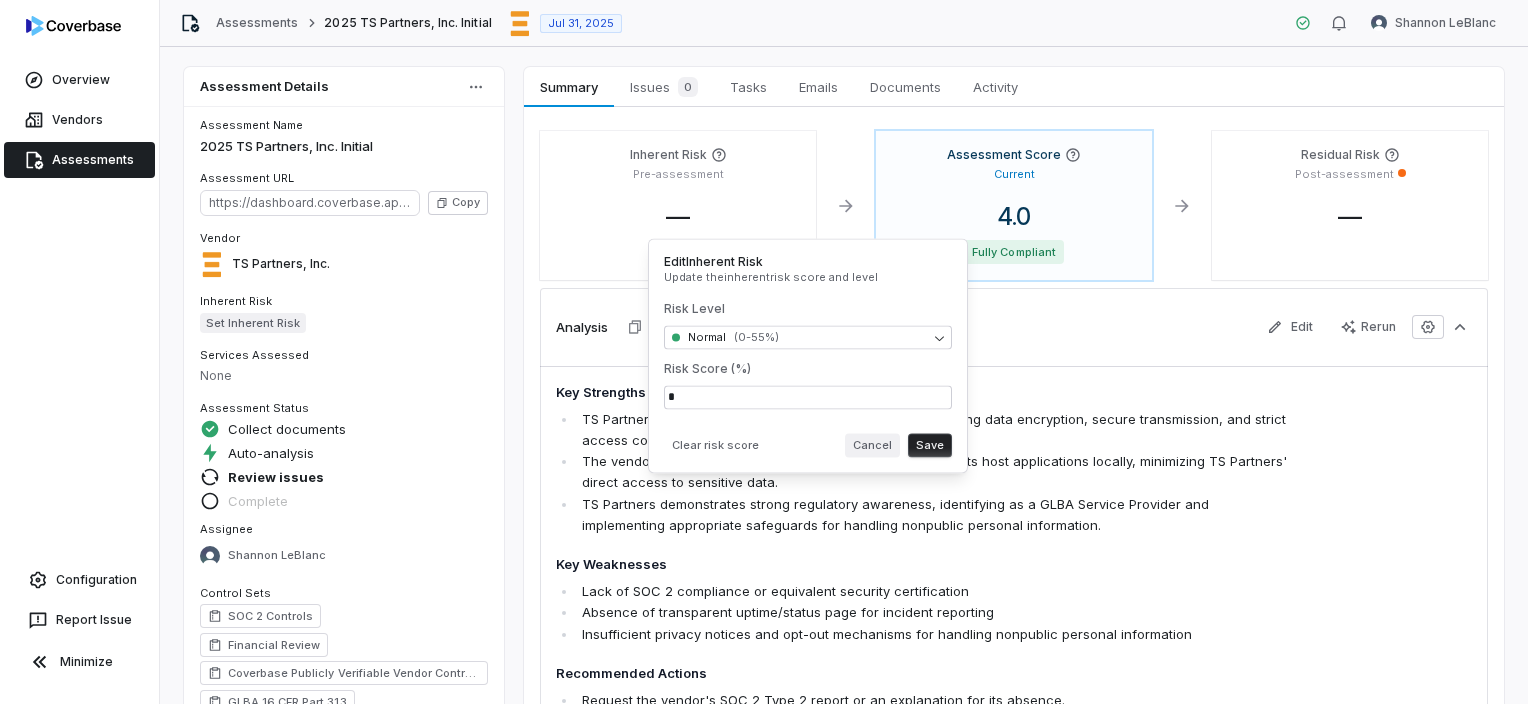 click on "Cancel" at bounding box center [872, 445] 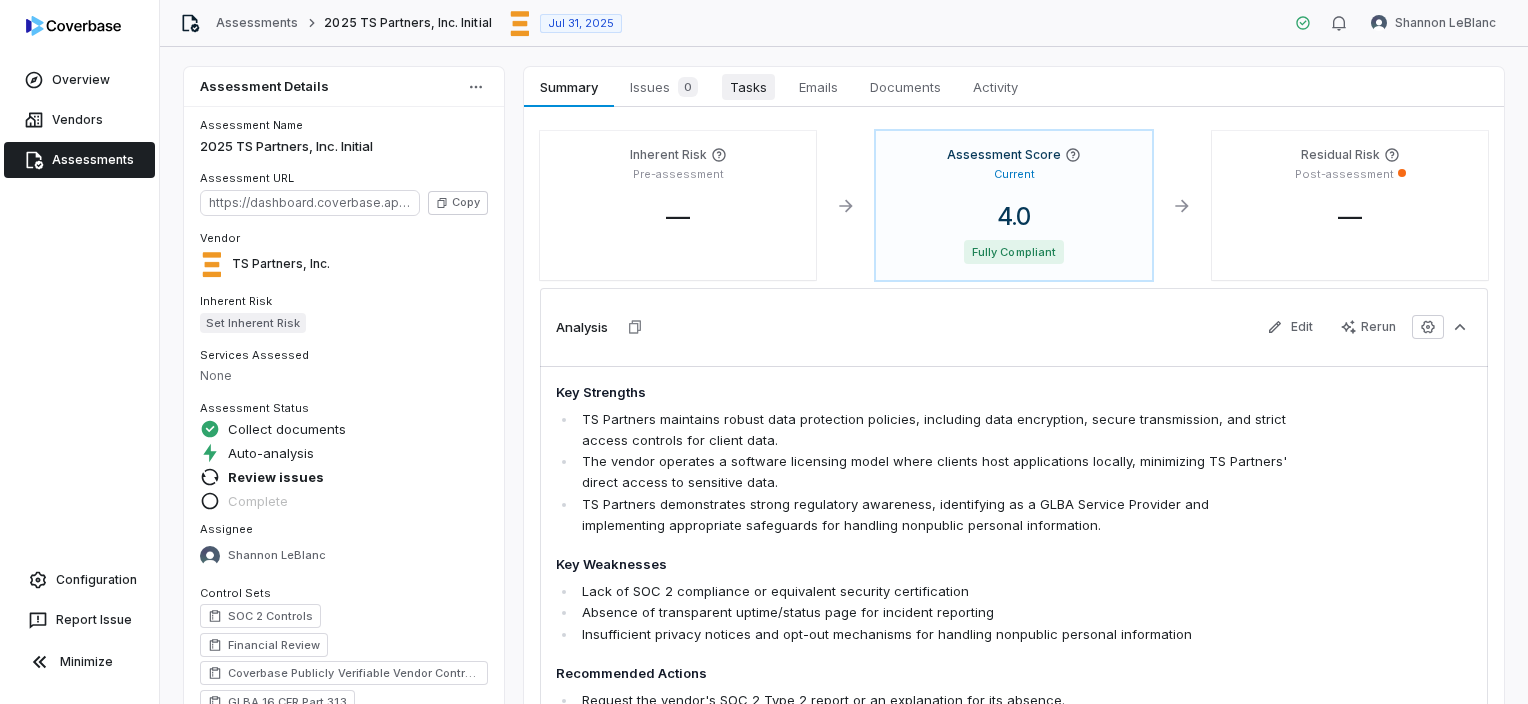 click on "Tasks" at bounding box center (748, 87) 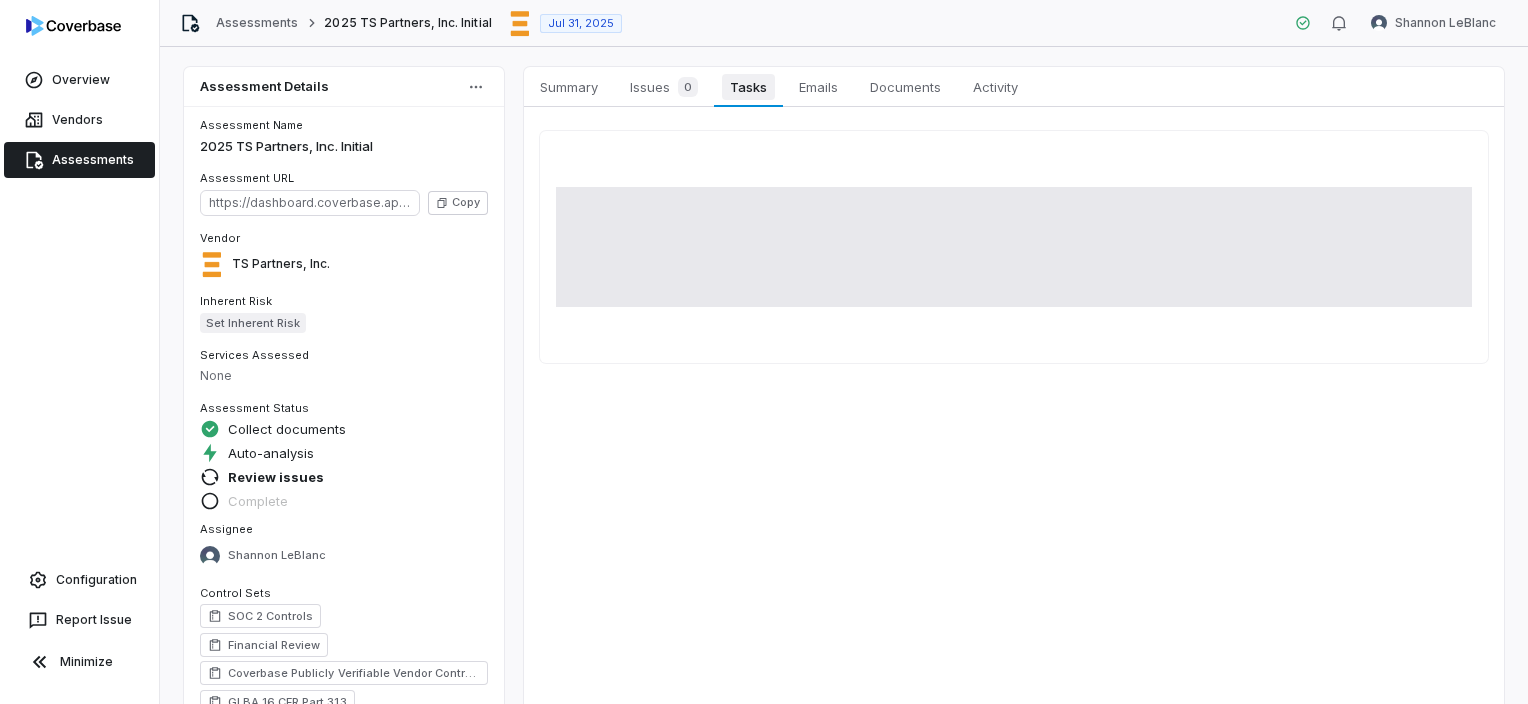 click on "Tasks" at bounding box center (748, 87) 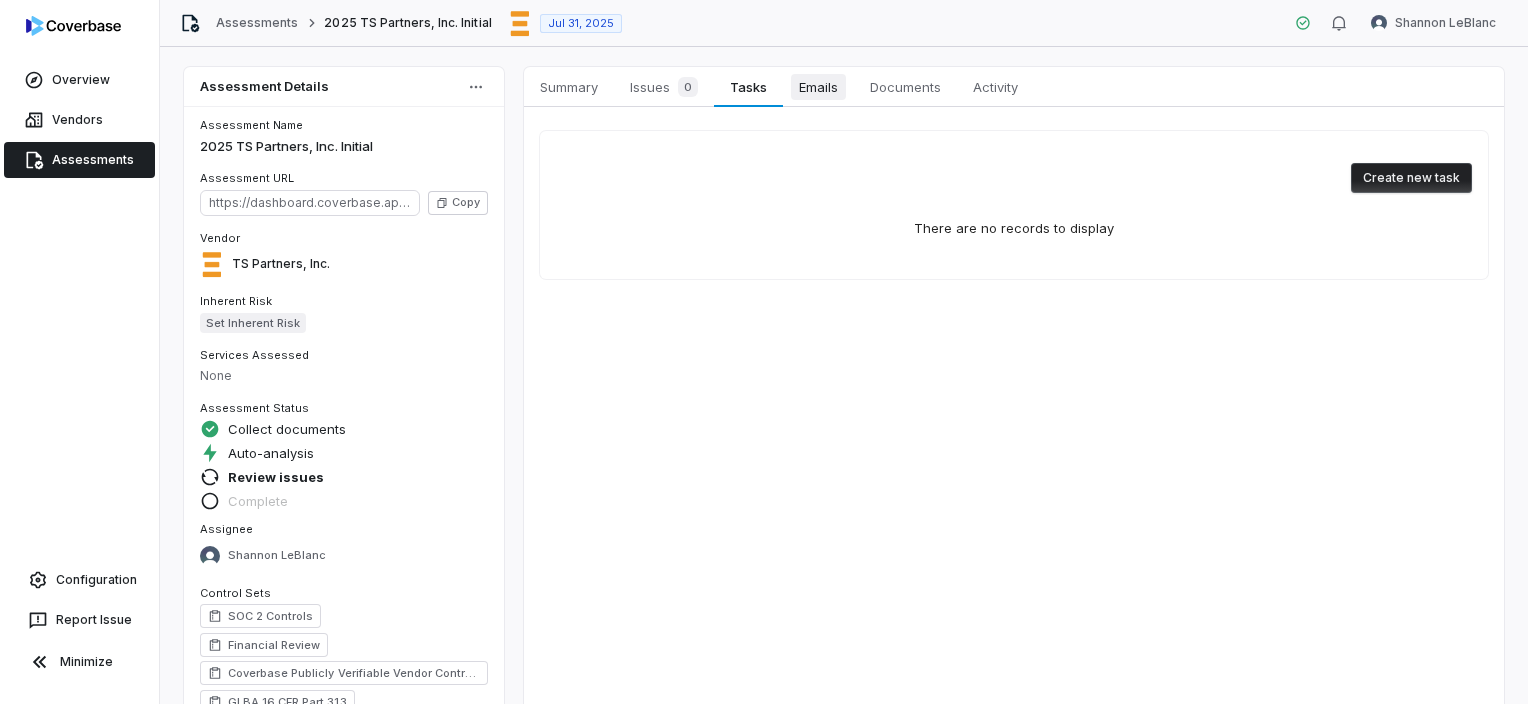 click on "Emails" at bounding box center [818, 87] 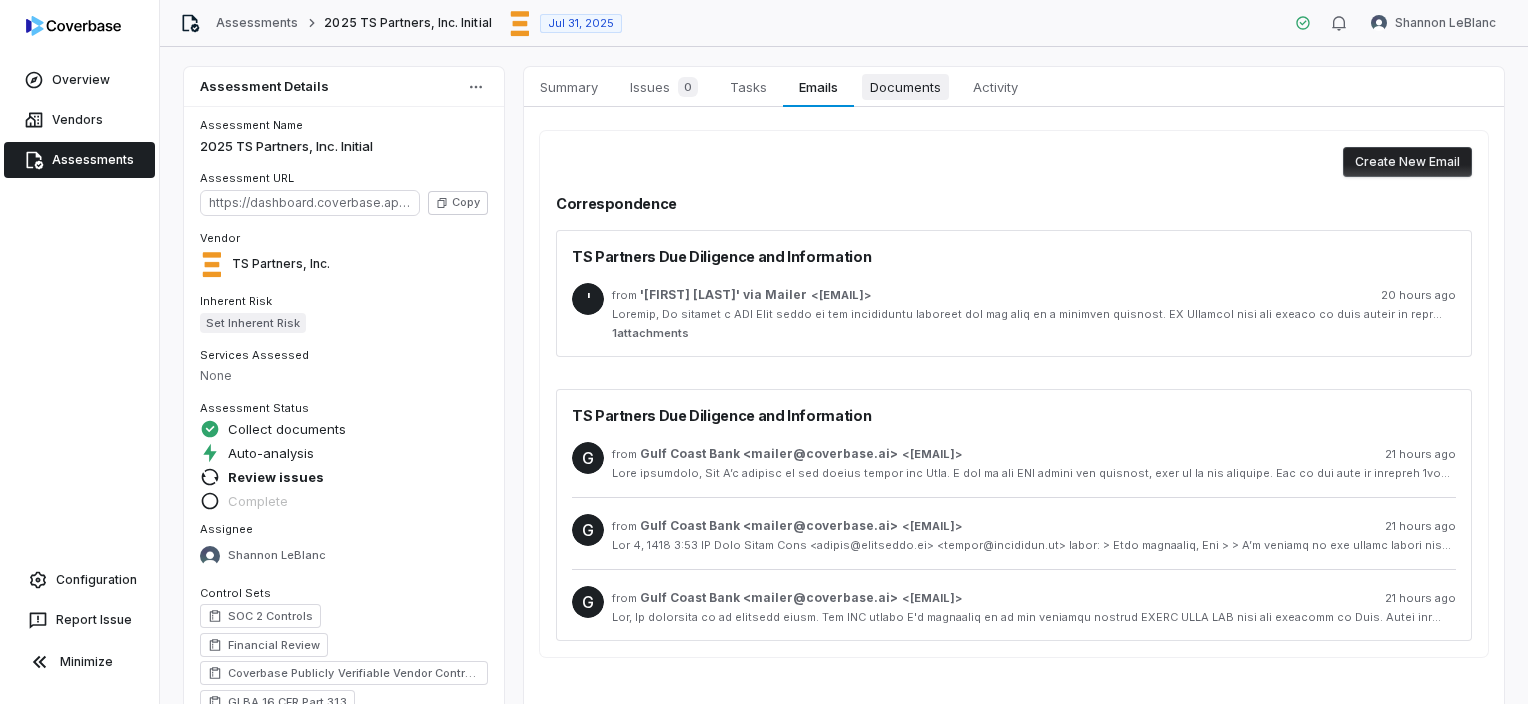click on "Documents" at bounding box center (905, 87) 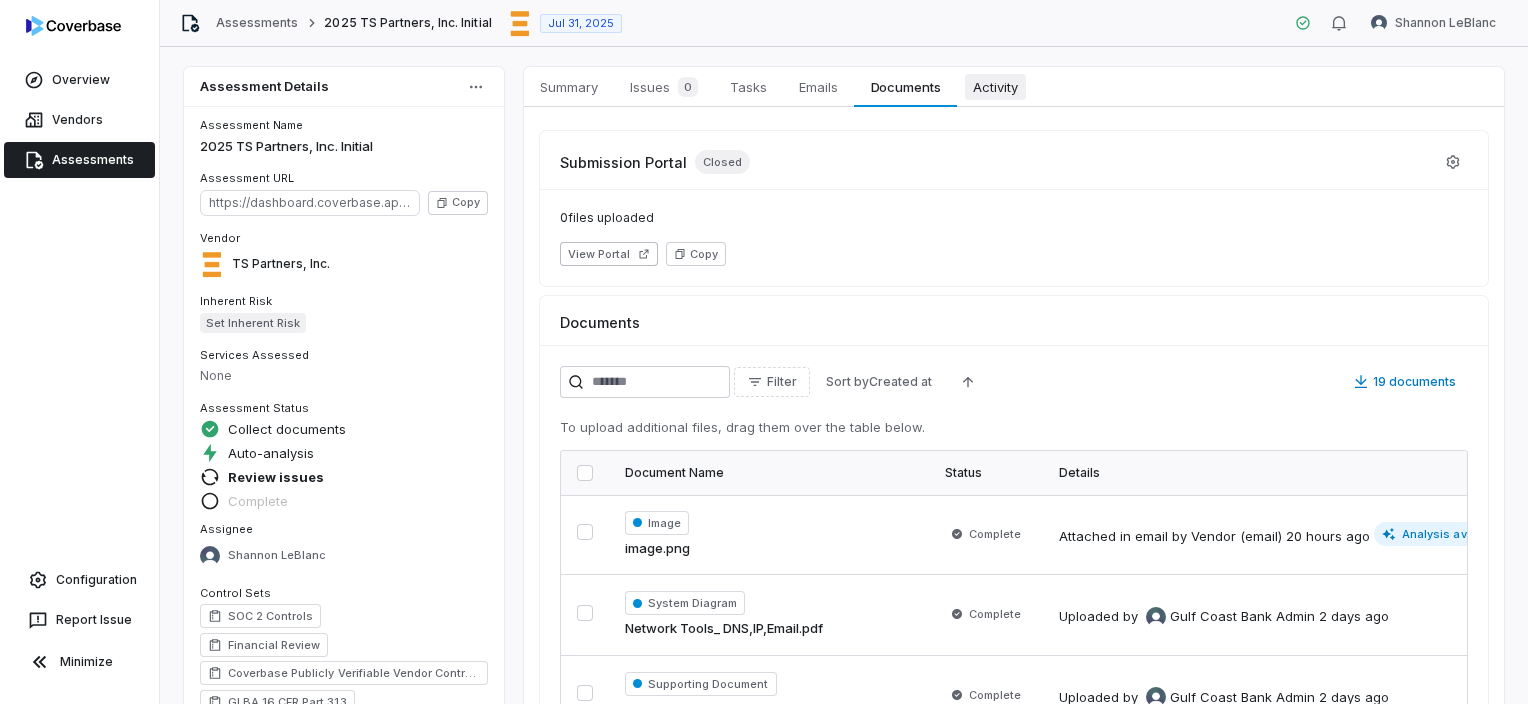 click on "Activity" at bounding box center (995, 87) 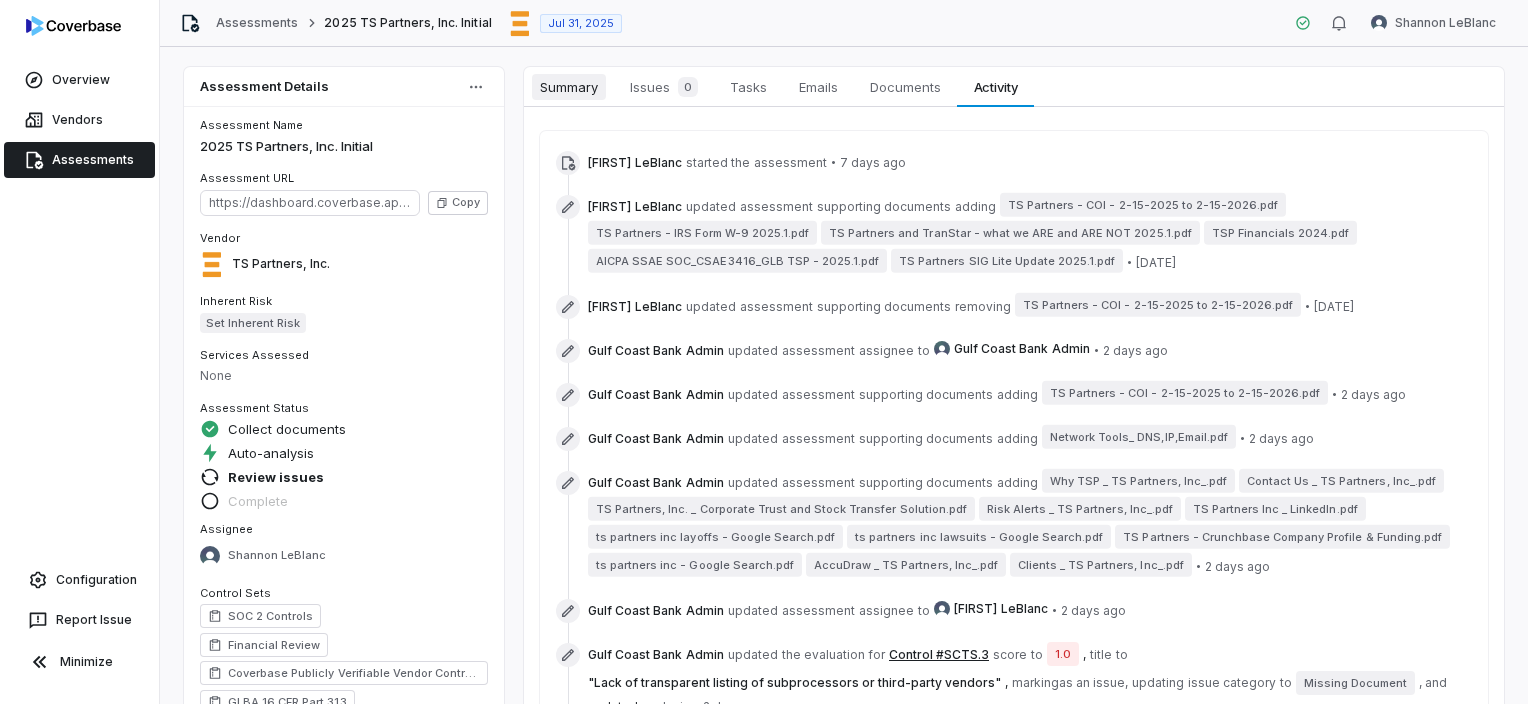 click on "Summary" at bounding box center [569, 87] 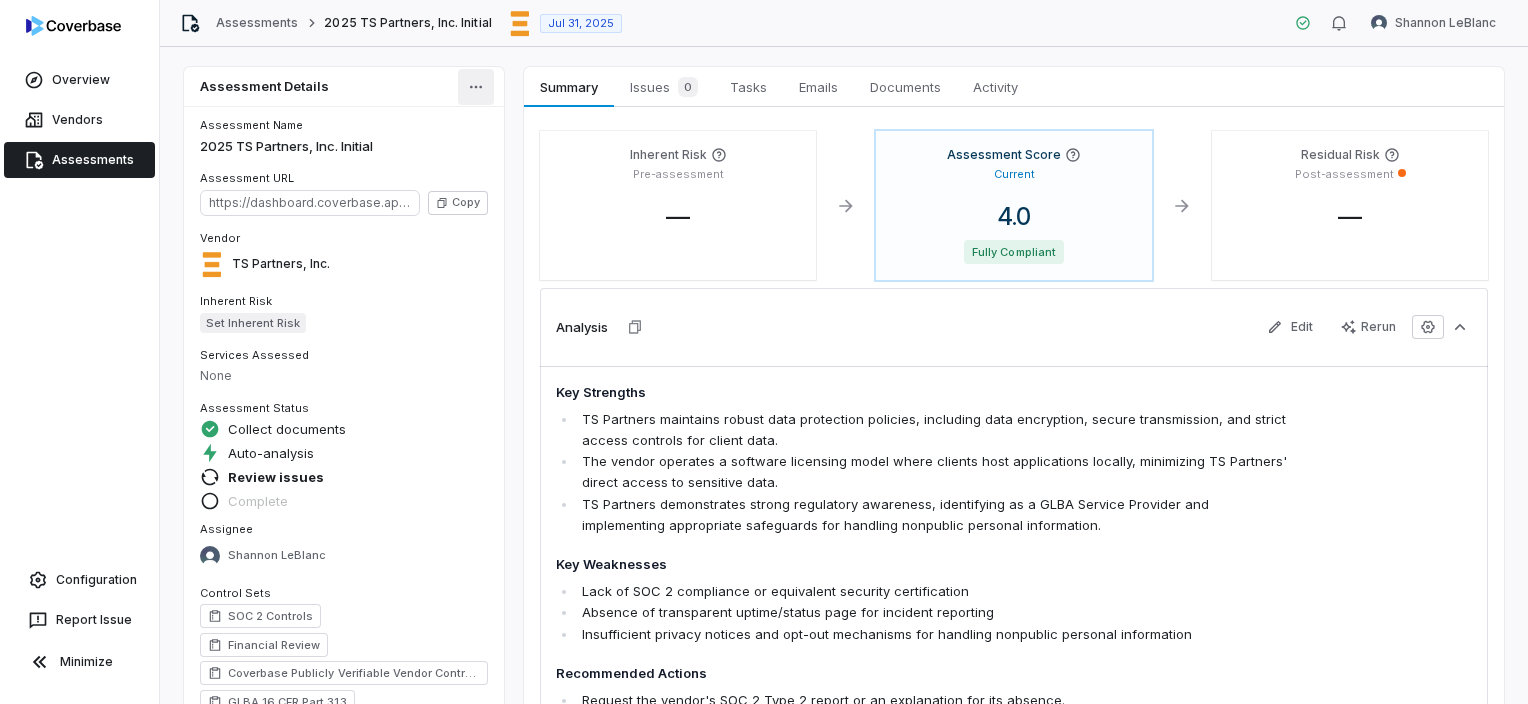 click on "Overview Vendors Assessments Configuration Report Issue Minimize Assessments 2025 TS Partners, Inc. Initial Jul 31, 2025 [FIRST] [LAST] Assessment Details Assessment Name 2025 TS Partners, Inc. Initial Assessment URL  https://dashboard.coverbase.app/assessments/cbqsrw_05a73d6f9f404dc2b4329e125d4ed9fa Copy Vendor TS Partners, Inc. Inherent Risk Set Inherent Risk Services Assessed None Assessment Status Collect documents Auto-analysis Review issues Complete Assignee [FIRST] [LAST] Control Sets SOC 2 Controls Financial Review Coverbase Publicly Verifiable Vendor Controls GLBA 16 CFR Part 313 Risk Analysts None Next Assessment Next: Jul 31, 2027 ( in 2 years ) Submission Portal Closed View Portal Copy Properties Summary Summary Issues 0 Issues 0 Tasks Tasks Emails Emails Documents Documents Activity Activity Inherent Risk Pre-assessment — Assessment Score Current 4.0 Fully Compliant Residual Risk Post-assessment — Analysis Edit Rerun Key Strengths
Key Weaknesses" at bounding box center (764, 352) 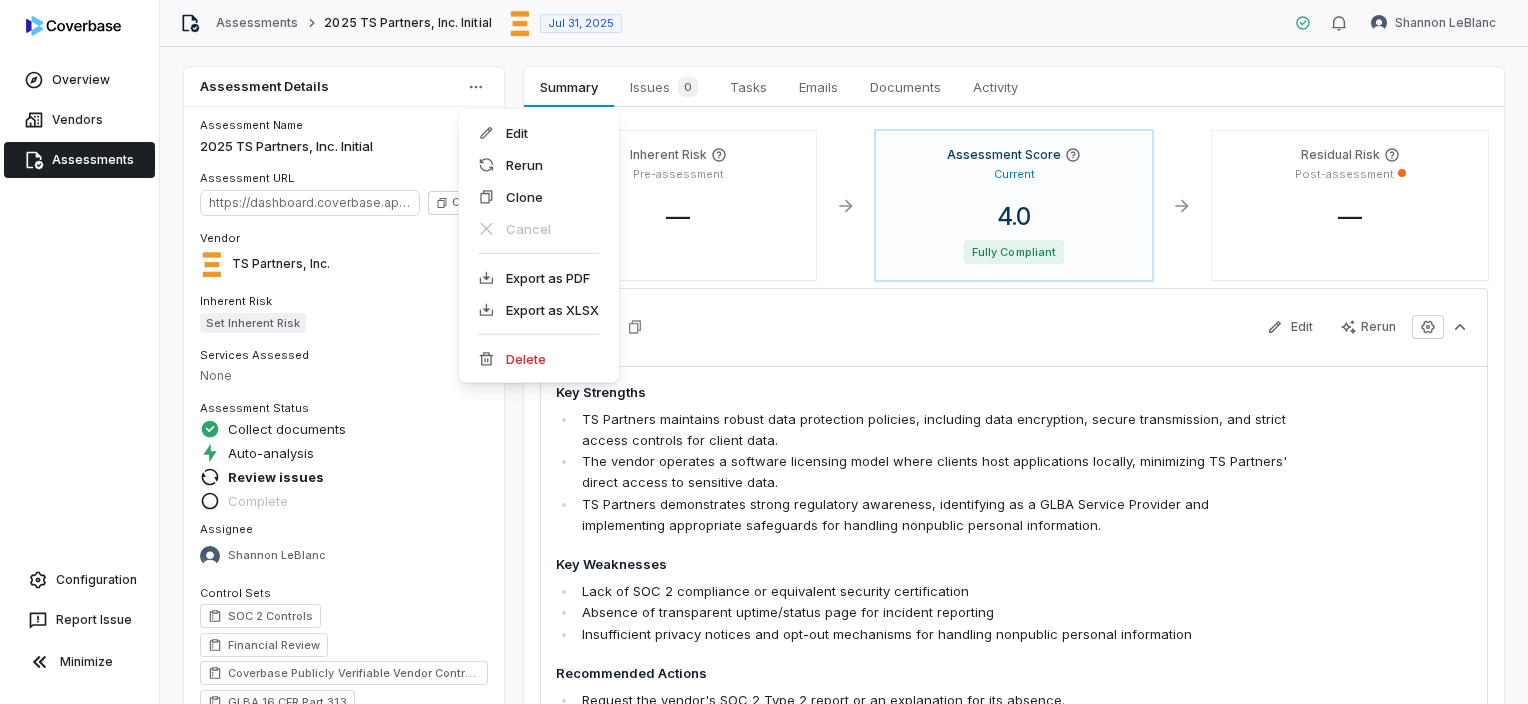 click on "Overview Vendors Assessments Configuration Report Issue Minimize Assessments 2025 TS Partners, Inc. Initial Jul 31, 2025 [FIRST] [LAST] Assessment Details Assessment Name 2025 TS Partners, Inc. Initial Assessment URL  https://dashboard.coverbase.app/assessments/cbqsrw_05a73d6f9f404dc2b4329e125d4ed9fa Copy Vendor TS Partners, Inc. Inherent Risk Set Inherent Risk Services Assessed None Assessment Status Collect documents Auto-analysis Review issues Complete Assignee [FIRST] [LAST] Control Sets SOC 2 Controls Financial Review Coverbase Publicly Verifiable Vendor Controls GLBA 16 CFR Part 313 Risk Analysts None Next Assessment Next: Jul 31, 2027 ( in 2 years ) Submission Portal Closed View Portal Copy Properties Summary Summary Issues 0 Issues 0 Tasks Tasks Emails Emails Documents Documents Activity Activity Inherent Risk Pre-assessment — Assessment Score Current 4.0 Fully Compliant Residual Risk Post-assessment — Analysis Edit Rerun Key Strengths
Key Weaknesses" at bounding box center (764, 352) 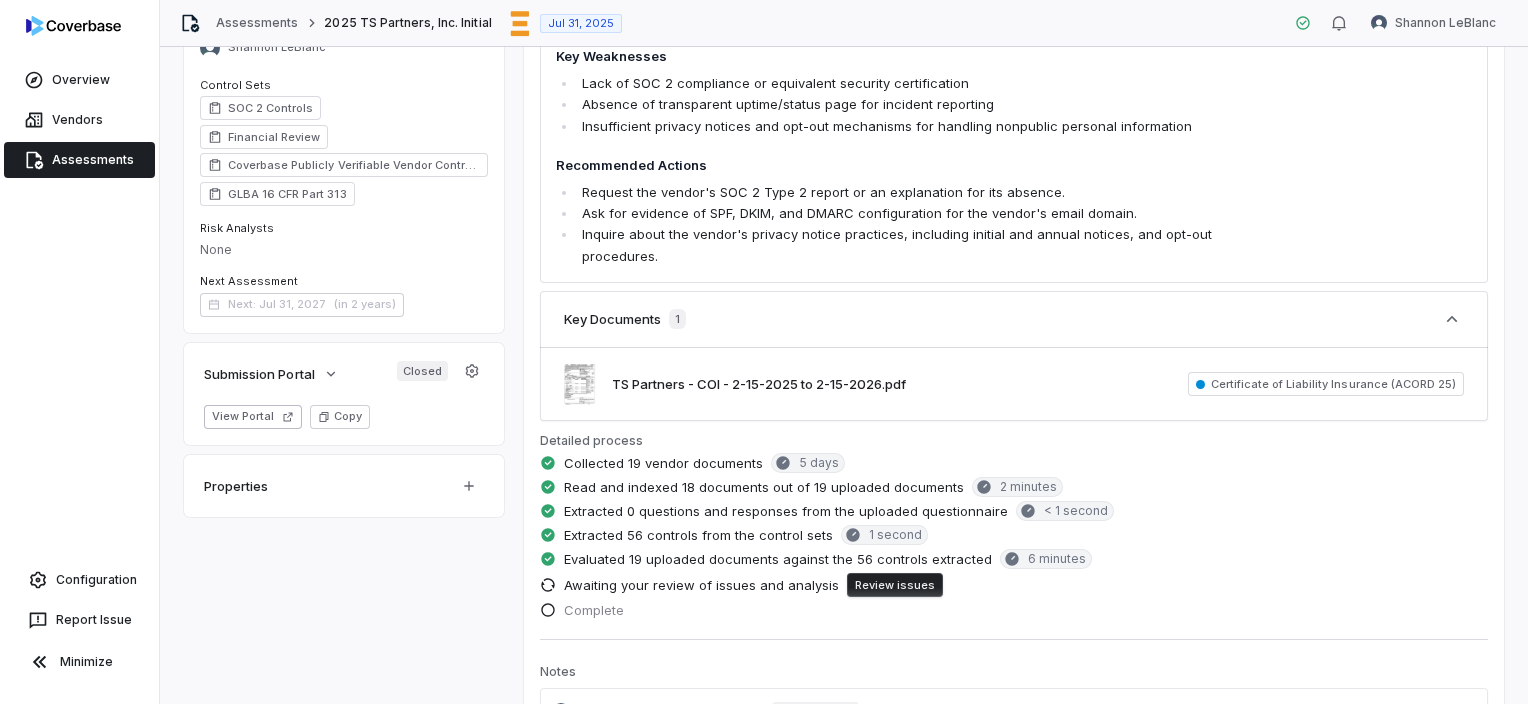 scroll, scrollTop: 700, scrollLeft: 0, axis: vertical 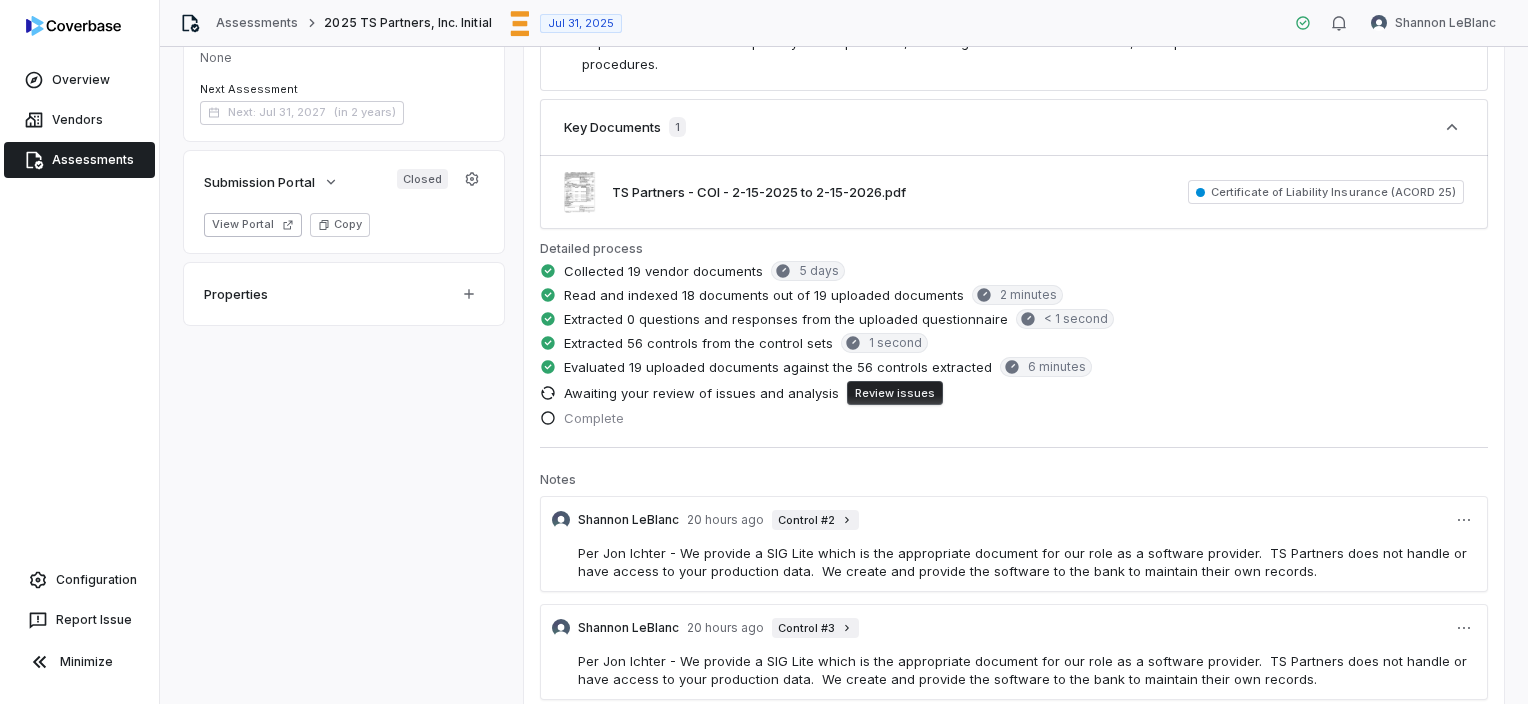click on "Review issues" at bounding box center (895, 393) 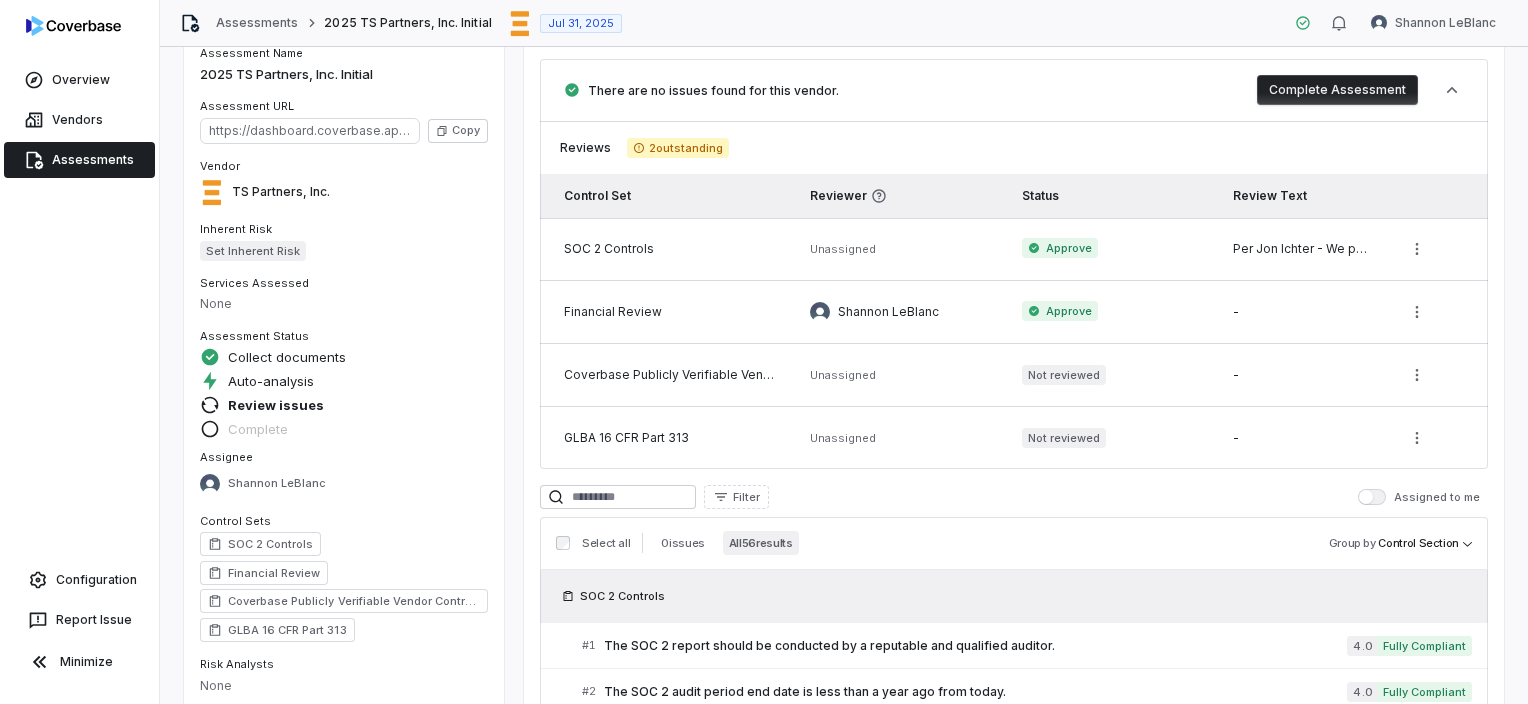 scroll, scrollTop: 0, scrollLeft: 0, axis: both 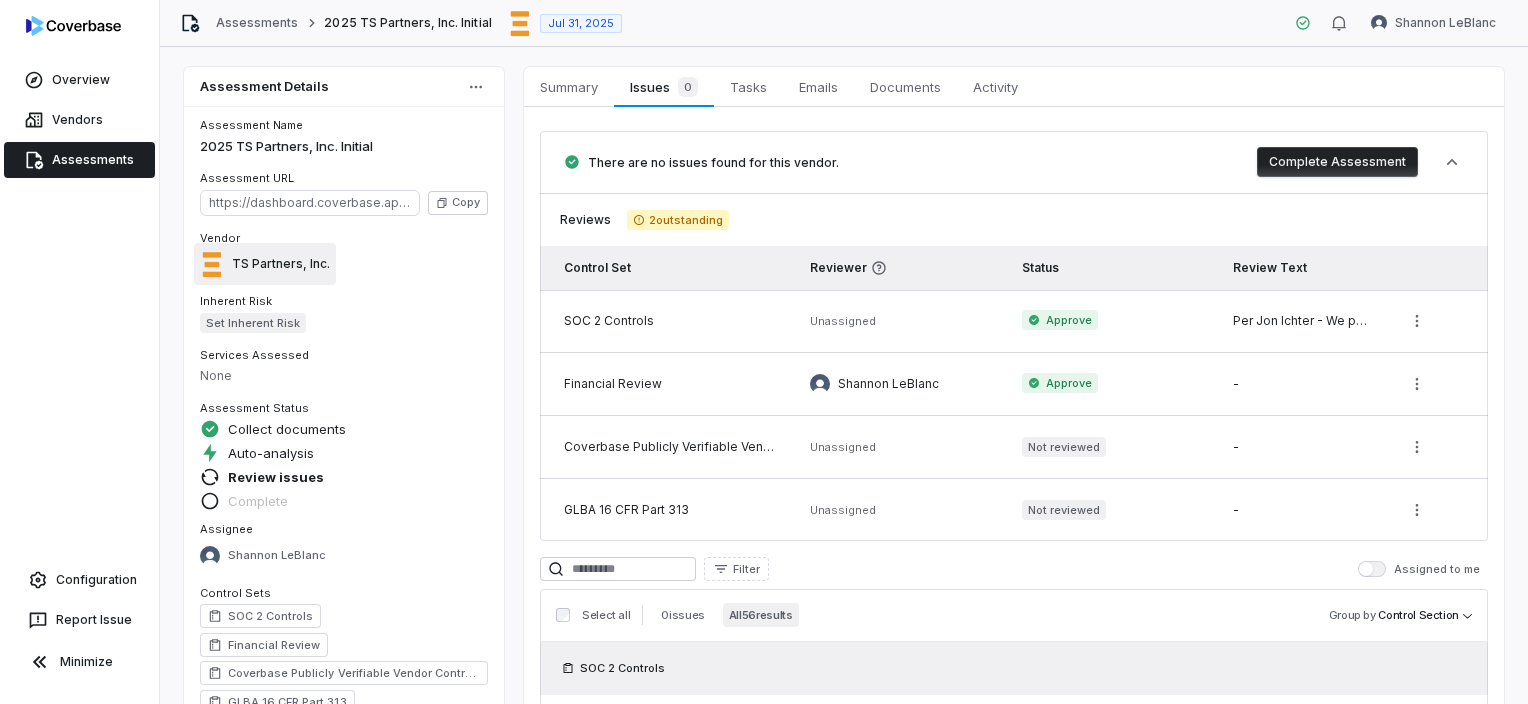 click on "TS Partners, Inc." at bounding box center (265, 263) 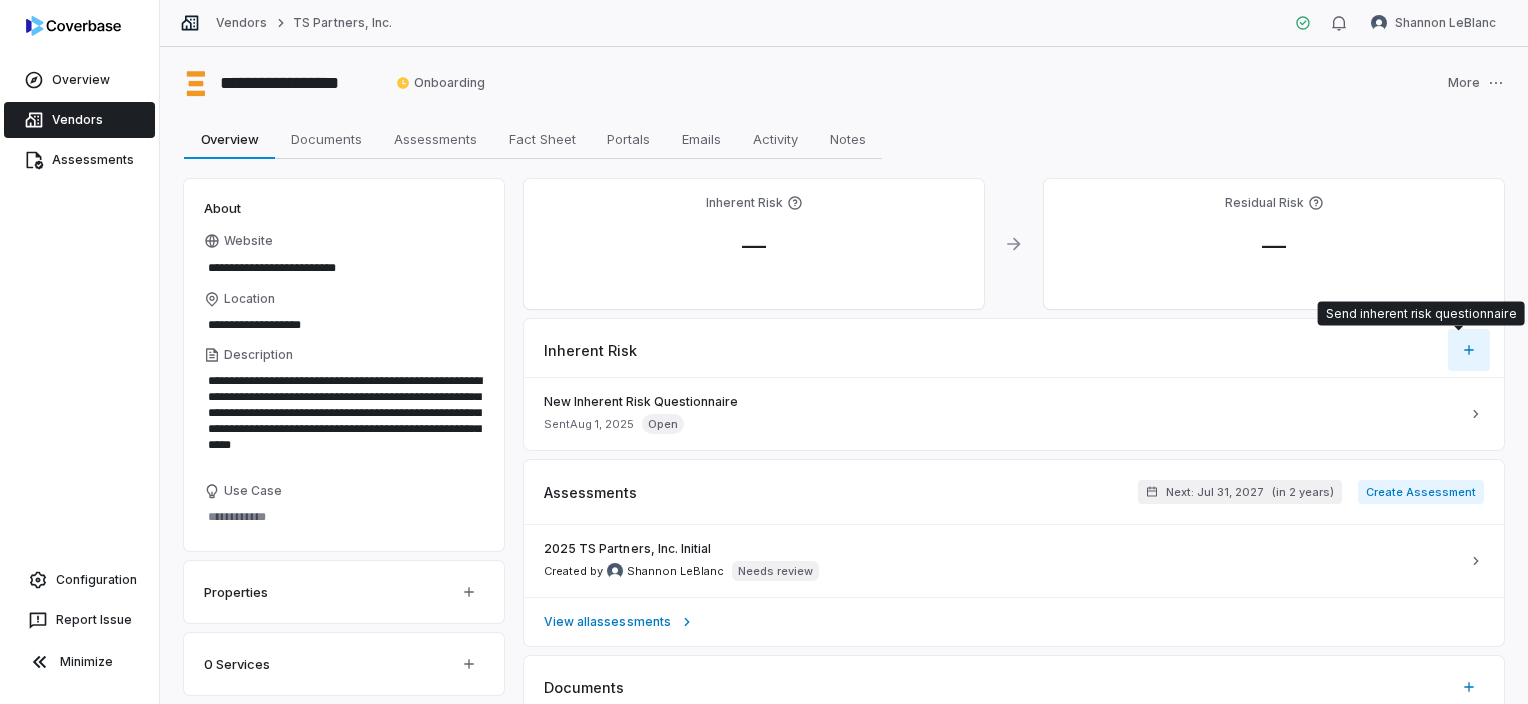 click on "**********" at bounding box center (764, 352) 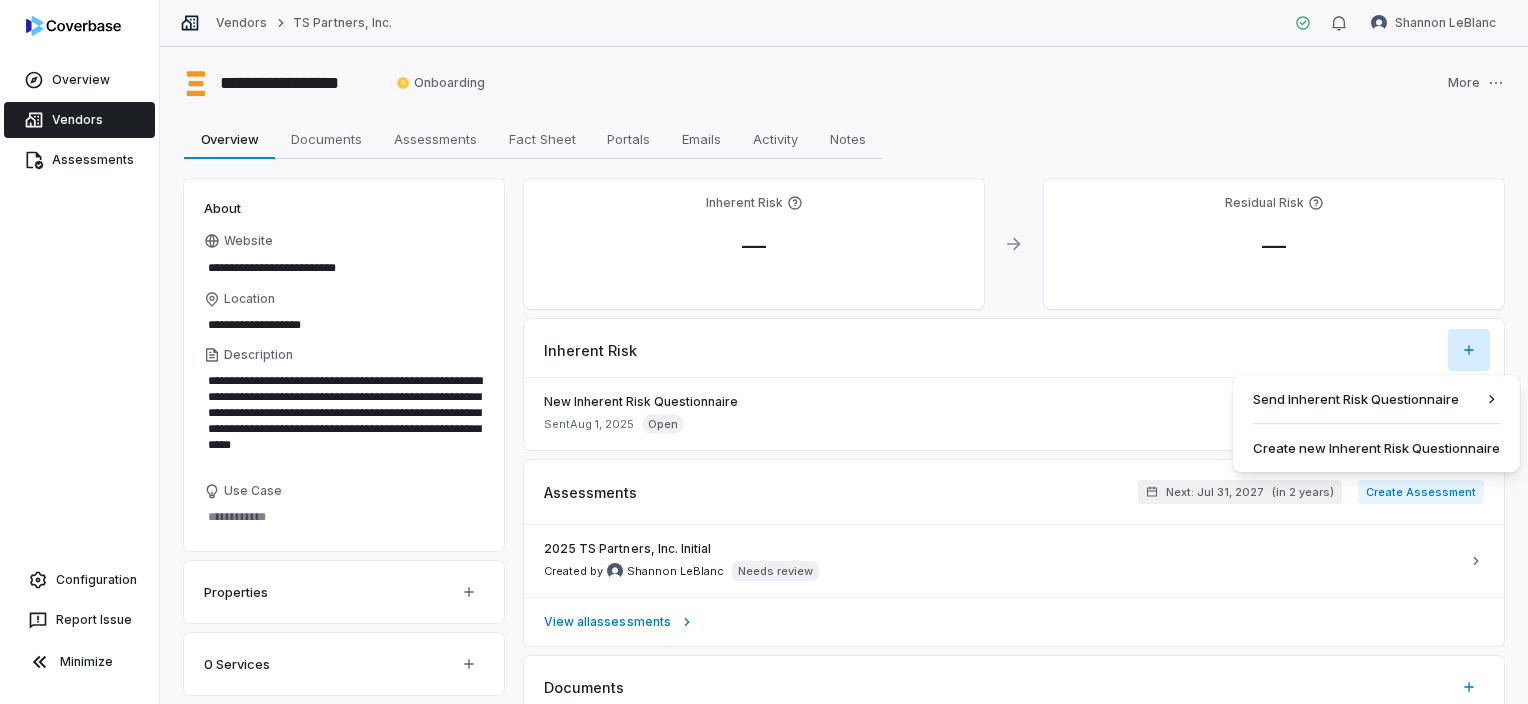 click on "Send Inherent Risk Questionnaire Create new Inherent Risk Questionnaire" at bounding box center (1376, 423) 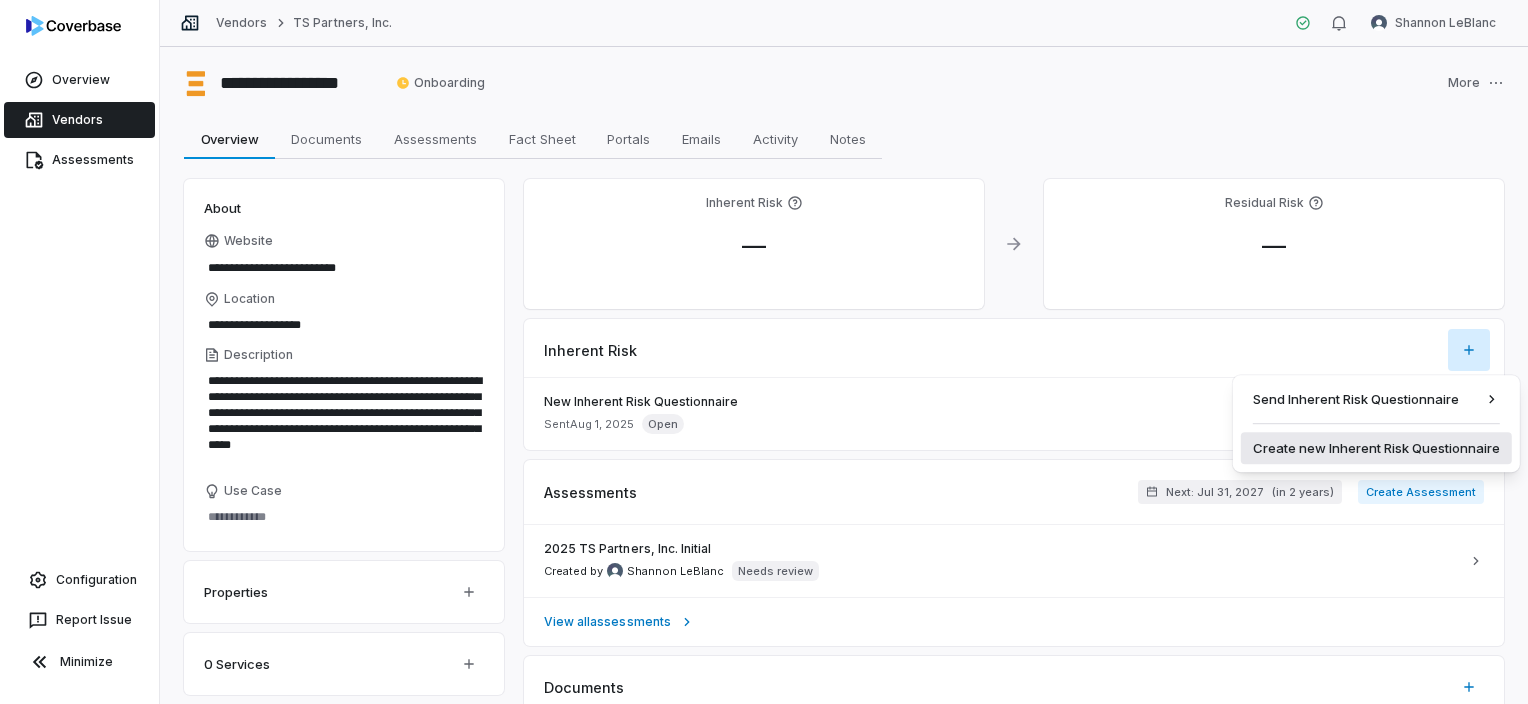 click on "Create new Inherent Risk Questionnaire" at bounding box center [1376, 448] 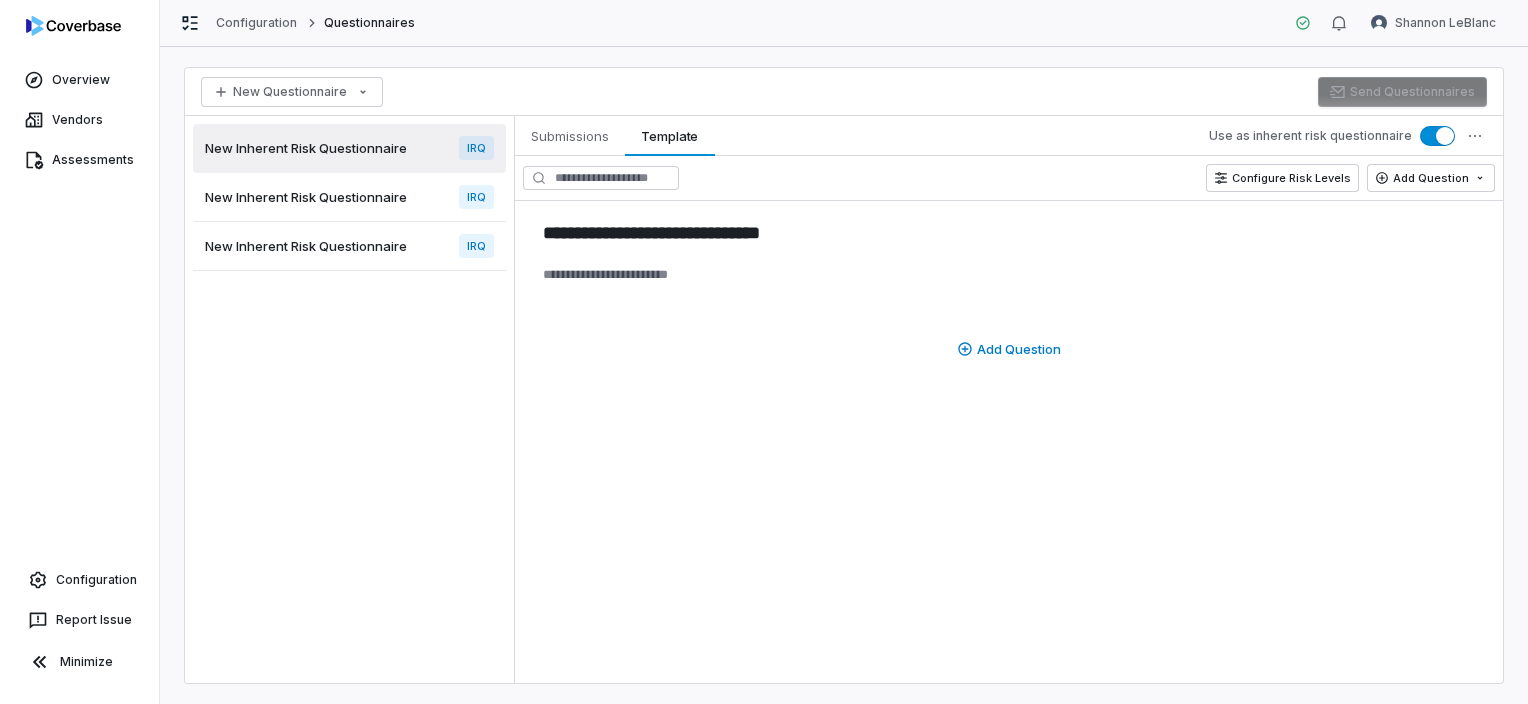 click on "New Inherent Risk Questionnaire" at bounding box center (306, 246) 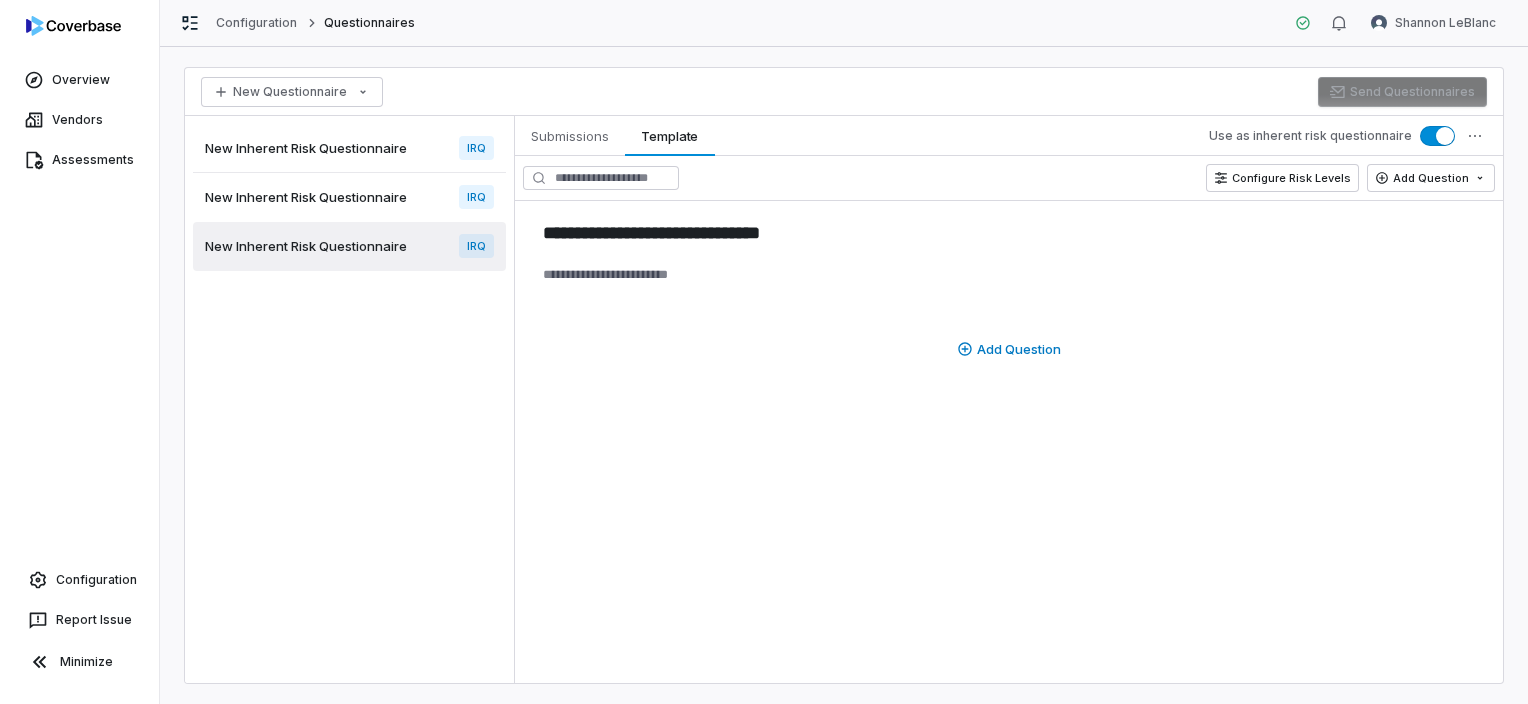 click on "New Inherent Risk Questionnaire" at bounding box center (306, 246) 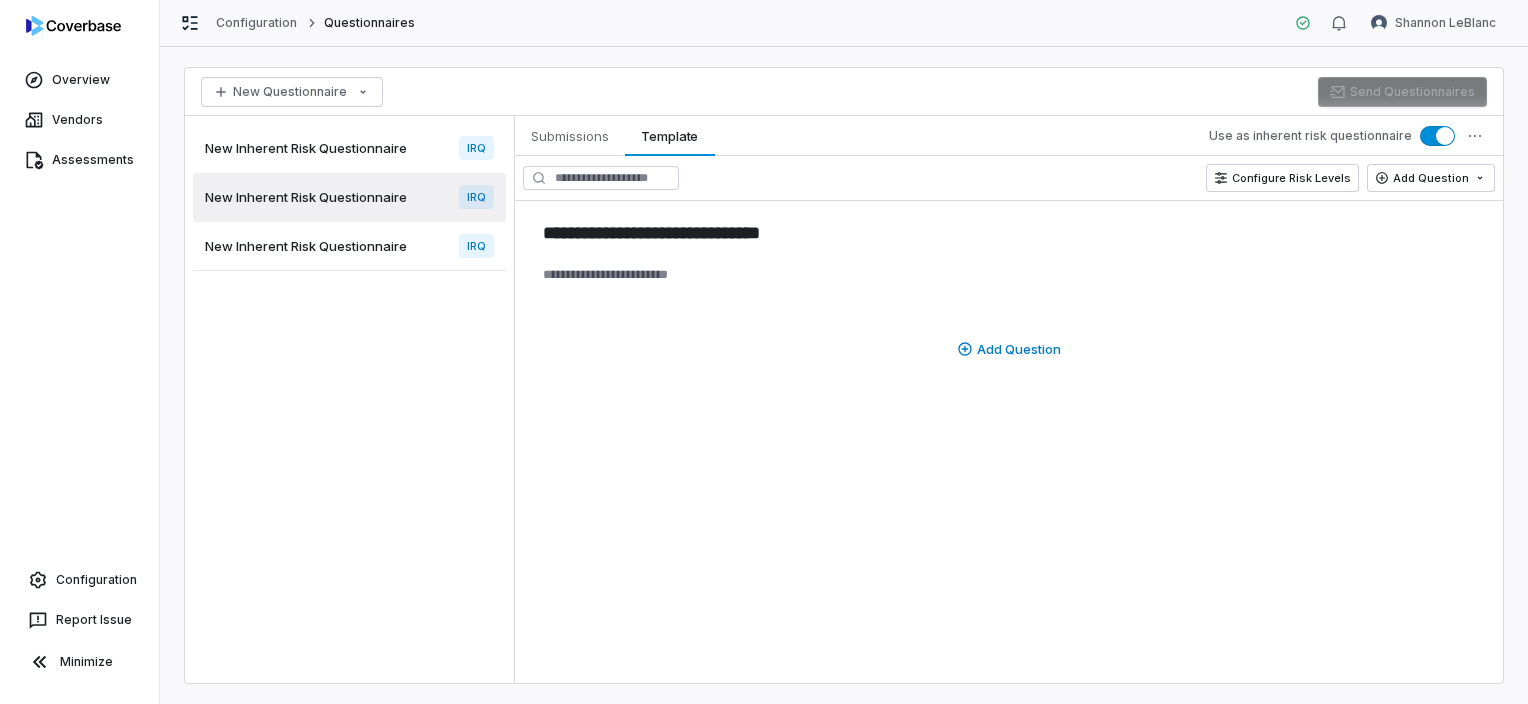 click on "New Inherent Risk Questionnaire" at bounding box center (306, 148) 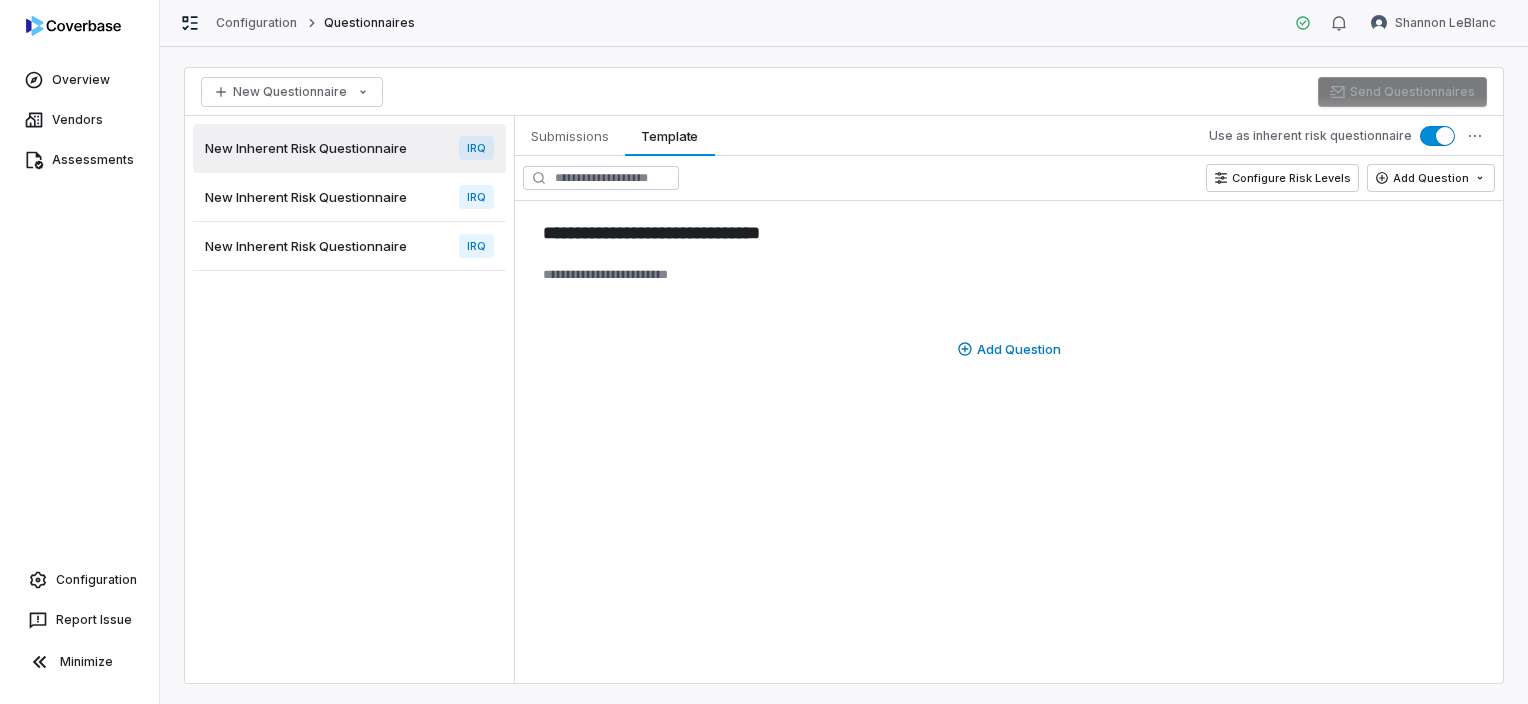 drag, startPoint x: 397, startPoint y: 144, endPoint x: 336, endPoint y: 311, distance: 177.792 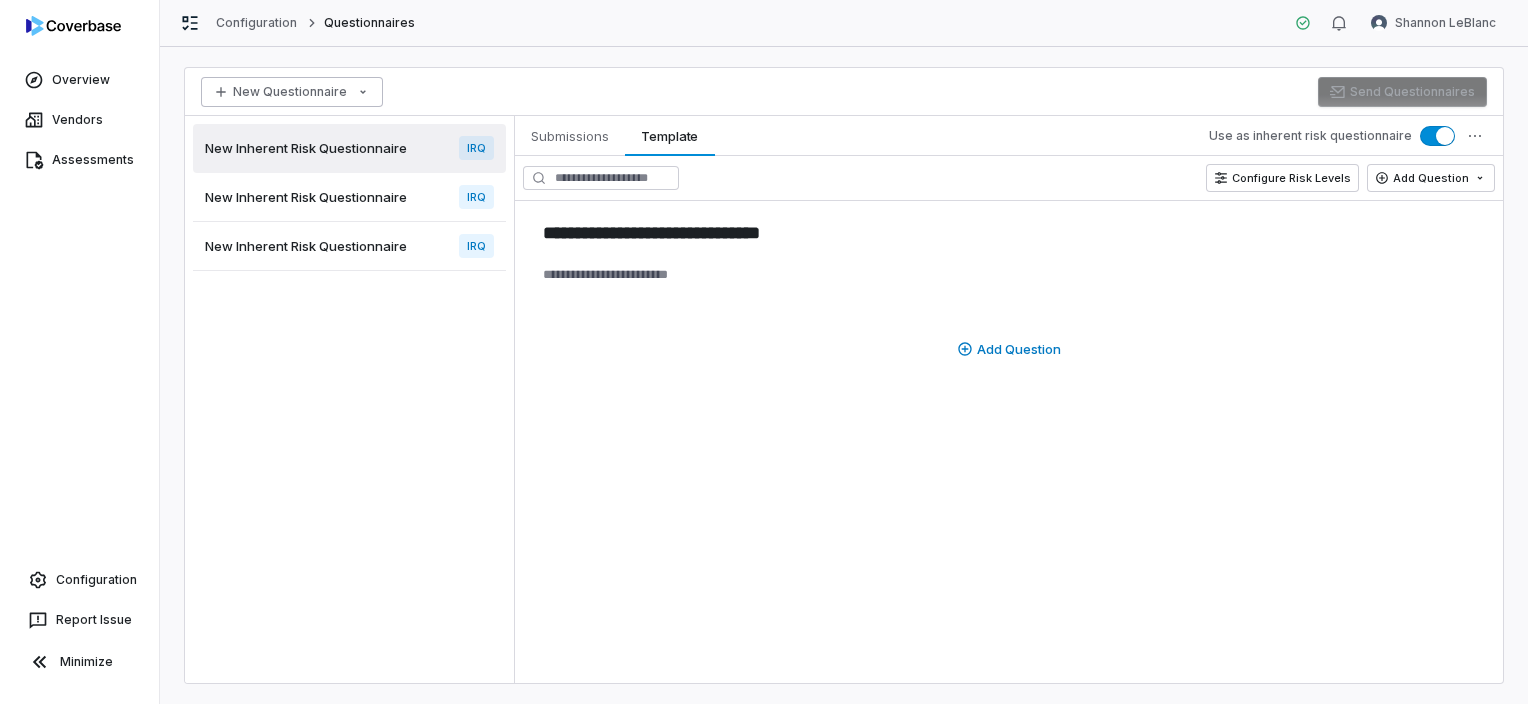 click on "**********" at bounding box center [764, 352] 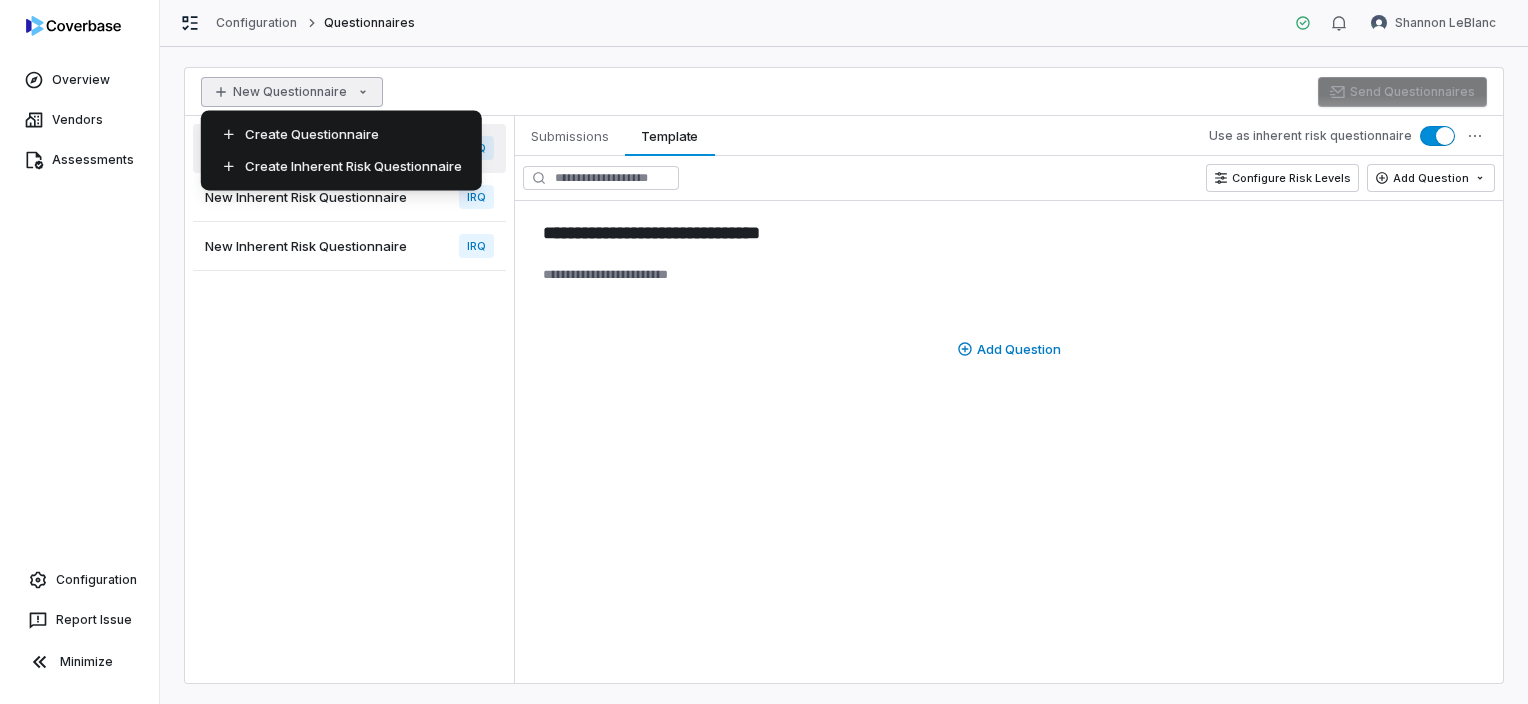 click on "**********" at bounding box center [764, 352] 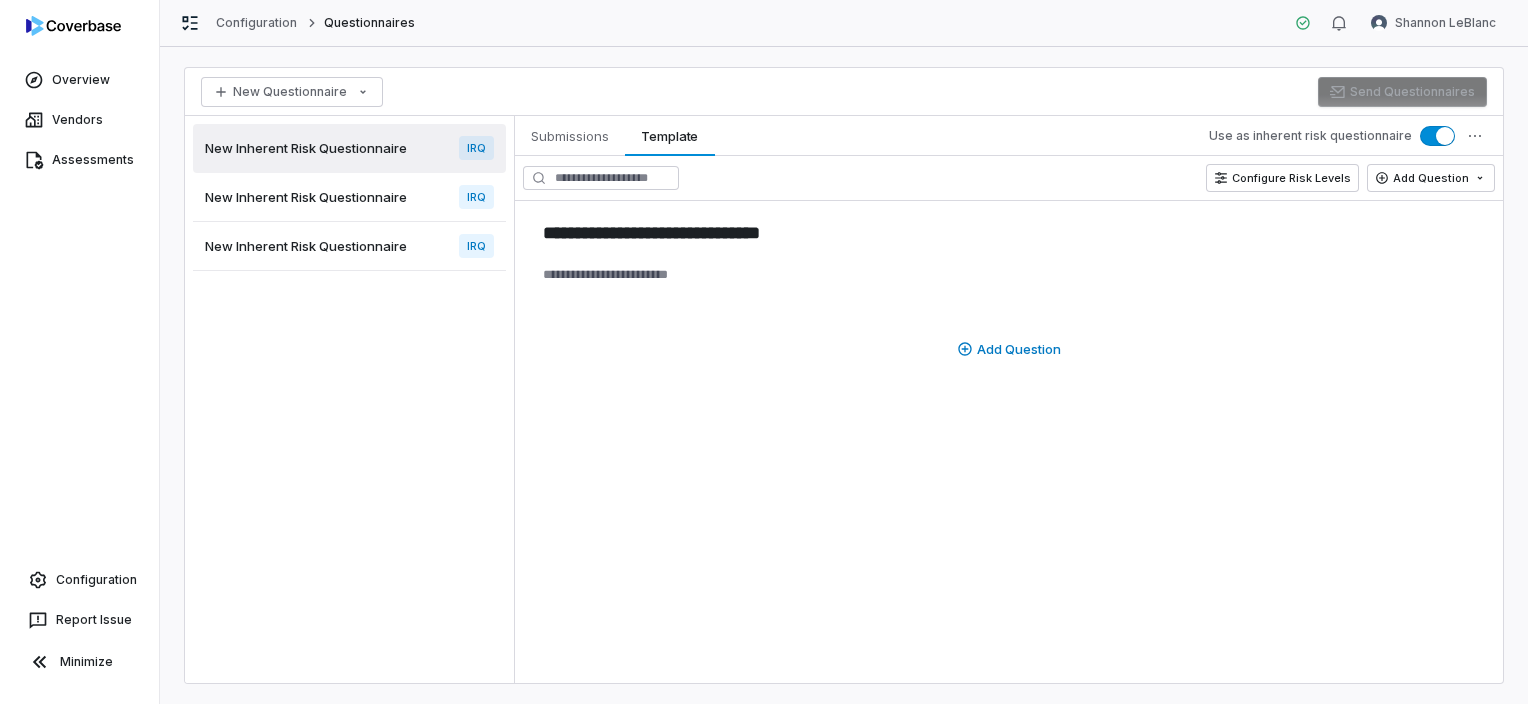 click on "**********" at bounding box center [1009, 399] 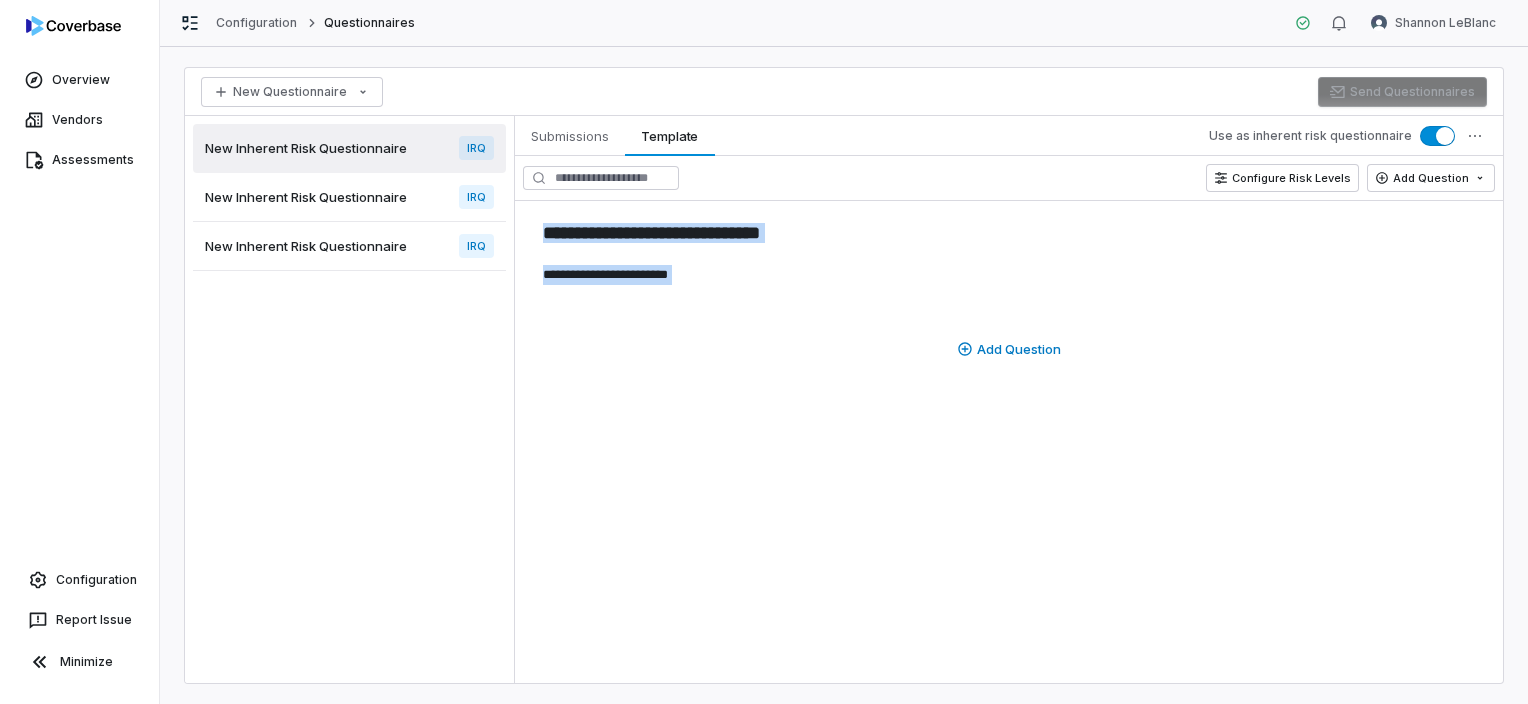 click on "**********" at bounding box center [1009, 399] 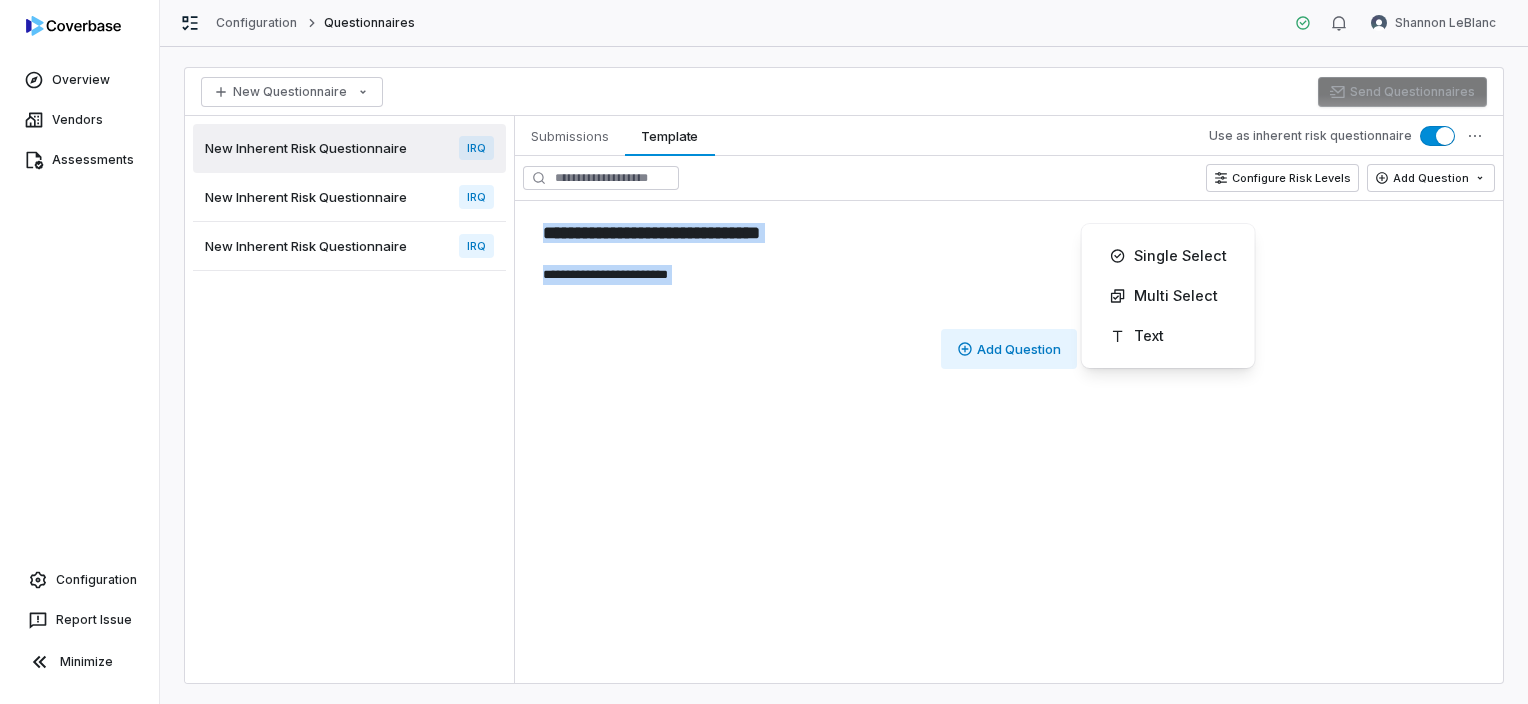 click on "**********" at bounding box center [764, 352] 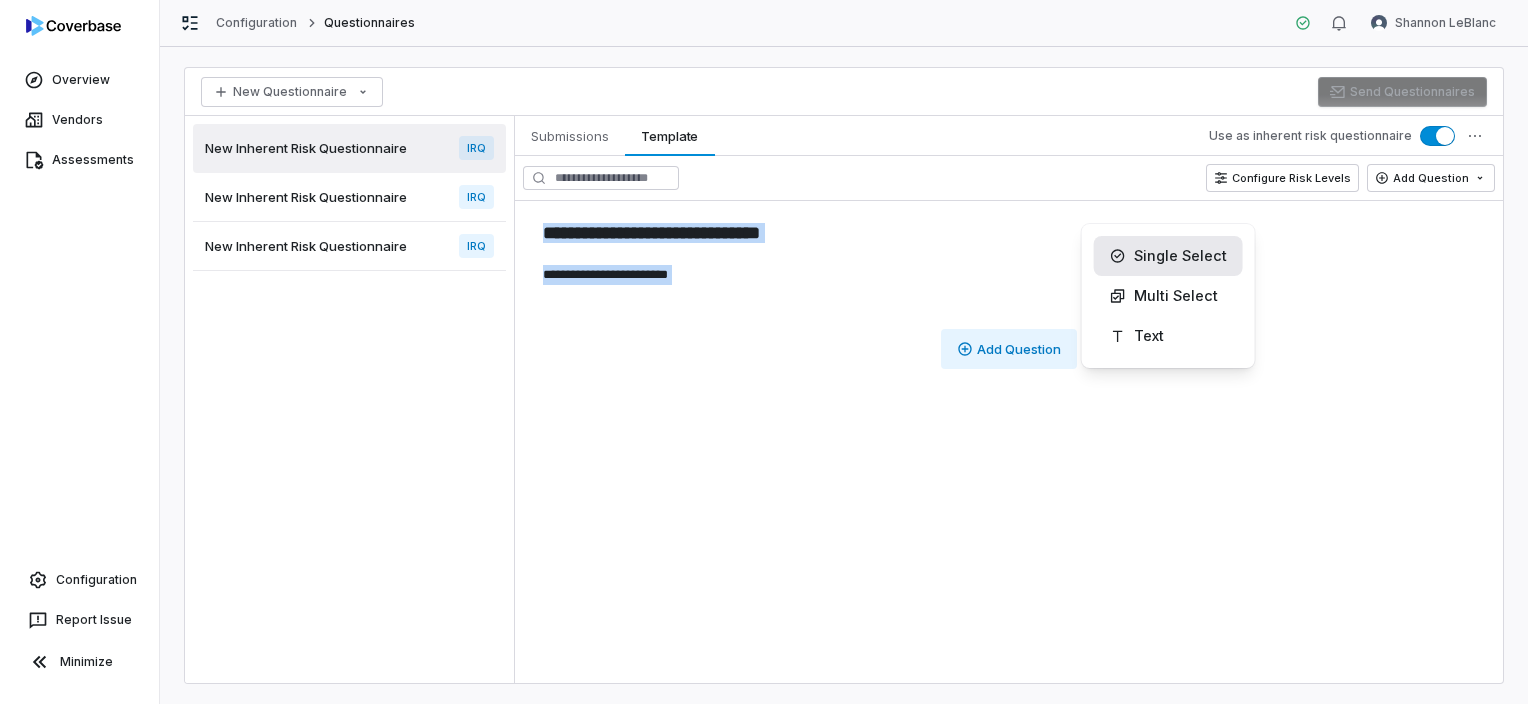click on "Single Select" at bounding box center [1168, 256] 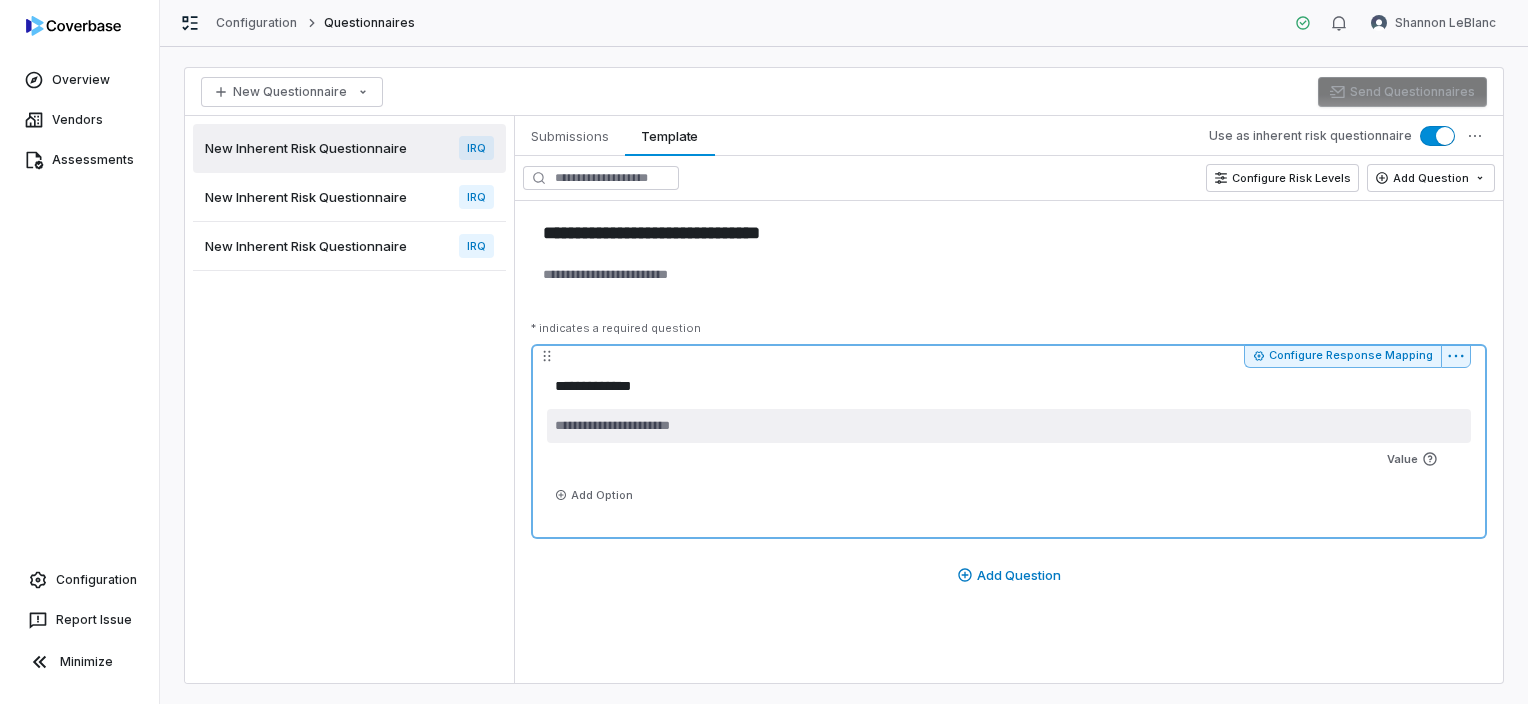 click at bounding box center [1009, 426] 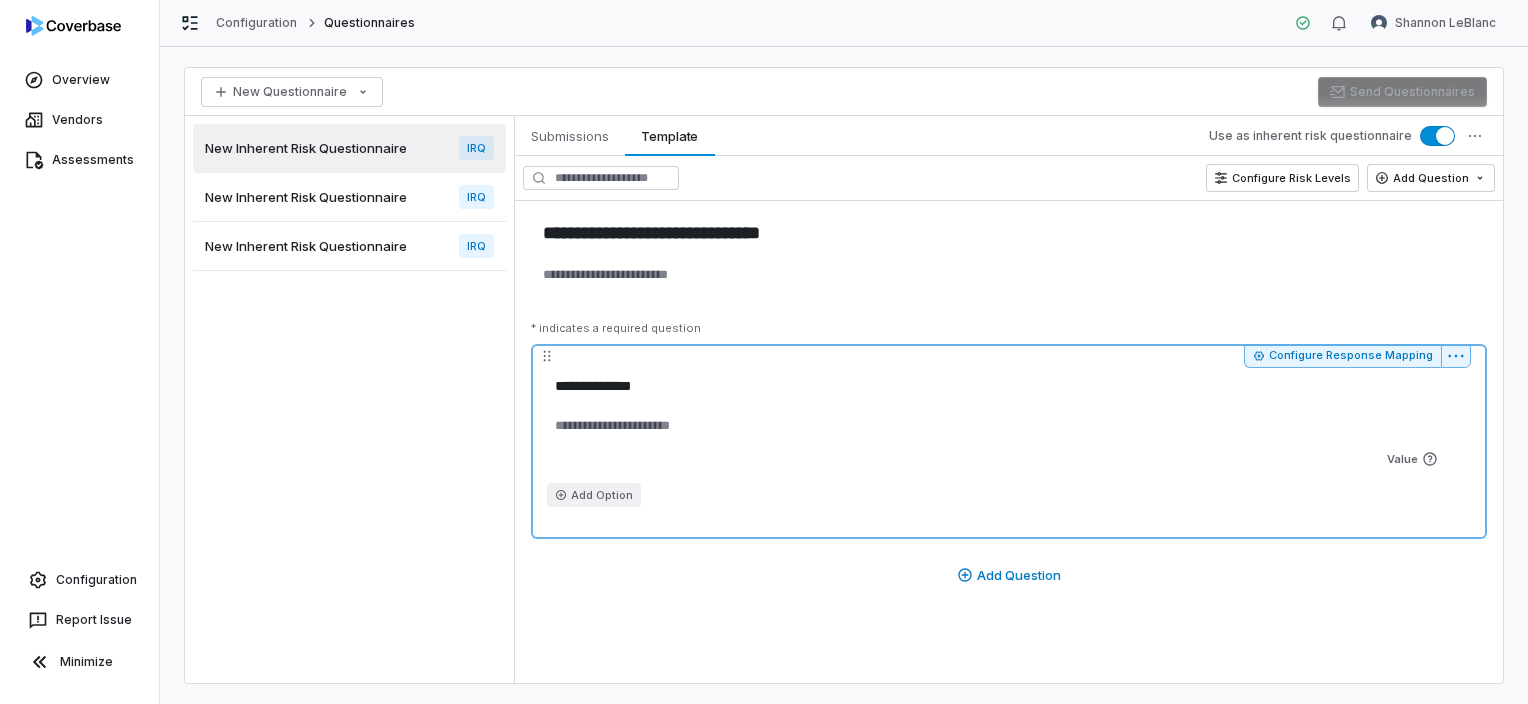click 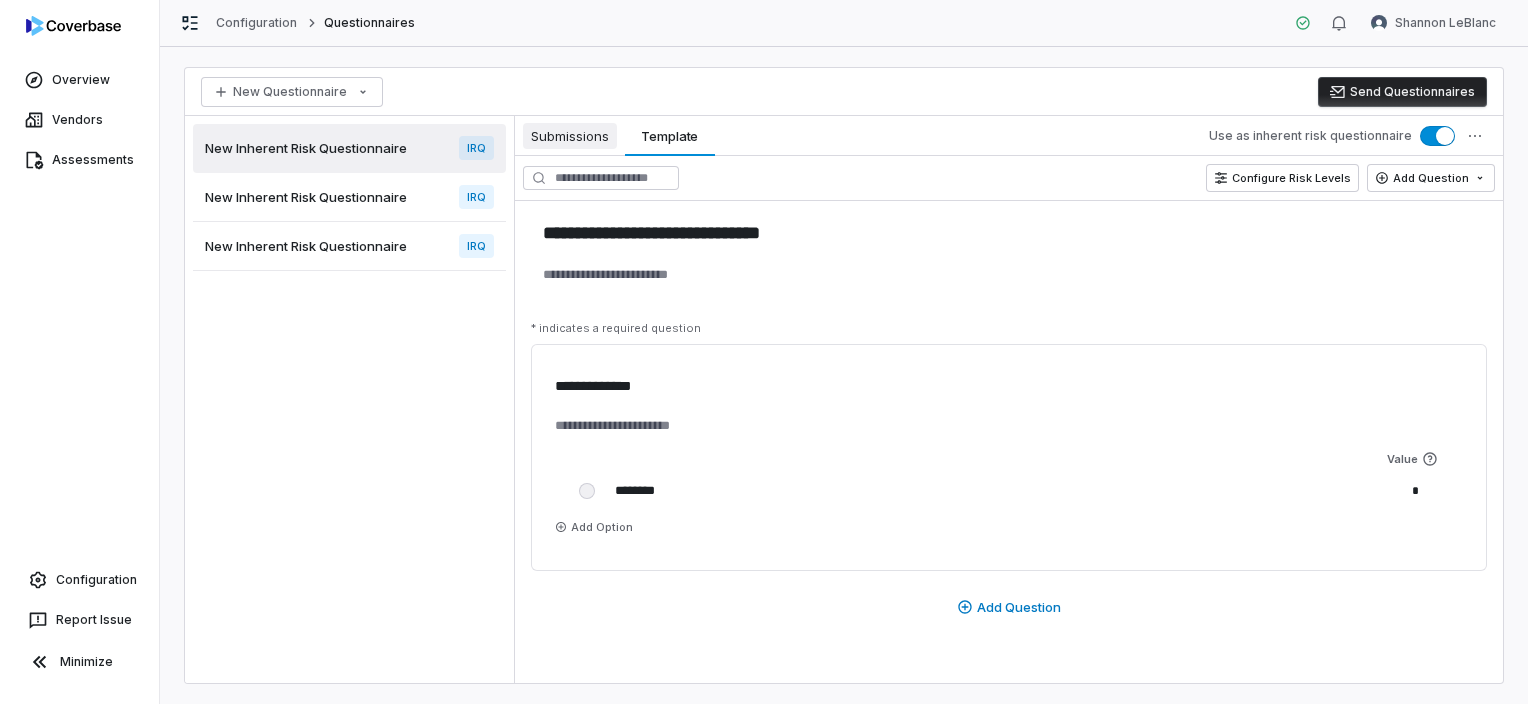 type on "*" 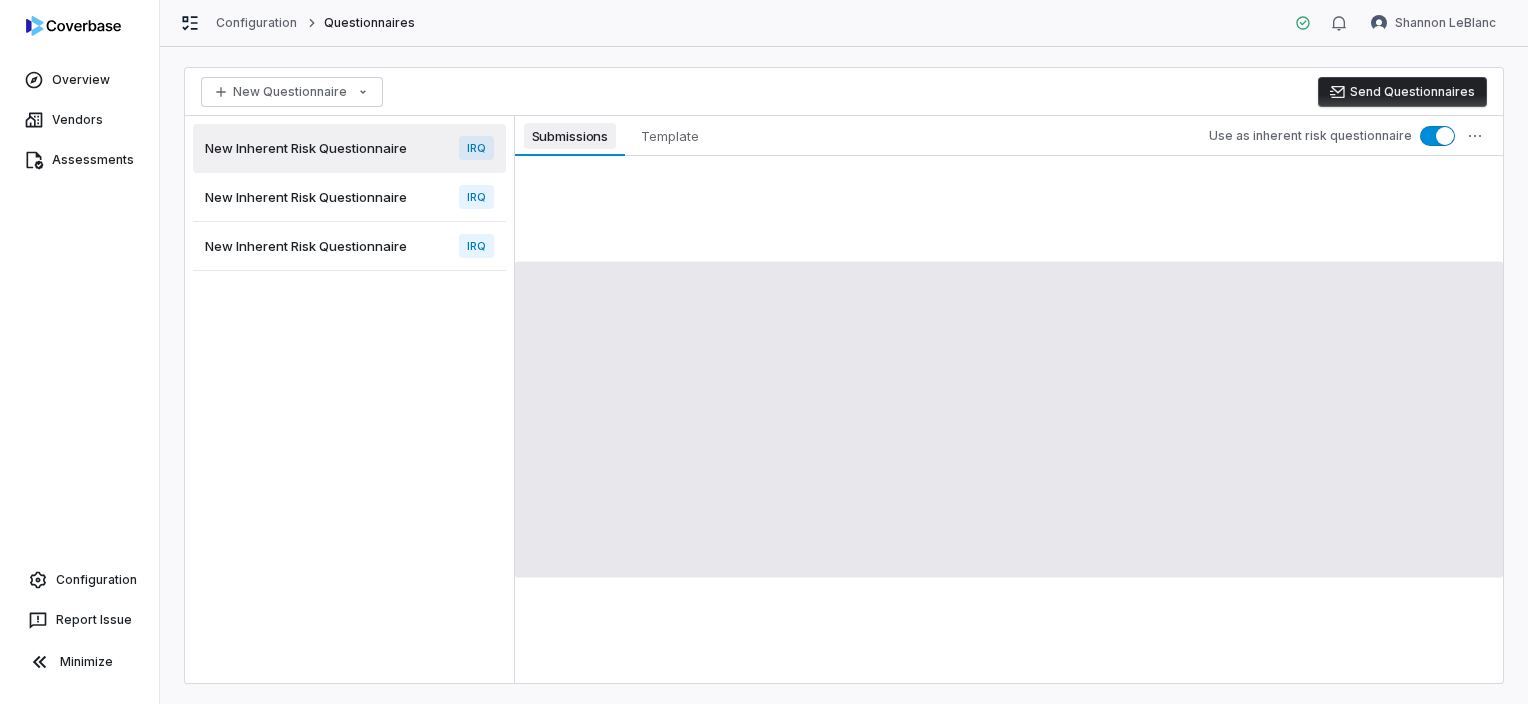 click on "Submissions" at bounding box center (570, 136) 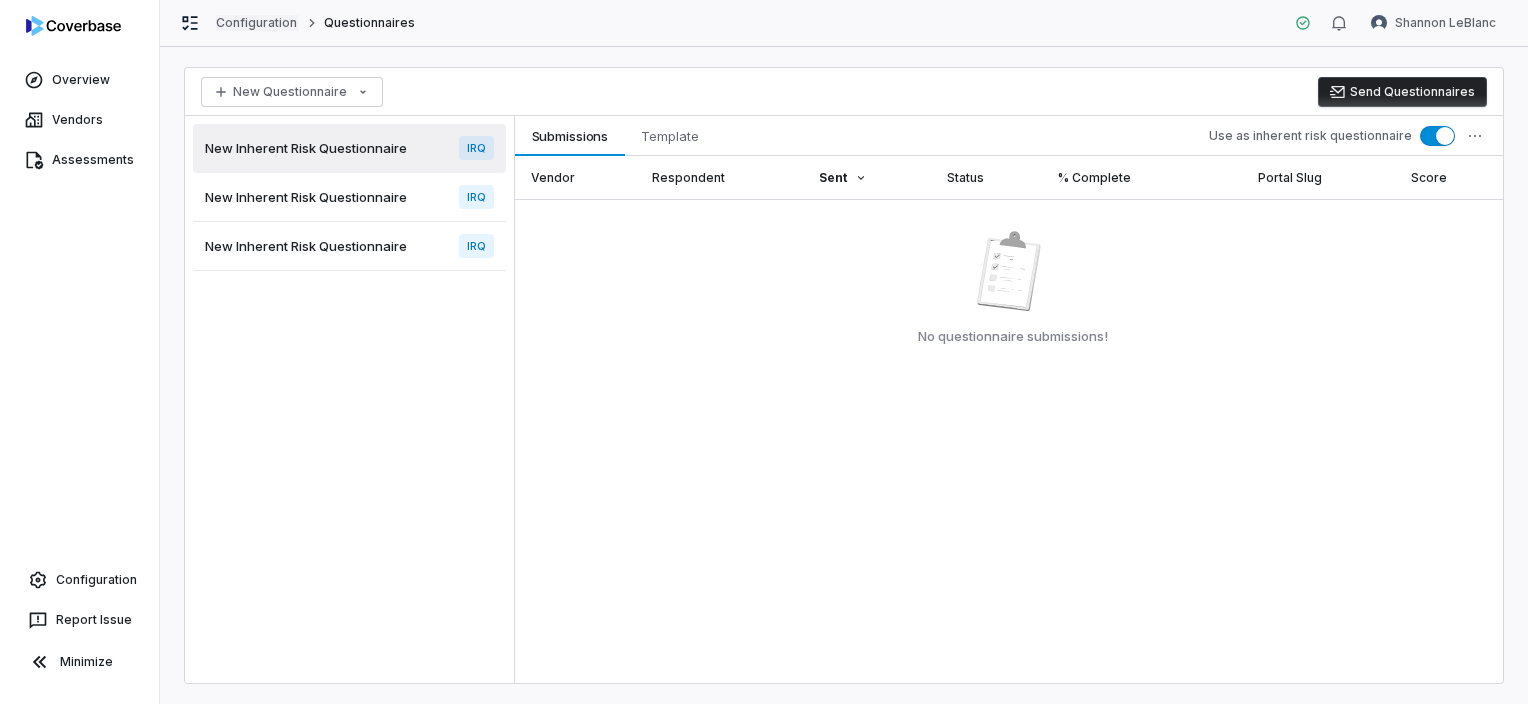 click on "Configuration" at bounding box center (257, 23) 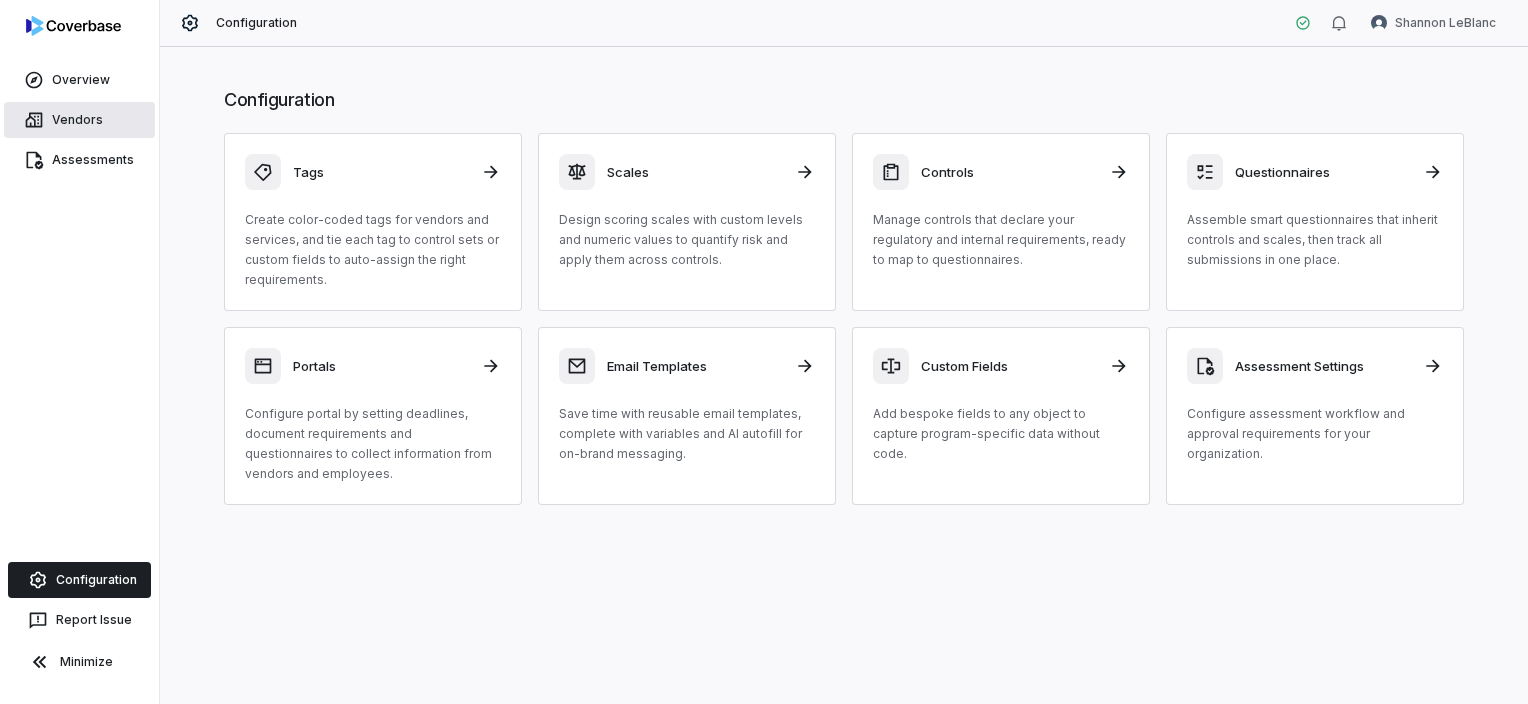 click on "Vendors" at bounding box center [79, 120] 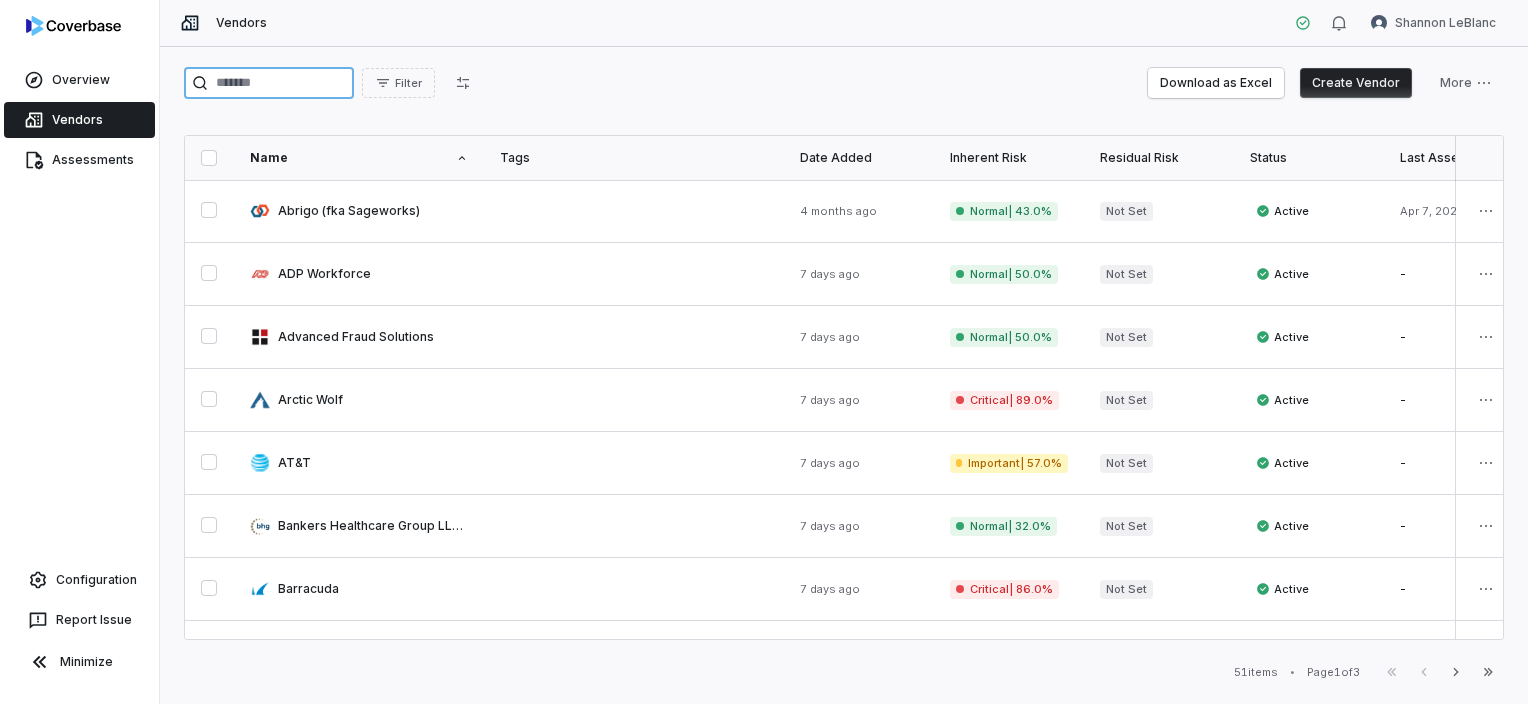 click at bounding box center (269, 83) 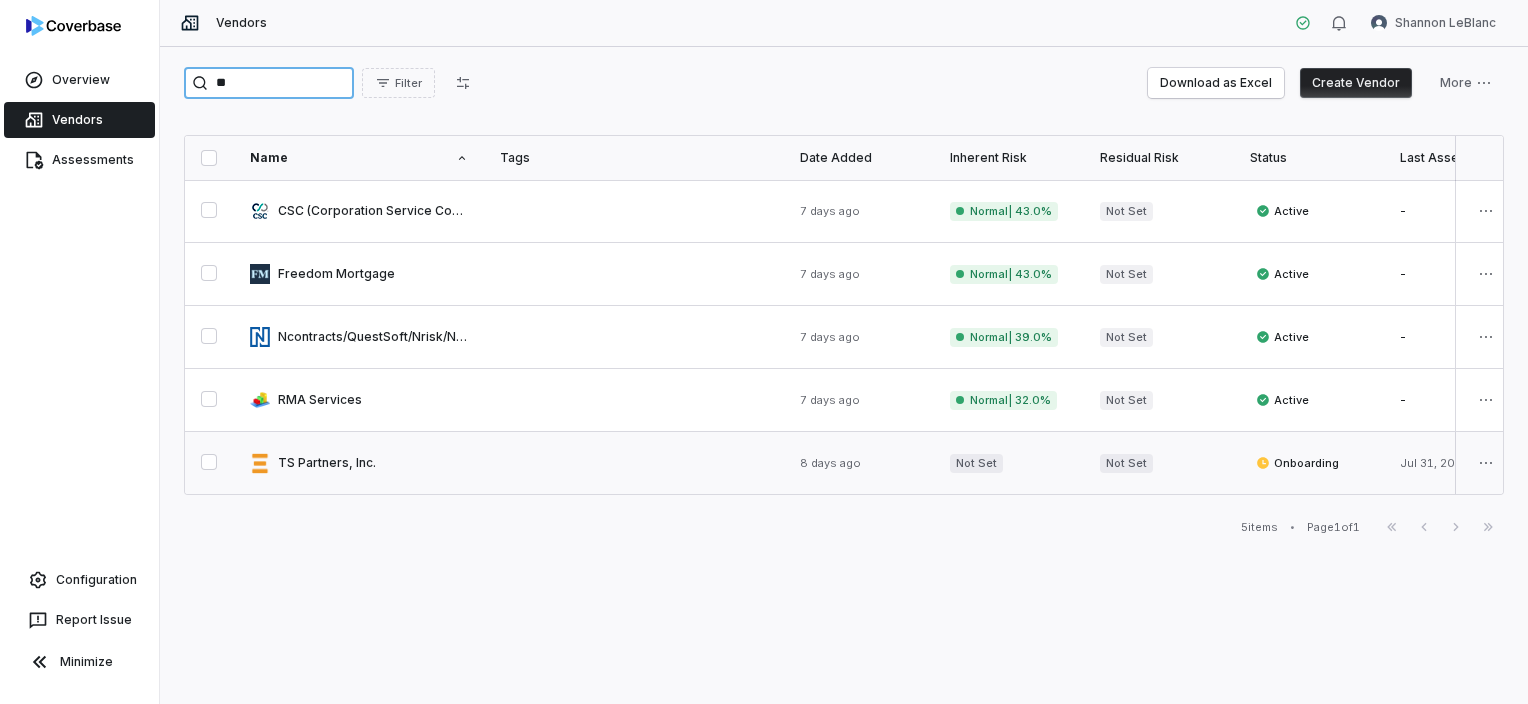 type on "**" 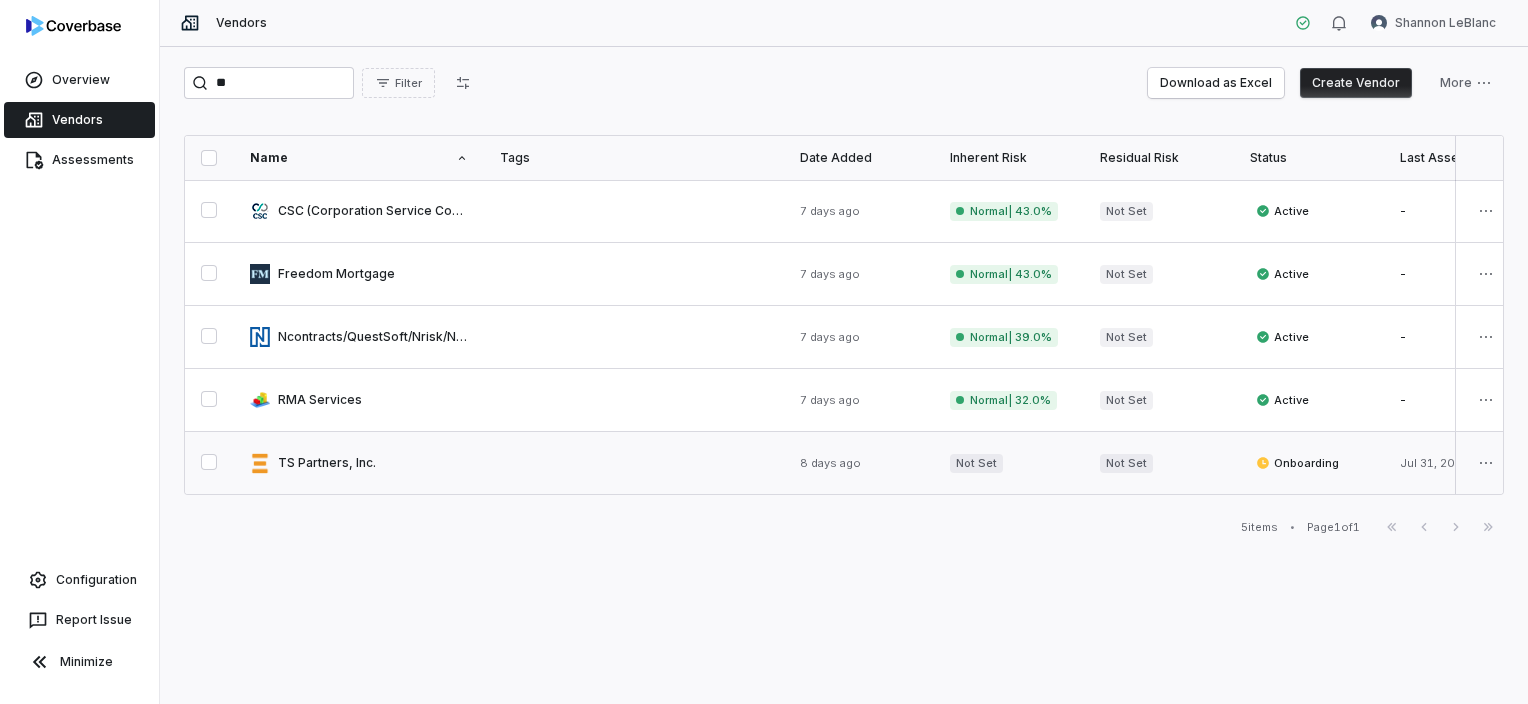 click at bounding box center [359, 463] 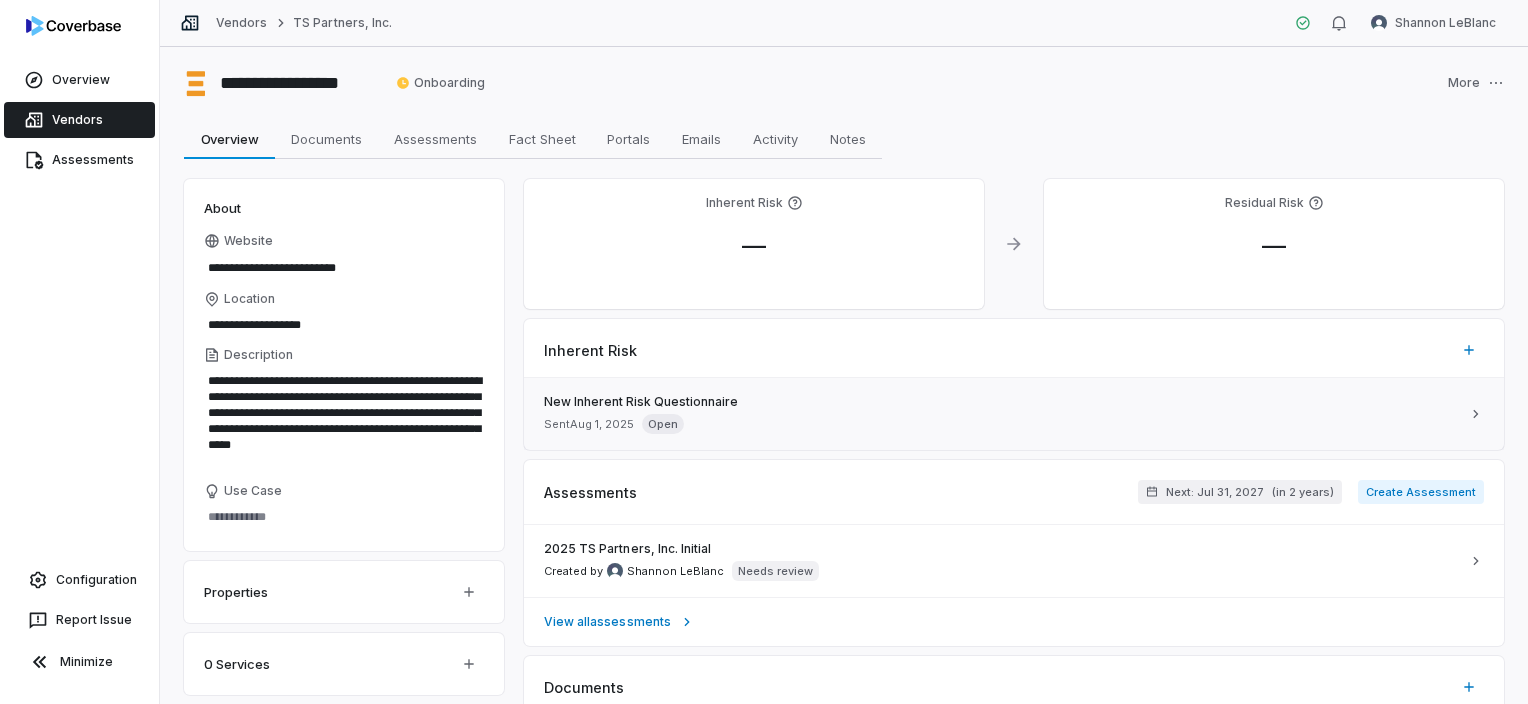 click on "Open" at bounding box center (663, 424) 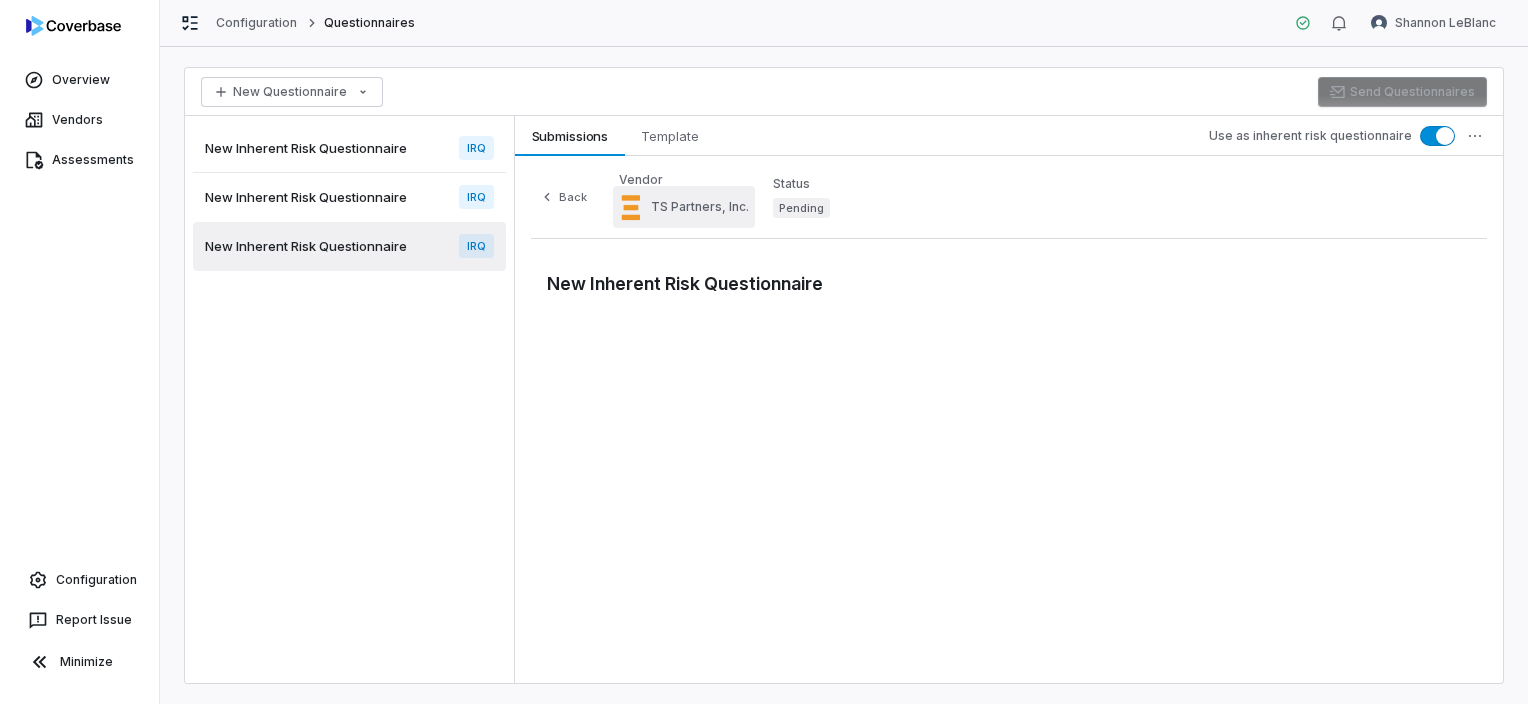 click on "TS Partners, Inc." at bounding box center (700, 207) 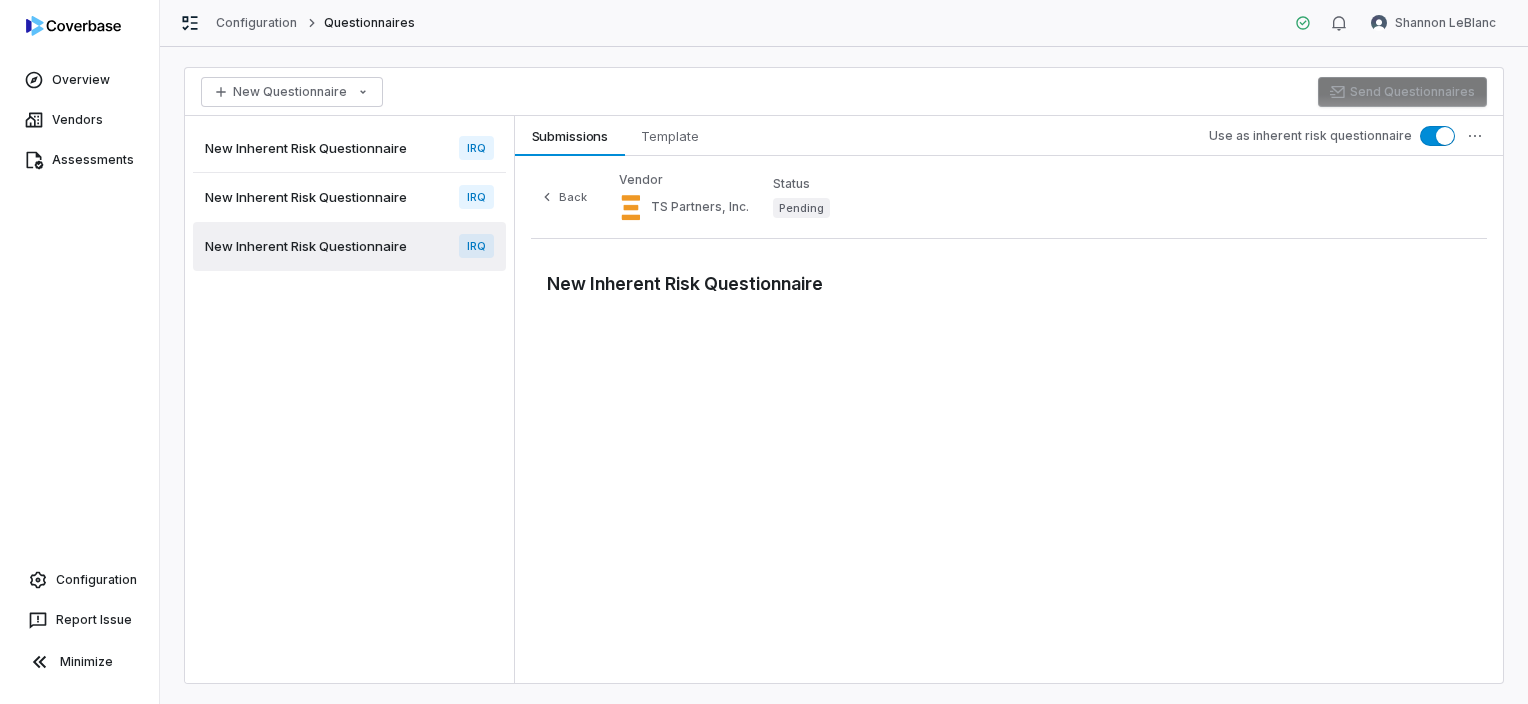click on "New Inherent Risk Questionnaire" at bounding box center (306, 197) 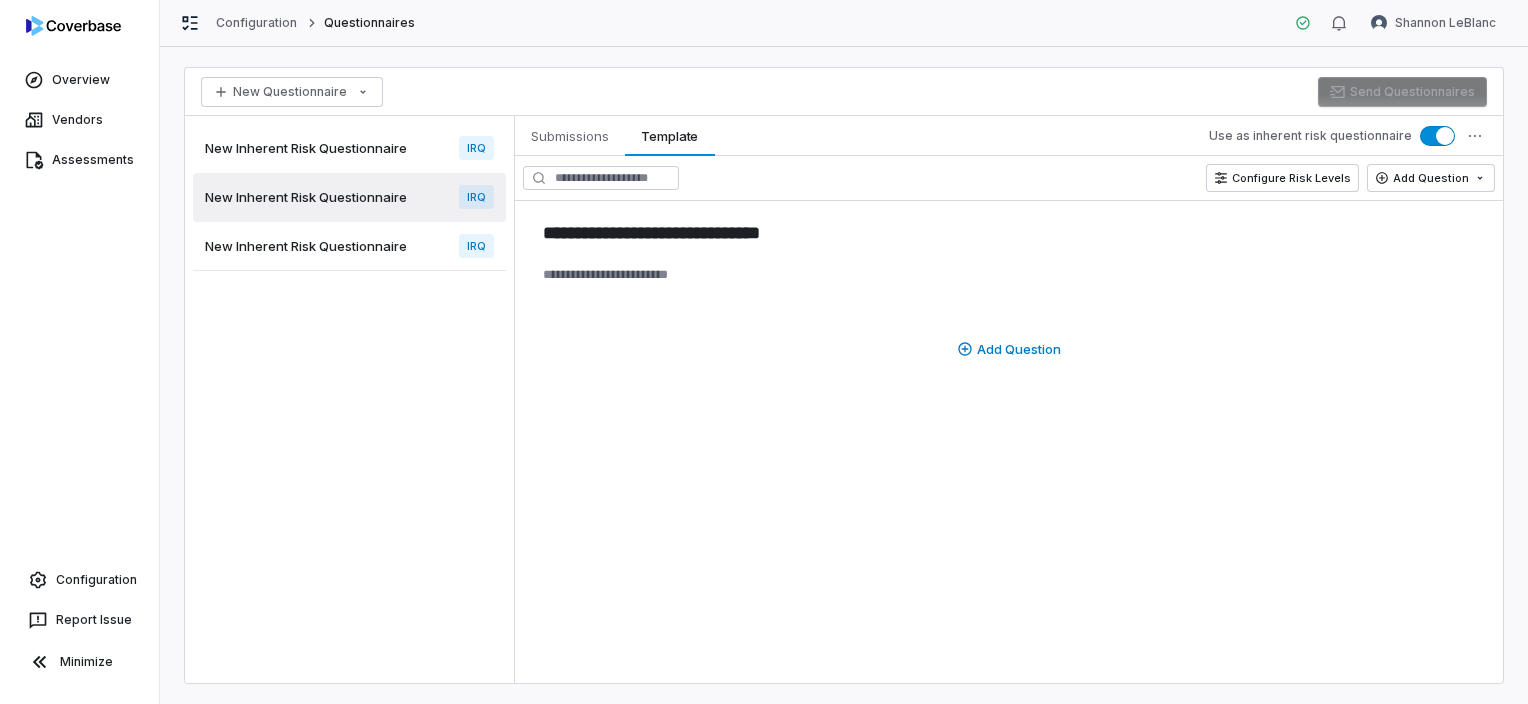 click on "New Inherent Risk Questionnaire IRQ" at bounding box center [349, 148] 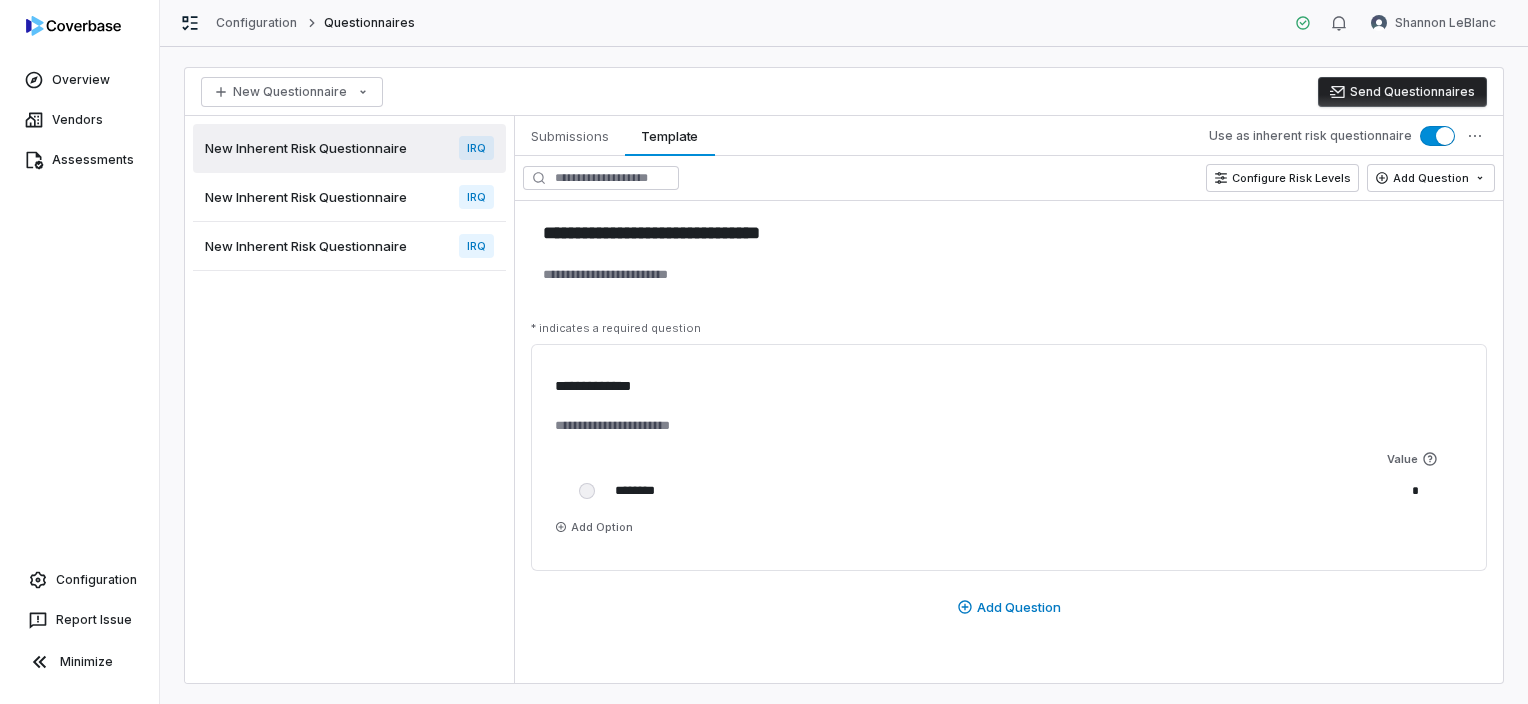 click on "New Inherent Risk Questionnaire IRQ" at bounding box center [349, 148] 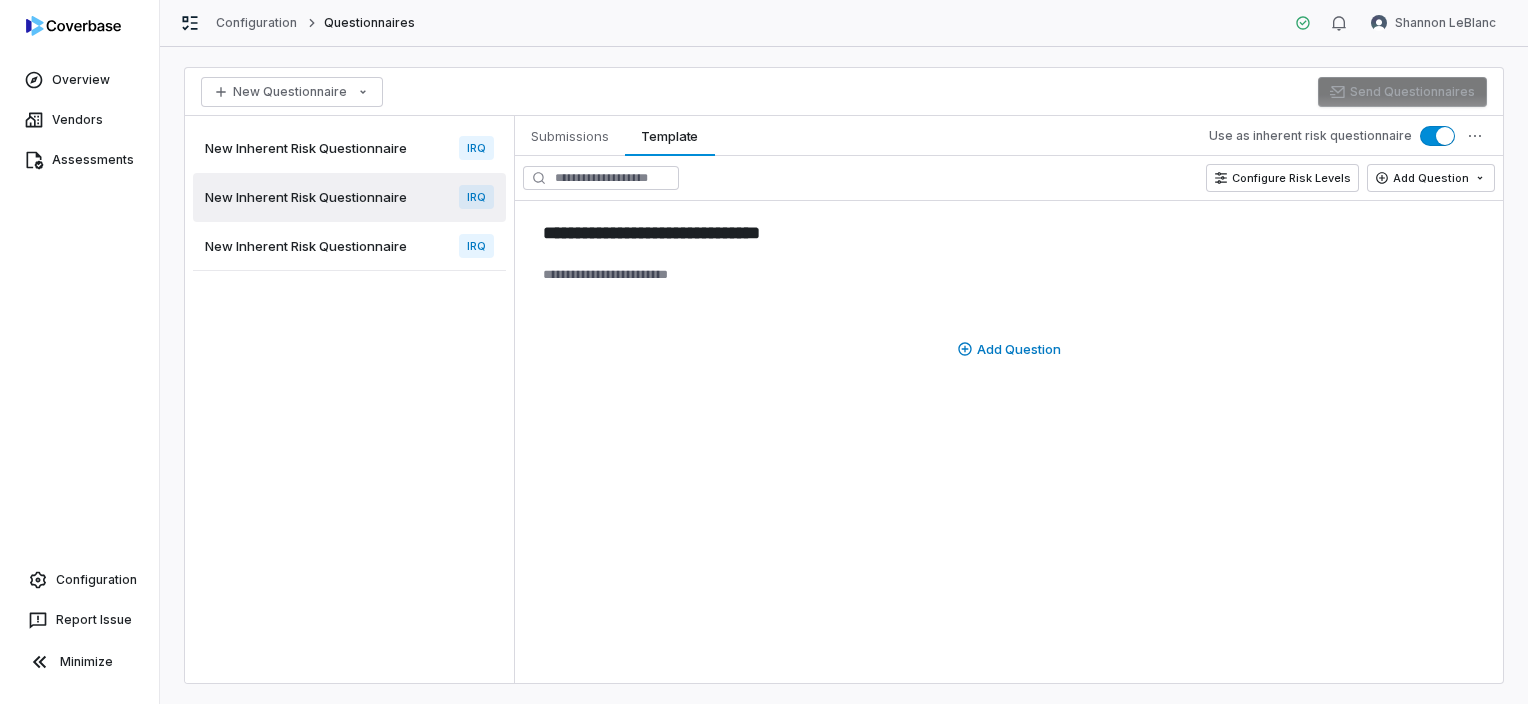 click on "New Inherent Risk Questionnaire" at bounding box center (306, 148) 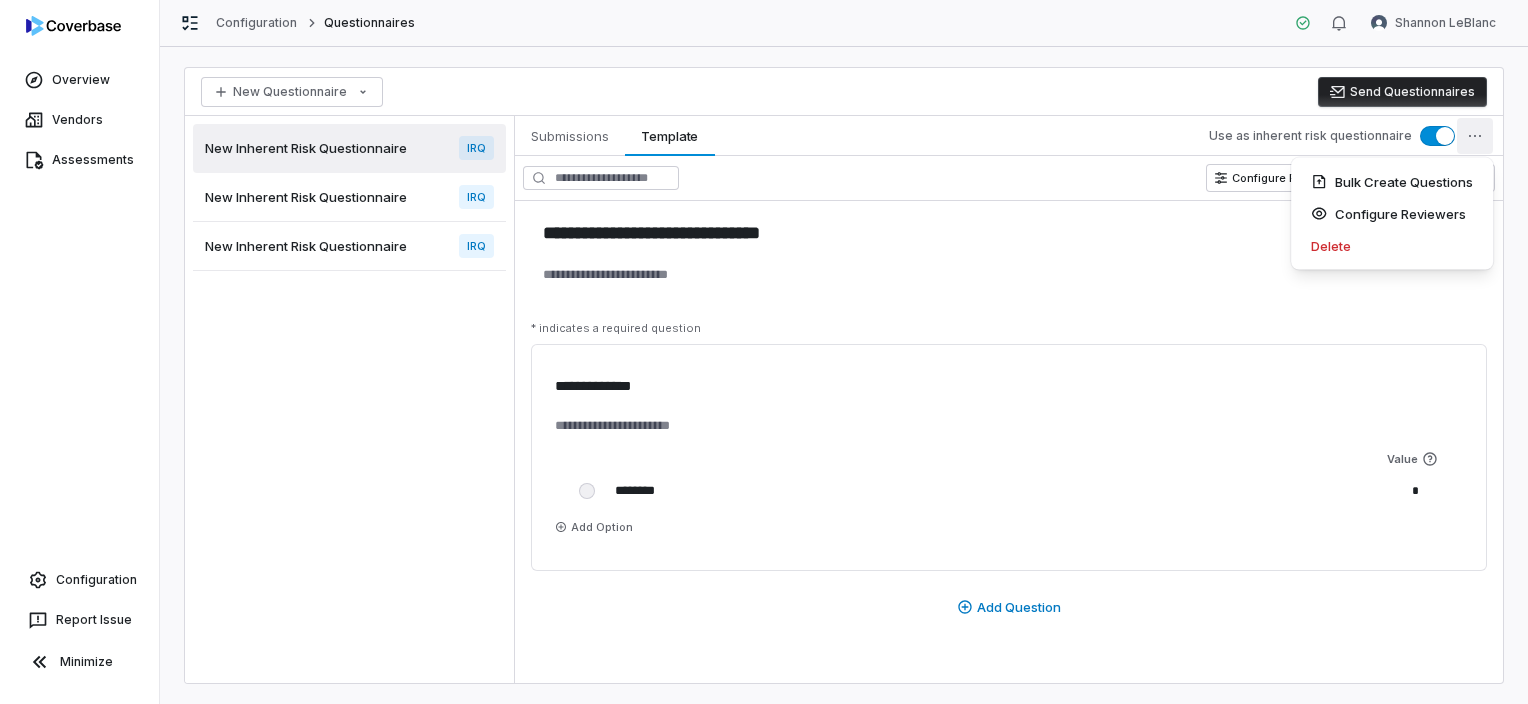 click on "**********" at bounding box center [764, 352] 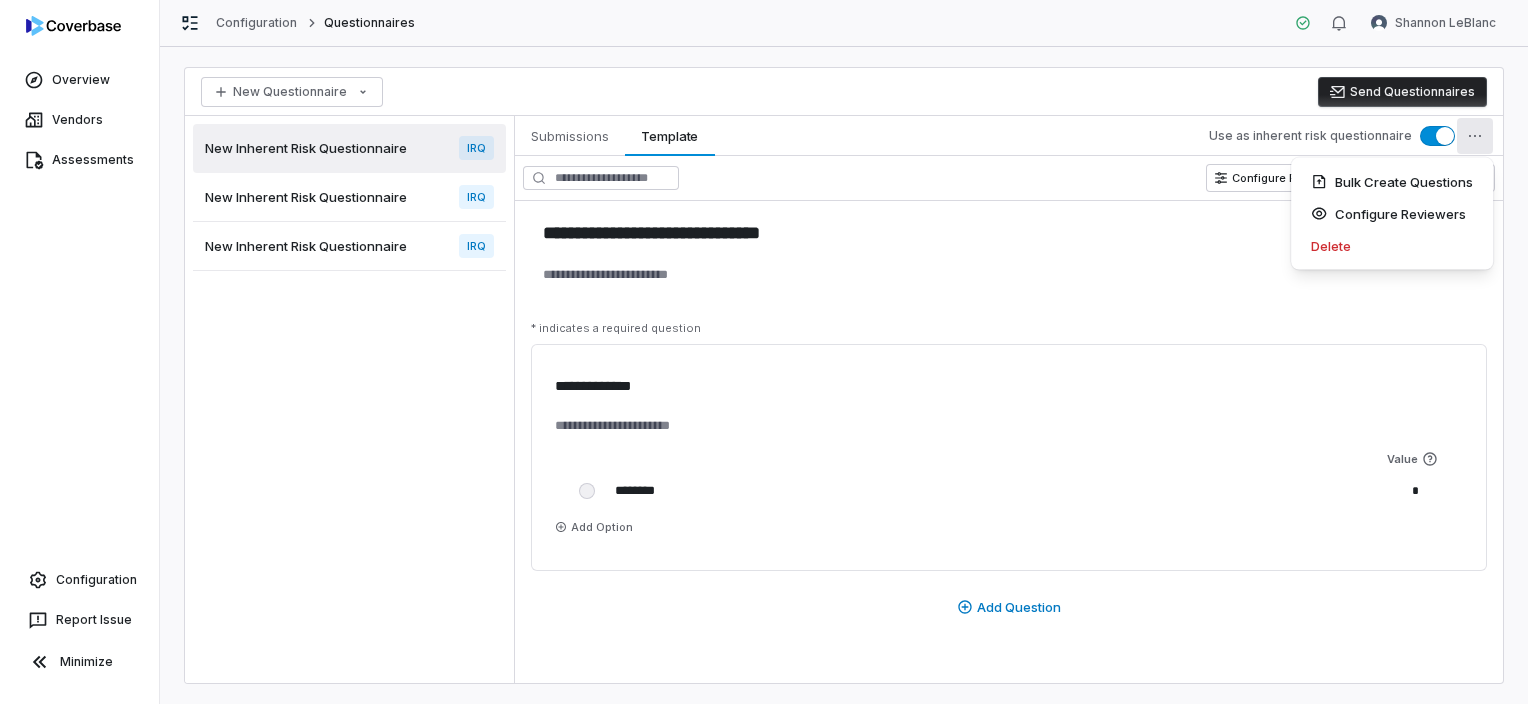 click on "**********" at bounding box center [764, 352] 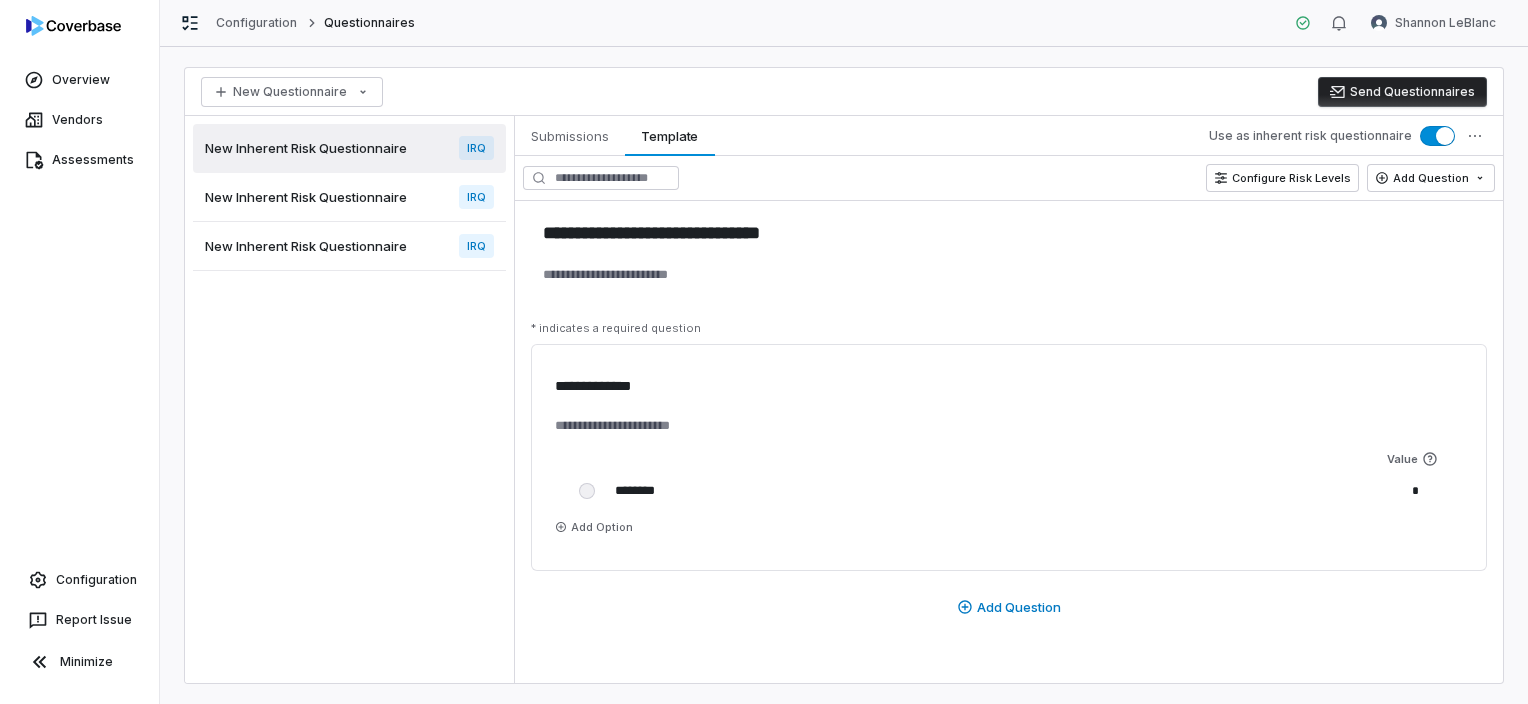 click on "New Inherent Risk Questionnaire" at bounding box center [306, 246] 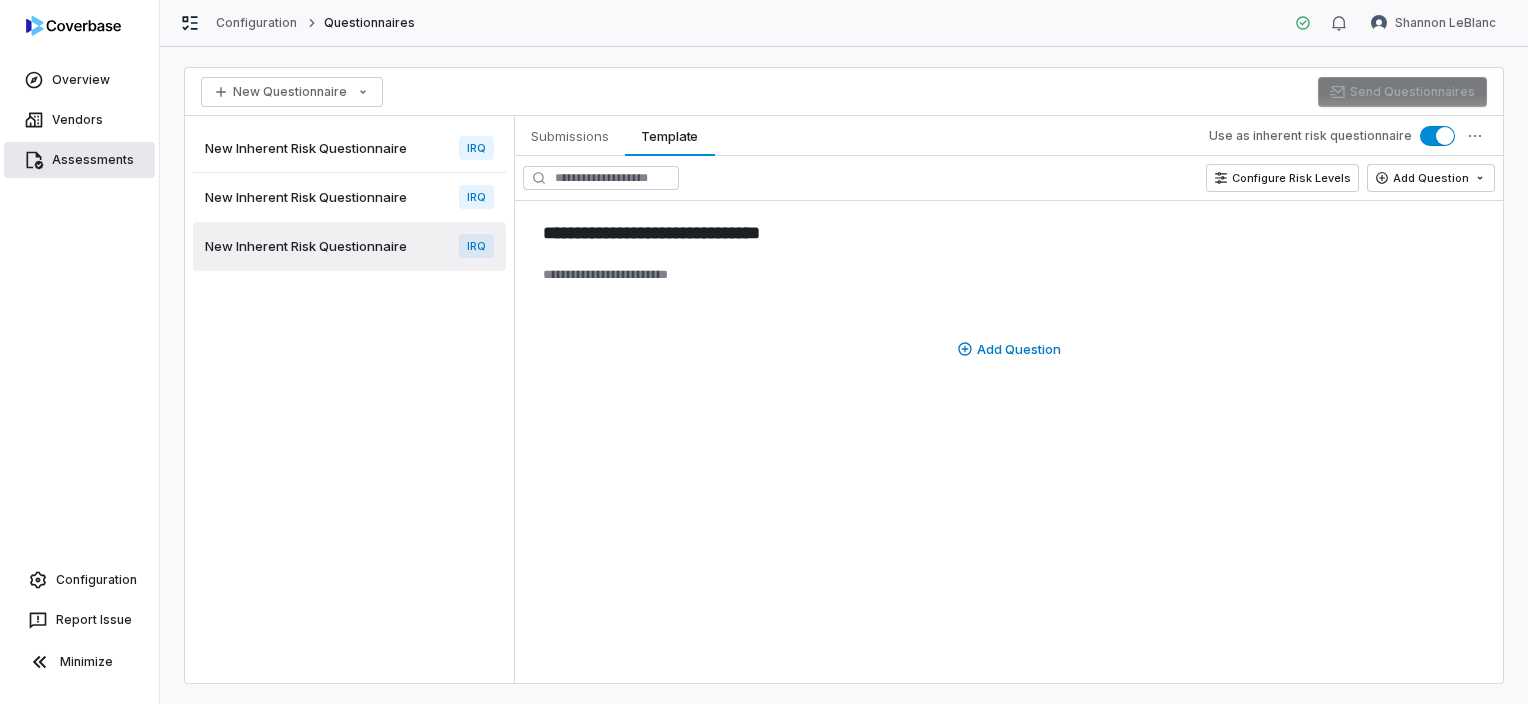 click on "Assessments" at bounding box center (79, 160) 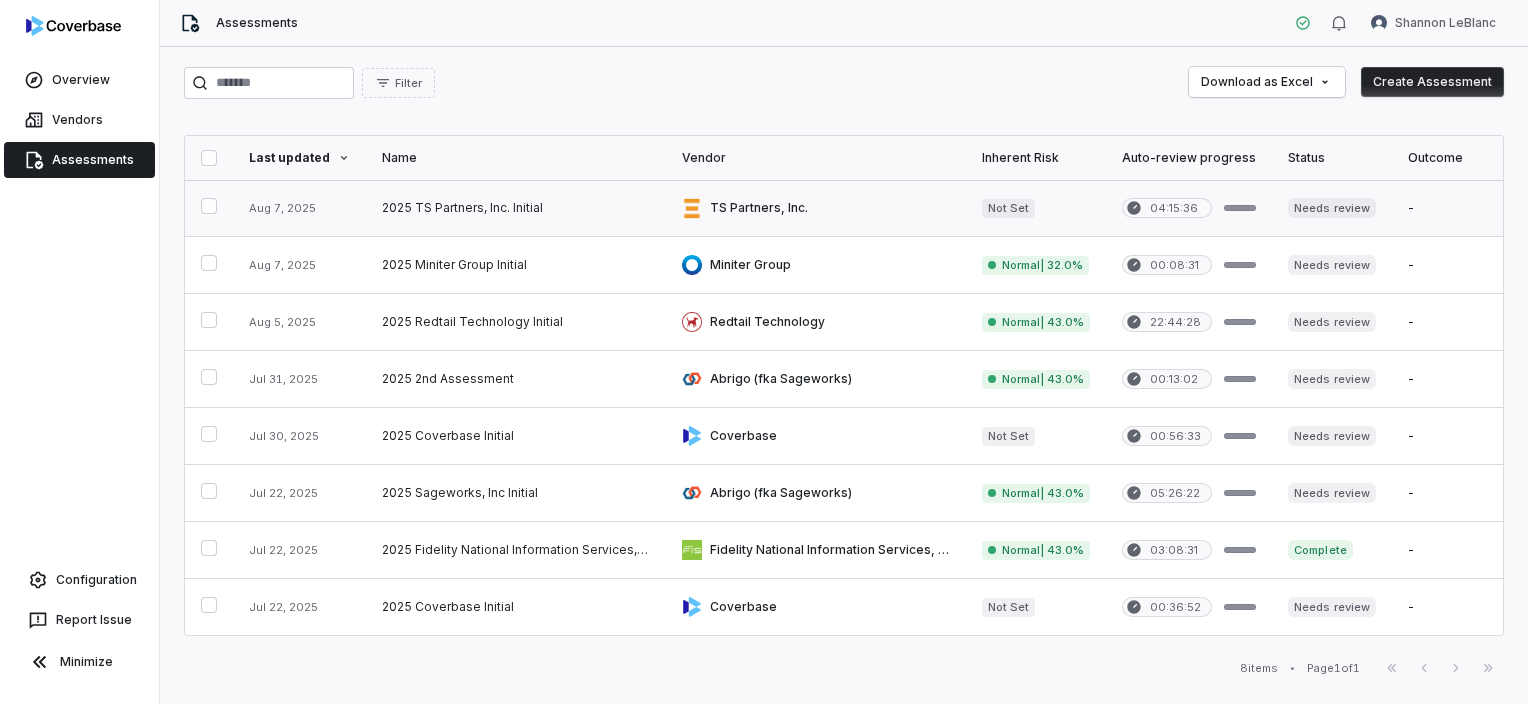 click at bounding box center (816, 208) 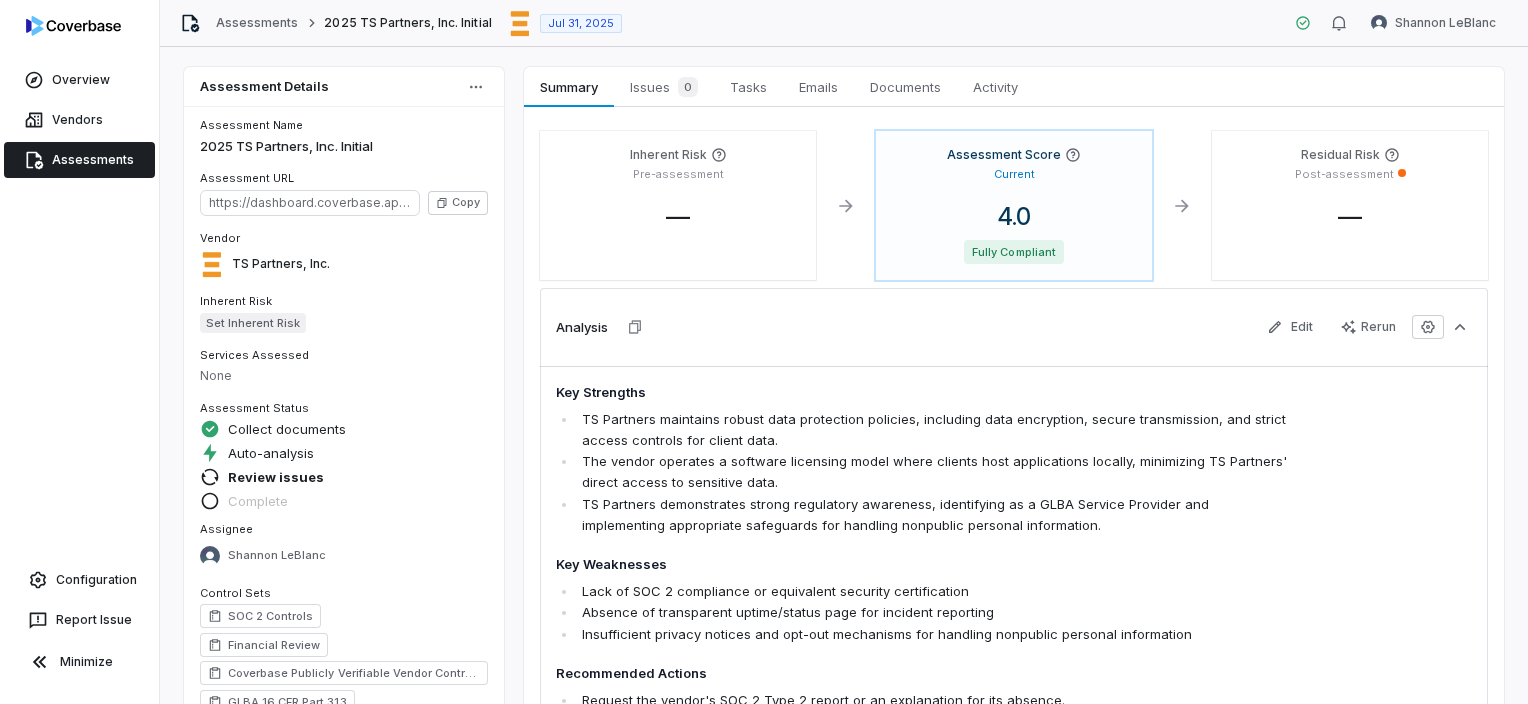 click on "Inherent Risk" at bounding box center [668, 155] 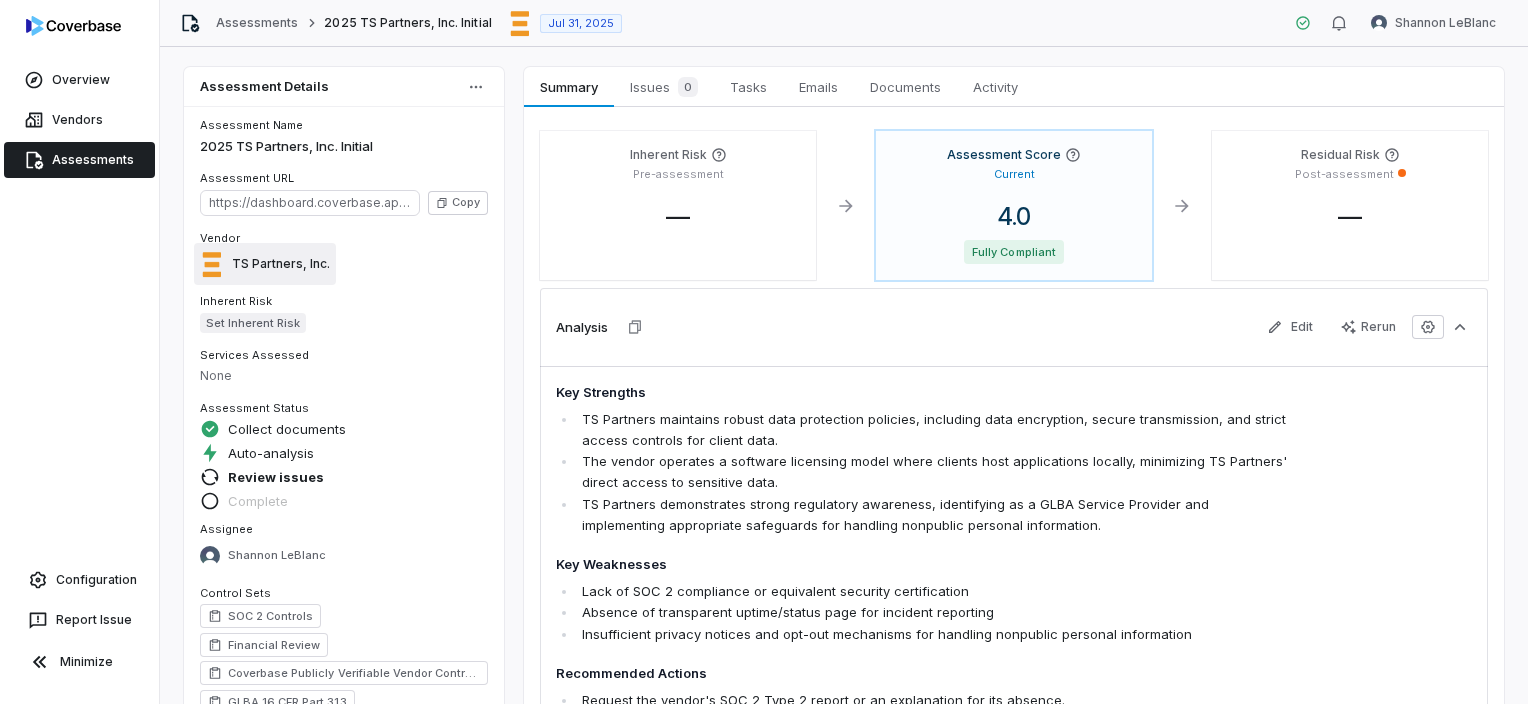 click on "TS Partners, Inc." at bounding box center (265, 263) 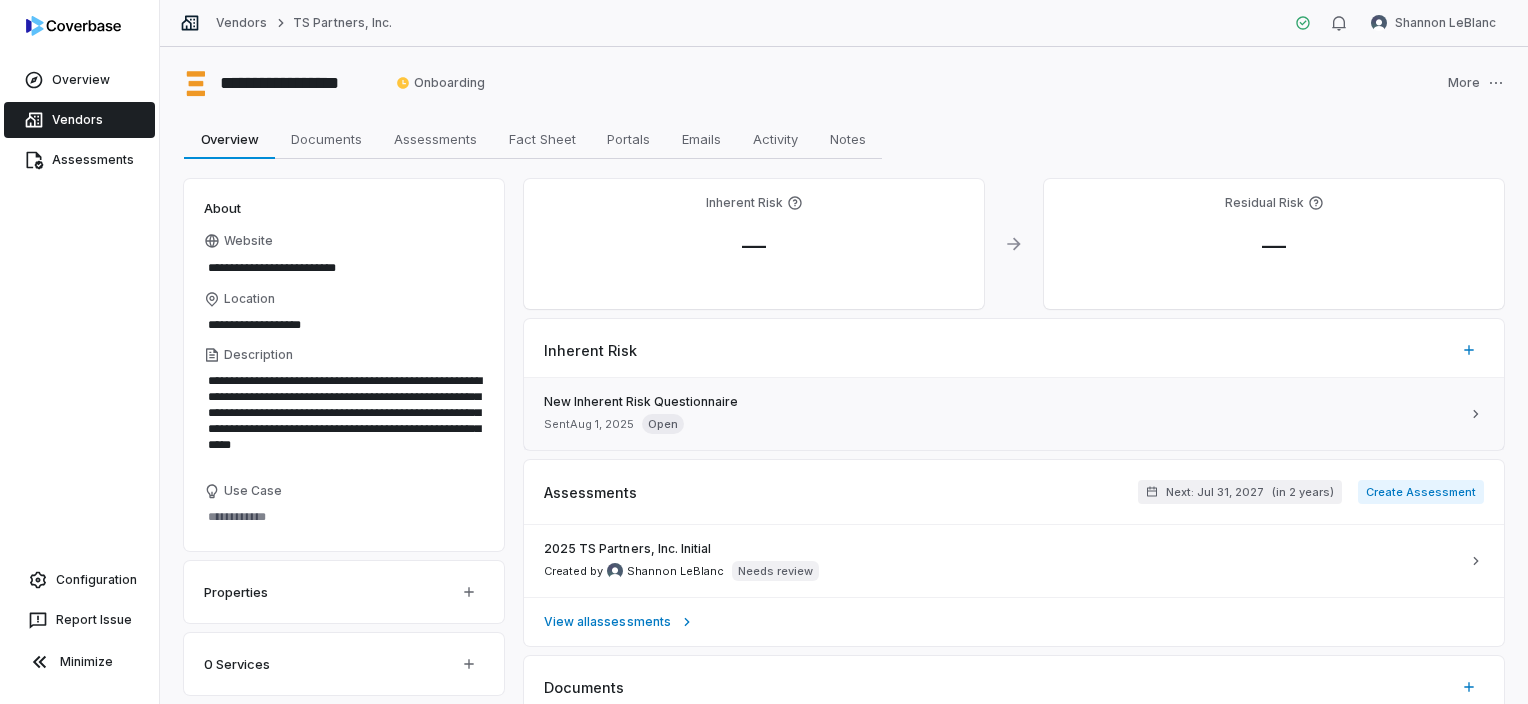 click on "Sent  Aug 1, 2025 Open" at bounding box center (1002, 424) 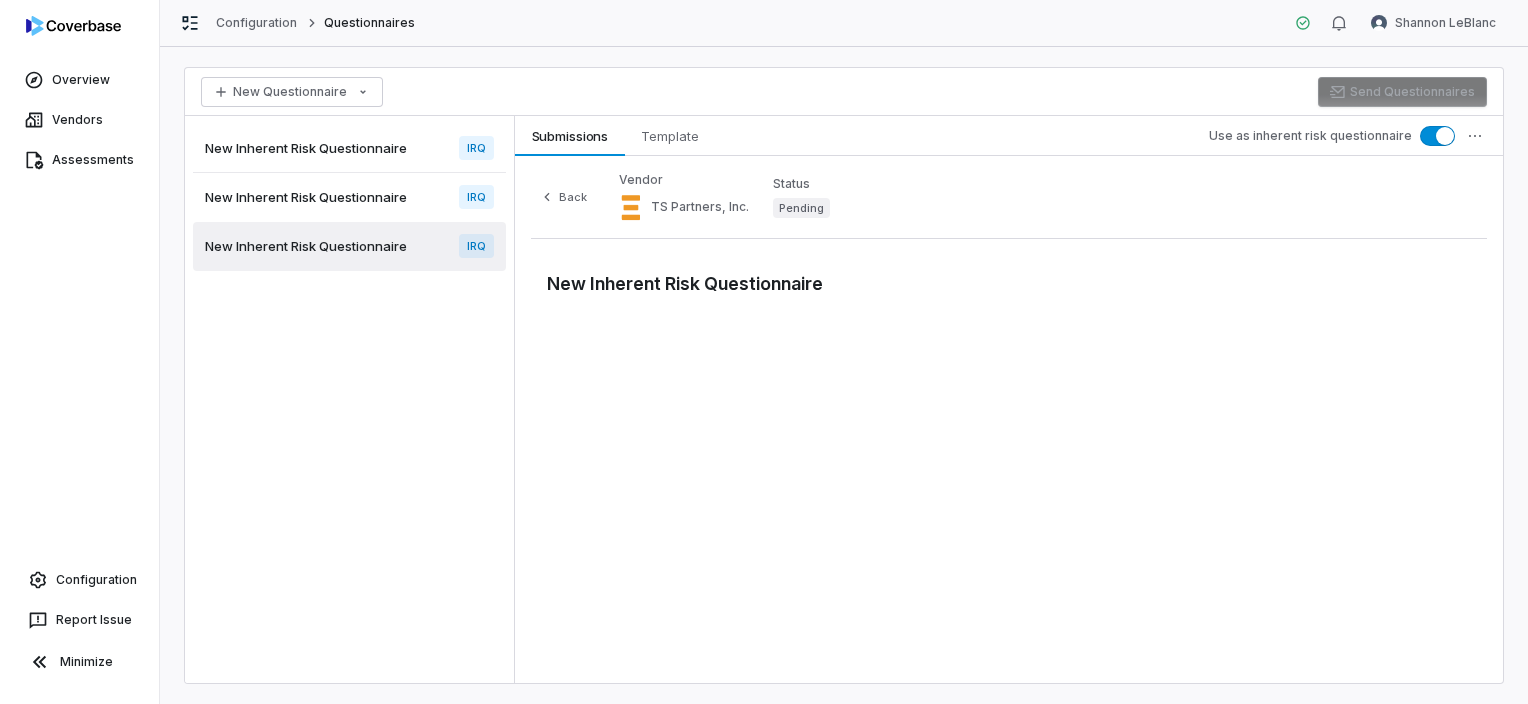 click on "New Inherent Risk Questionnaire IRQ" at bounding box center [349, 197] 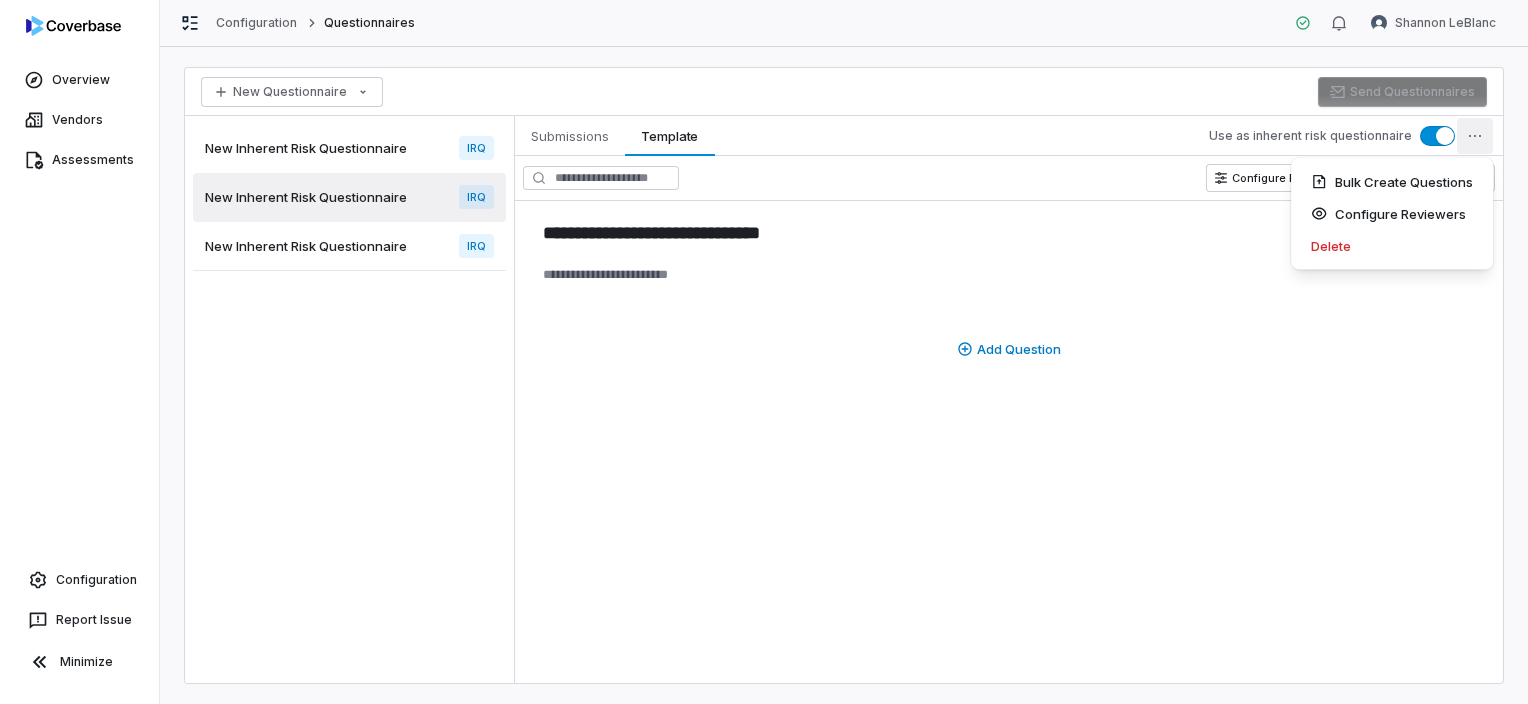 click on "**********" at bounding box center (764, 352) 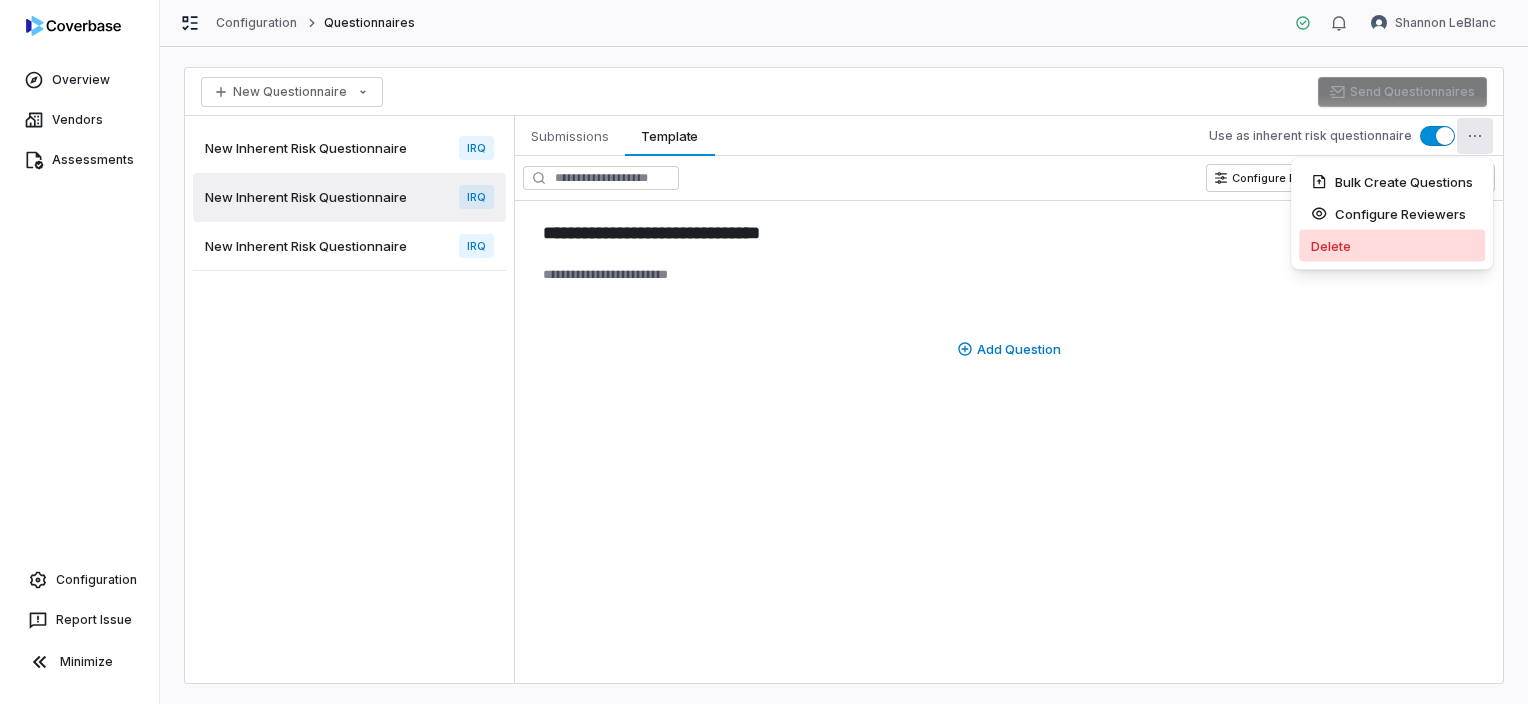 click on "Delete" at bounding box center [1392, 246] 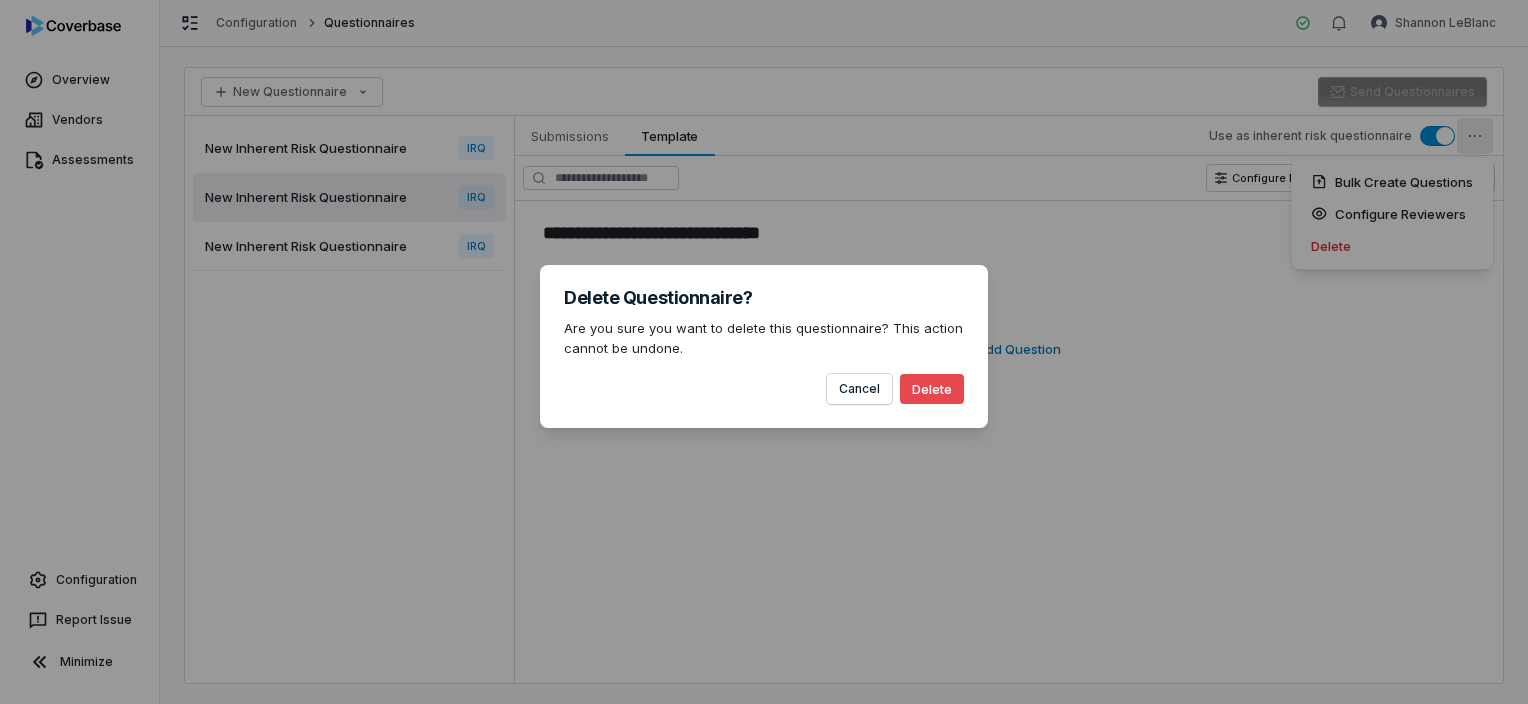 click on "Delete" at bounding box center [932, 389] 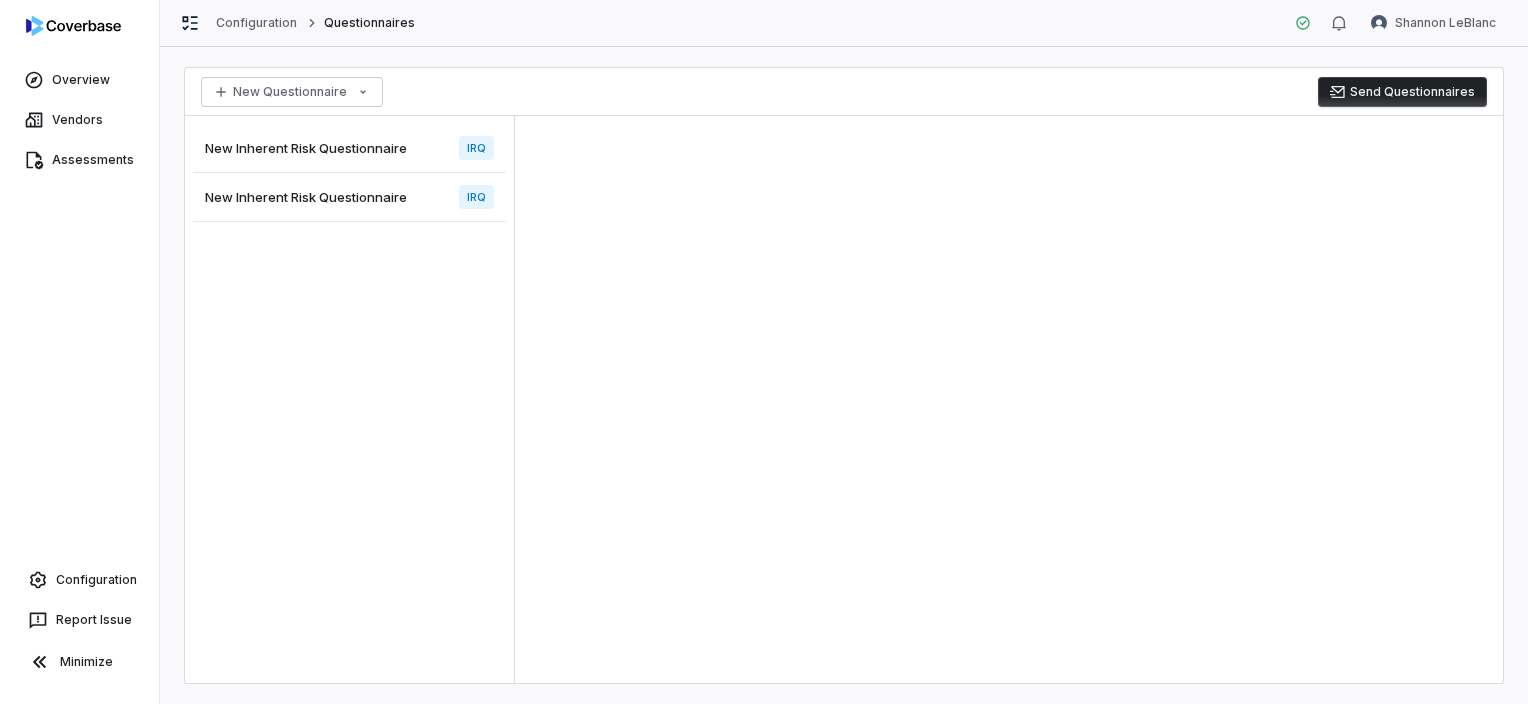 click on "New Inherent Risk Questionnaire" at bounding box center [306, 148] 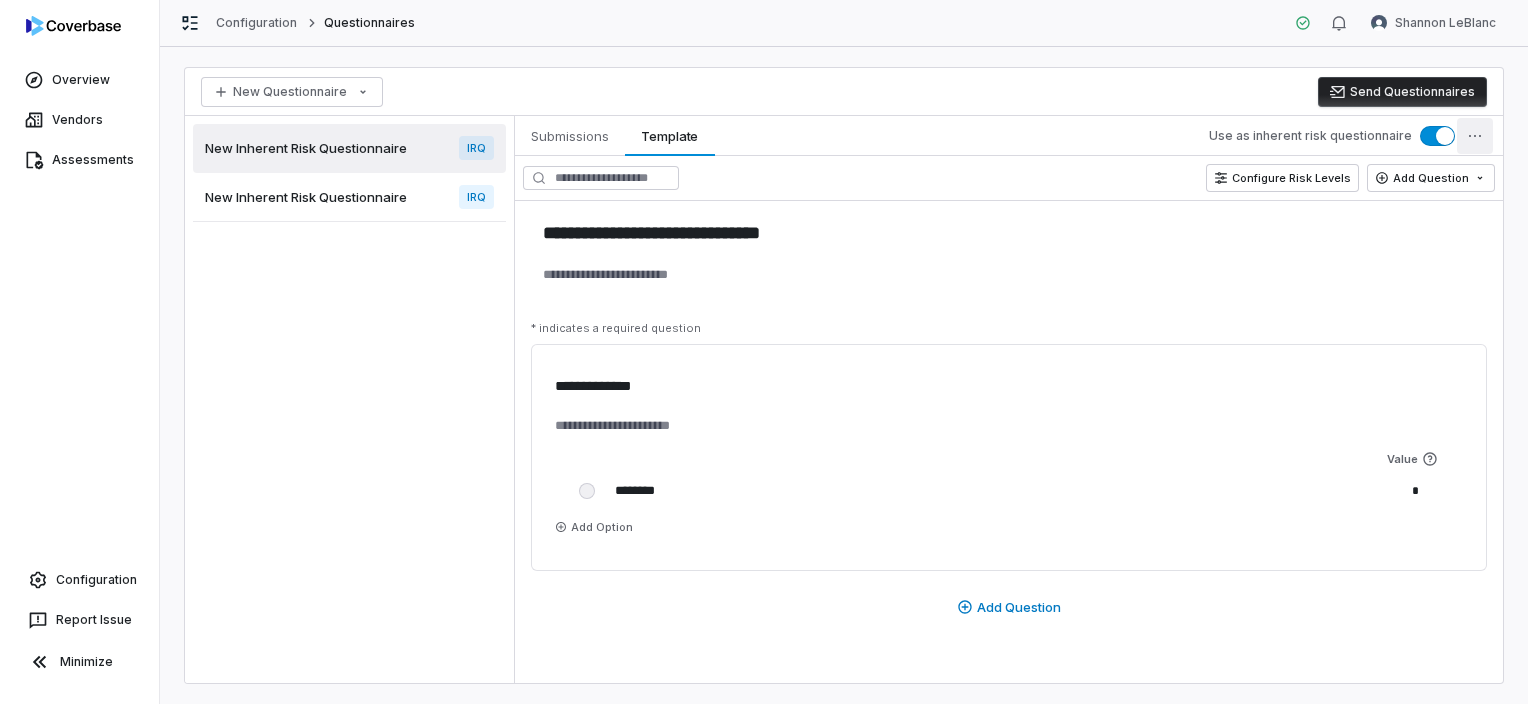 click on "**********" at bounding box center [764, 352] 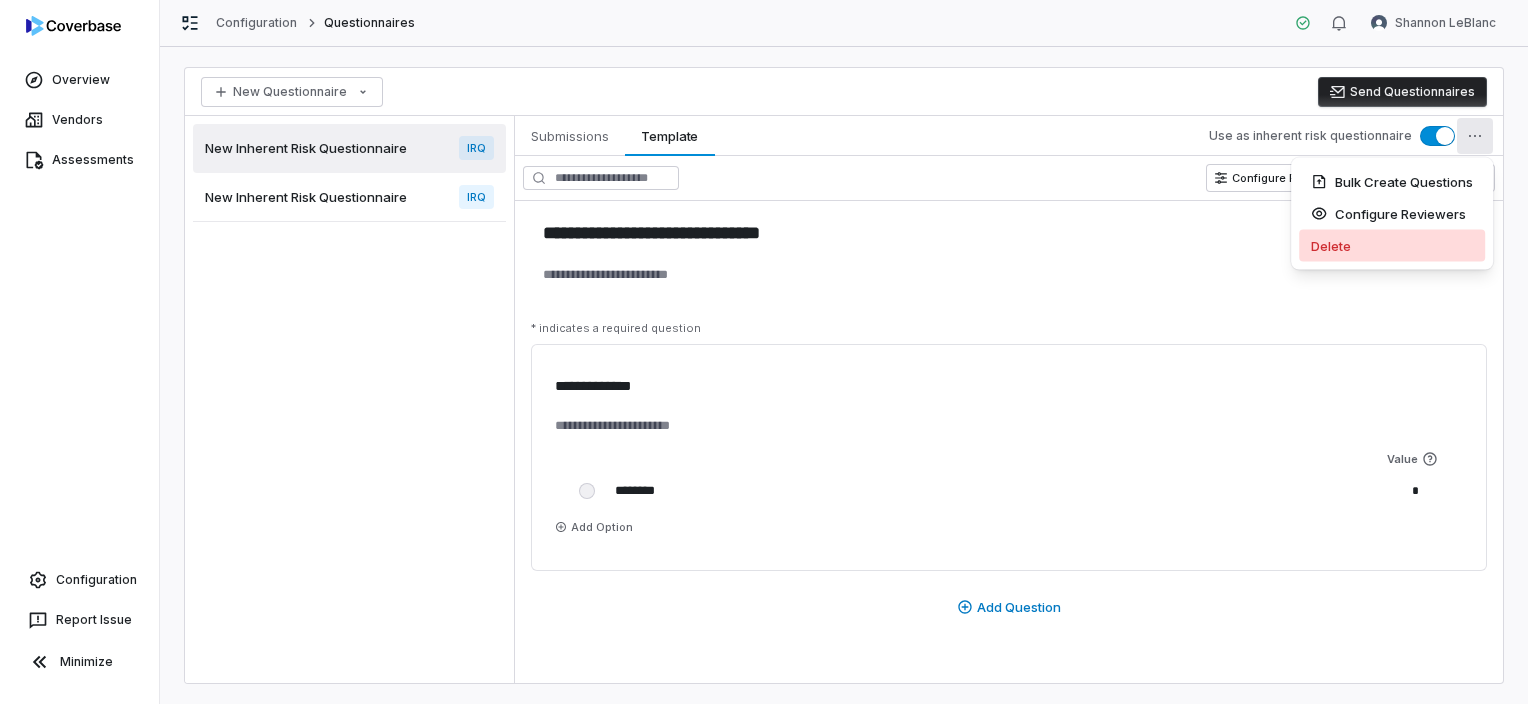 click on "Delete" at bounding box center (1392, 246) 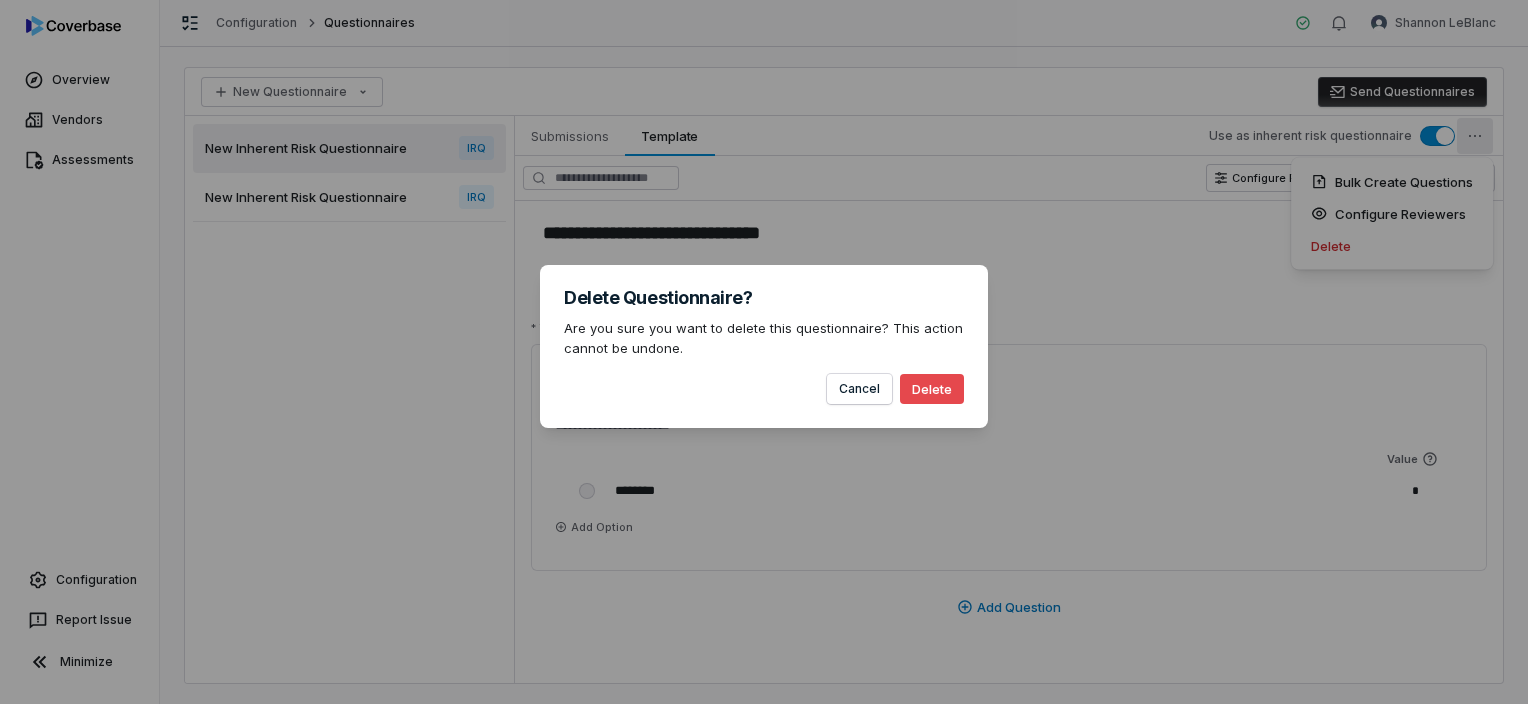 click on "Delete" at bounding box center (932, 389) 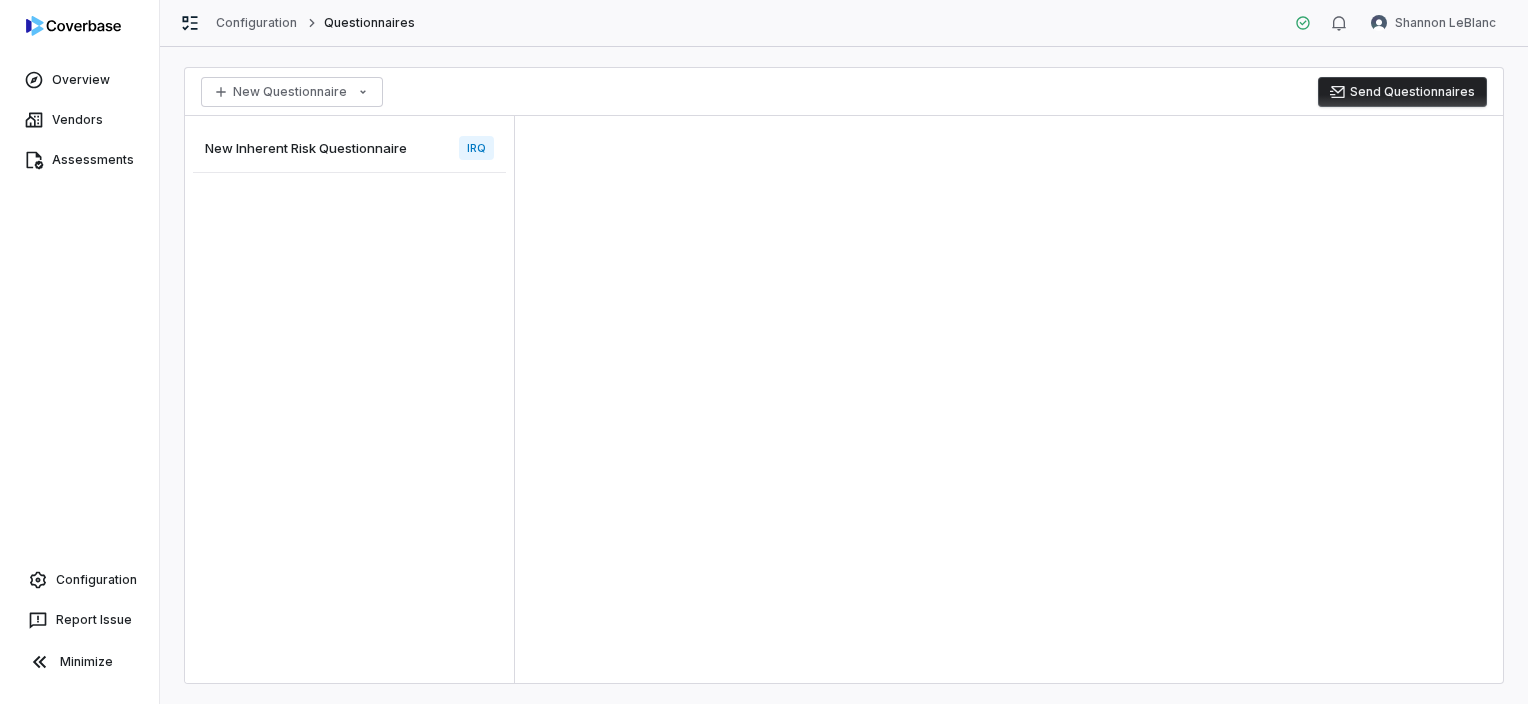 click on "New Inherent Risk Questionnaire" at bounding box center [306, 148] 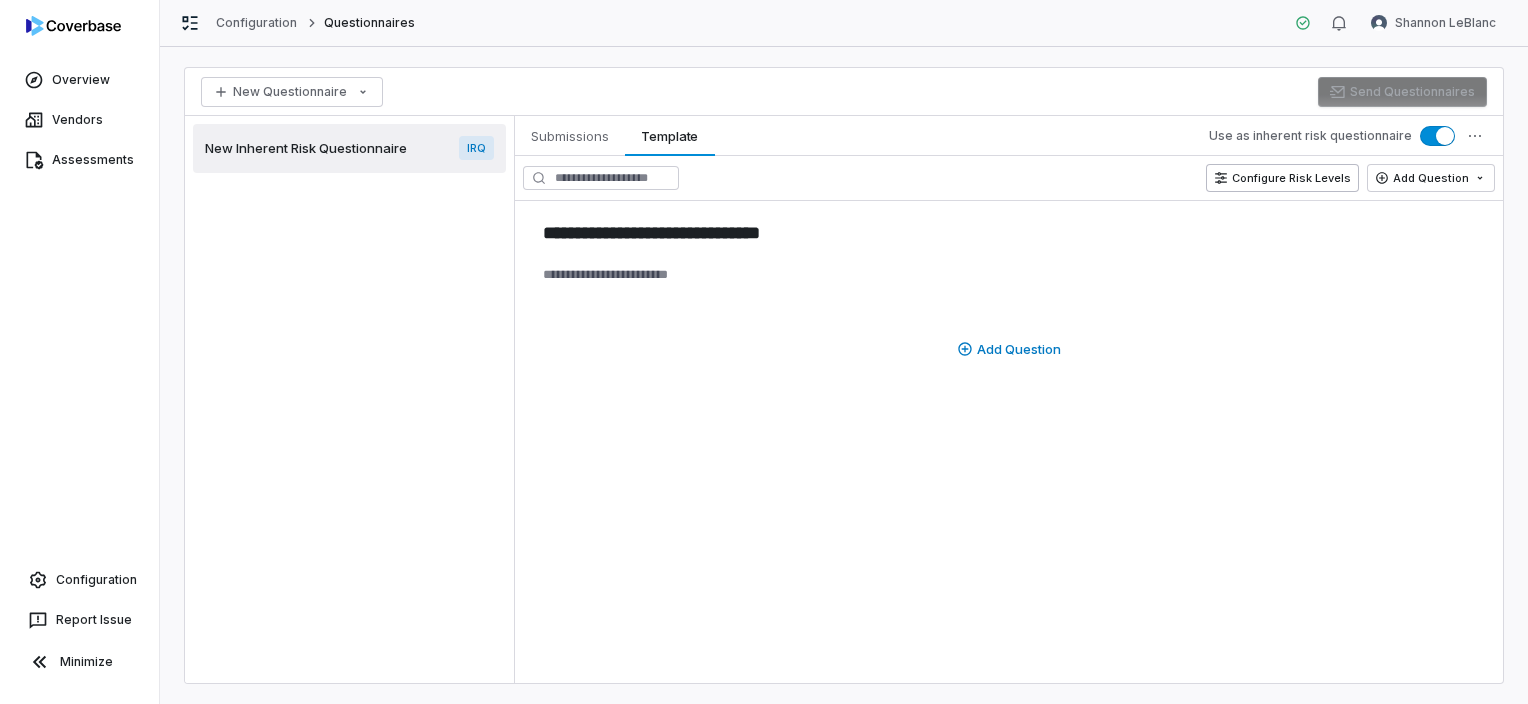 click on "Configure Risk Levels" at bounding box center [1282, 178] 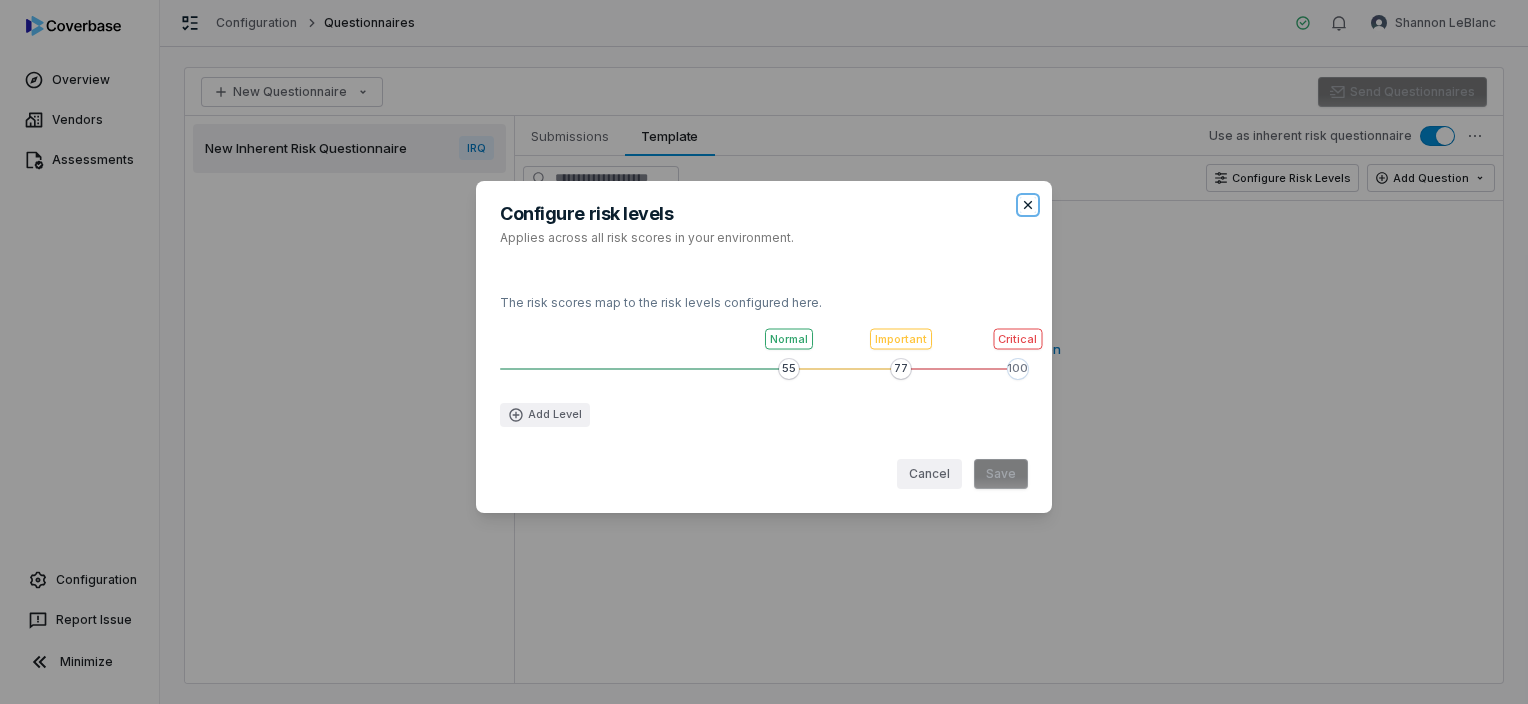 click 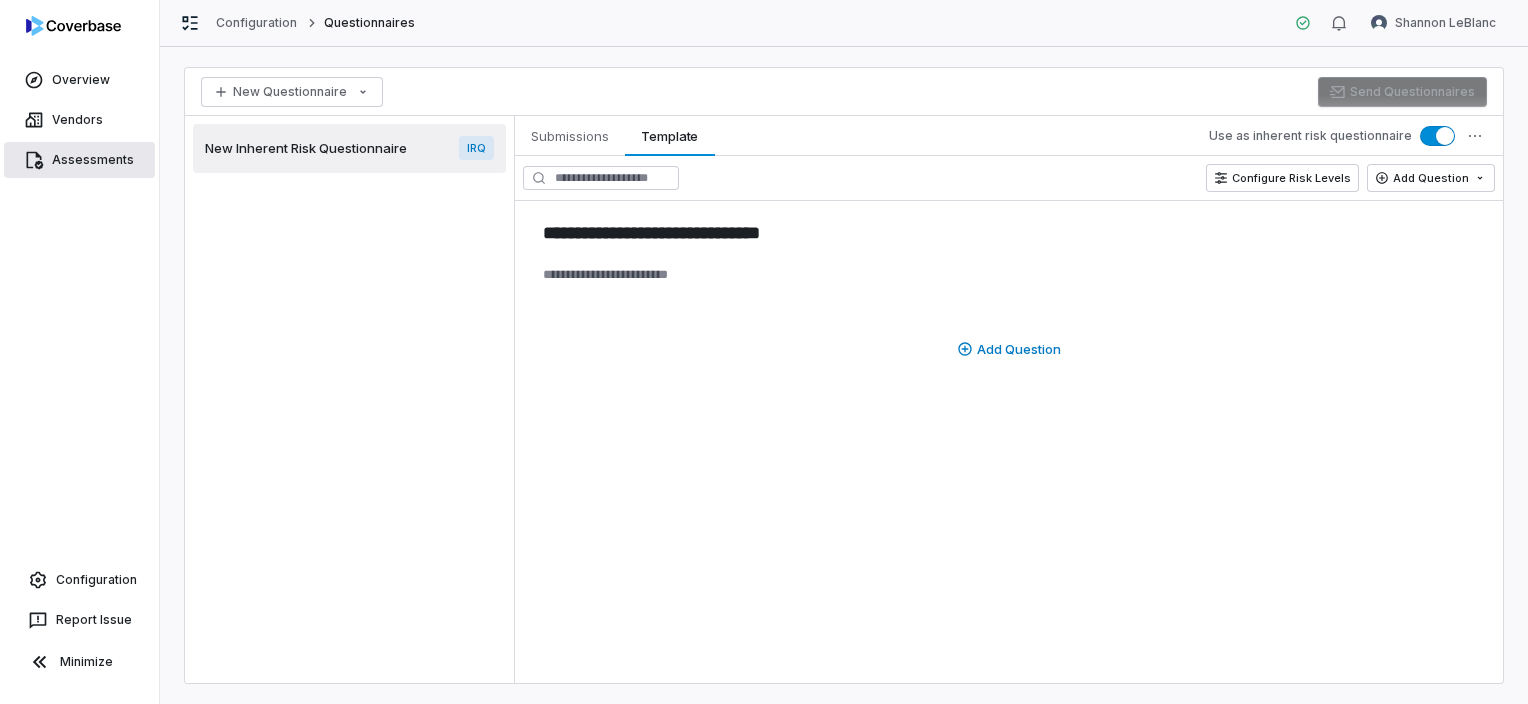 click on "Assessments" at bounding box center [79, 160] 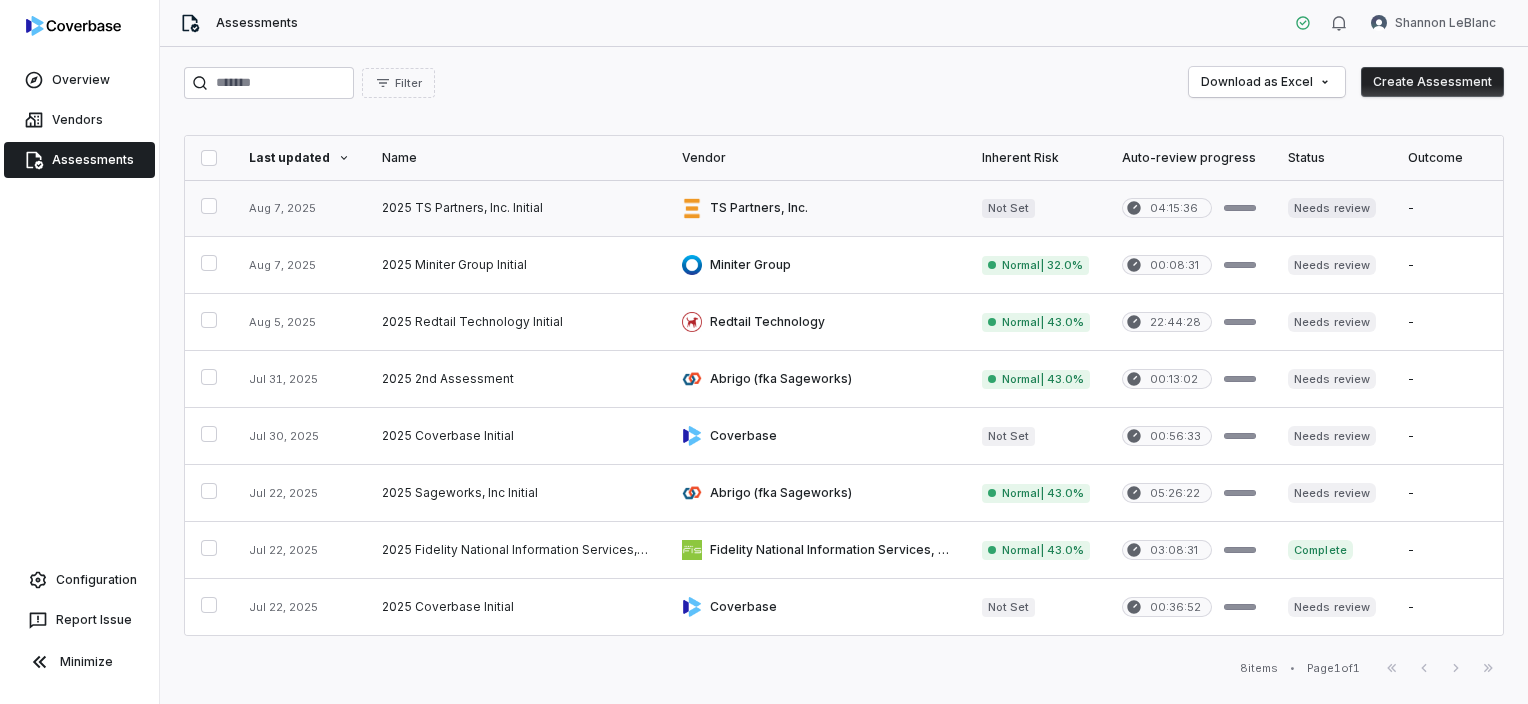 click at bounding box center [516, 208] 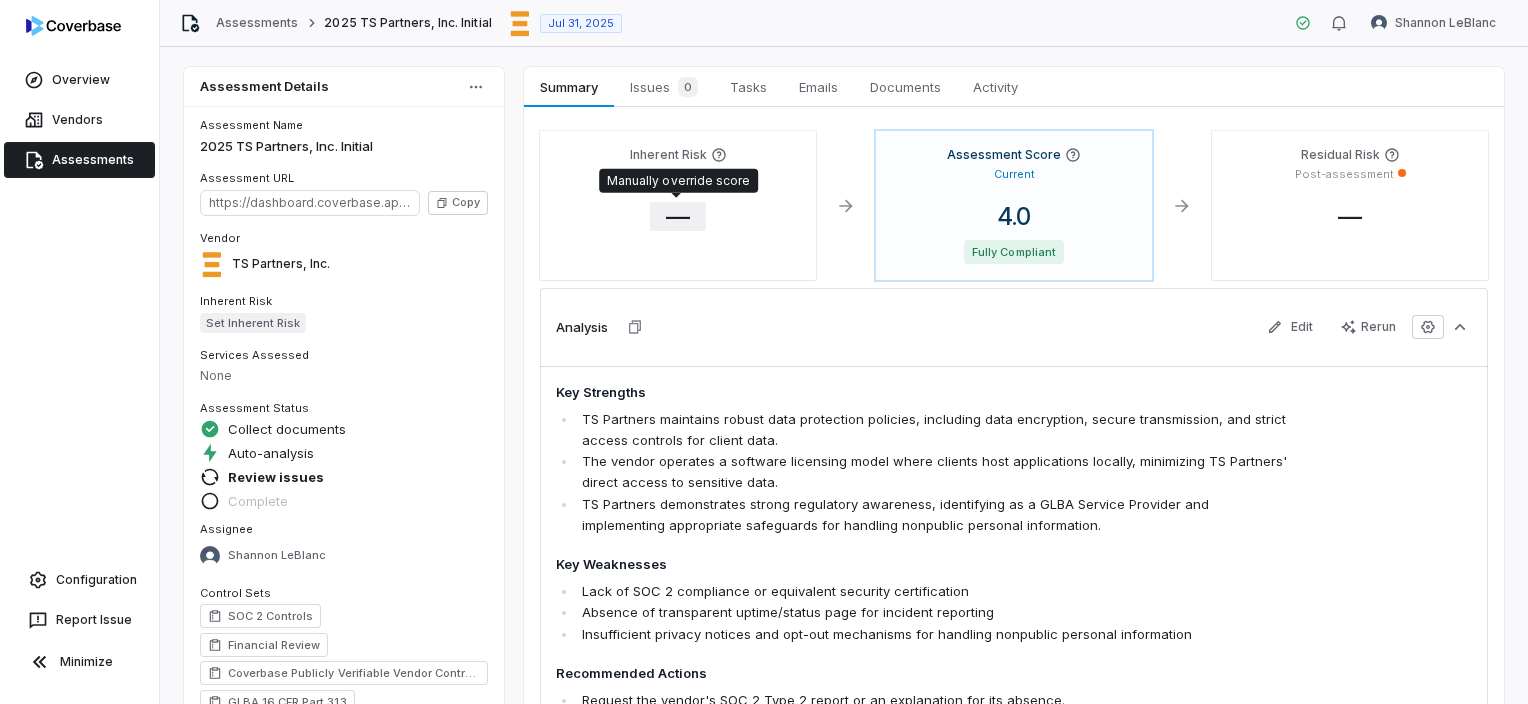 click on "—" at bounding box center (678, 216) 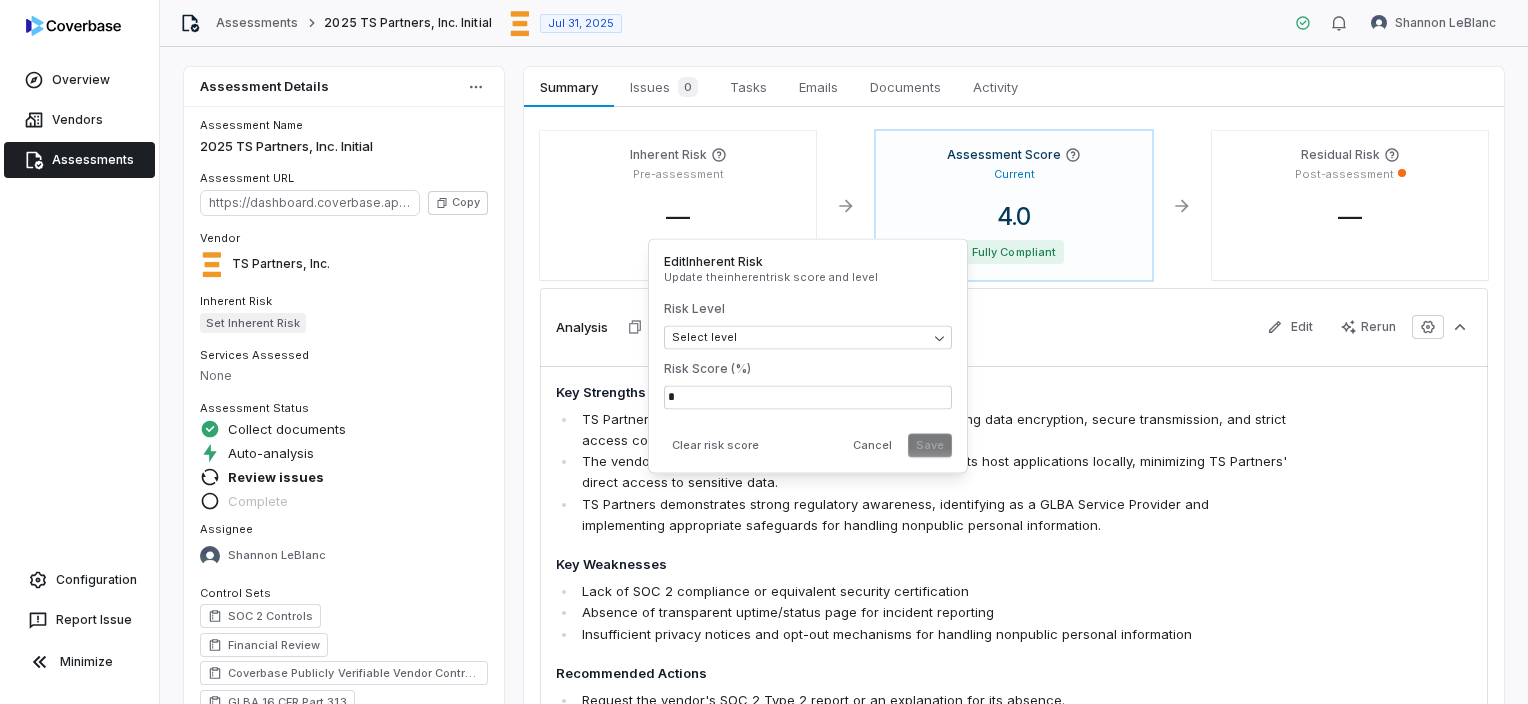 click 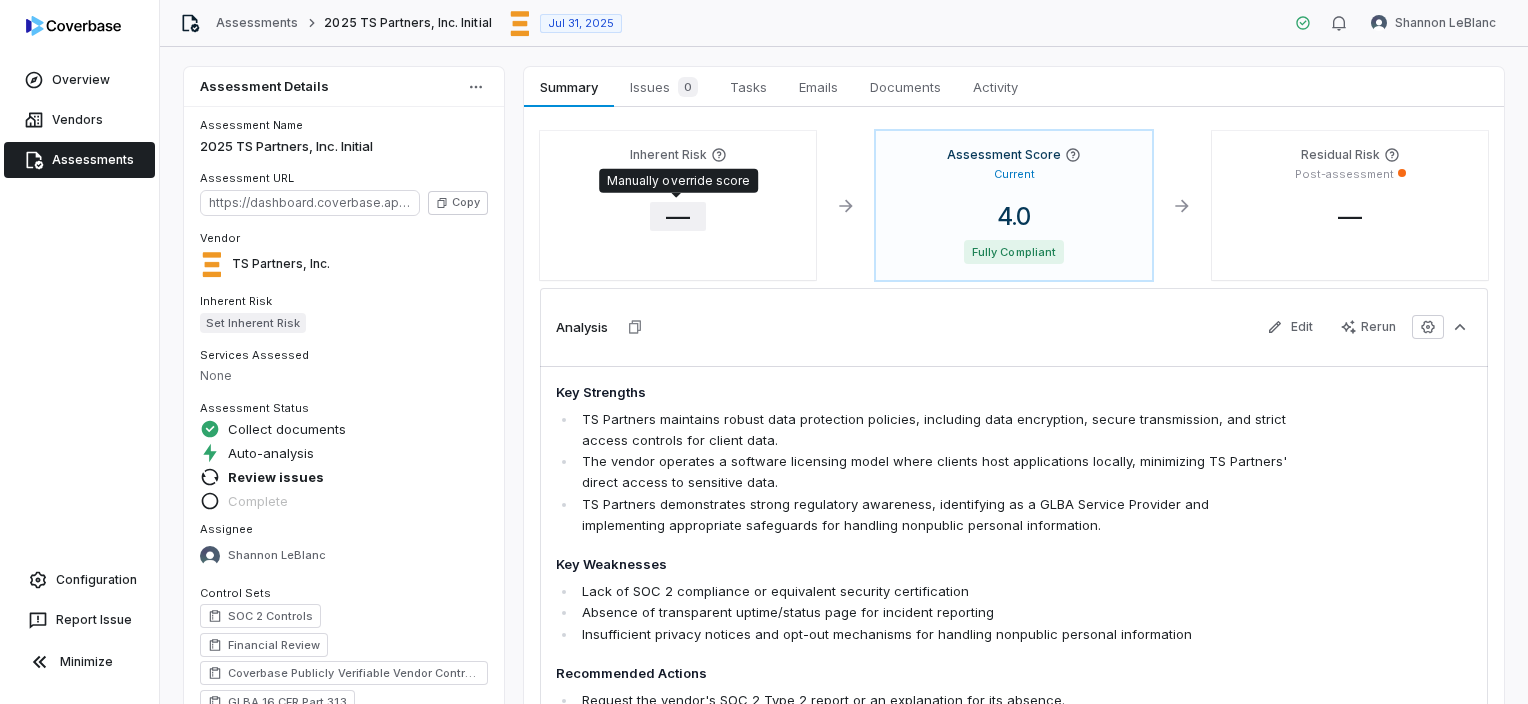 click on "—" at bounding box center [678, 216] 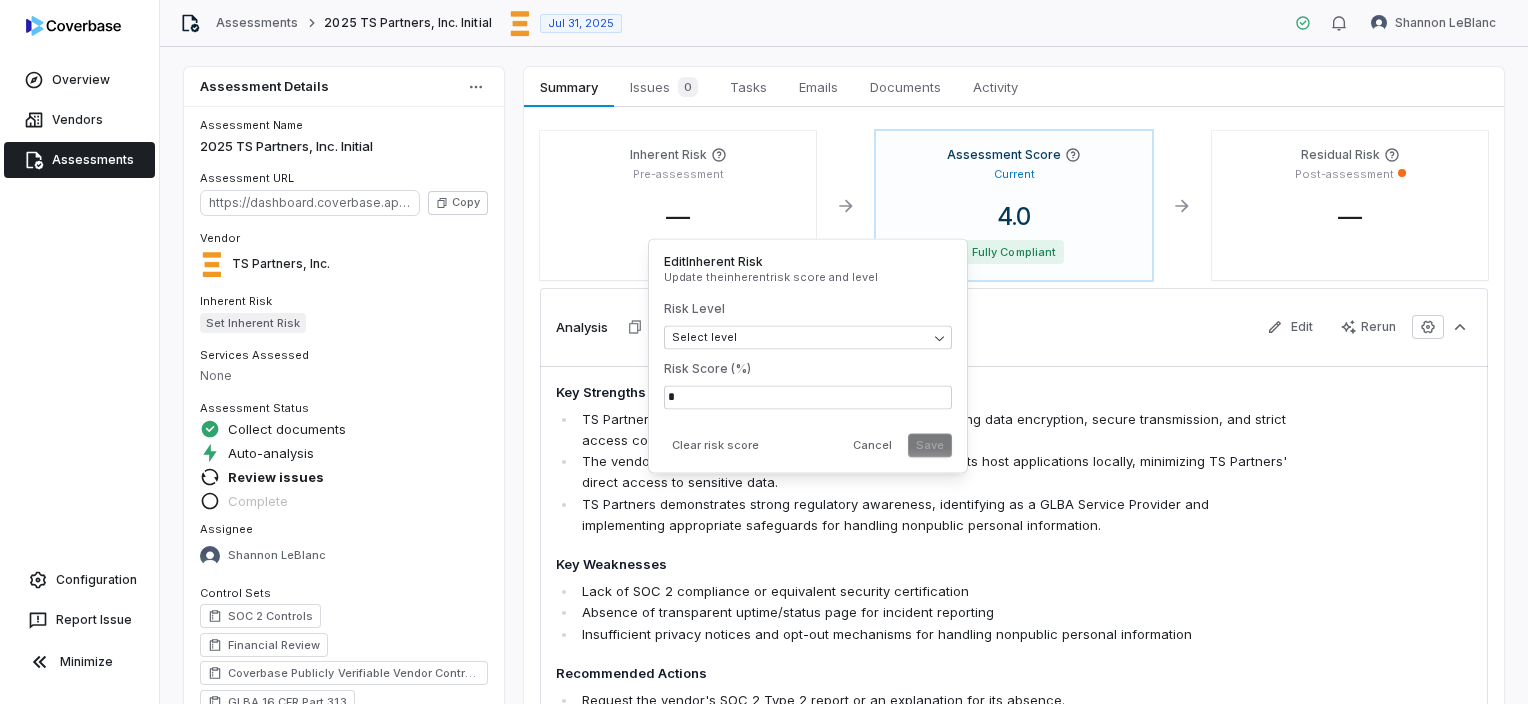 click on "—" at bounding box center [678, 233] 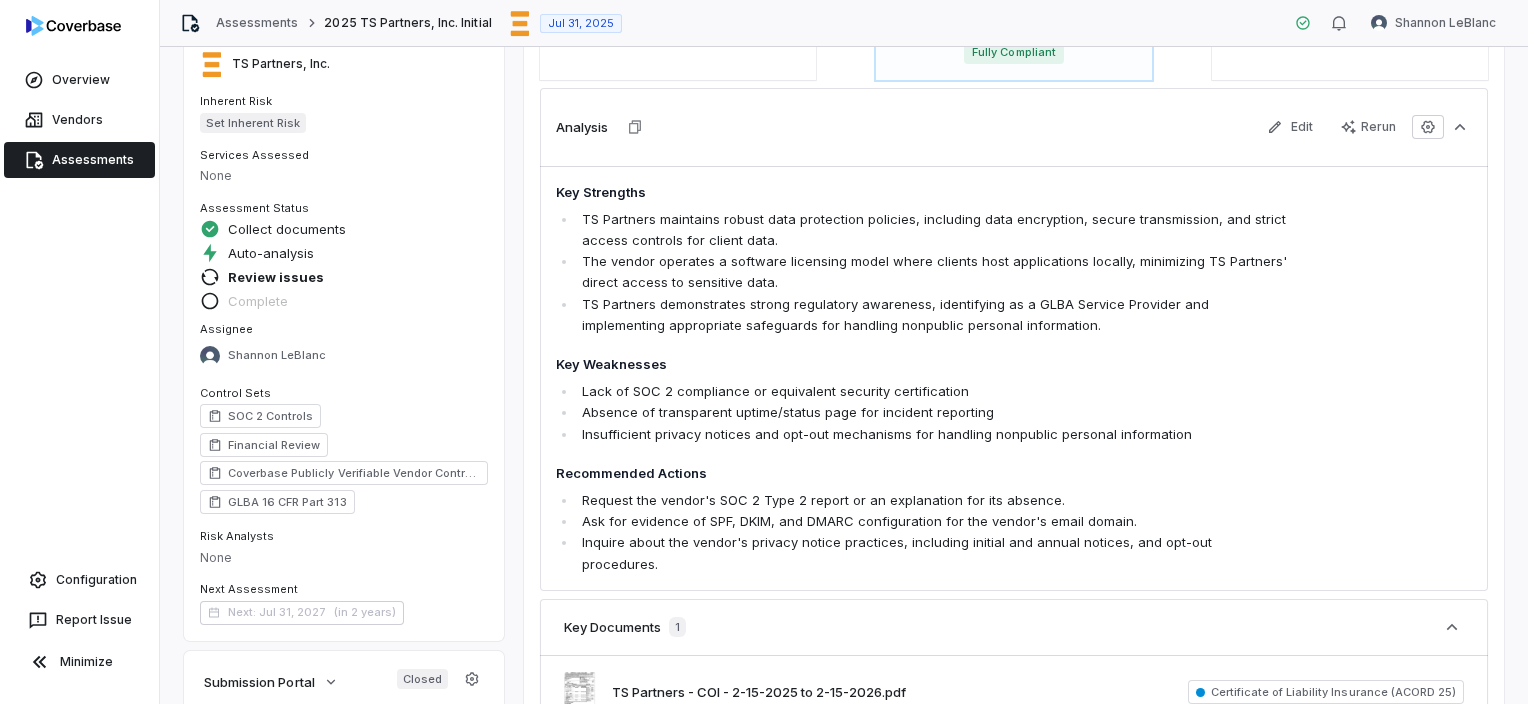 scroll, scrollTop: 100, scrollLeft: 0, axis: vertical 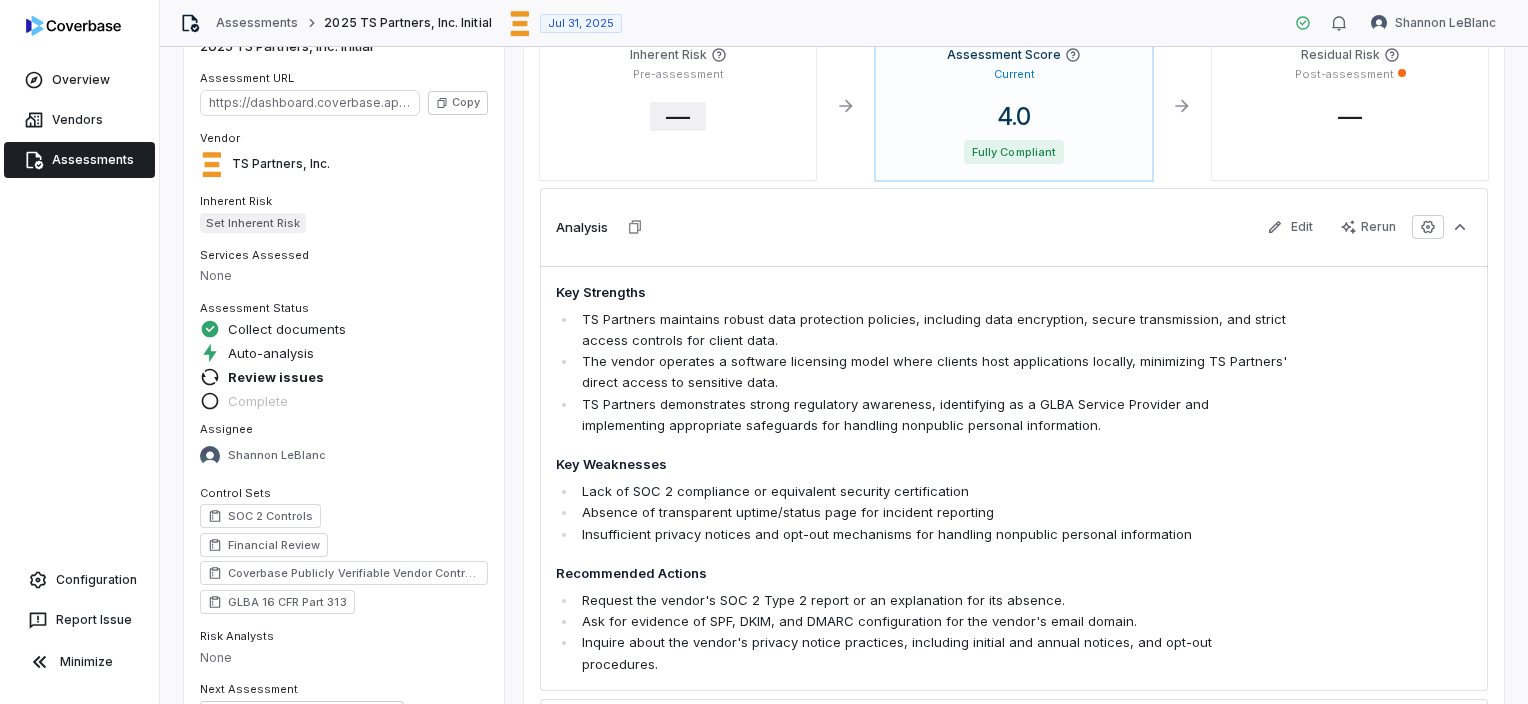 click on "—" at bounding box center (678, 116) 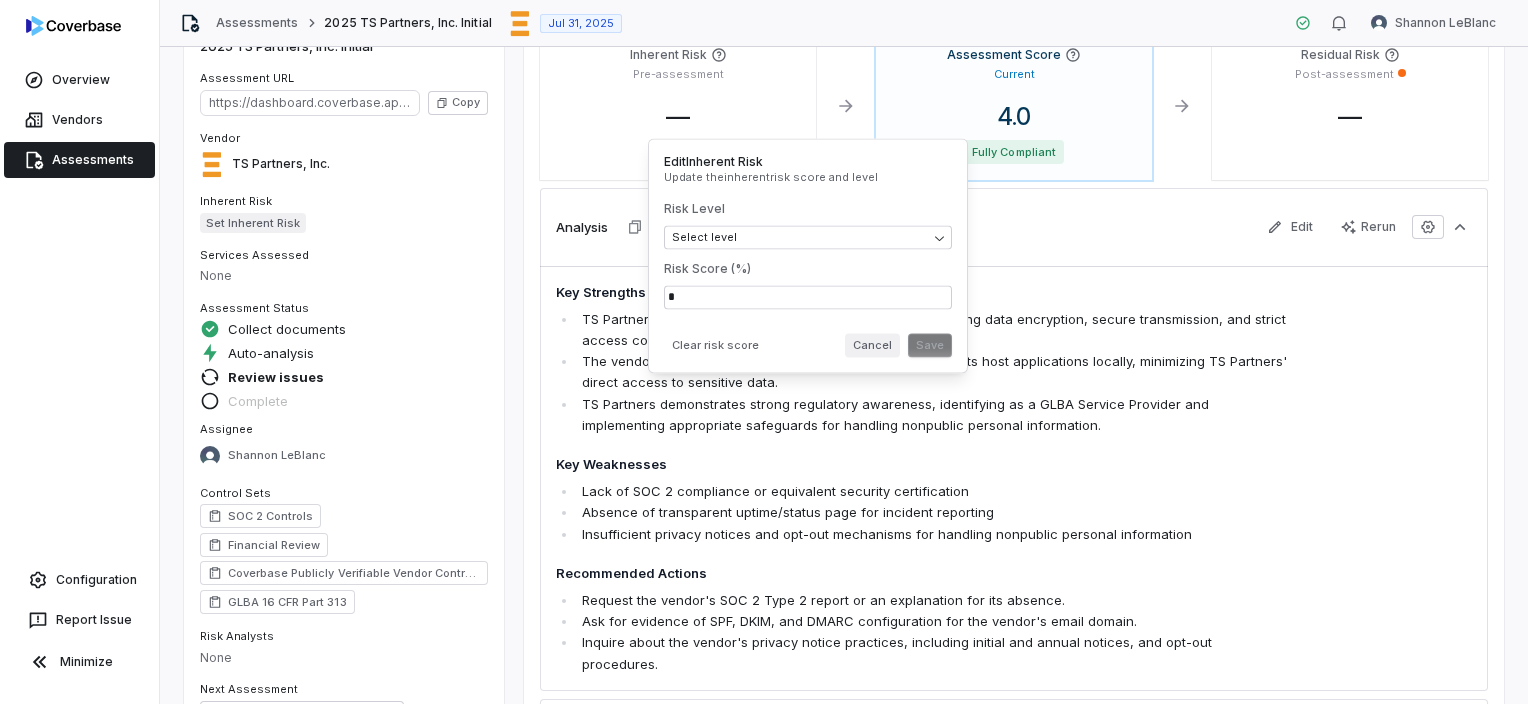 click on "Cancel" at bounding box center (872, 345) 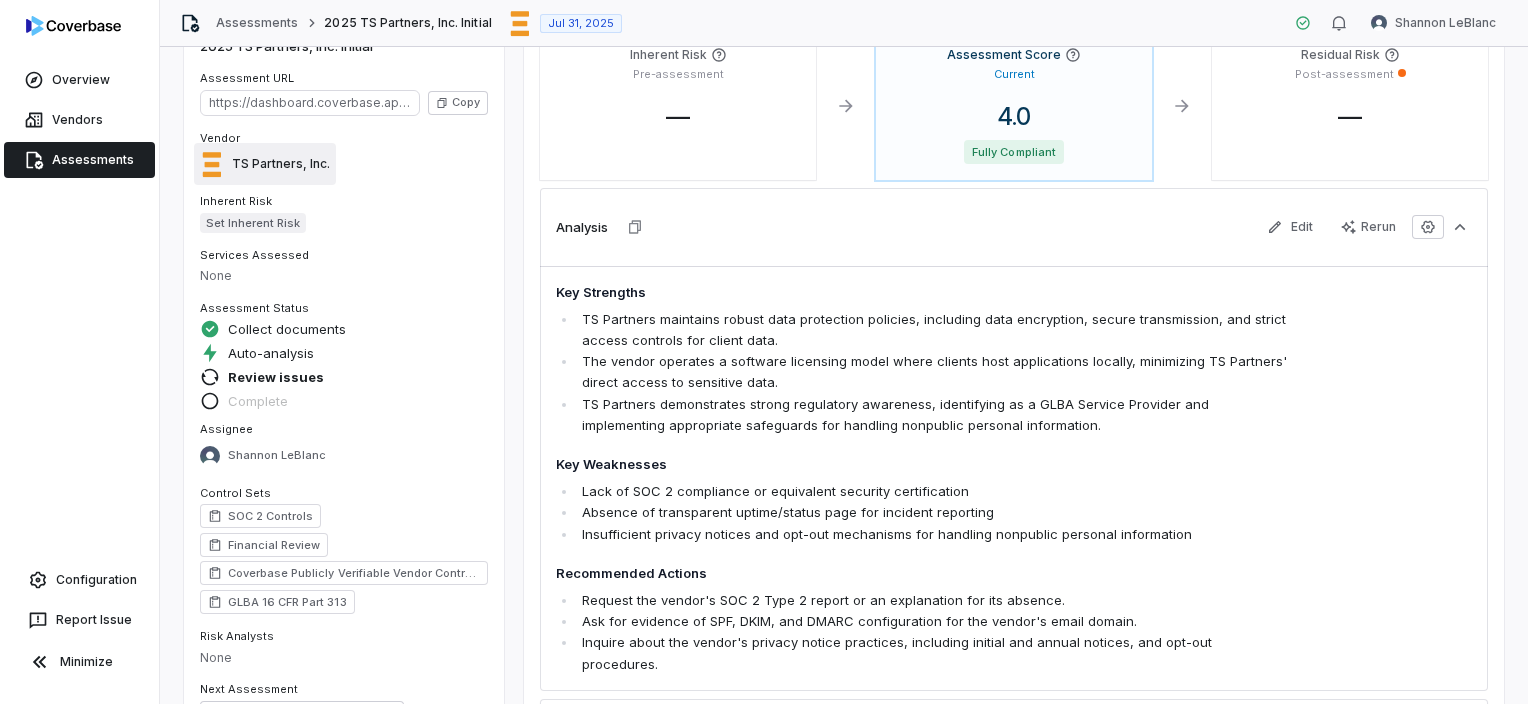 click on "TS Partners, Inc." at bounding box center (281, 164) 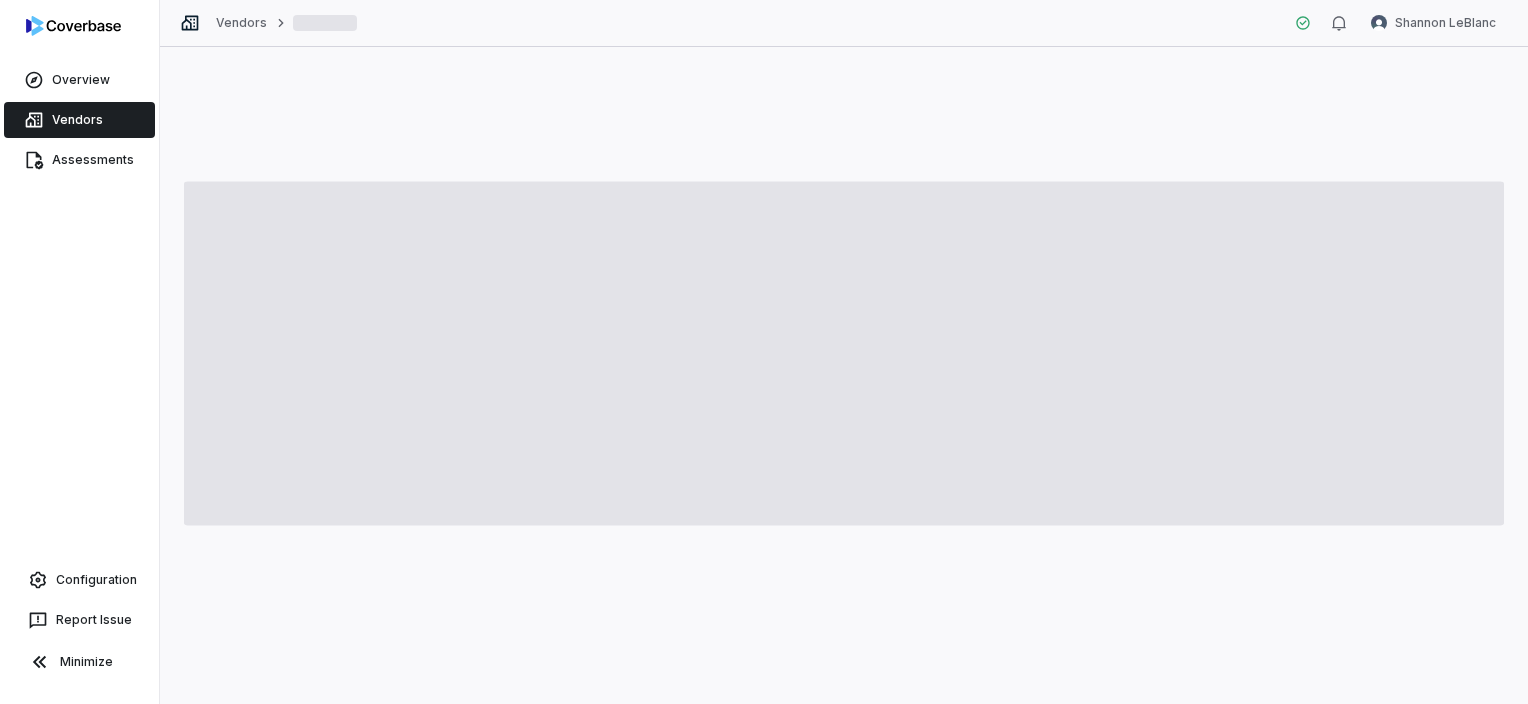 type on "*" 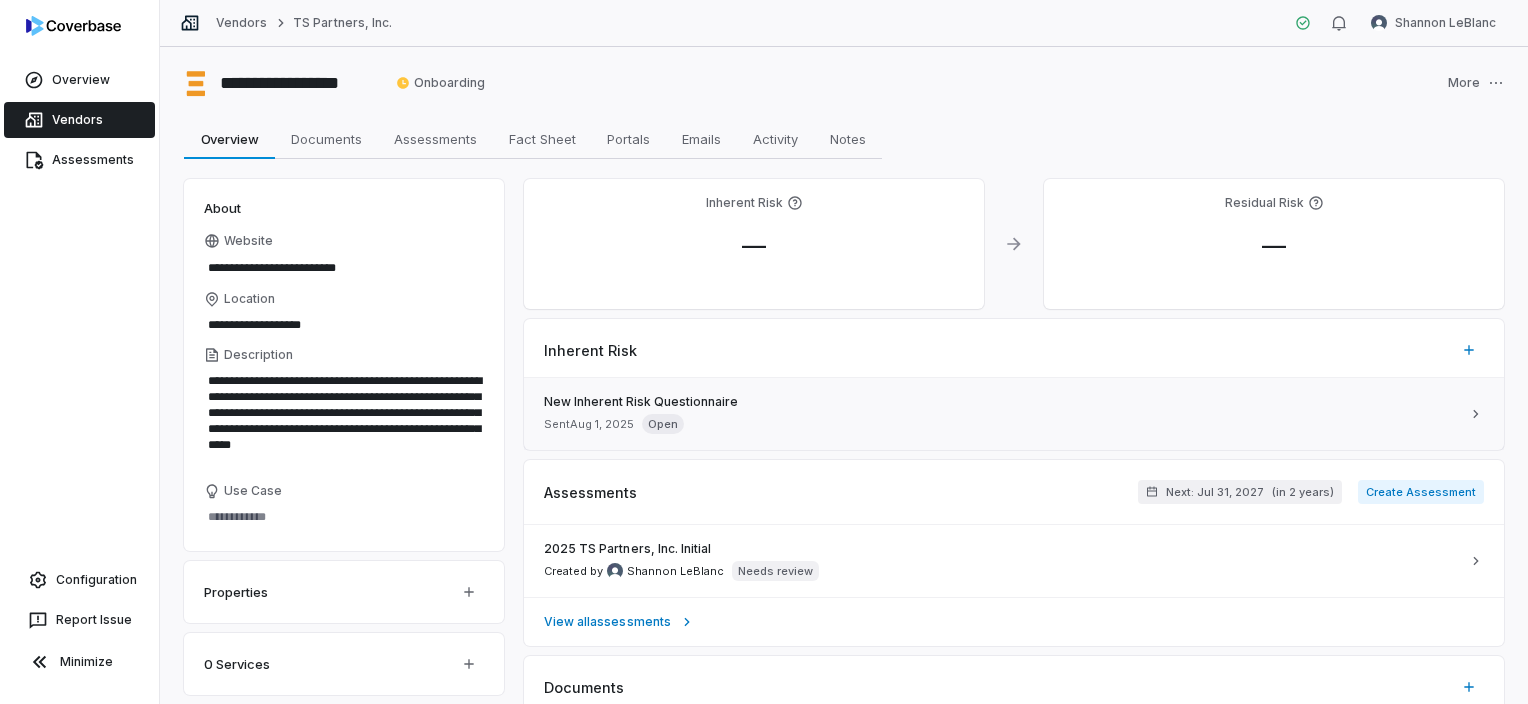 click on "Open" at bounding box center (663, 424) 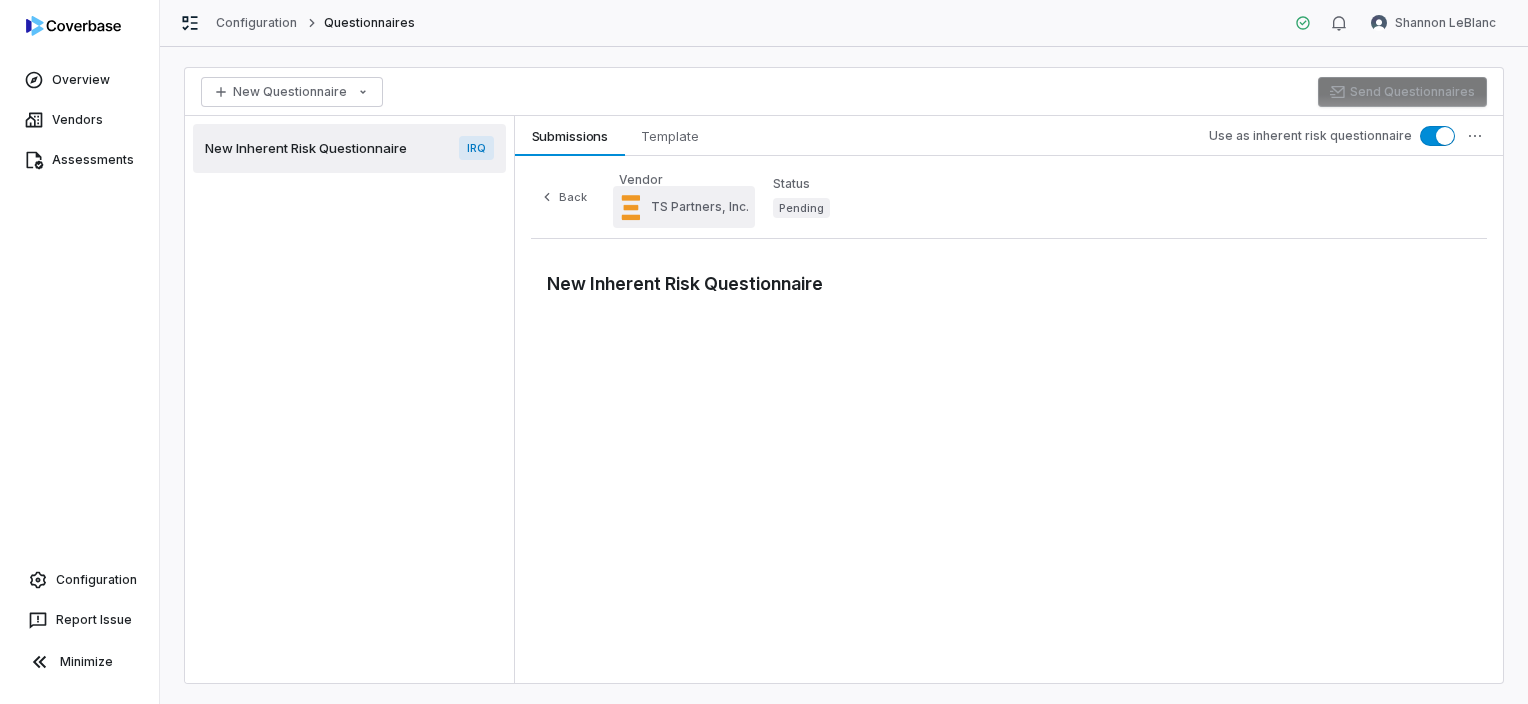 click on "TS Partners, Inc." at bounding box center [700, 207] 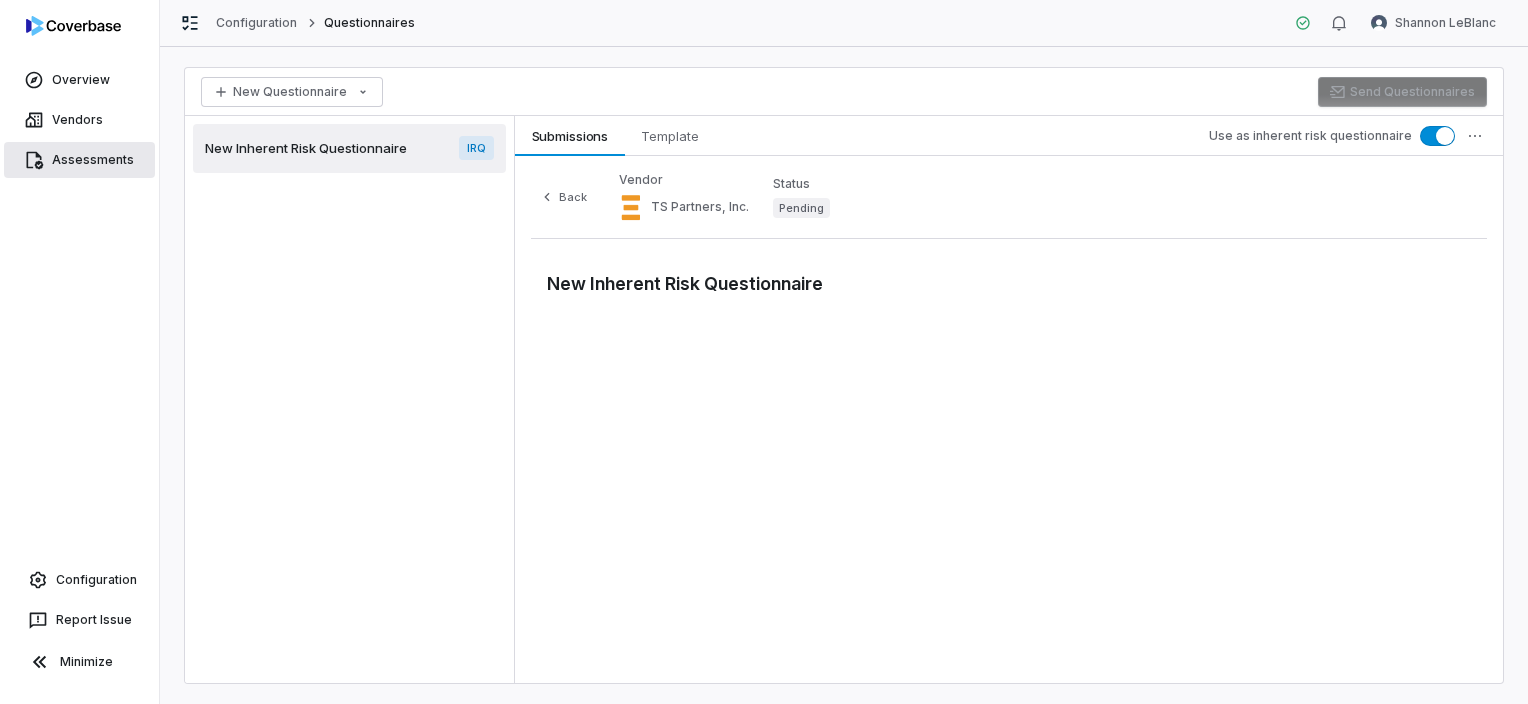 click on "Assessments" at bounding box center [79, 160] 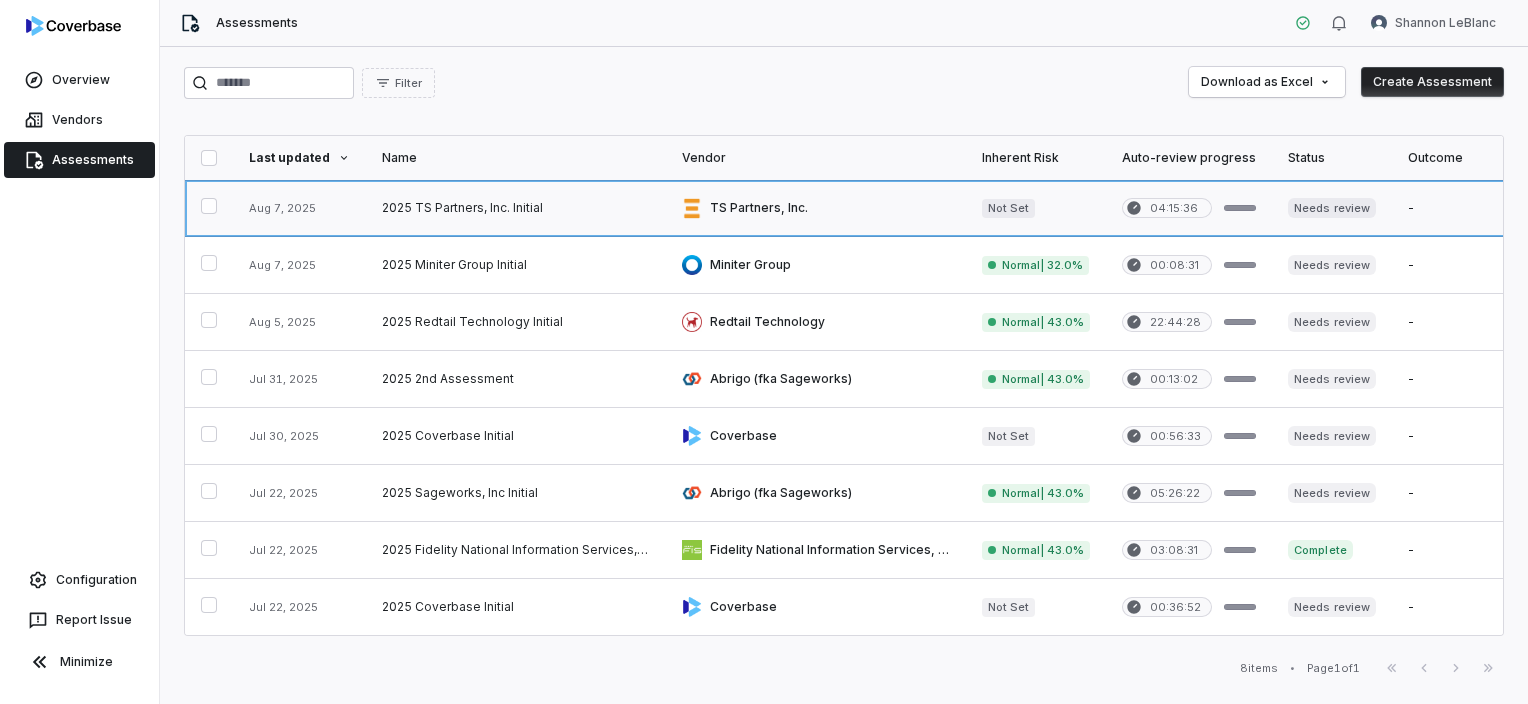 click at bounding box center (816, 208) 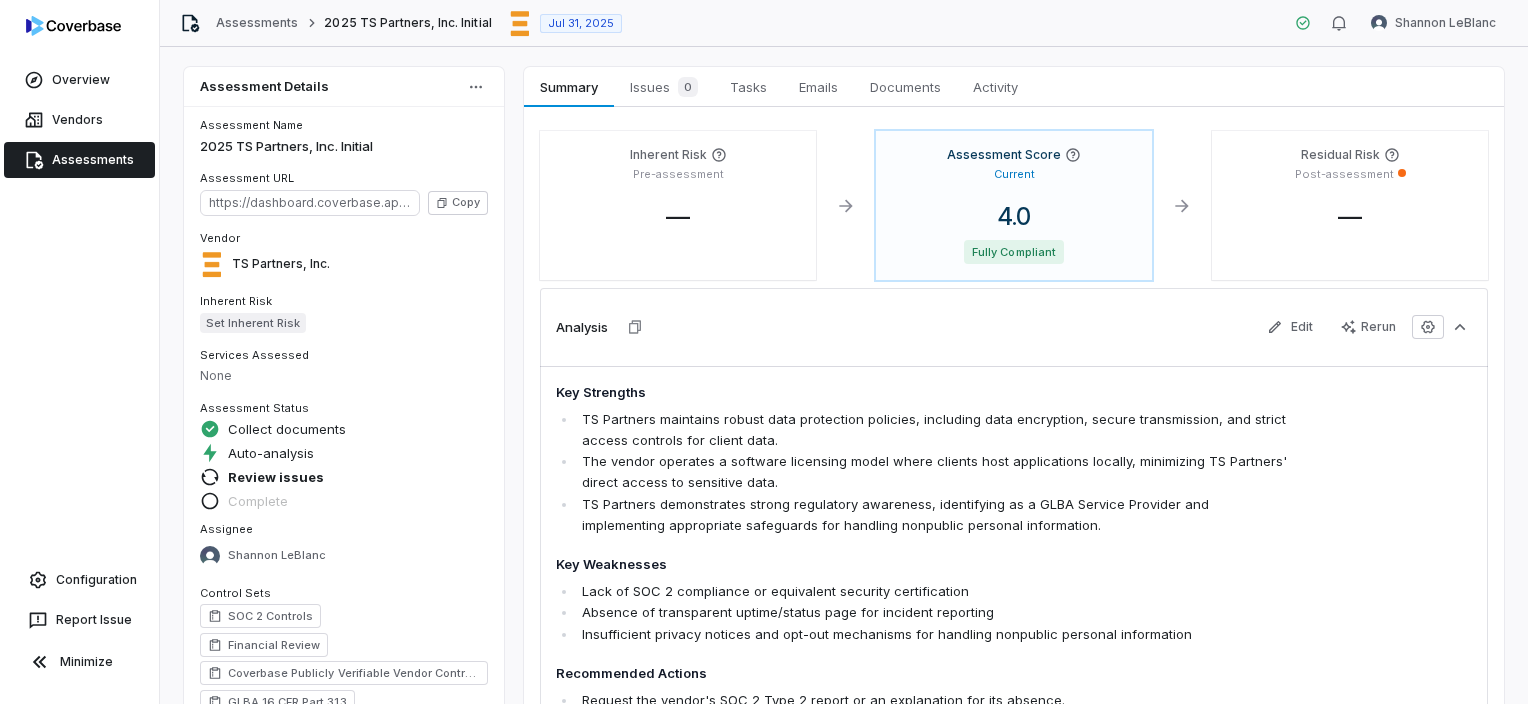 click on "TS Partners demonstrates strong regulatory awareness, identifying as a GLBA Service Provider and implementing appropriate safeguards for handling nonpublic personal information." at bounding box center [933, 515] 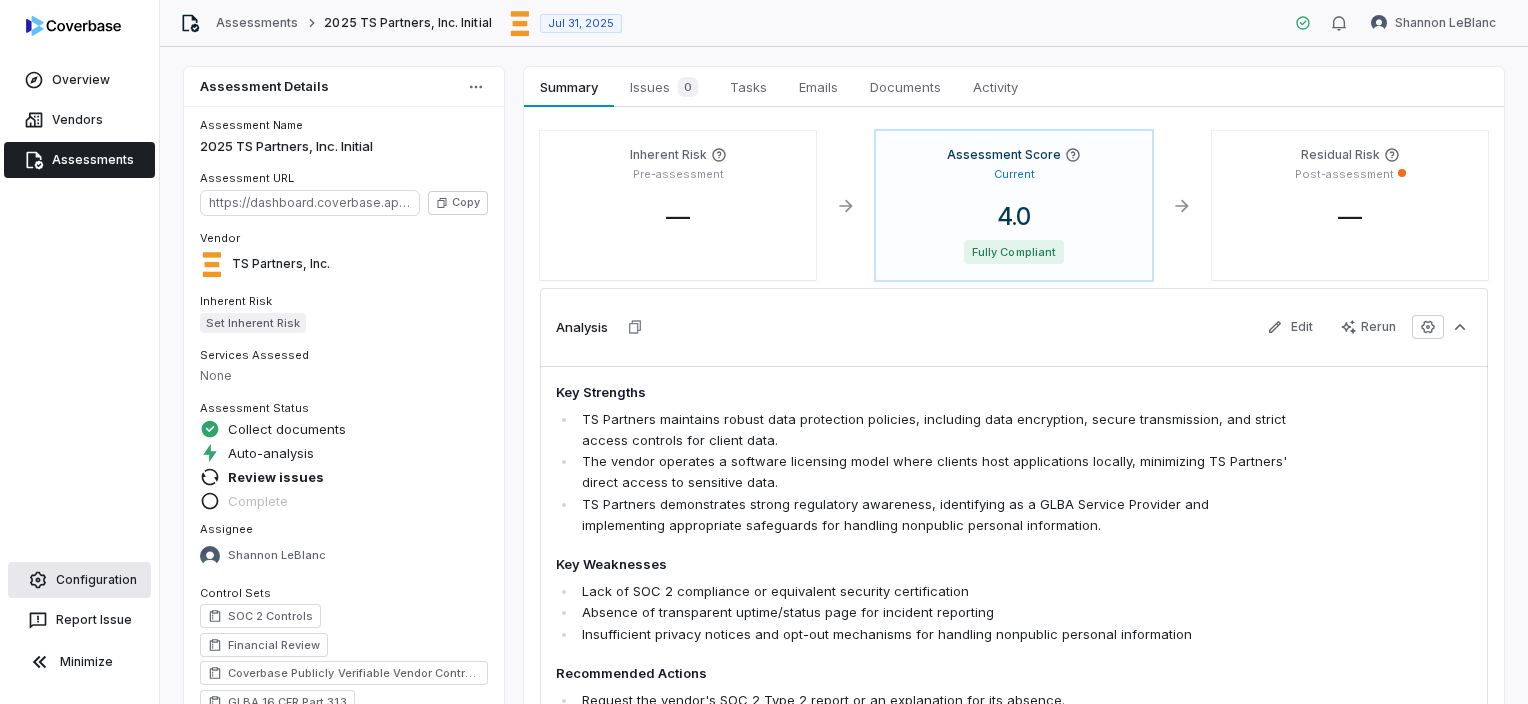 click on "Configuration" at bounding box center [79, 580] 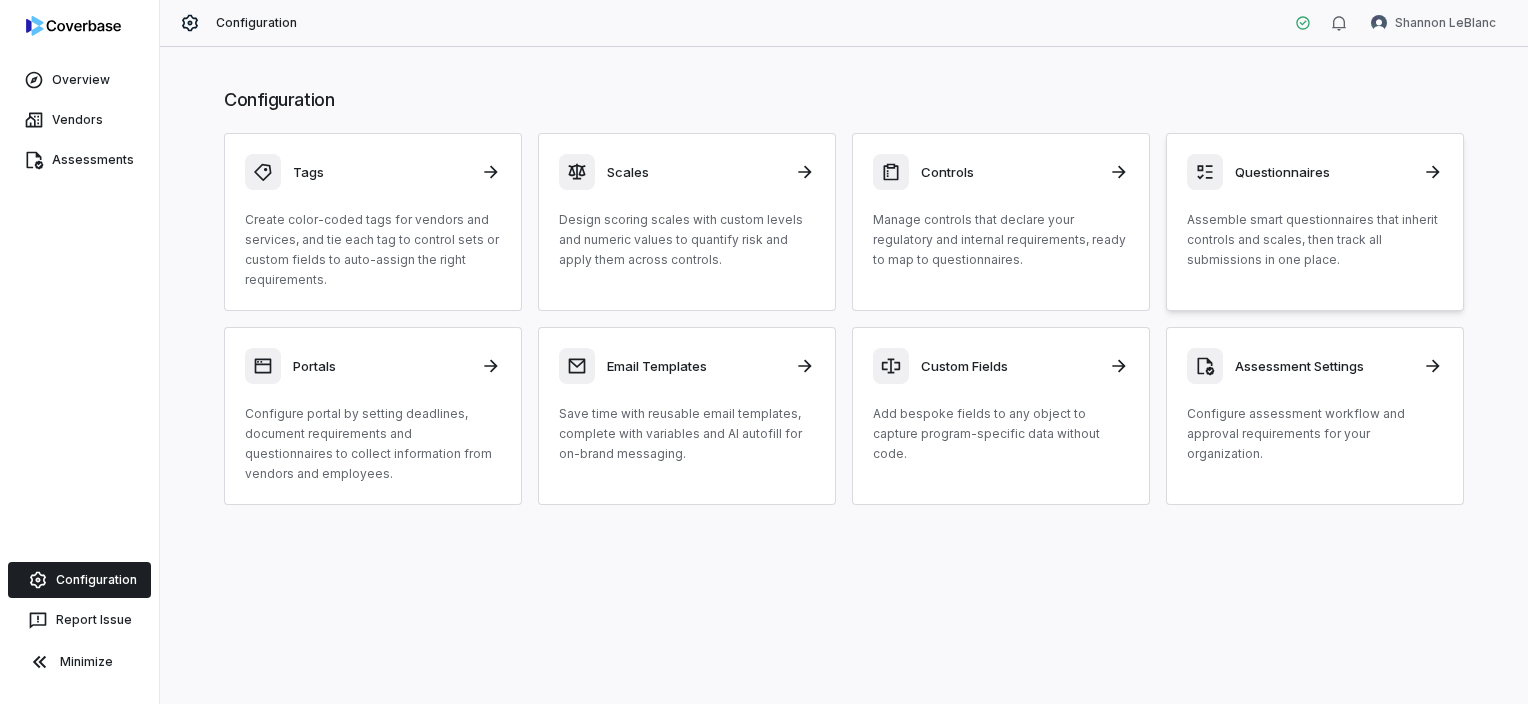 click on "Questionnaires" at bounding box center [1323, 172] 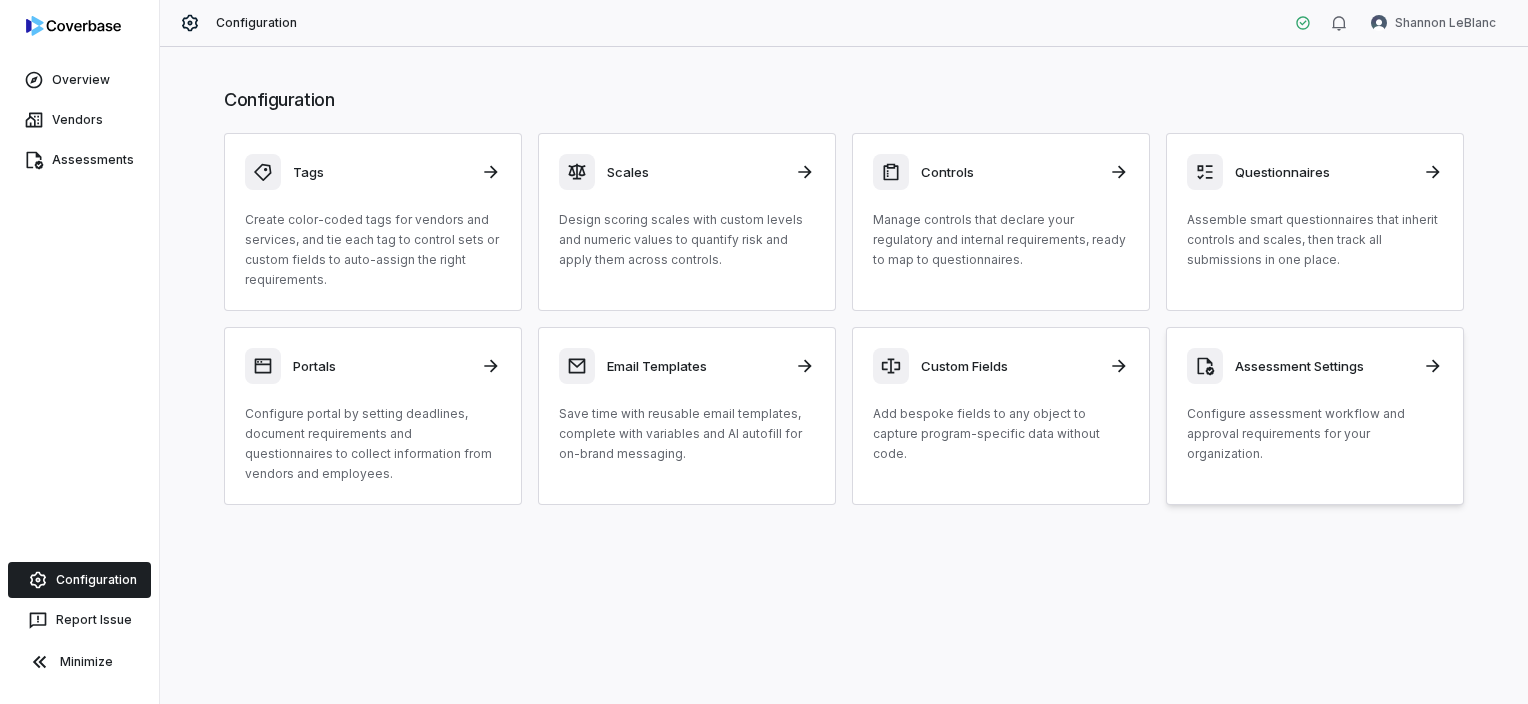 click on "Assessment Settings" at bounding box center (1323, 366) 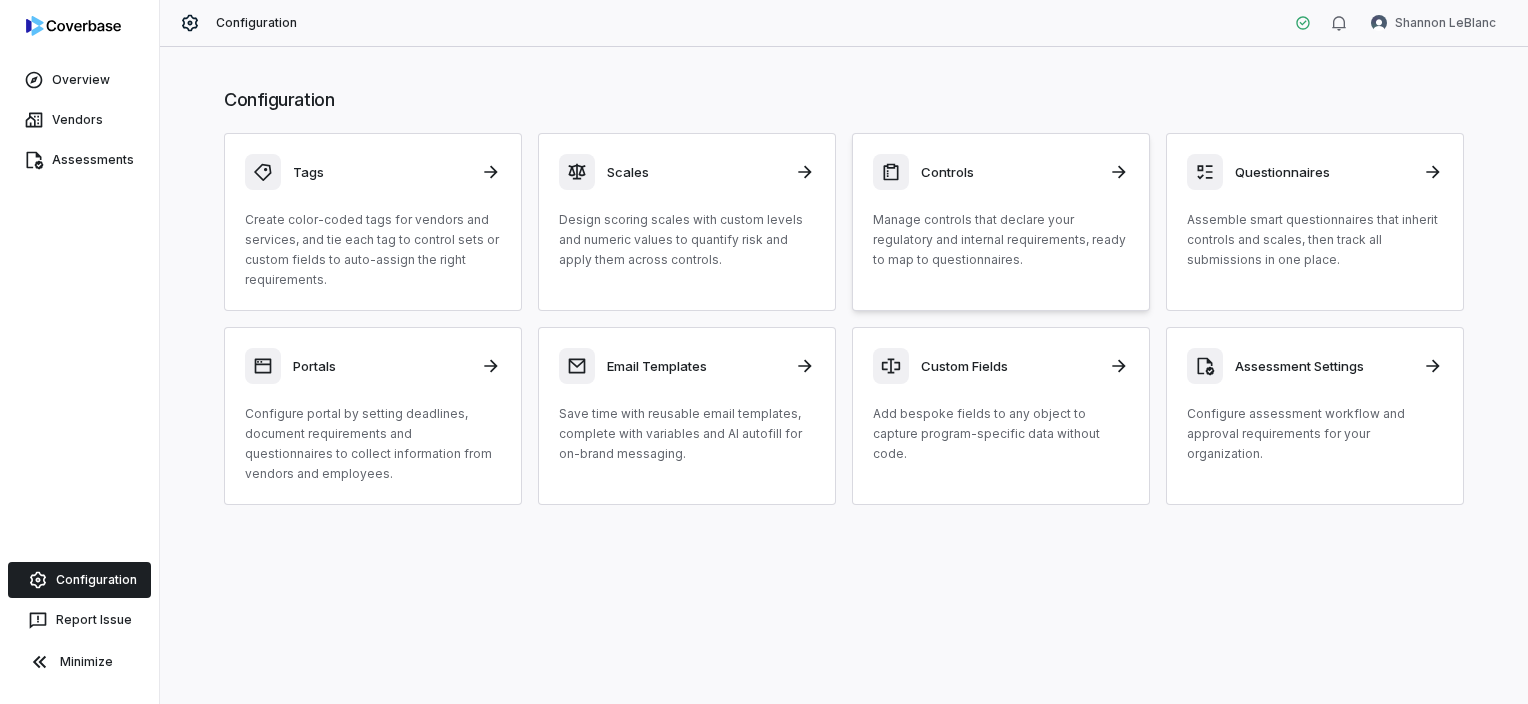 click on "Manage controls that declare your regulatory and internal requirements, ready to map to questionnaires." at bounding box center [1001, 240] 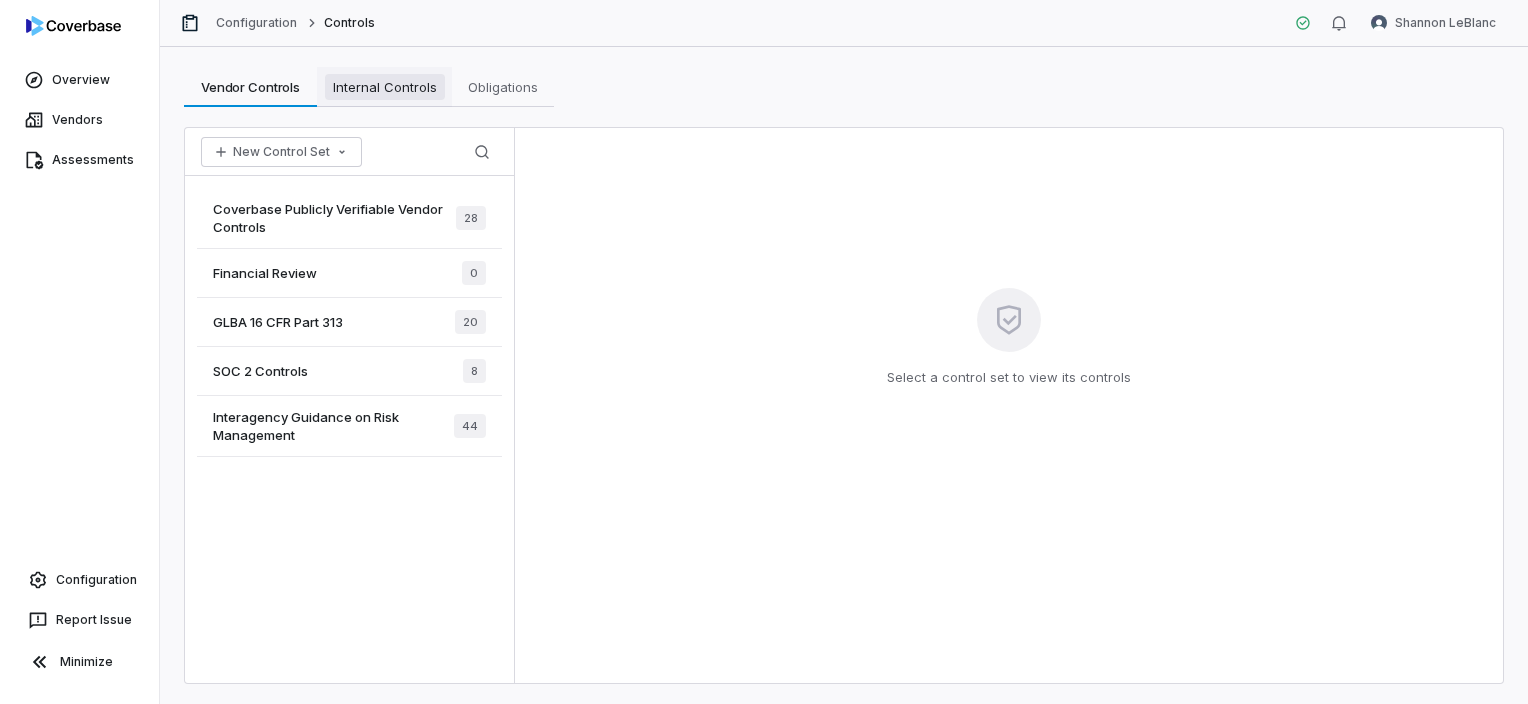 click on "Internal Controls" at bounding box center [385, 87] 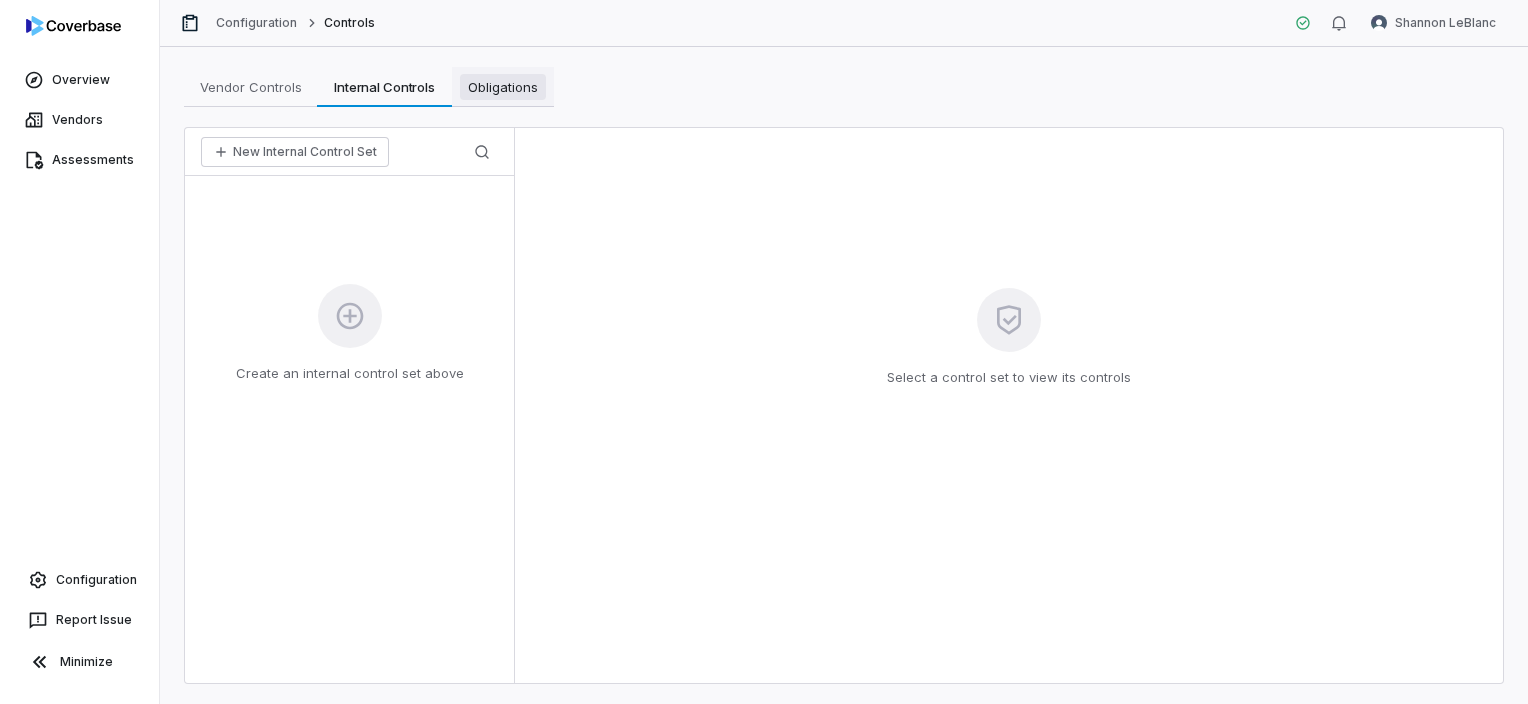 click on "Obligations" at bounding box center (503, 87) 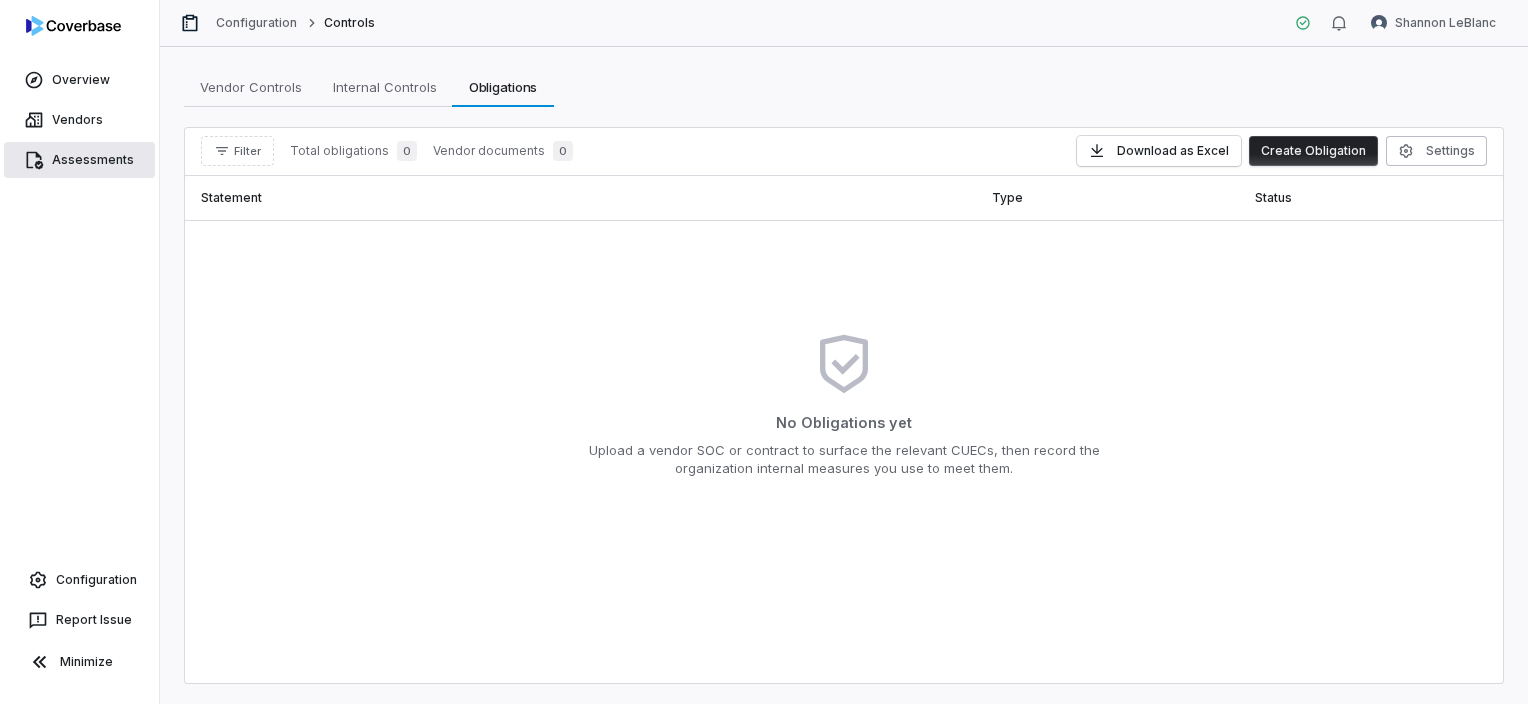 click on "Assessments" at bounding box center (79, 160) 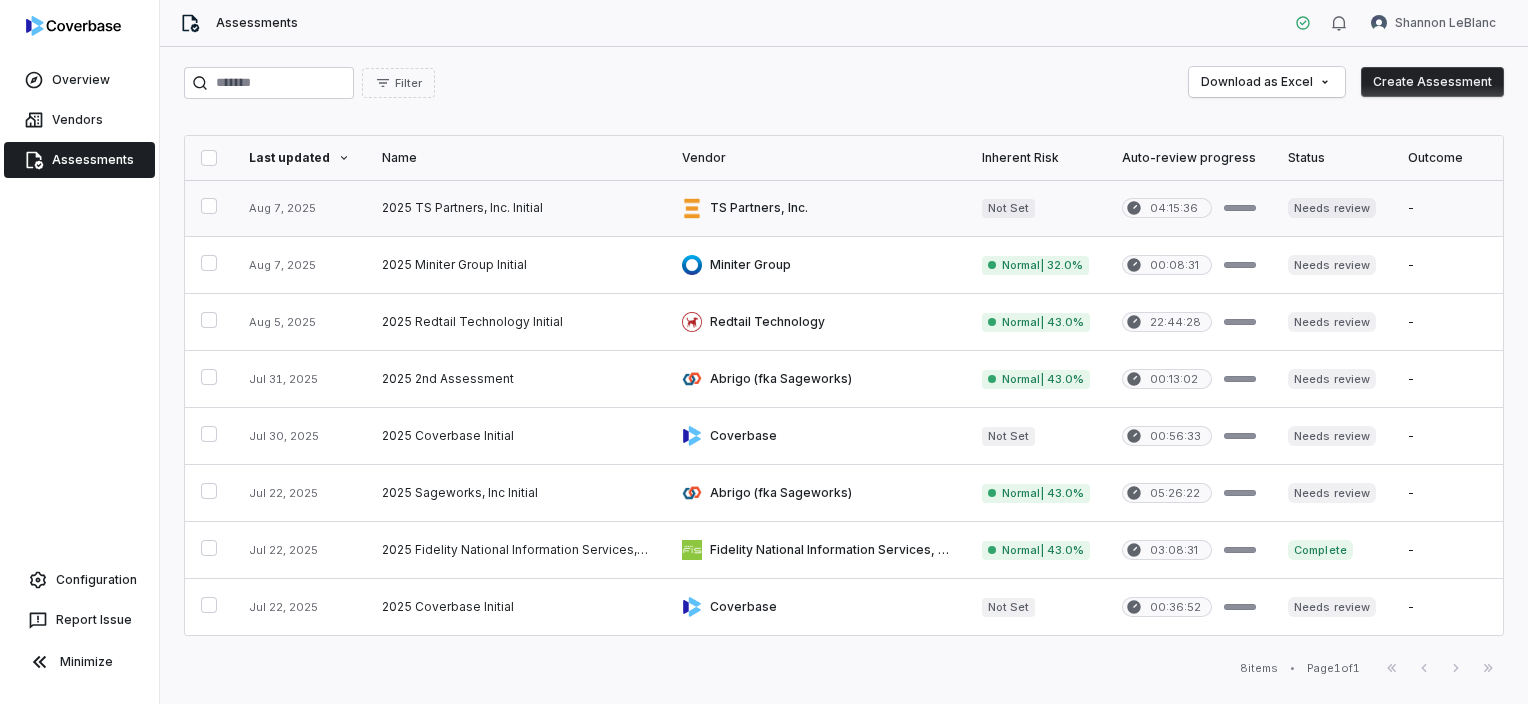 click at bounding box center (816, 208) 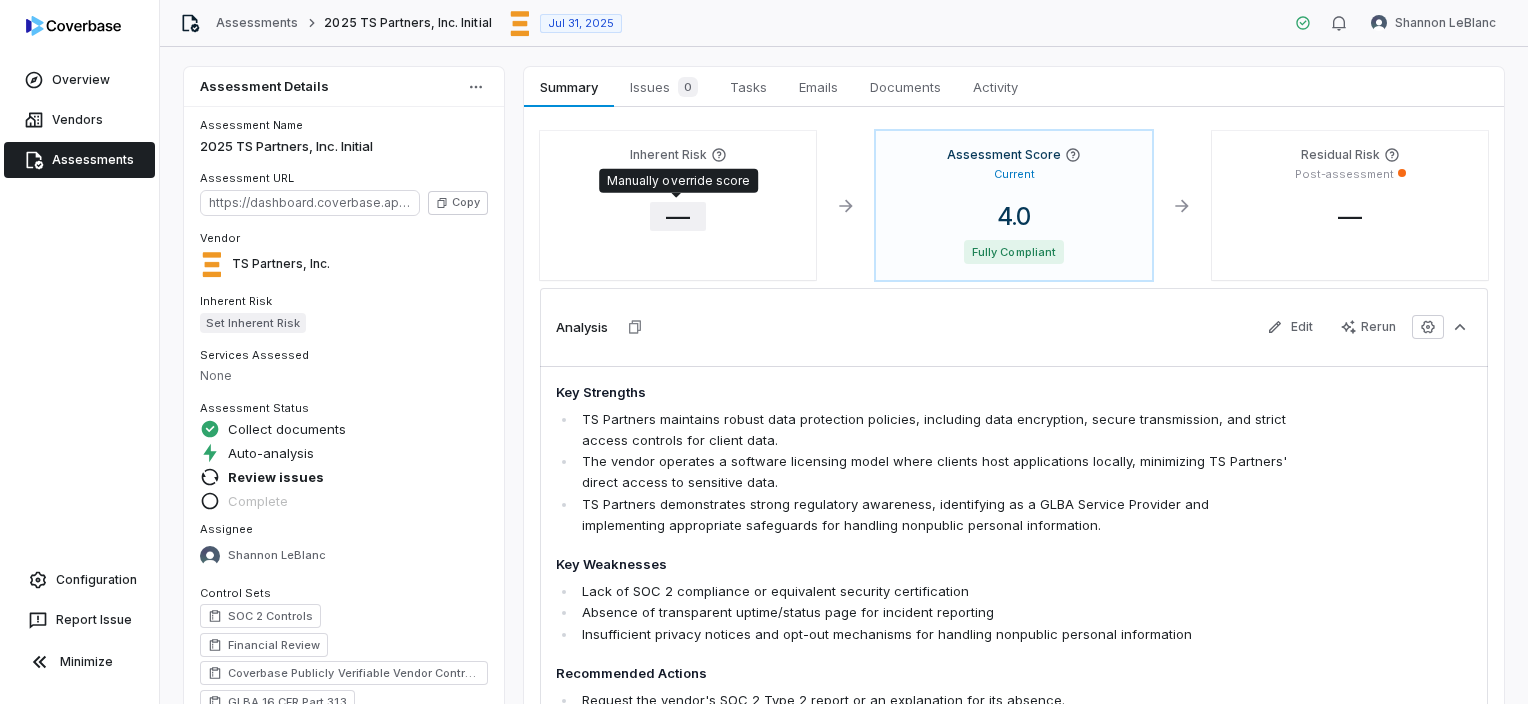 click on "—" at bounding box center [678, 216] 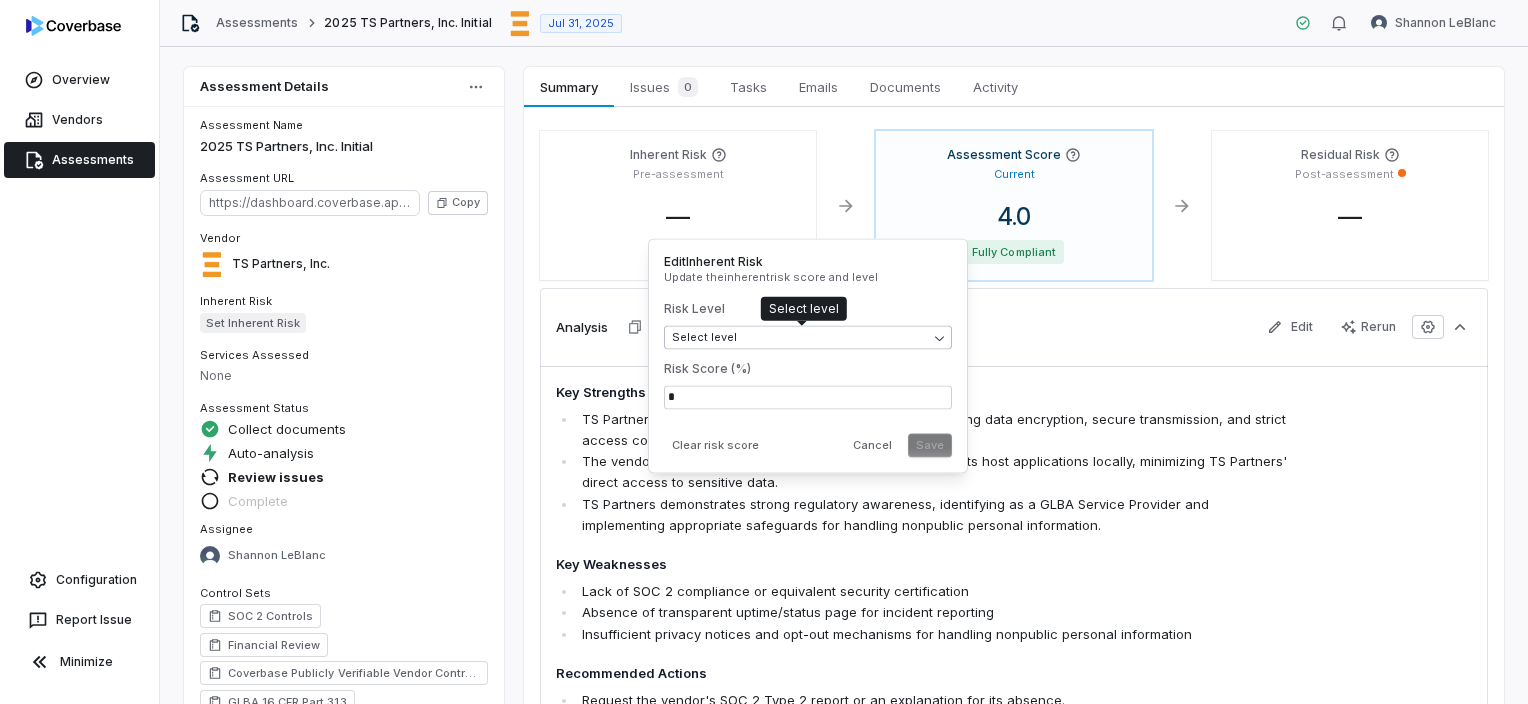 click on "Overview Vendors Assessments Configuration Report Issue Minimize Assessments 2025 TS Partners, Inc. Initial Jul 31, 2025 [FIRST] [LAST] Assessment Details Assessment Name 2025 TS Partners, Inc. Initial Assessment URL  https://dashboard.coverbase.app/assessments/cbqsrw_05a73d6f9f404dc2b4329e125d4ed9fa Copy Vendor TS Partners, Inc. Inherent Risk Set Inherent Risk Services Assessed None Assessment Status Collect documents Auto-analysis Review issues Complete Assignee [FIRST] [LAST] Control Sets SOC 2 Controls Financial Review Coverbase Publicly Verifiable Vendor Controls GLBA 16 CFR Part 313 Risk Analysts None Next Assessment Next: Jul 31, 2027 ( in 2 years ) Submission Portal Closed View Portal Copy Properties Summary Summary Issues 0 Issues 0 Tasks Tasks Emails Emails Documents Documents Activity Activity Inherent Risk Pre-assessment — Assessment Score Current 4.0 Fully Compliant Residual Risk Post-assessment — Analysis Edit Rerun Key Strengths
Key Weaknesses" at bounding box center [764, 352] 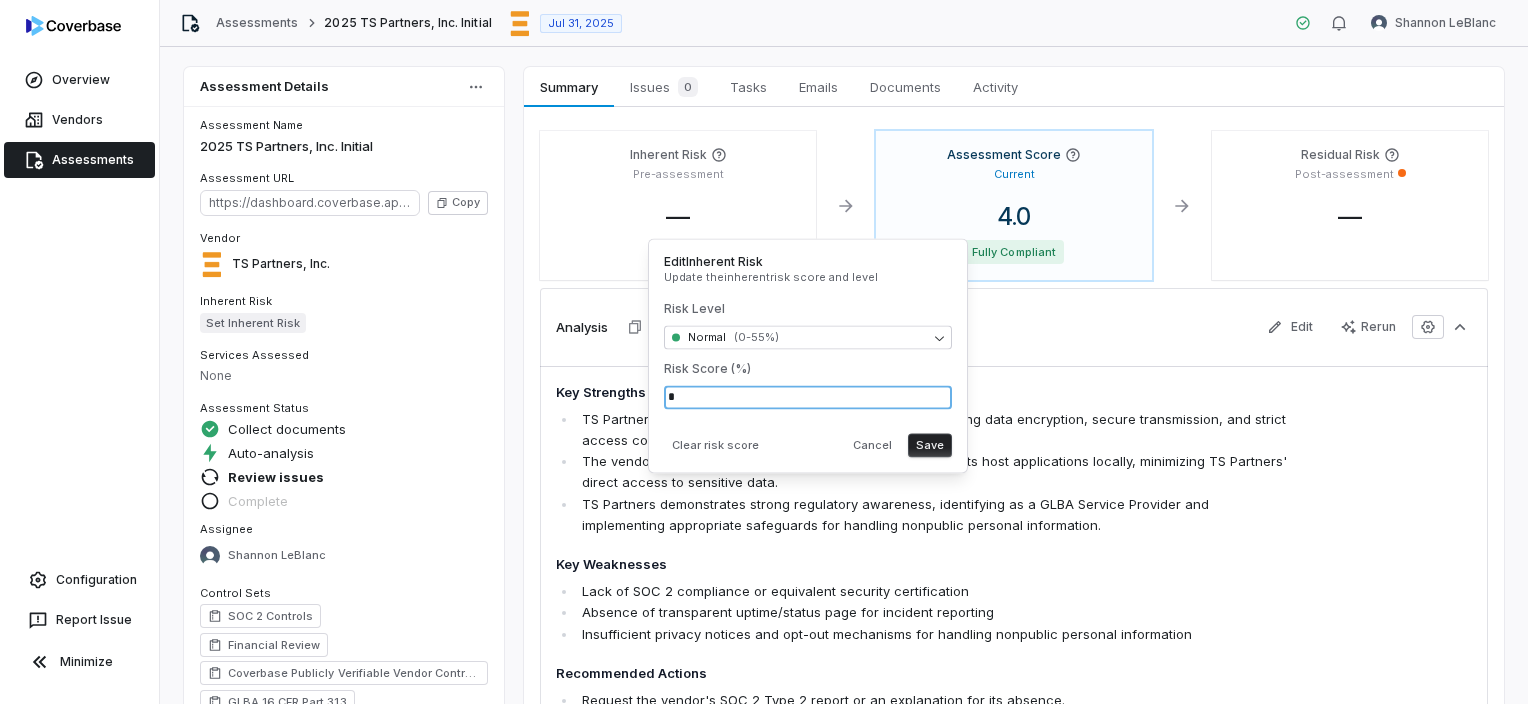 click on "*" at bounding box center (808, 397) 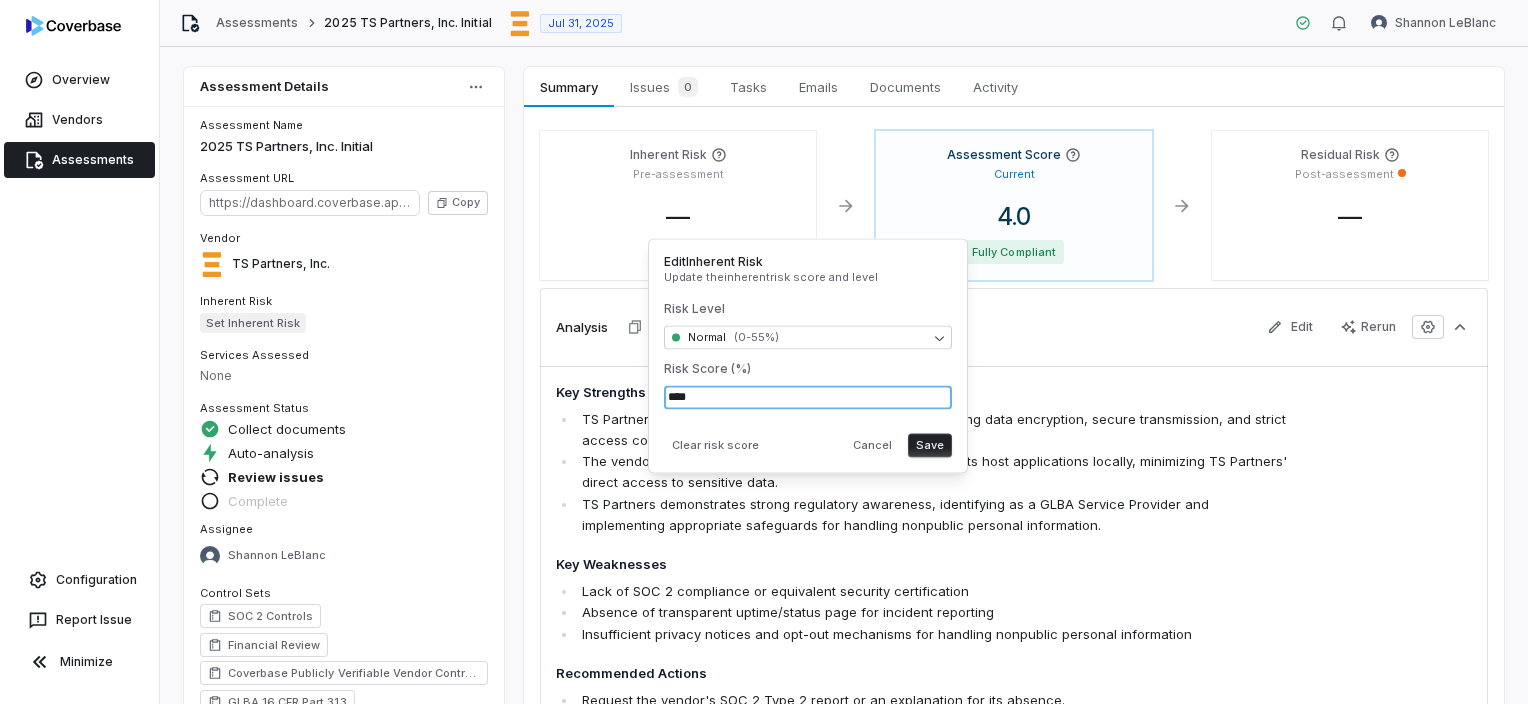 type on "****" 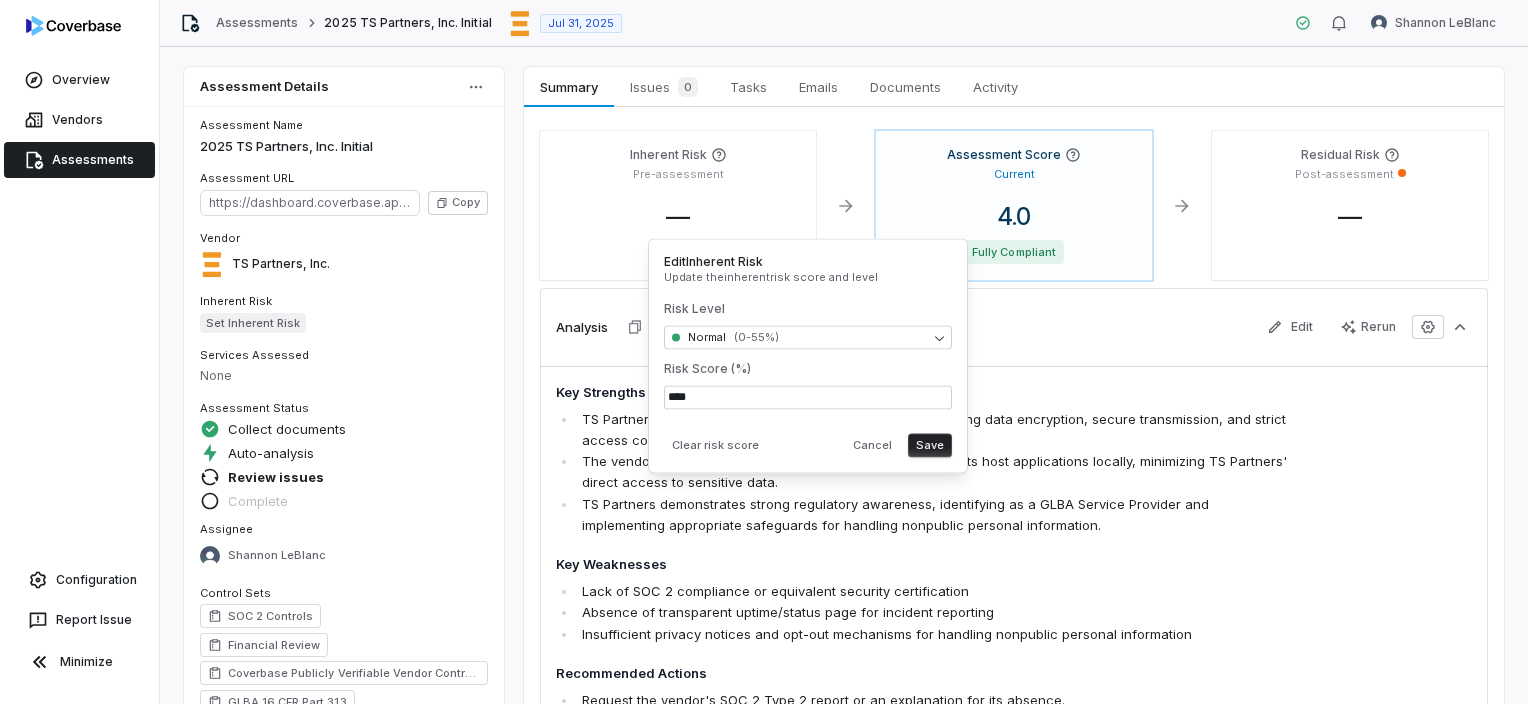 click on "Save" at bounding box center [930, 445] 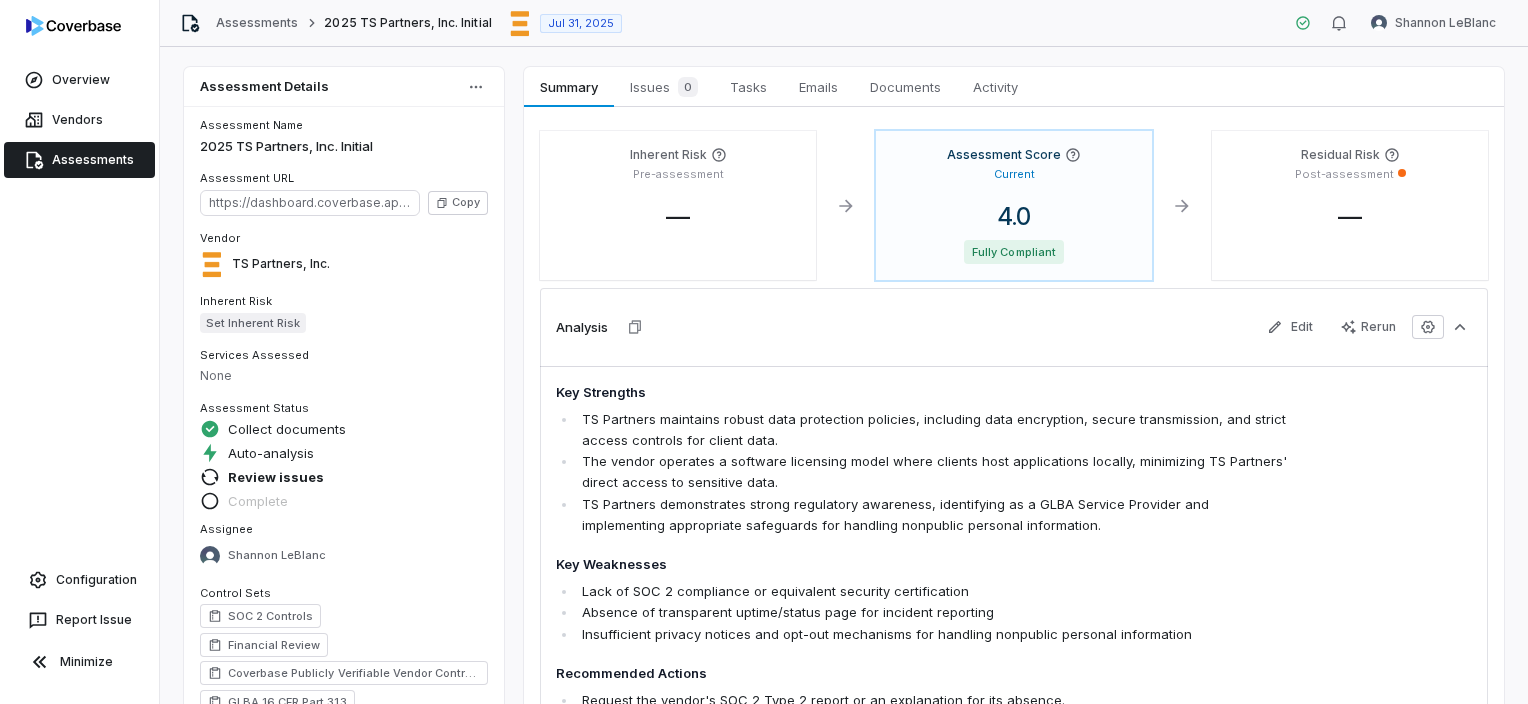 click on "Key Strengths
TS Partners maintains robust data protection policies, including data encryption, secure transmission, and strict access controls for client data.
The vendor operates a software licensing model where clients host applications locally, minimizing TS Partners' direct access to sensitive data.
TS Partners demonstrates strong regulatory awareness, identifying as a GLBA Service Provider and implementing appropriate safeguards for handling nonpublic personal information.
Key Weaknesses
Lack of SOC 2 compliance or equivalent security certification
Absence of transparent uptime/status page for incident reporting
Insufficient privacy notices and opt-out mechanisms for handling nonpublic personal information
Recommended Actions
Request the vendor's SOC 2 Type 2 report or an explanation for its absence.
Ask for evidence of SPF, DKIM, and DMARC configuration for the vendor's email domain." at bounding box center (1014, 578) 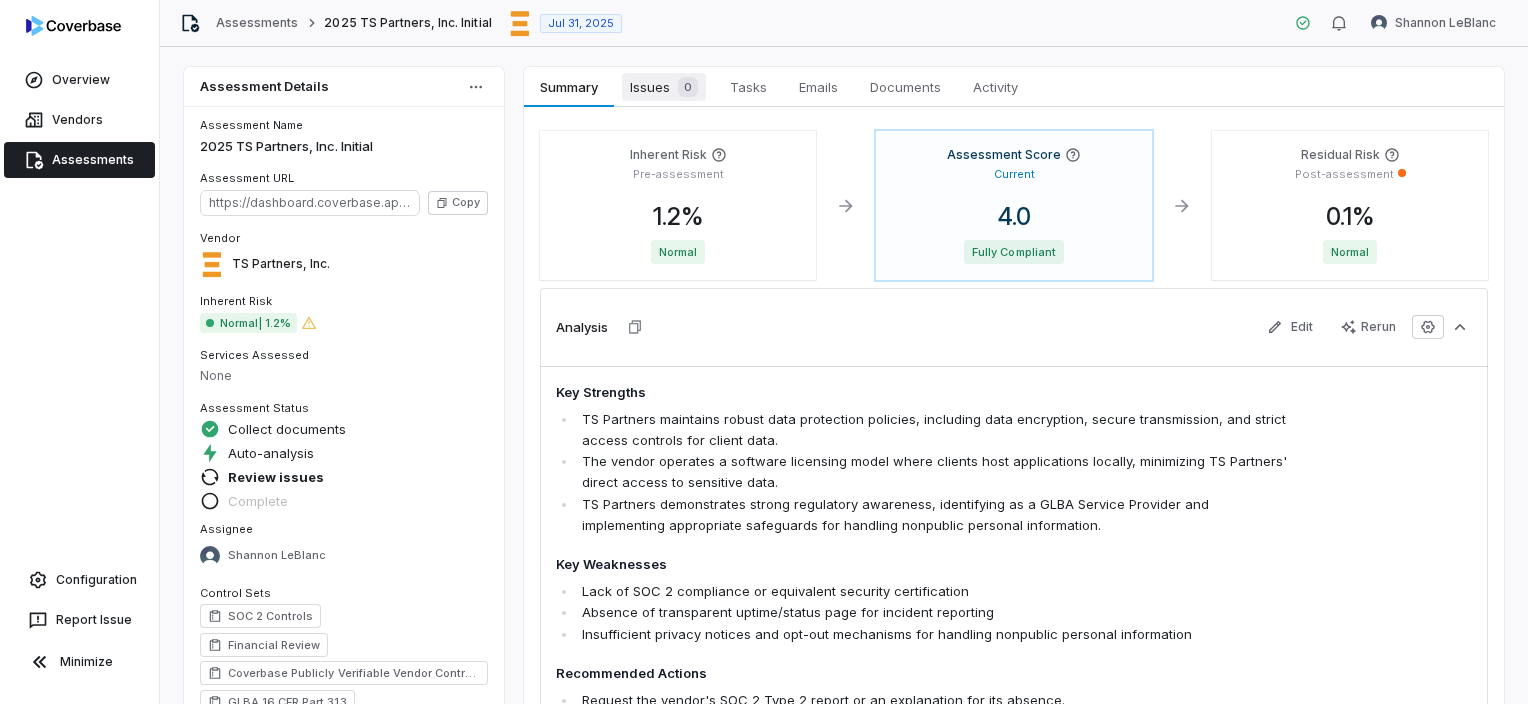 click on "0" at bounding box center [684, 87] 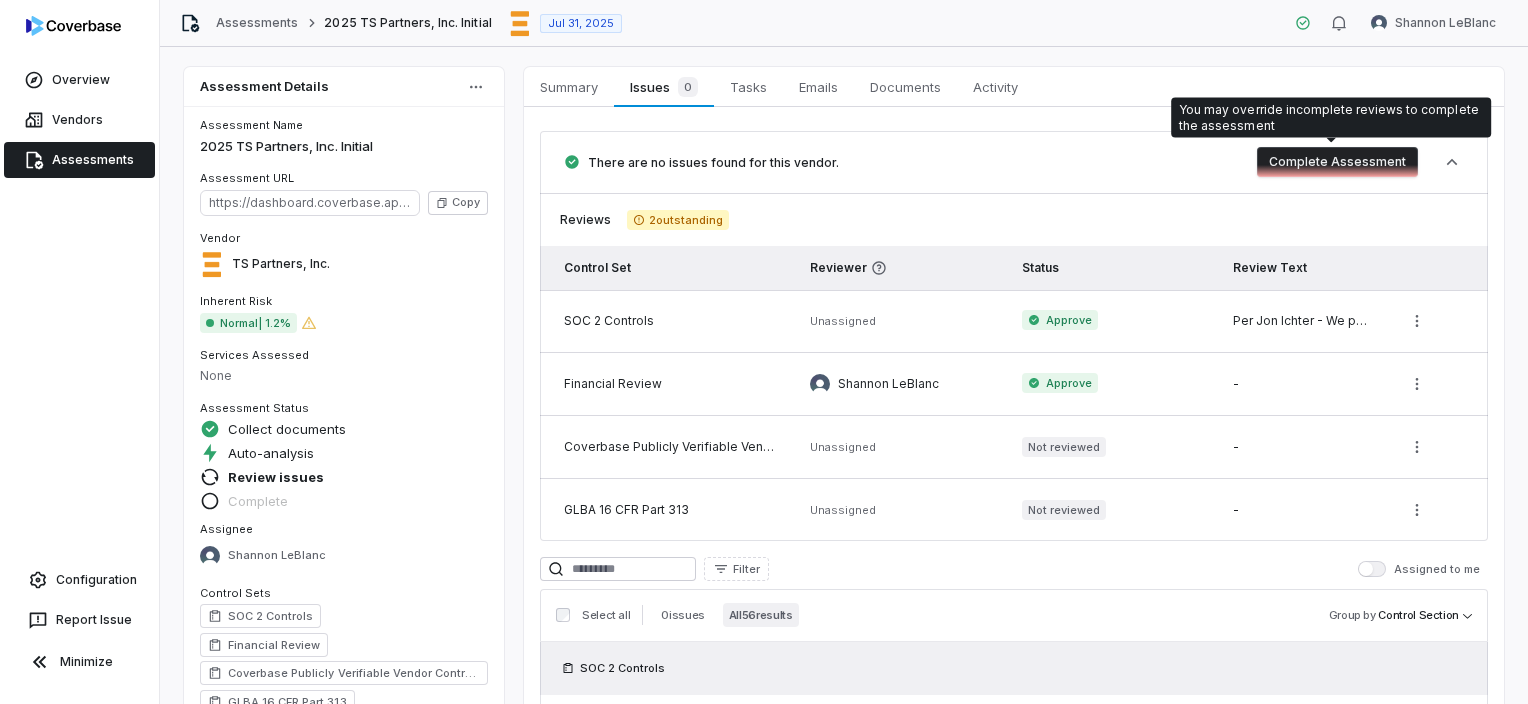 click on "Complete Assessment" at bounding box center [1337, 162] 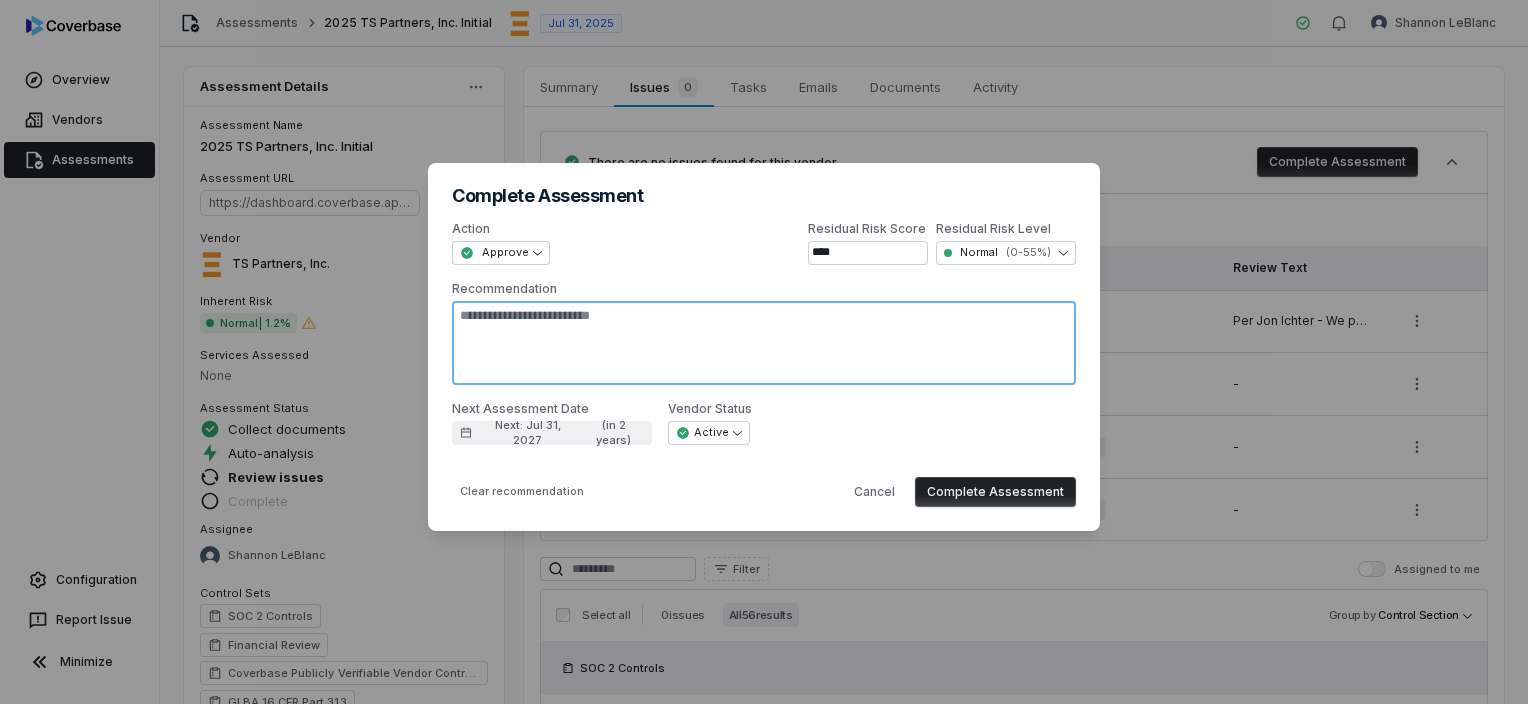click on "Recommendation" at bounding box center [764, 343] 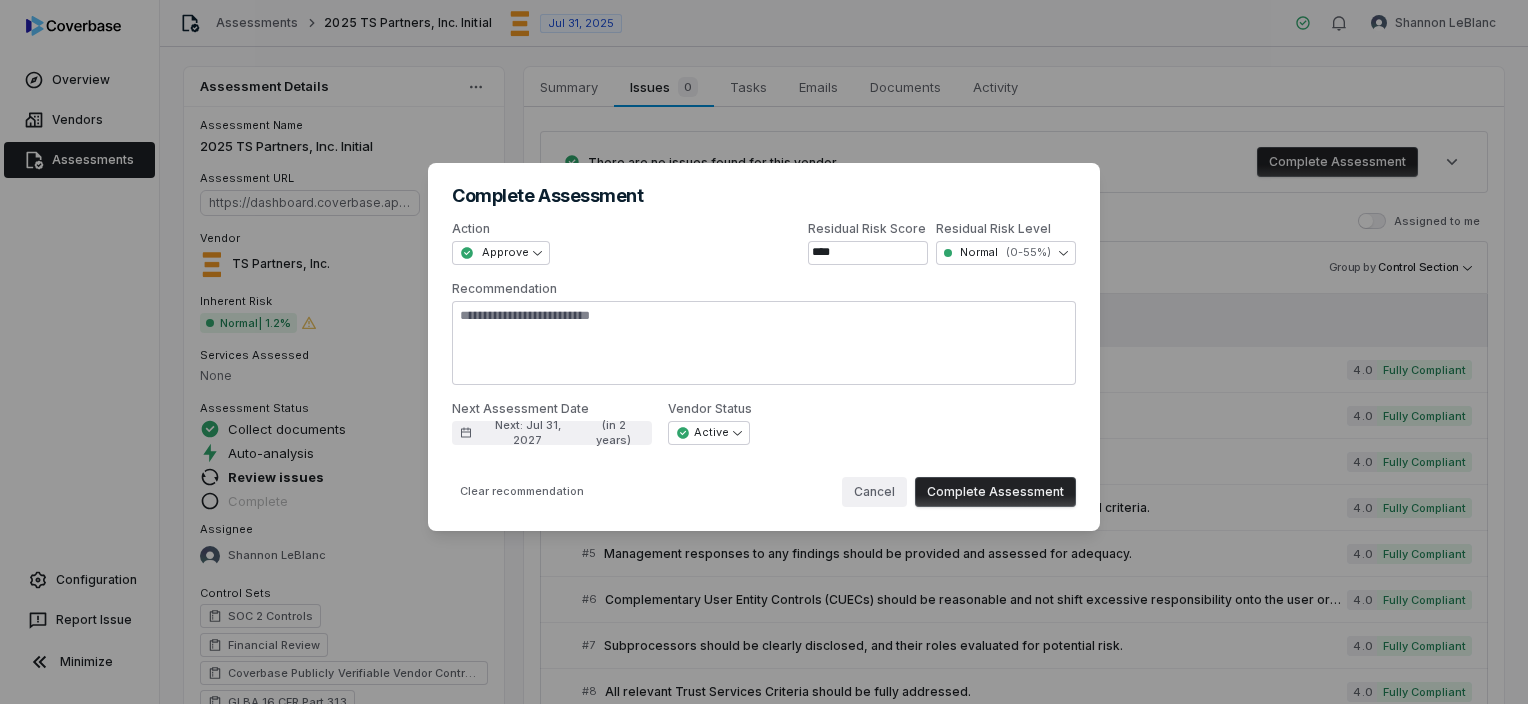 click on "Cancel" at bounding box center [874, 492] 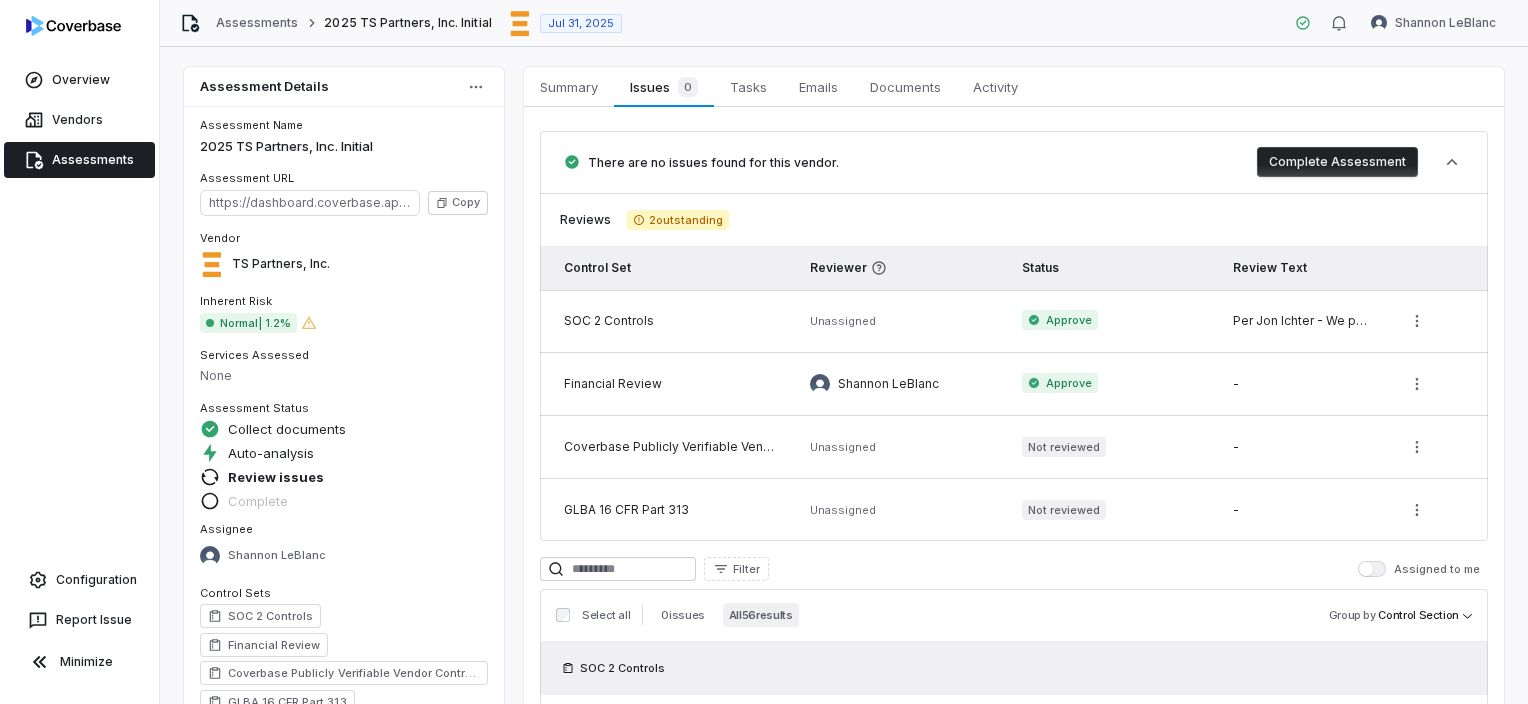 click on "Per Jon Ichter - We provide a SIG Lite which is the appropriate document for our role as a software provider.  TS Partners does not handle or have access to your production data.  We create and provide the software to the bank to maintain their own records." at bounding box center [1301, 321] 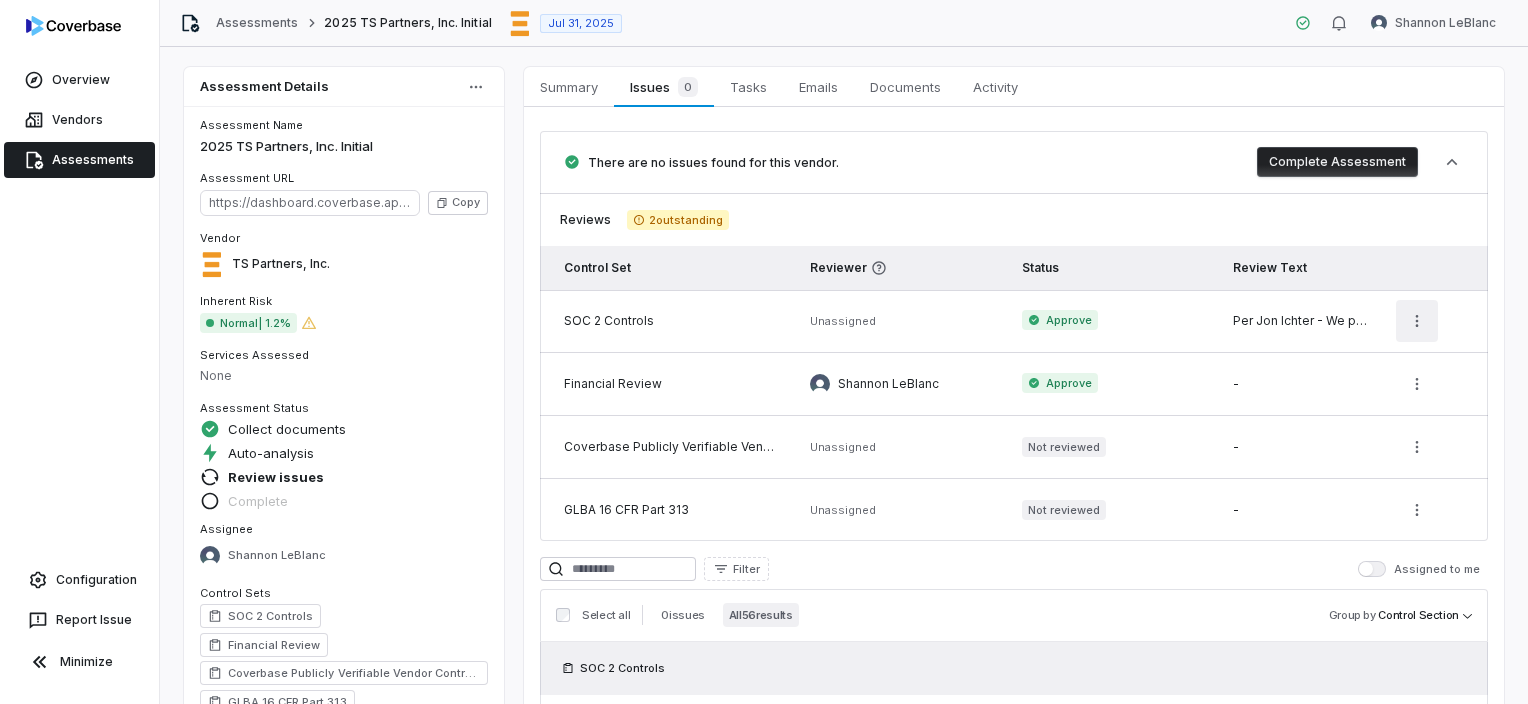 click on "Overview Vendors Assessments Configuration Report Issue Minimize Assessments 2025 TS Partners, Inc. Initial Jul 31, 2025 [FIRST] [LAST] Assessment Details Assessment Name 2025 TS Partners, Inc. Initial Assessment URL  https://dashboard.coverbase.app/assessments/cbqsrw_05a73d6f9f404dc2b4329e125d4ed9fa Copy Vendor TS Partners, Inc. Inherent Risk Normal  | 1.2% Services Assessed None Assessment Status Collect documents Auto-analysis Review issues Complete Assignee [FIRST] [LAST] Control Sets SOC 2 Controls Financial Review Coverbase Publicly Verifiable Vendor Controls GLBA 16 CFR Part 313 Risk Analysts None Next Assessment Next: Jul 31, 2027 ( in 2 years ) Submission Portal Closed View Portal Copy Properties Summary Summary Issues 0 Issues 0 Tasks Tasks Emails Emails Documents Documents Activity Activity There are no issues found for this vendor. Complete Assessment Reviews 2  outstanding Control Set Reviewer  Status Review Text SOC 2 Controls Unassigned Approve Financial Review [FIRST] [LAST] Approve - Coverbase Publicly Verifiable Vendor Controls Unassigned Not reviewed - GLBA 16 CFR Part 313 Unassigned Not reviewed - Filter Assigned to me Select all 0  issues All  56  results Group by   Control Section SOC 2 Controls   # 1 The SOC 2 report should be conducted by a reputable and qualified auditor. 4.0 Fully Compliant # 2 The SOC 2 audit period end date is less than a year ago from today. 4.0 Fully Compliant # 3 The SOC 2 report should contain an unqualified opinion from the auditor. 4.0 Fully Compliant # 4 4.0 Fully Compliant # 5 4.0 Fully Compliant # 6" at bounding box center (764, 352) 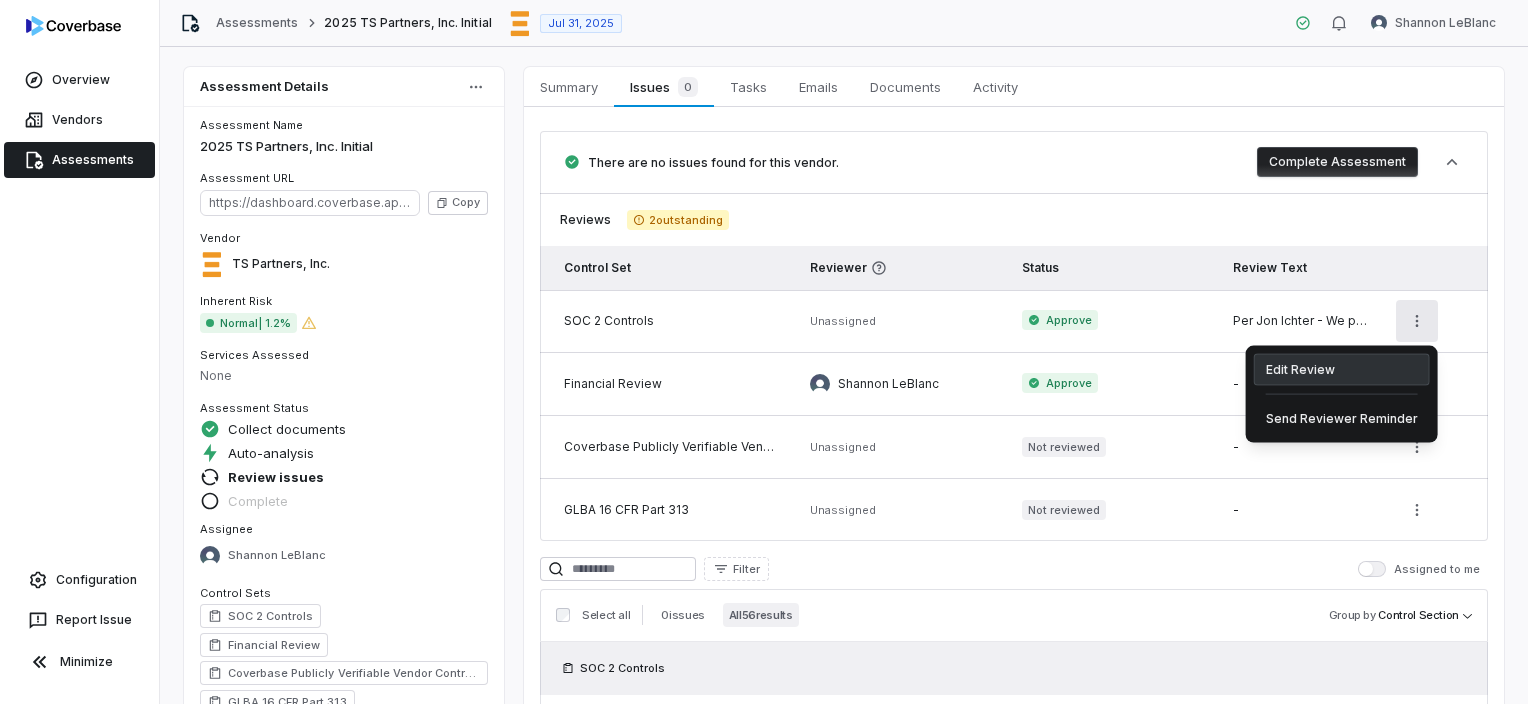 click on "Edit Review" at bounding box center (1342, 370) 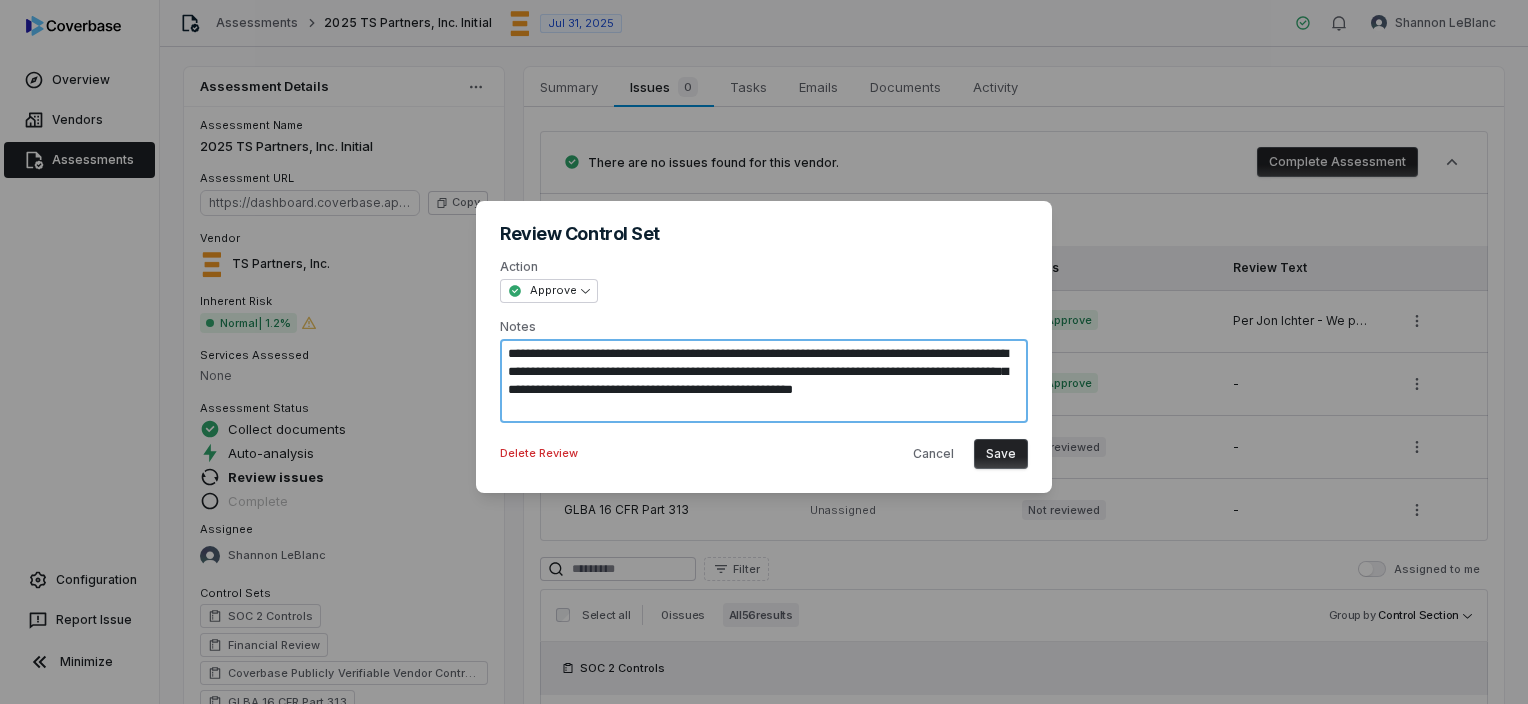 click on "**********" at bounding box center [764, 381] 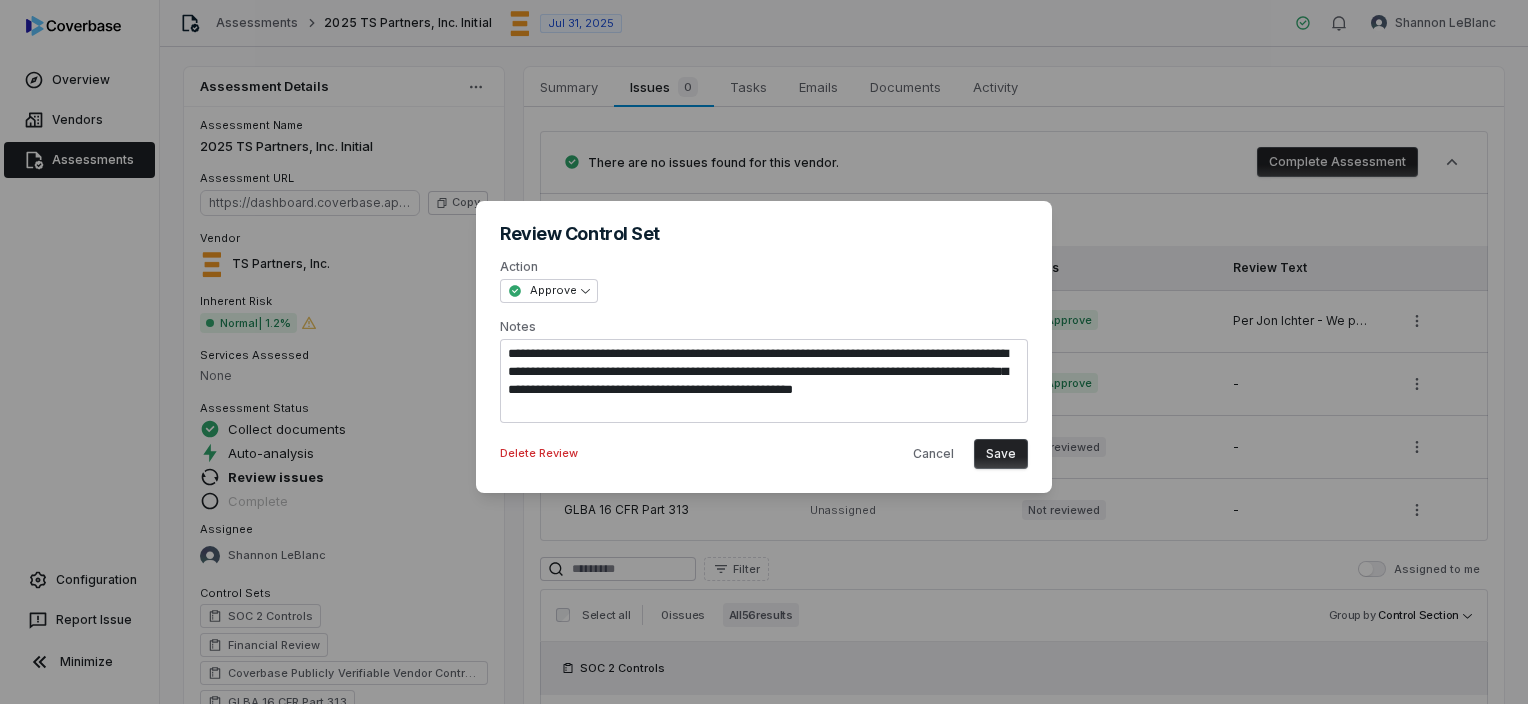 click on "**********" at bounding box center (764, 347) 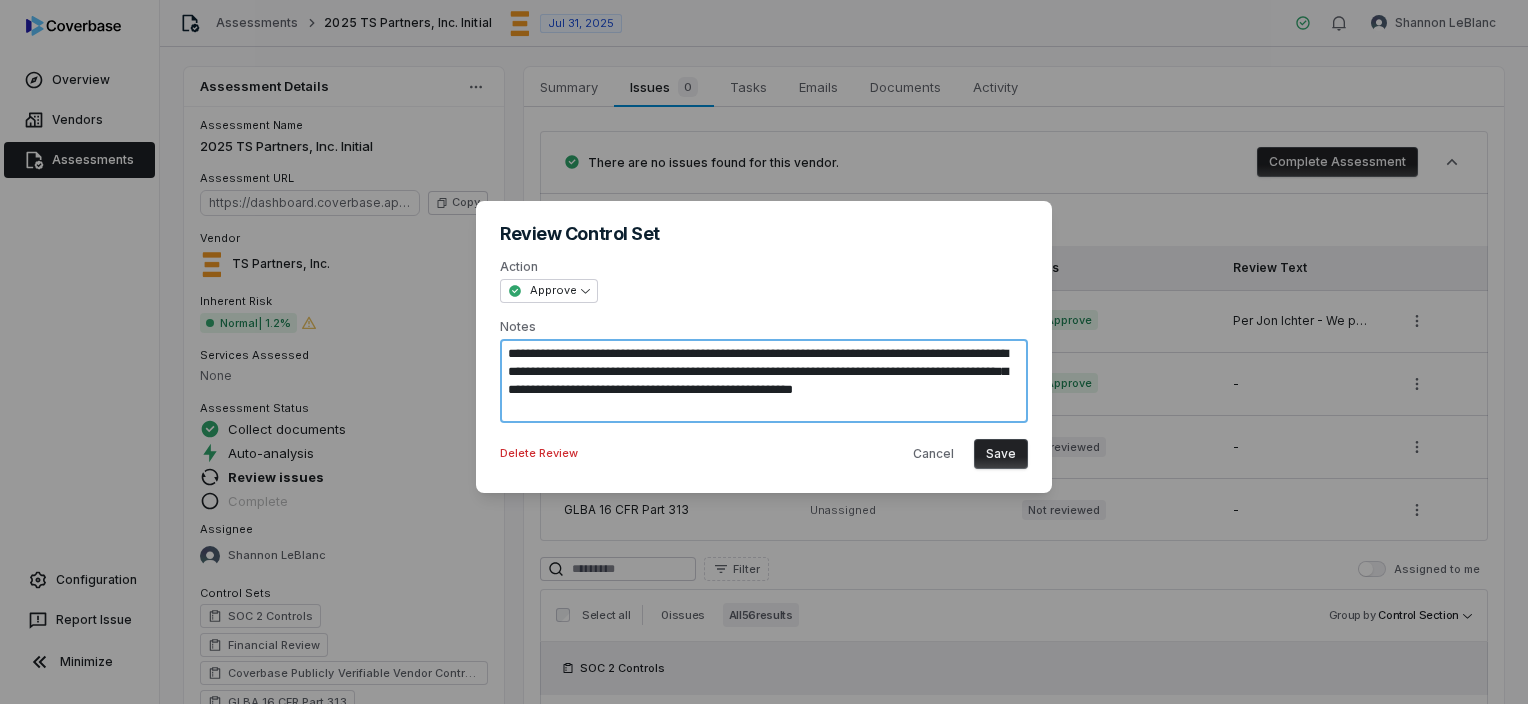 click on "**********" at bounding box center (764, 381) 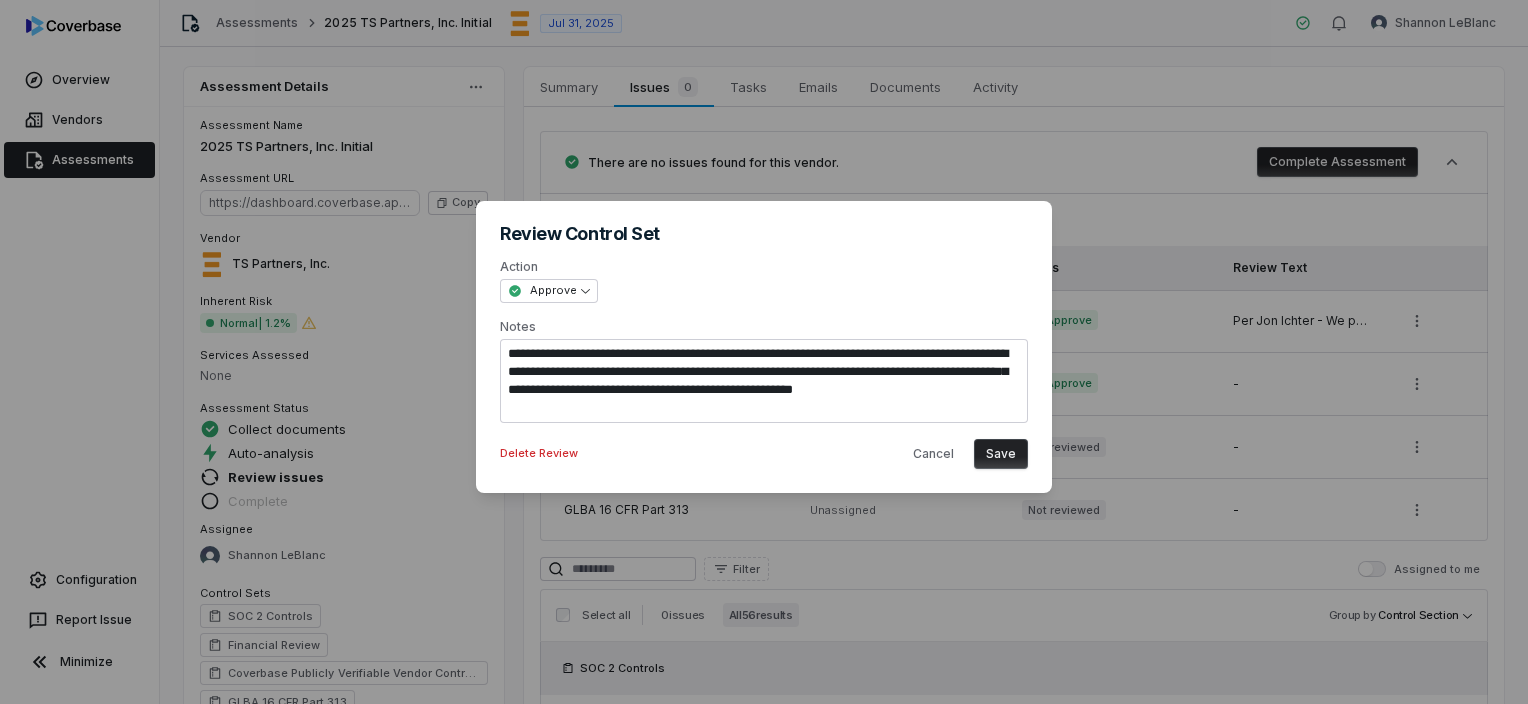 click on "Save" at bounding box center [1001, 454] 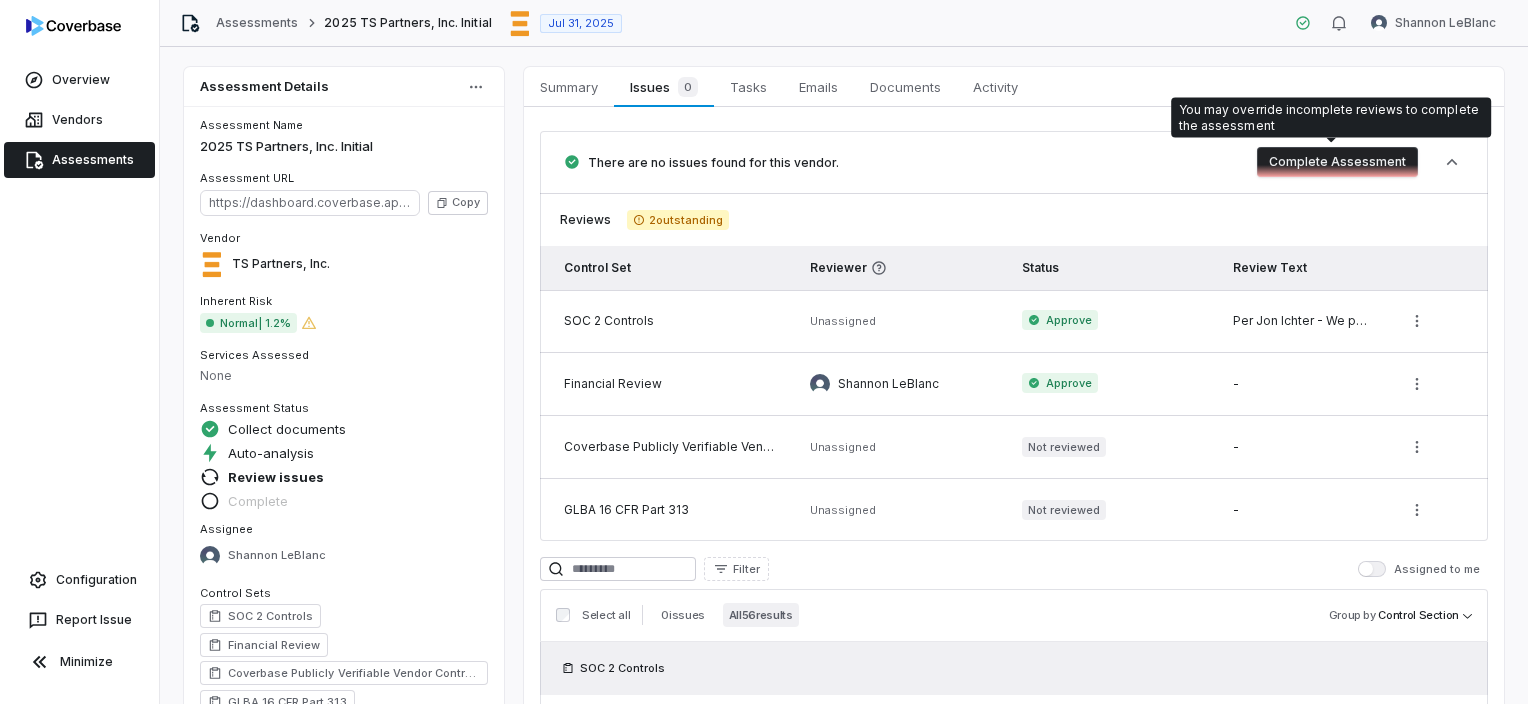 click on "Complete Assessment" at bounding box center [1337, 162] 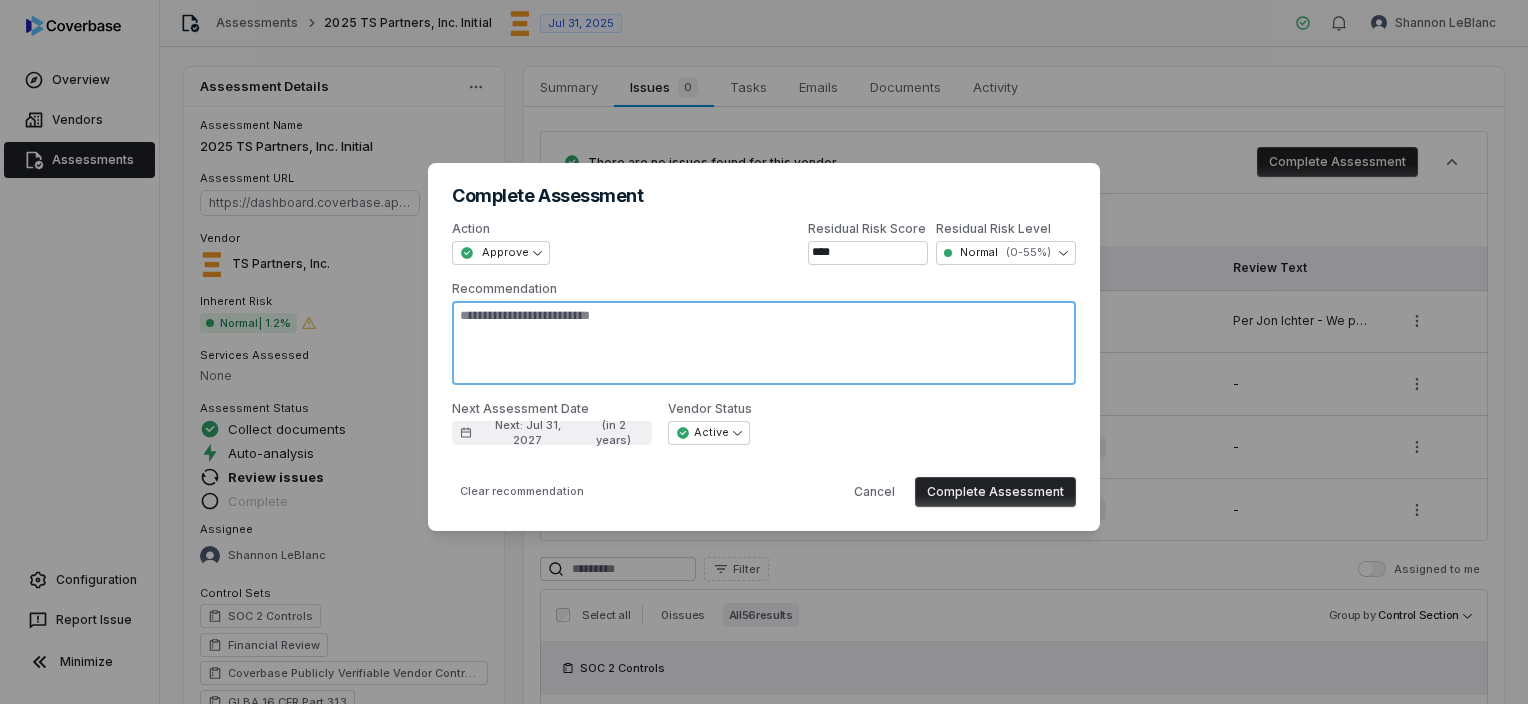 click on "Recommendation" at bounding box center (764, 343) 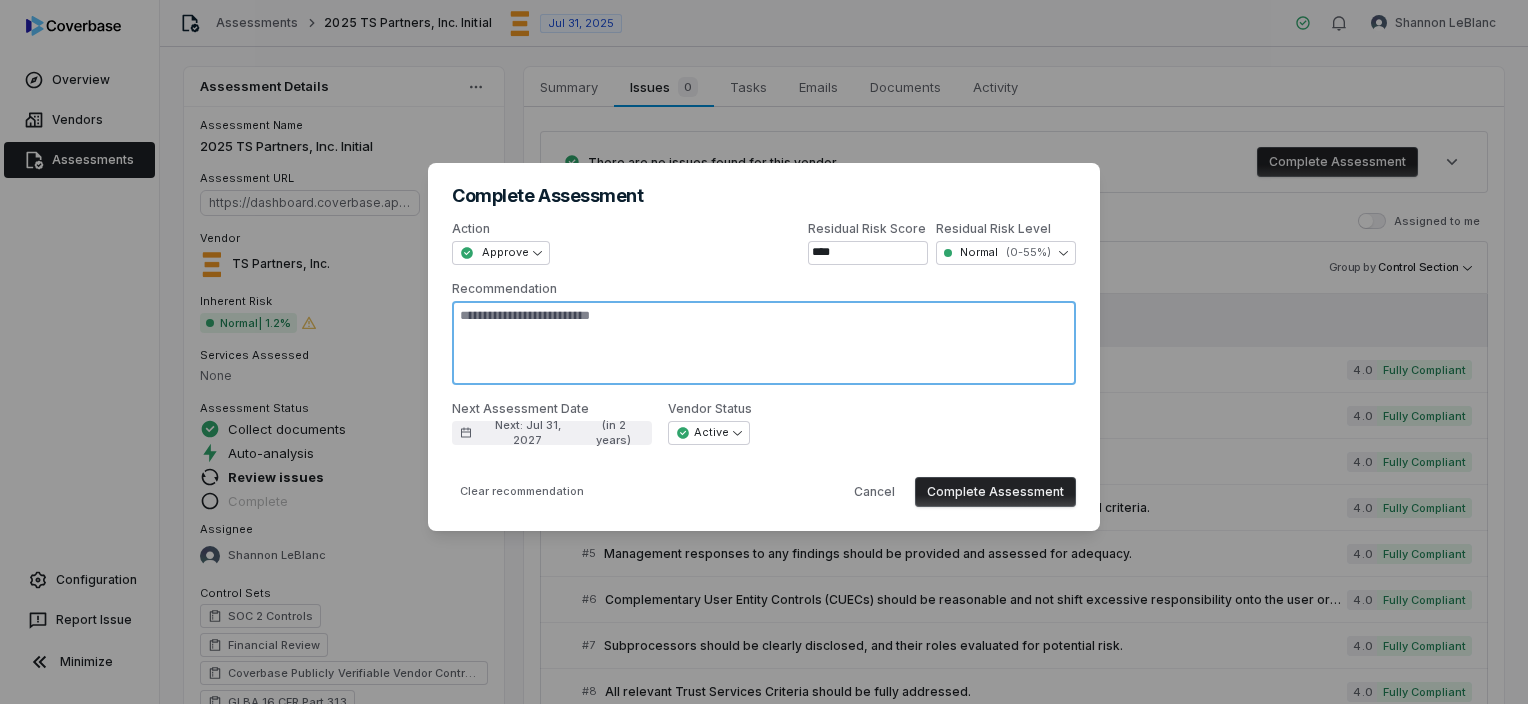paste on "**********" 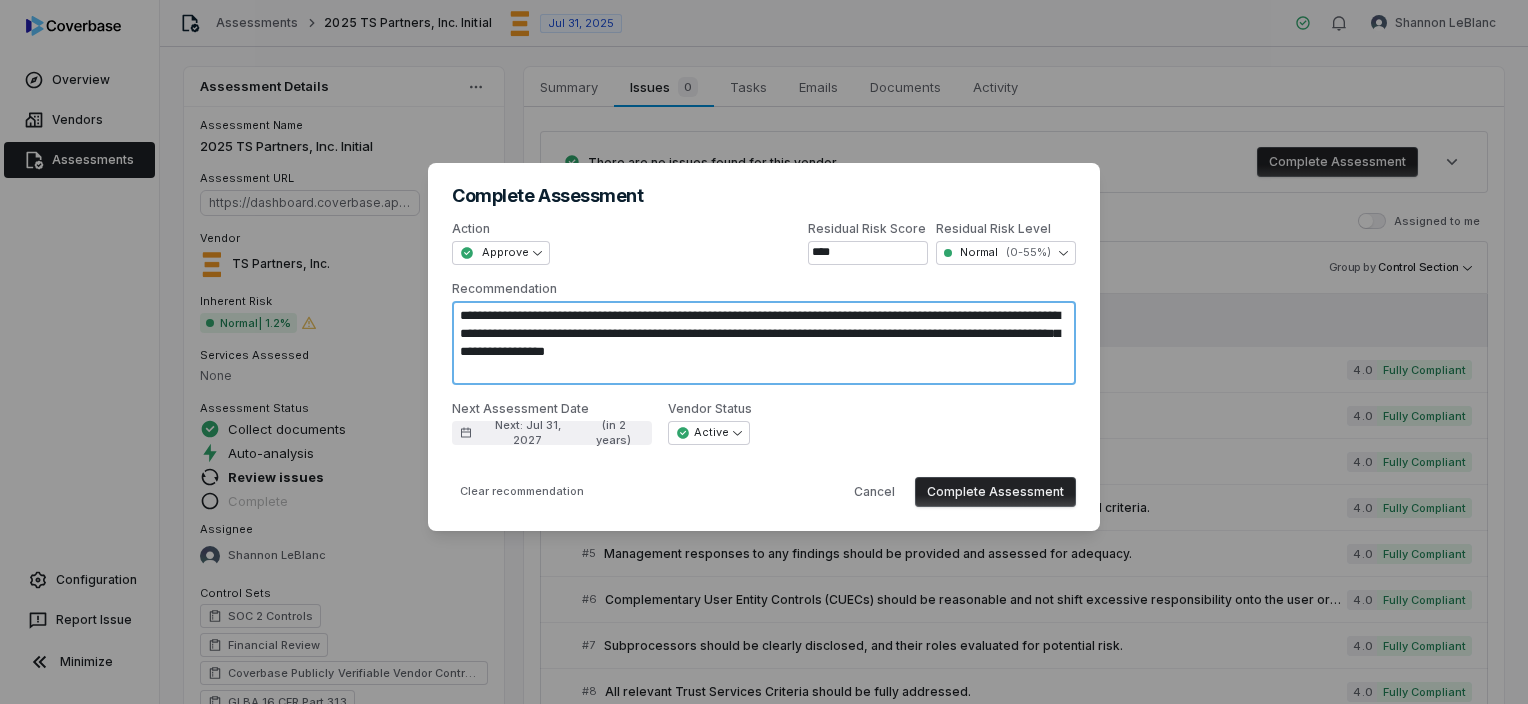 type on "*" 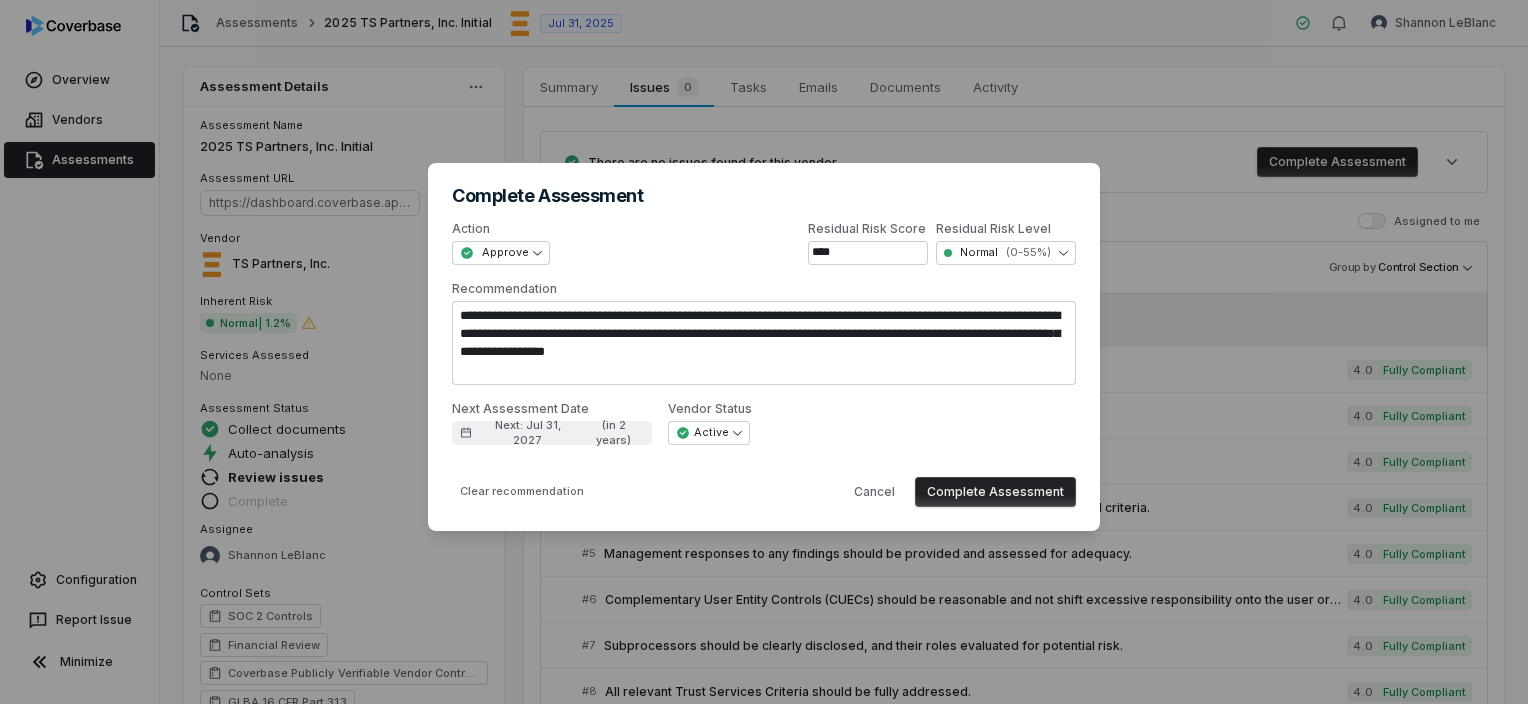 click on "**********" at bounding box center [764, 423] 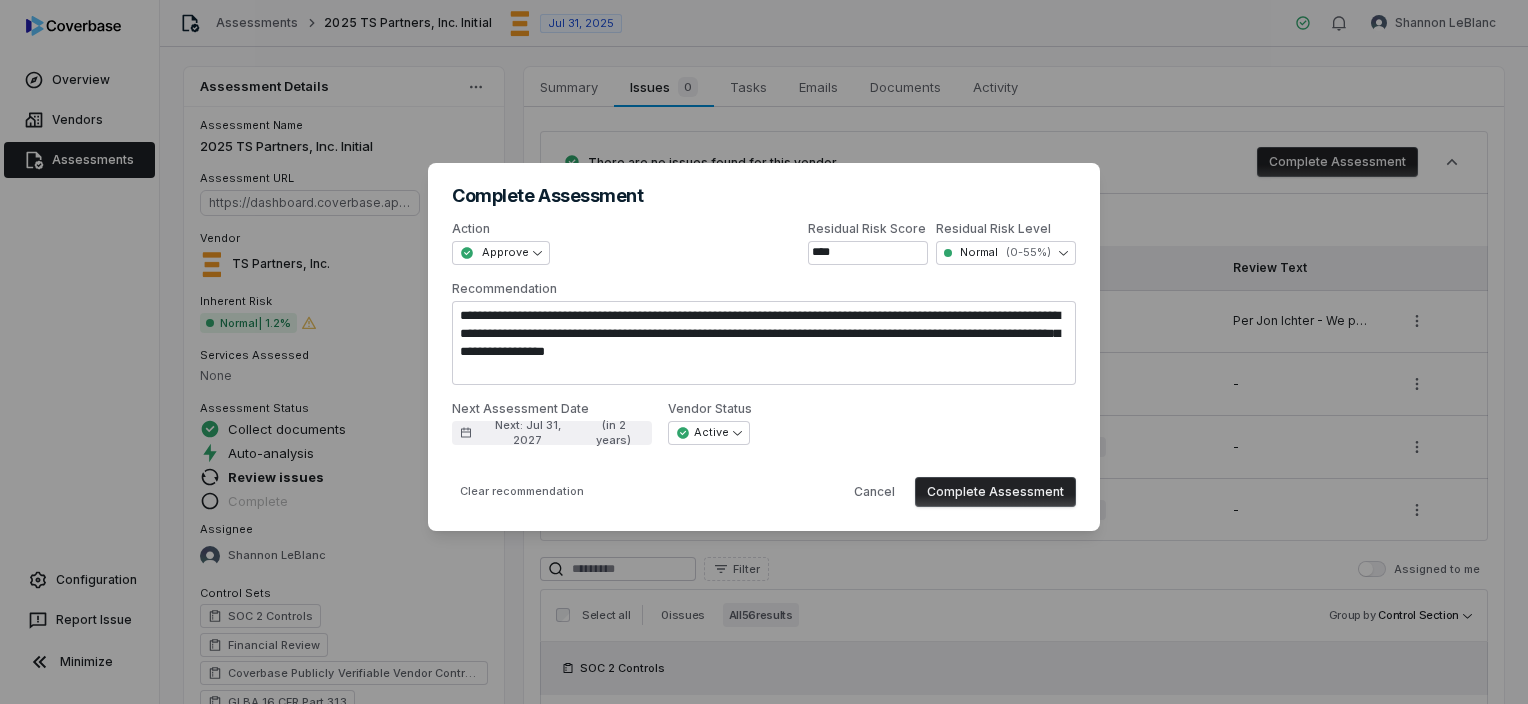 click on "Complete Assessment" at bounding box center (995, 492) 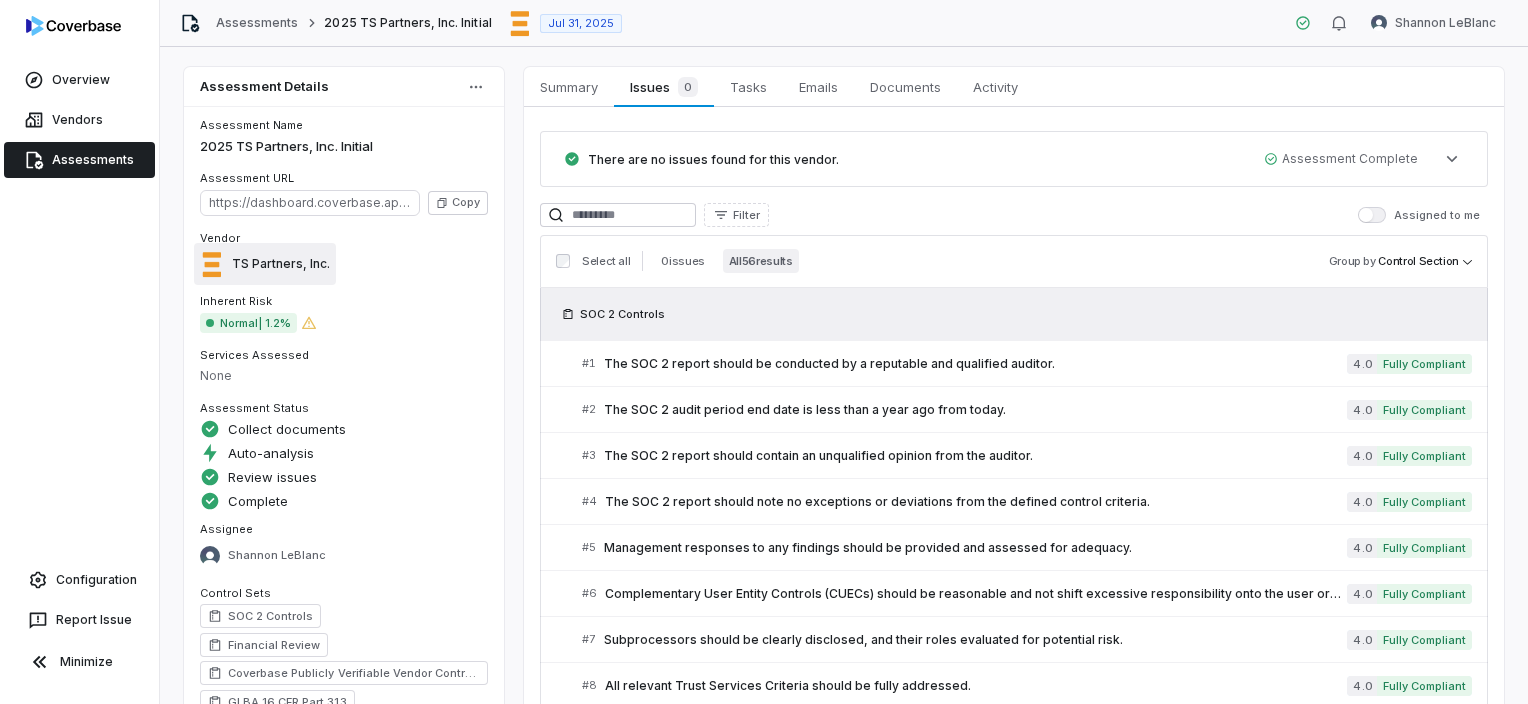 click on "TS Partners, Inc." at bounding box center [281, 264] 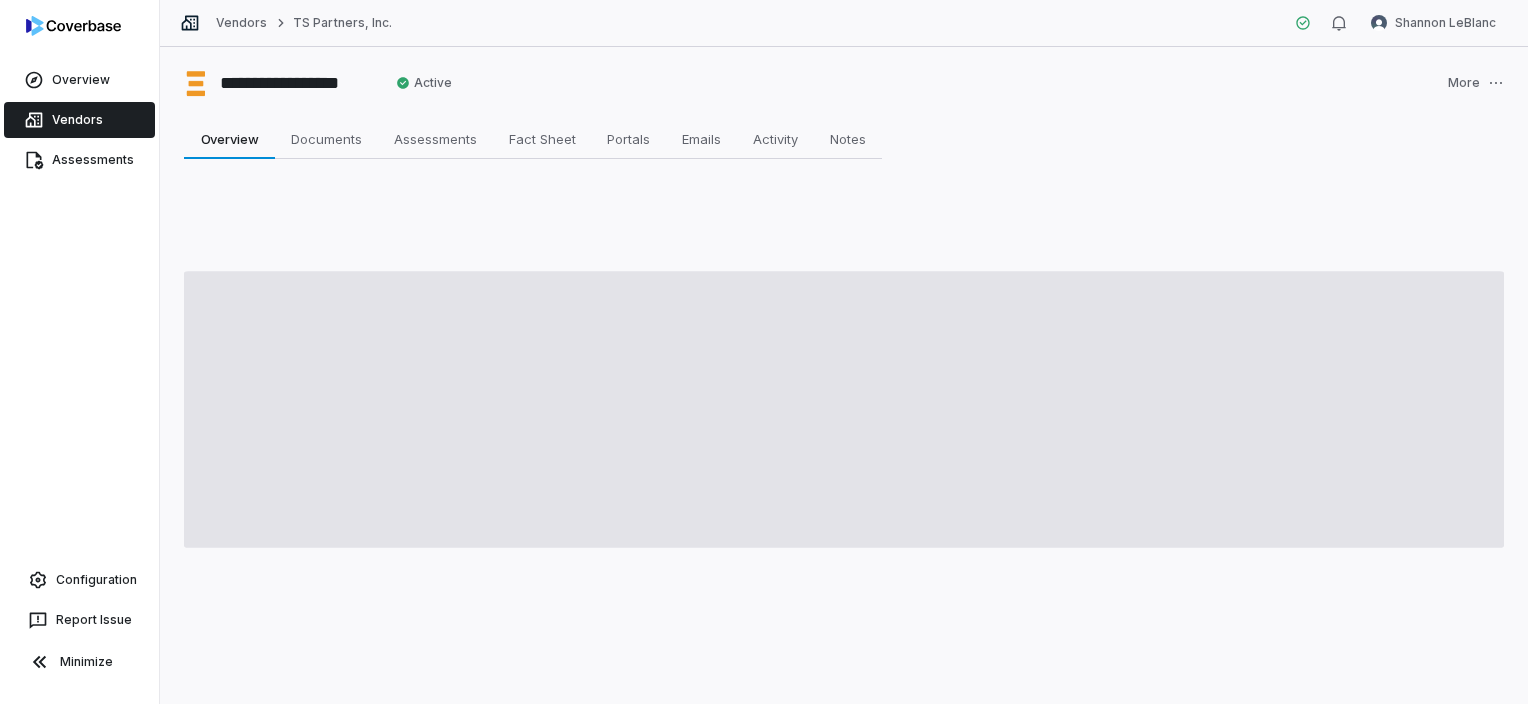 type on "*" 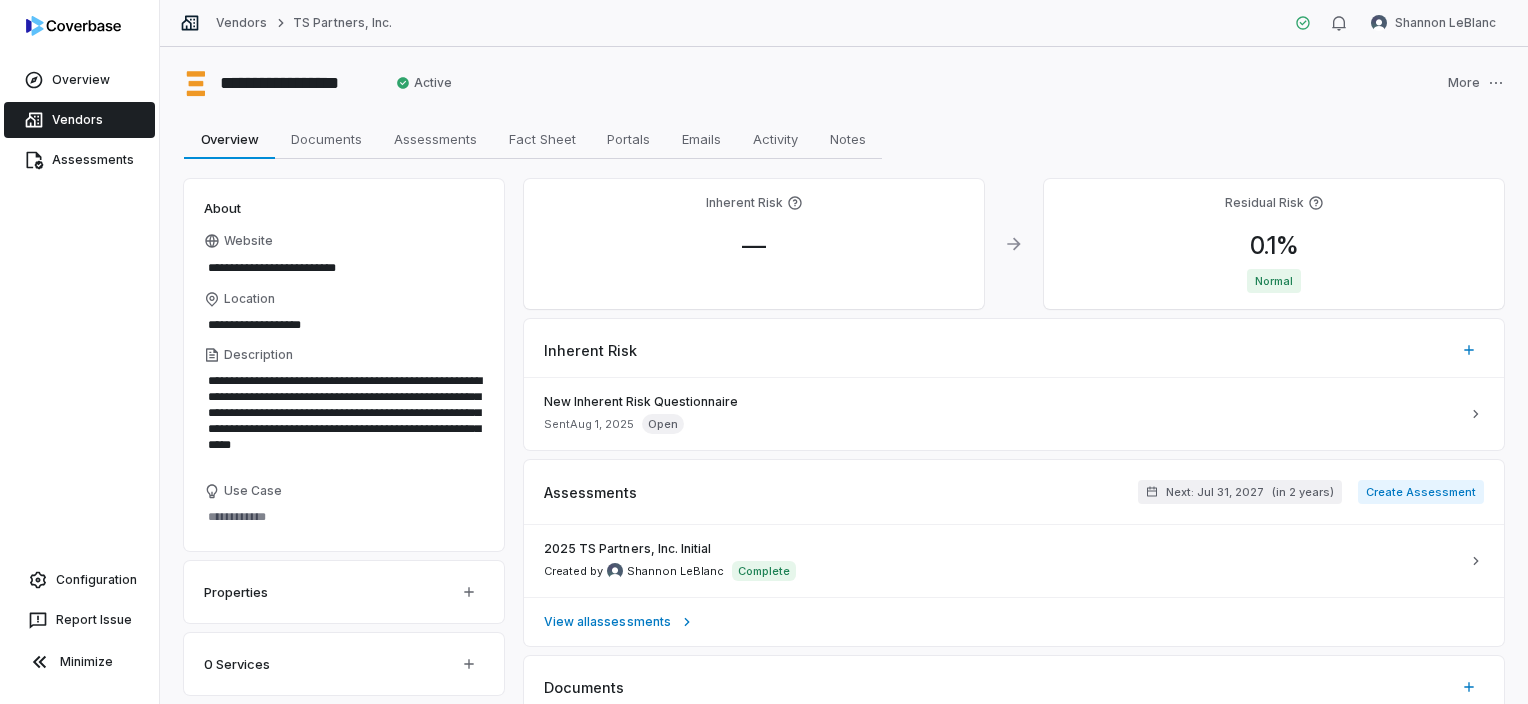 click on "Overview Overview Documents Documents Assessments Assessments Fact Sheet Fact Sheet Portals Portals Emails Emails Activity Activity Notes Notes" at bounding box center [844, 139] 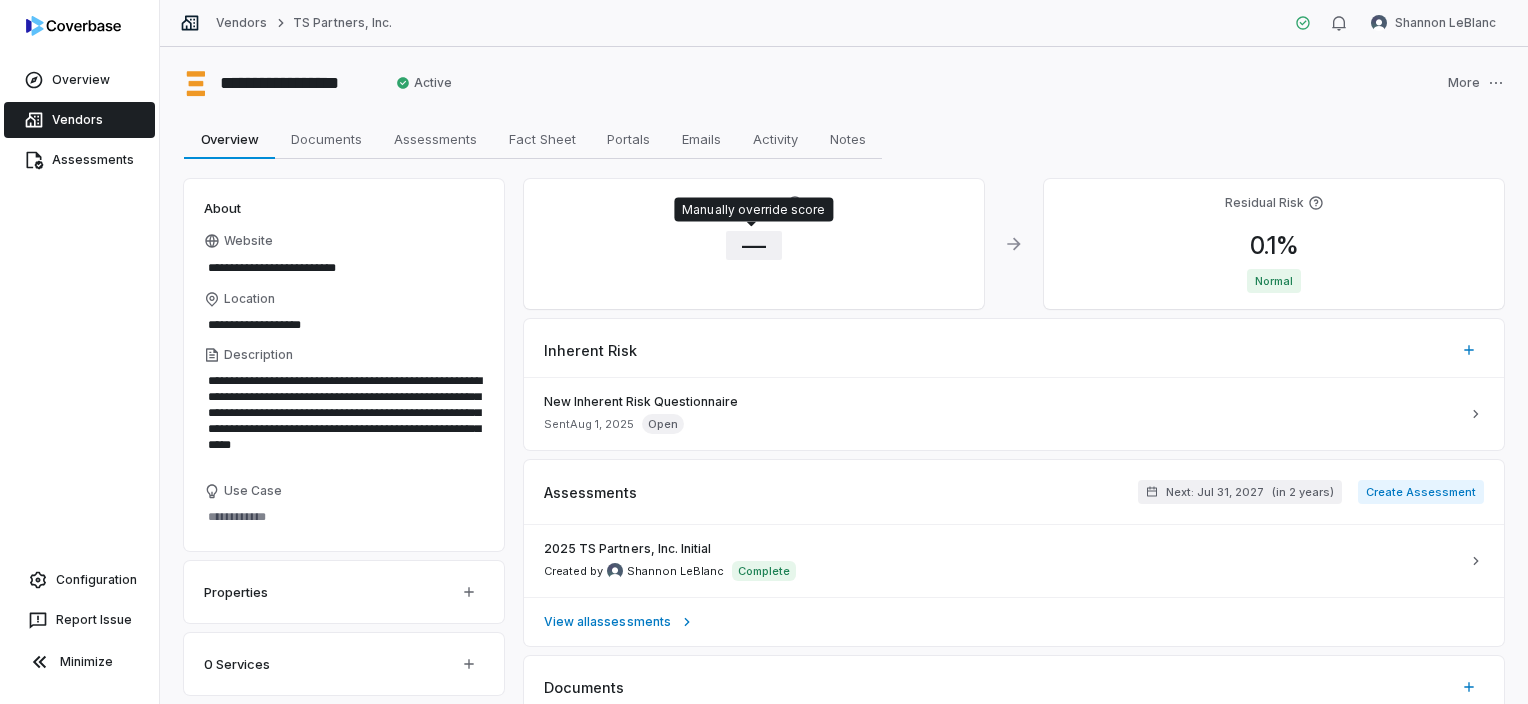 click on "—" at bounding box center [754, 245] 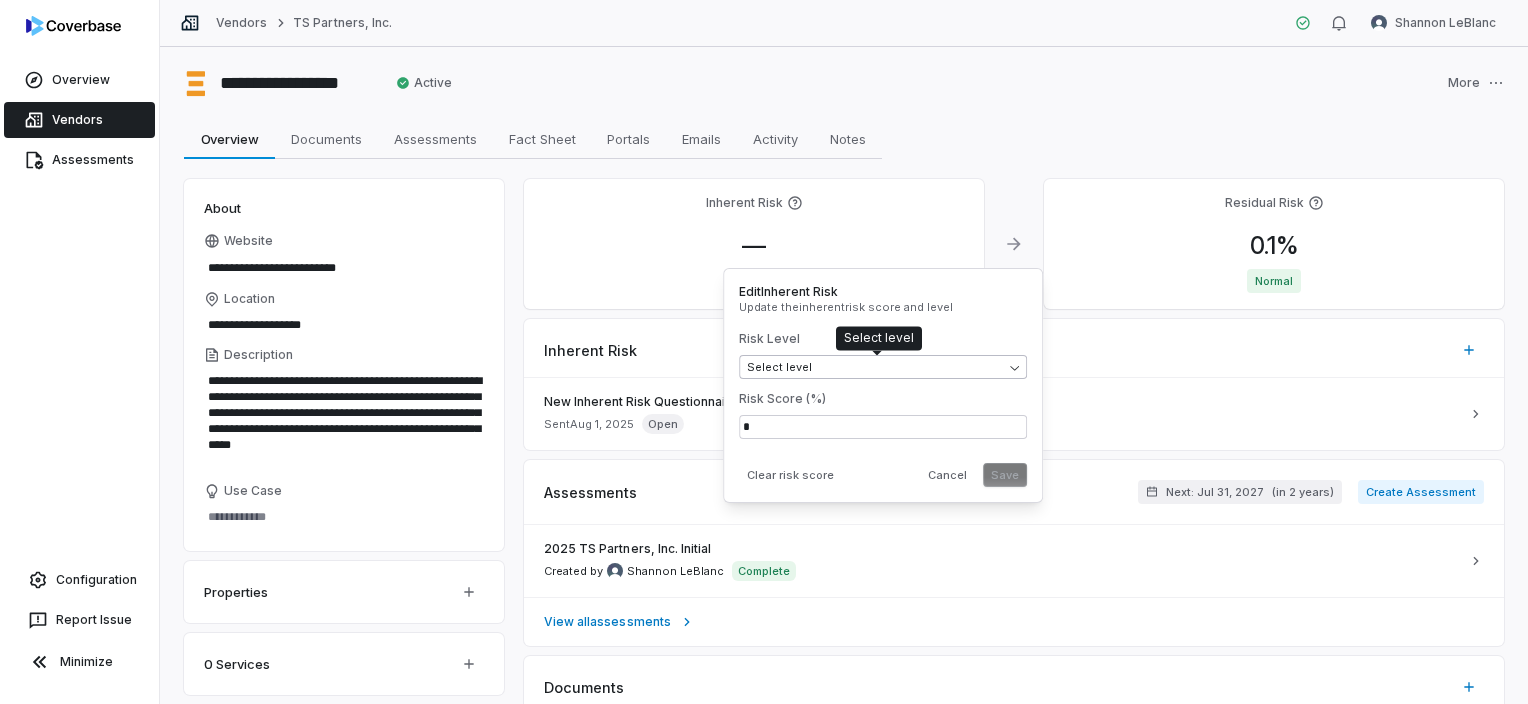 click on "**********" at bounding box center [764, 352] 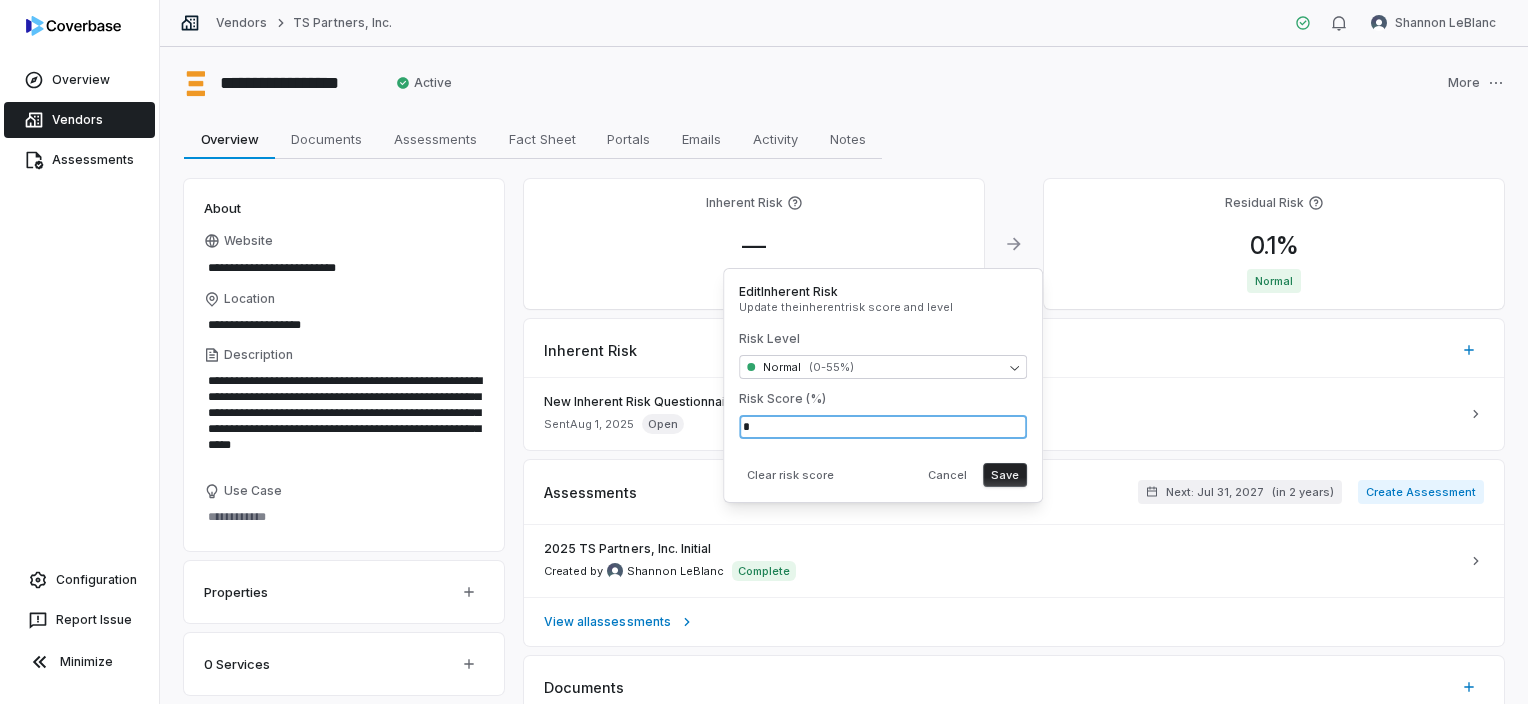 click on "*" at bounding box center [883, 427] 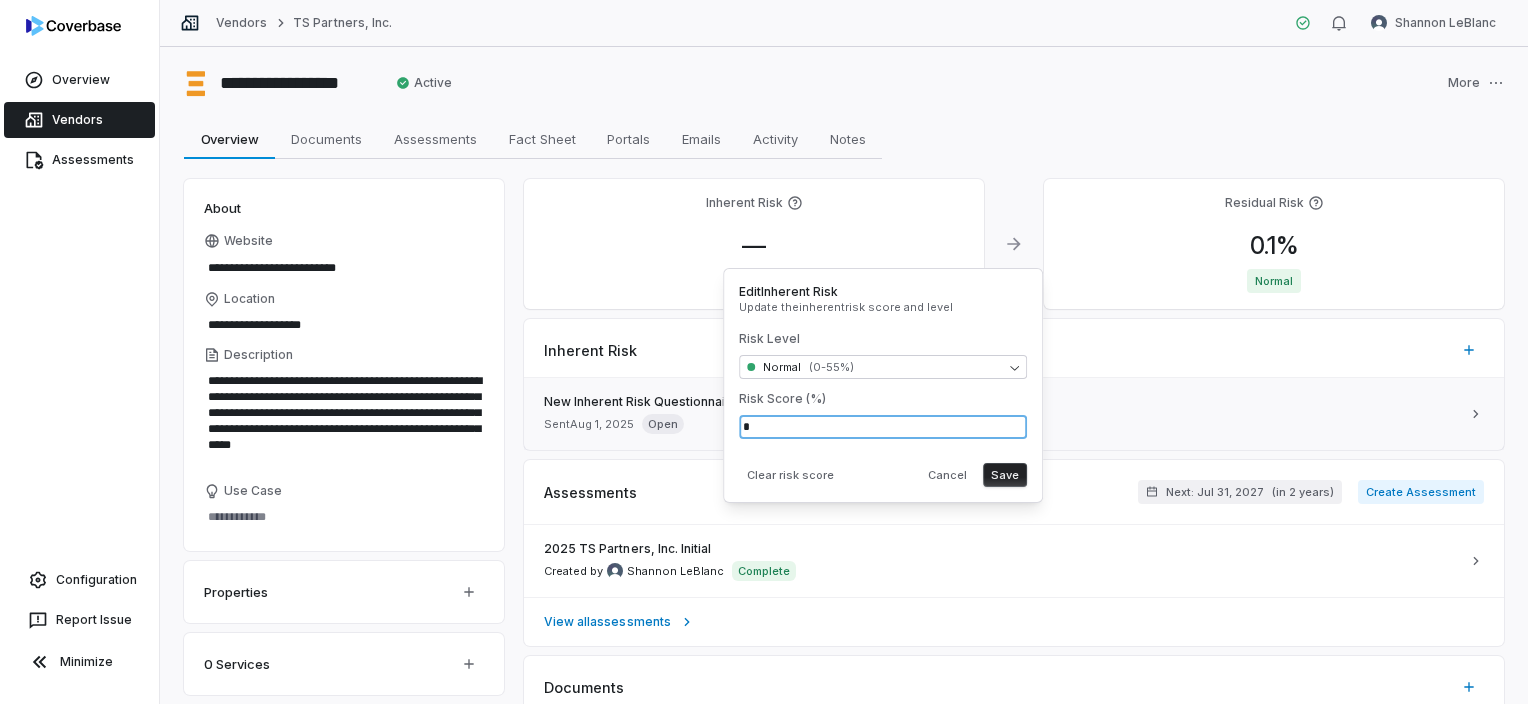 drag, startPoint x: 742, startPoint y: 416, endPoint x: 709, endPoint y: 412, distance: 33.24154 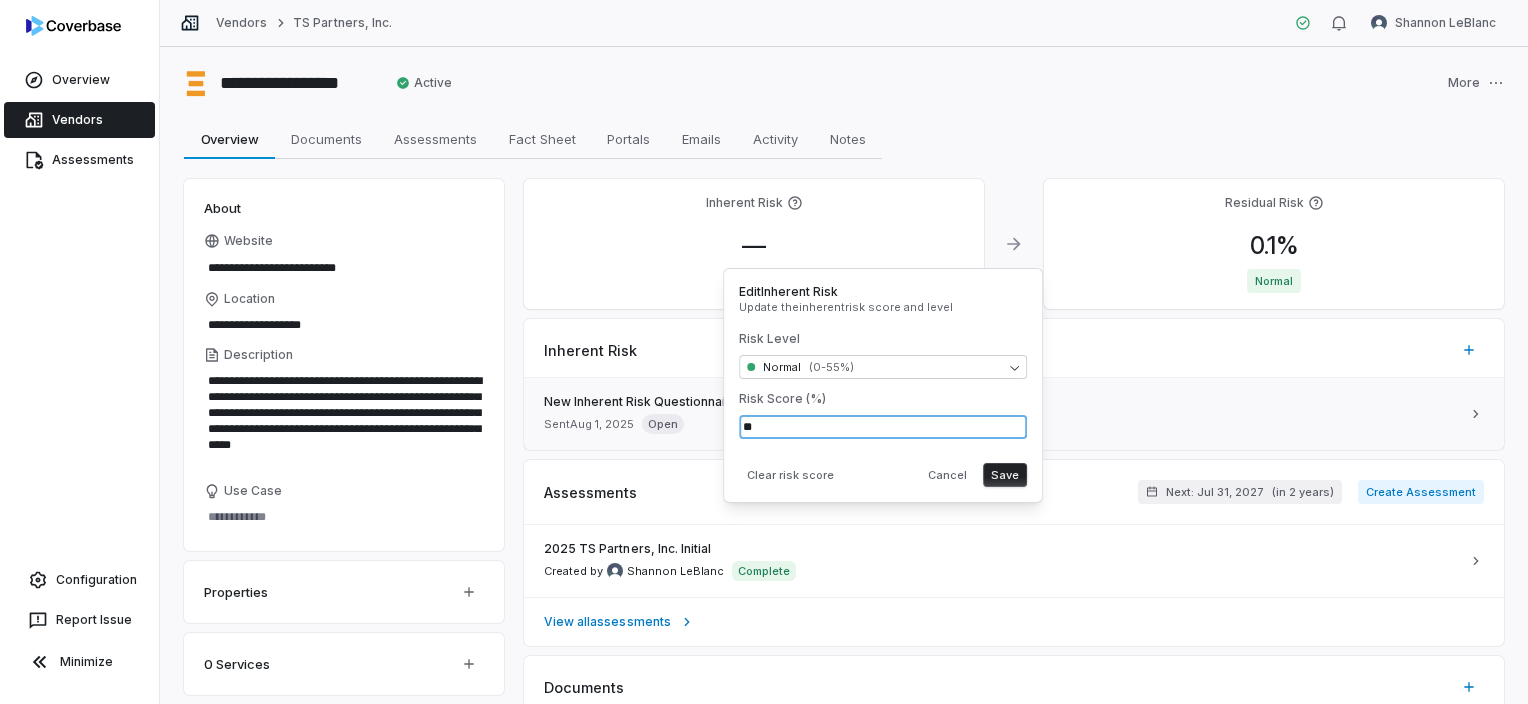 type on "*" 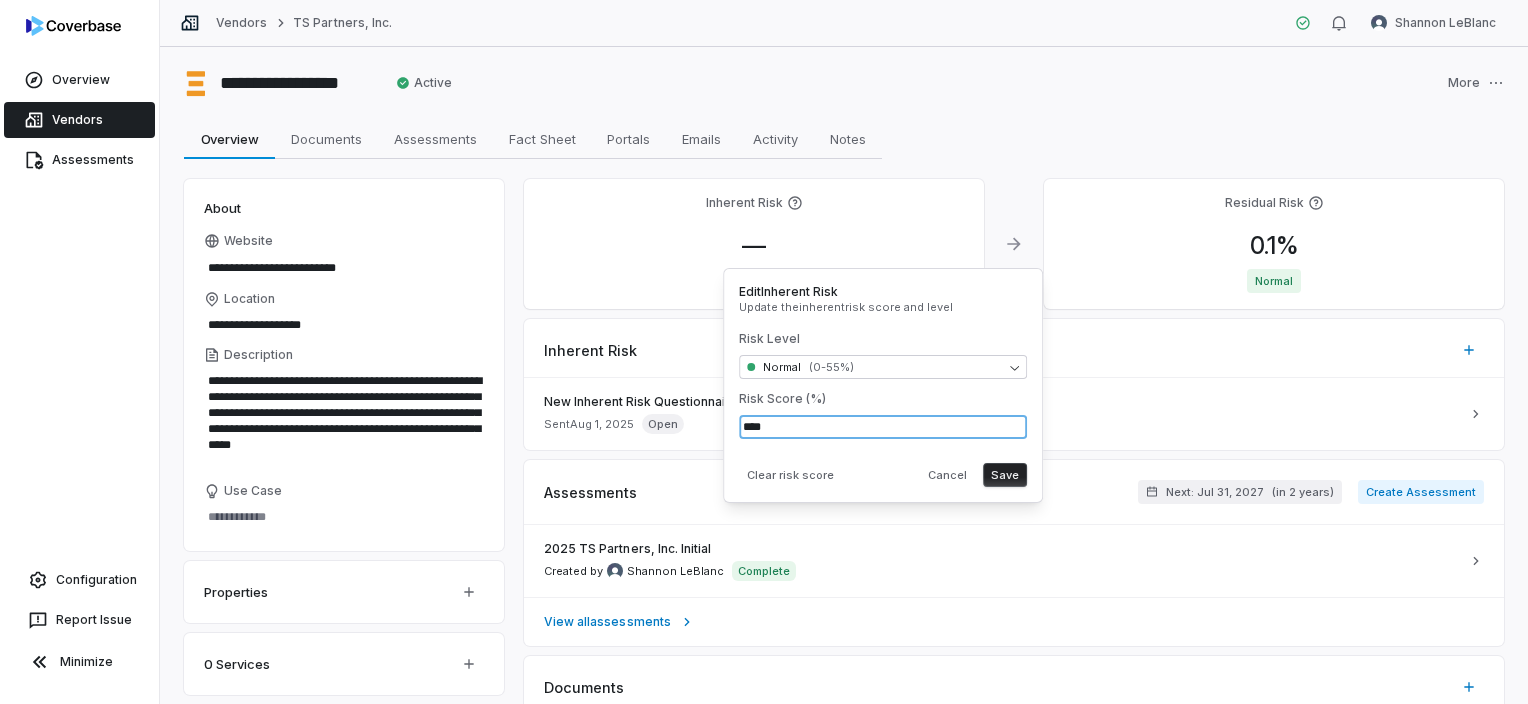 type on "****" 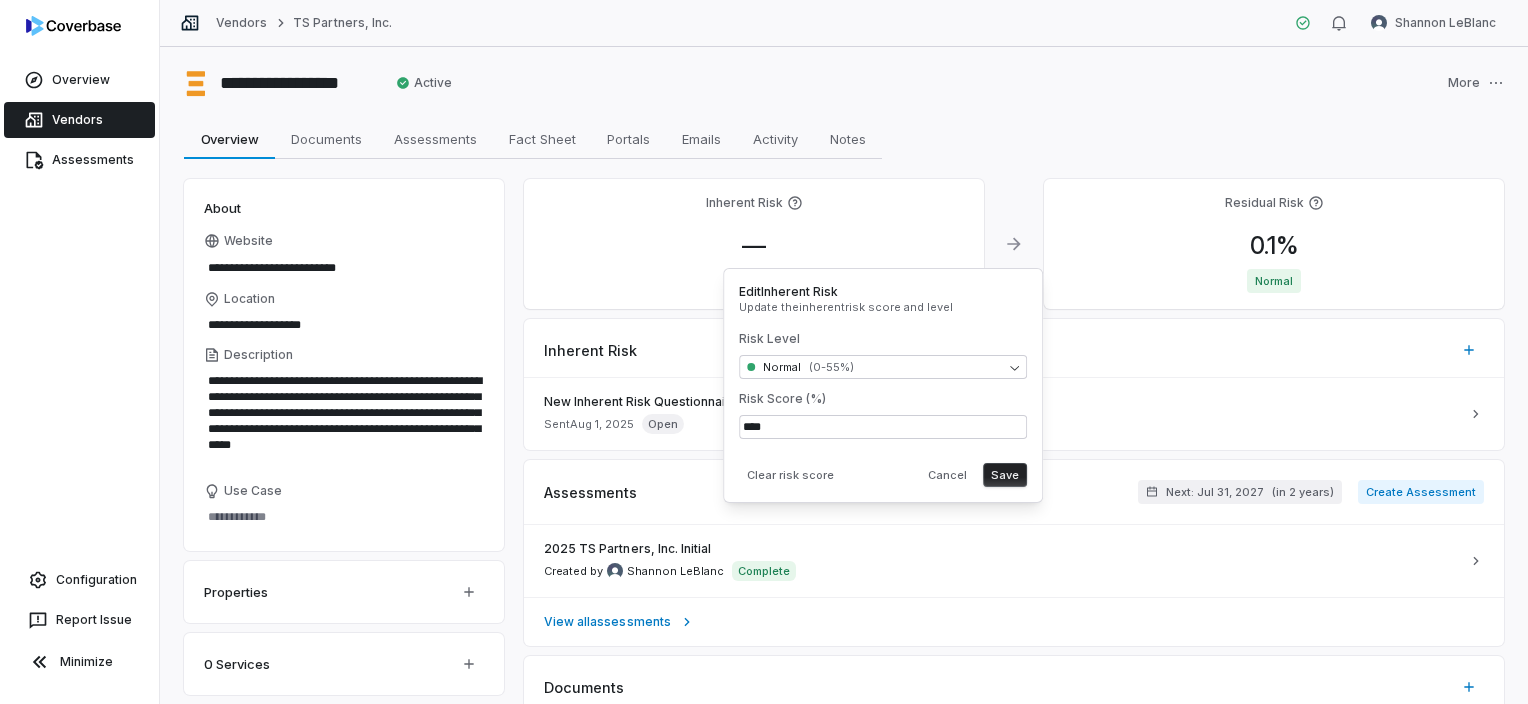 click on "Clear risk score Cancel Save" at bounding box center (883, 471) 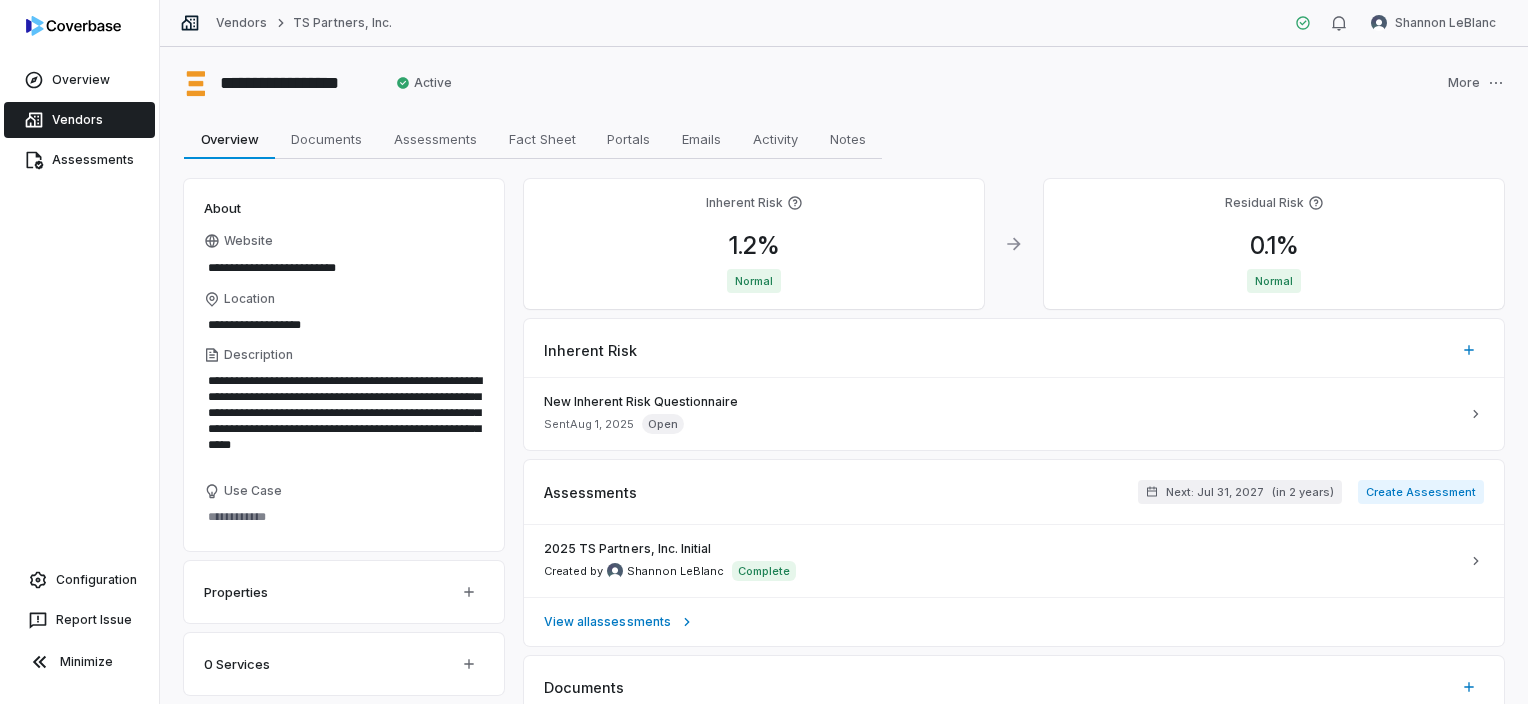 click on "**********" at bounding box center (844, 768) 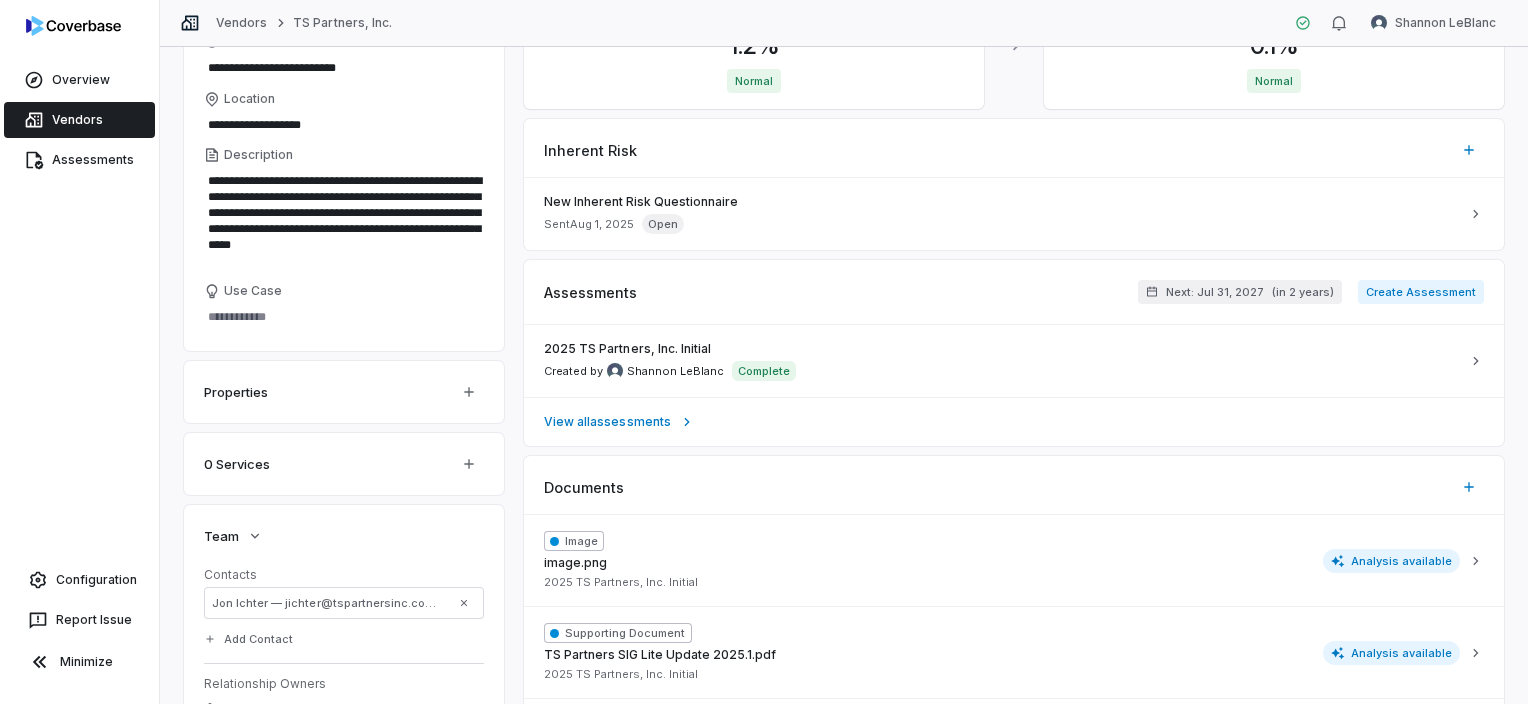 scroll, scrollTop: 0, scrollLeft: 0, axis: both 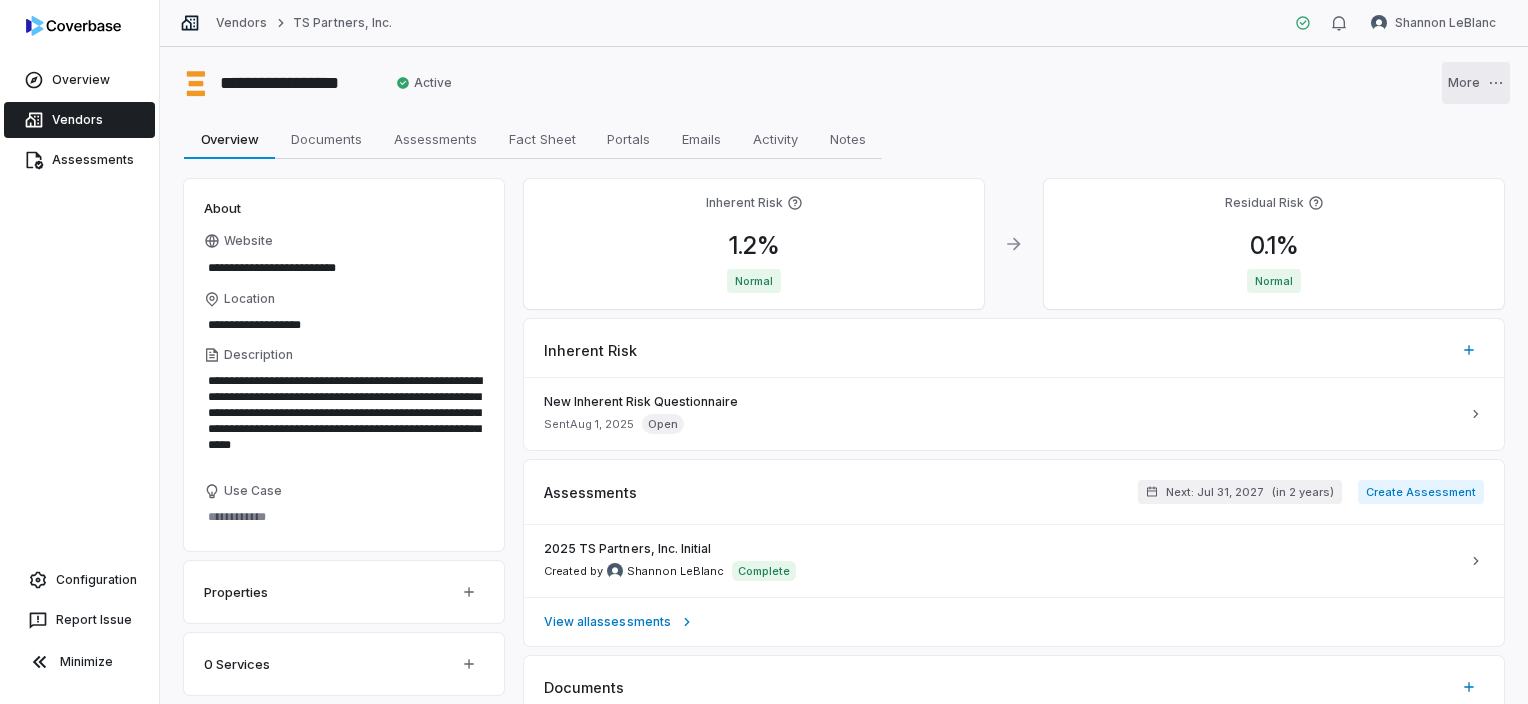 click on "**********" at bounding box center [764, 352] 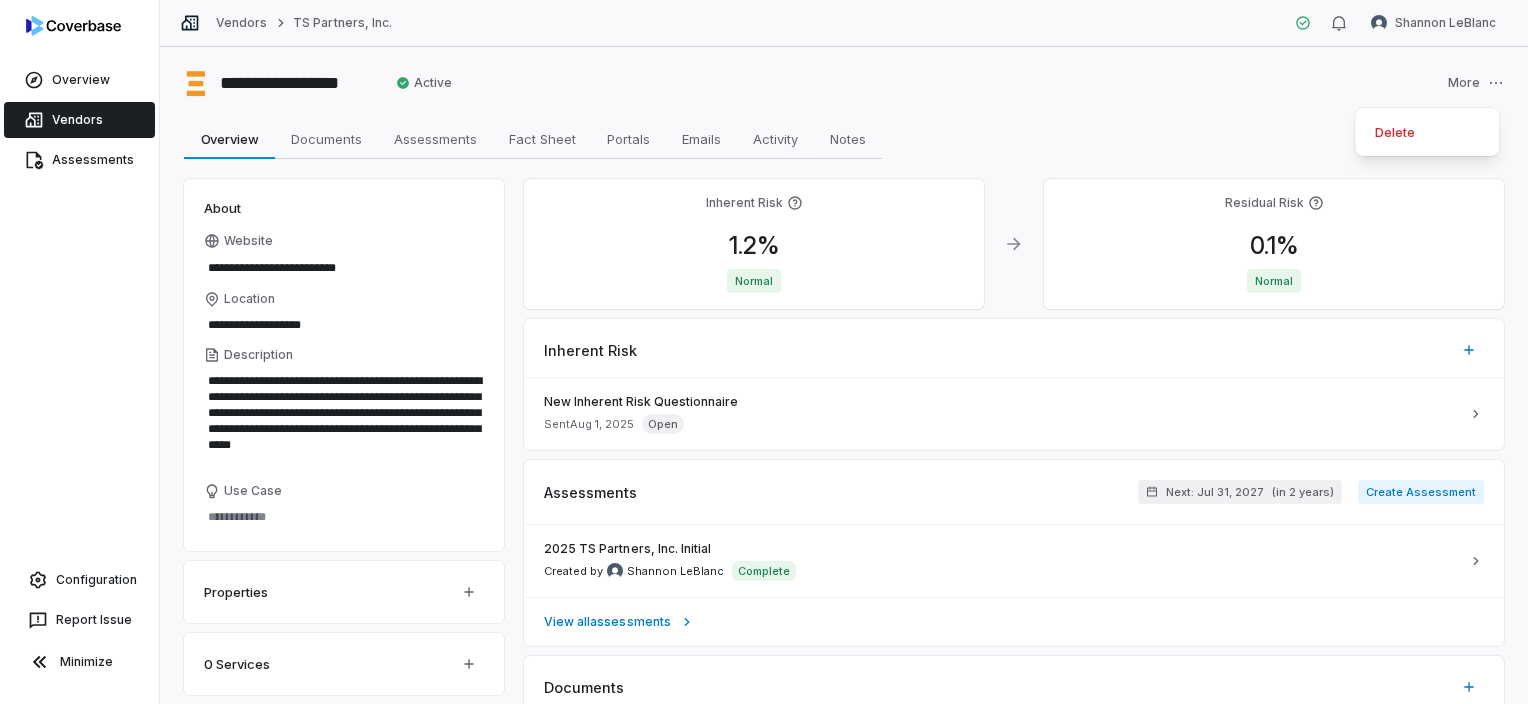 click on "**********" at bounding box center (764, 352) 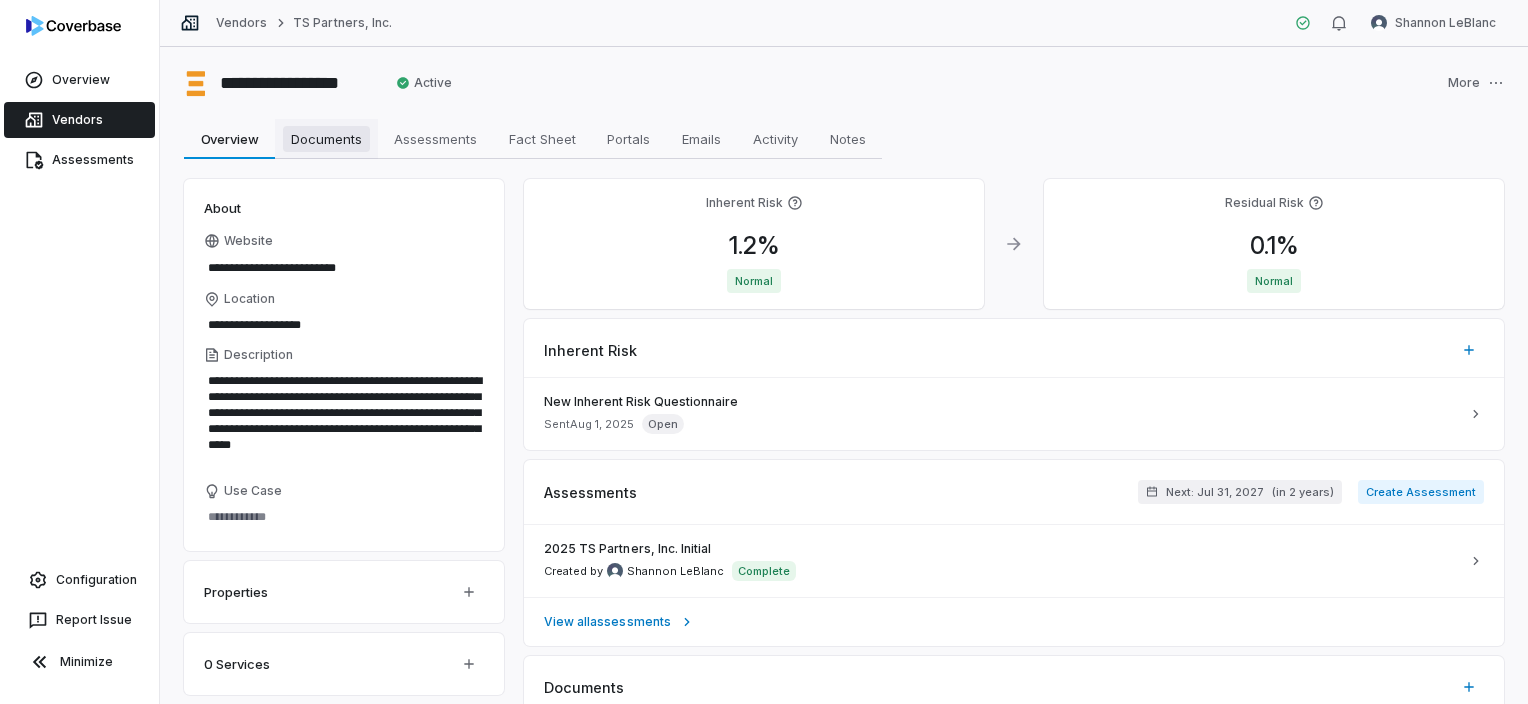 click on "Documents" at bounding box center (326, 139) 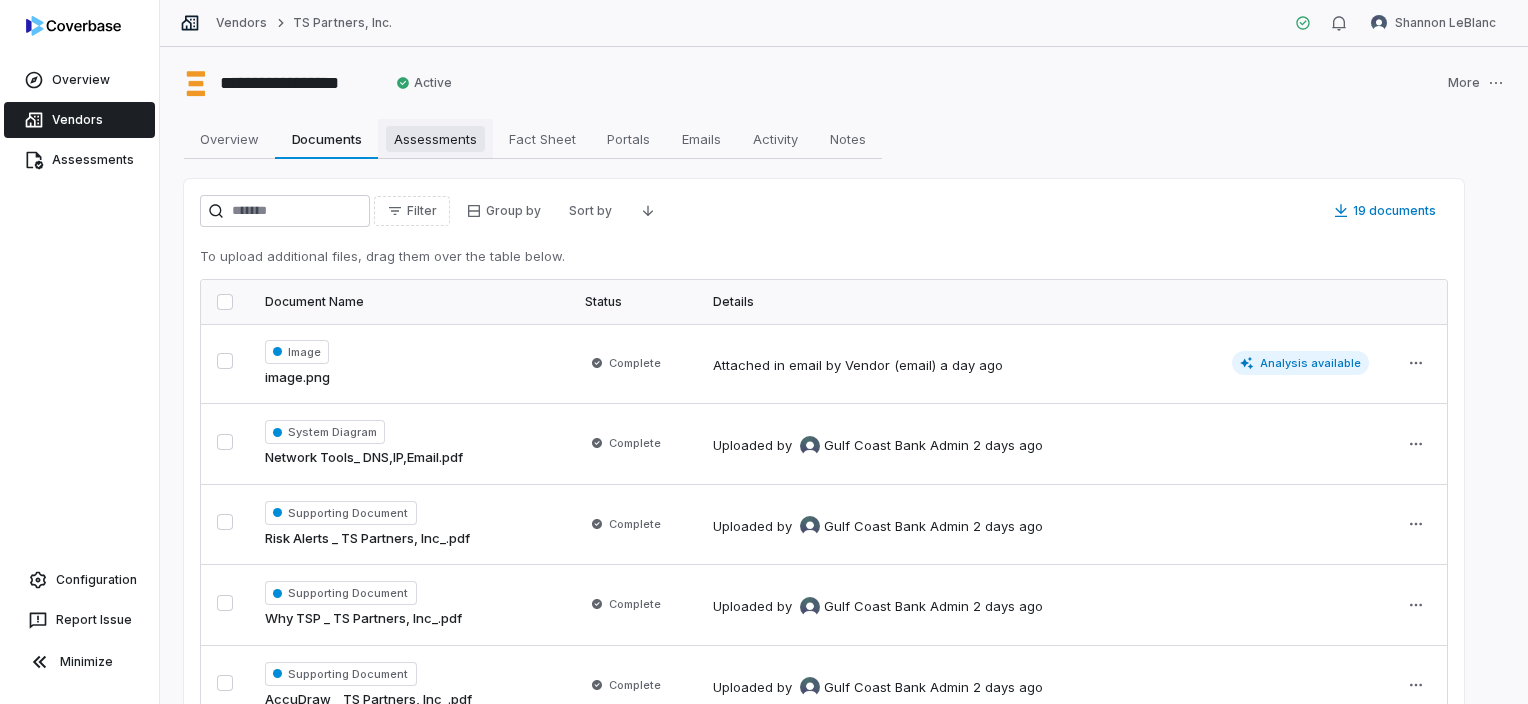 click on "Assessments" at bounding box center [435, 139] 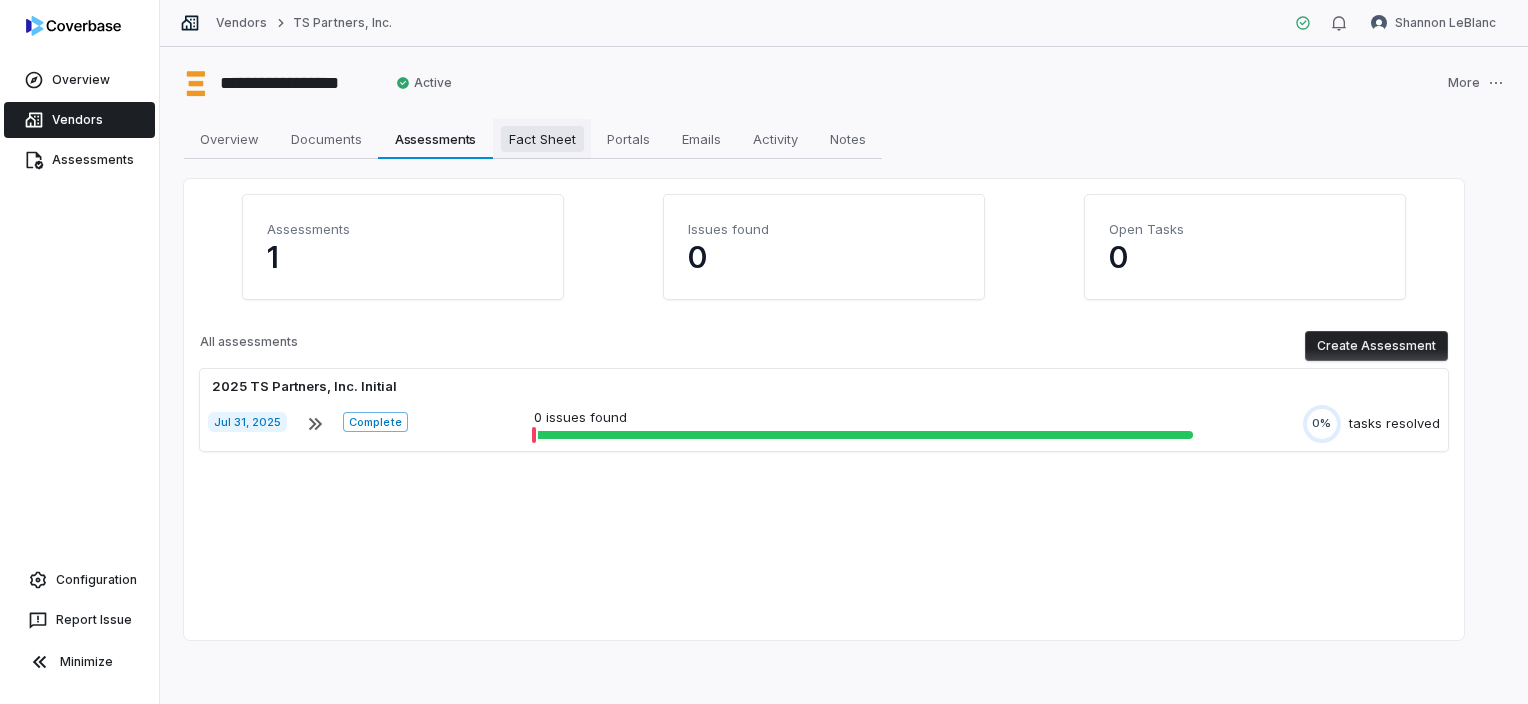 click on "Fact Sheet" at bounding box center (542, 139) 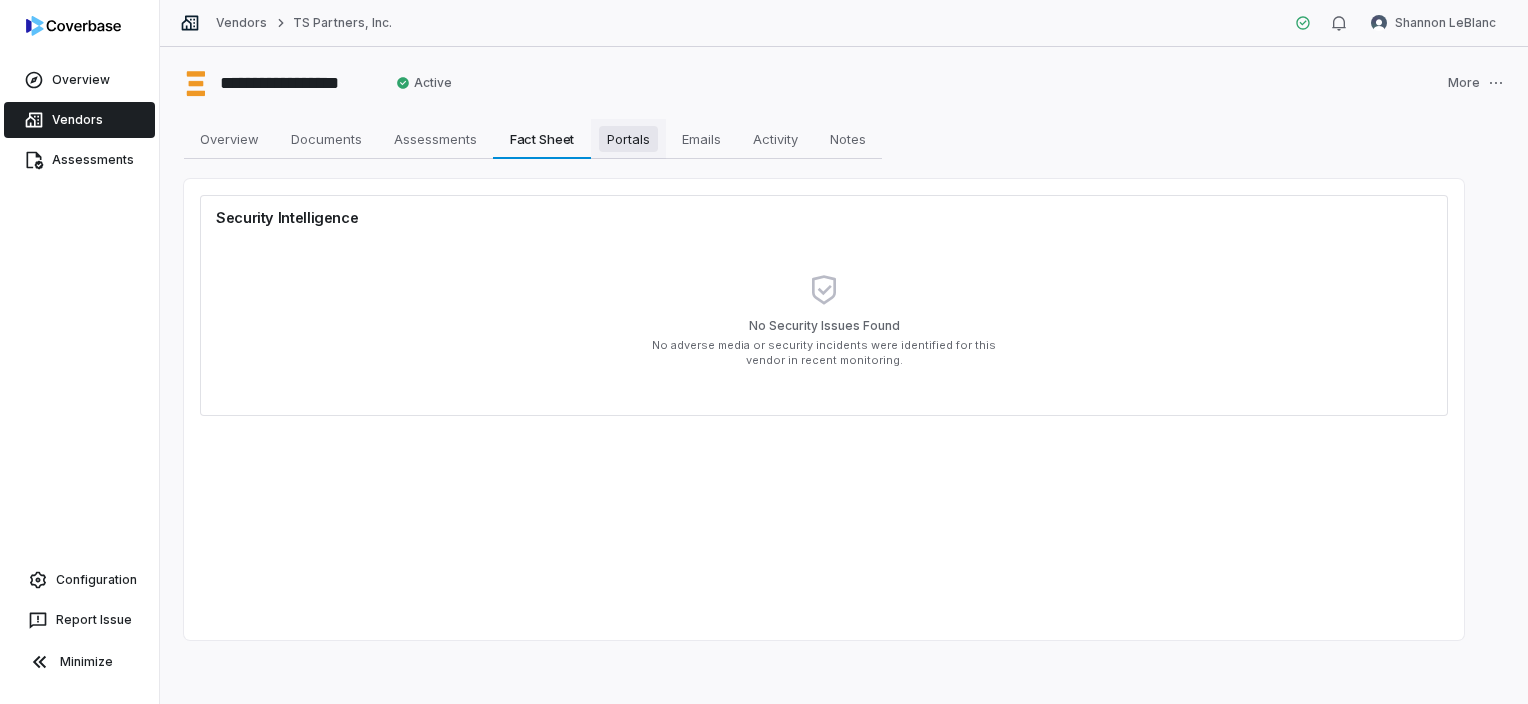 click on "Portals Portals" at bounding box center [628, 139] 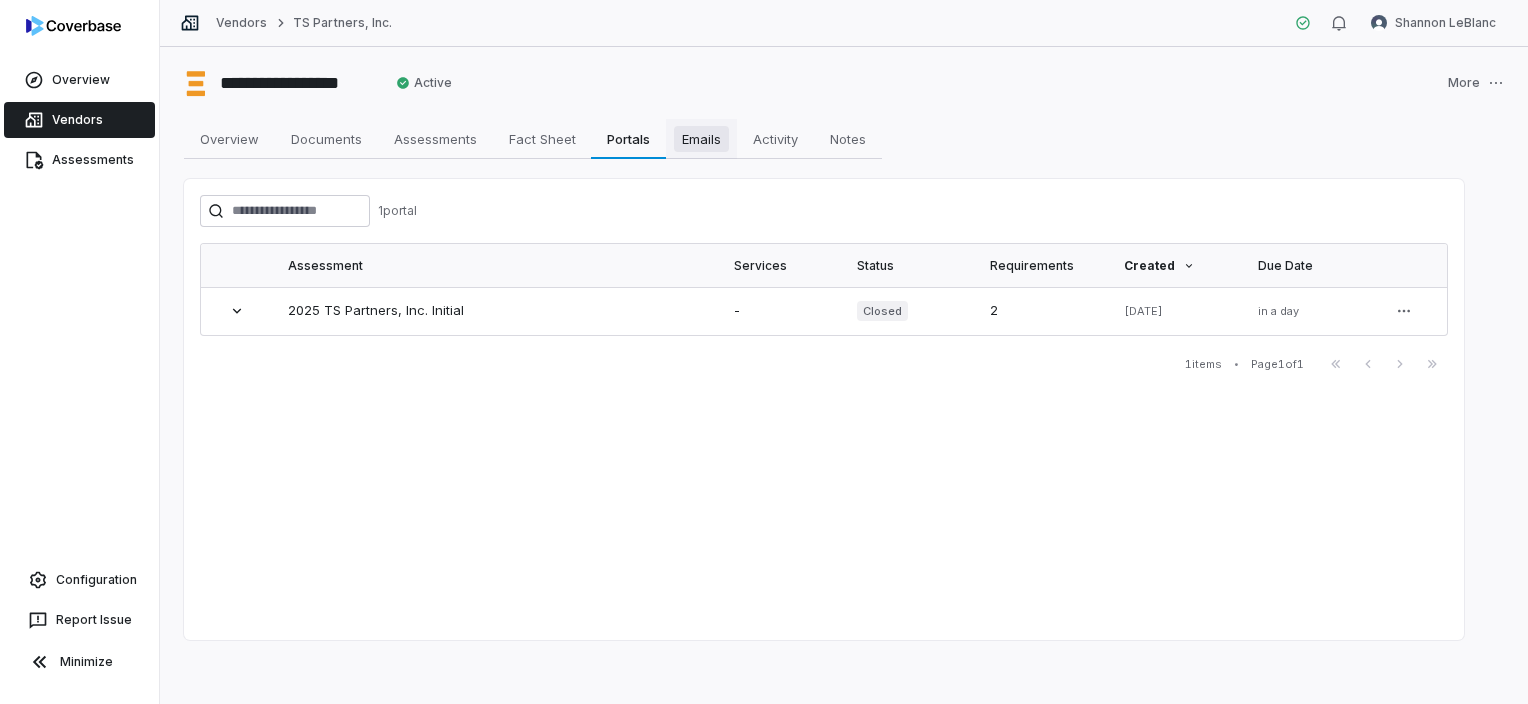 click on "Emails" at bounding box center [701, 139] 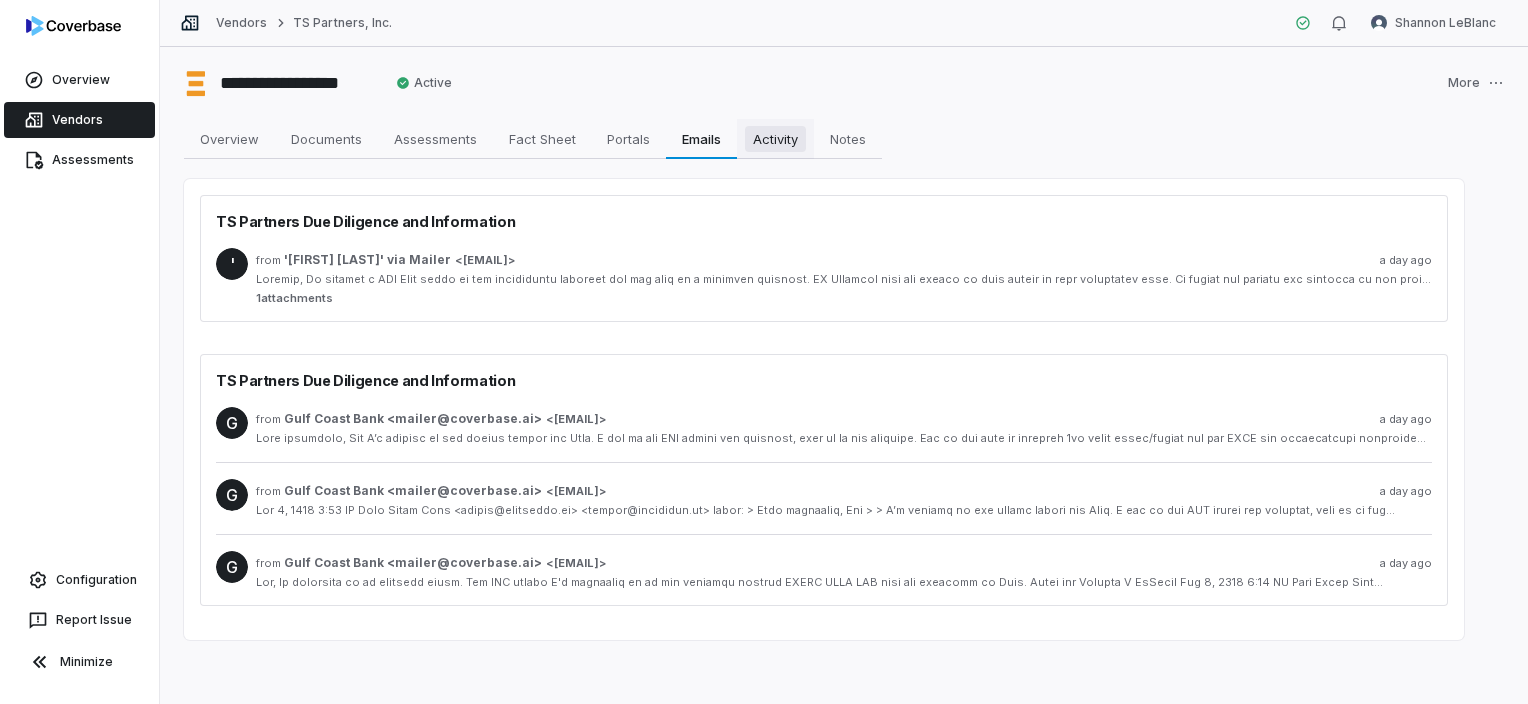 click on "Activity" at bounding box center [775, 139] 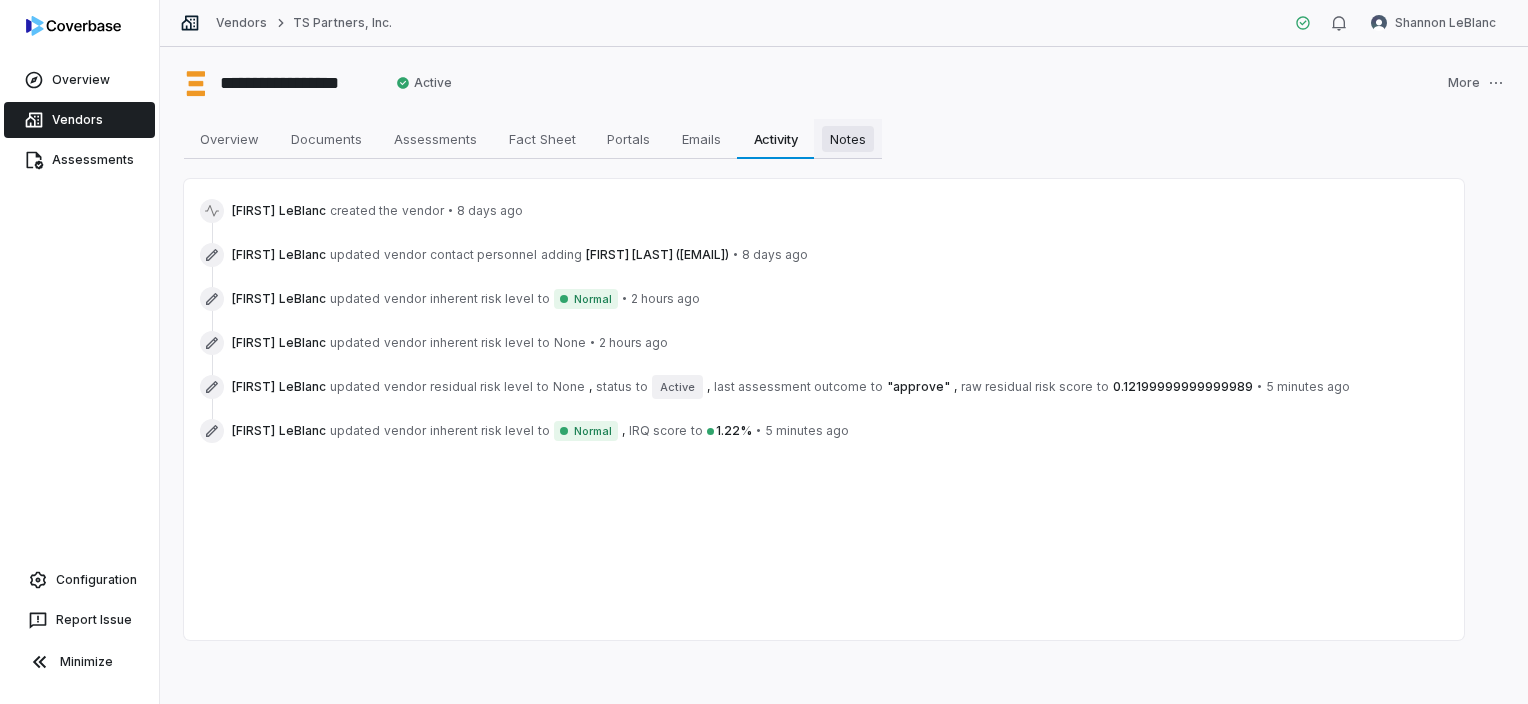 click on "Notes" at bounding box center [848, 139] 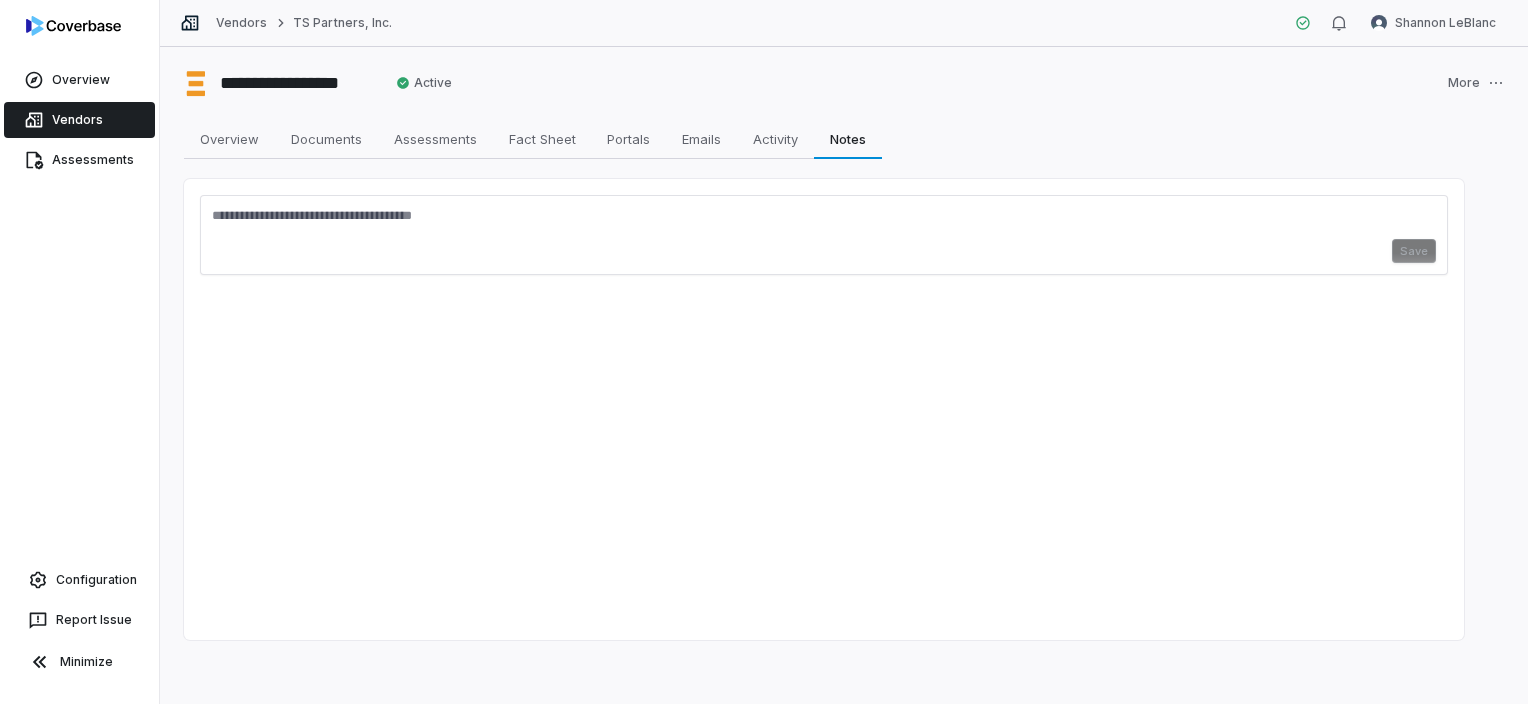 click at bounding box center (824, 223) 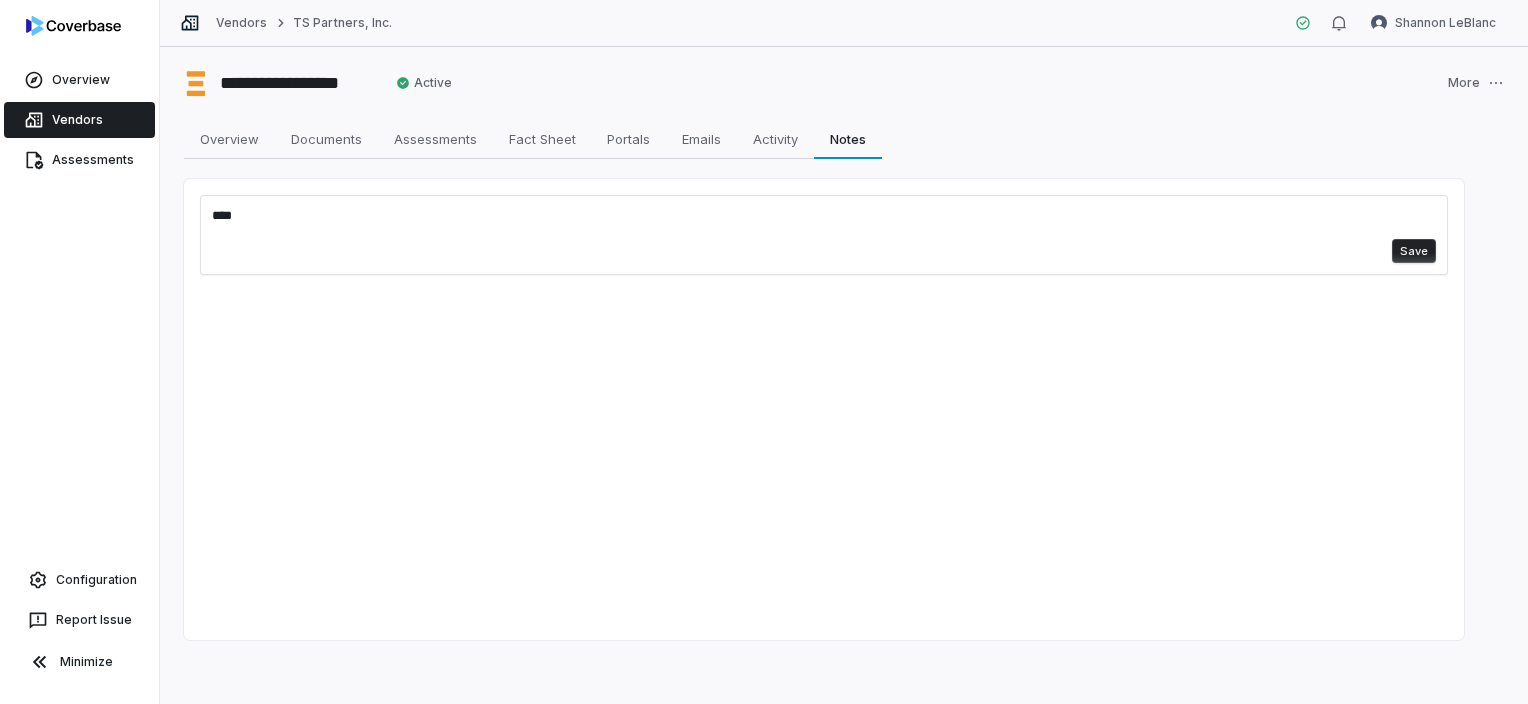 click on "***" at bounding box center [824, 223] 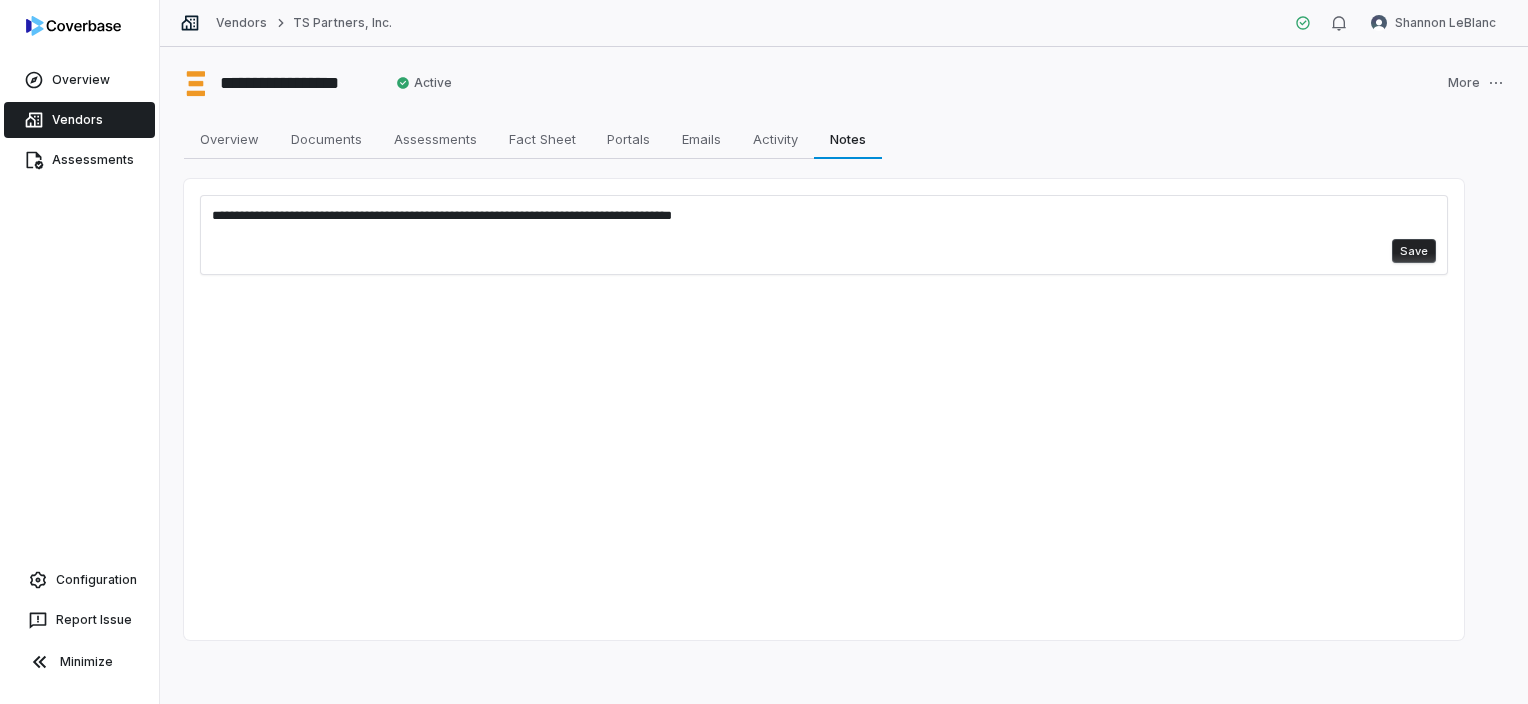 type on "**********" 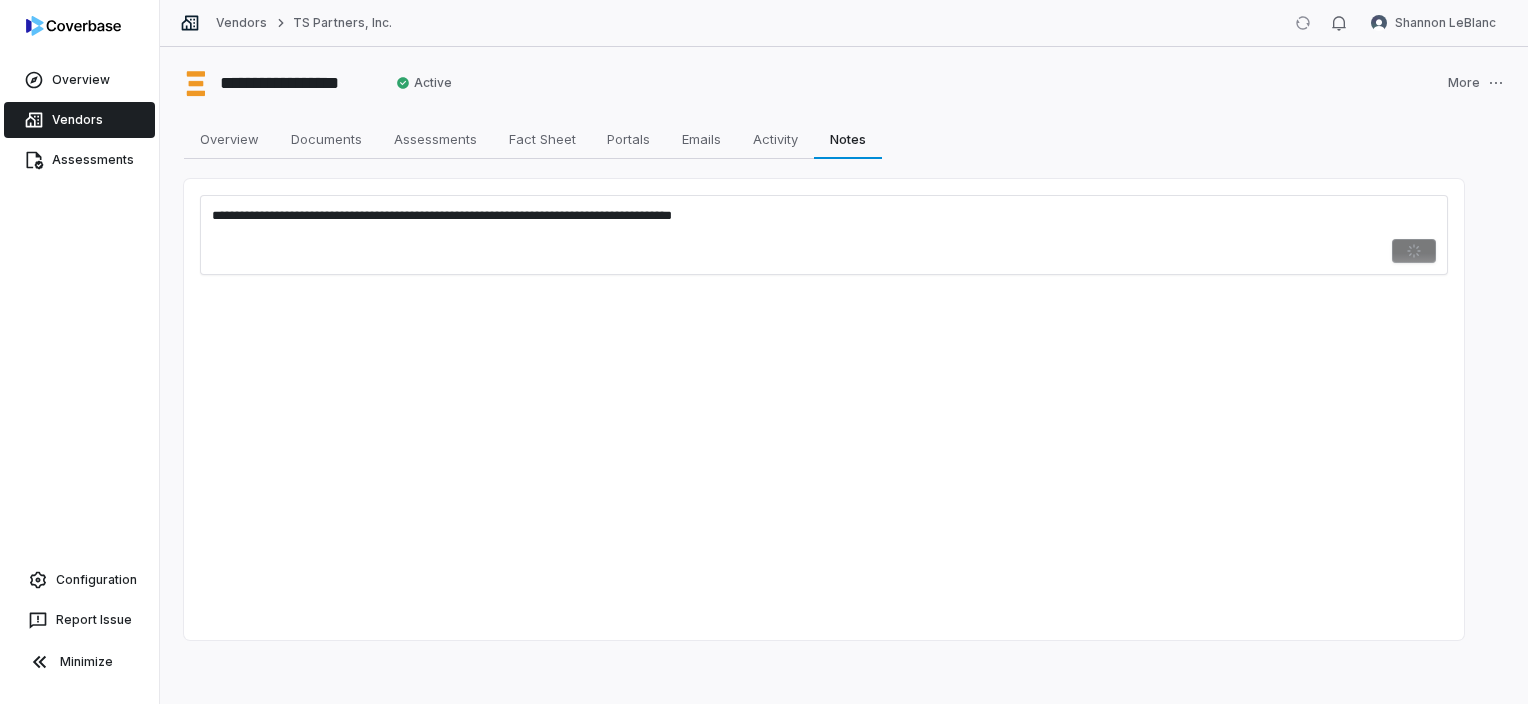 type 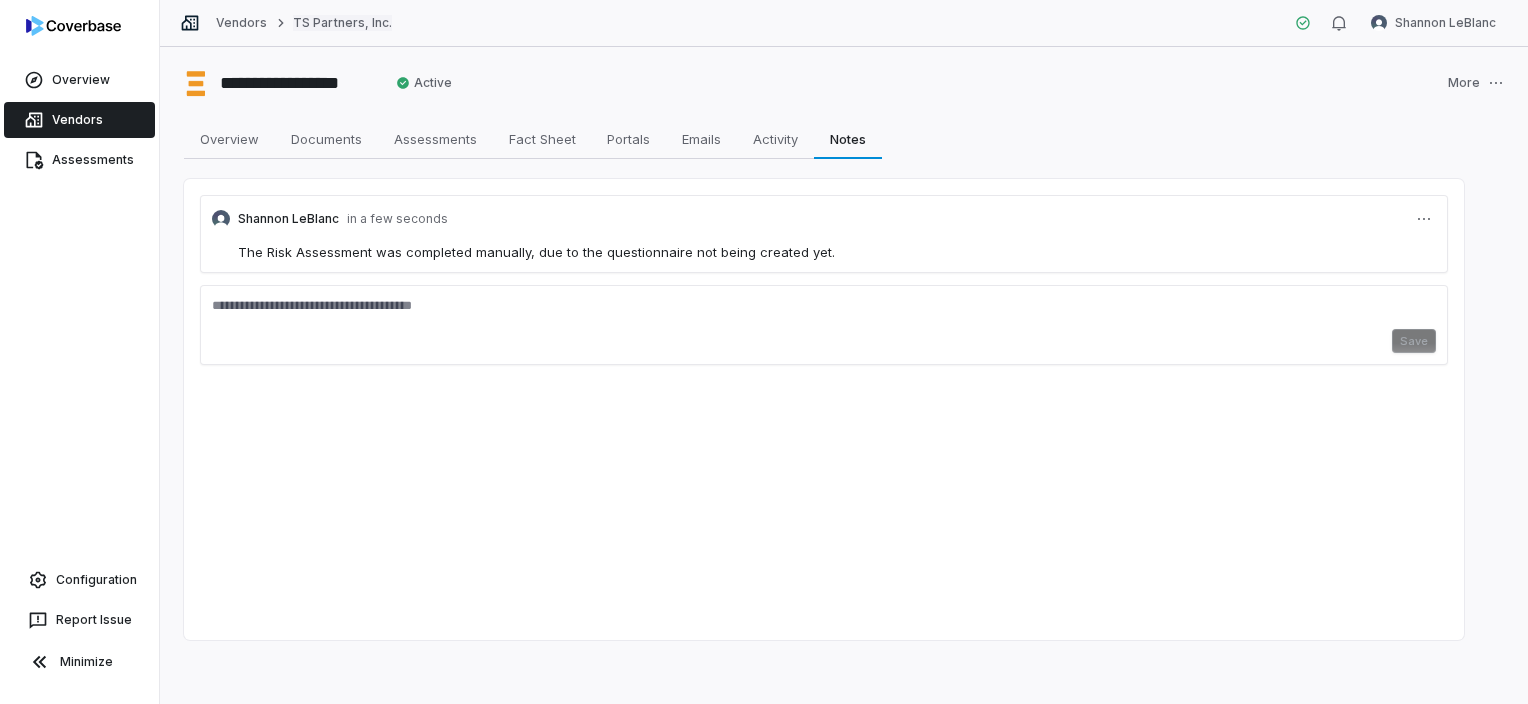 click on "TS Partners, Inc." at bounding box center [342, 23] 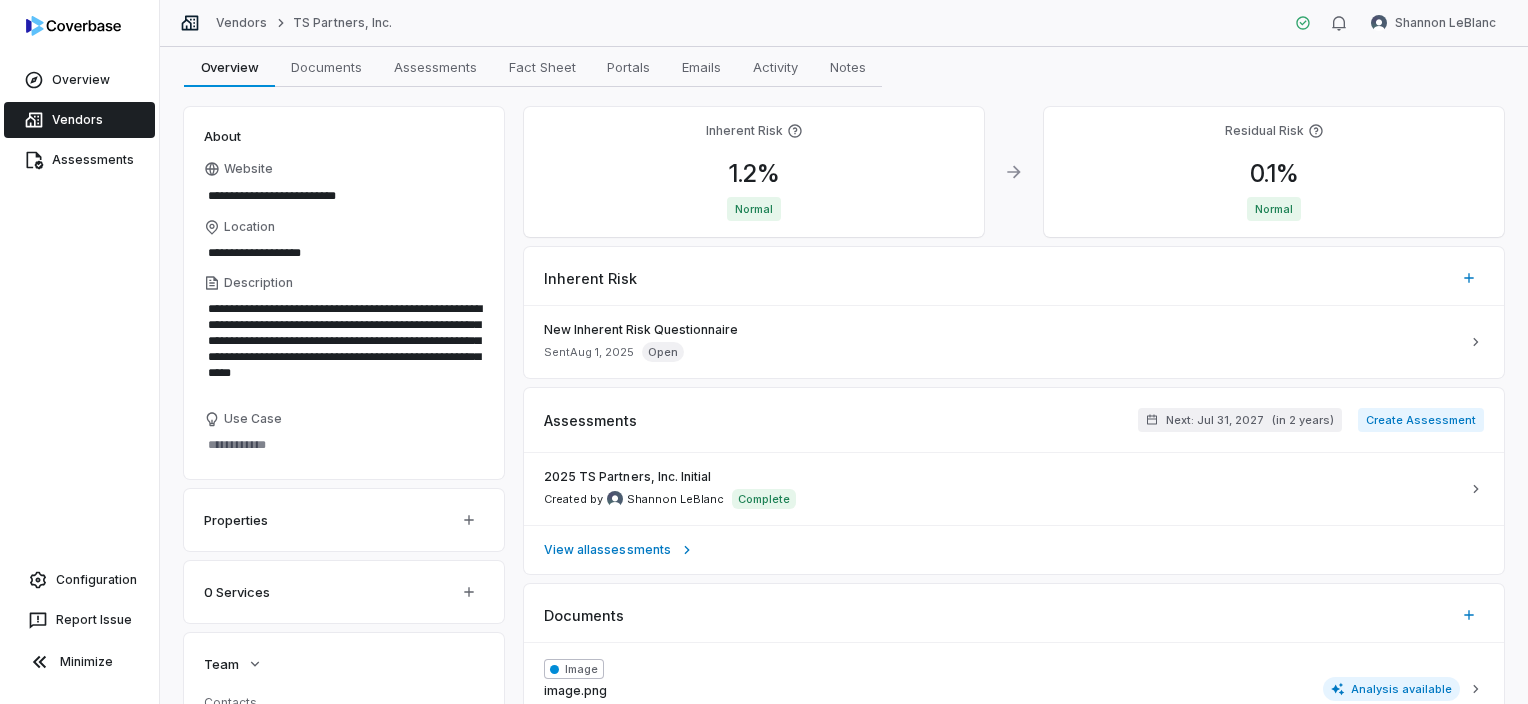 scroll, scrollTop: 0, scrollLeft: 0, axis: both 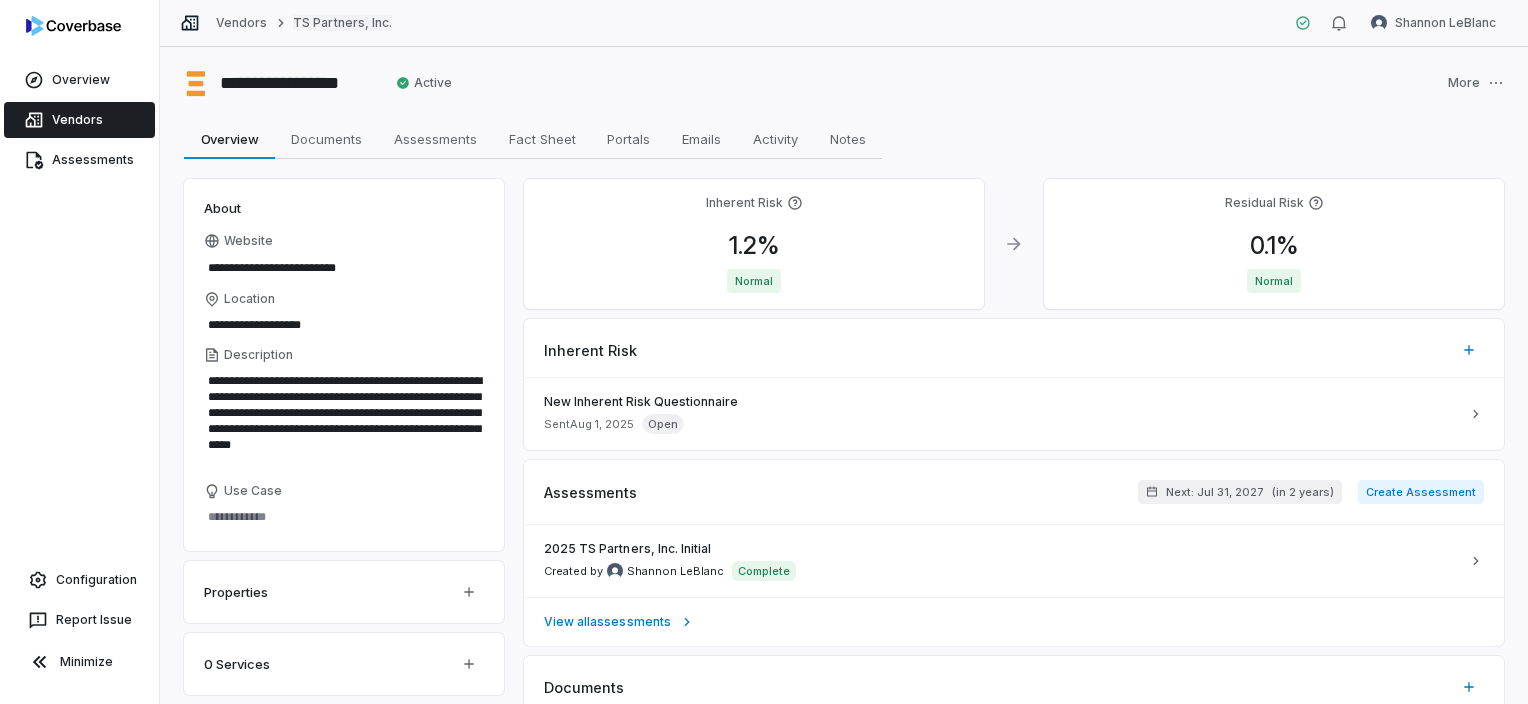 click on "TS Partners, Inc." at bounding box center [342, 23] 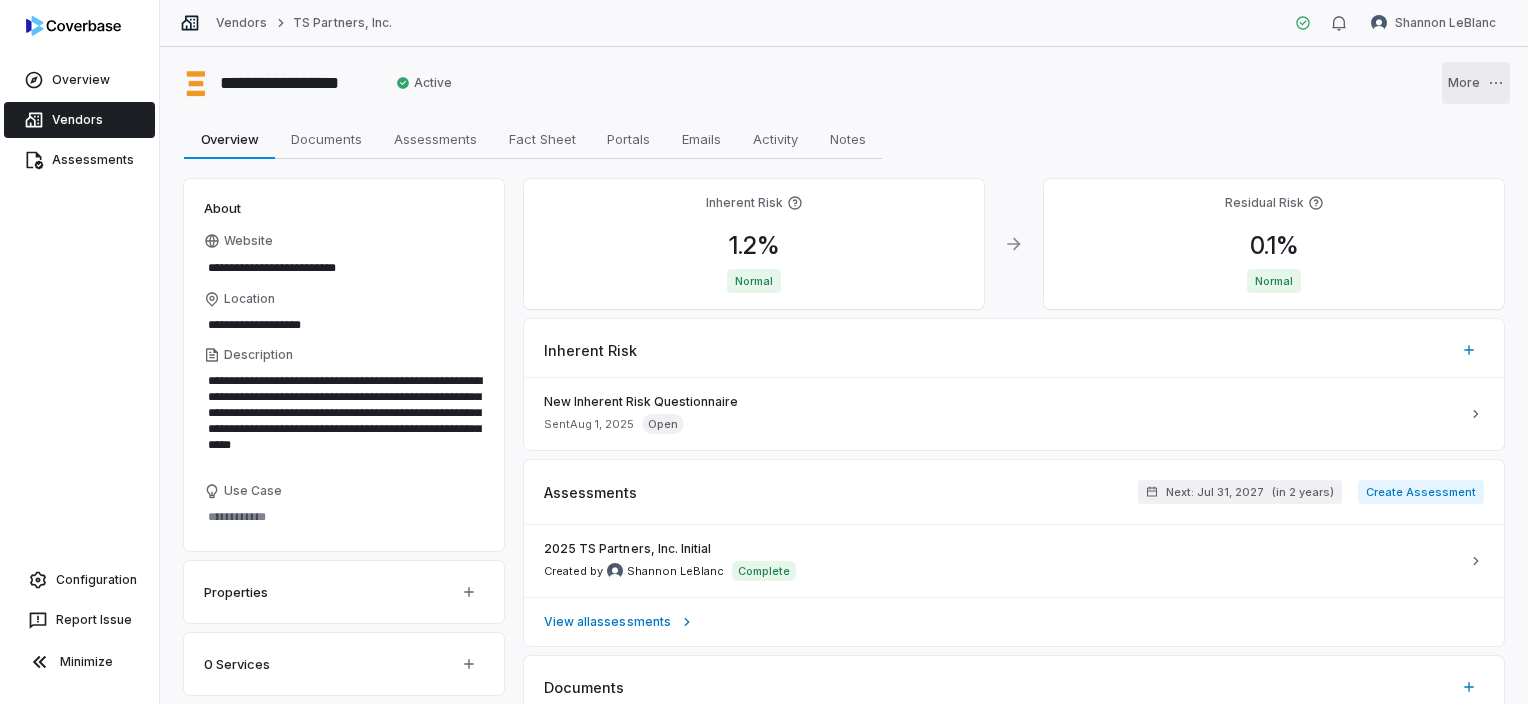 click on "**********" at bounding box center [764, 352] 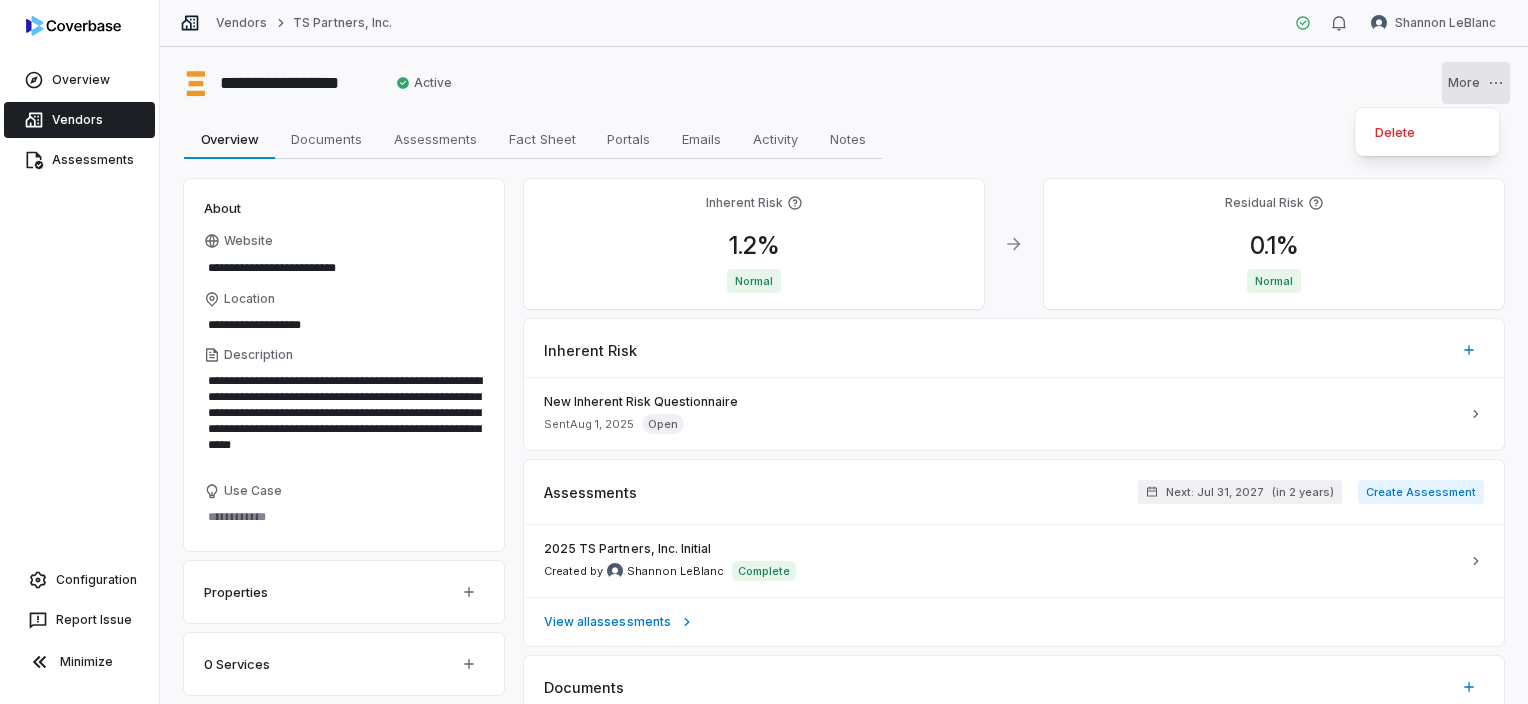 click on "**********" at bounding box center (764, 352) 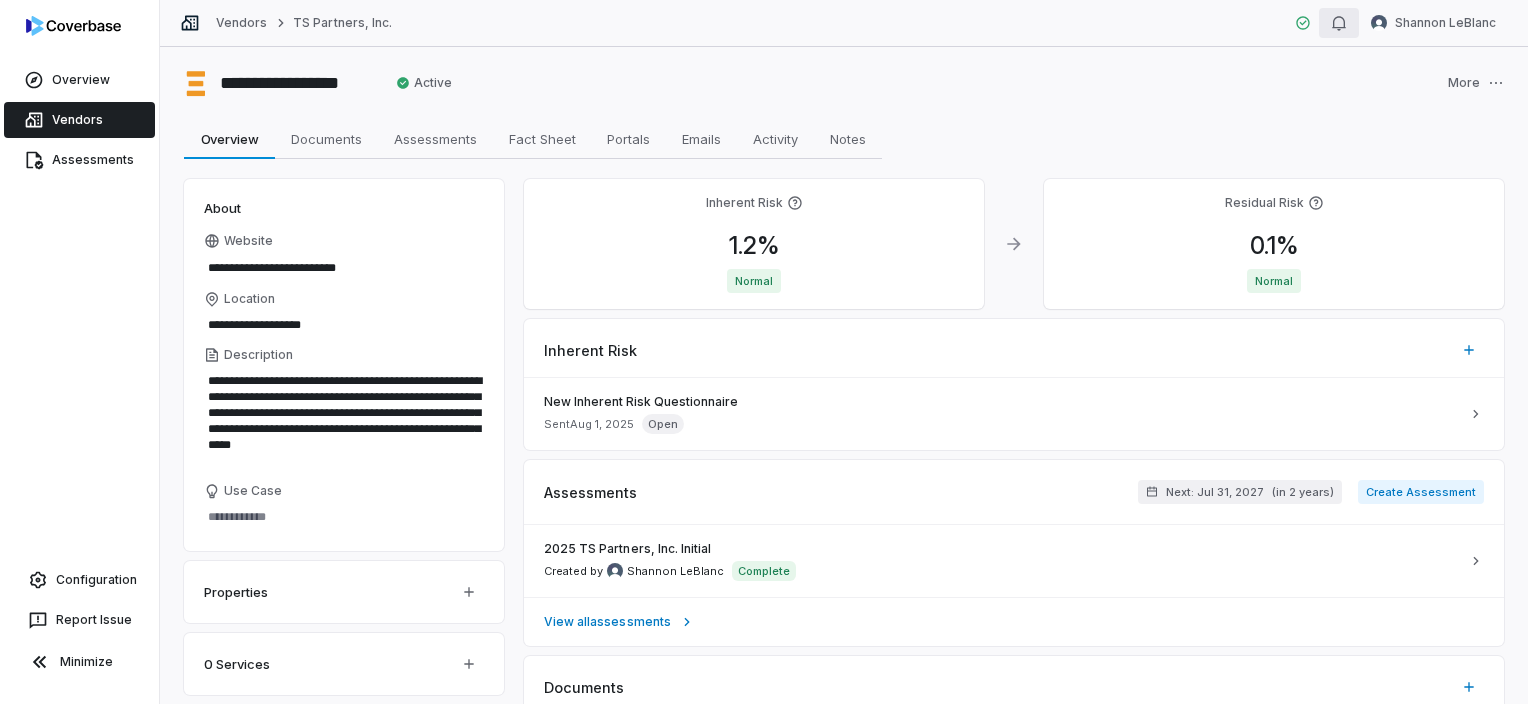 click 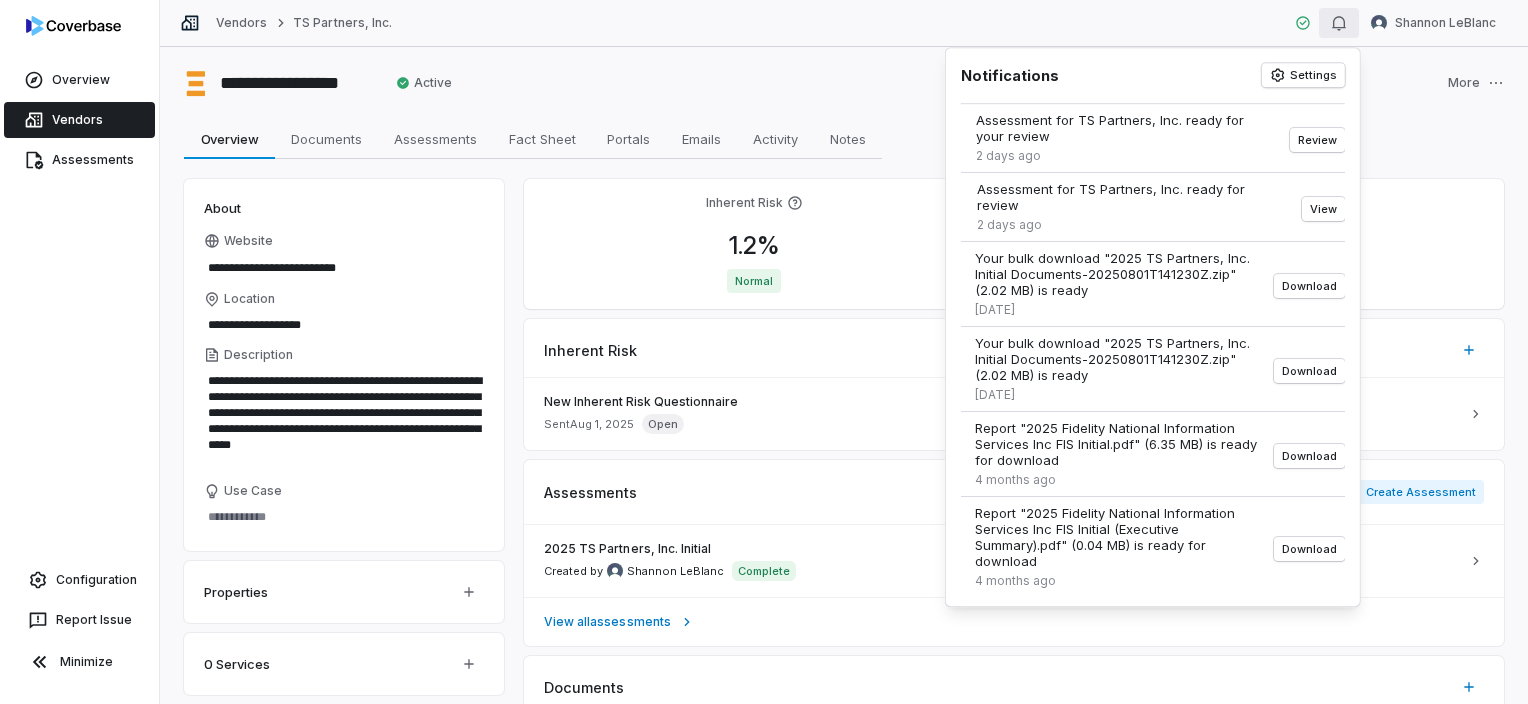 click on "**********" at bounding box center (844, 83) 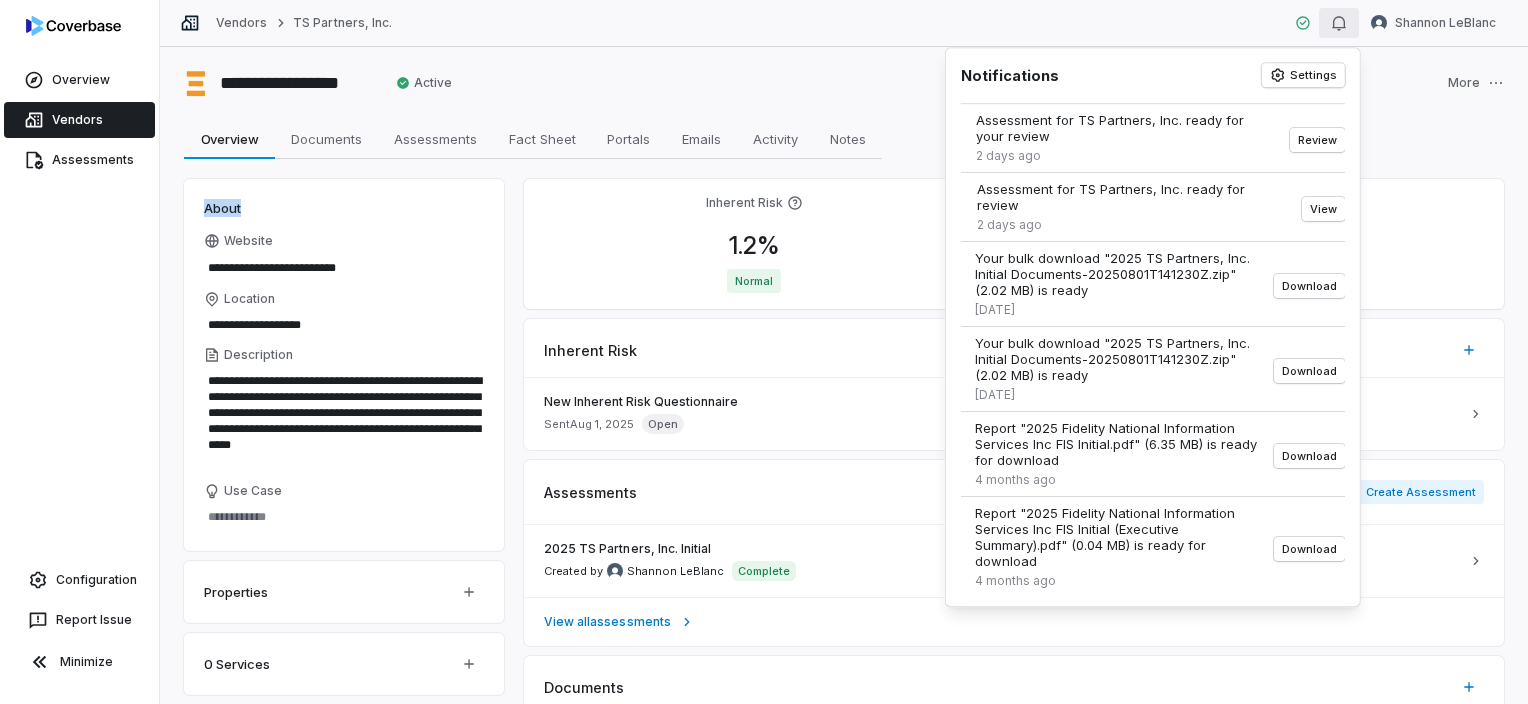 click on "**********" at bounding box center (844, 83) 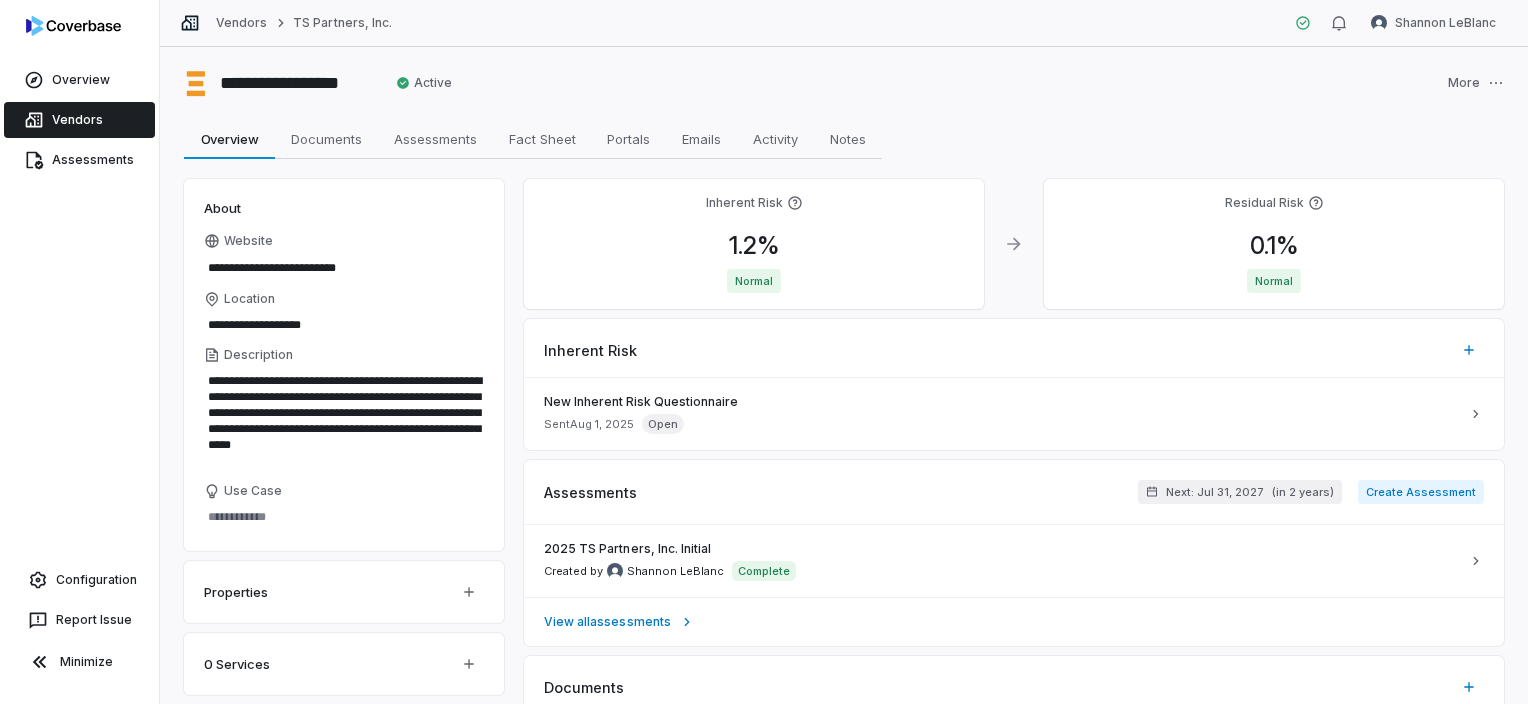 drag, startPoint x: 899, startPoint y: 72, endPoint x: 862, endPoint y: 174, distance: 108.503456 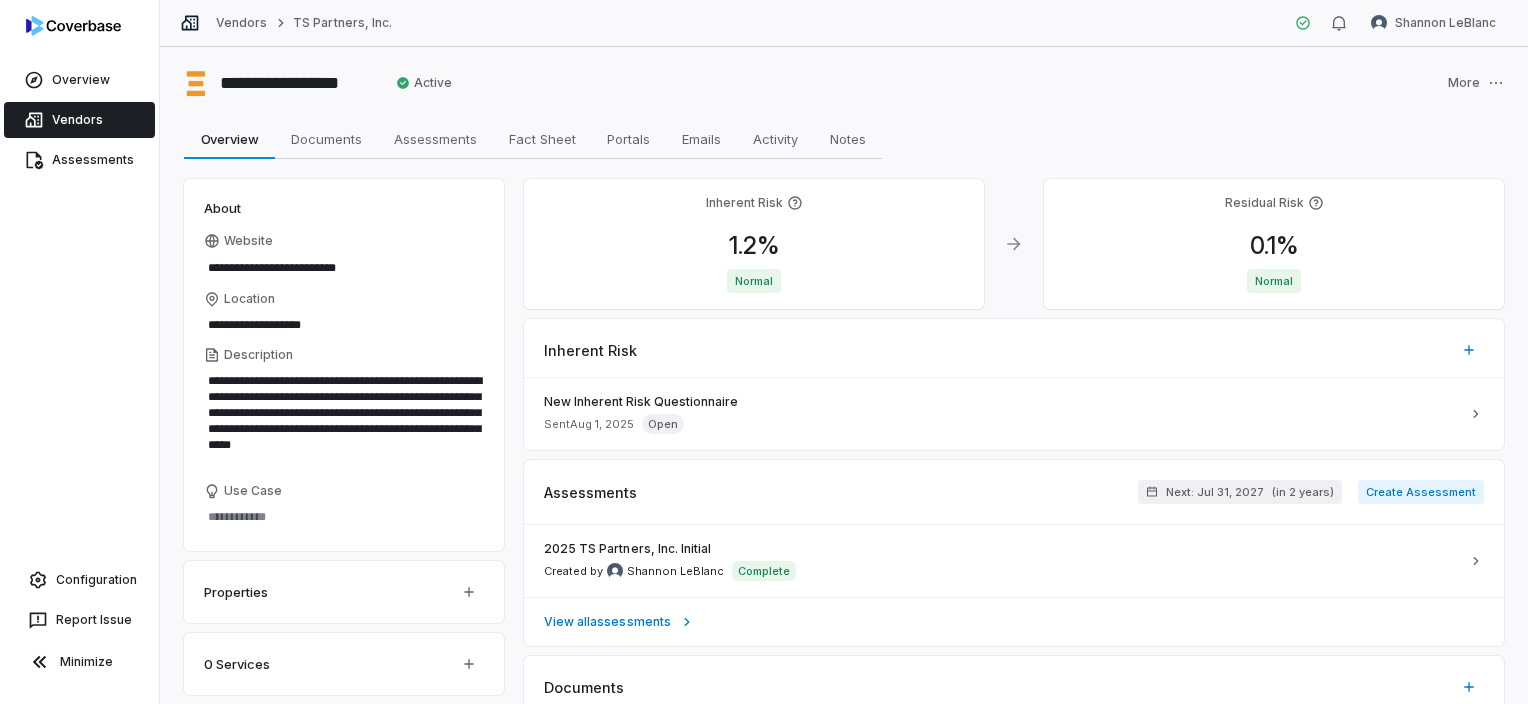 click on "**********" at bounding box center [844, 375] 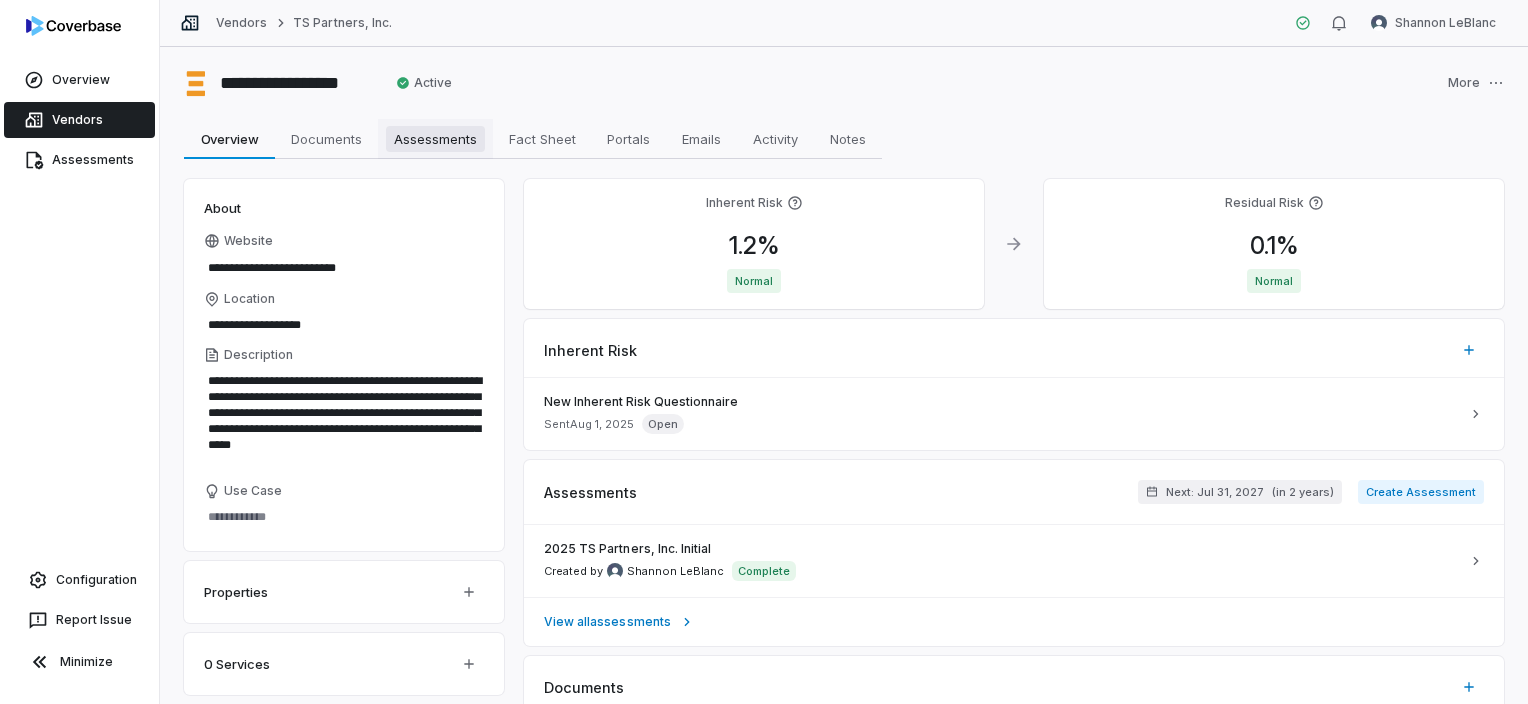 click on "Assessments" at bounding box center [435, 139] 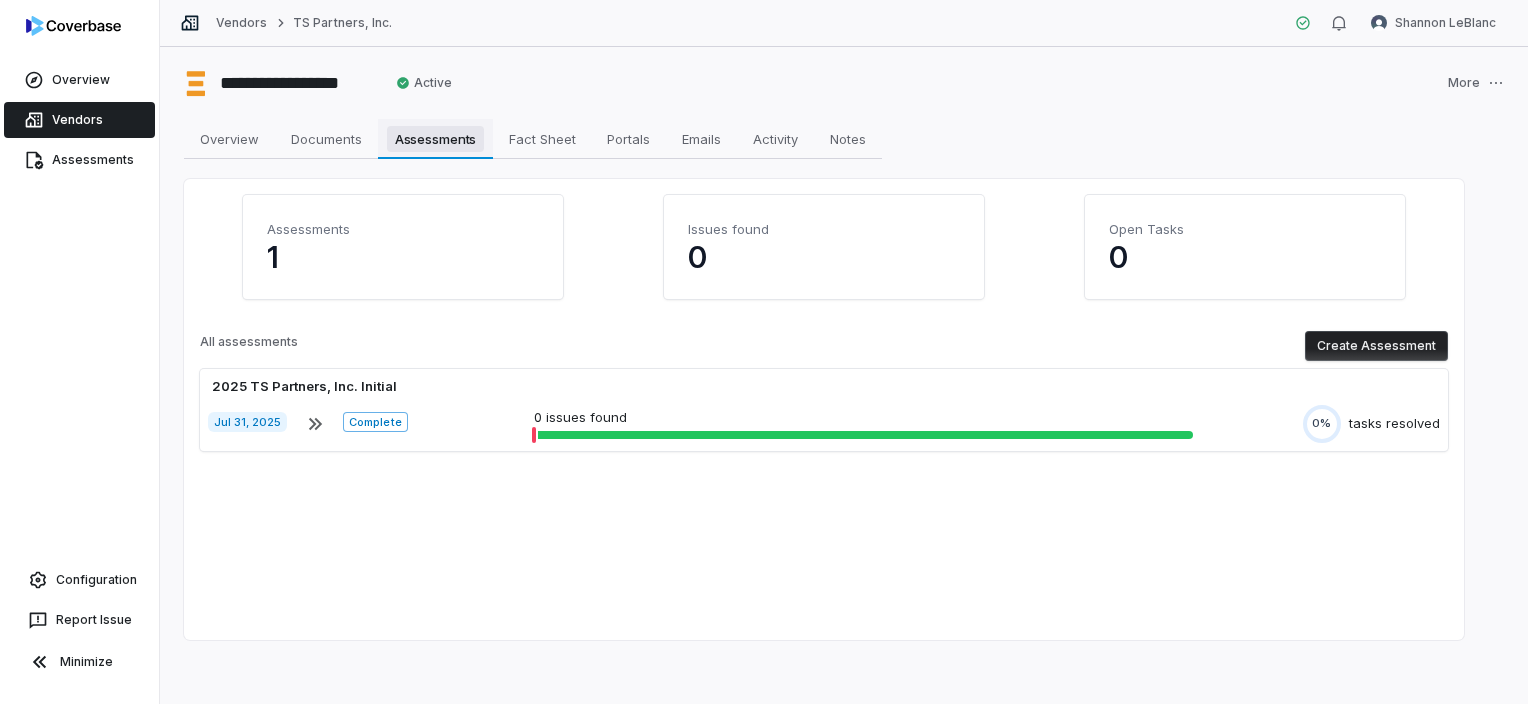 click on "Assessments" at bounding box center (436, 139) 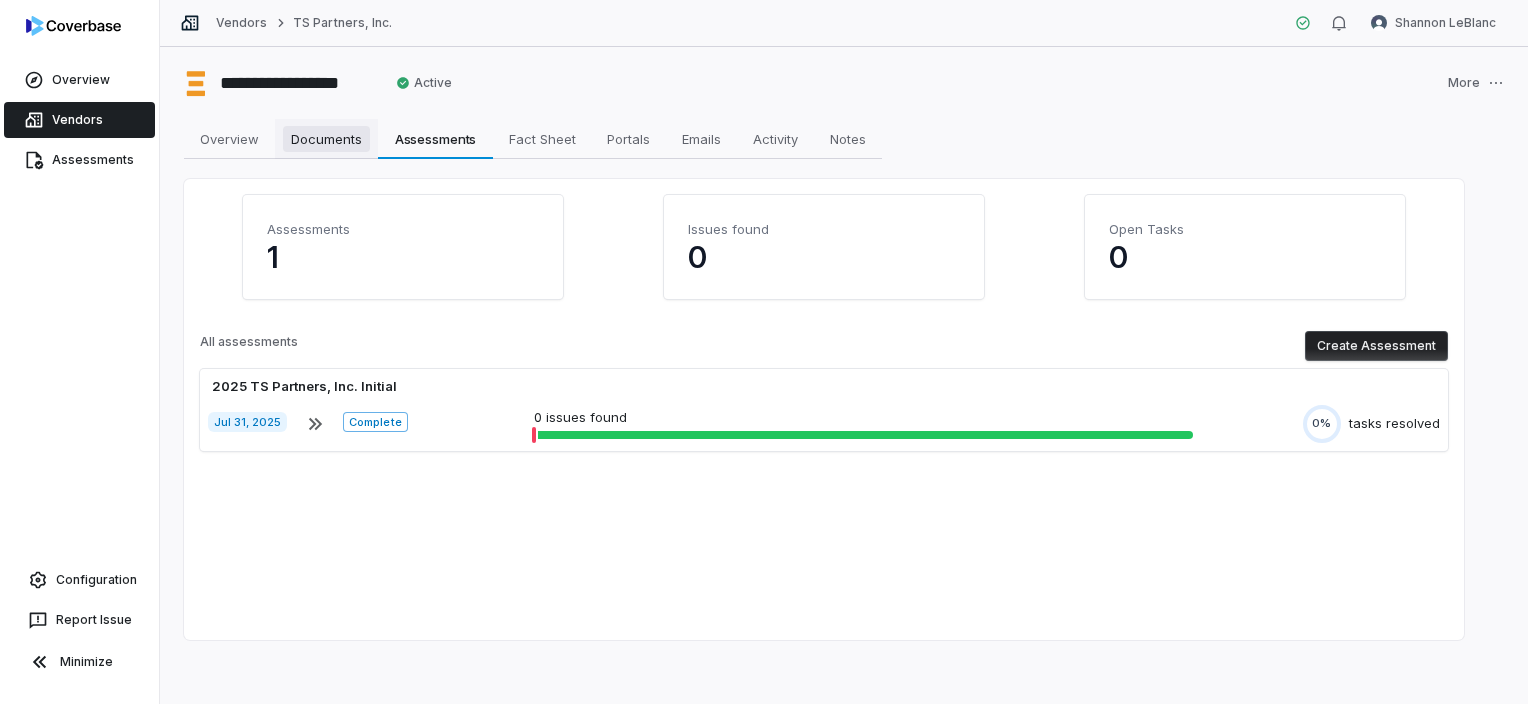 click on "Documents" at bounding box center (326, 139) 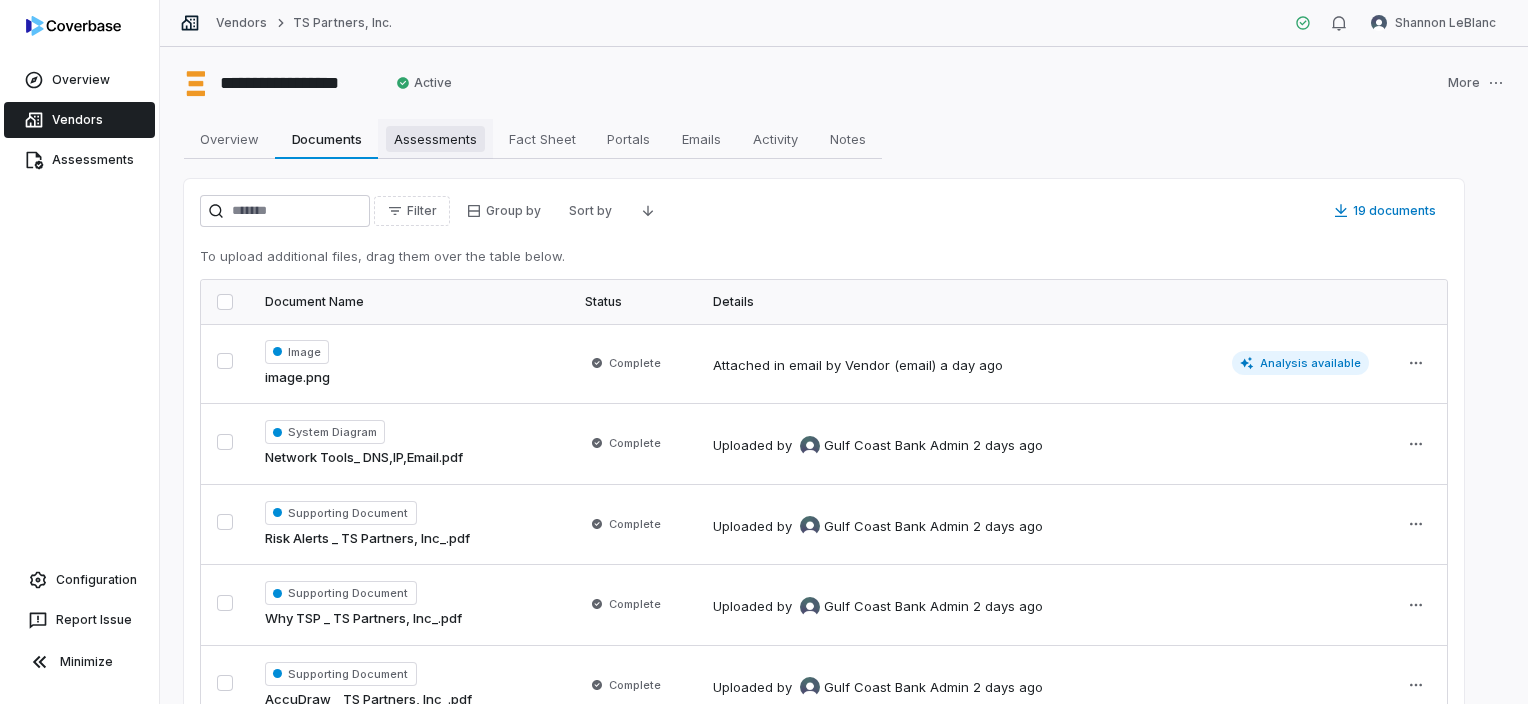 click on "Assessments" at bounding box center (435, 139) 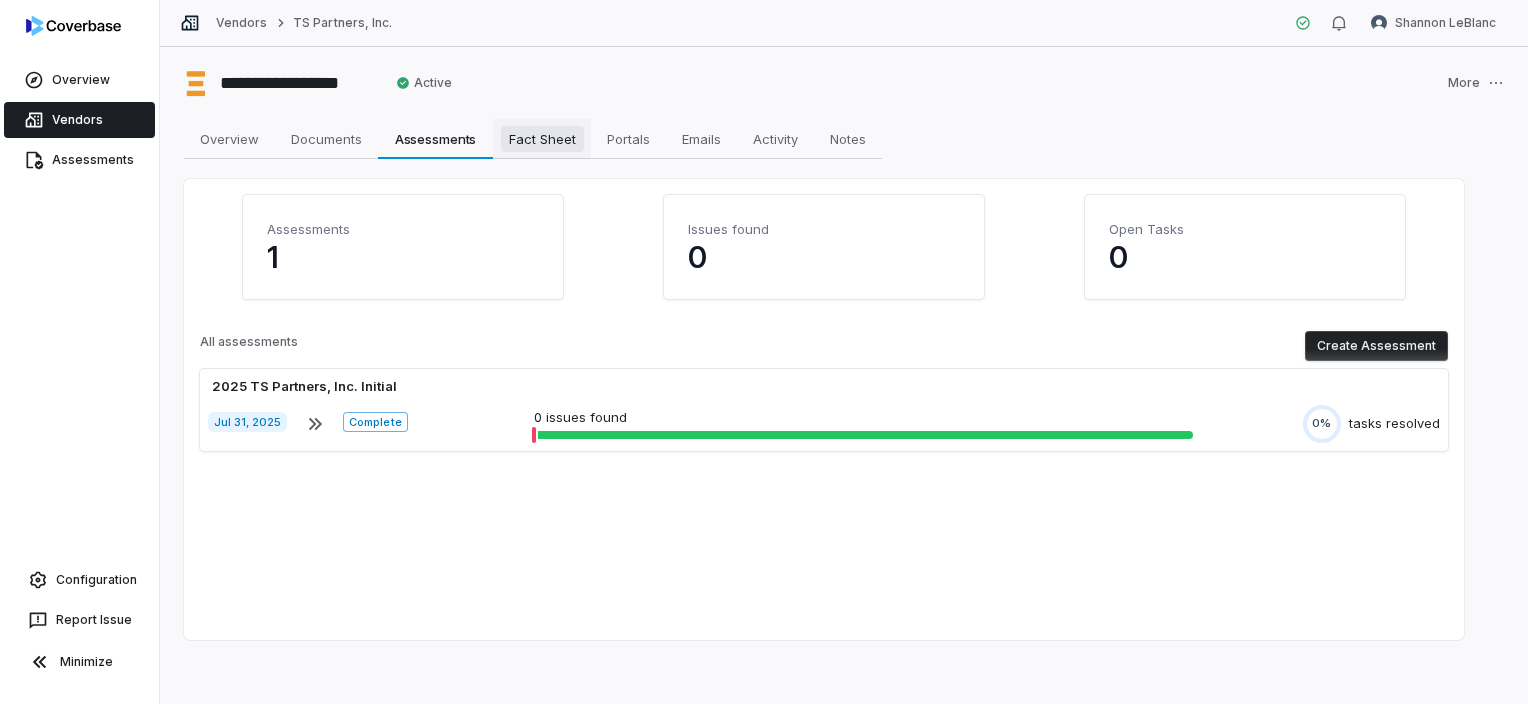 click on "Fact Sheet" at bounding box center (542, 139) 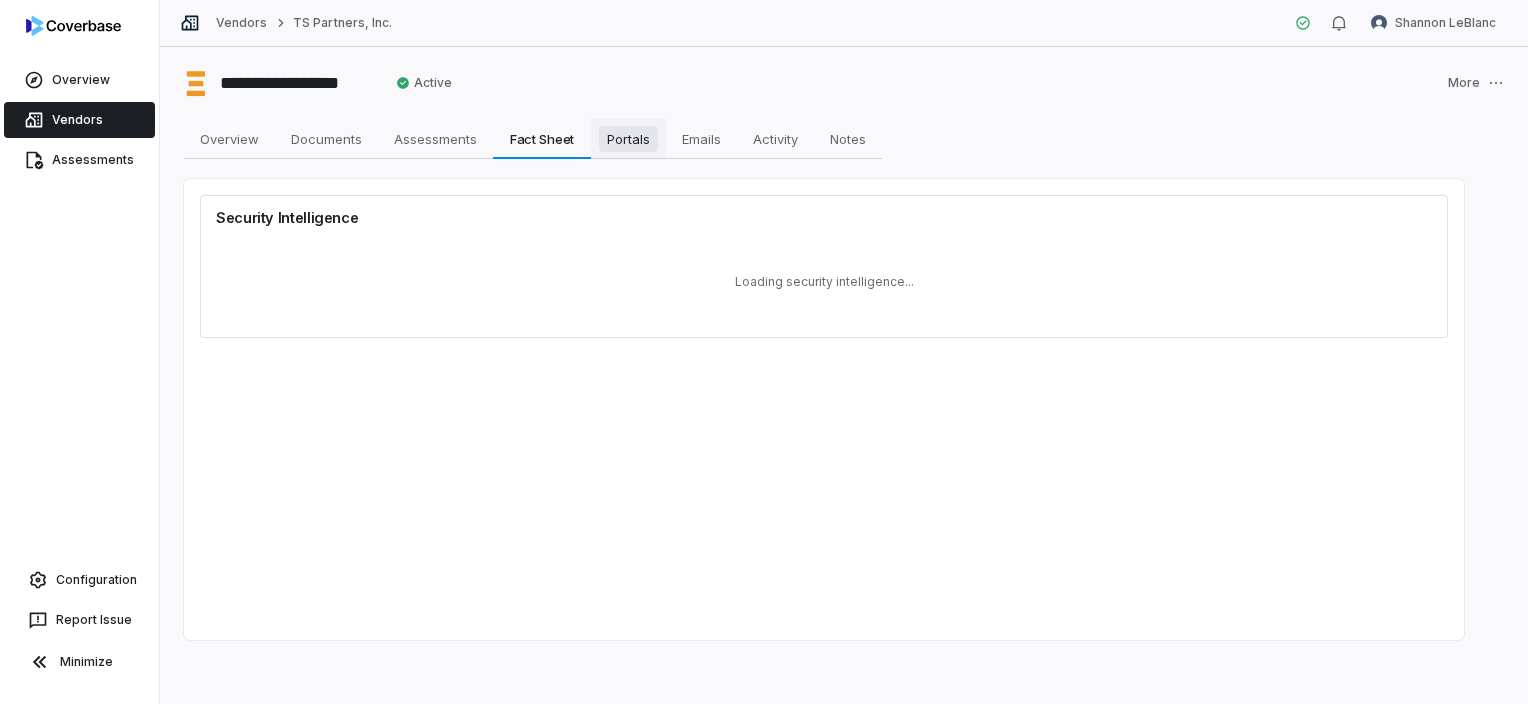 click on "Portals" at bounding box center (628, 139) 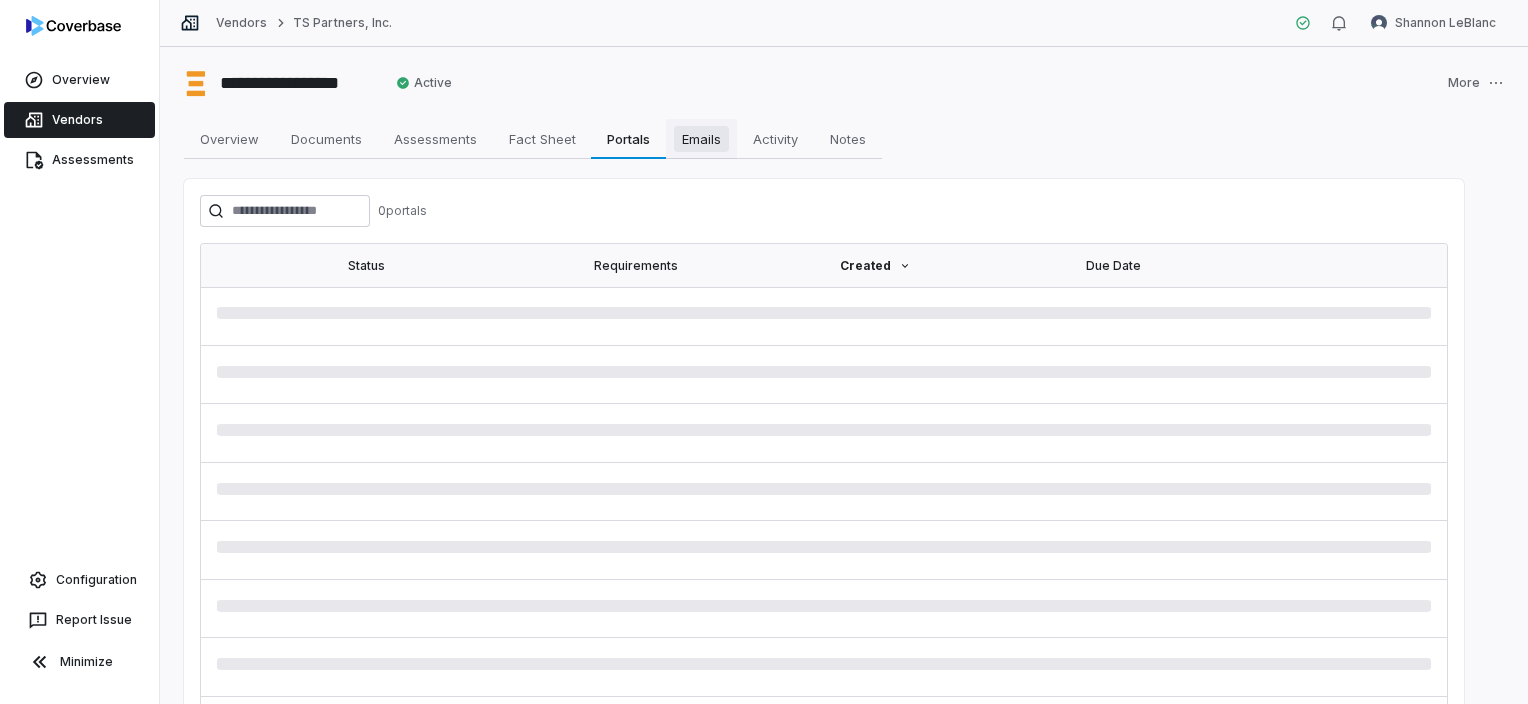 click on "Emails" at bounding box center [701, 139] 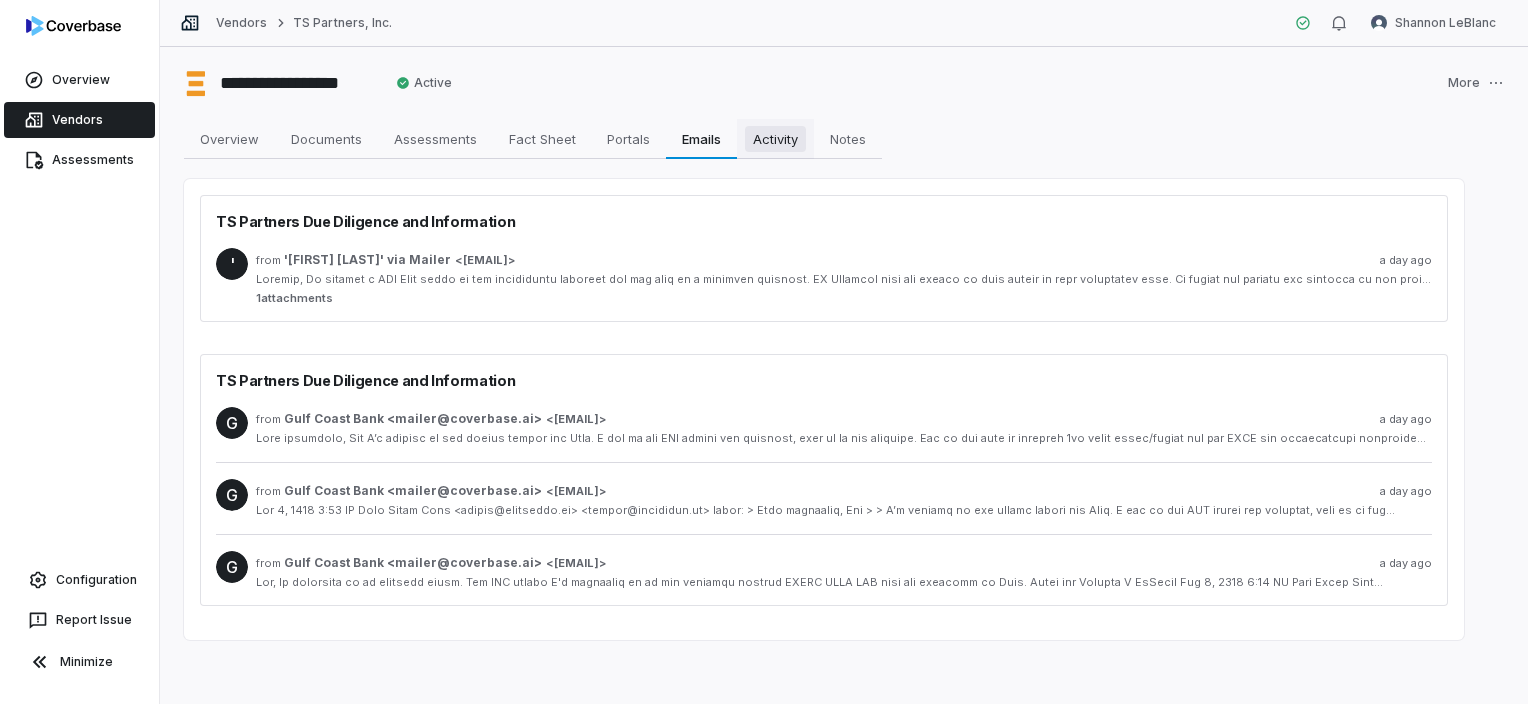 click on "Activity" at bounding box center (775, 139) 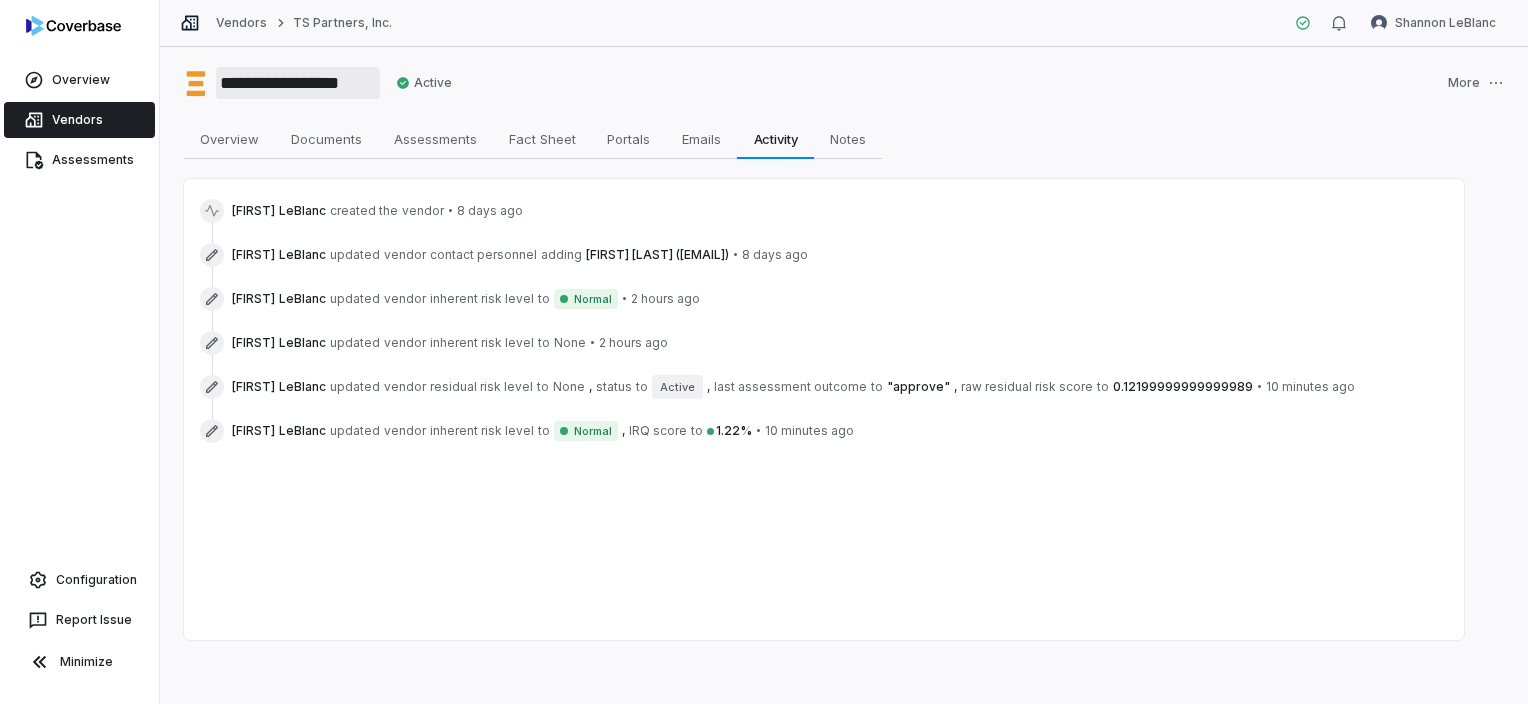 click on "**********" at bounding box center (298, 83) 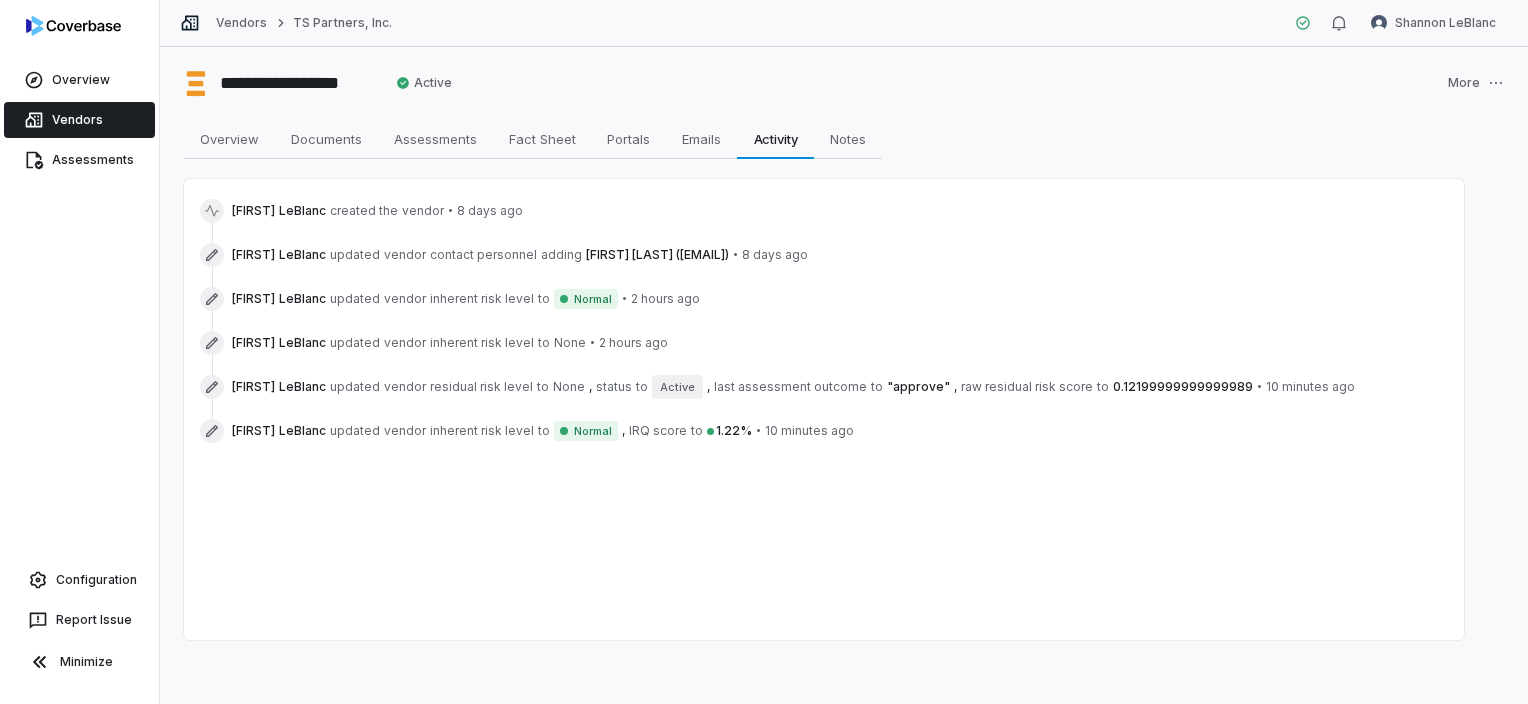 click on "**********" at bounding box center [282, 83] 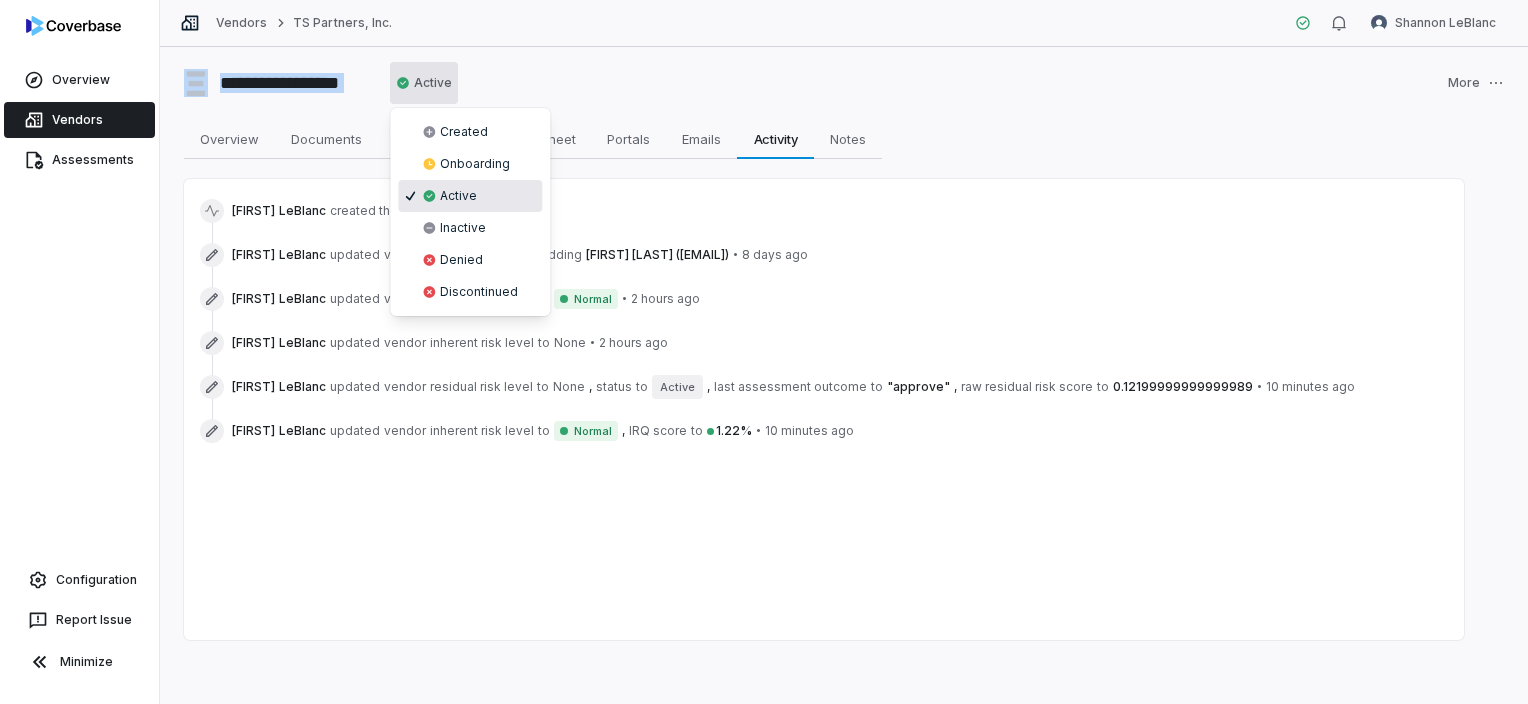 click on "**********" at bounding box center [764, 352] 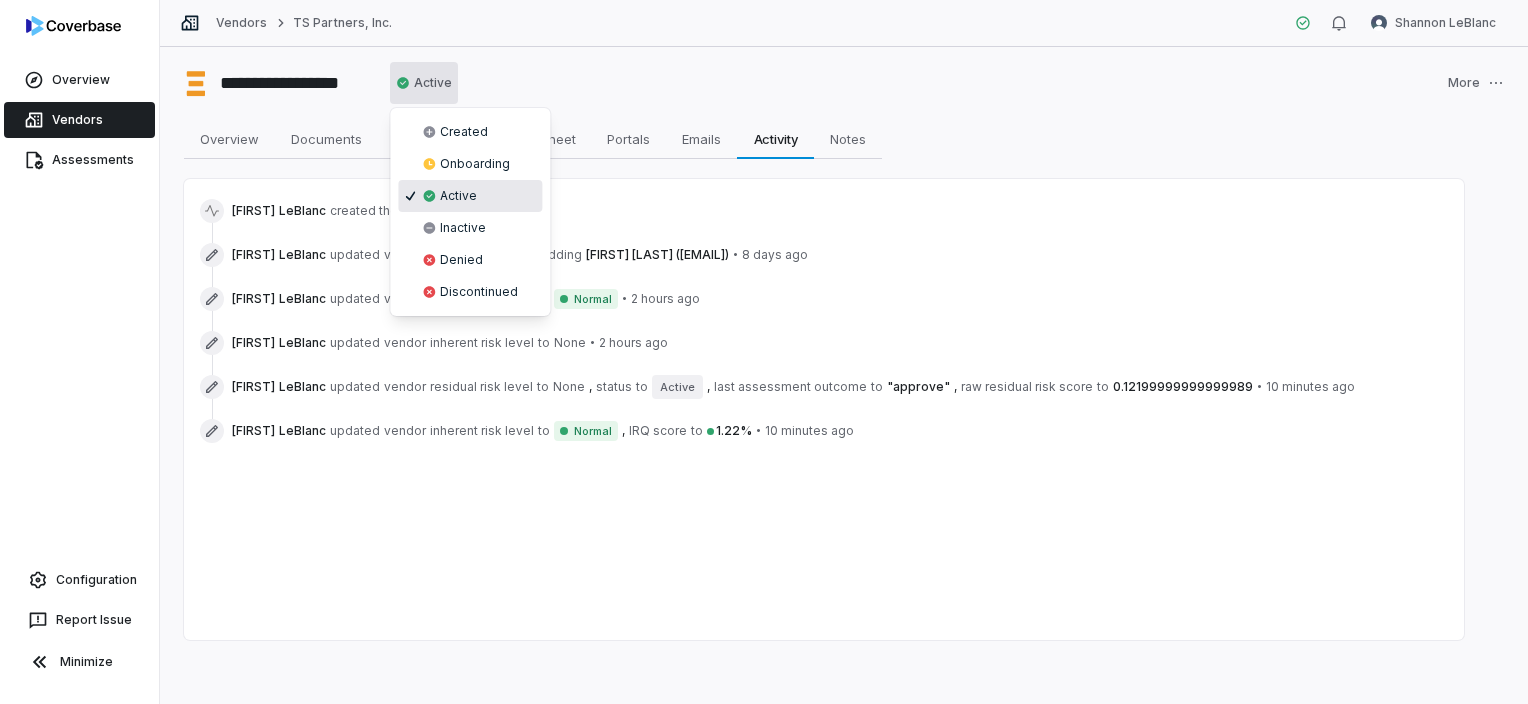 click on "**********" at bounding box center [844, 375] 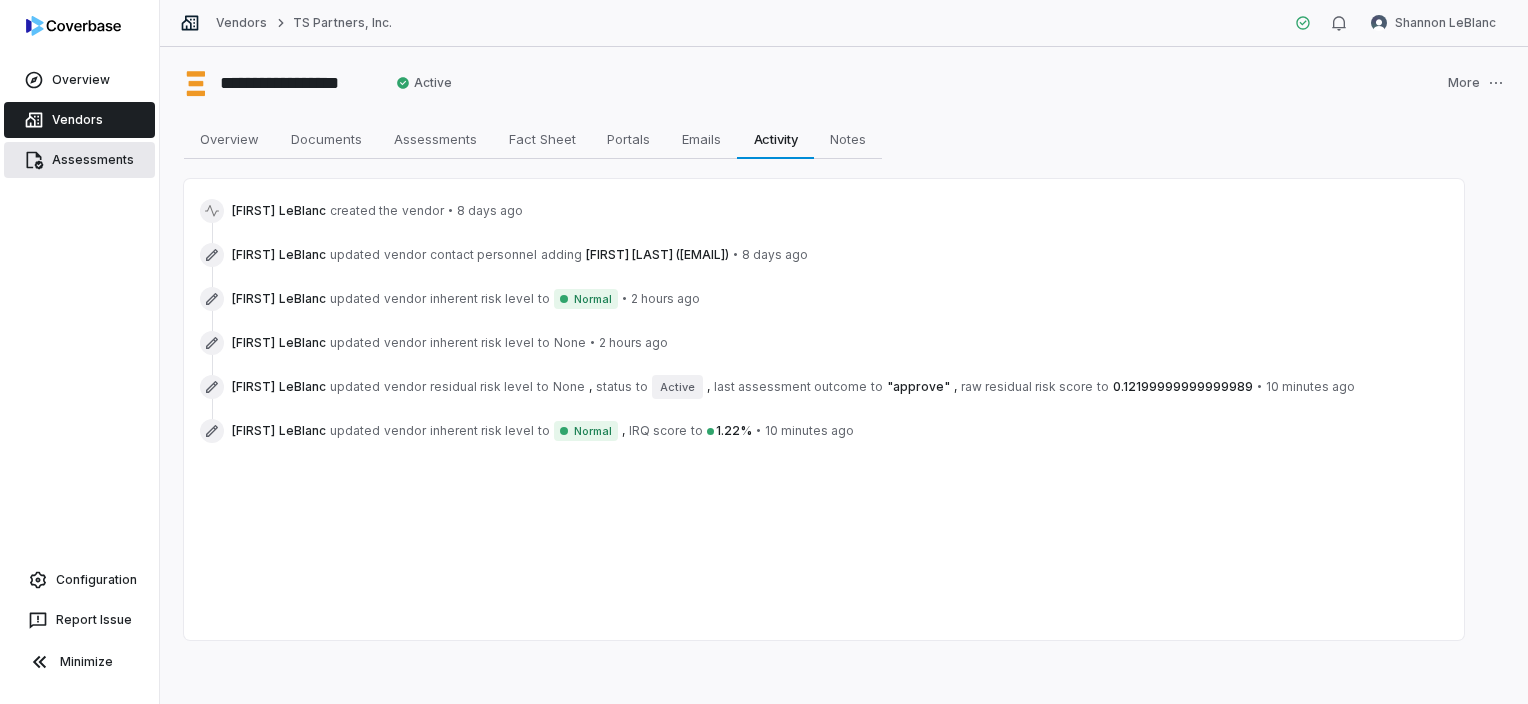 click on "Assessments" at bounding box center (79, 160) 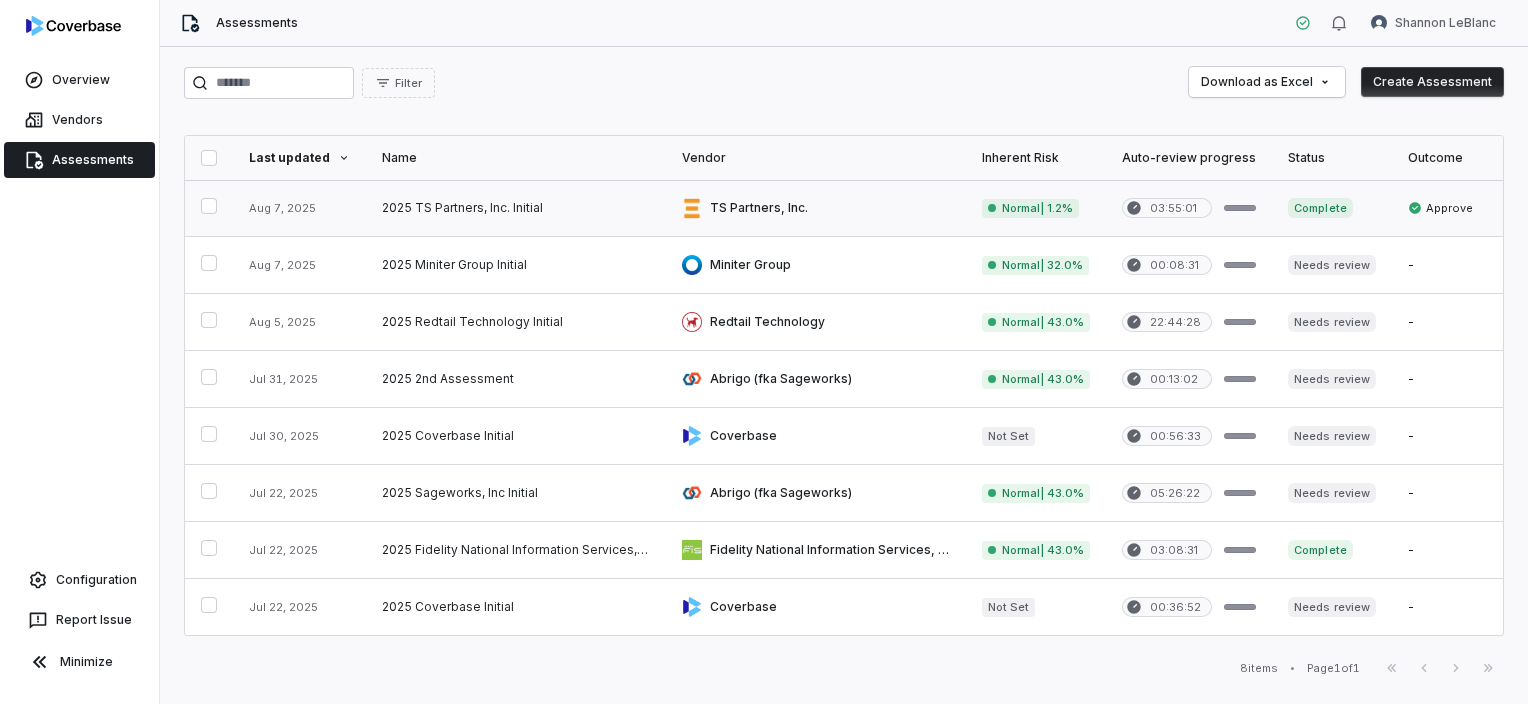 click at bounding box center [816, 208] 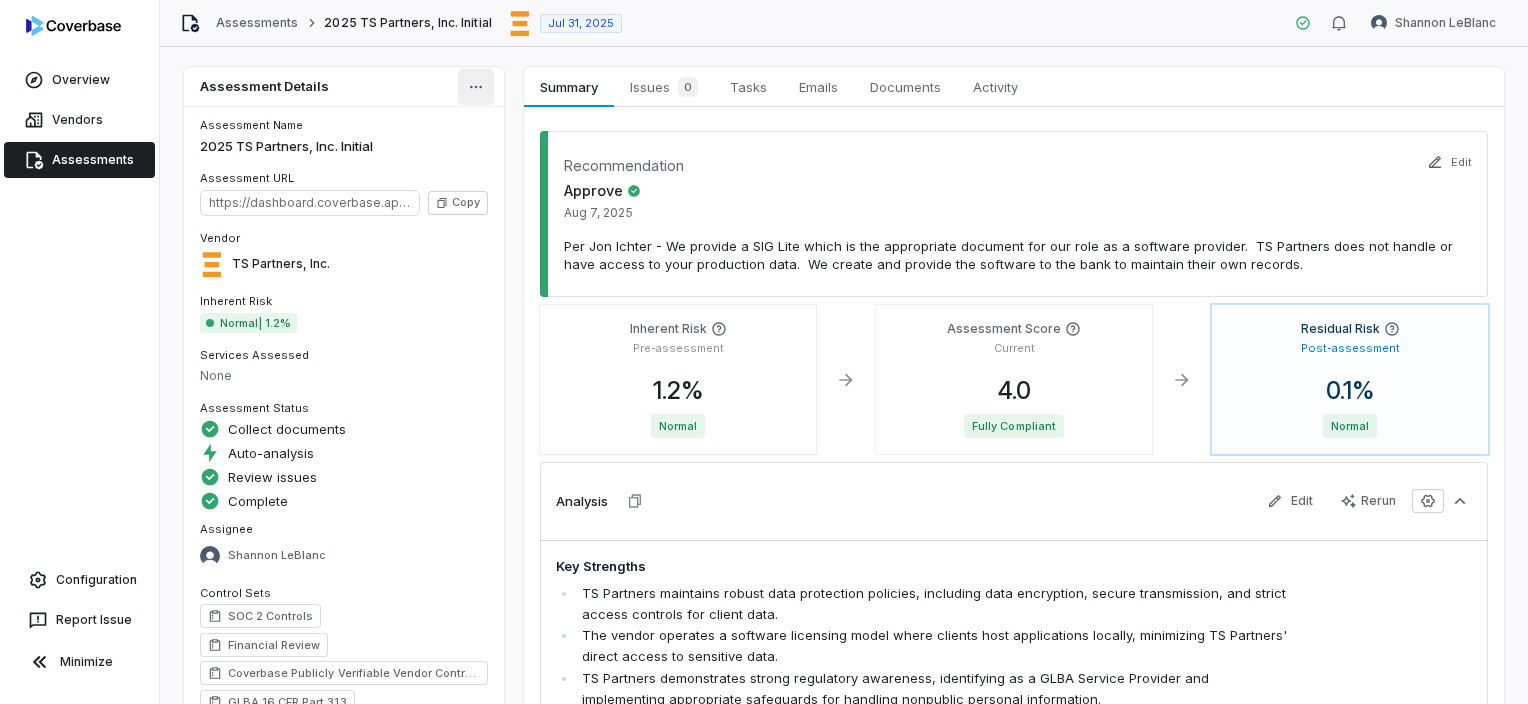 click on "Overview Vendors Assessments Configuration Report Issue Minimize Assessments 2025 TS Partners, Inc. Initial Jul 31, 2025 [FIRST] [LAST] Assessment Details Assessment Name 2025 TS Partners, Inc. Initial Assessment URL https://dashboard.coverbase.app/assessments/cbqsrw_05a73d6f9f404dc2b4329e125d4ed9fa Copy Vendor TS Partners, Inc. Inherent Risk Normal | 1.2% Services Assessed None Assessment Status Collect documents Auto-analysis Review issues Complete Assignee [FIRST] [LAST] Control Sets SOC 2 Controls Financial Review Coverbase Publicly Verifiable Vendor Controls GLBA 16 CFR Part 313 Risk Analysts None Next Assessment Next: Jul 31, 2027 ( in 2 years ) Submission Portal Closed View Portal Copy Properties Summary Summary Issues 0 Issues 0 Tasks Tasks Emails Emails Documents Documents Activity Activity Recommendation Approve Aug 7, 2025 Edit Inherent Risk Pre-assessment 1.2 % Normal Assessment Score Current 4.0 Fully Compliant Residual Risk Post-assessment 0.1 % Normal Analysis Edit Rerun" at bounding box center [764, 352] 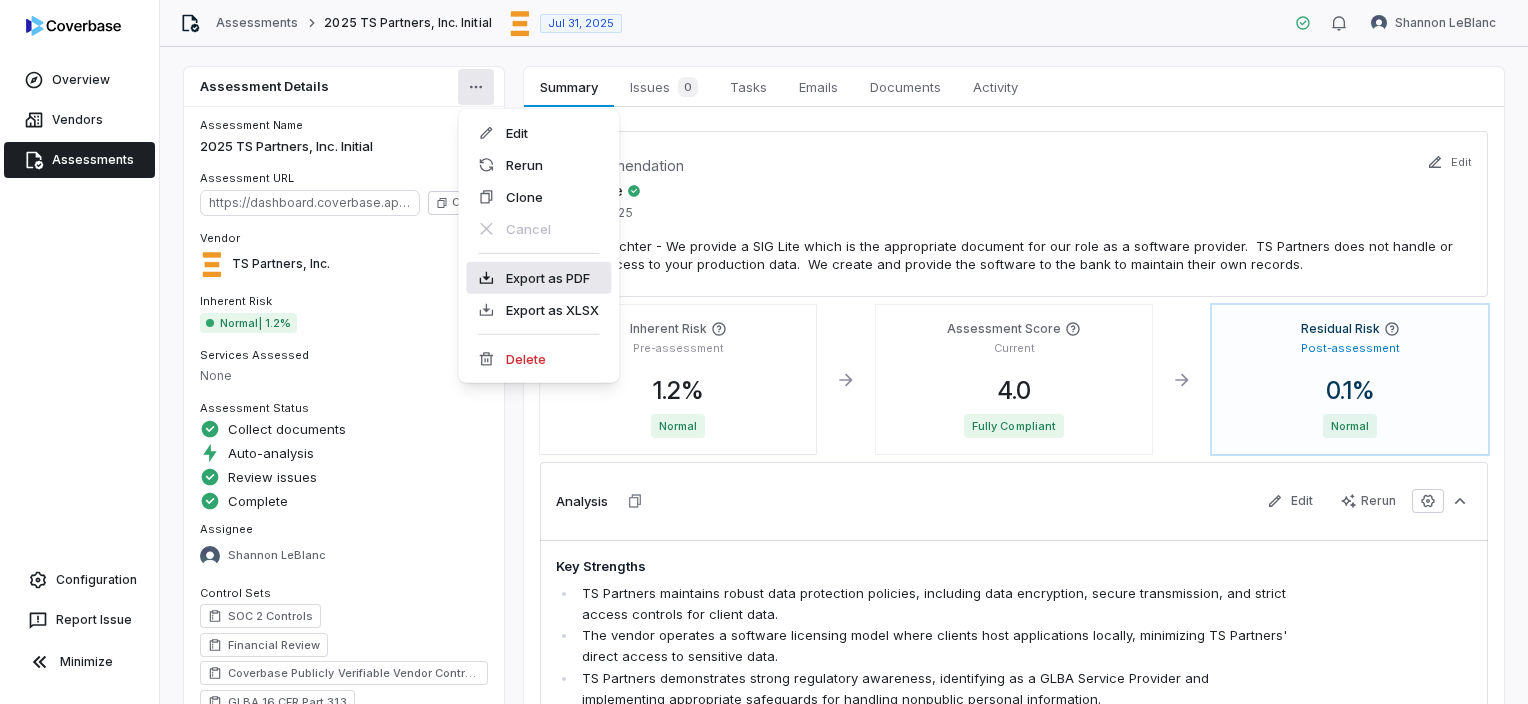 click on "Export as PDF" at bounding box center [538, 278] 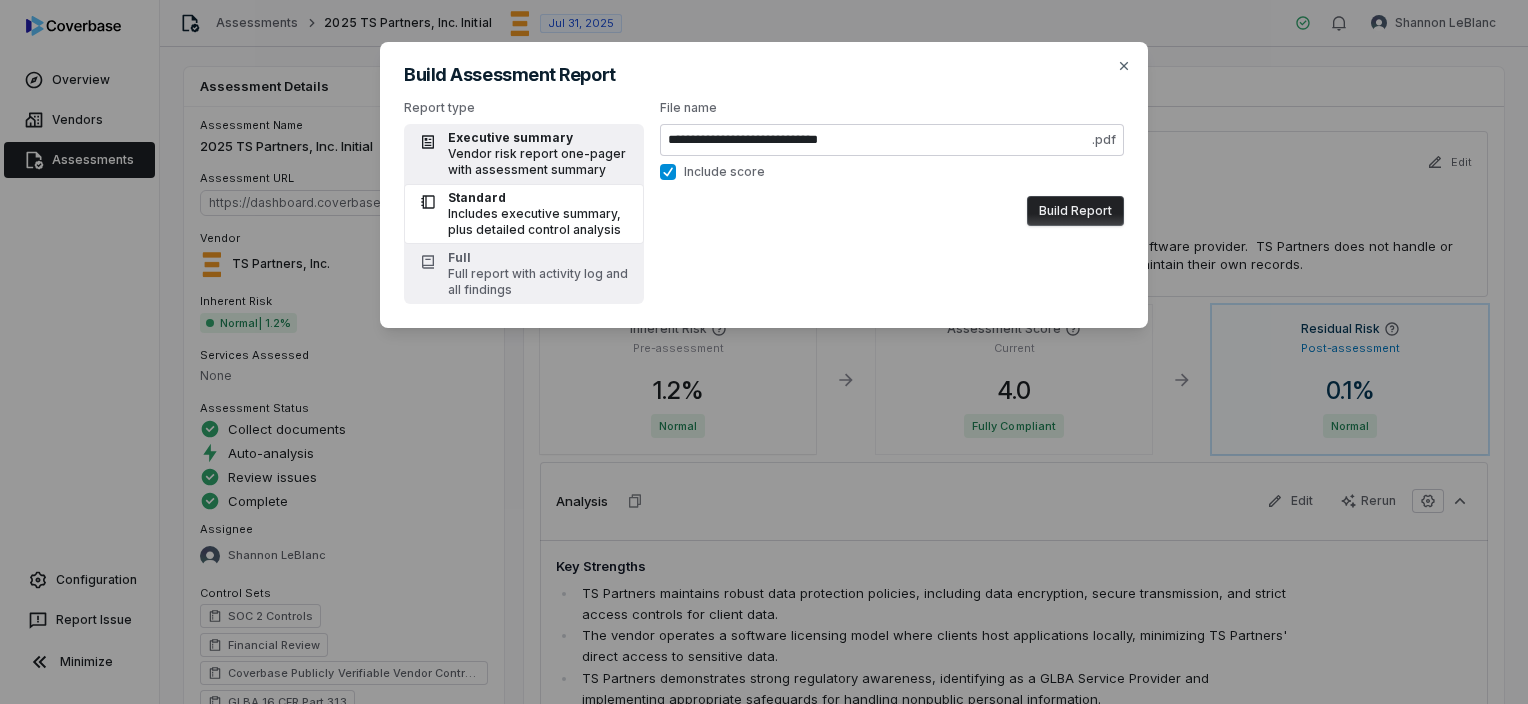 click on "Executive summary" at bounding box center (540, 138) 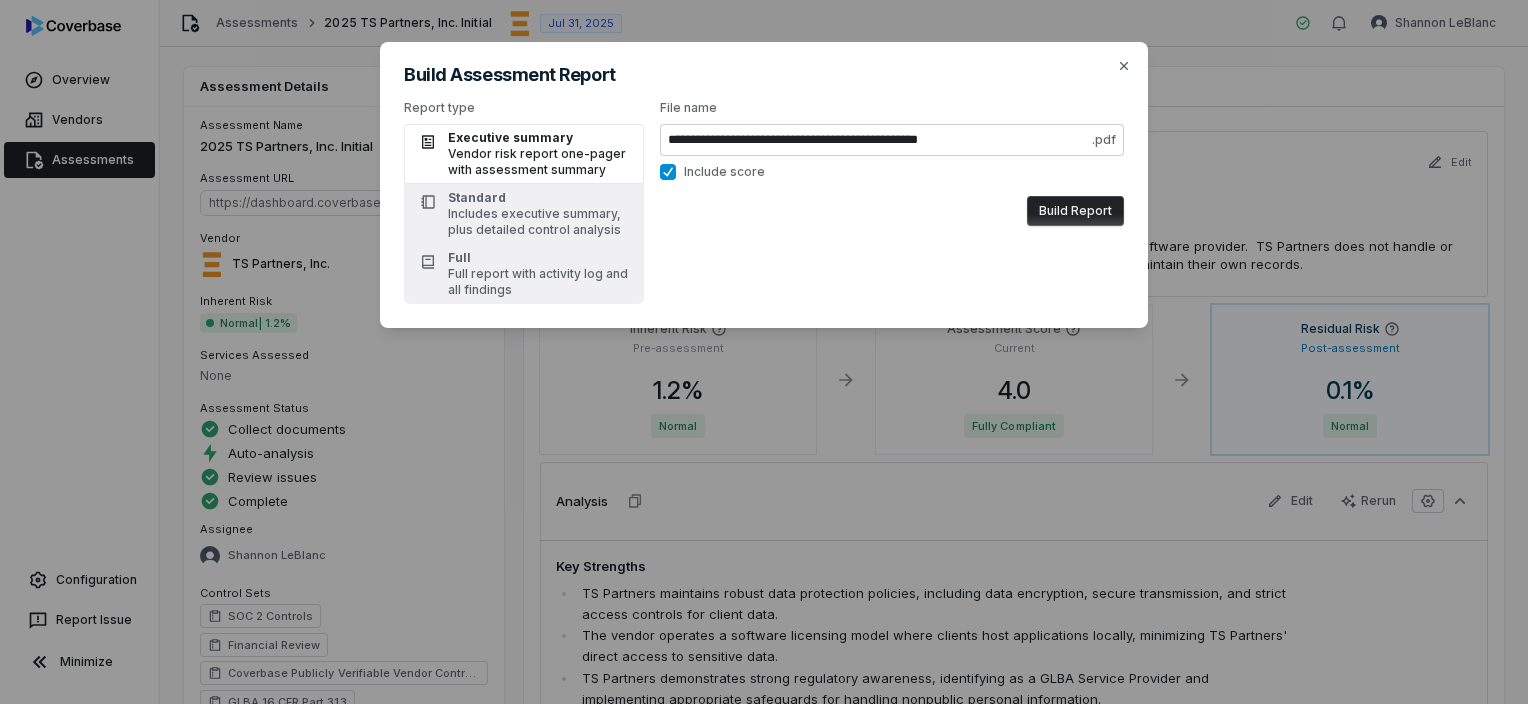 click on "Build Report" at bounding box center (1075, 211) 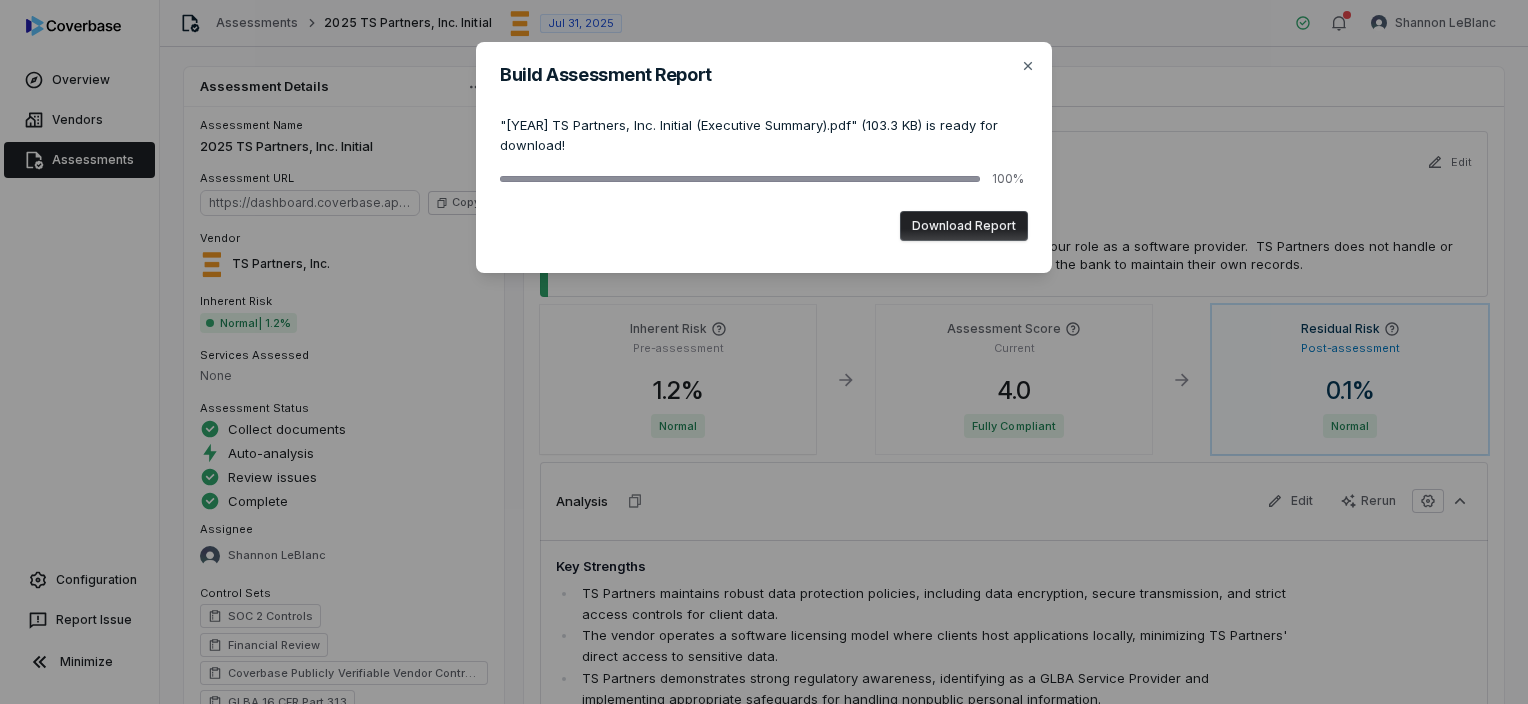 click on "Download Report" at bounding box center (964, 226) 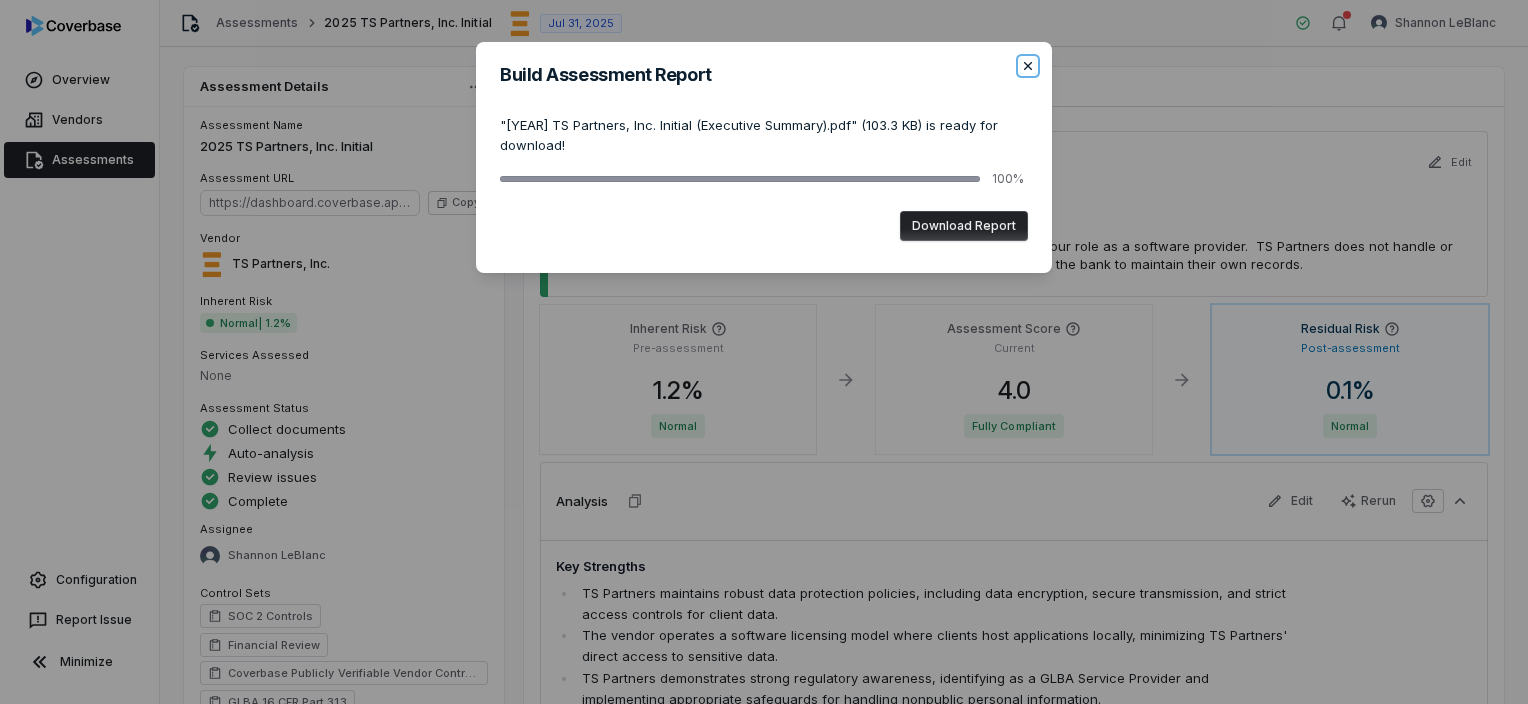 click 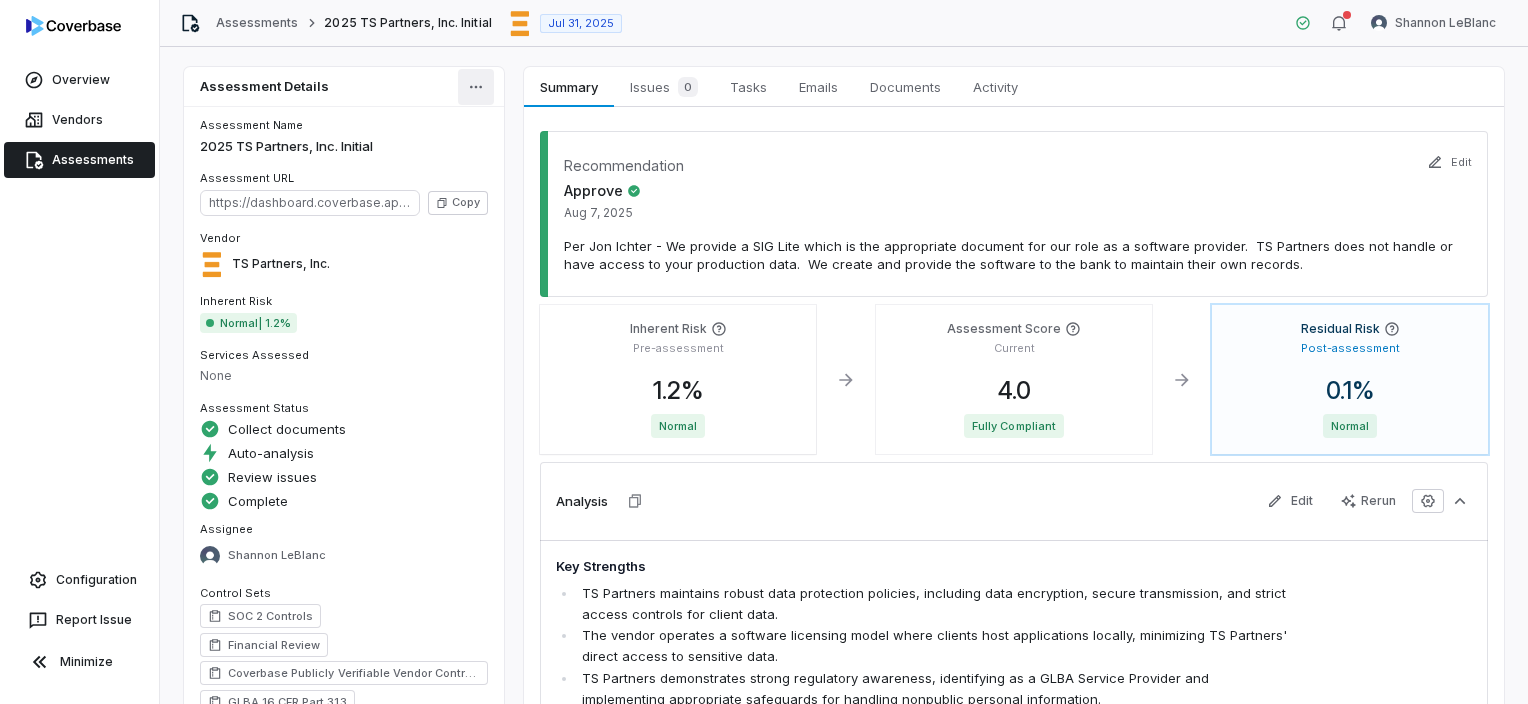 click on "Overview Vendors Assessments Configuration Report Issue Minimize Assessments 2025 TS Partners, Inc. Initial Jul 31, 2025 [FIRST] [LAST] Assessment Details Assessment Name 2025 TS Partners, Inc. Initial Assessment URL https://dashboard.coverbase.app/assessments/cbqsrw_05a73d6f9f404dc2b4329e125d4ed9fa Copy Vendor TS Partners, Inc. Inherent Risk Normal | 1.2% Services Assessed None Assessment Status Collect documents Auto-analysis Review issues Complete Assignee [FIRST] [LAST] Control Sets SOC 2 Controls Financial Review Coverbase Publicly Verifiable Vendor Controls GLBA 16 CFR Part 313 Risk Analysts None Next Assessment Next: Jul 31, 2027 ( in 2 years ) Submission Portal Closed View Portal Copy Properties Summary Summary Issues 0 Issues 0 Tasks Tasks Emails Emails Documents Documents Activity Activity Recommendation Approve Aug 7, 2025 Edit Inherent Risk Pre-assessment 1.2 % Normal Assessment Score Current 4.0 Fully Compliant Residual Risk Post-assessment 0.1 % Normal Analysis Edit Rerun" at bounding box center [764, 352] 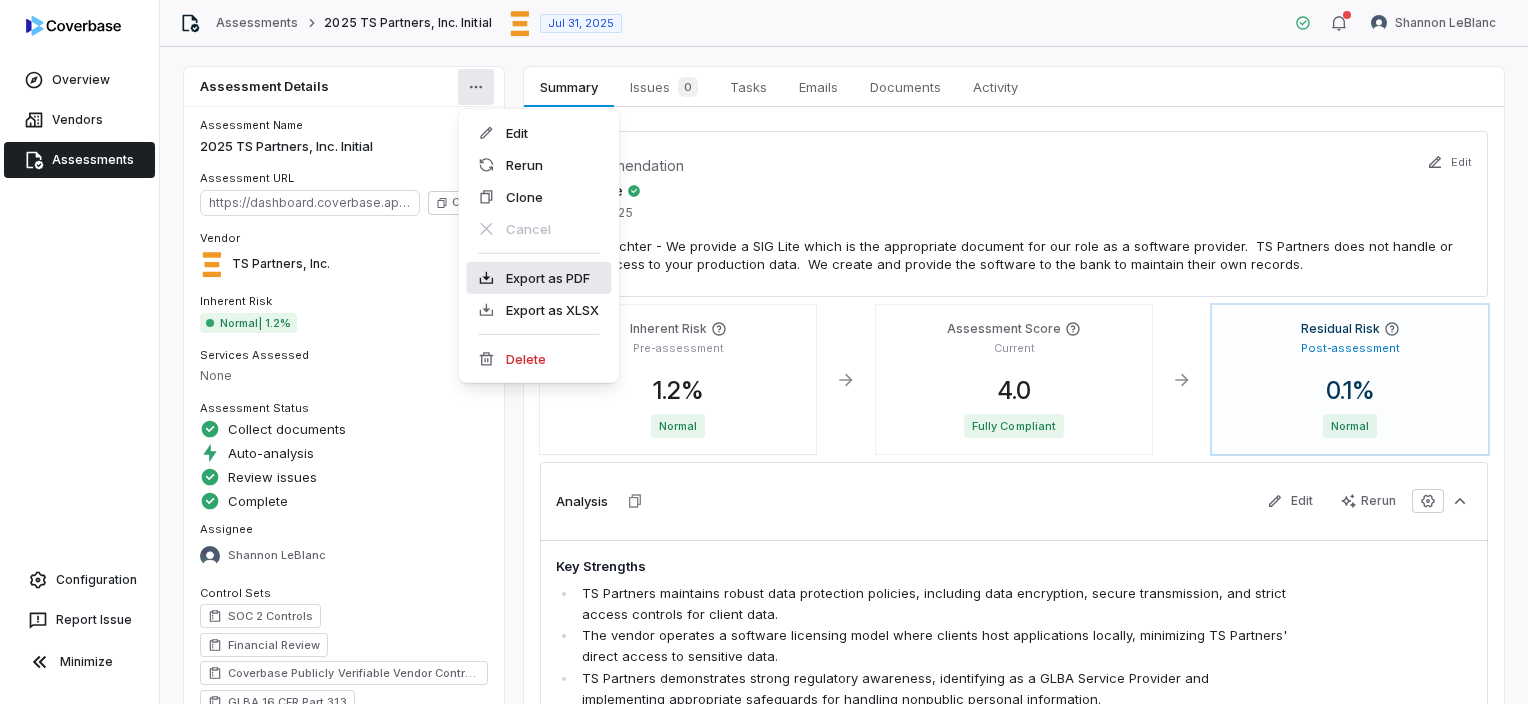 click on "Export as PDF" at bounding box center (538, 278) 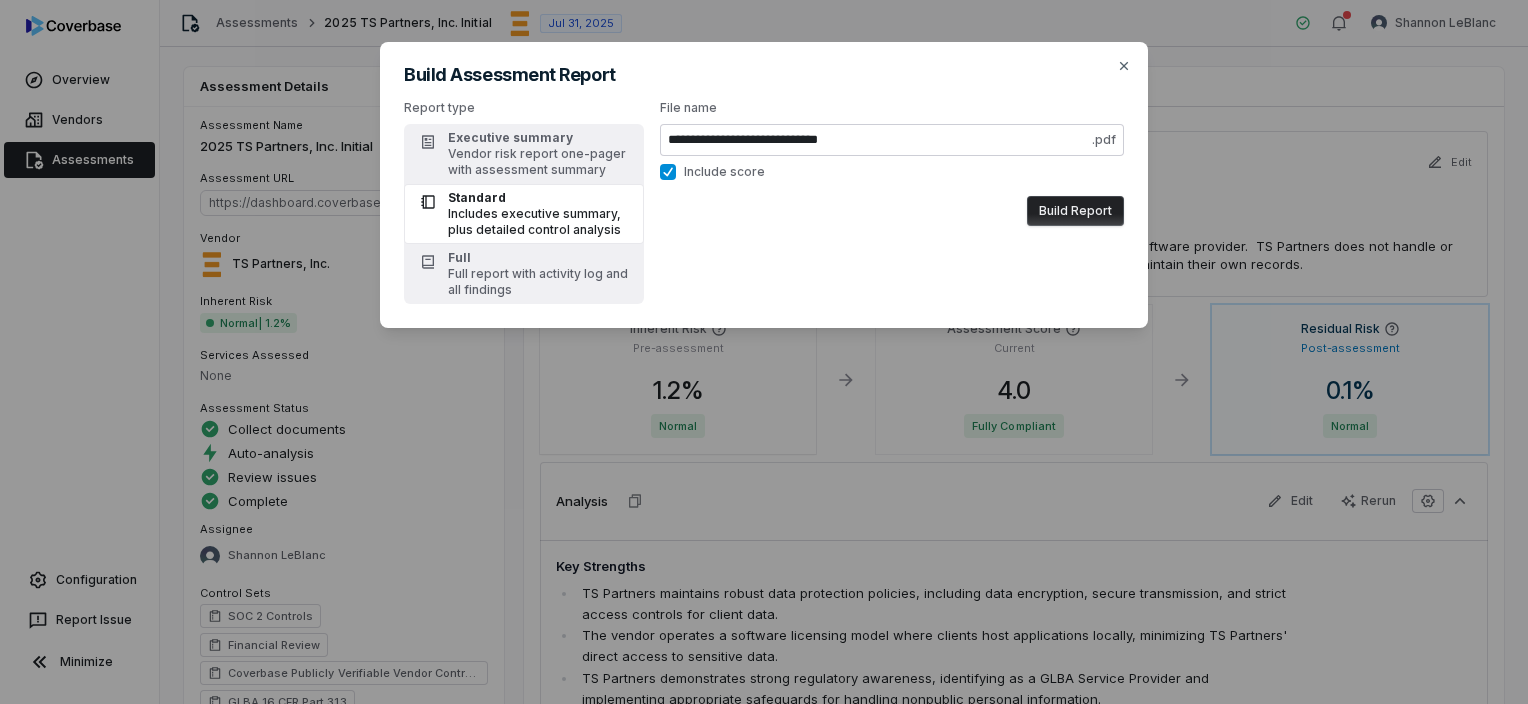 click on "Includes executive summary, plus detailed control analysis" at bounding box center [540, 222] 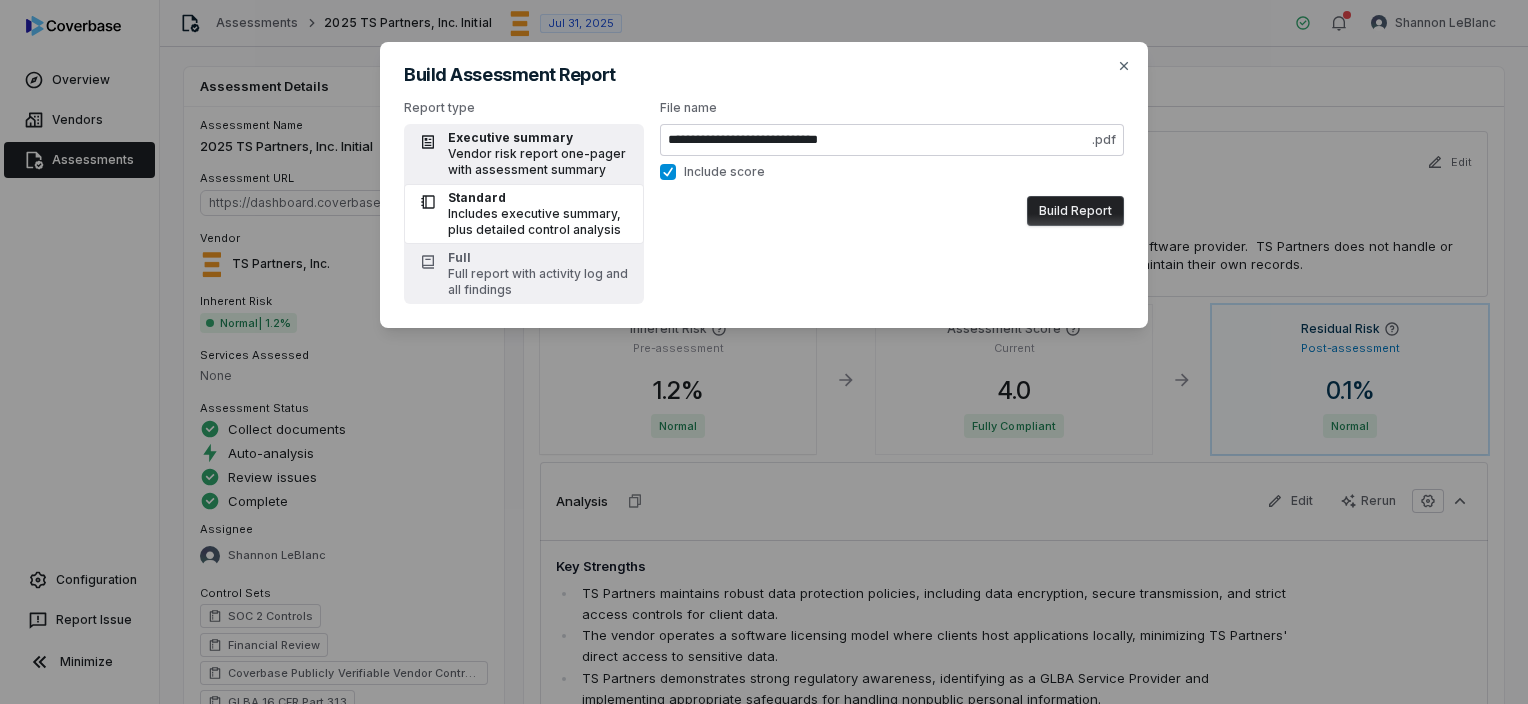 click on "Vendor risk report one-pager with assessment summary" at bounding box center [540, 162] 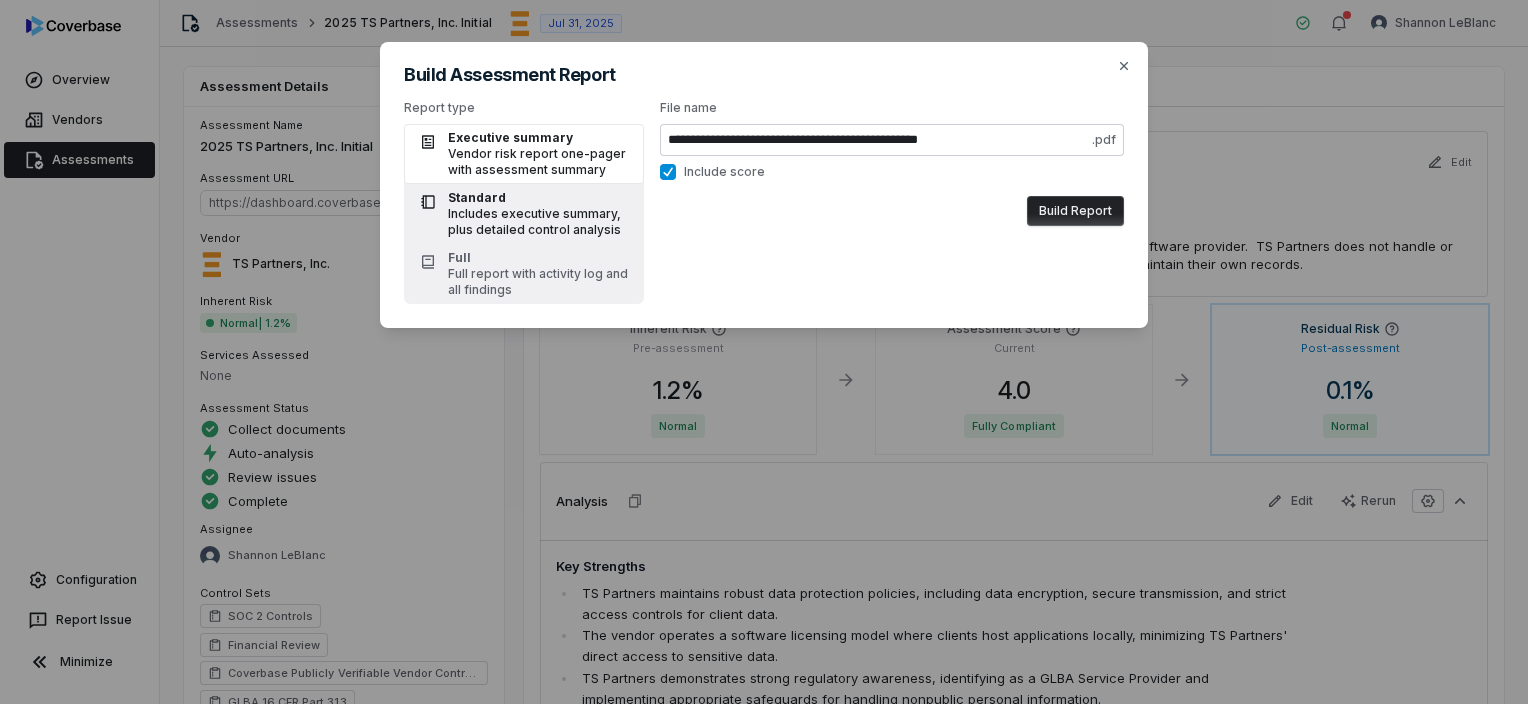 click on "Standard" at bounding box center (540, 198) 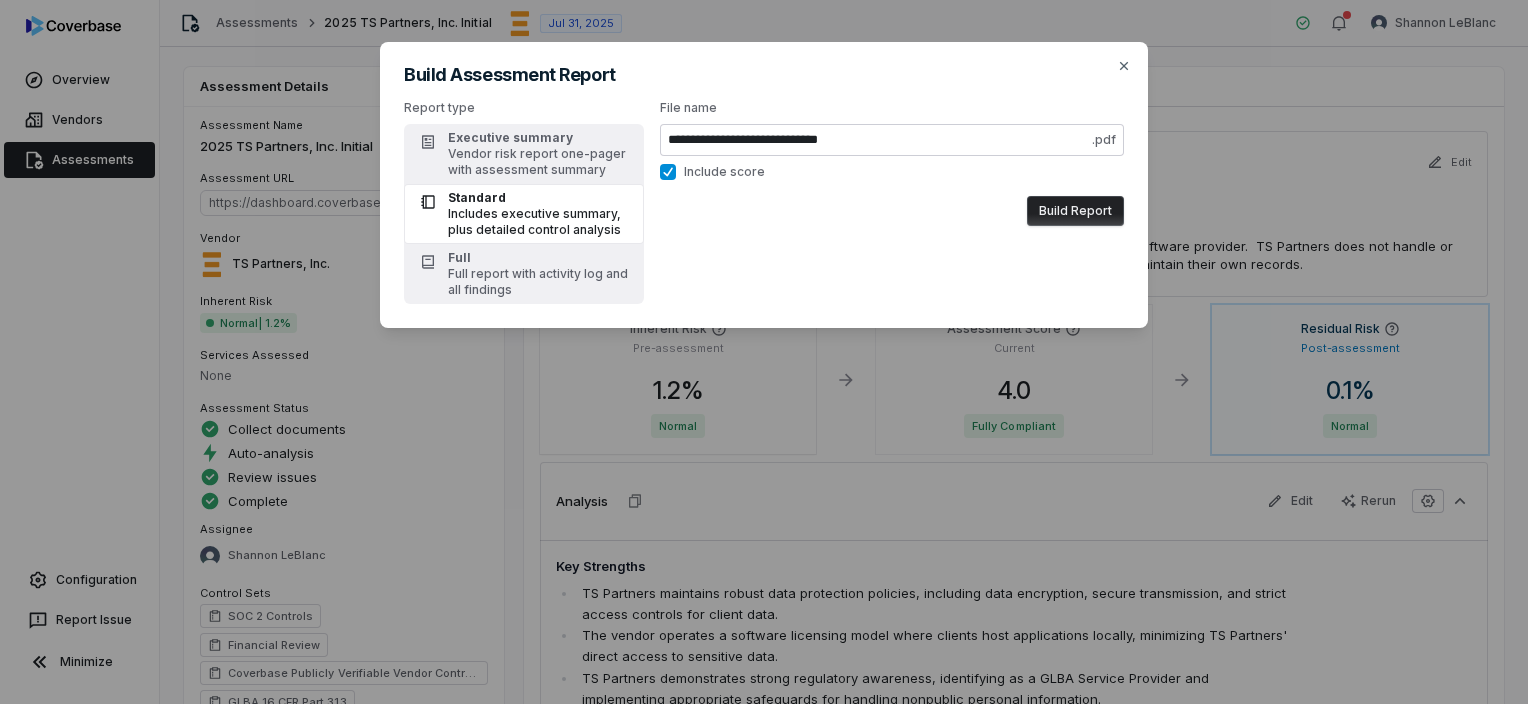 click on "Build Report" at bounding box center [1075, 211] 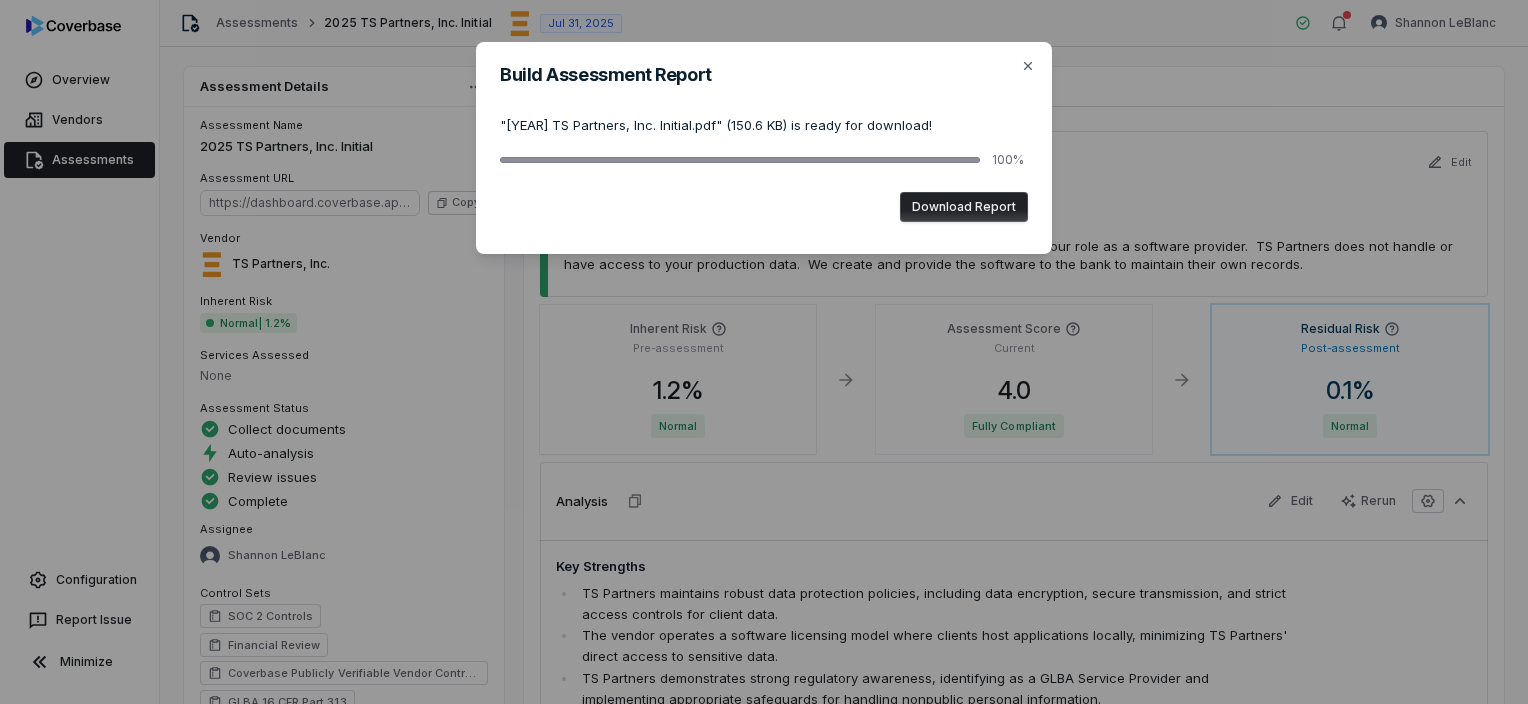 click on "Download Report" at bounding box center (964, 207) 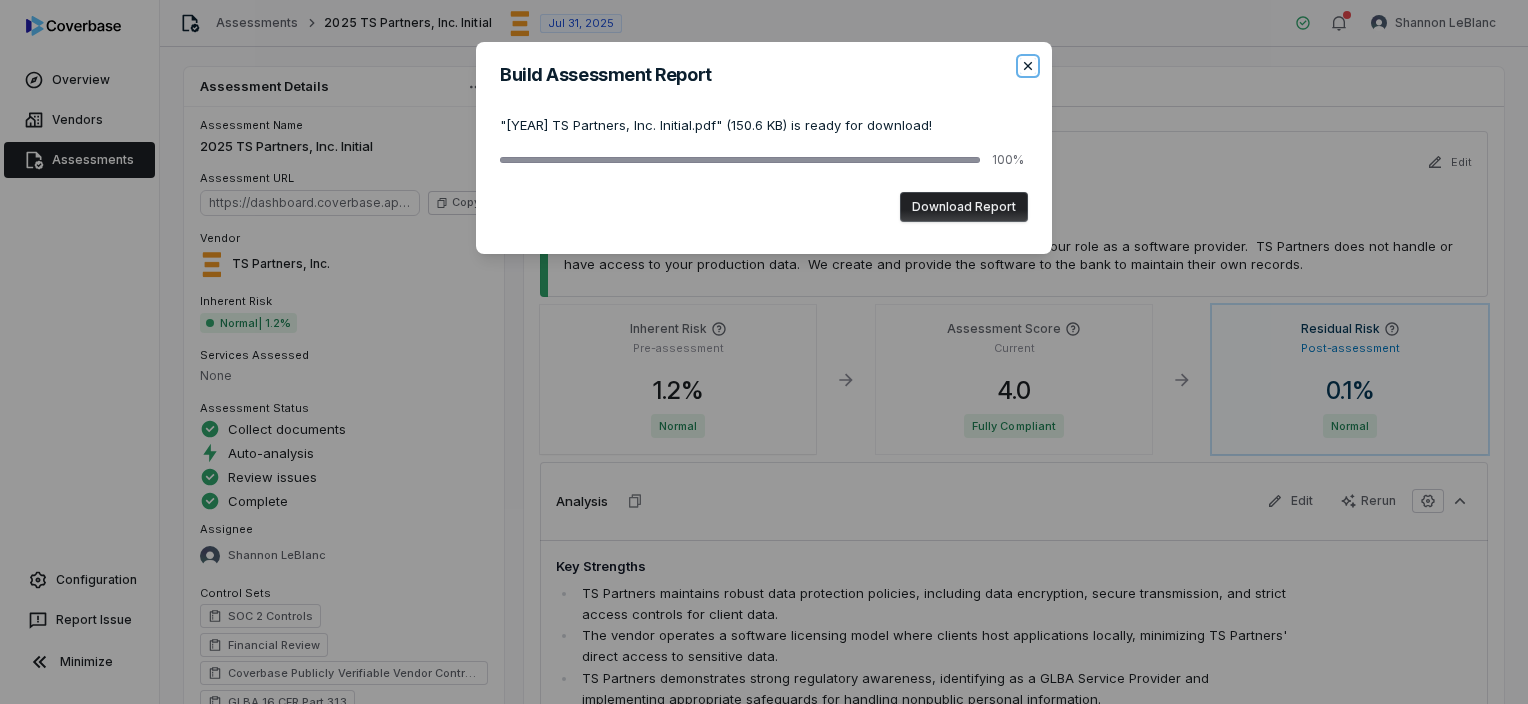 click 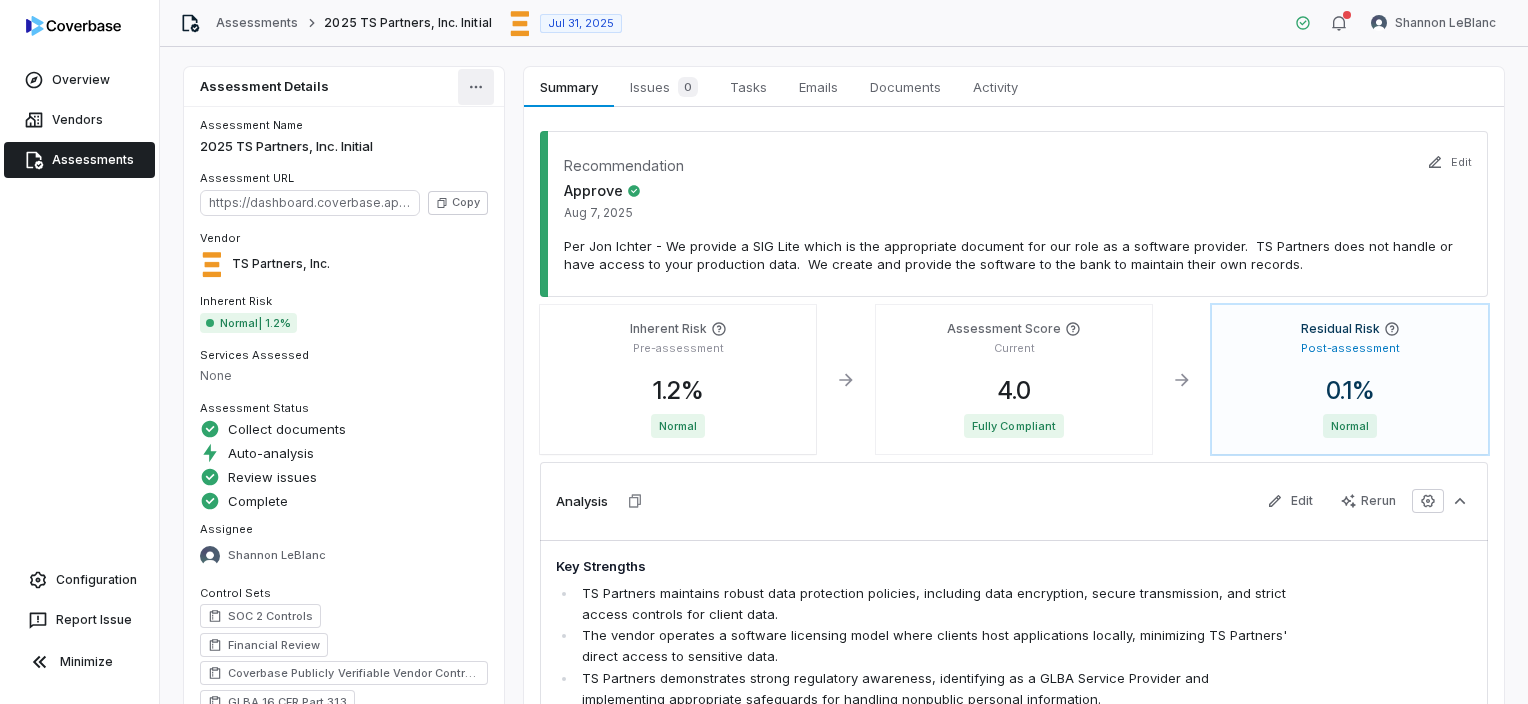 click on "Overview Vendors Assessments Configuration Report Issue Minimize Assessments 2025 TS Partners, Inc. Initial Jul 31, 2025 [FIRST] [LAST] Assessment Details Assessment Name 2025 TS Partners, Inc. Initial Assessment URL https://dashboard.coverbase.app/assessments/cbqsrw_05a73d6f9f404dc2b4329e125d4ed9fa Copy Vendor TS Partners, Inc. Inherent Risk Normal | 1.2% Services Assessed None Assessment Status Collect documents Auto-analysis Review issues Complete Assignee [FIRST] [LAST] Control Sets SOC 2 Controls Financial Review Coverbase Publicly Verifiable Vendor Controls GLBA 16 CFR Part 313 Risk Analysts None Next Assessment Next: Jul 31, 2027 ( in 2 years ) Submission Portal Closed View Portal Copy Properties Summary Summary Issues 0 Issues 0 Tasks Tasks Emails Emails Documents Documents Activity Activity Recommendation Approve Aug 7, 2025 Edit Inherent Risk Pre-assessment 1.2 % Normal Assessment Score Current 4.0 Fully Compliant Residual Risk Post-assessment 0.1 % Normal Analysis Edit Rerun" at bounding box center [764, 352] 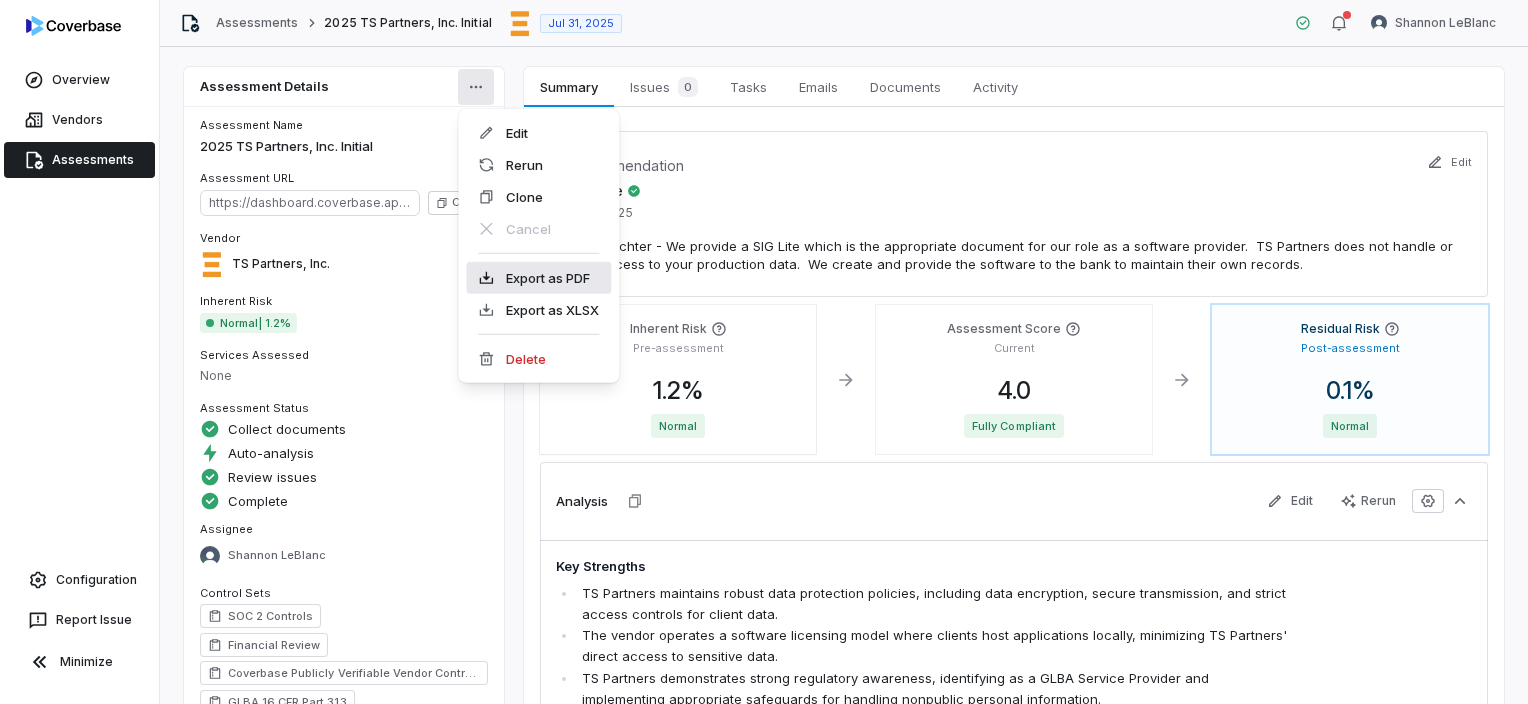click on "Export as PDF" at bounding box center (538, 278) 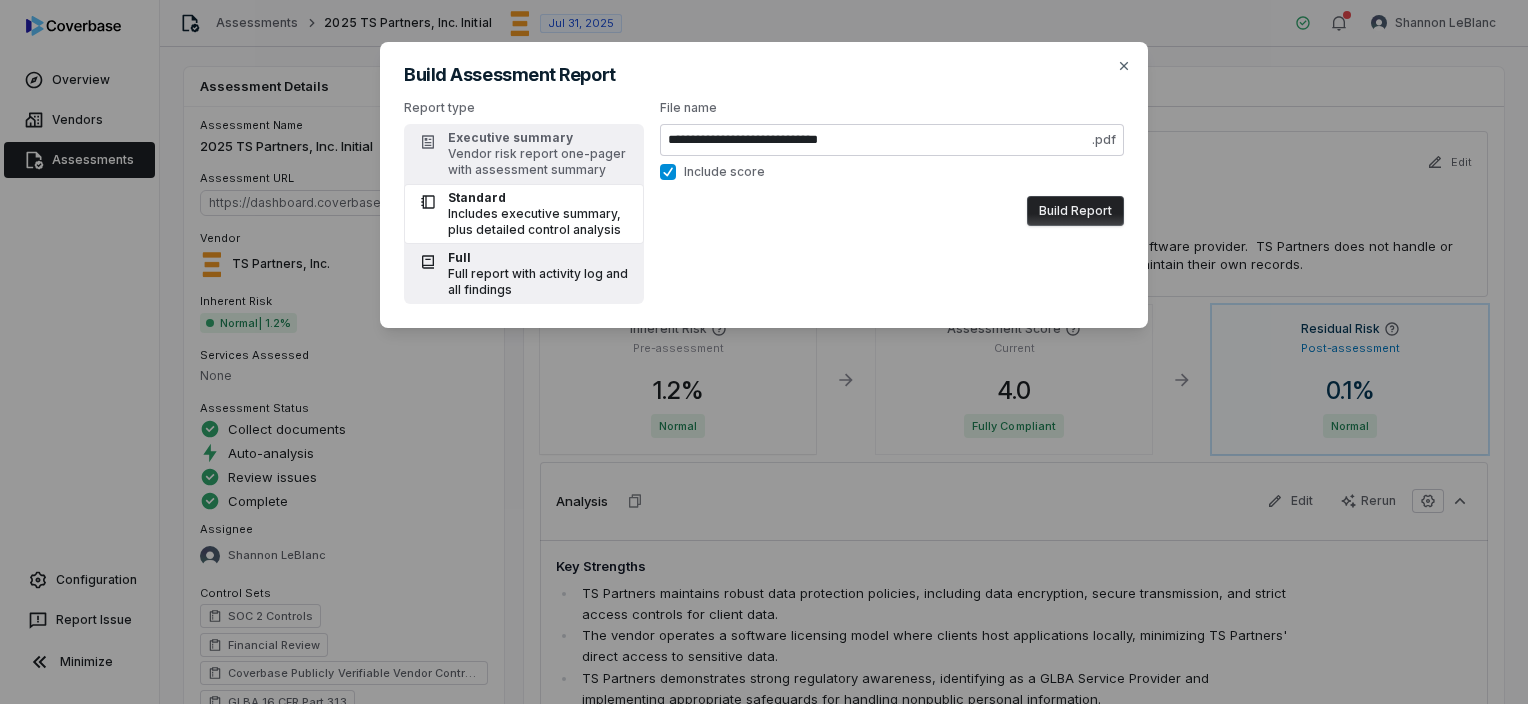 click on "Full report with activity log and all findings" at bounding box center [540, 282] 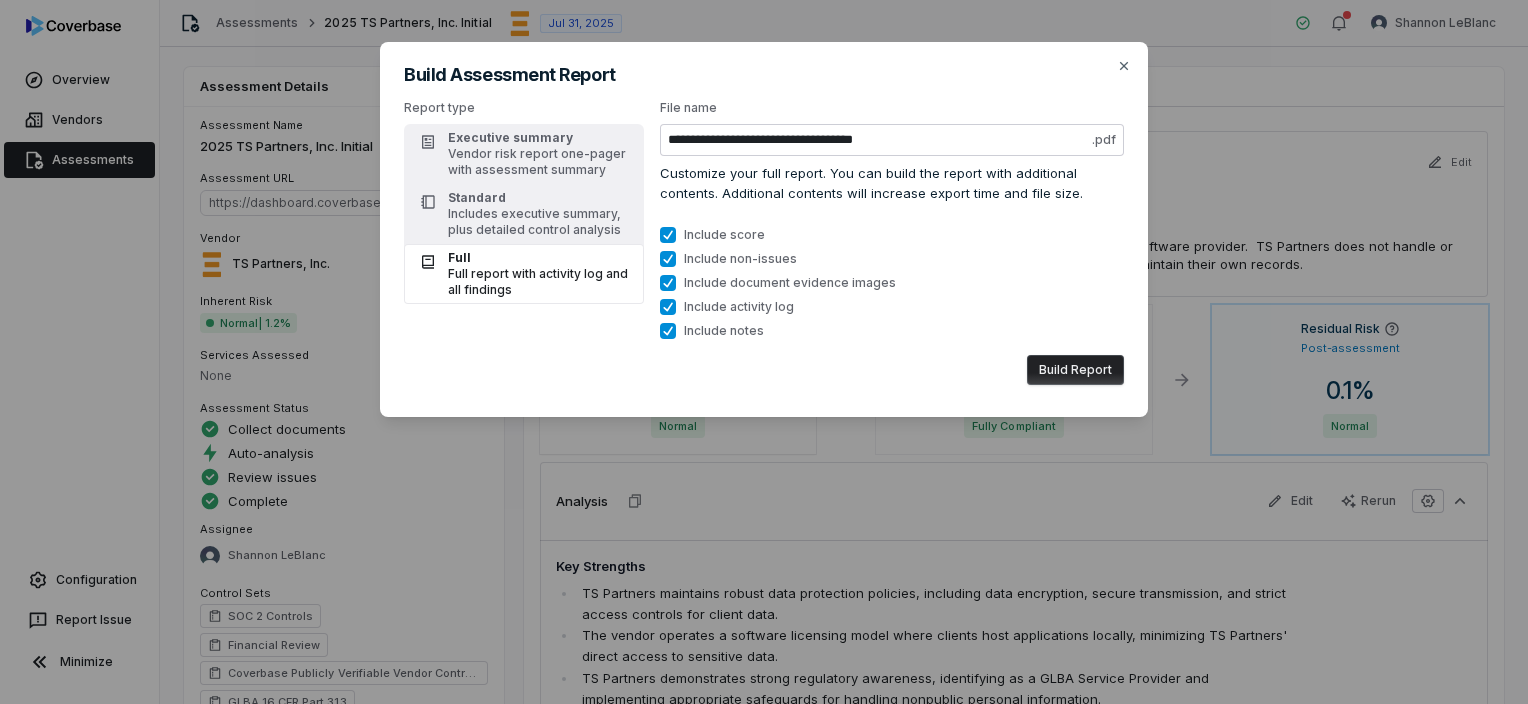 click on "Build Report" at bounding box center (1075, 370) 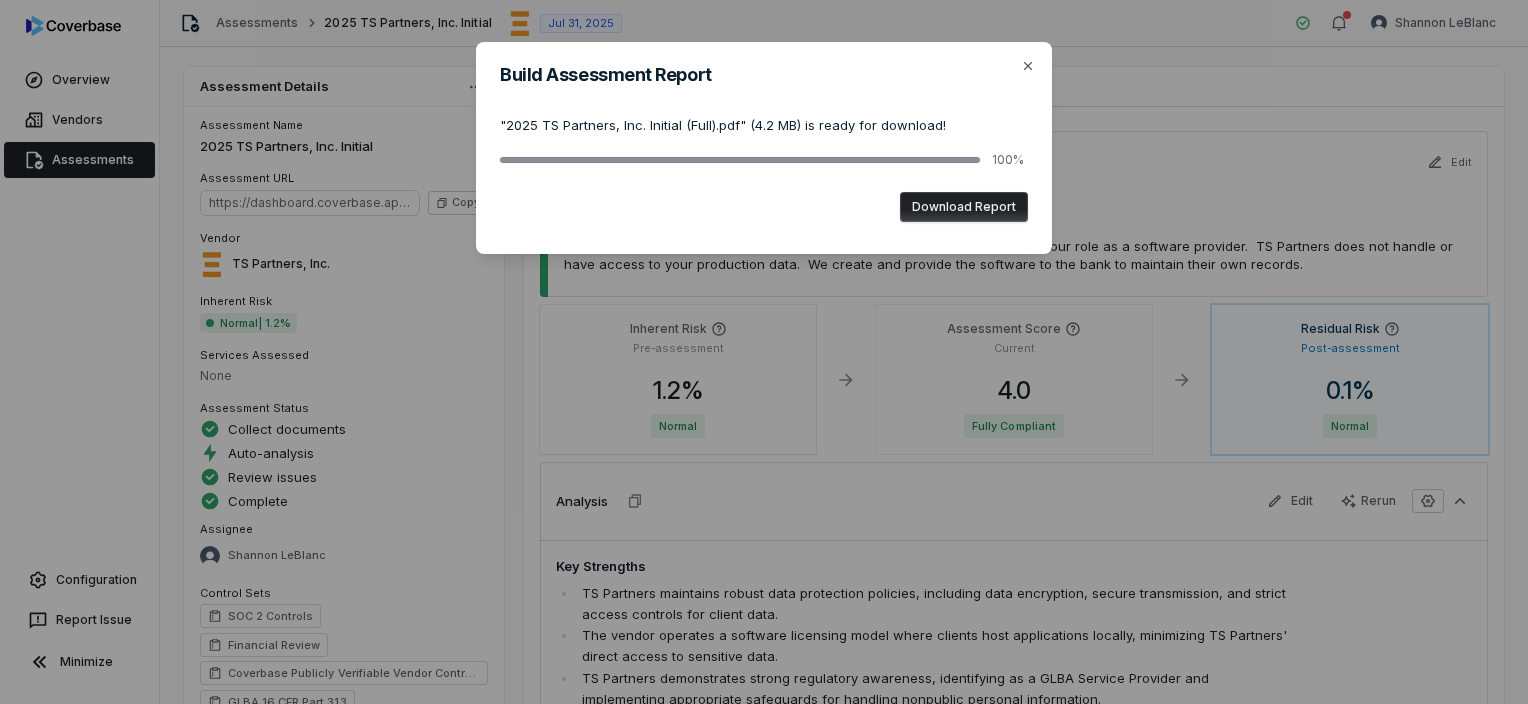 click on "Download Report" at bounding box center [964, 207] 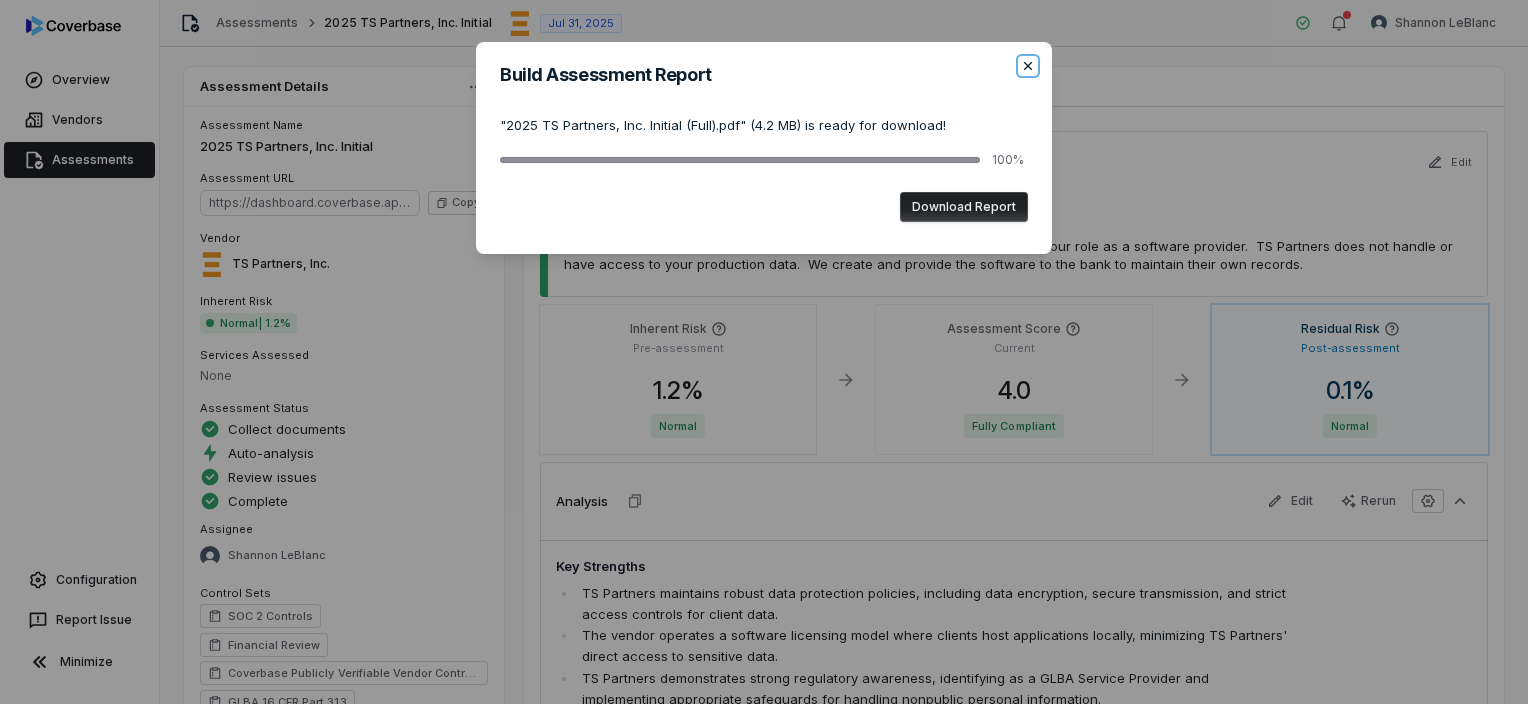 click 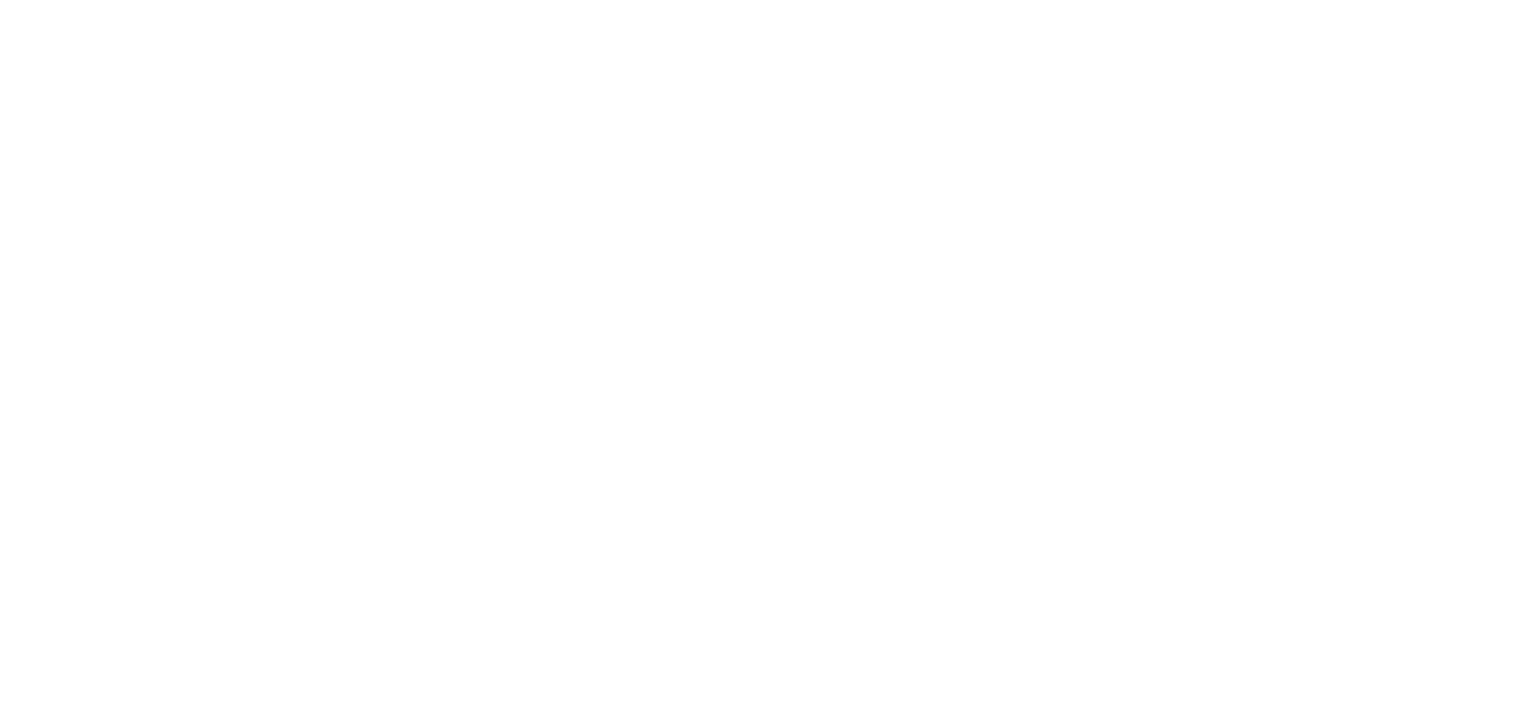scroll, scrollTop: 0, scrollLeft: 0, axis: both 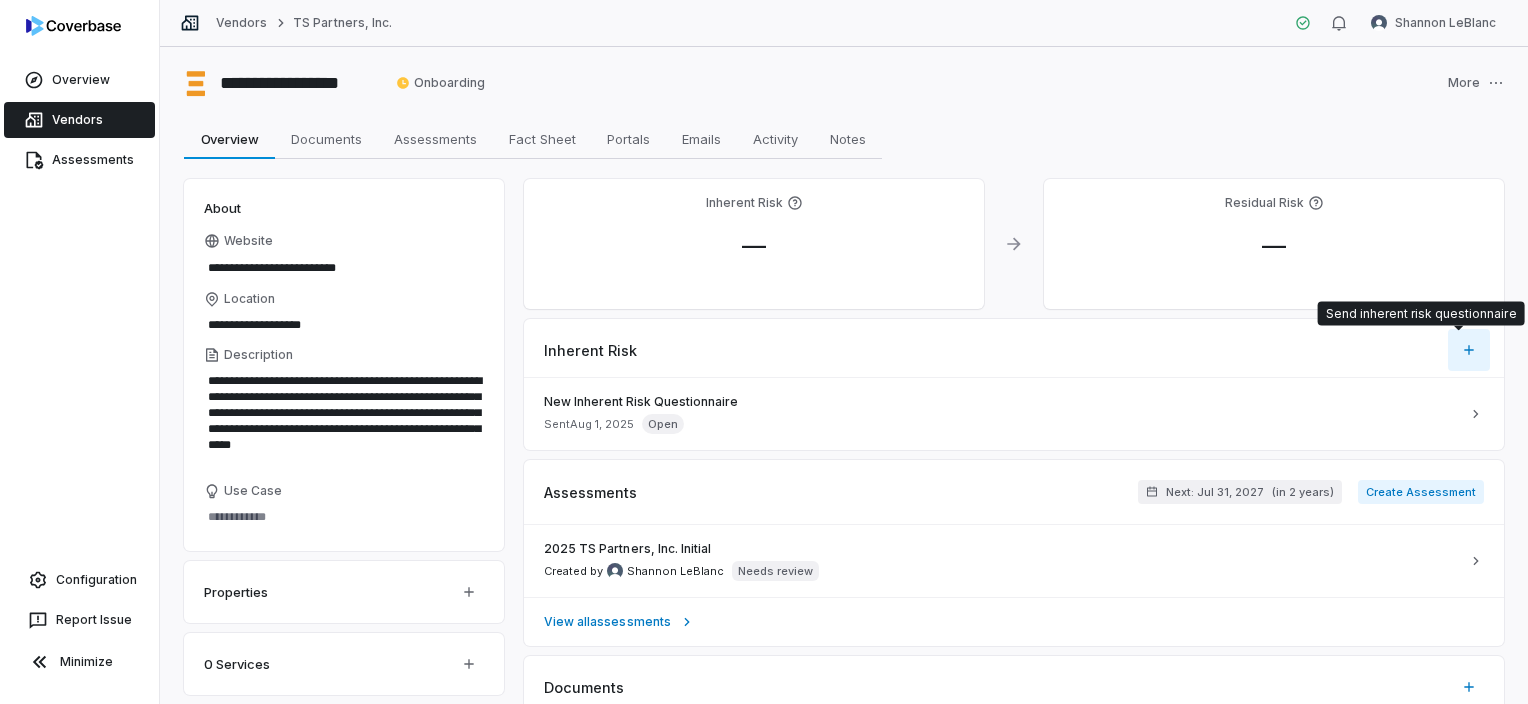 click on "**********" at bounding box center [764, 352] 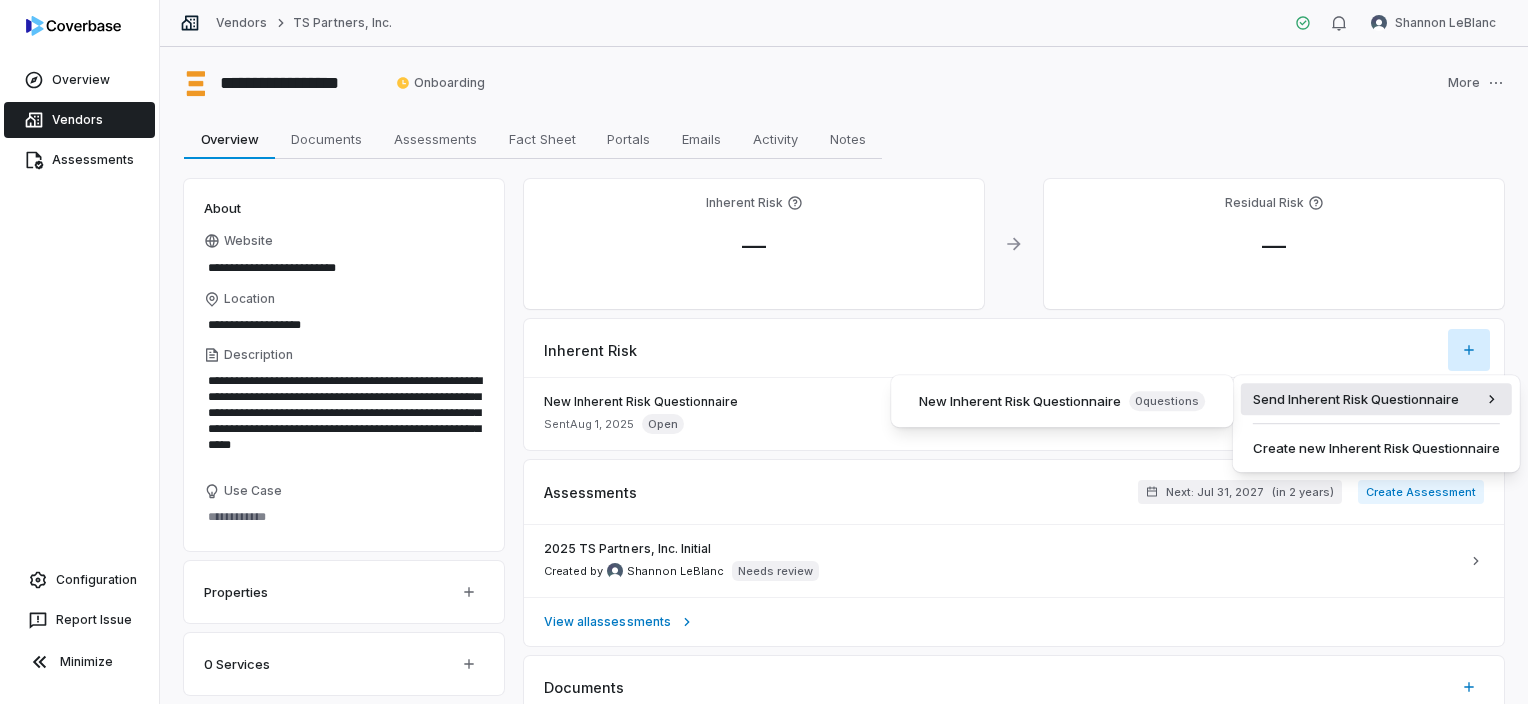 click on "Send Inherent Risk Questionnaire" at bounding box center (1376, 399) 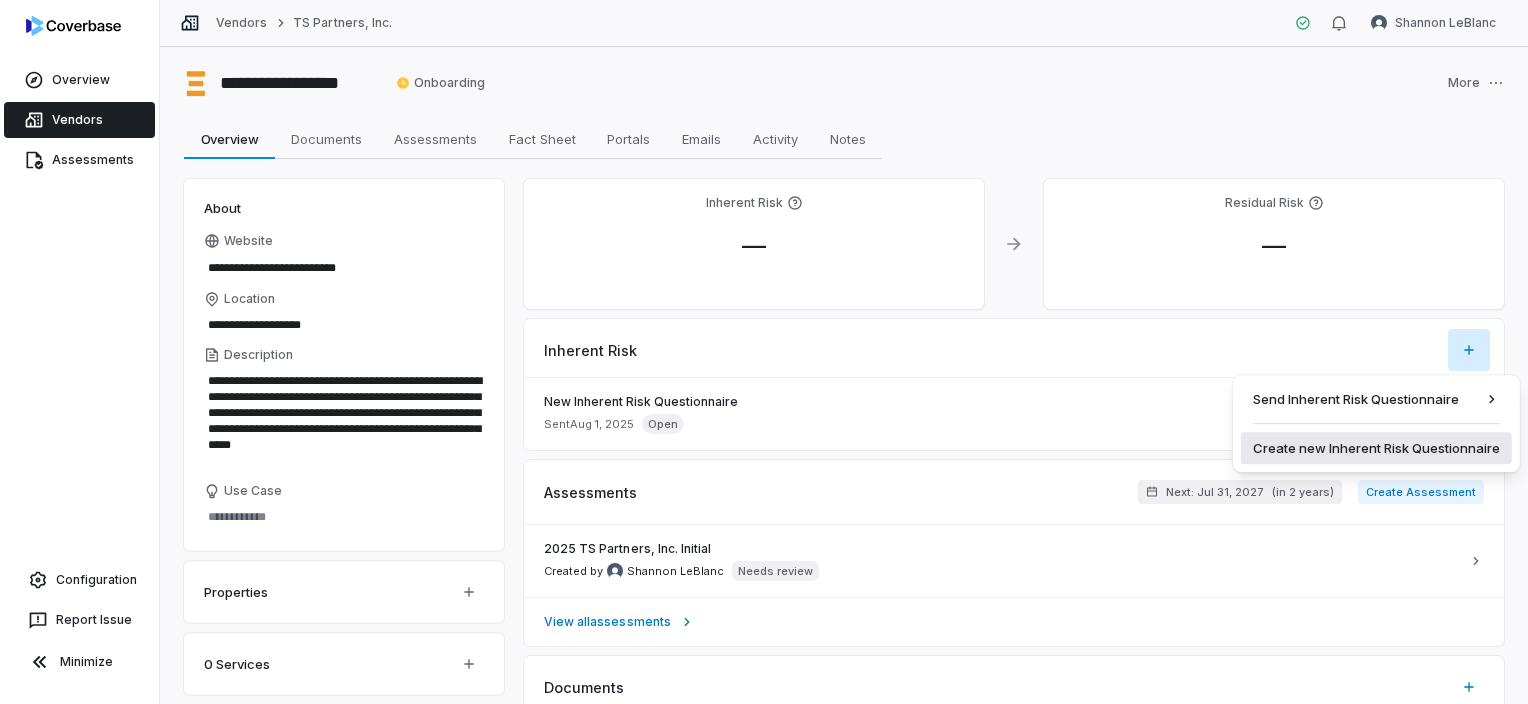 click on "Create new Inherent Risk Questionnaire" at bounding box center [1376, 448] 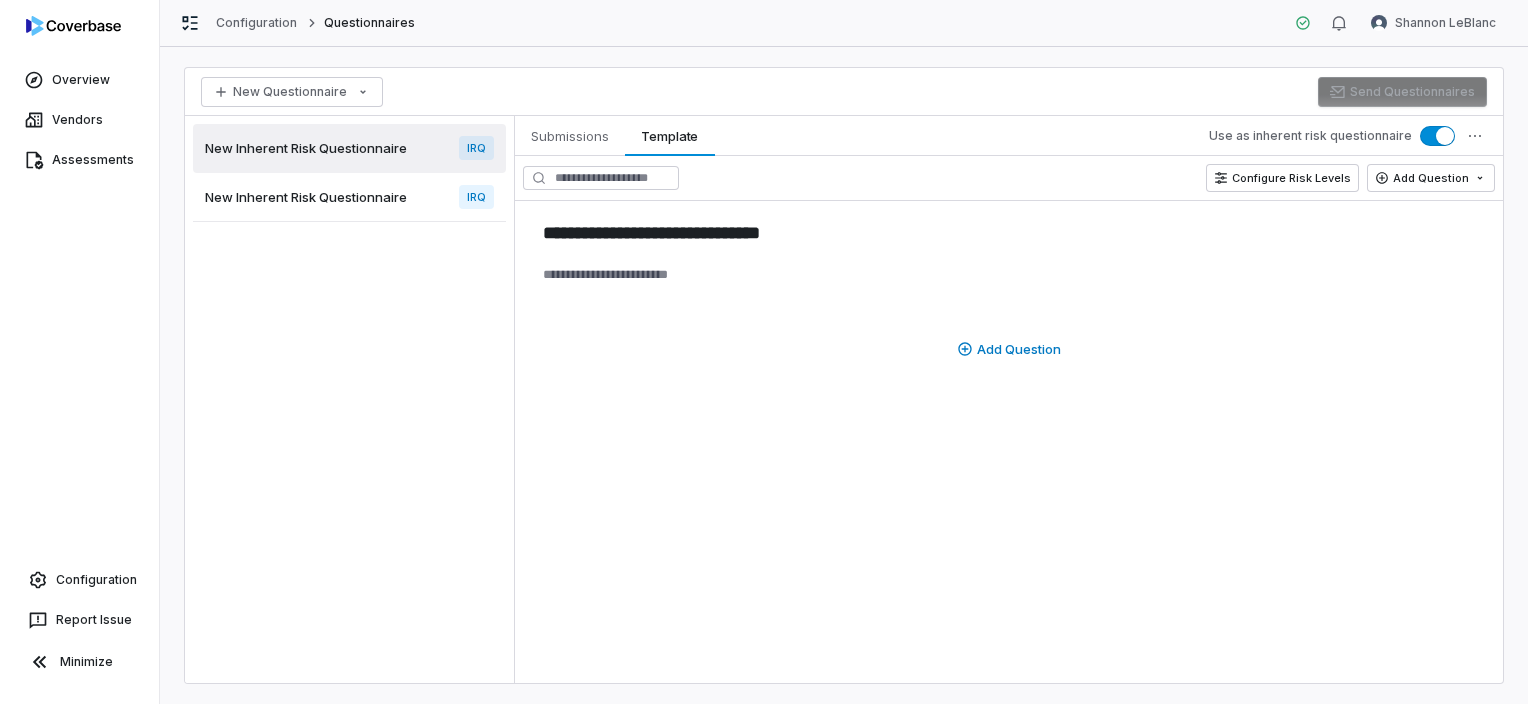 click on "New Inherent Risk Questionnaire" at bounding box center [306, 197] 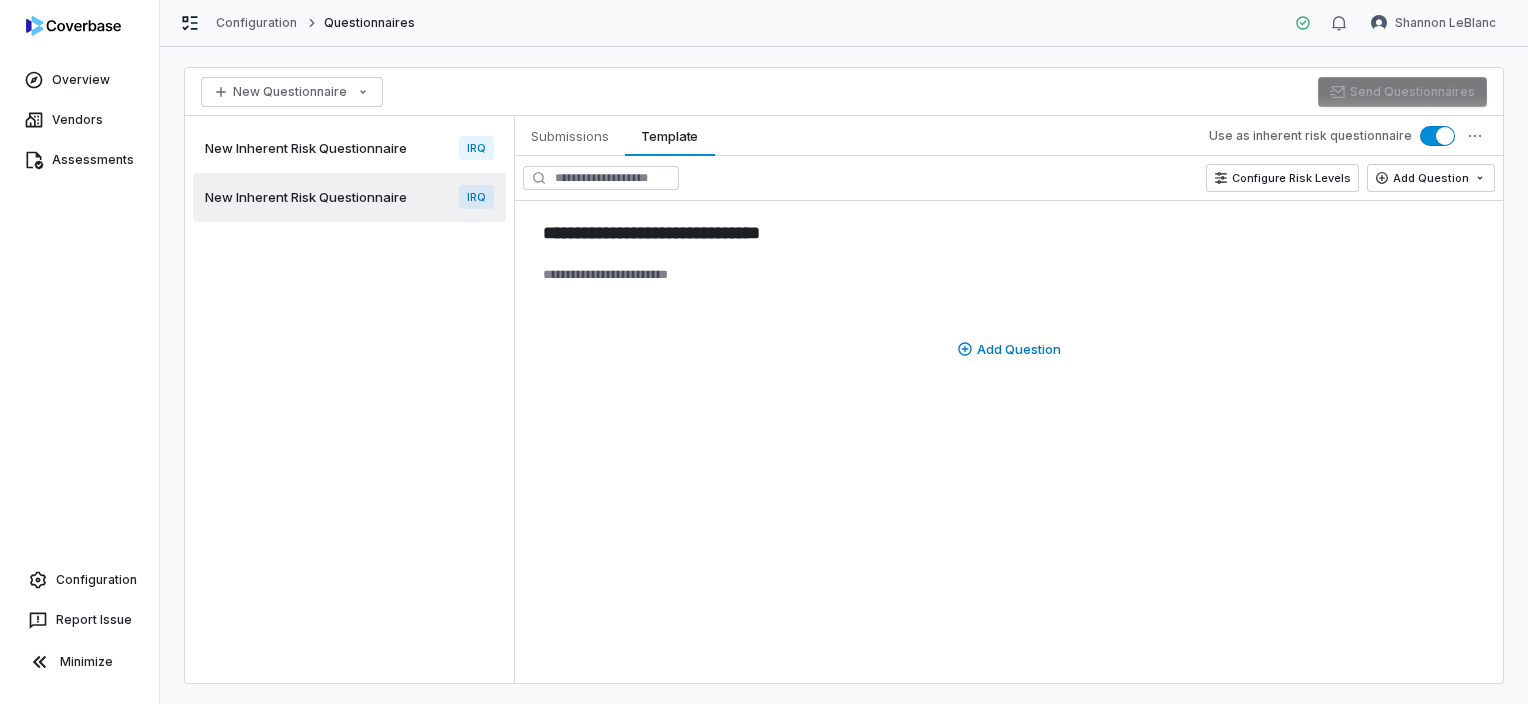 click on "New Inherent Risk Questionnaire" at bounding box center [306, 148] 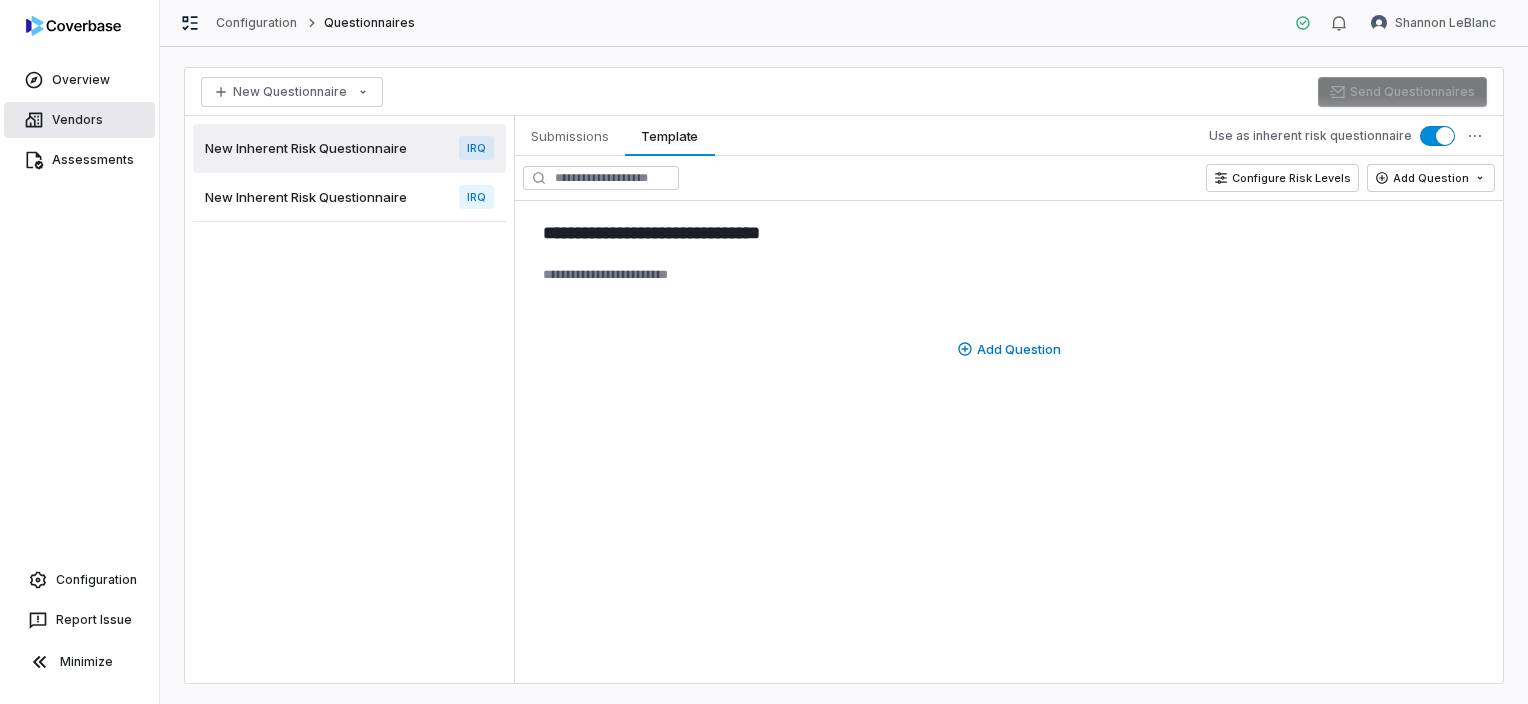 click on "Vendors" at bounding box center (79, 120) 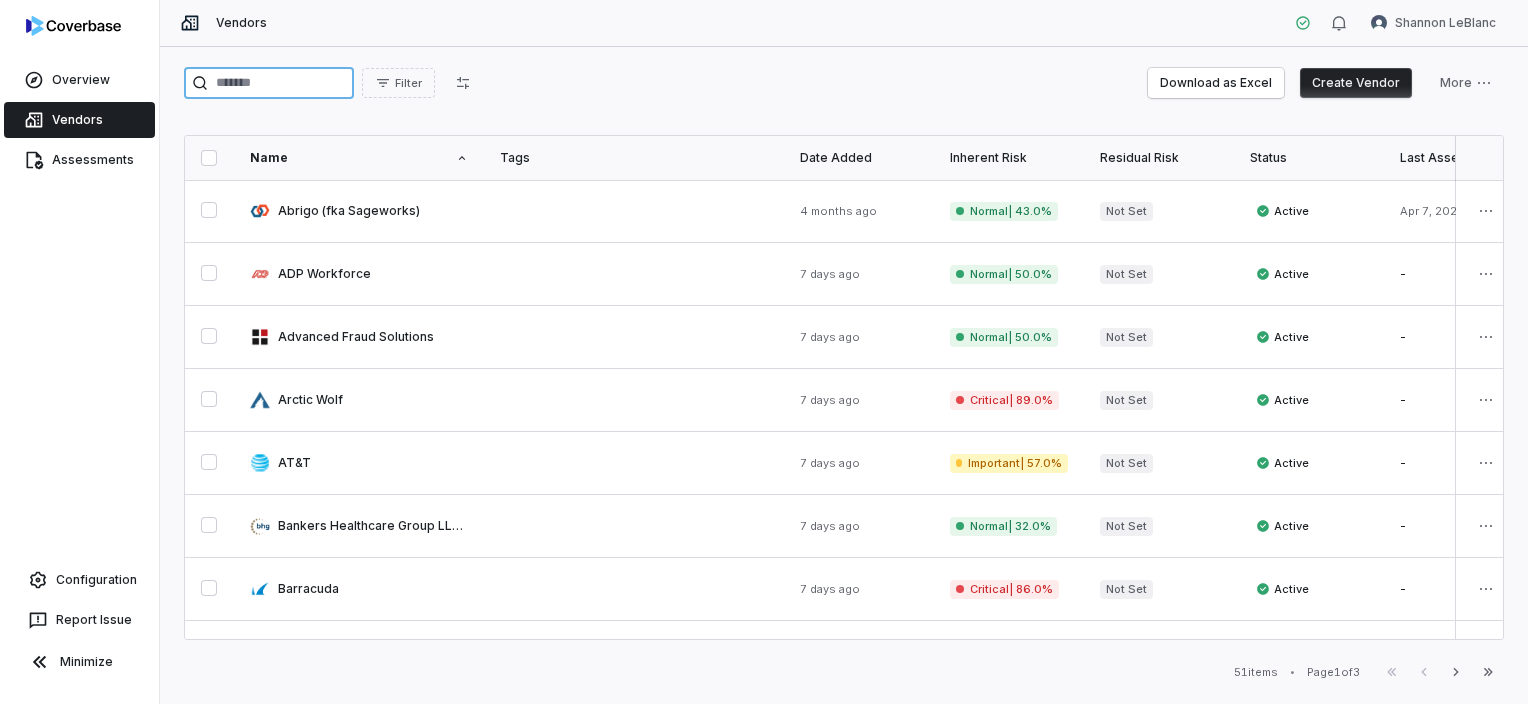 click at bounding box center [269, 83] 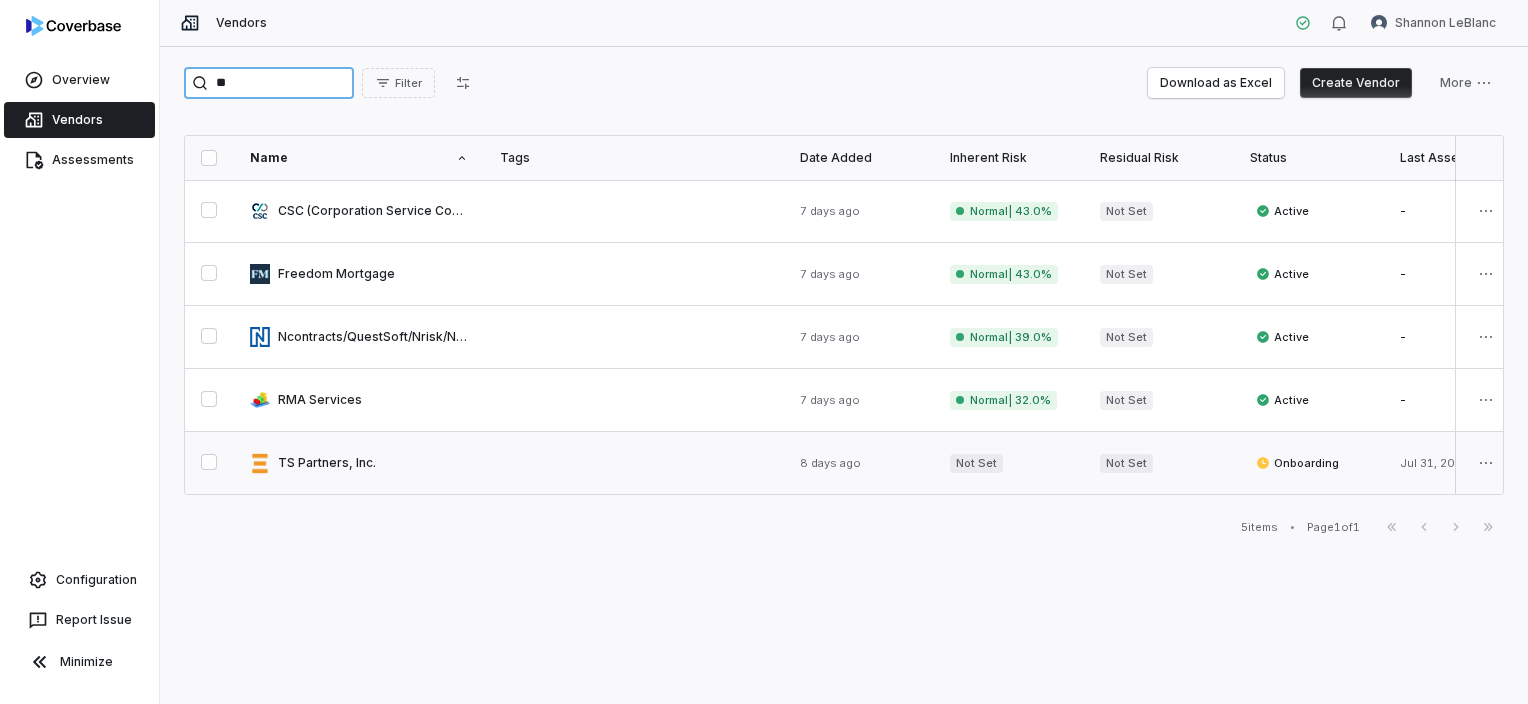 type on "**" 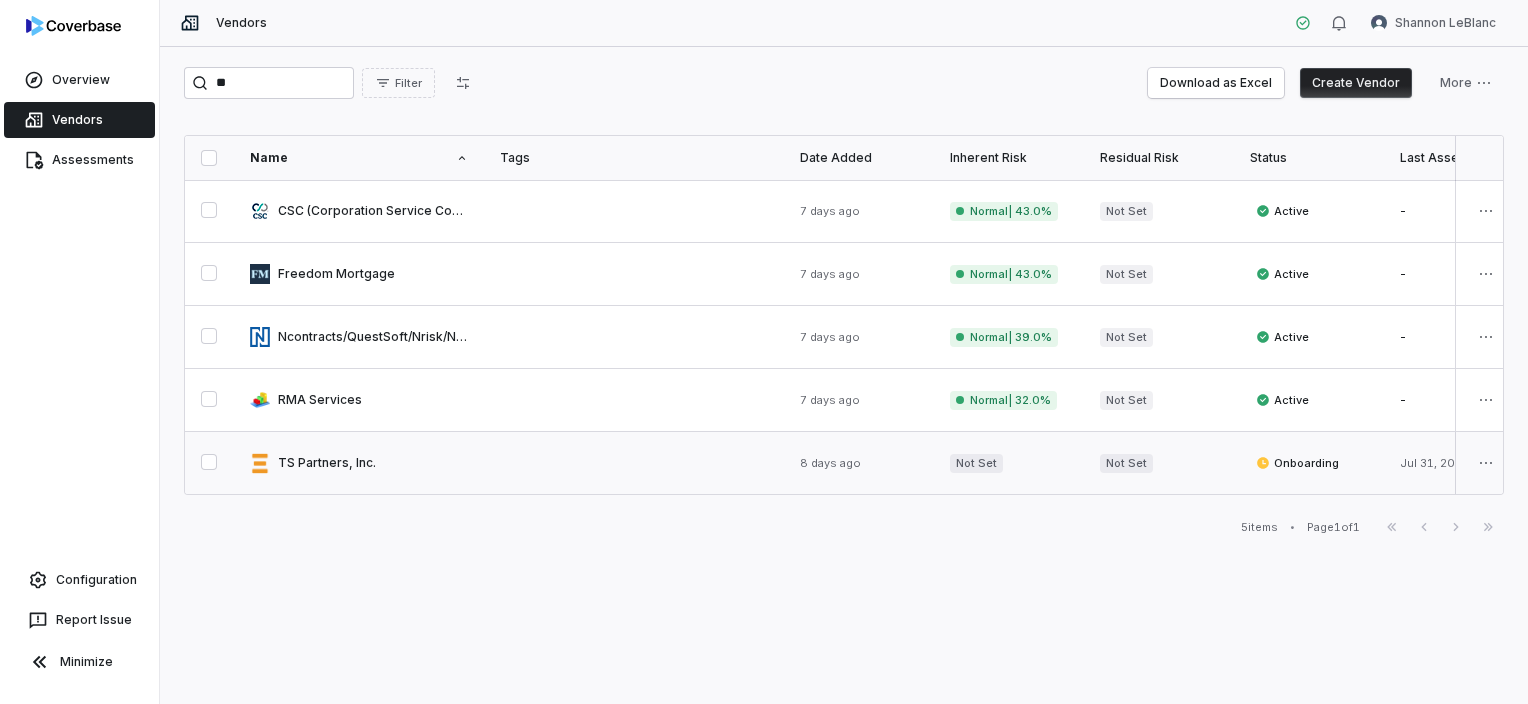 click at bounding box center (359, 463) 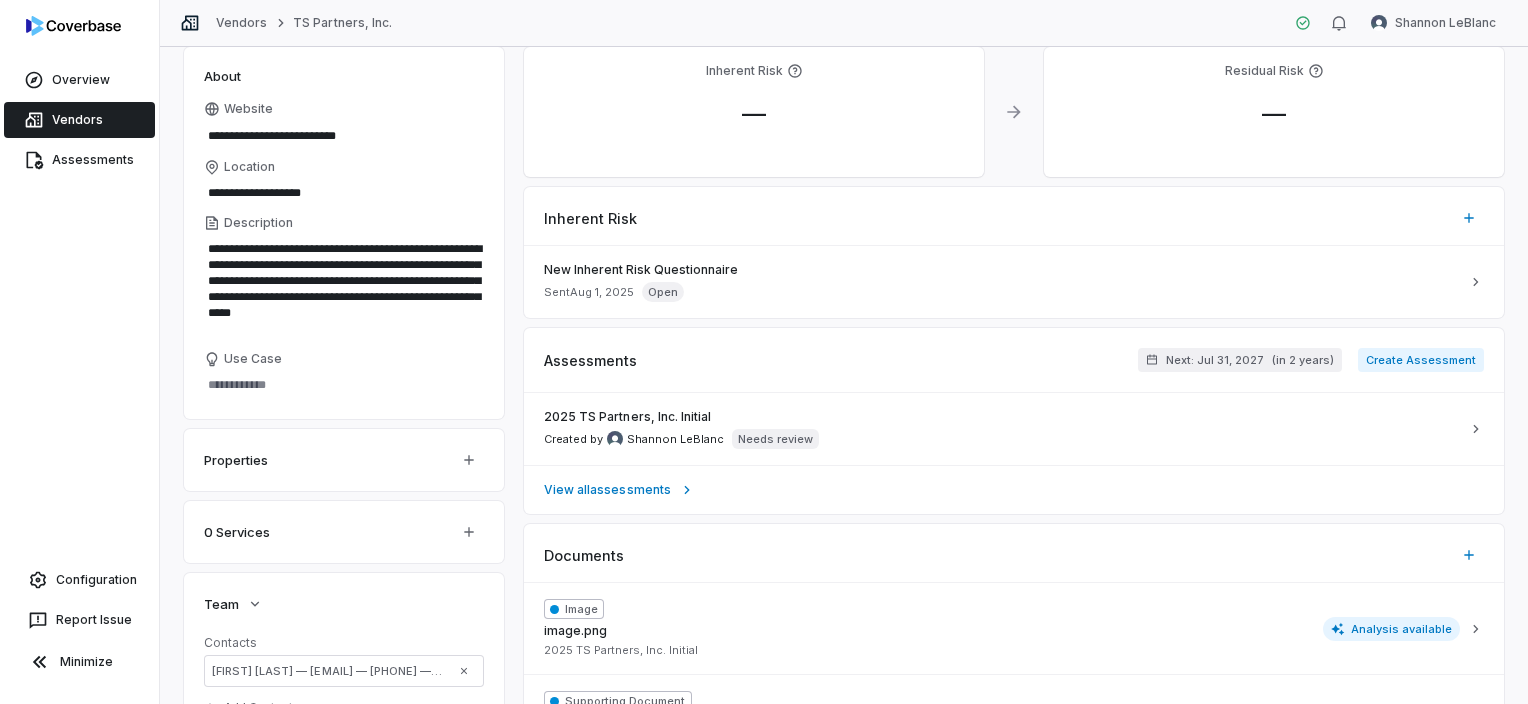 scroll, scrollTop: 100, scrollLeft: 0, axis: vertical 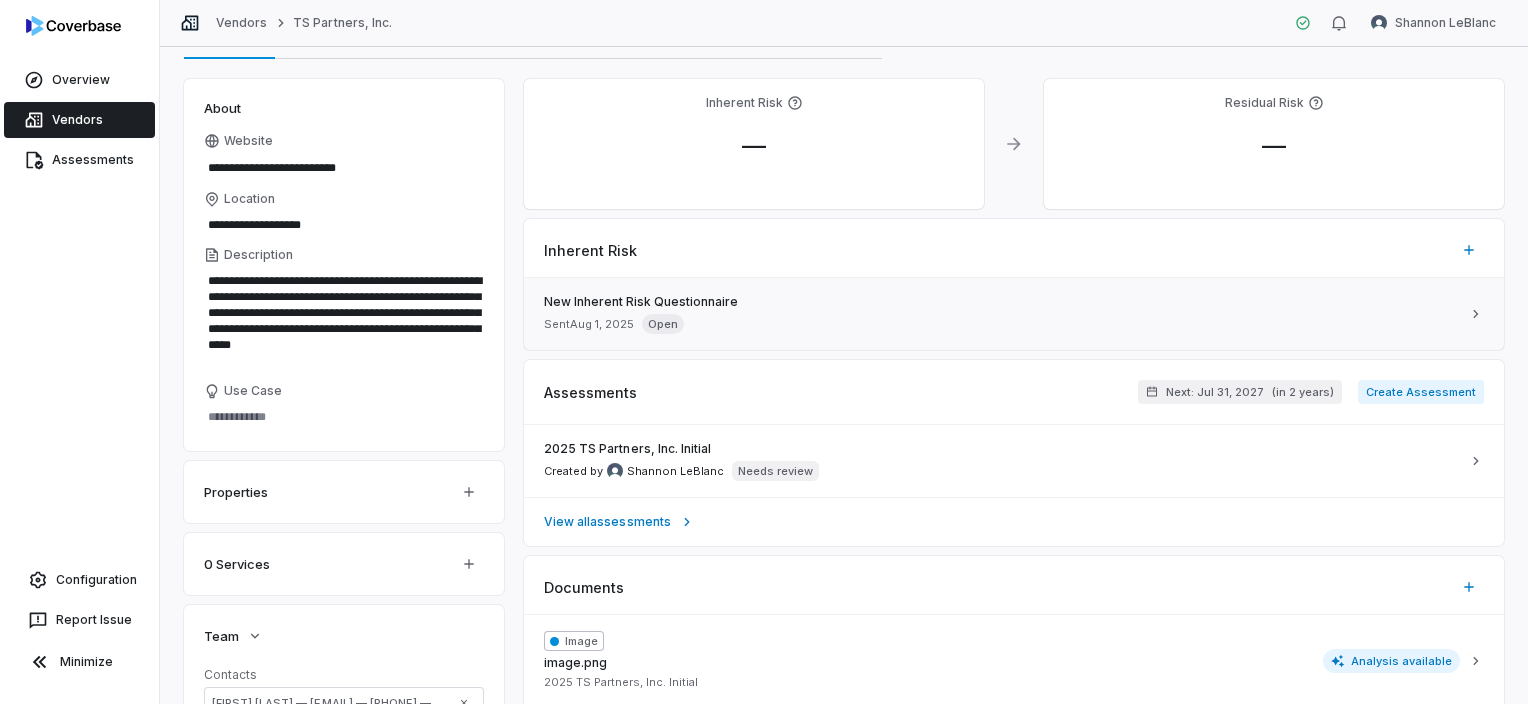 click 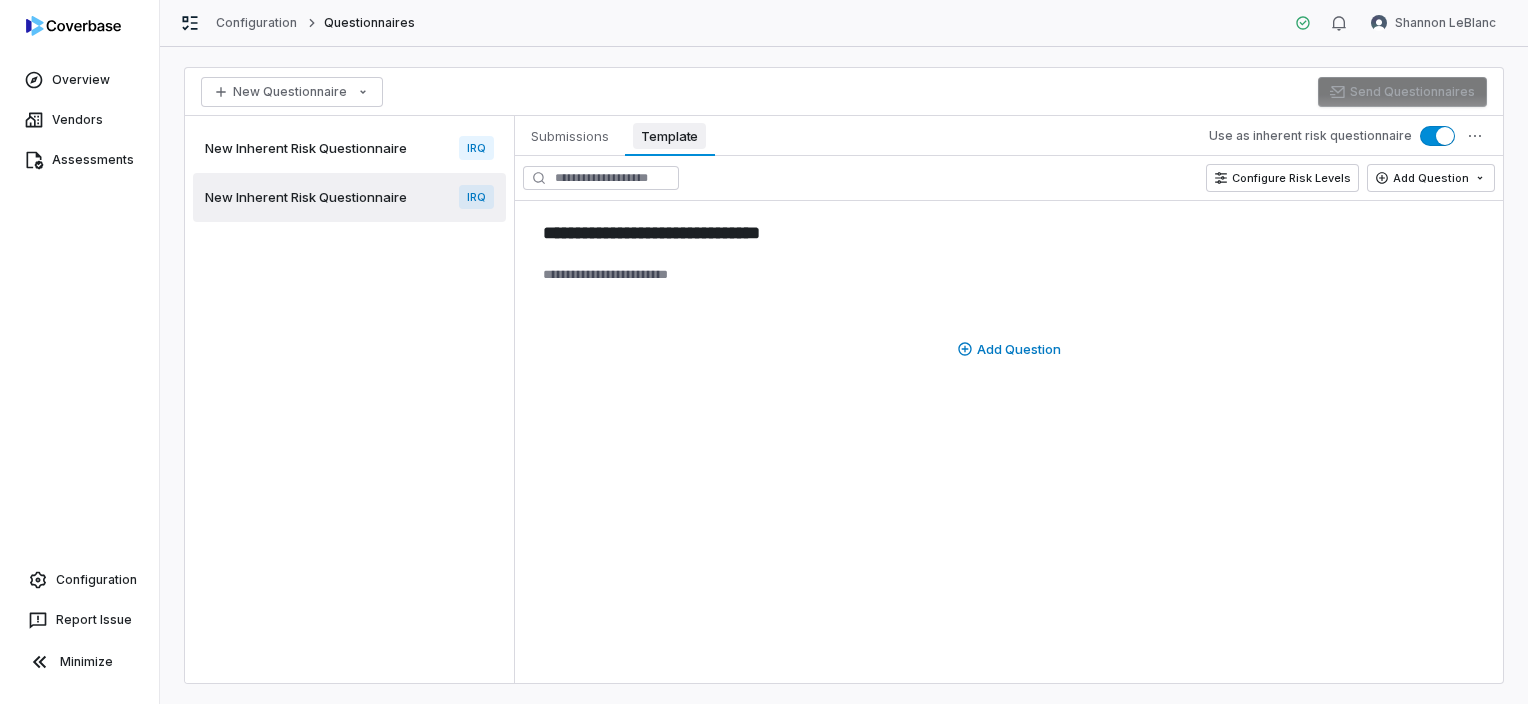 click on "Template" at bounding box center (669, 136) 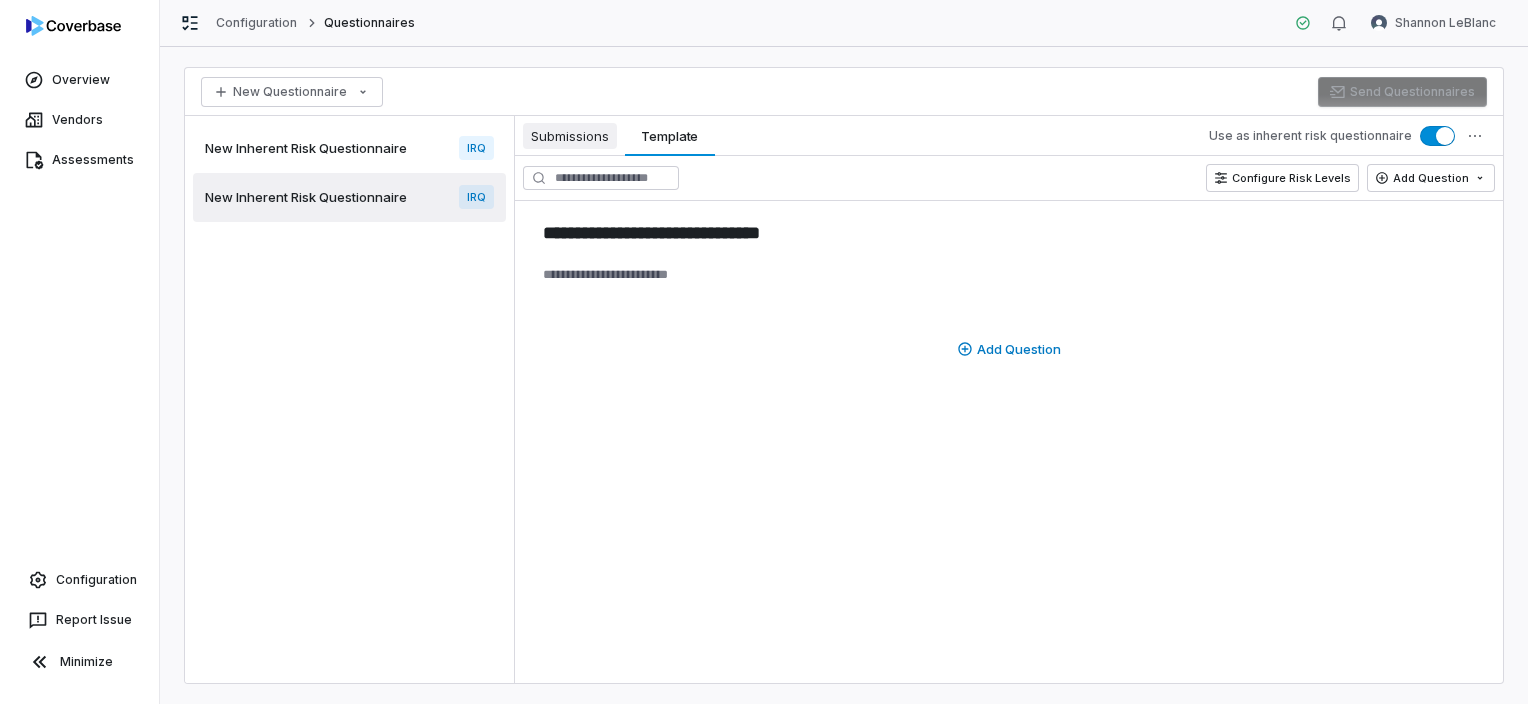 type on "*" 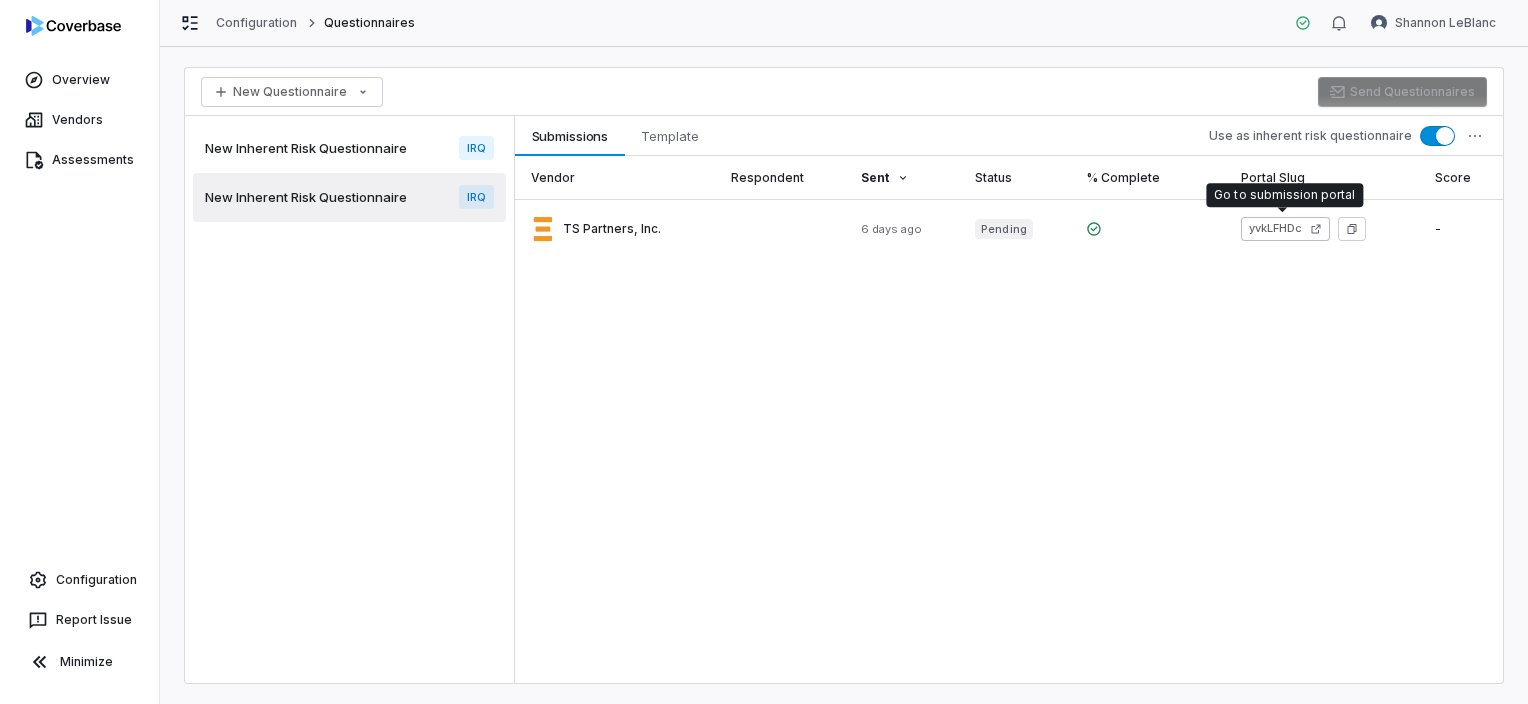 click on "yvkLFHDc" at bounding box center (1285, 229) 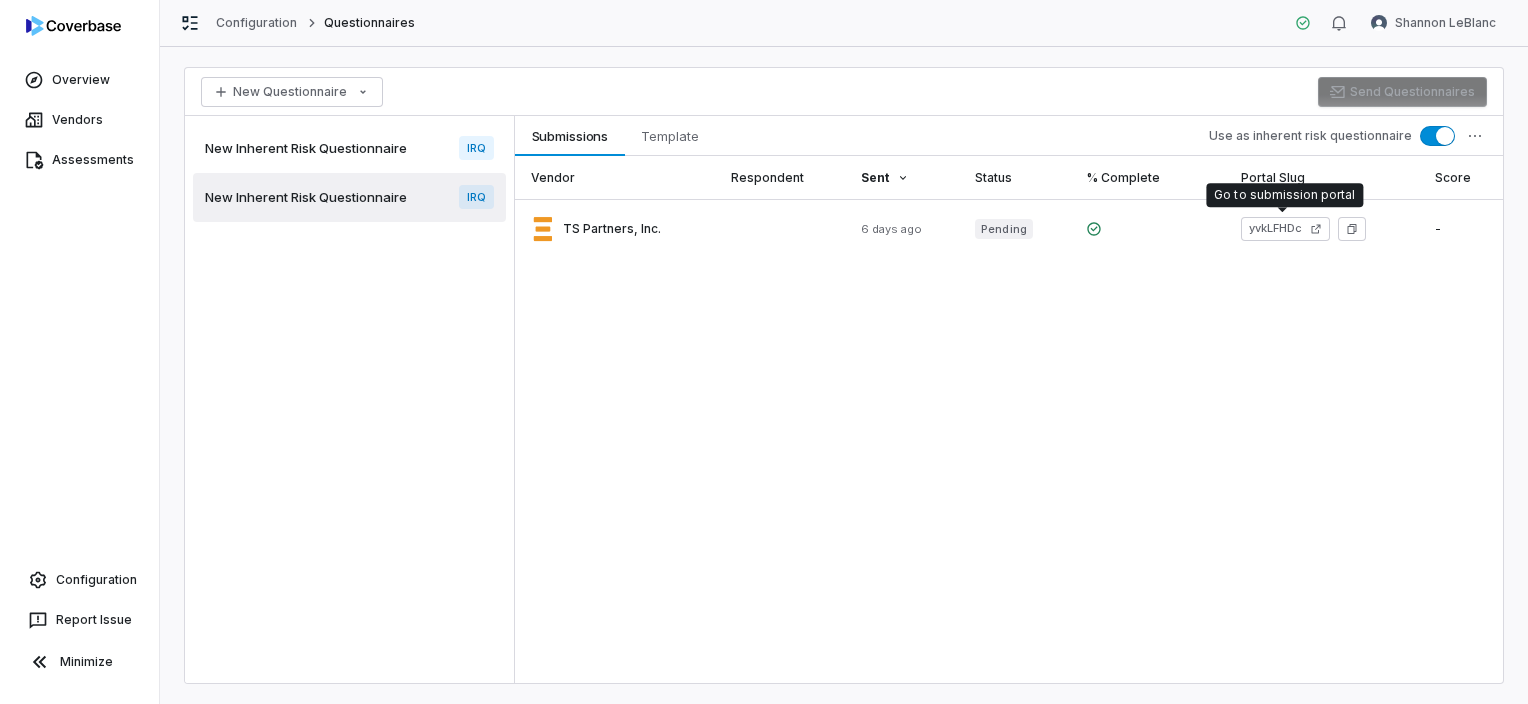 click on "Vendor Respondent Sent Status % Complete Portal Slug Score TS Partners, Inc. 6 days ago Pending yvkLFHDc -" at bounding box center [1009, 419] 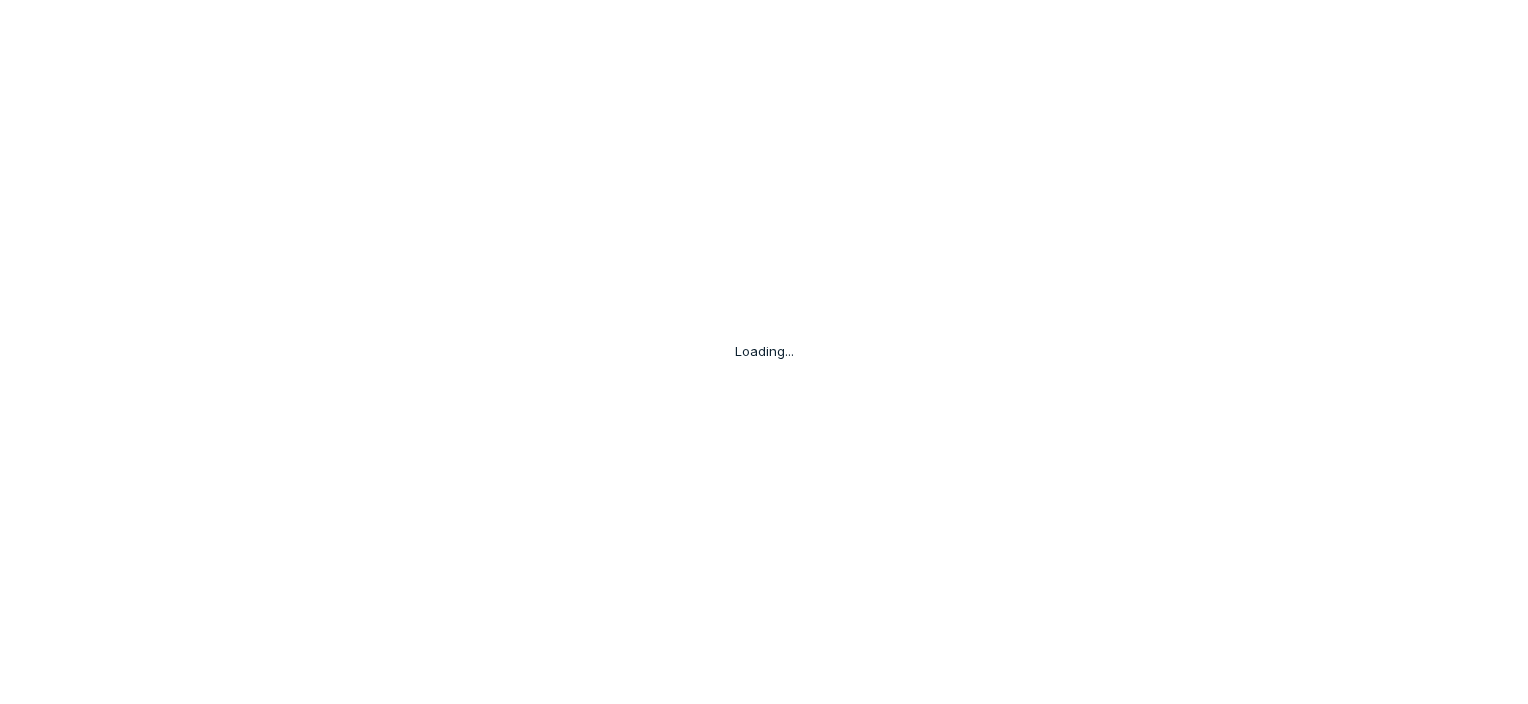 scroll, scrollTop: 0, scrollLeft: 0, axis: both 